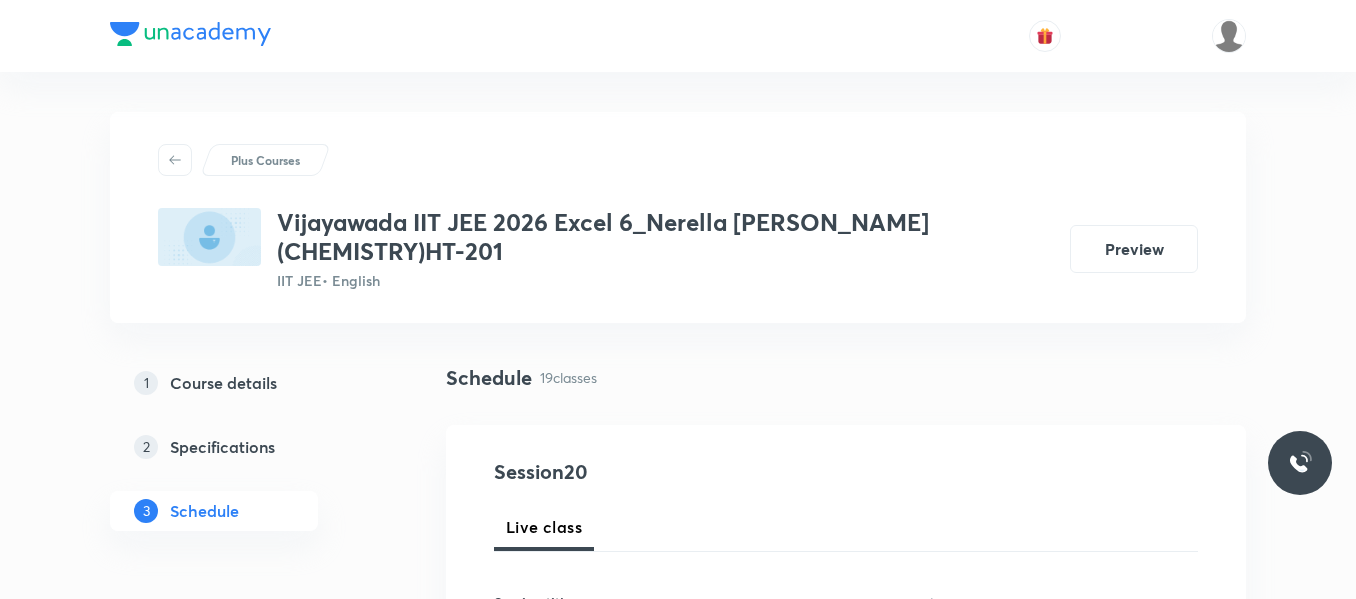 scroll, scrollTop: 0, scrollLeft: 0, axis: both 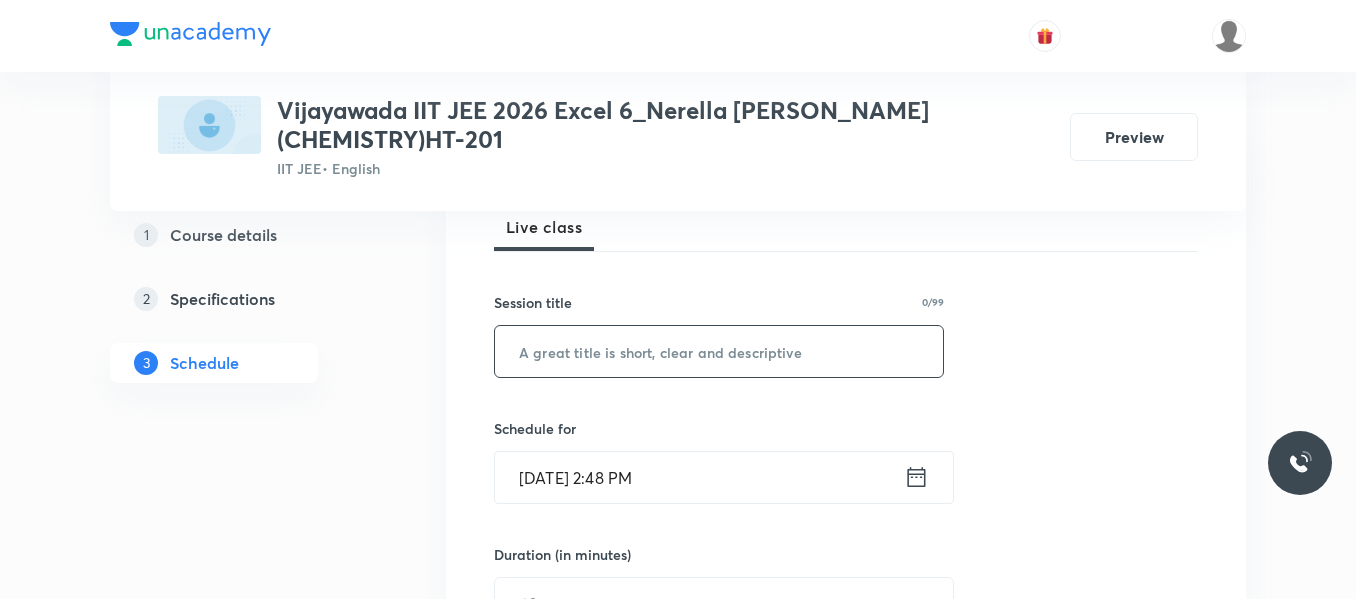 click at bounding box center (719, 351) 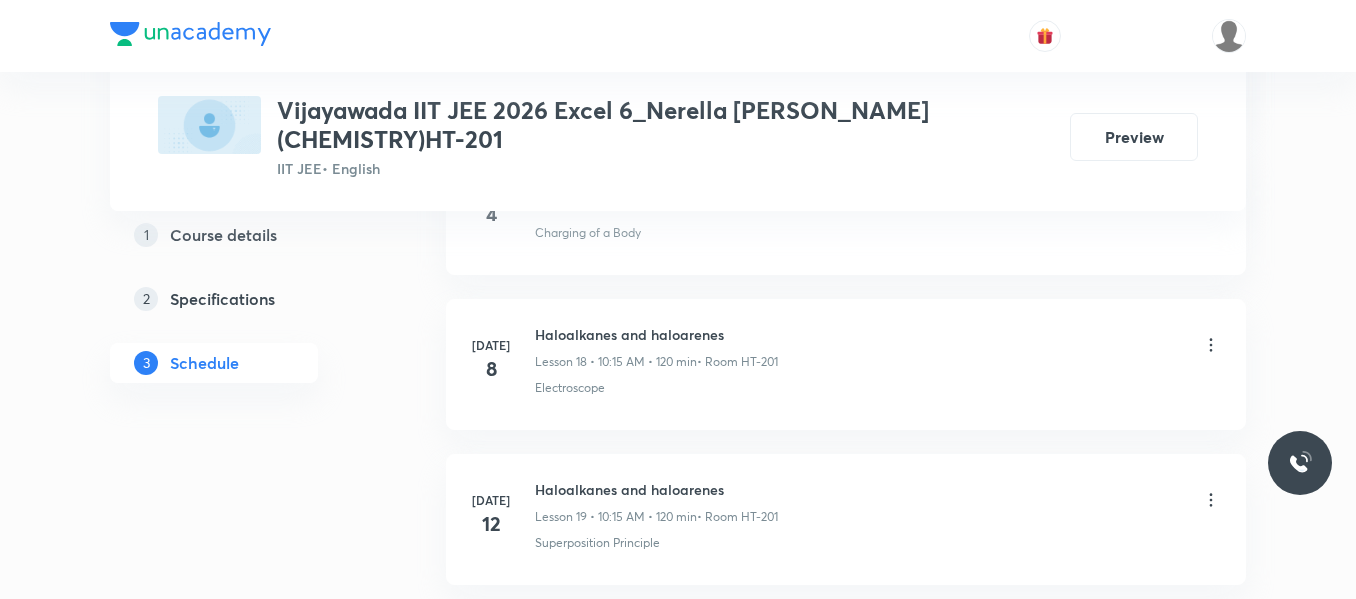 scroll, scrollTop: 3974, scrollLeft: 0, axis: vertical 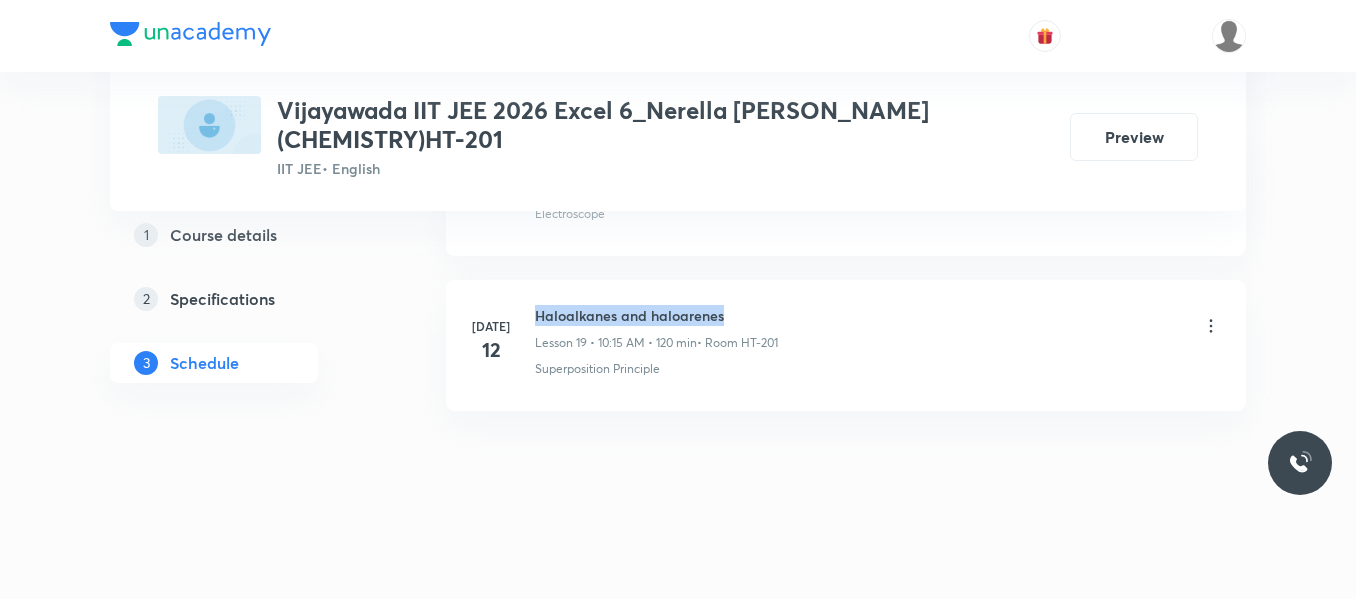 drag, startPoint x: 536, startPoint y: 315, endPoint x: 721, endPoint y: 315, distance: 185 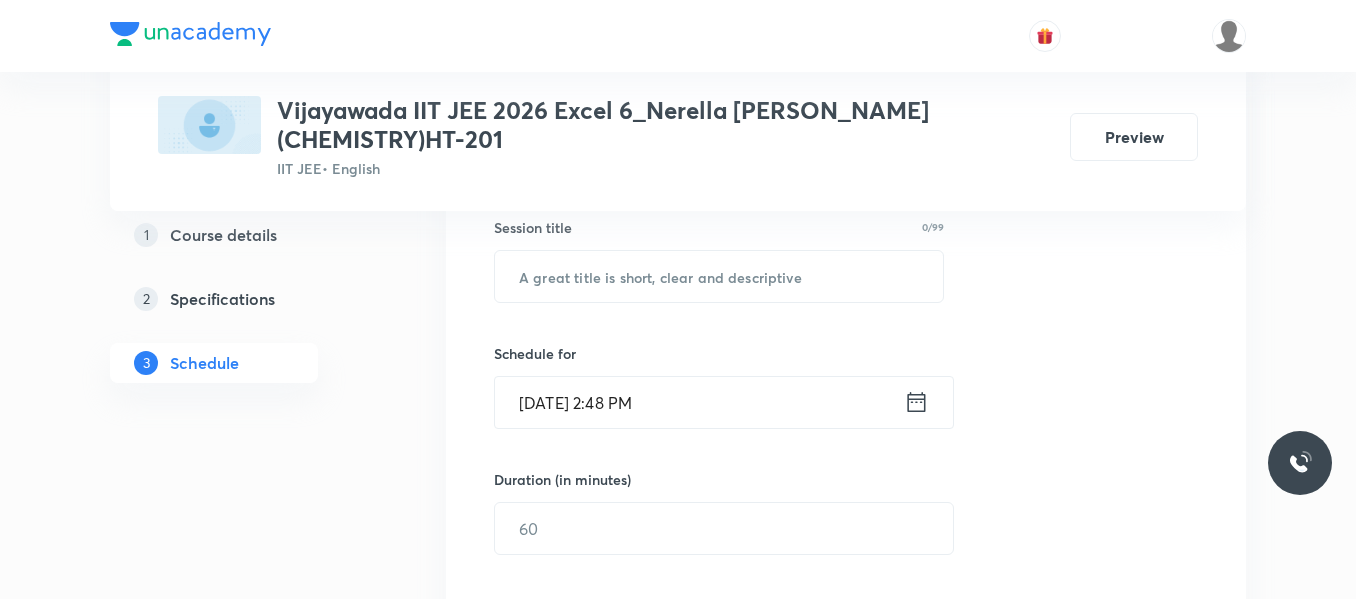 scroll, scrollTop: 374, scrollLeft: 0, axis: vertical 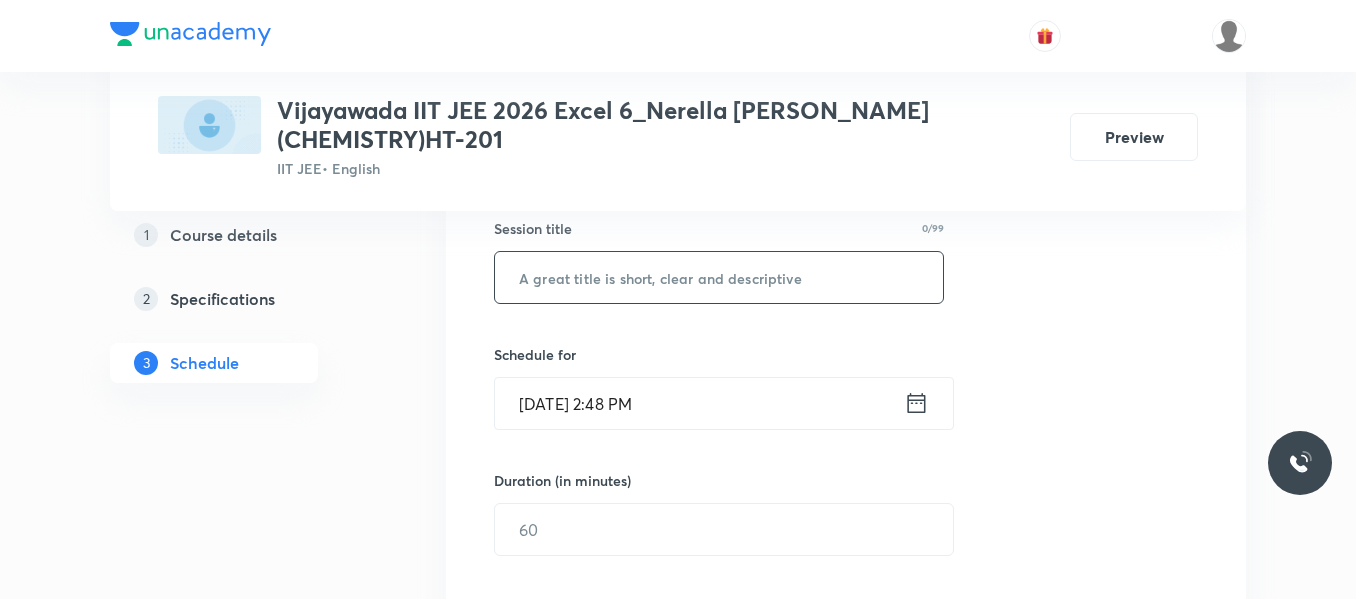 click at bounding box center [719, 277] 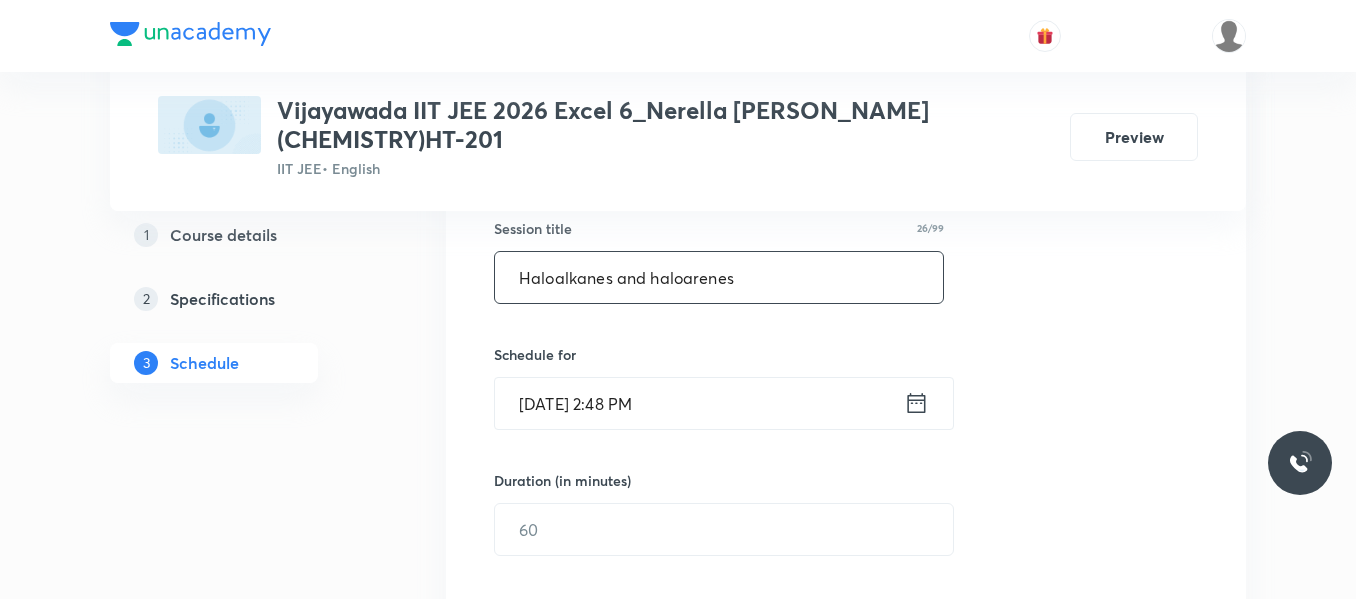 type on "Haloalkanes and haloarenes" 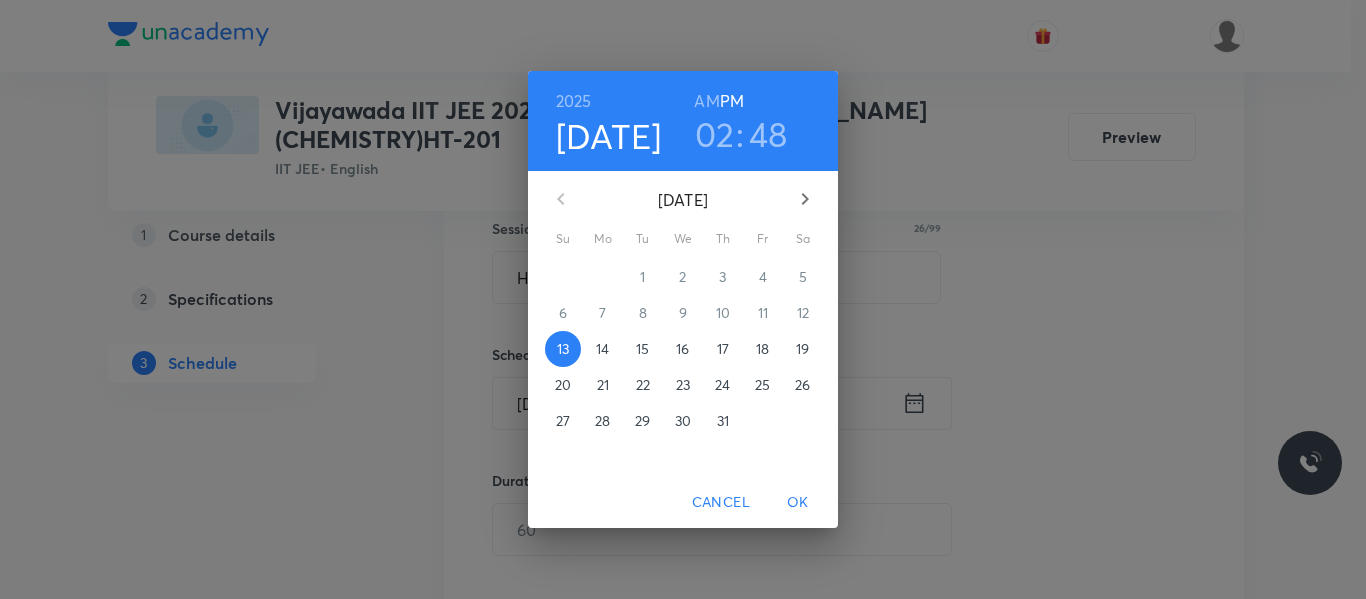 click on "14" at bounding box center [602, 349] 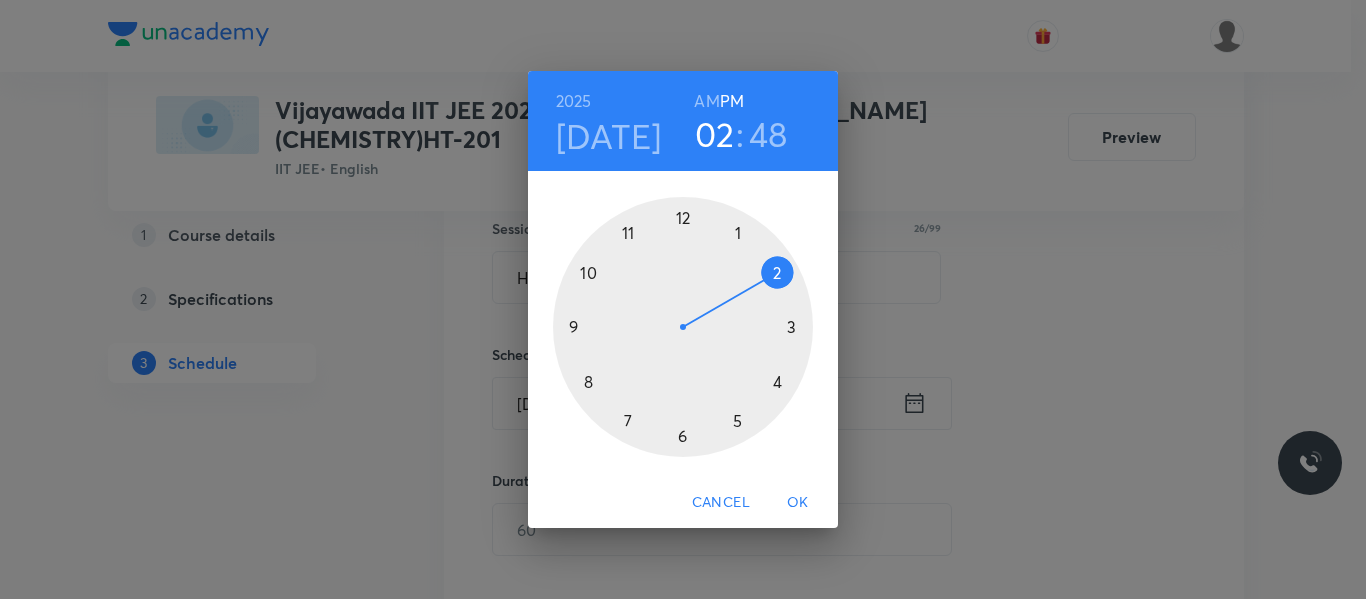 click at bounding box center (683, 327) 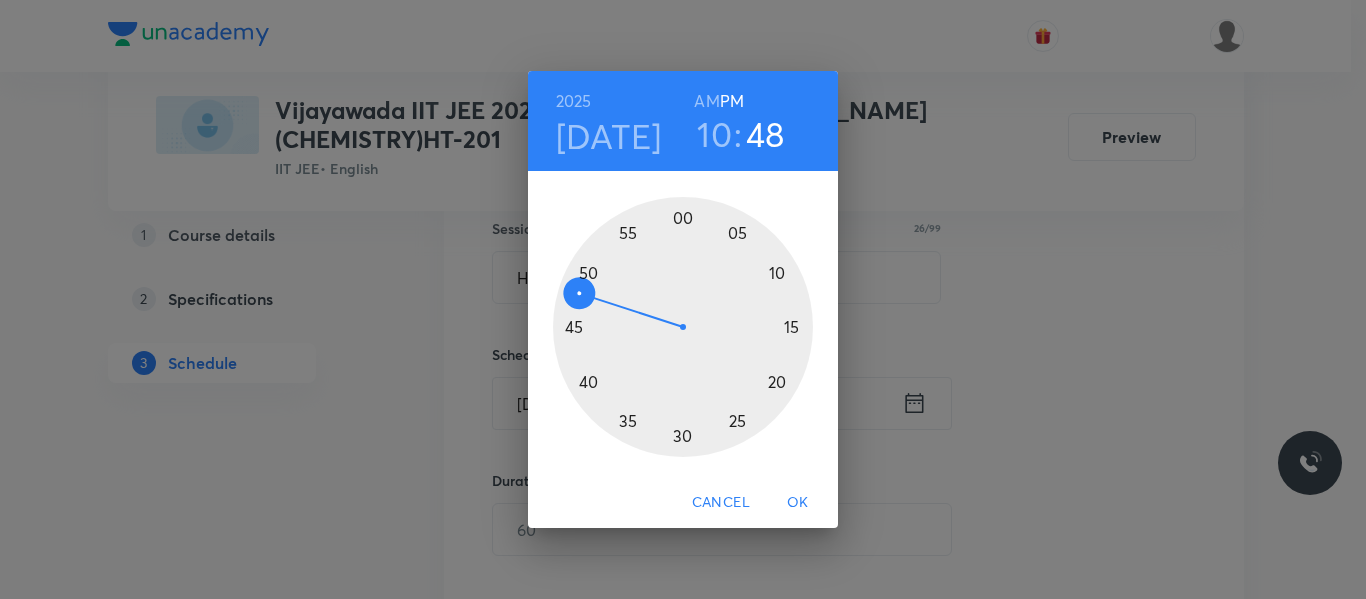click on "AM" at bounding box center [706, 101] 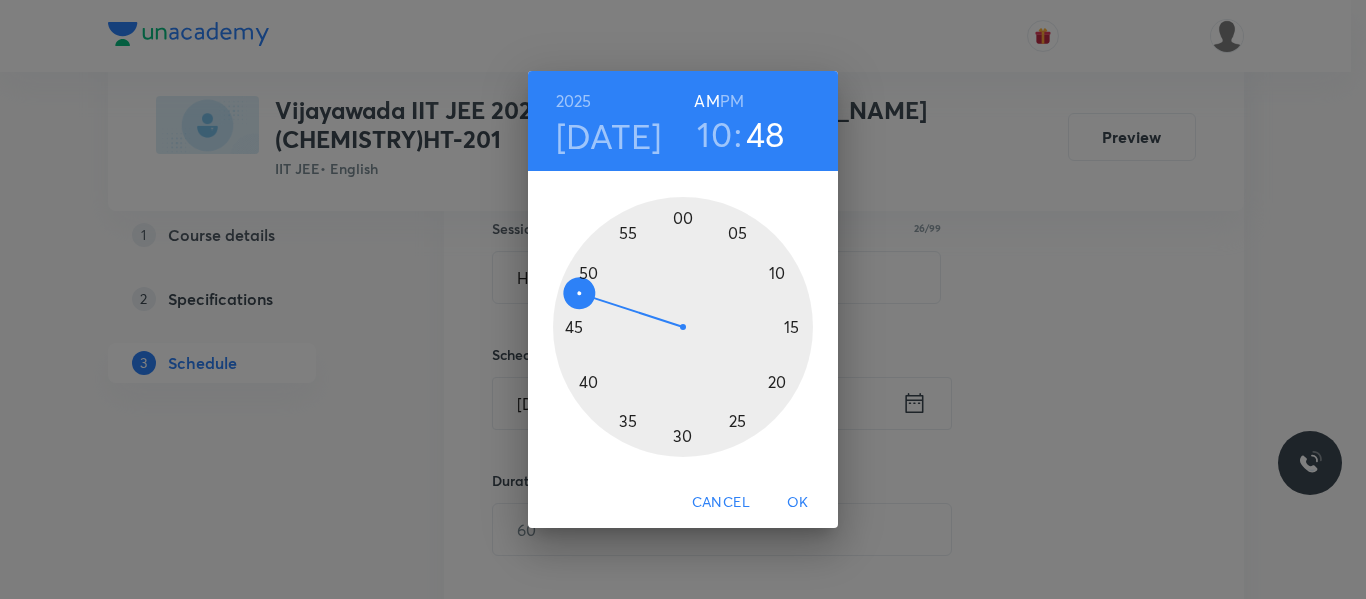 click at bounding box center (683, 327) 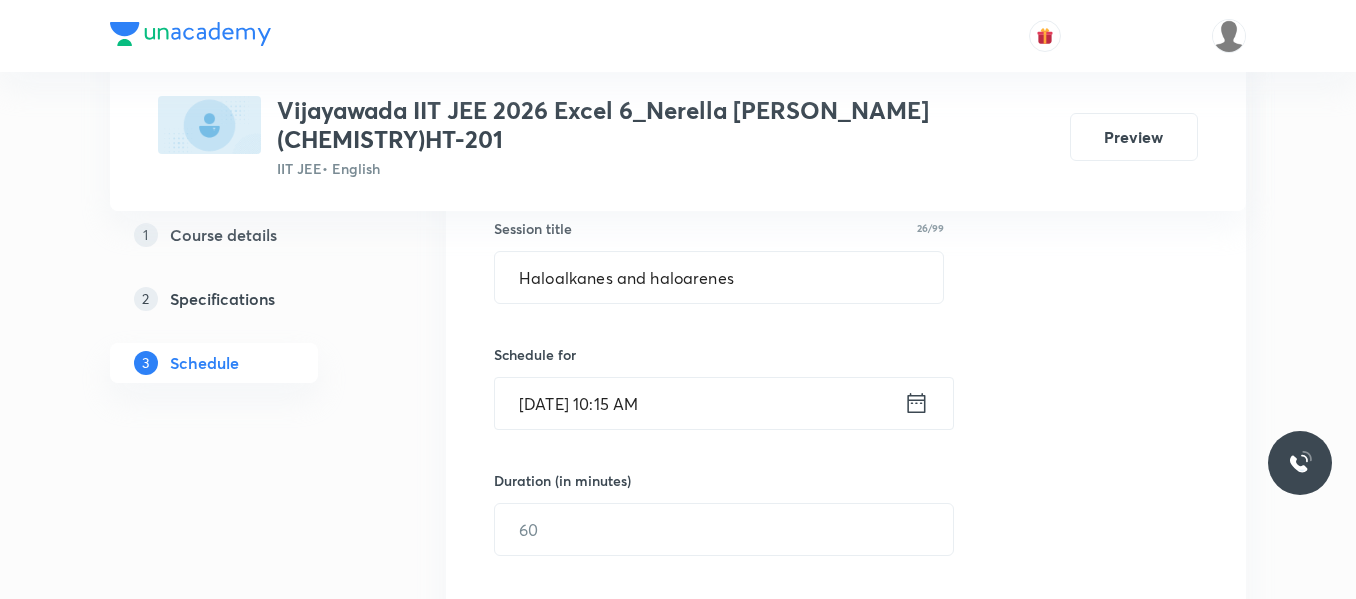 scroll, scrollTop: 474, scrollLeft: 0, axis: vertical 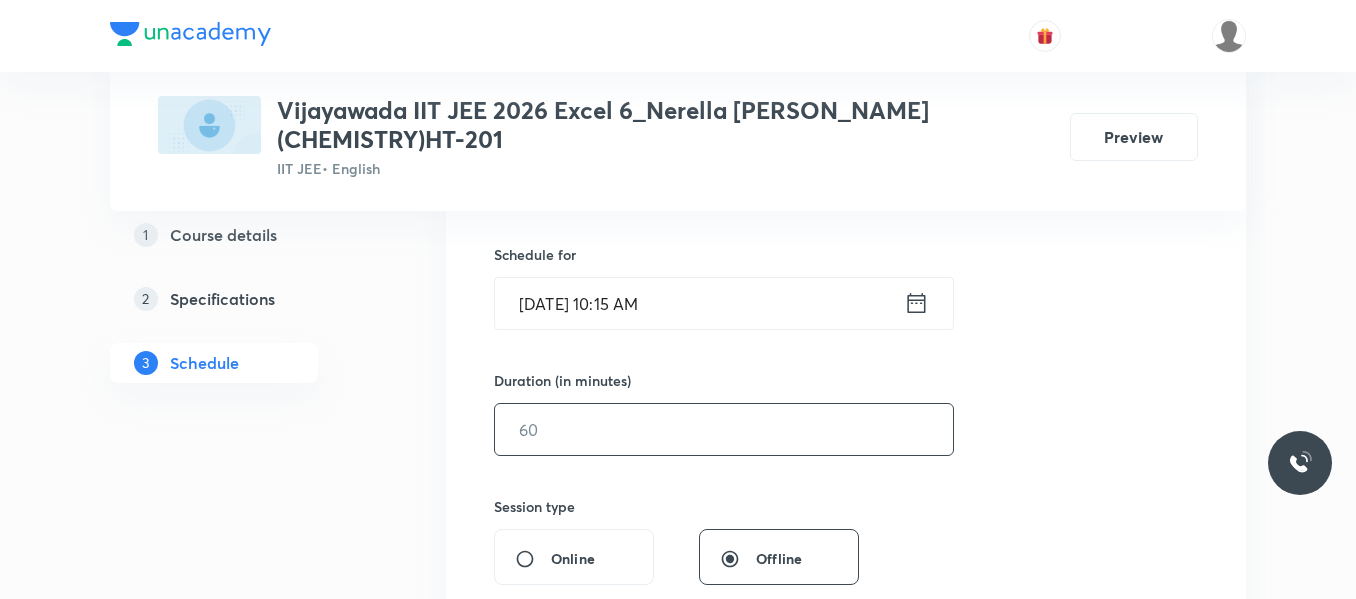 click at bounding box center [724, 429] 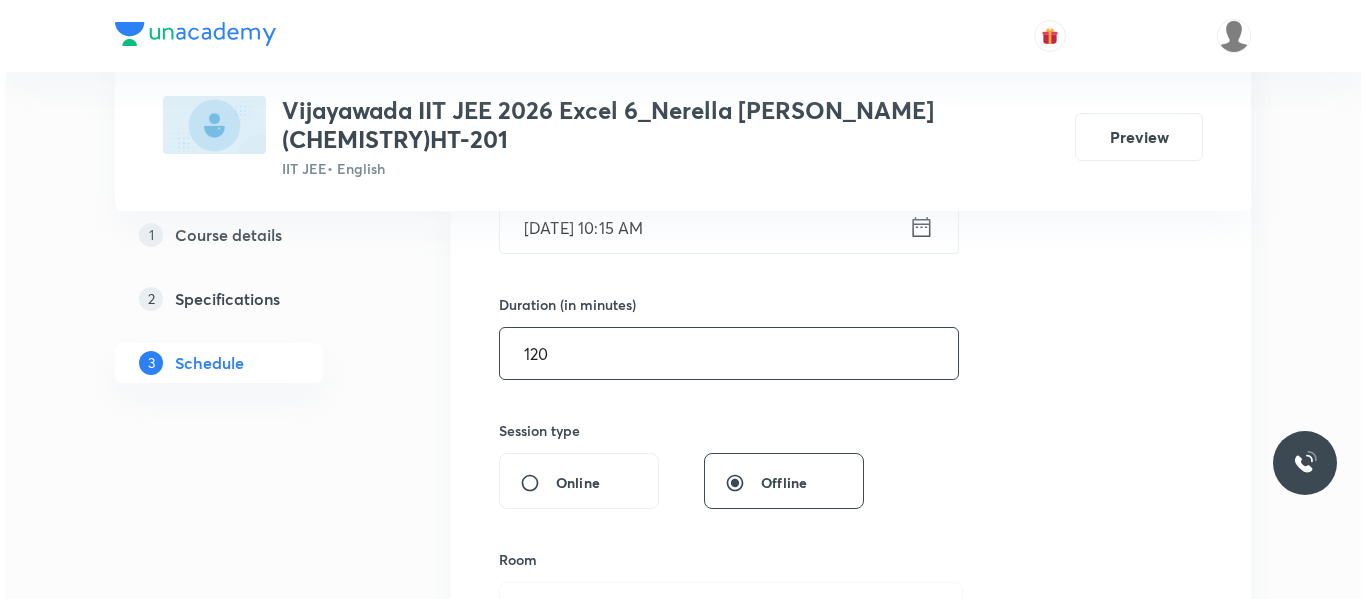 scroll, scrollTop: 774, scrollLeft: 0, axis: vertical 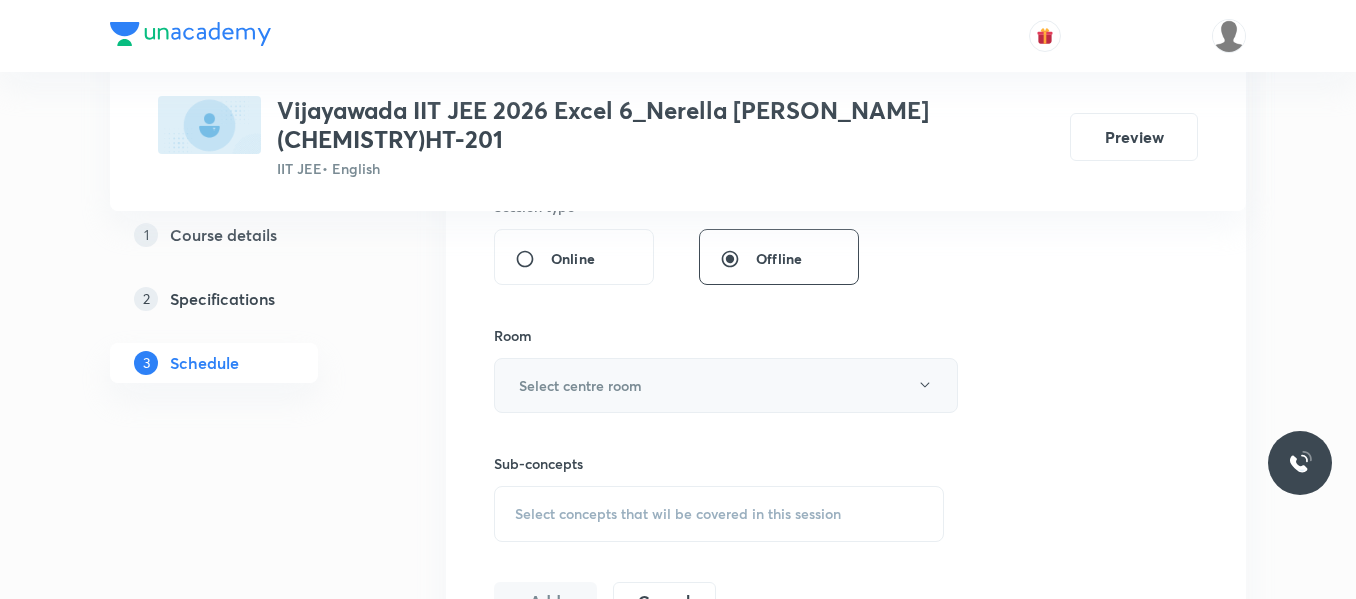 type on "120" 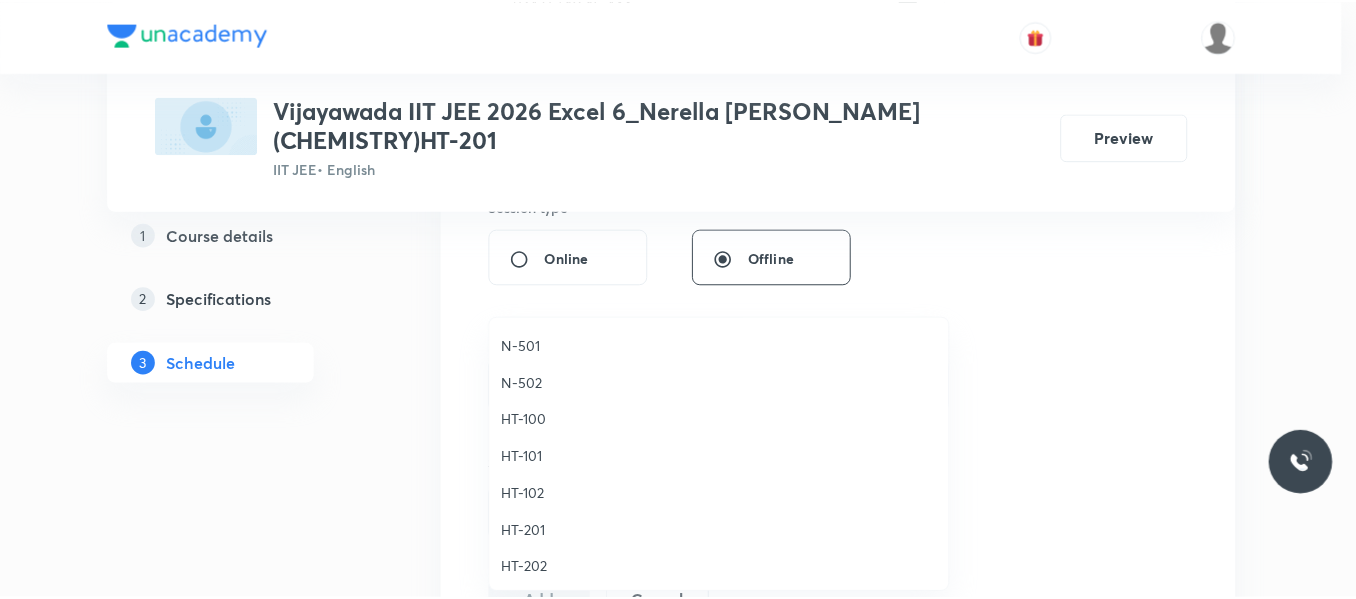 scroll, scrollTop: 700, scrollLeft: 0, axis: vertical 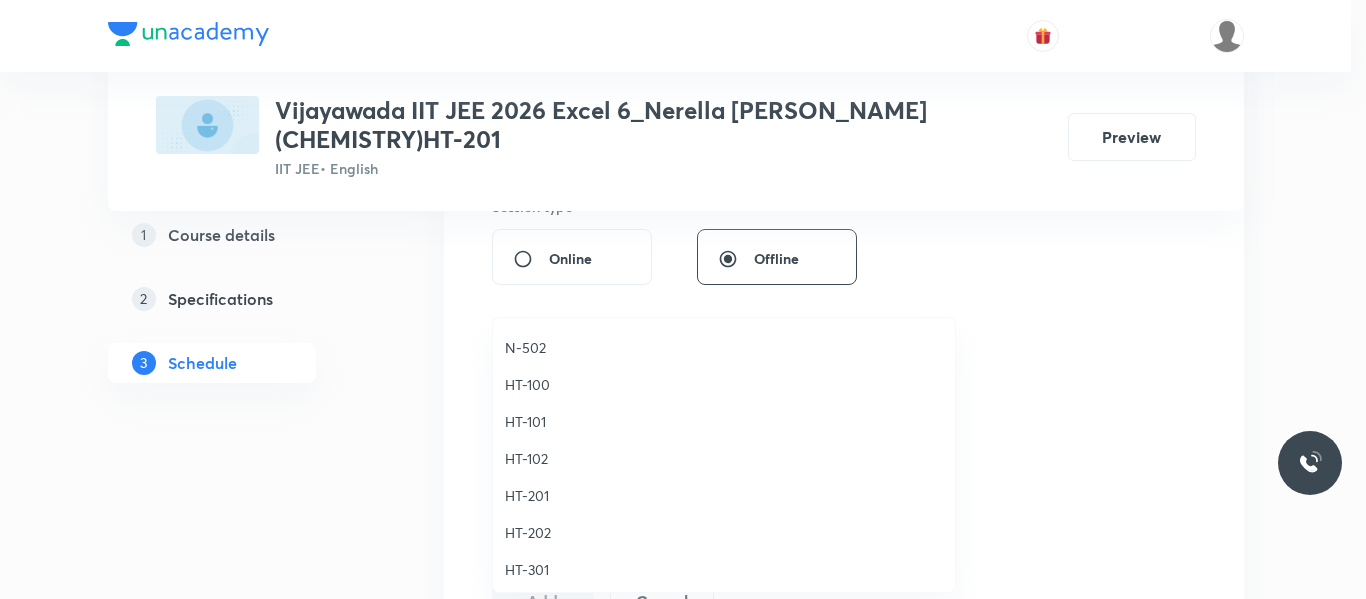 click on "HT-201" at bounding box center (724, 495) 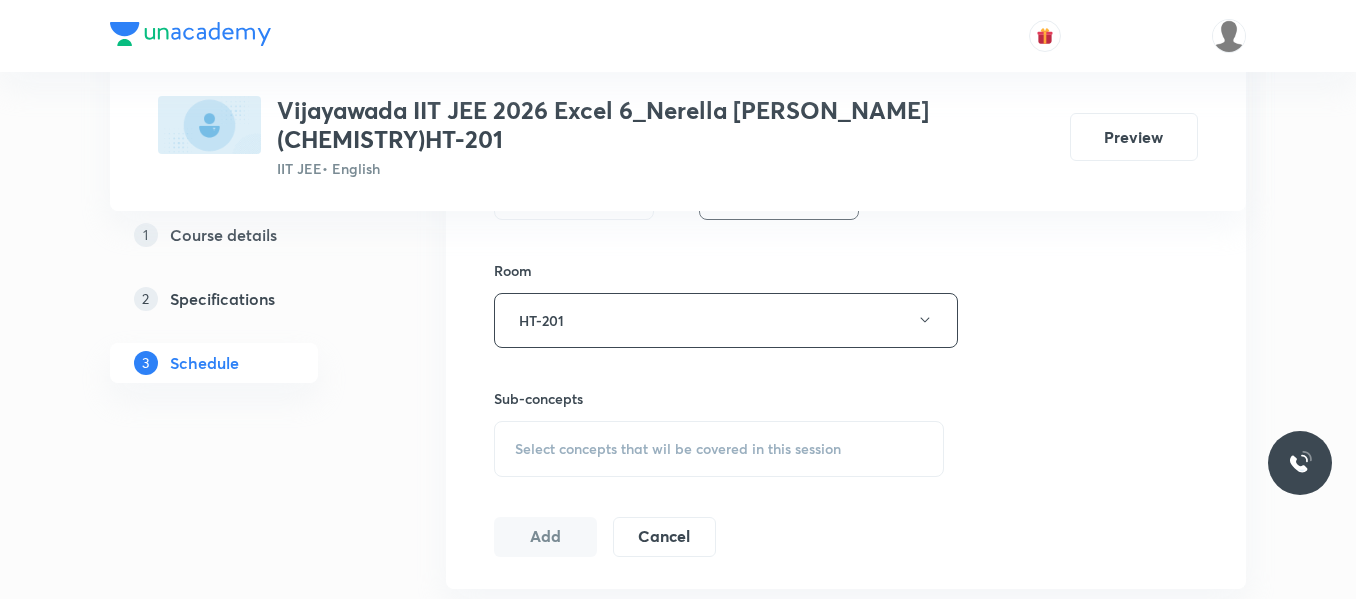 scroll, scrollTop: 874, scrollLeft: 0, axis: vertical 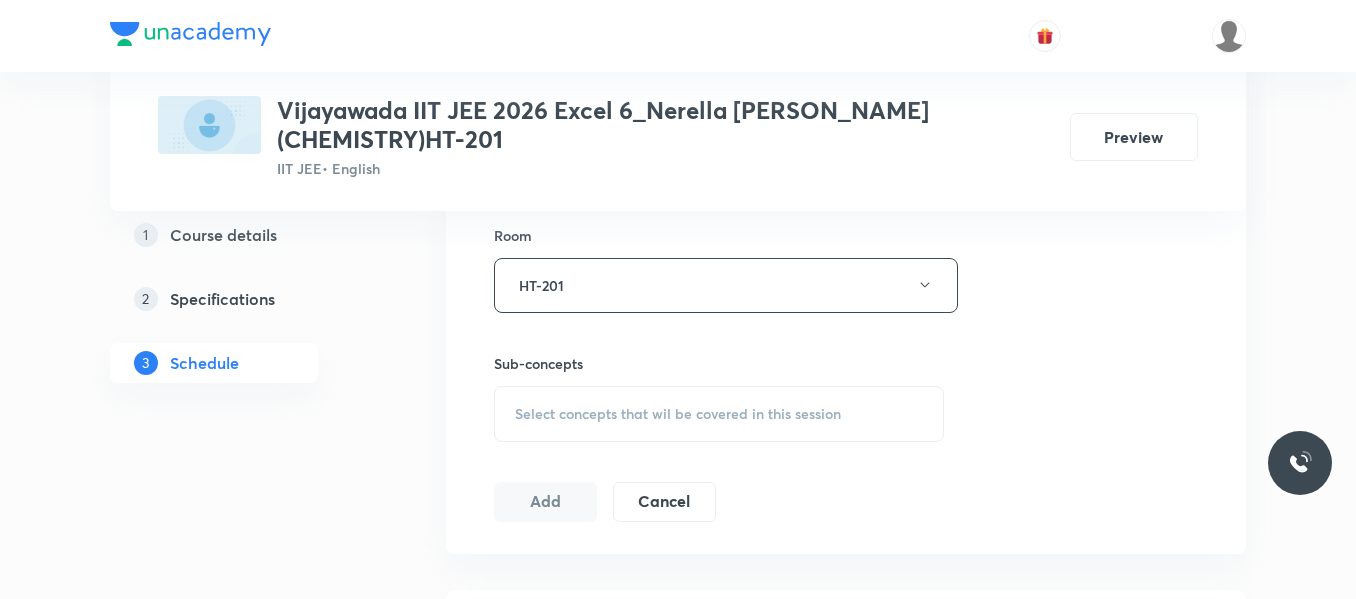 click on "Select concepts that wil be covered in this session" at bounding box center (678, 414) 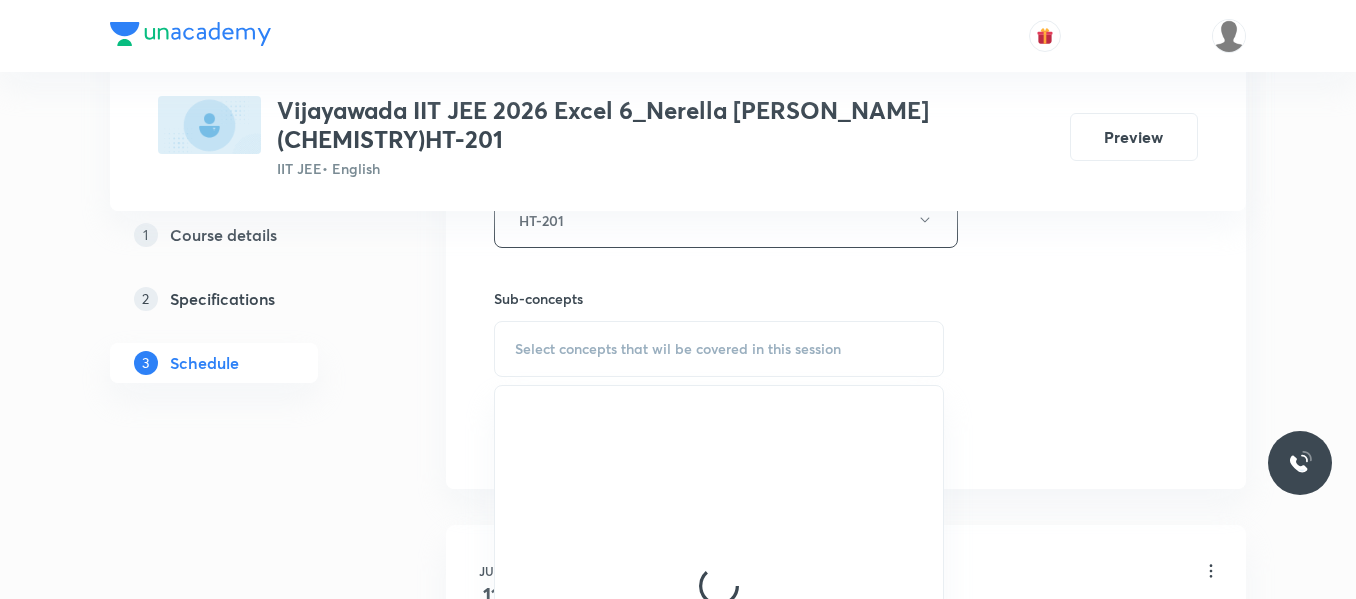 scroll, scrollTop: 974, scrollLeft: 0, axis: vertical 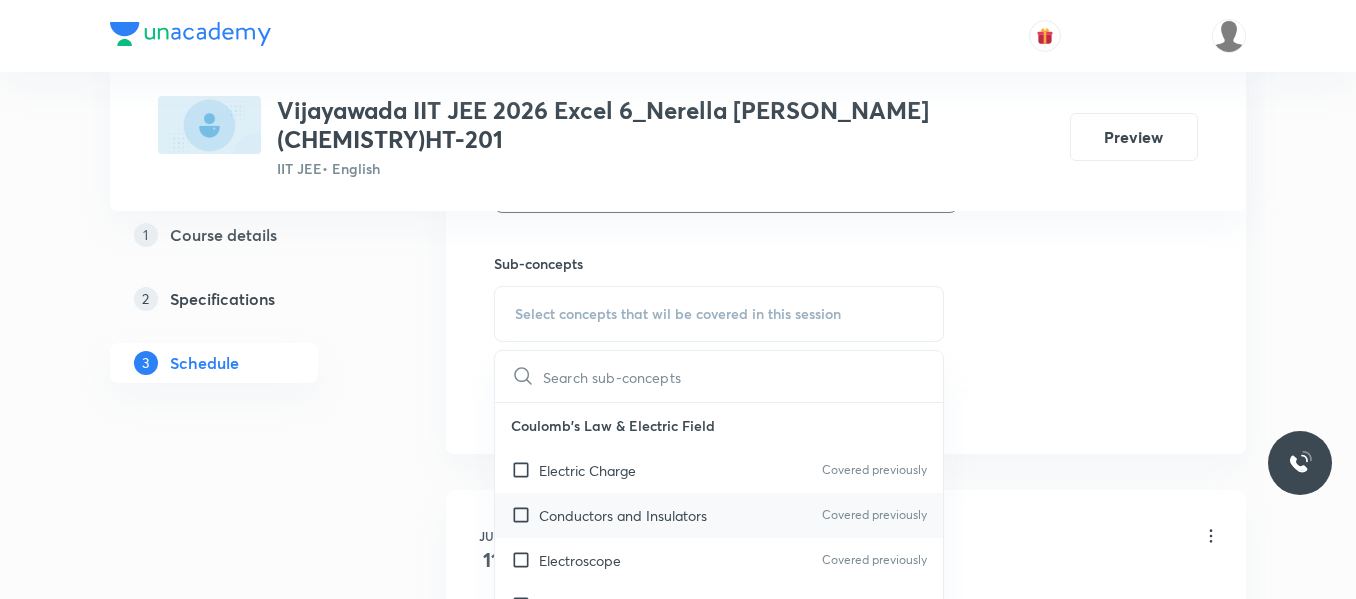 click on "Conductors and Insulators" at bounding box center (623, 515) 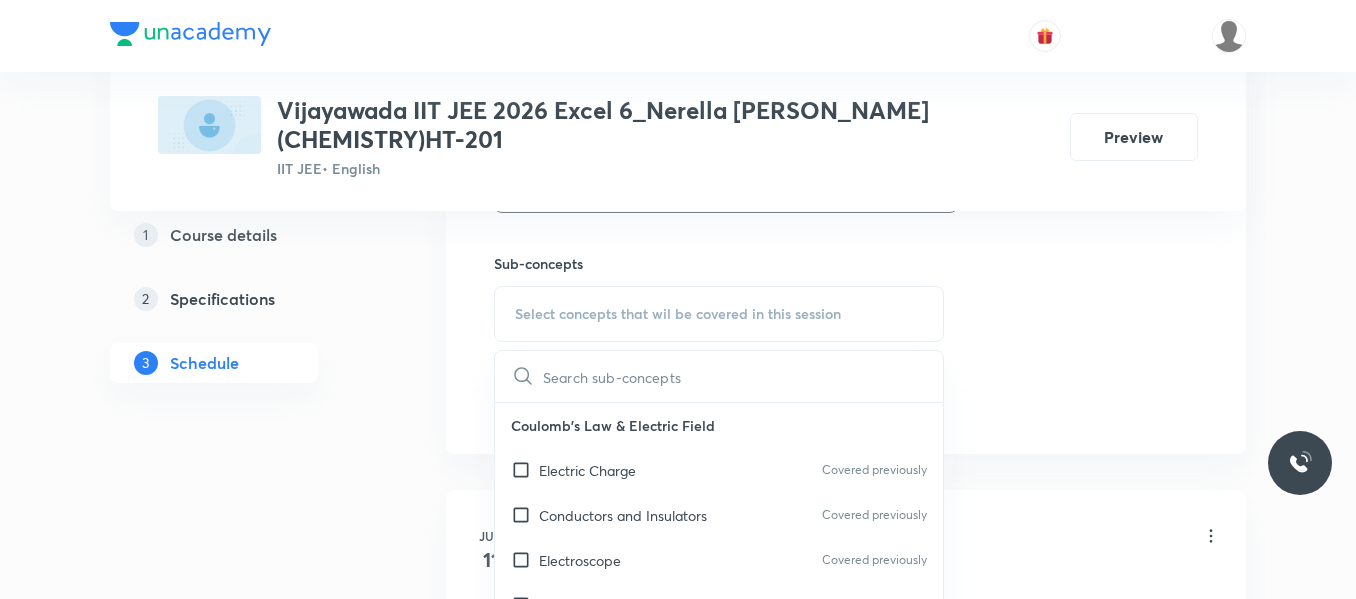 checkbox on "true" 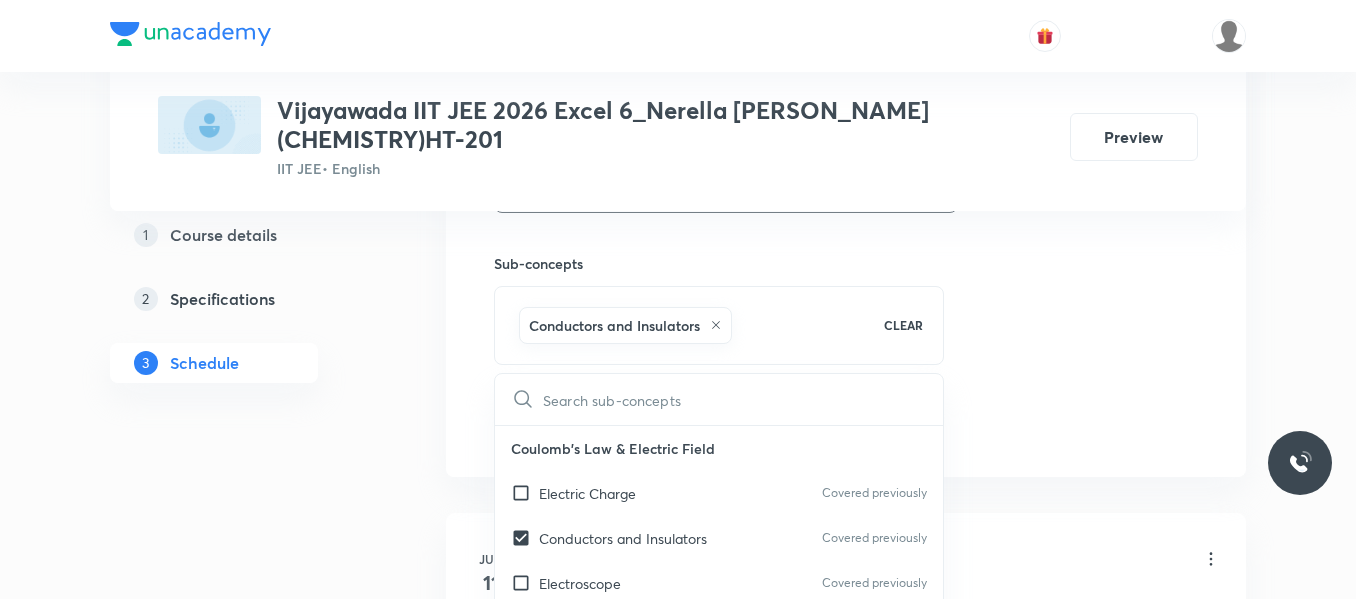 click on "Session  20 Live class Session title 26/99 Haloalkanes and haloarenes ​ Schedule for Jul 14, 2025, 10:15 AM ​ Duration (in minutes) 120 ​   Session type Online Offline Room HT-201 Sub-concepts Conductors and Insulators CLEAR ​ Coulomb's Law & Electric Field Electric Charge Covered previously Conductors and Insulators Covered previously Electroscope Covered previously Charging of a Body Covered previously Coulomb's Law Covered previously Coulomb's Law in Vector Form Superposition Principle Covered previously Electric Field  Electric Field Due to an Isolated Point Charge  Electric Field Due to Continuous Distribution of Charge Field of Ring Charge  Electric Field Due to an Infinte Line Charge Field of Uniformly Charged Disk Field of Two Oppositely Charged Sheets Lines of Force  Different Patterns of Electric Field Lines Electrostatic Shielding (or Screening) Motion of Charge Particle in Uniform  Electric Field Lines Electric Dipole  Electric Field Due to A Dipole  Dipole in a Uniform Electric Field Add" at bounding box center (846, -36) 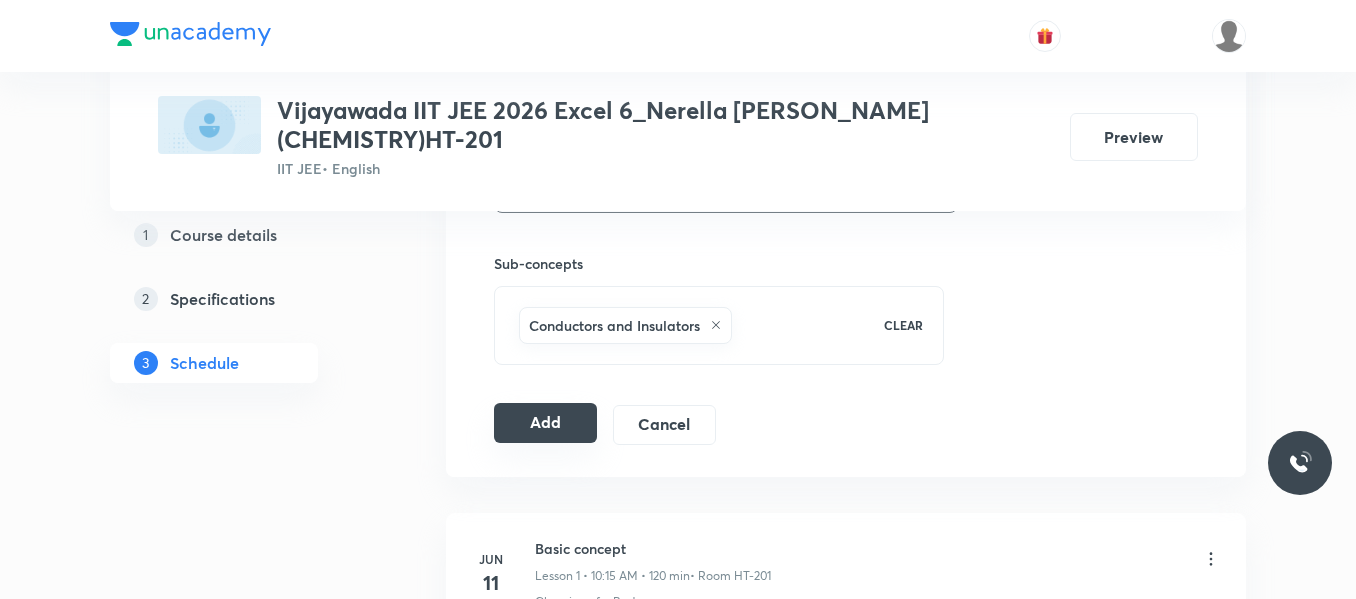 click on "Add" at bounding box center (545, 423) 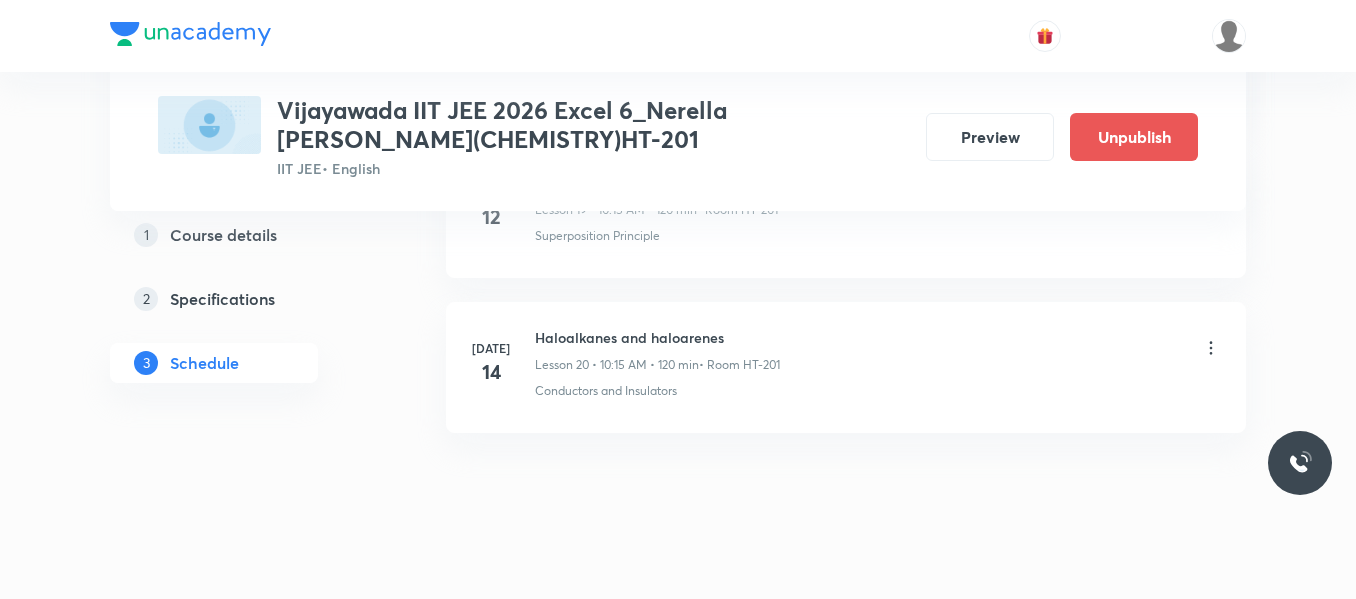 scroll, scrollTop: 3210, scrollLeft: 0, axis: vertical 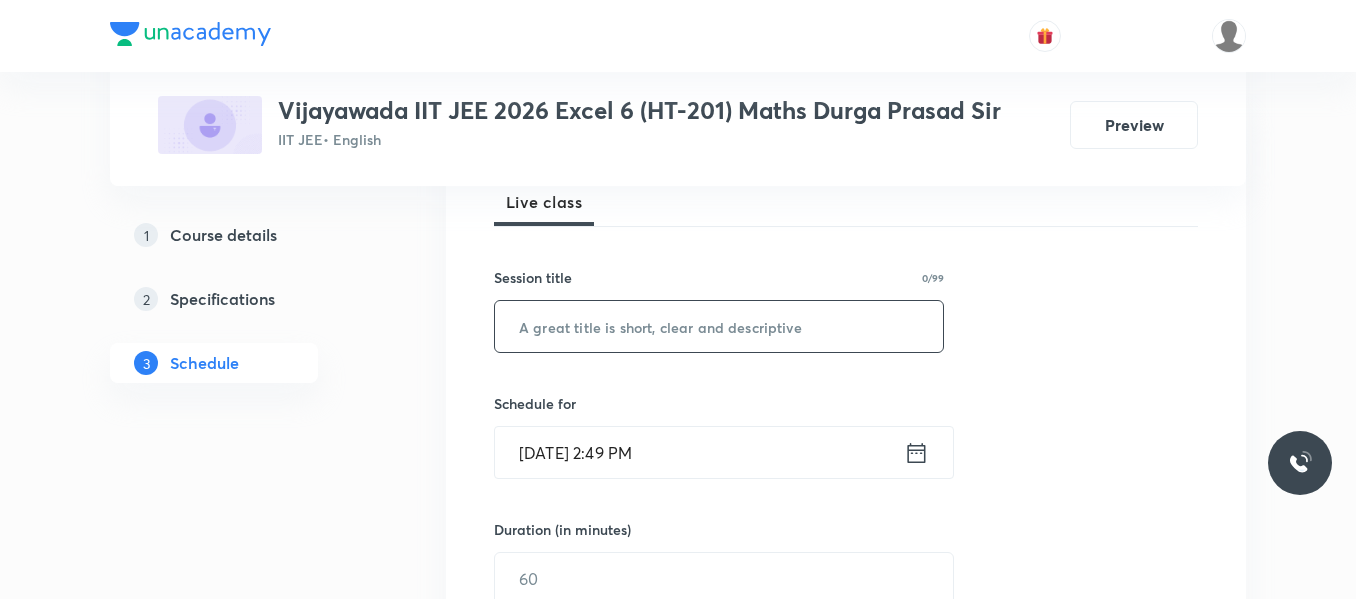 click at bounding box center (719, 326) 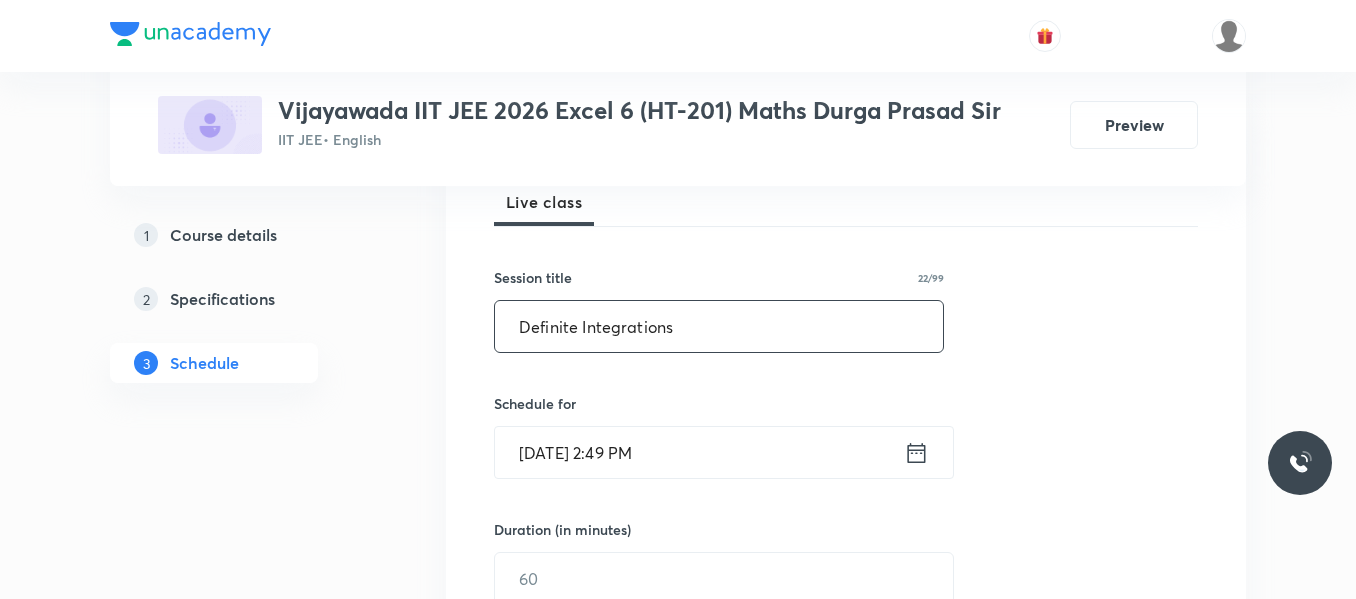 type on "Definite Integrations" 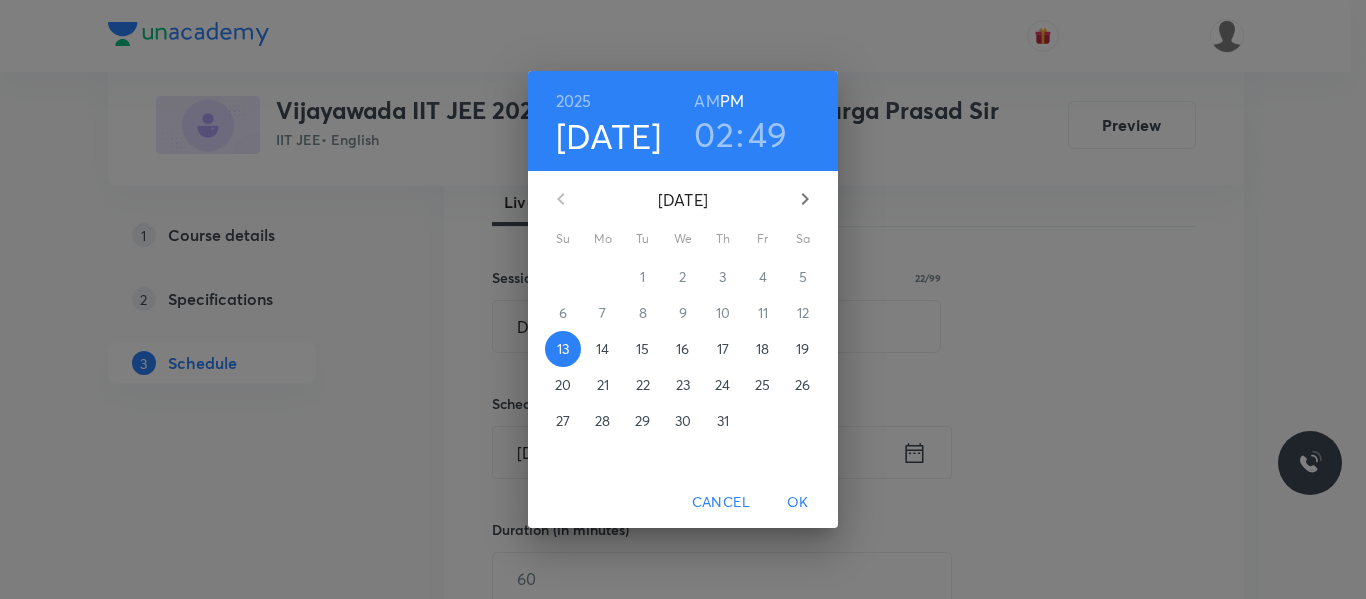 click on "14" at bounding box center (603, 349) 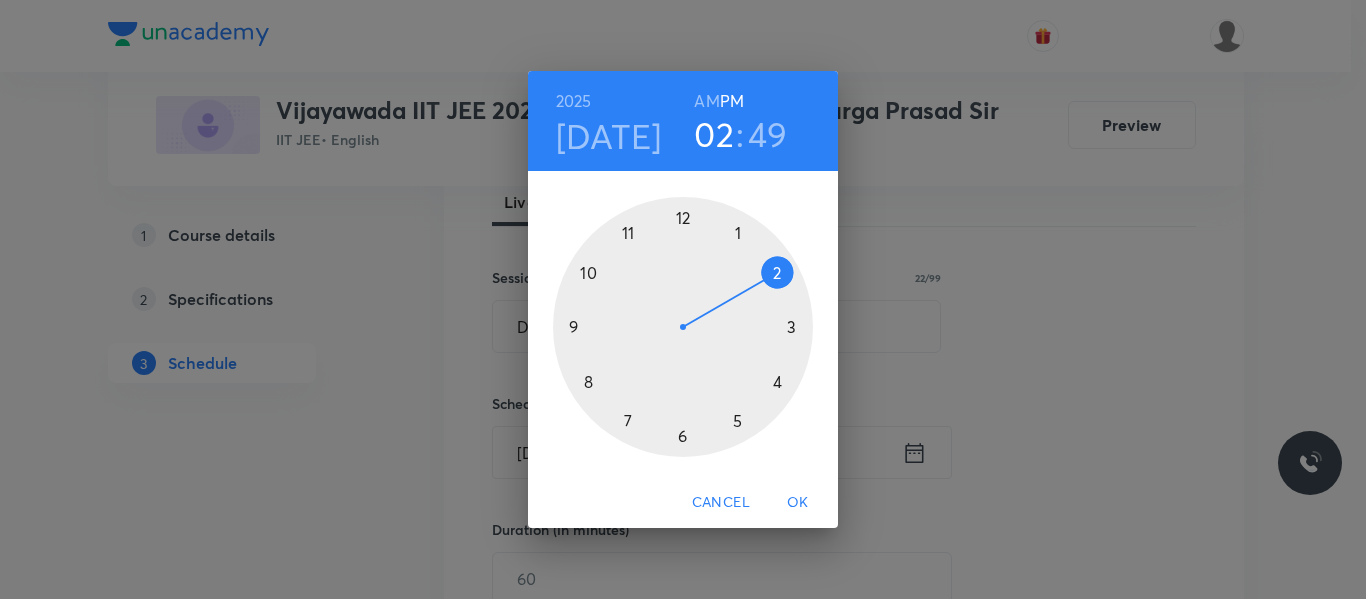 drag, startPoint x: 738, startPoint y: 234, endPoint x: 749, endPoint y: 281, distance: 48.270073 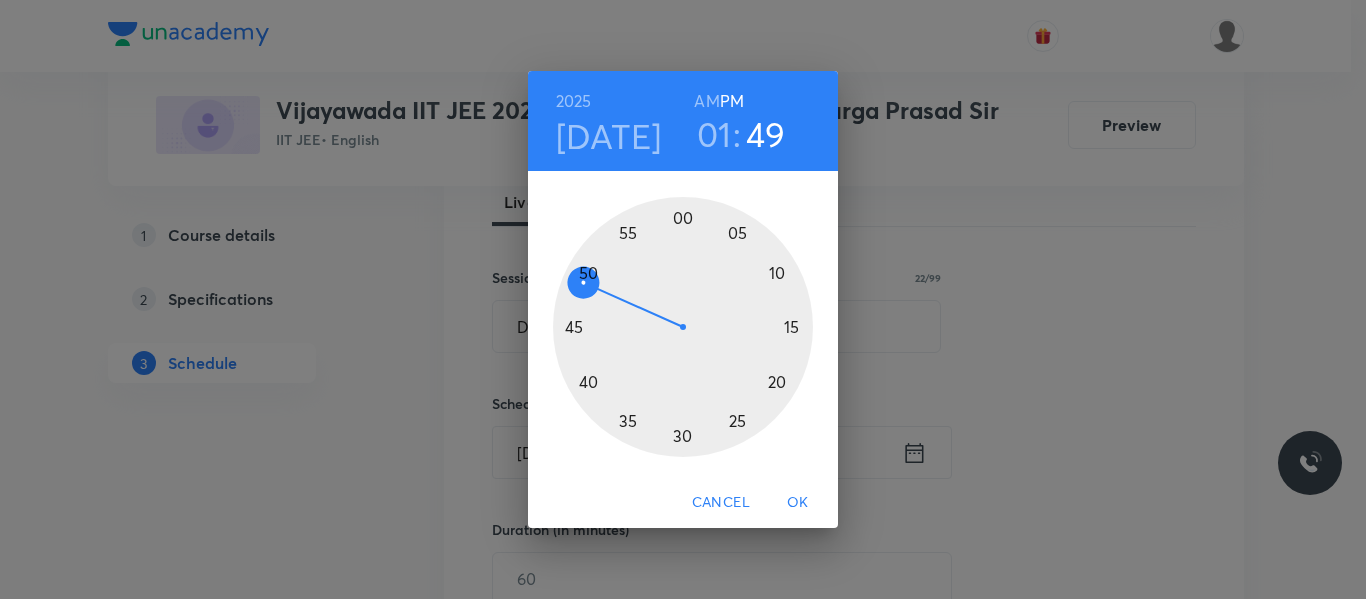 click at bounding box center (683, 327) 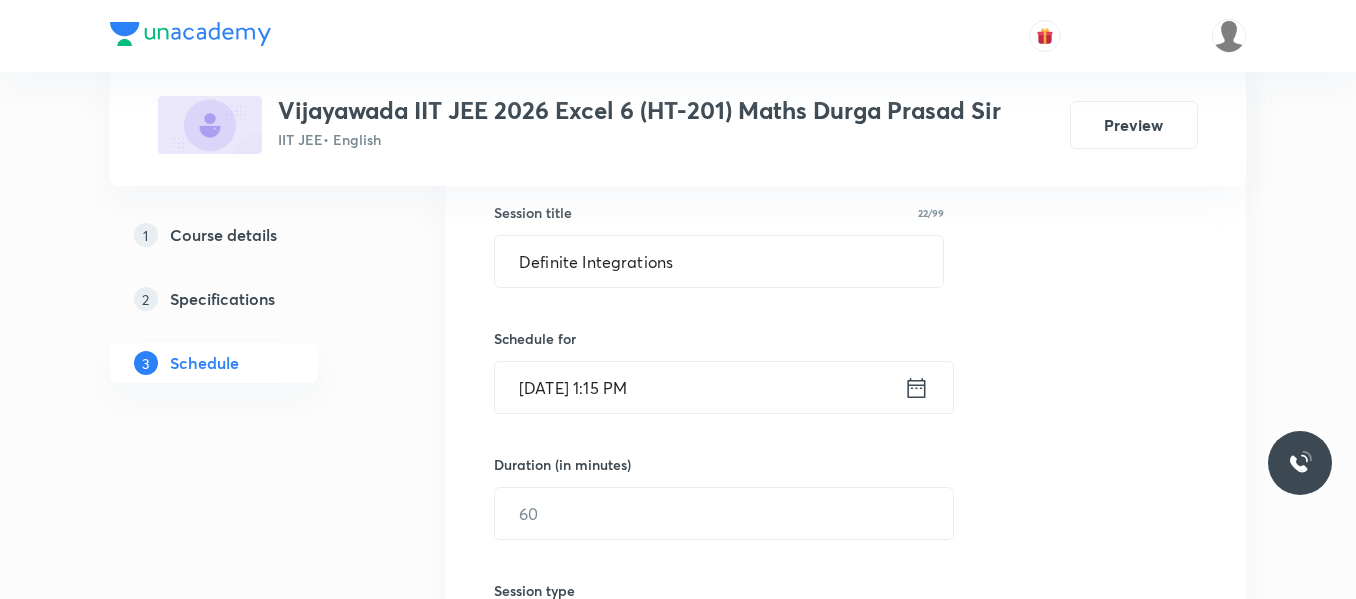 scroll, scrollTop: 400, scrollLeft: 0, axis: vertical 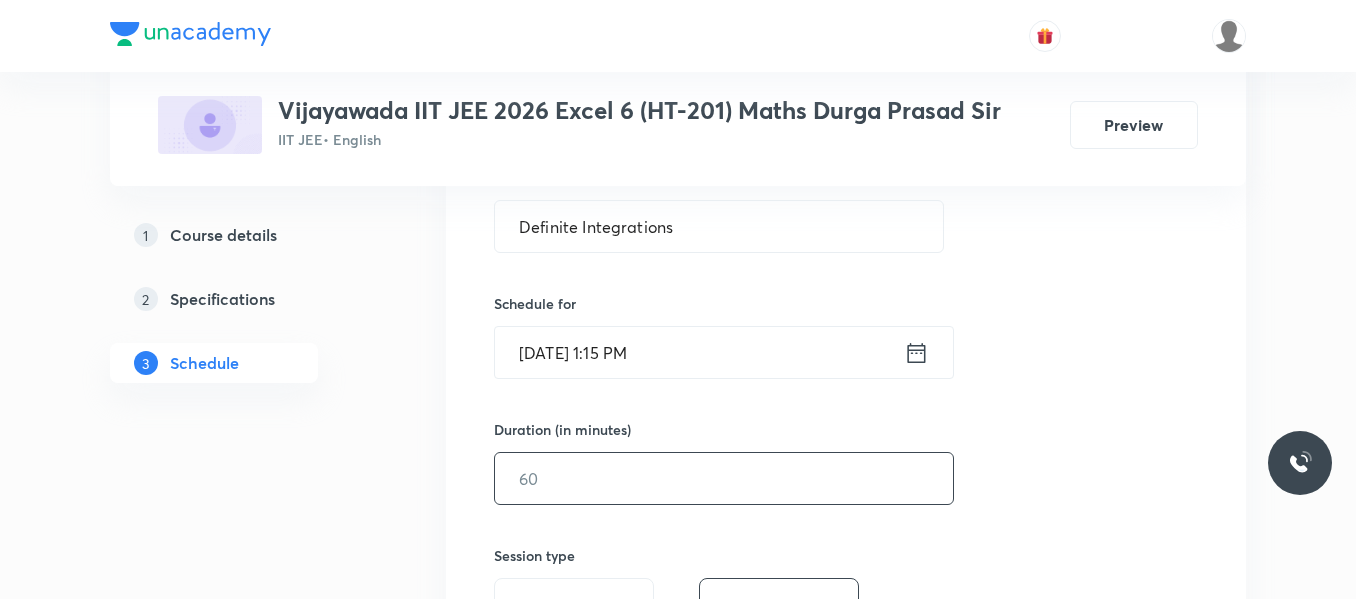 click at bounding box center [724, 478] 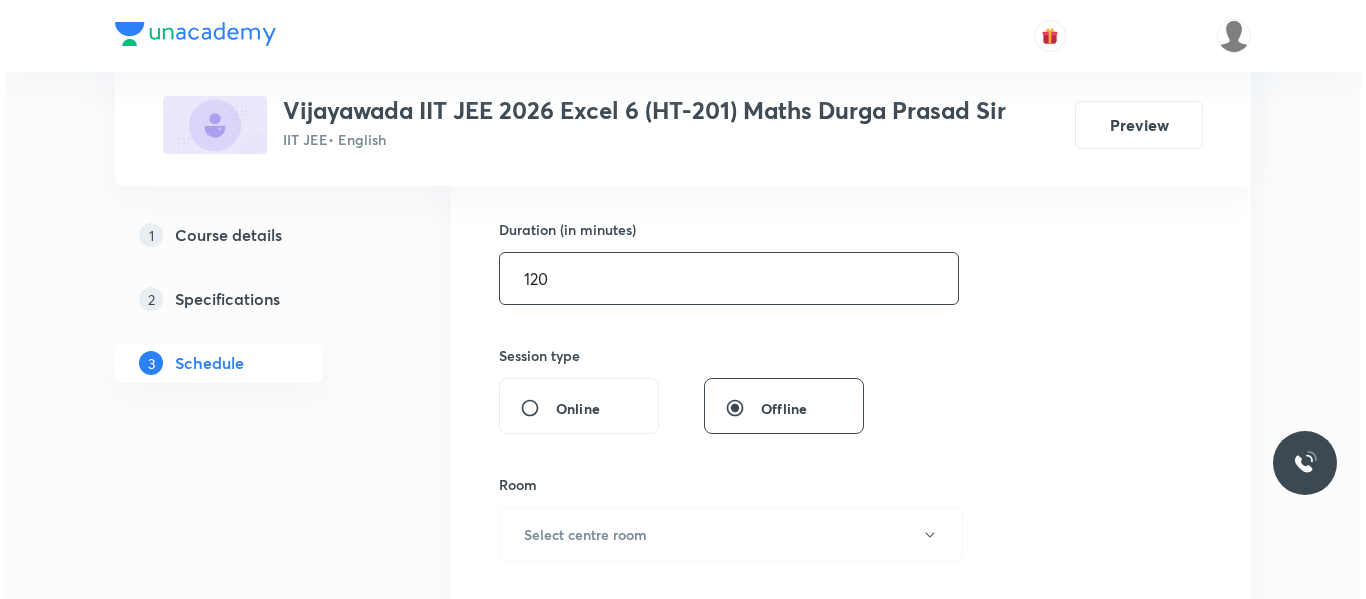 scroll, scrollTop: 700, scrollLeft: 0, axis: vertical 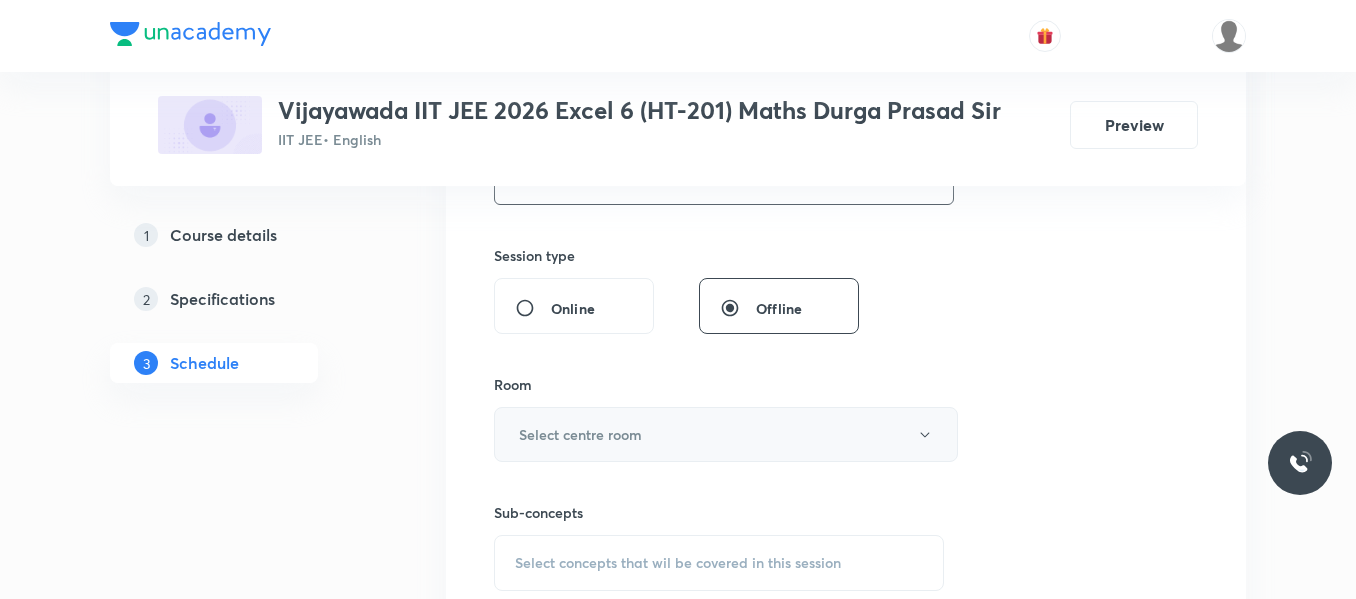 type on "120" 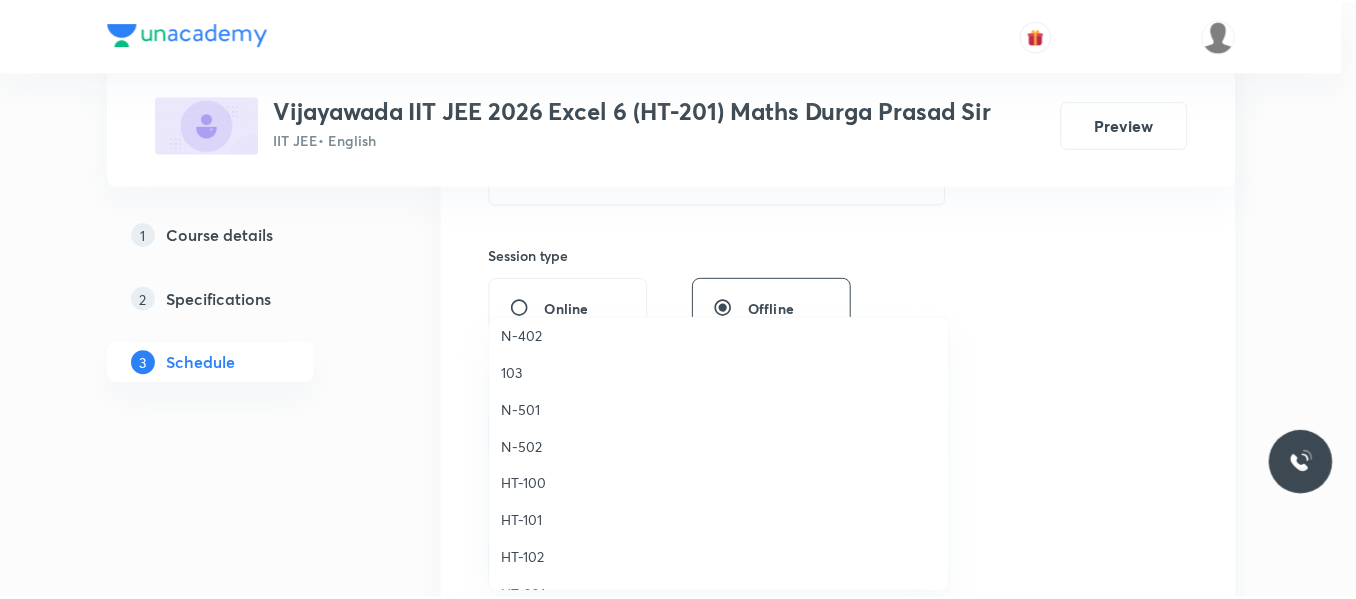 scroll, scrollTop: 700, scrollLeft: 0, axis: vertical 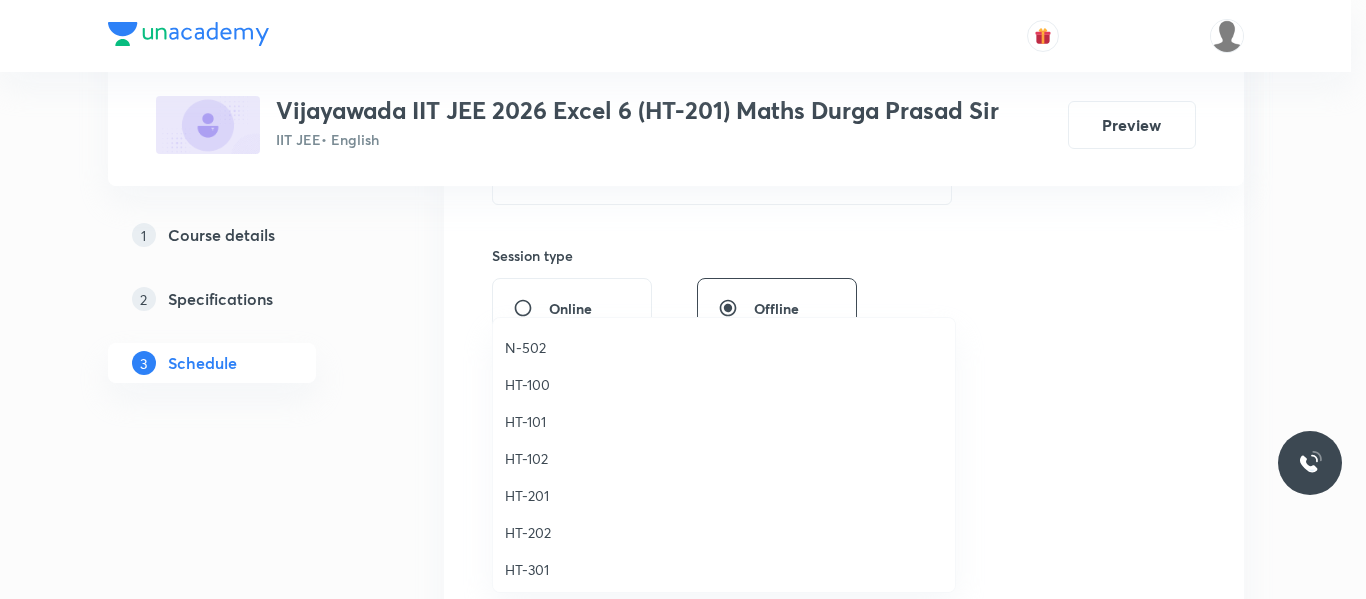 click on "HT-201" at bounding box center (724, 495) 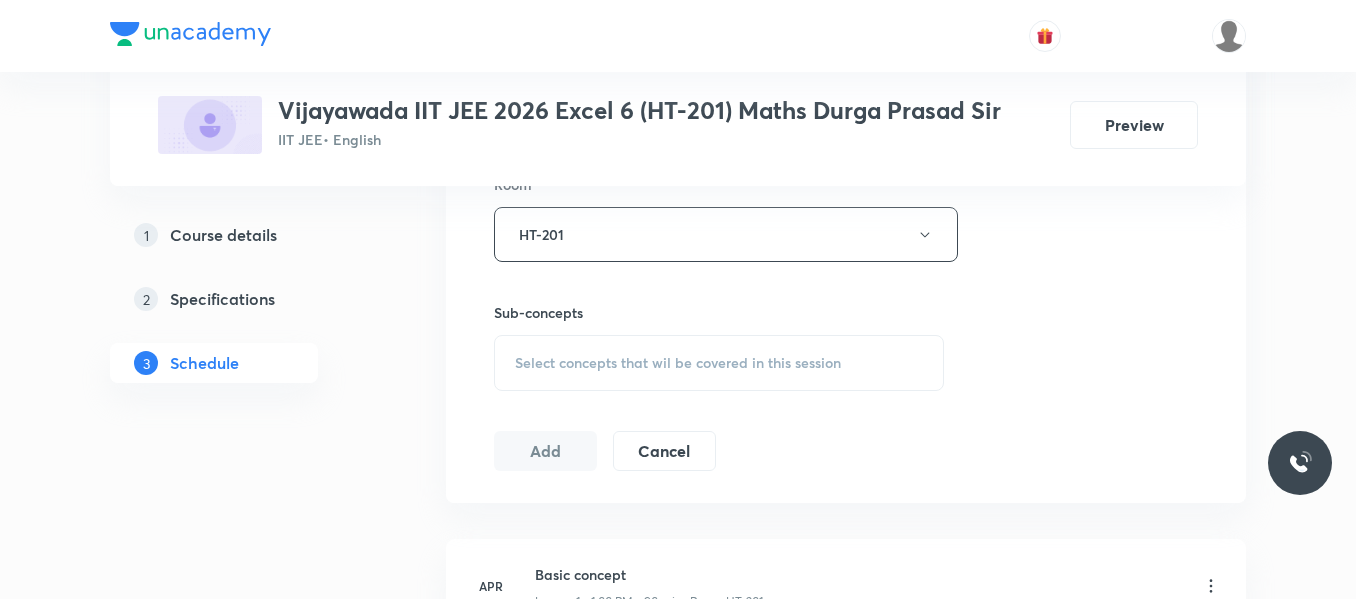 click on "Select concepts that wil be covered in this session" at bounding box center [678, 363] 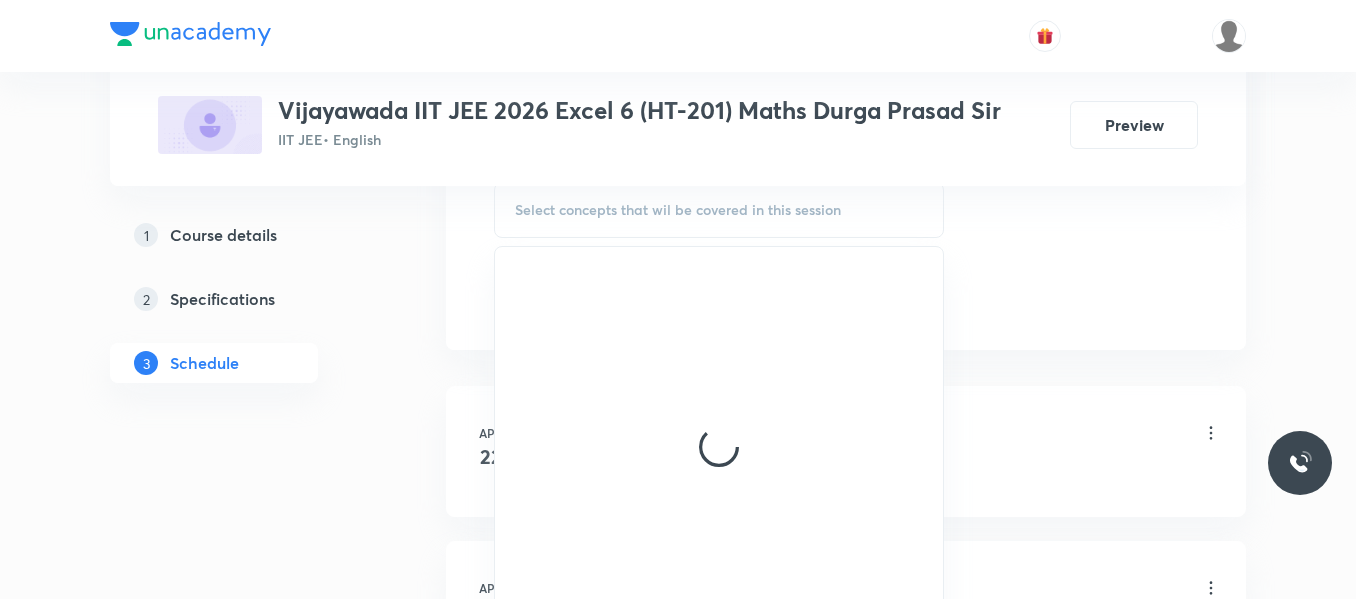 scroll, scrollTop: 1100, scrollLeft: 0, axis: vertical 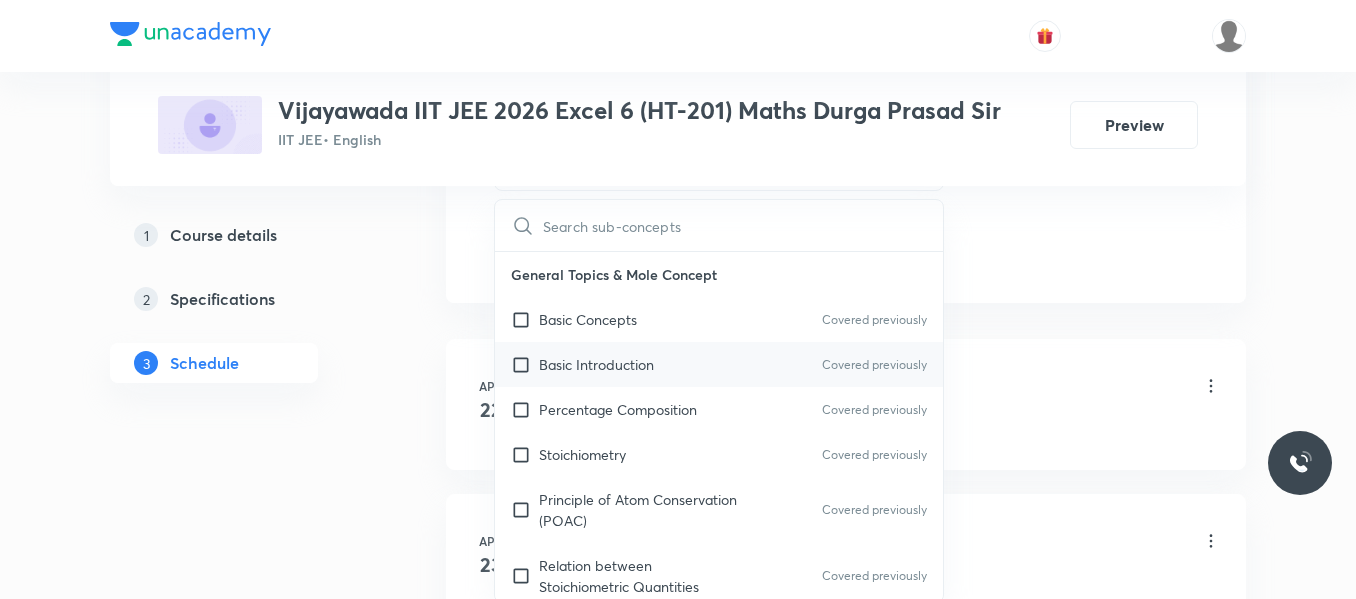 click on "Basic Introduction" at bounding box center (596, 364) 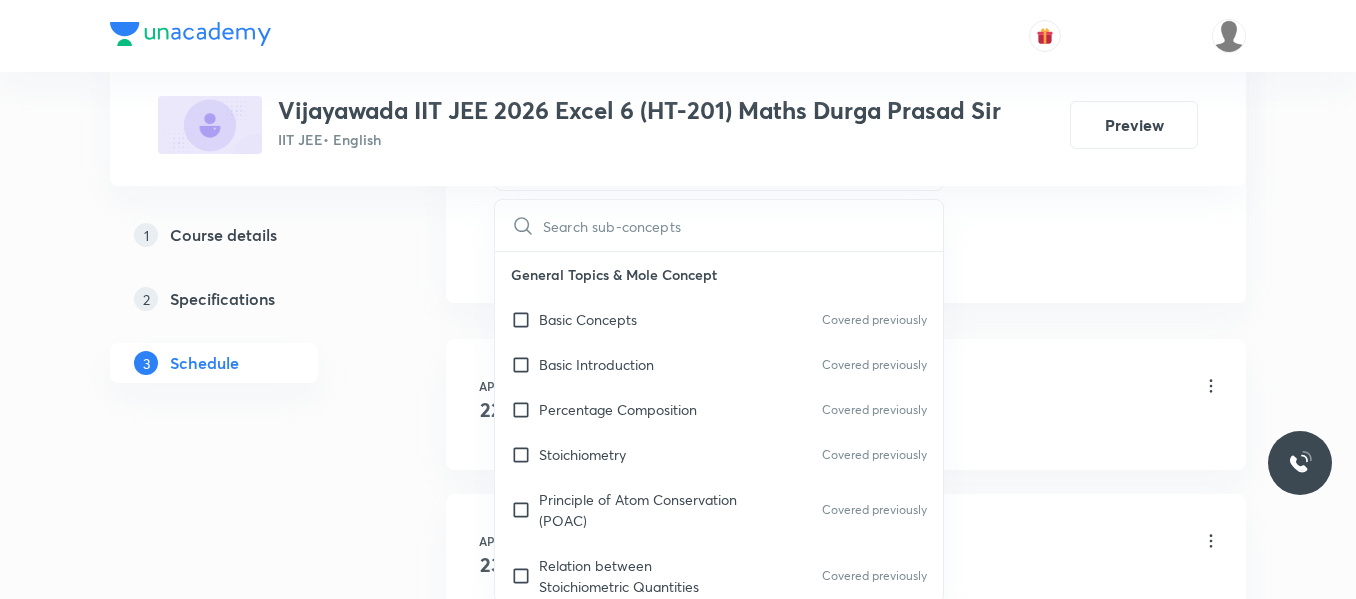 checkbox on "true" 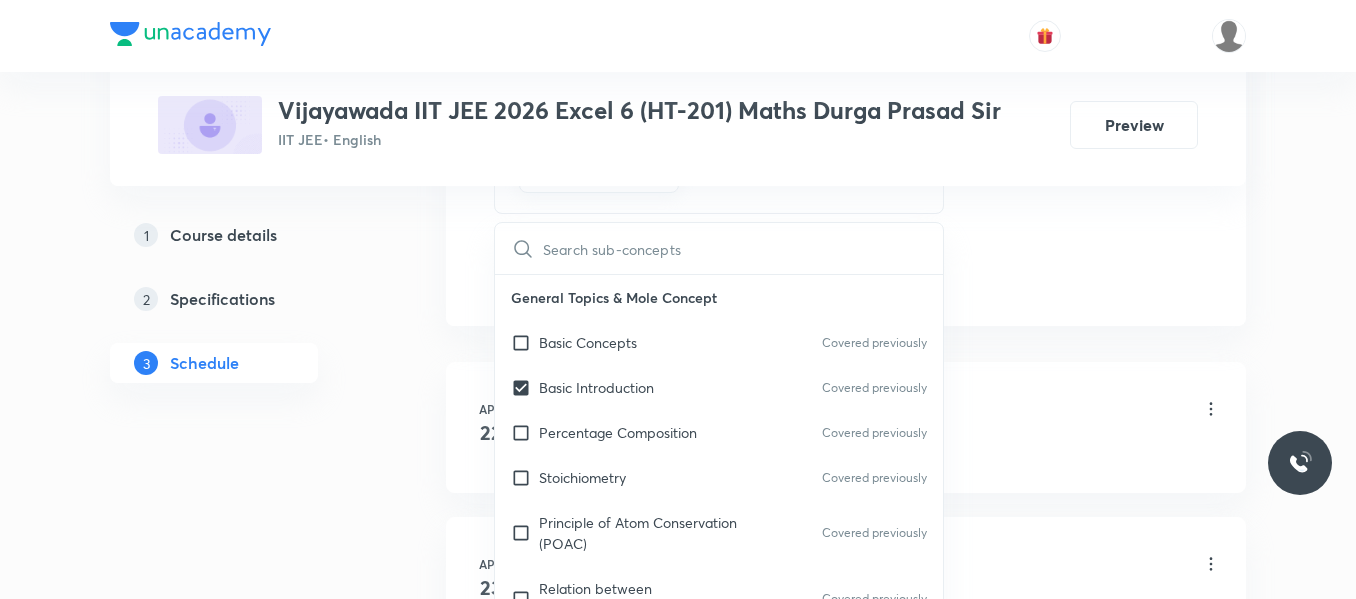 click on "Session  27 Live class Session title 22/99 Definite Integrations ​ Schedule for Jul 14, 2025, 1:15 PM ​ Duration (in minutes) 120 ​   Session type Online Offline Room HT-201 Sub-concepts Basic Introduction CLEAR ​ General Topics & Mole Concept Basic Concepts Covered previously Basic Introduction Covered previously Percentage Composition Covered previously Stoichiometry Covered previously Principle of Atom Conservation (POAC) Covered previously Relation between Stoichiometric Quantities Covered previously Application of Mole Concept: Gravimetric Analysis Covered previously Different Laws Covered previously Formula and Composition Covered previously Concentration Terms Some basic concepts of Chemistry Atomic Structure Discovery Of Electron Covered previously Some Prerequisites of Physics Covered previously Discovery Of Protons And Neutrons Atomic Models and Theories  Representation Of Atom With Electrons And Neutrons Nature of Waves Nature Of Electromagnetic Radiation Planck’S Quantum Theory Gas Laws" at bounding box center (846, -187) 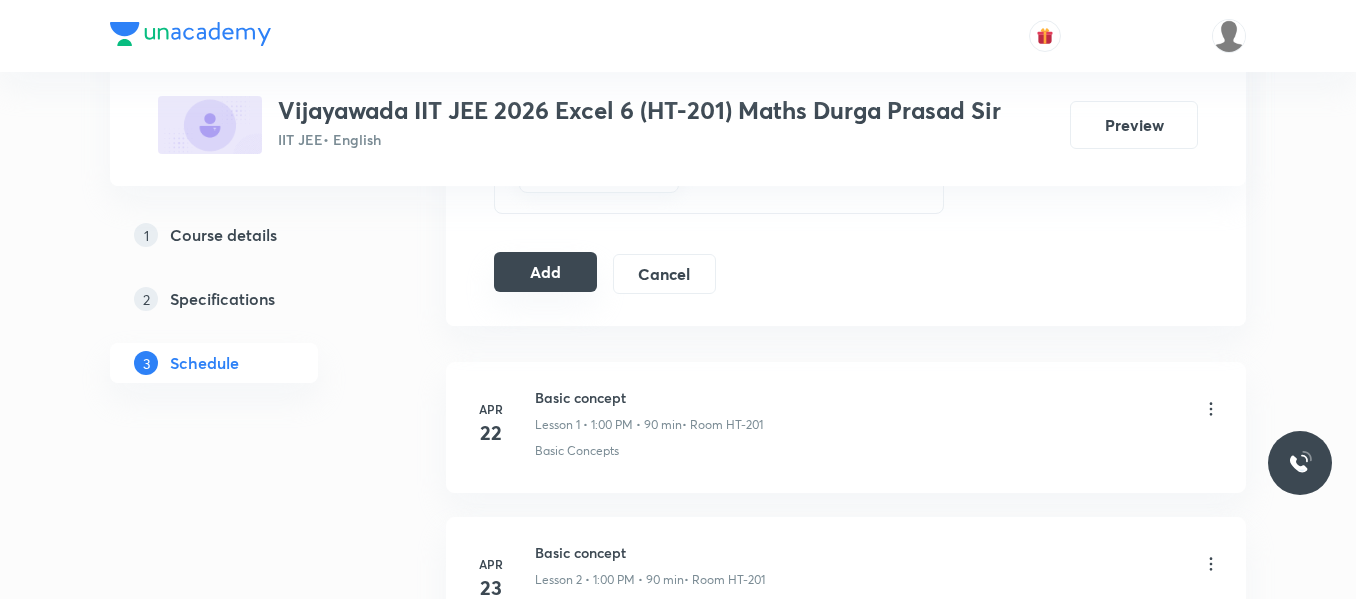 click on "Add" at bounding box center (545, 272) 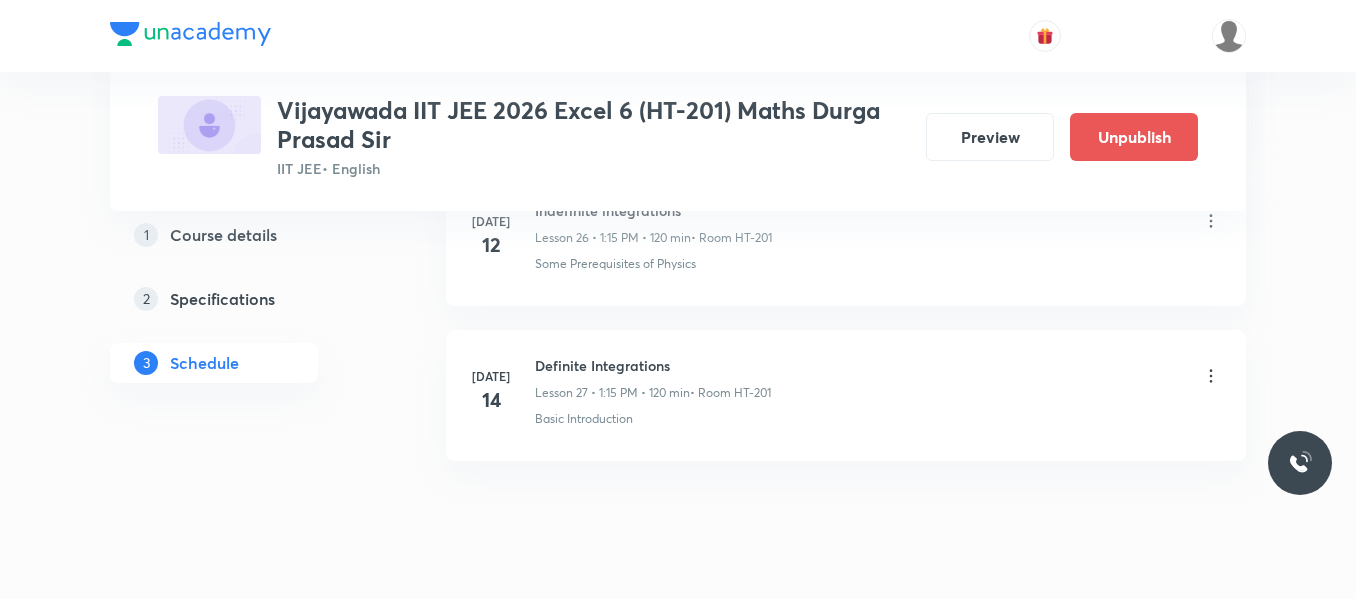 scroll, scrollTop: 4295, scrollLeft: 0, axis: vertical 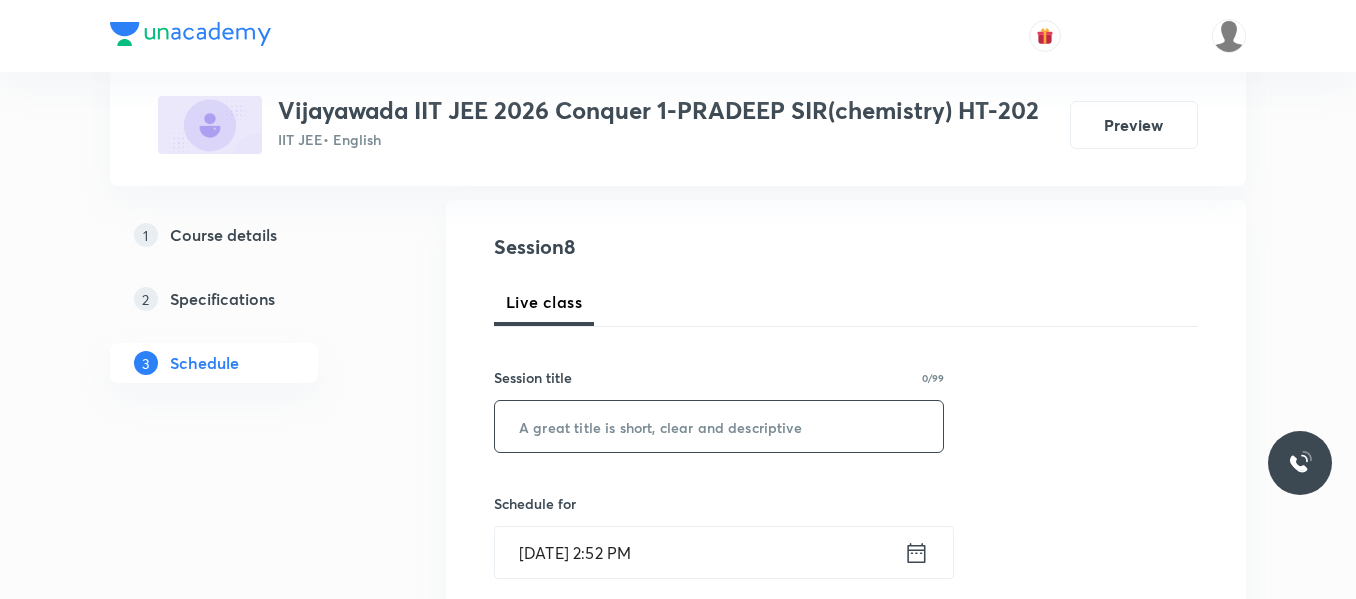 click at bounding box center (719, 426) 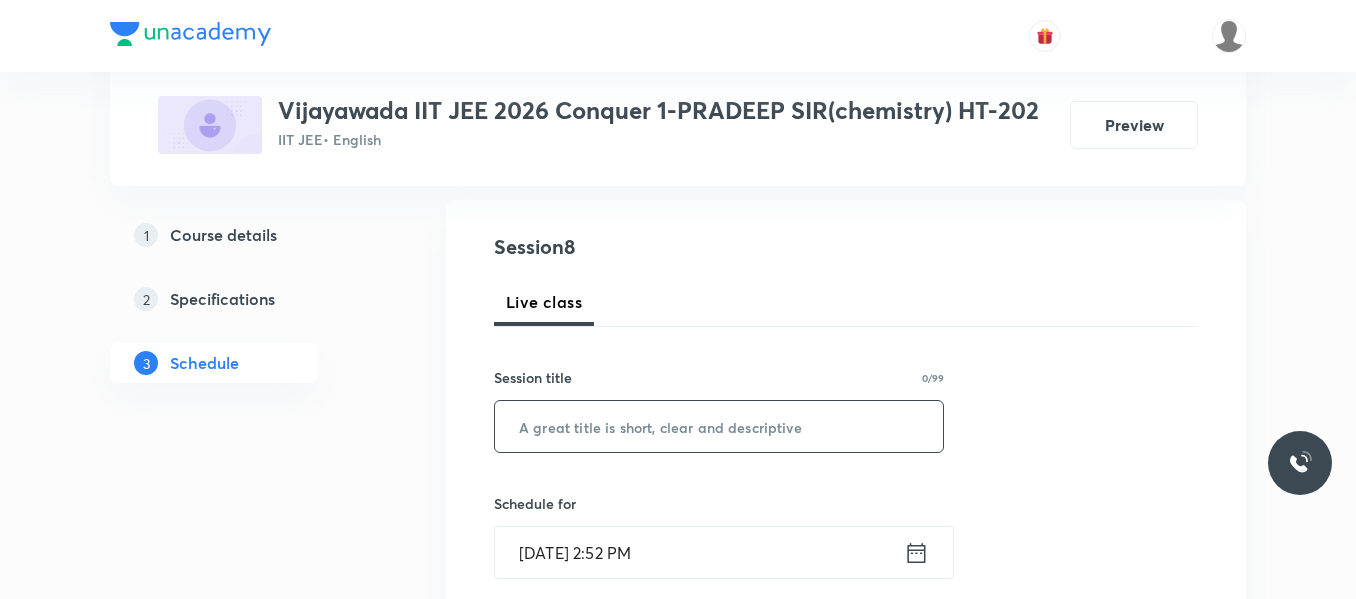 click at bounding box center (719, 426) 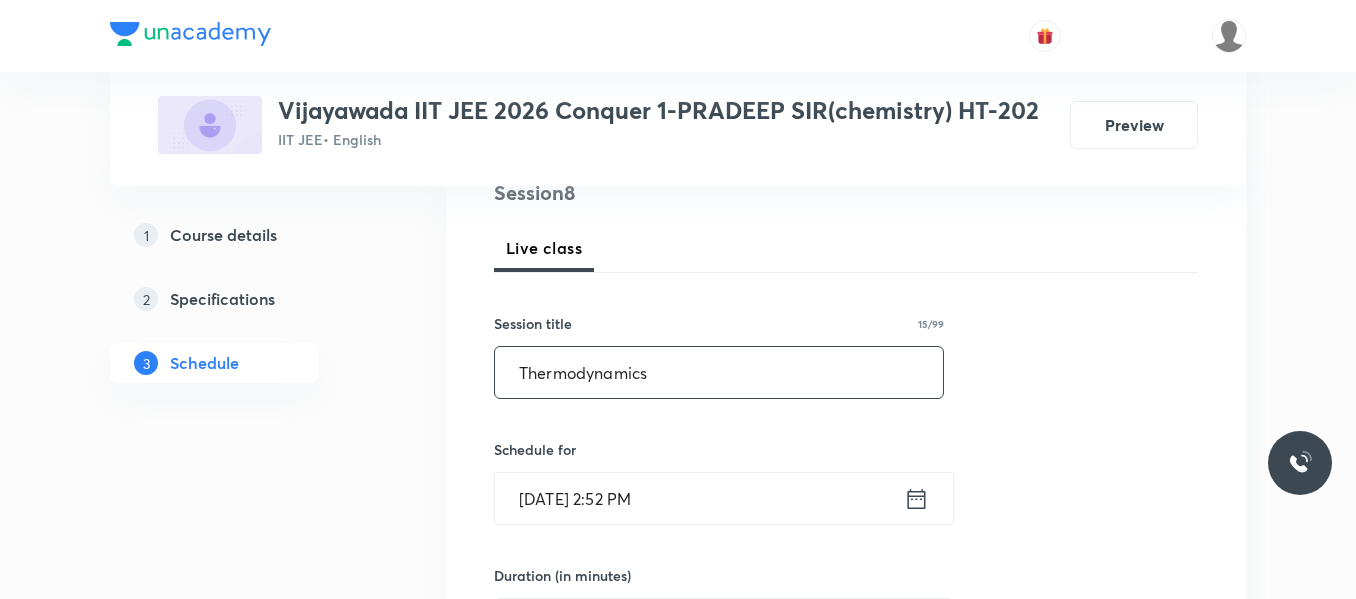 scroll, scrollTop: 300, scrollLeft: 0, axis: vertical 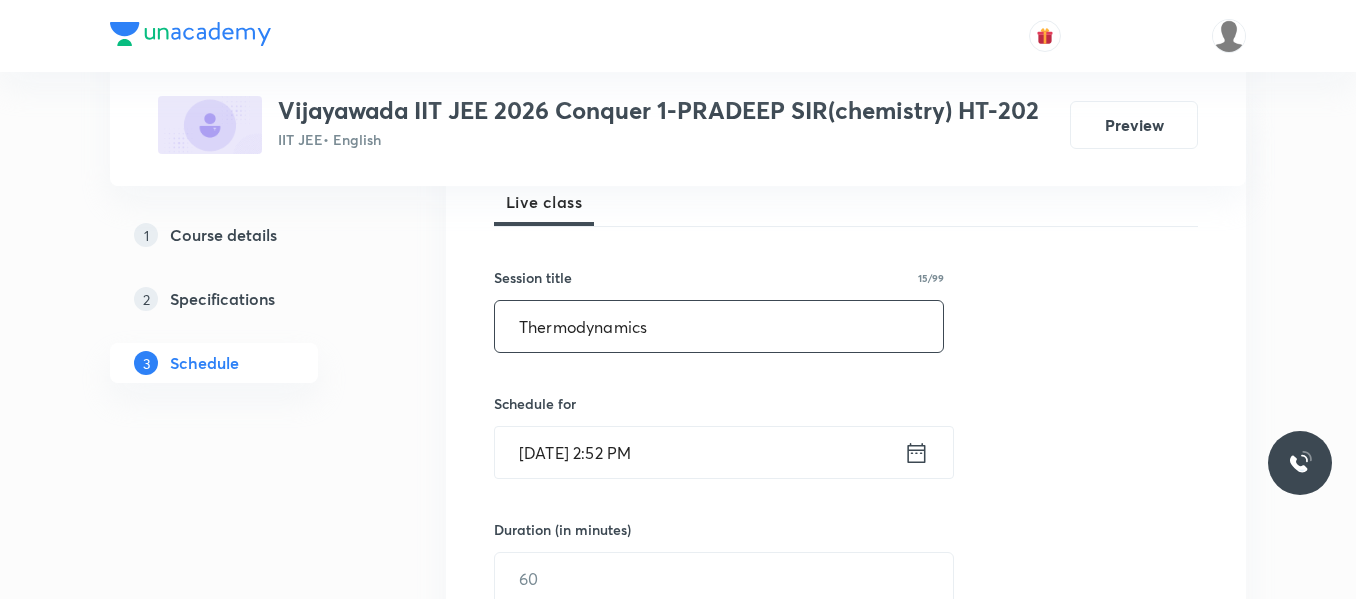 type on "Thermodynamics" 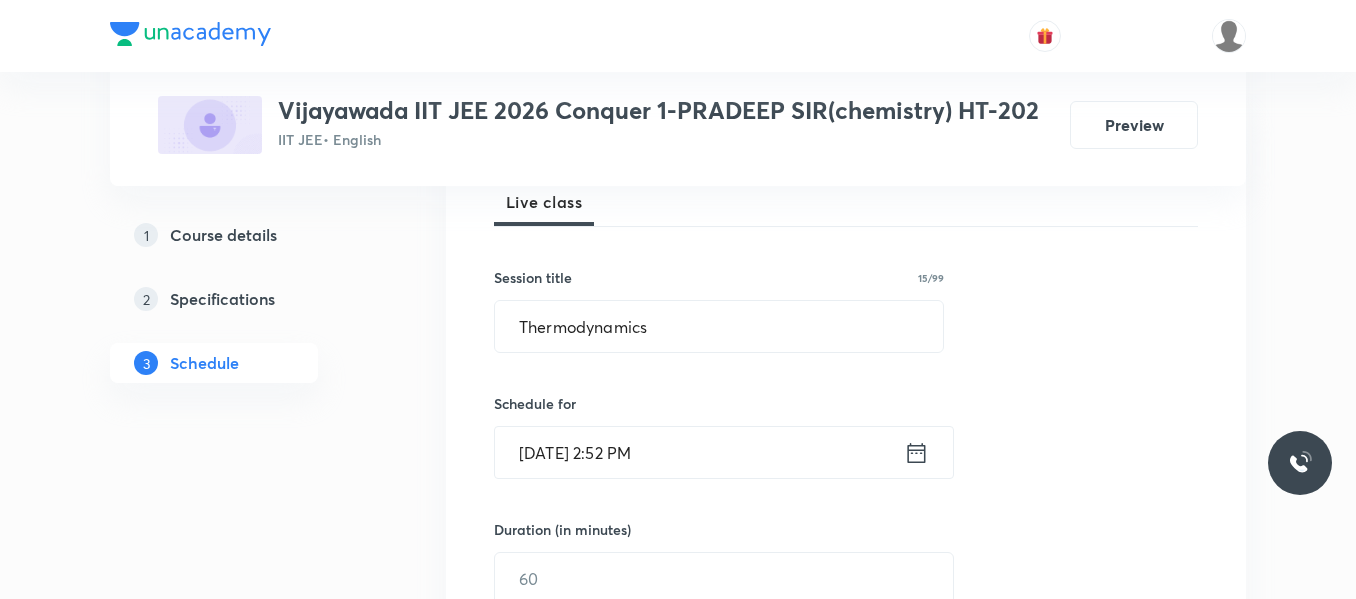 click 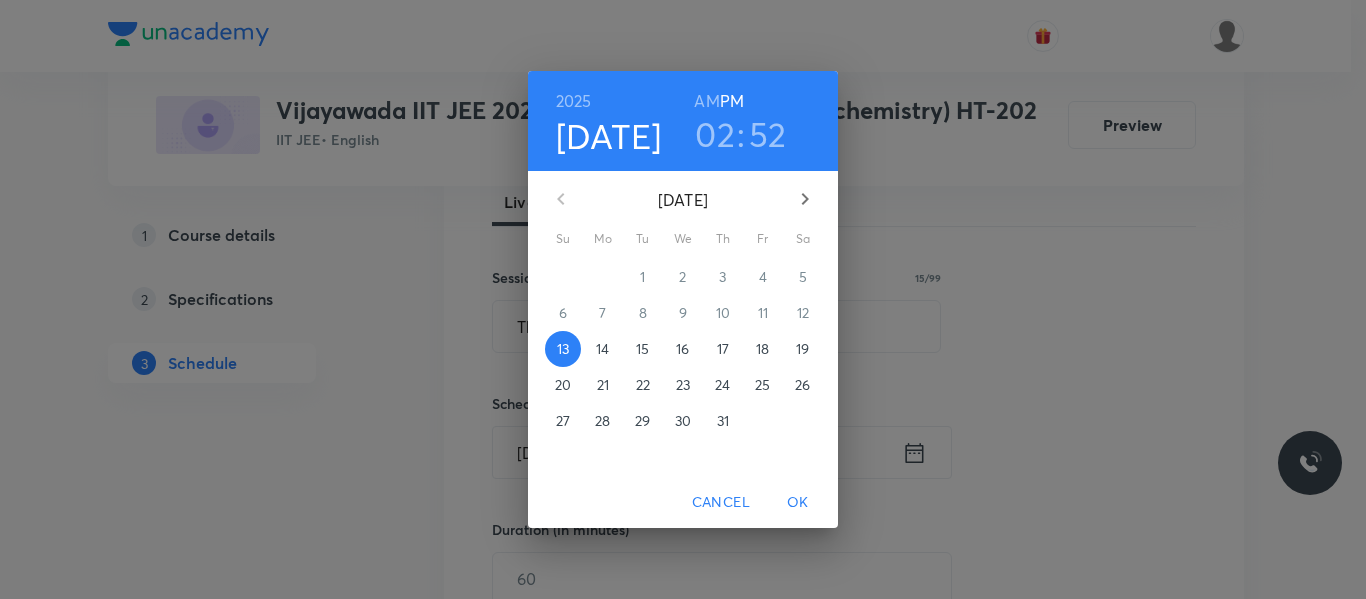 click on "14" at bounding box center (602, 349) 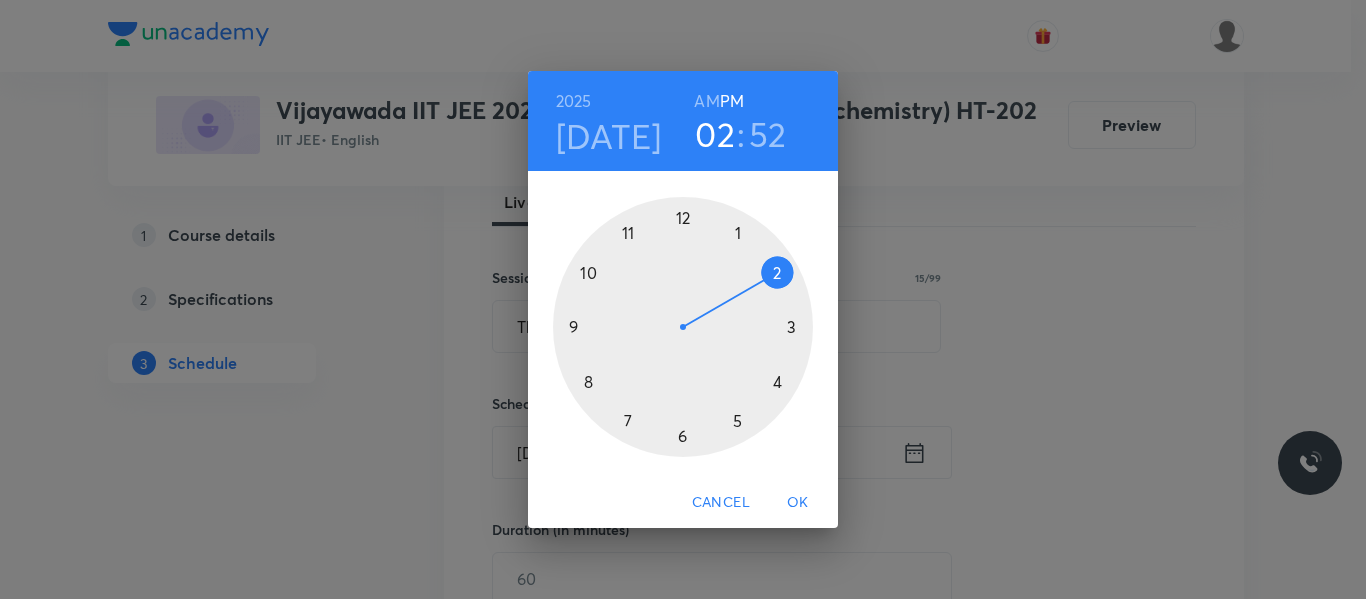 click at bounding box center (683, 327) 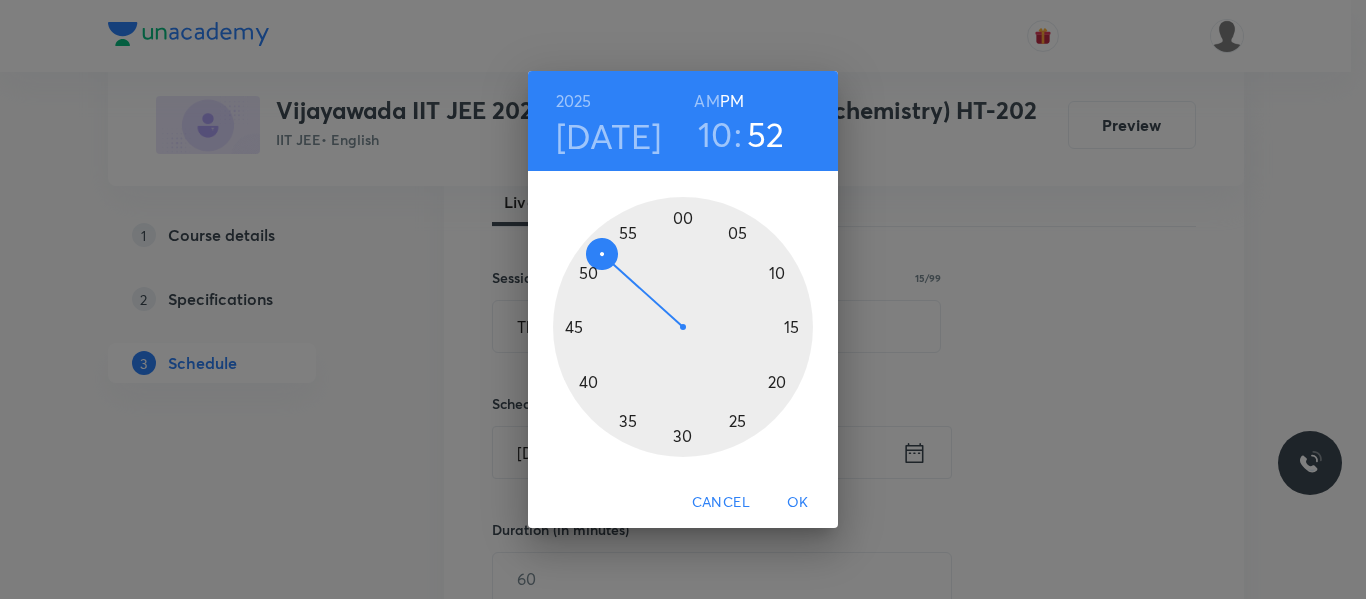 click at bounding box center [683, 327] 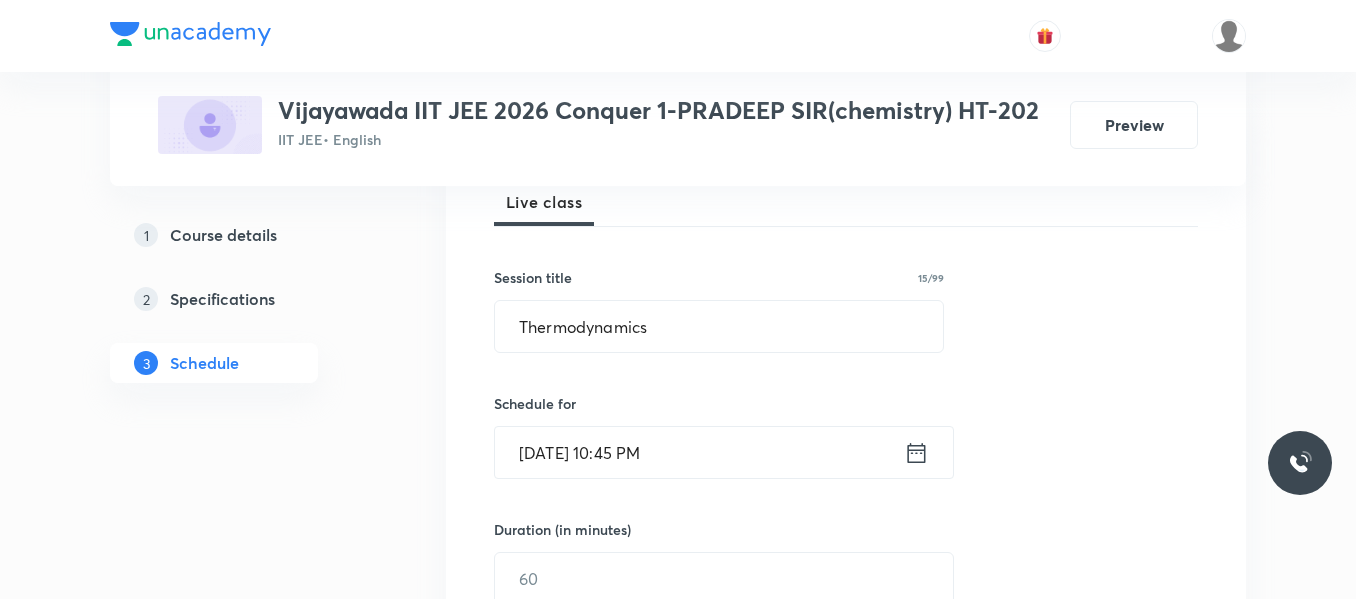 click 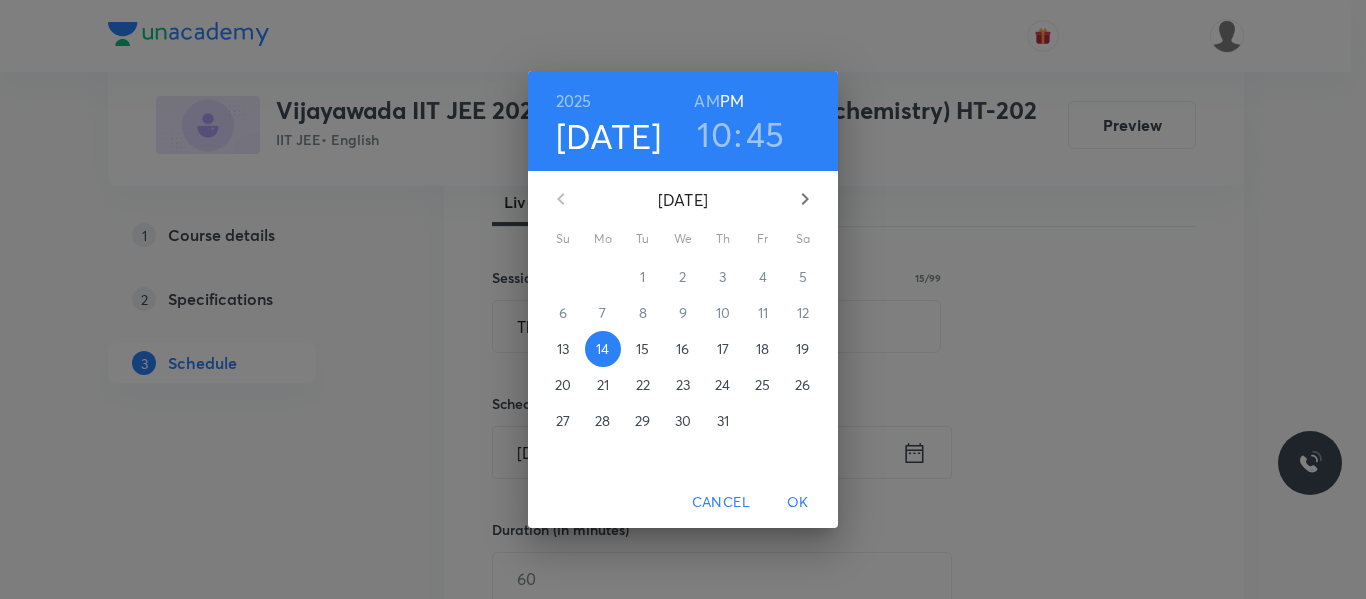 click on "AM" at bounding box center [706, 101] 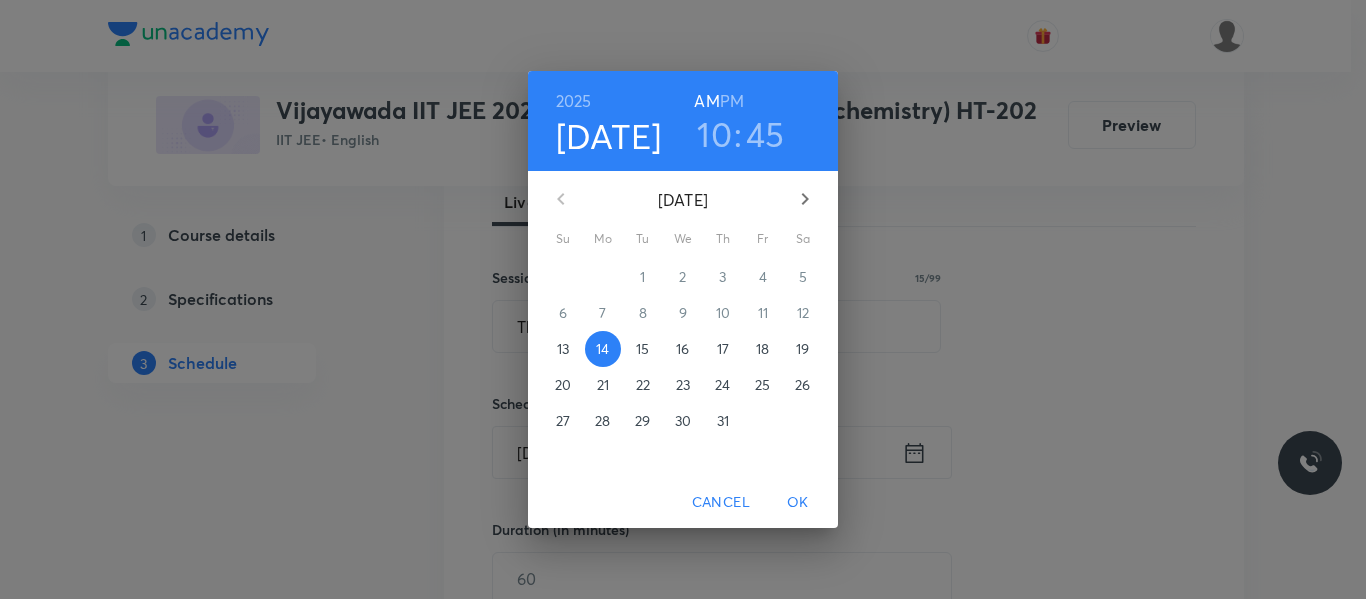 click on "OK" at bounding box center (798, 502) 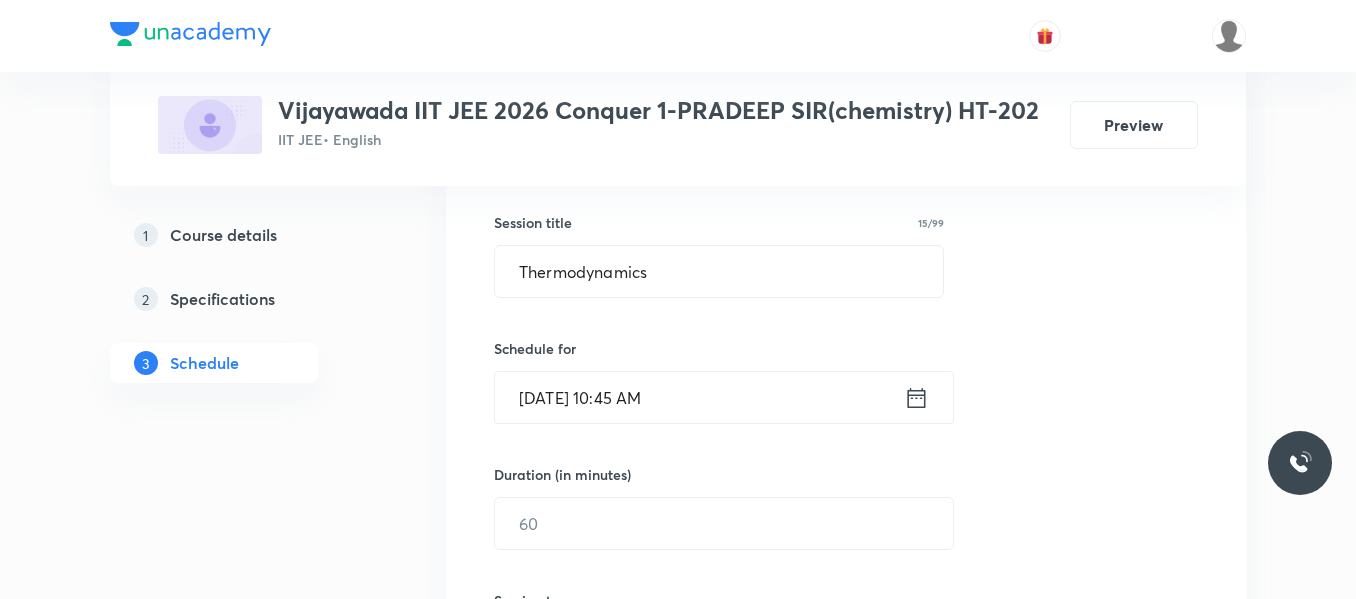 scroll, scrollTop: 400, scrollLeft: 0, axis: vertical 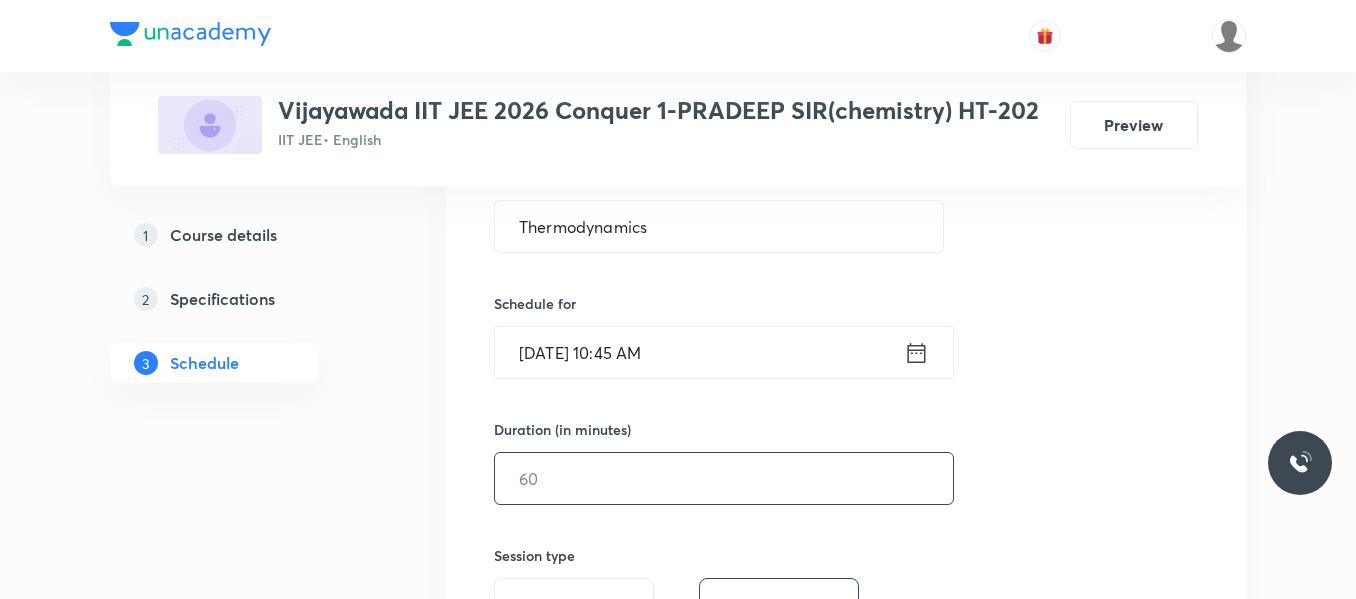 click at bounding box center (724, 478) 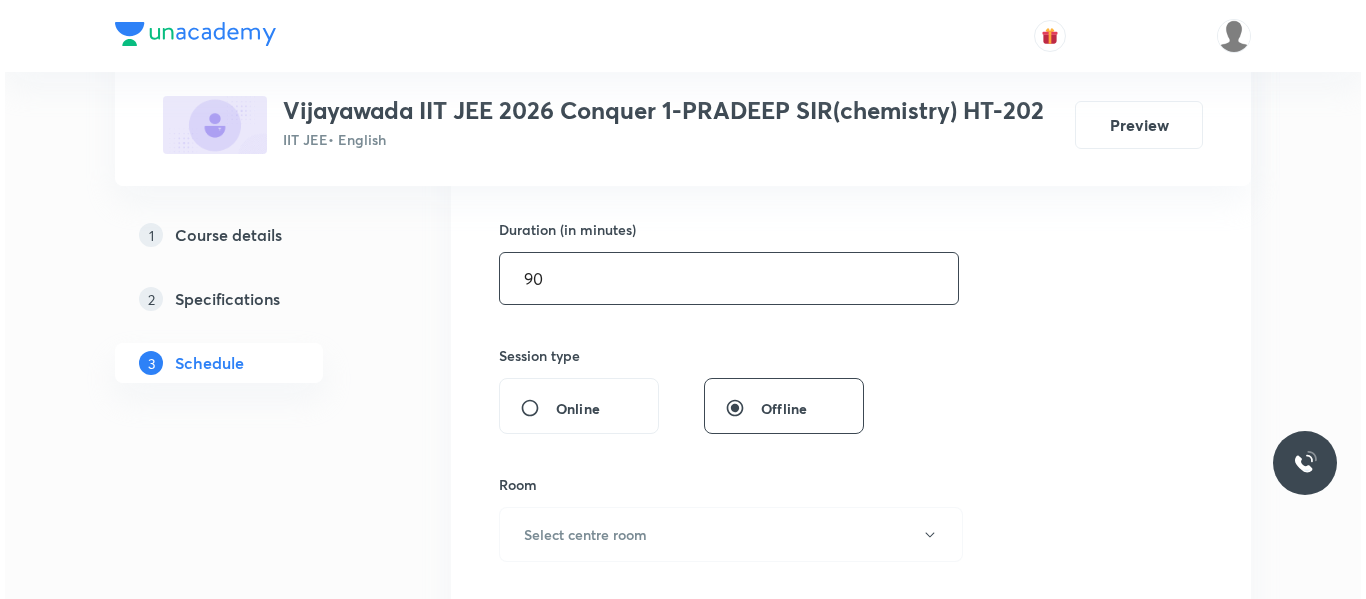 scroll, scrollTop: 700, scrollLeft: 0, axis: vertical 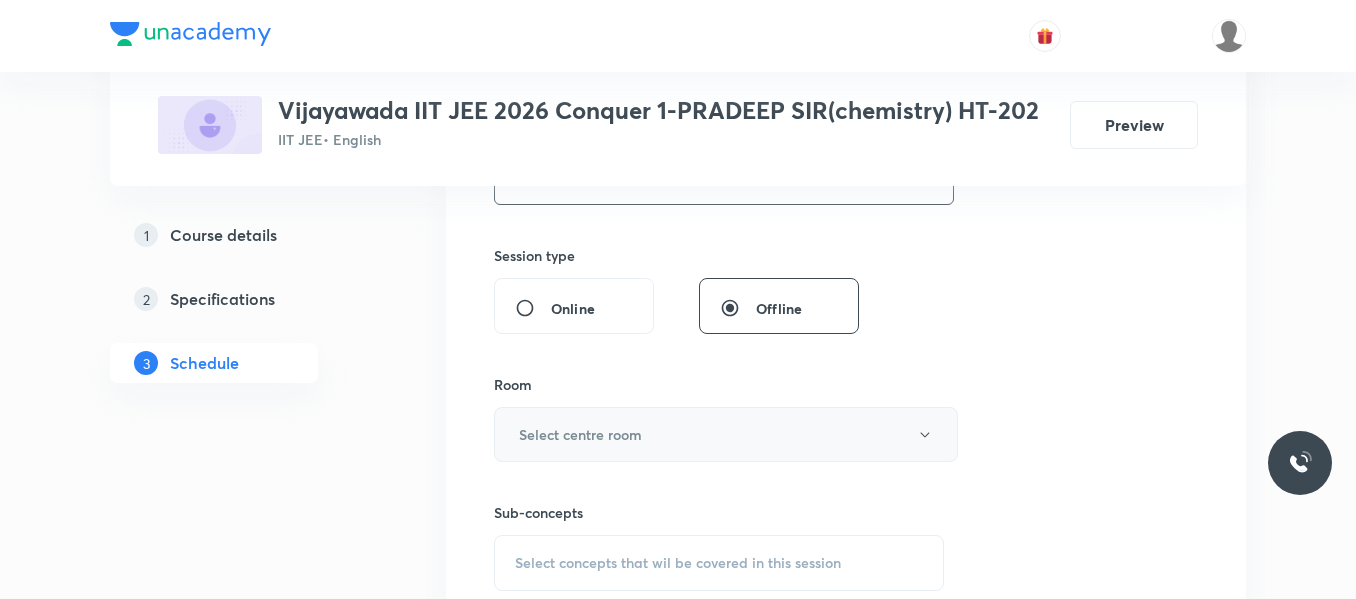 type on "90" 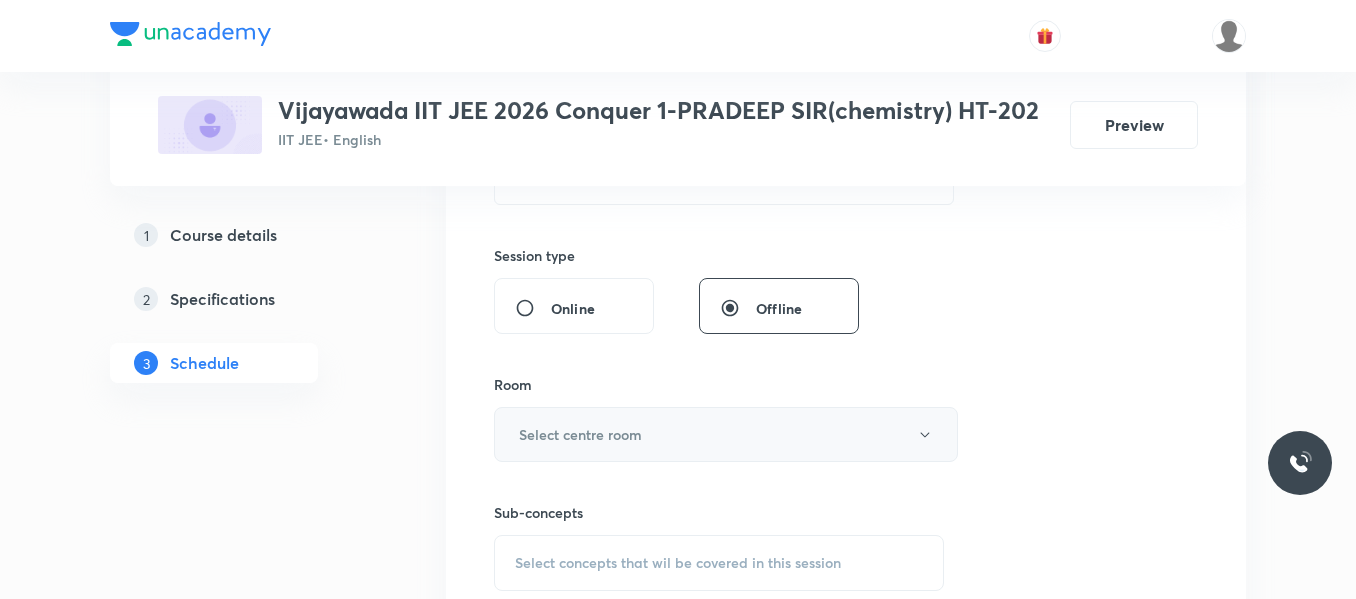 click on "Select centre room" at bounding box center (726, 434) 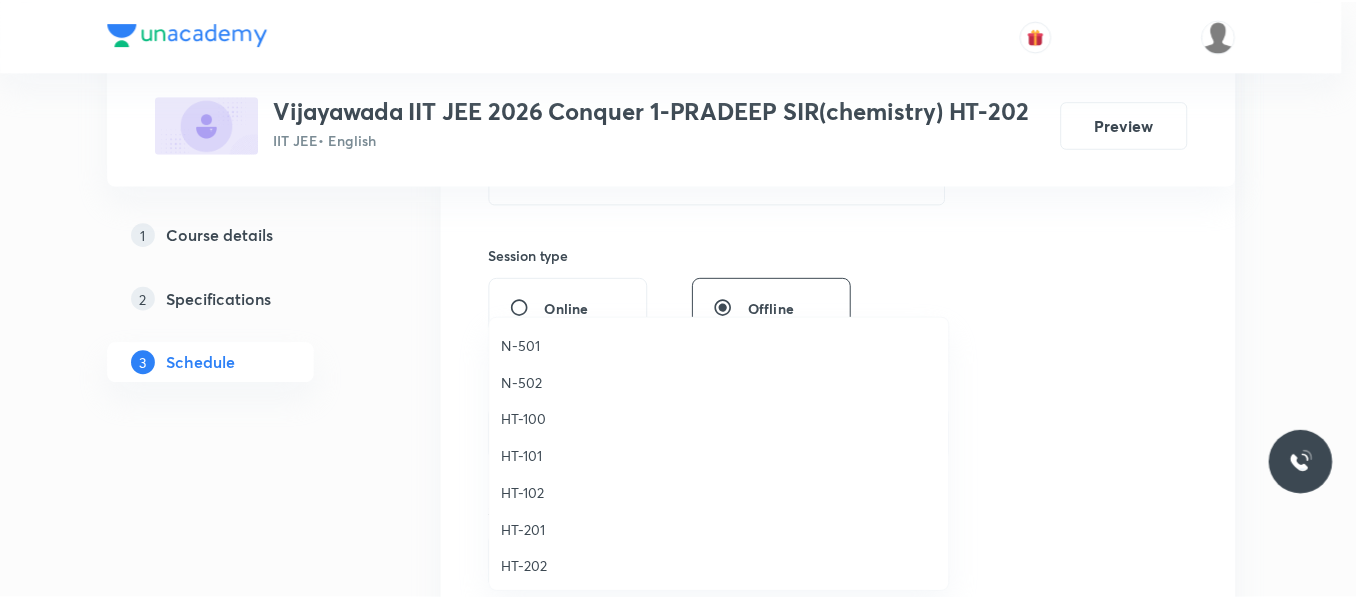 scroll, scrollTop: 700, scrollLeft: 0, axis: vertical 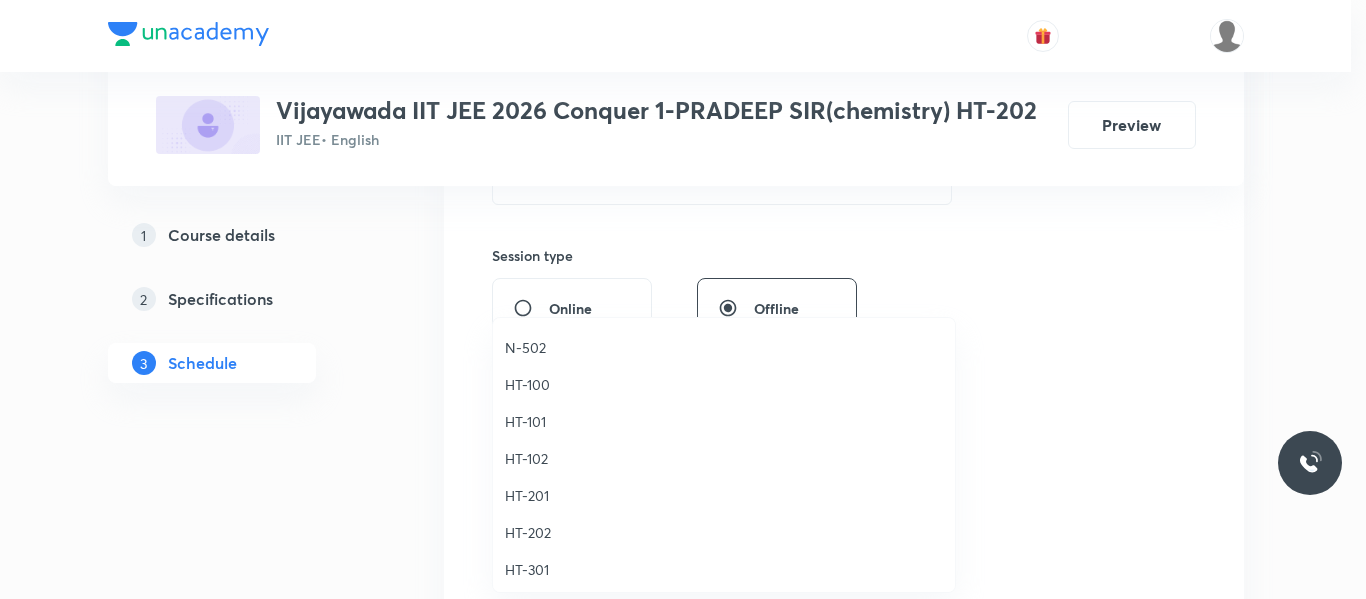 click on "HT-202" at bounding box center (724, 532) 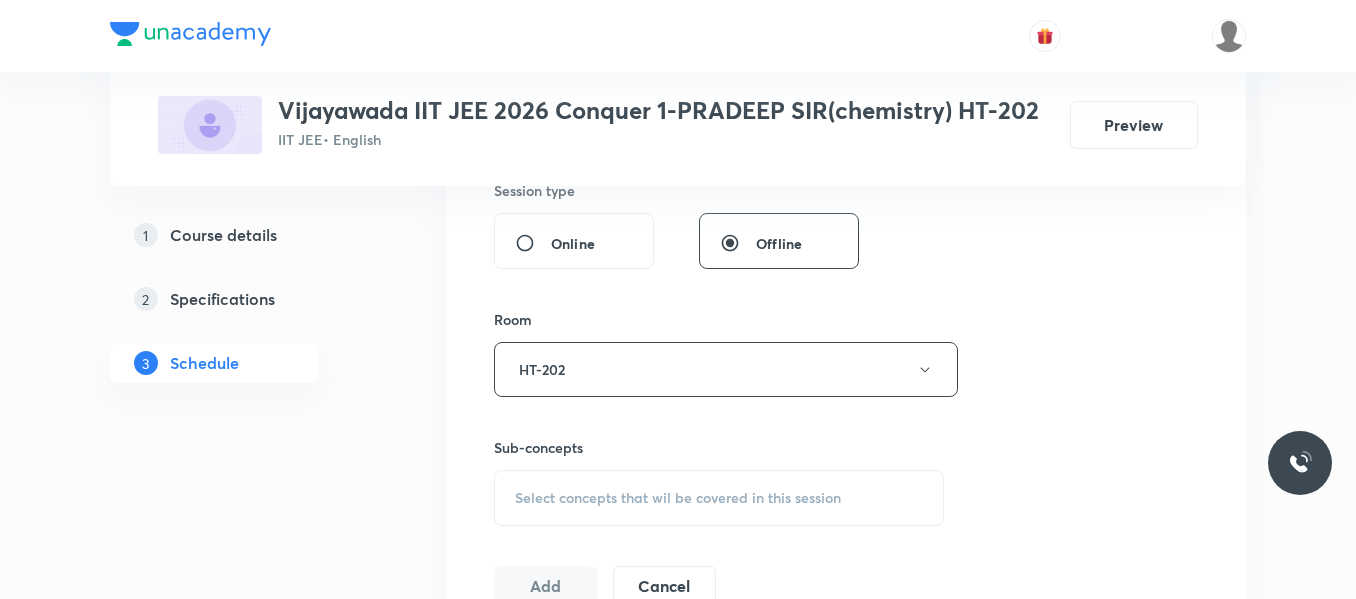 scroll, scrollTop: 800, scrollLeft: 0, axis: vertical 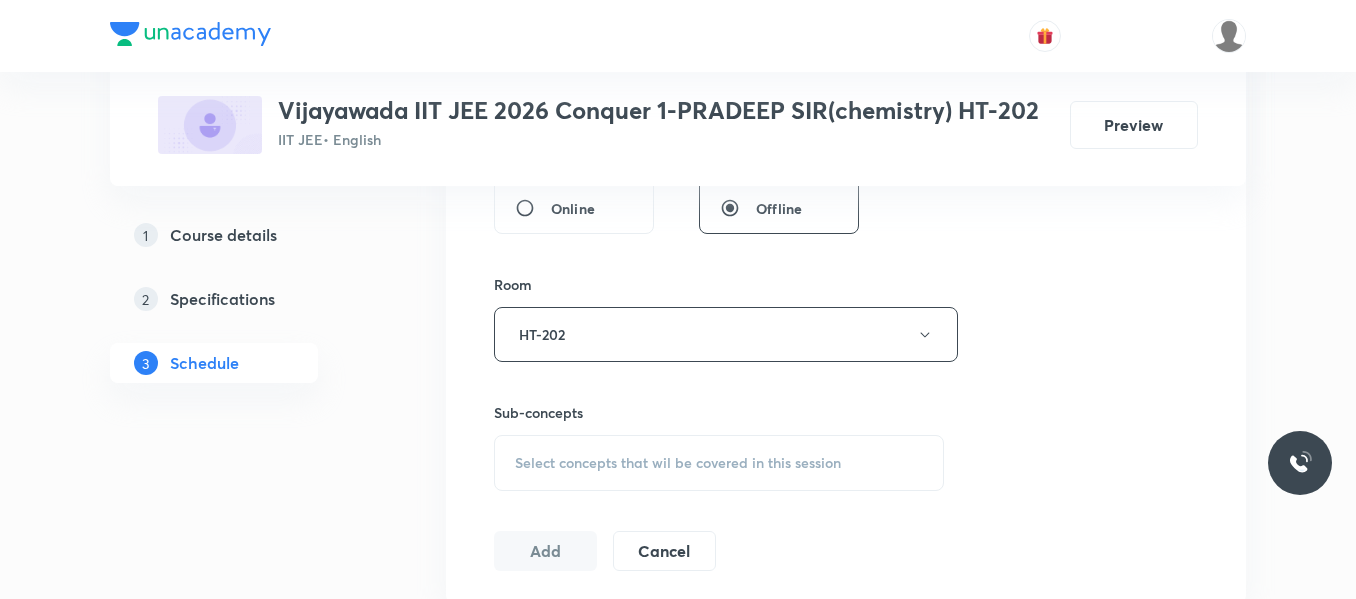 click on "Select concepts that wil be covered in this session" at bounding box center (678, 463) 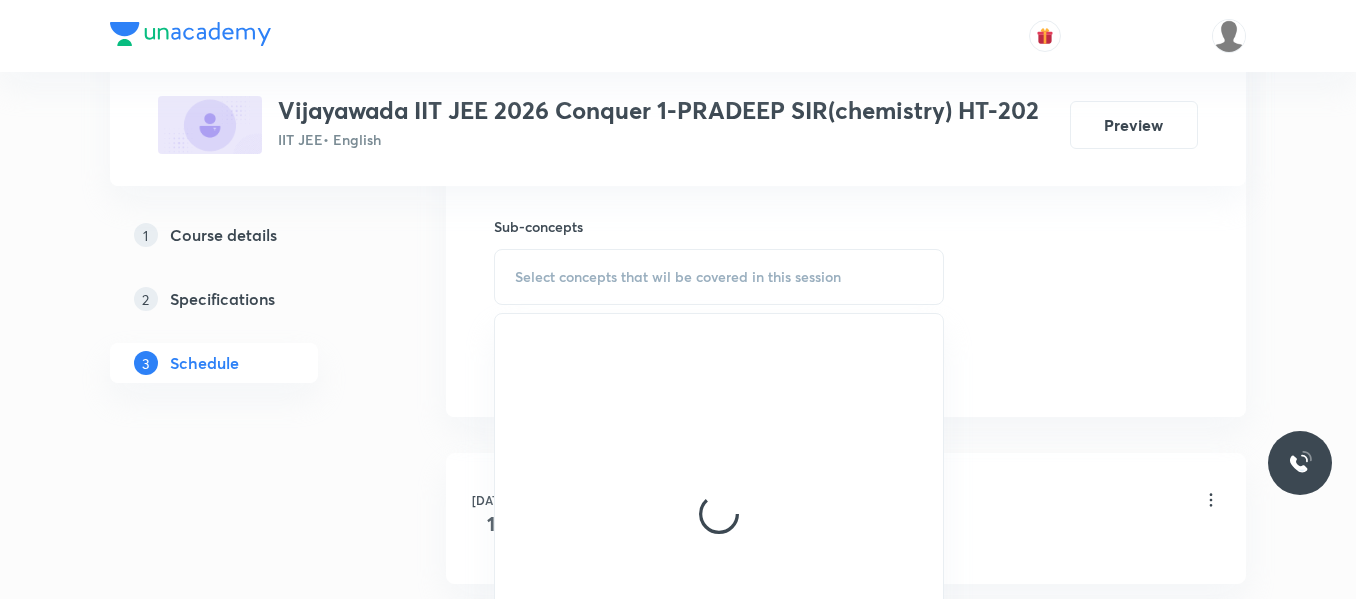 scroll, scrollTop: 1000, scrollLeft: 0, axis: vertical 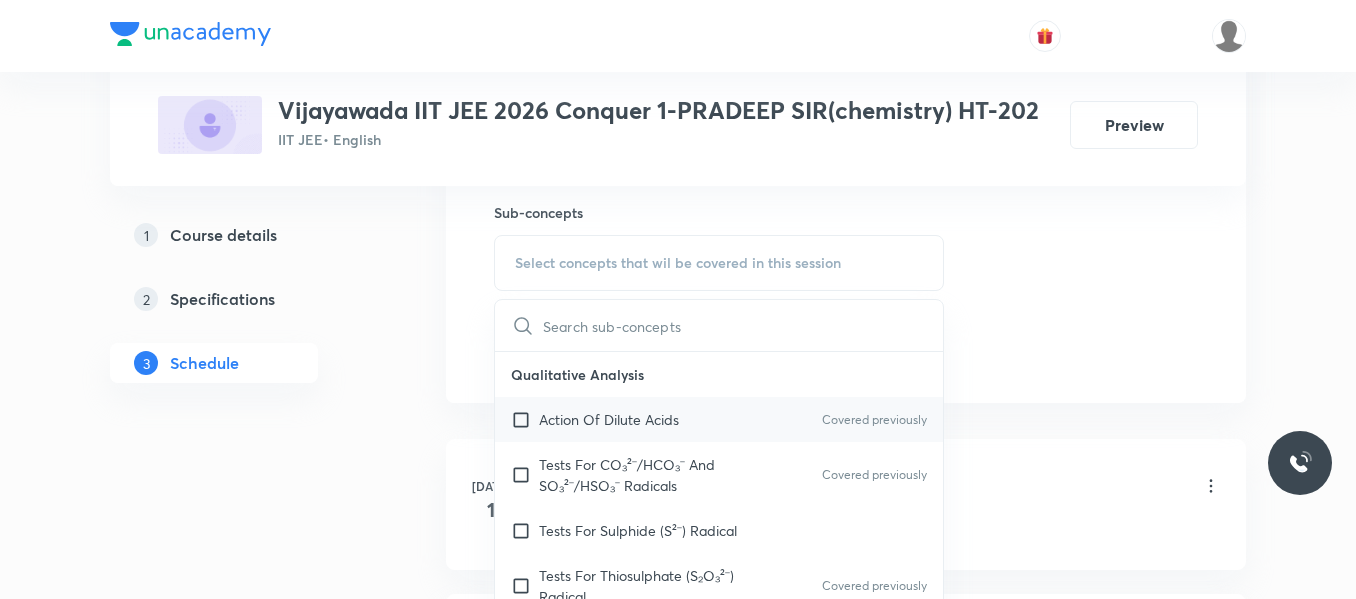 click on "Action Of Dilute Acids Covered previously" at bounding box center (719, 419) 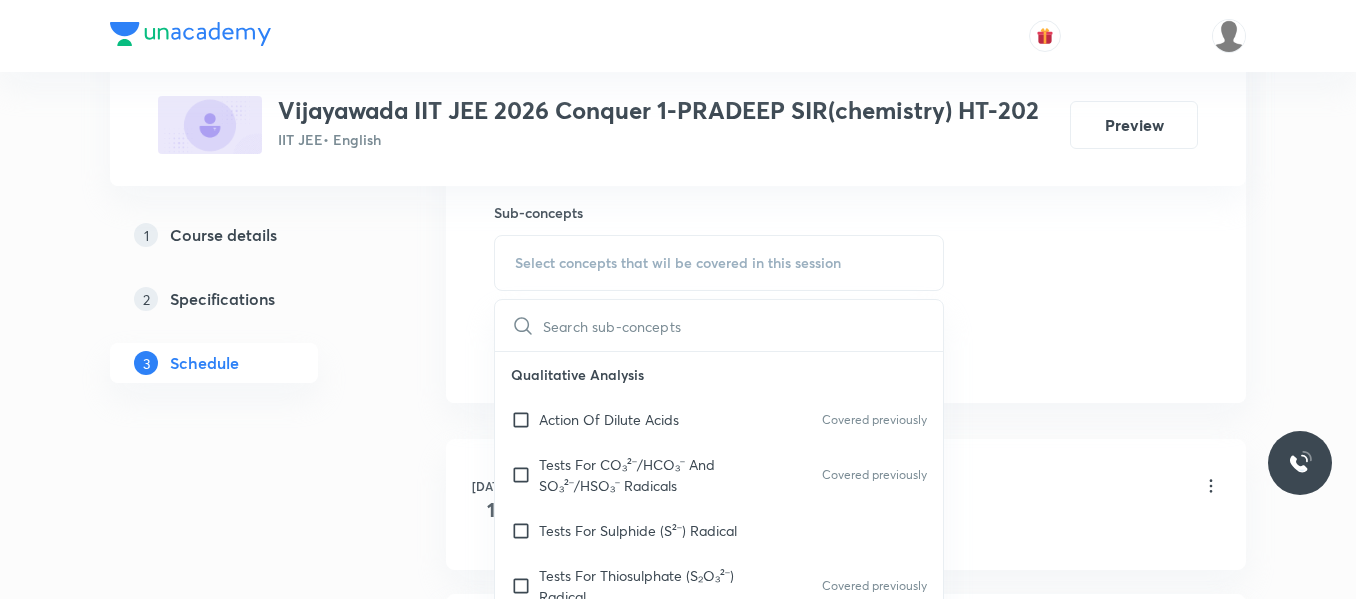 checkbox on "true" 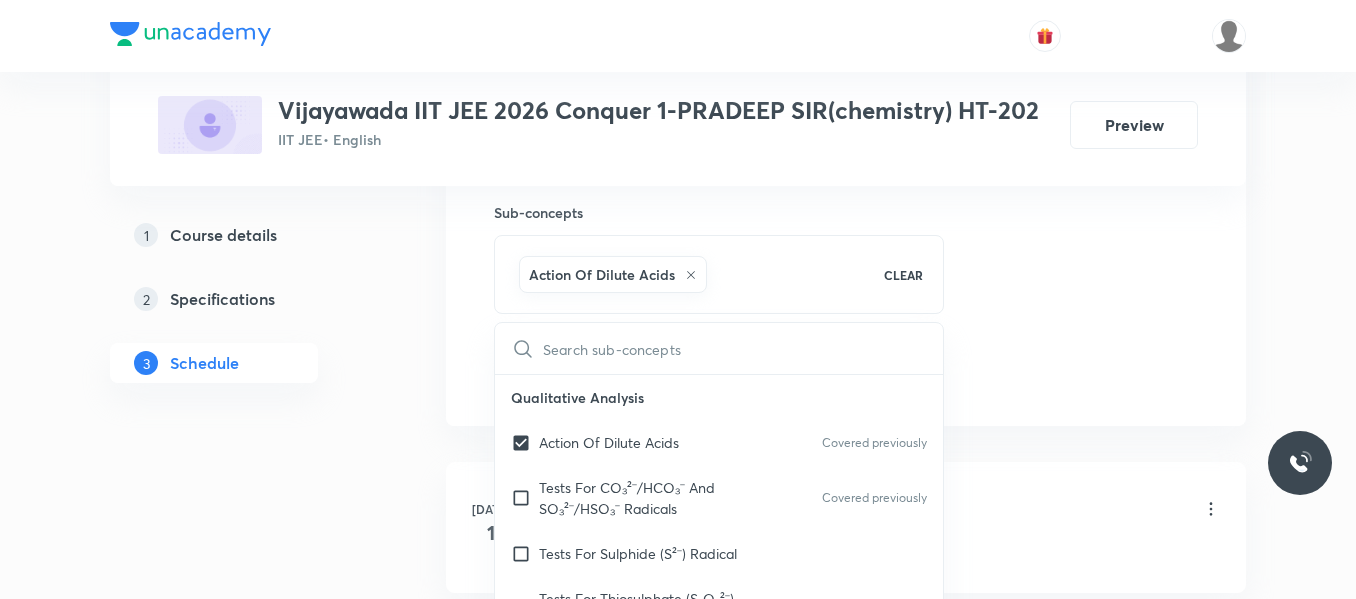 click on "Session  8 Live class Session title 15/99 Thermodynamics ​ Schedule for Jul 14, 2025, 10:45 AM ​ Duration (in minutes) 90 ​   Session type Online Offline Room HT-202 Sub-concepts Action Of Dilute Acids CLEAR ​ Qualitative Analysis Action Of Dilute Acids Covered previously Tests For CO₃²⁻/HCO₃⁻ And SO₃²⁻/HSO₃⁻ Radicals Covered previously Tests For Sulphide (S²⁻) Radical Tests For Thiosulphate (S₂O₃²⁻) Radical Covered previously Tests For Nitrite (NO₂⁻) Radical Tests For Acetate , Formate And Oxalate Radicals Tests For Halide(Cl⁻ , Br⁻ , I⁻) Radicals Test For Nitrate (NO₃⁻) Radical Test For Sulphate(SO₄²⁻) Radical Test For Borate(BO₃³⁻) Radical Test For Phosphate(PO₄³⁻) Radical Test For Chromate(CrO₄²⁻) And Dichromate(Cr₂O₇²⁻) Radicals Test For Permanganate (MnO₄⁻) And Manganate (MnO₄²⁻) Radicals Dry Tests For Basic Radicals Wet Tests For Basic Radicals Some General Tests For Cations Specific Tests For Some Cations Metallurgy" at bounding box center [846, -87] 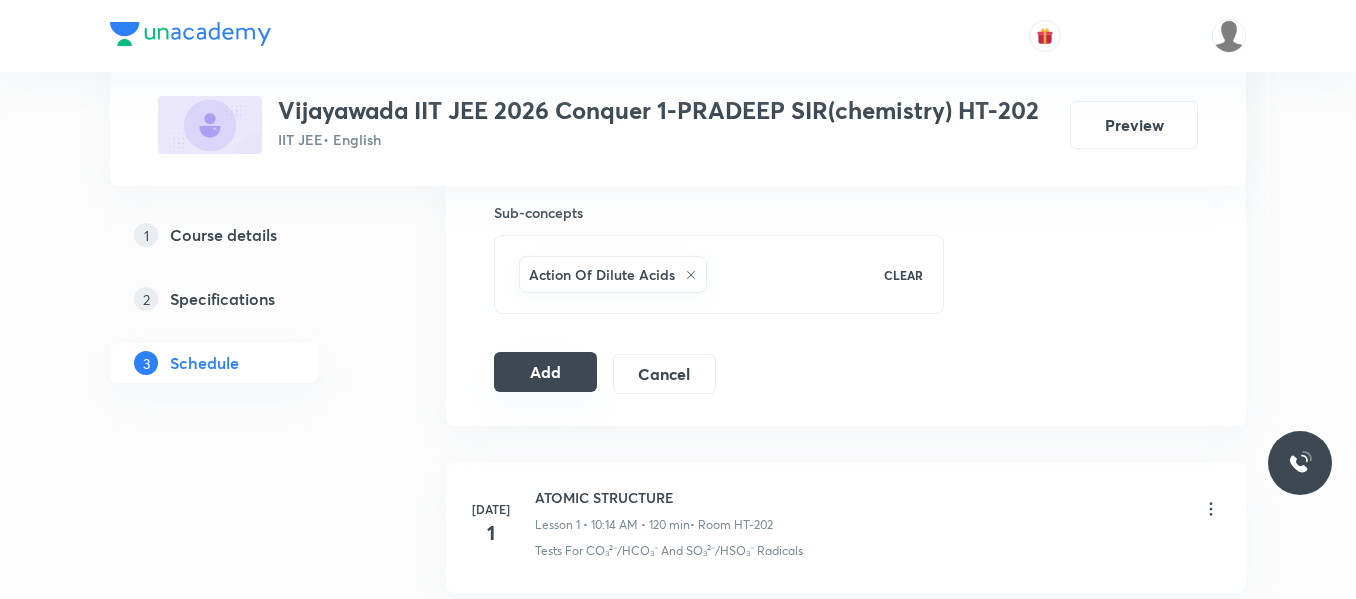 click on "Add" at bounding box center (545, 372) 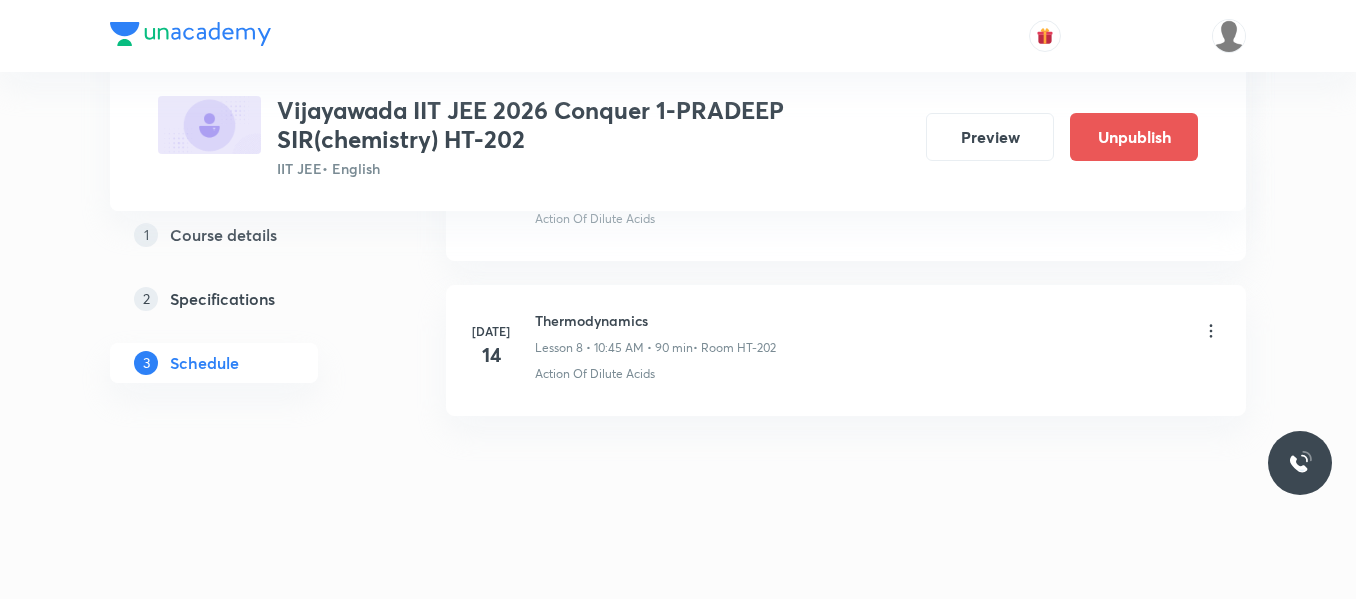 scroll, scrollTop: 1350, scrollLeft: 0, axis: vertical 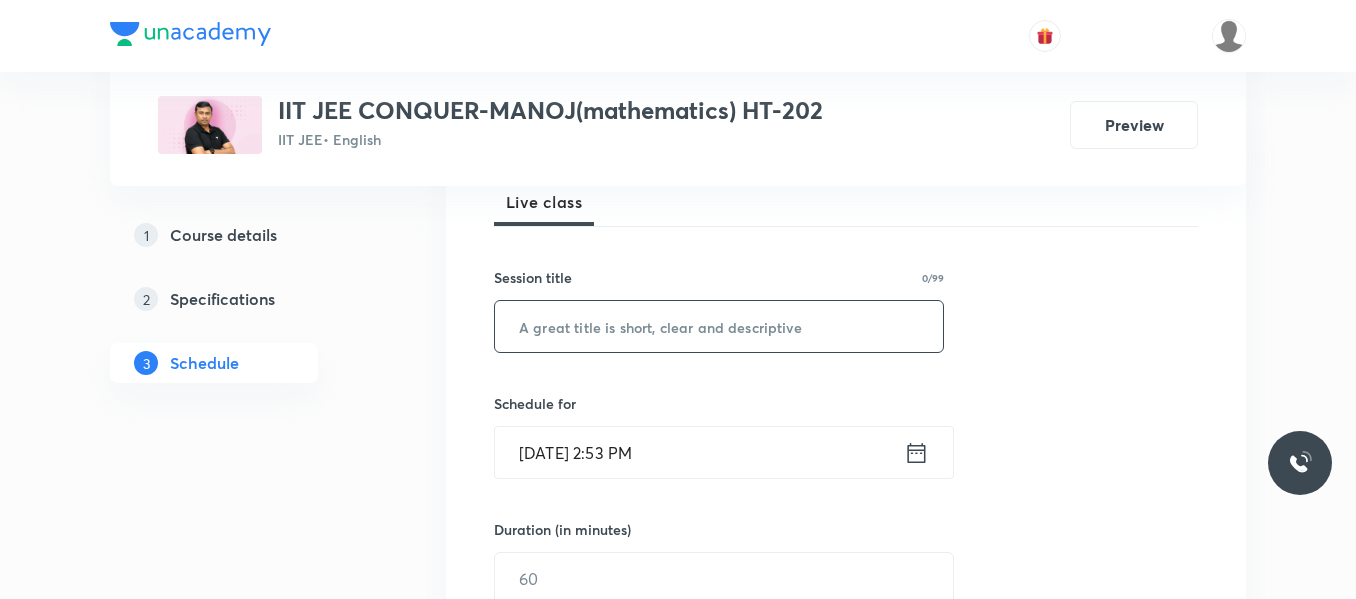 click at bounding box center [719, 326] 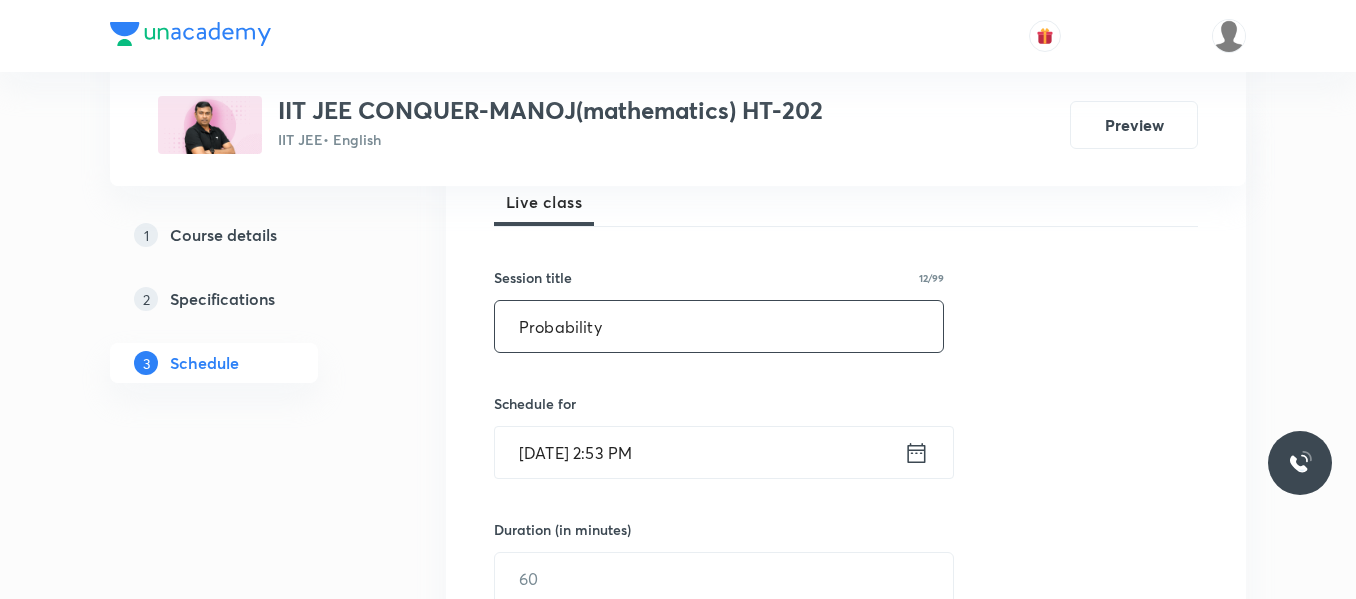 type on "Probability" 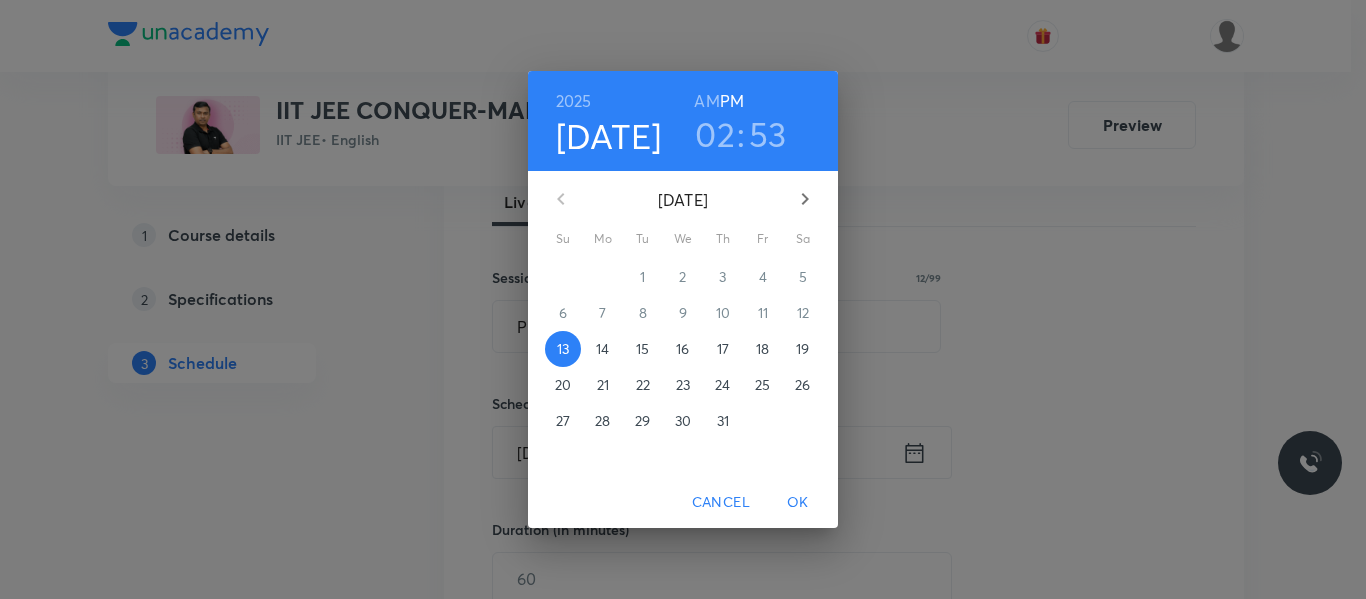 click on "14" at bounding box center (603, 349) 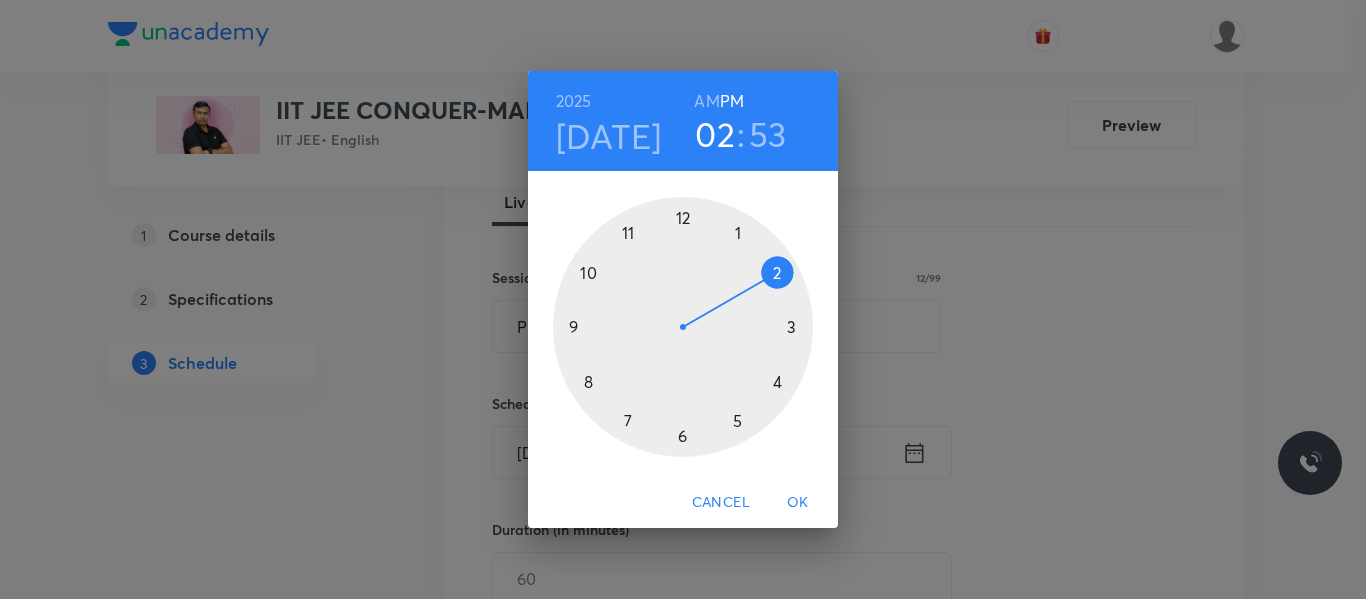 click on "53" at bounding box center (768, 134) 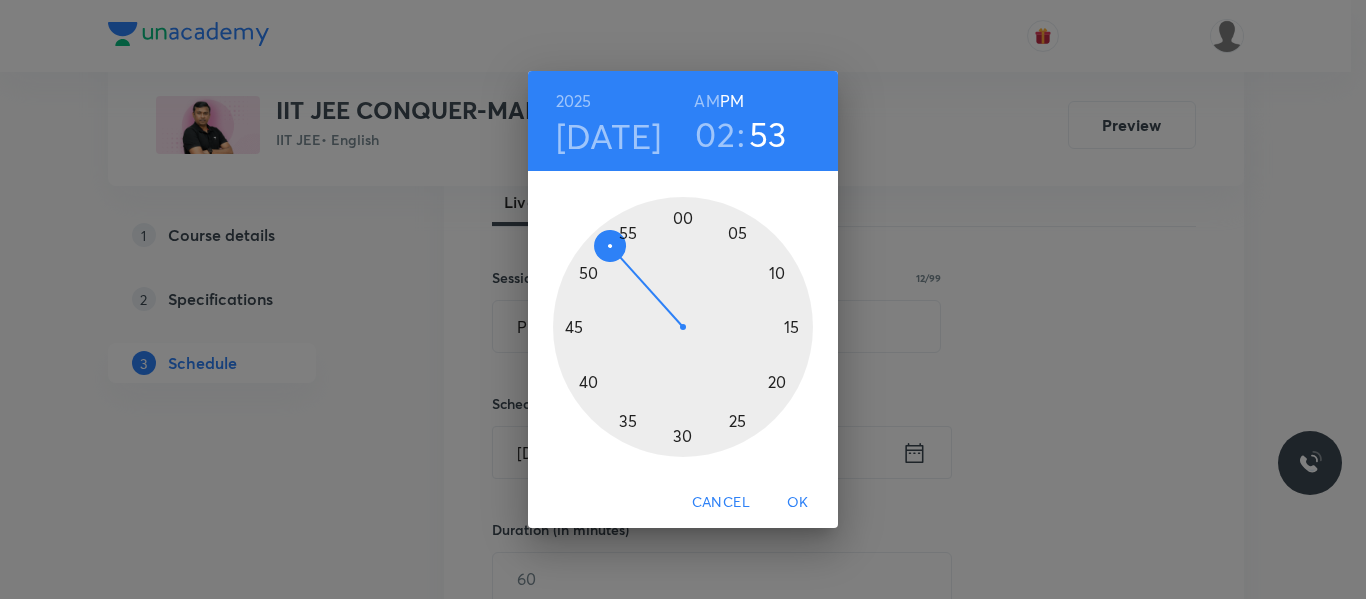 click at bounding box center [683, 327] 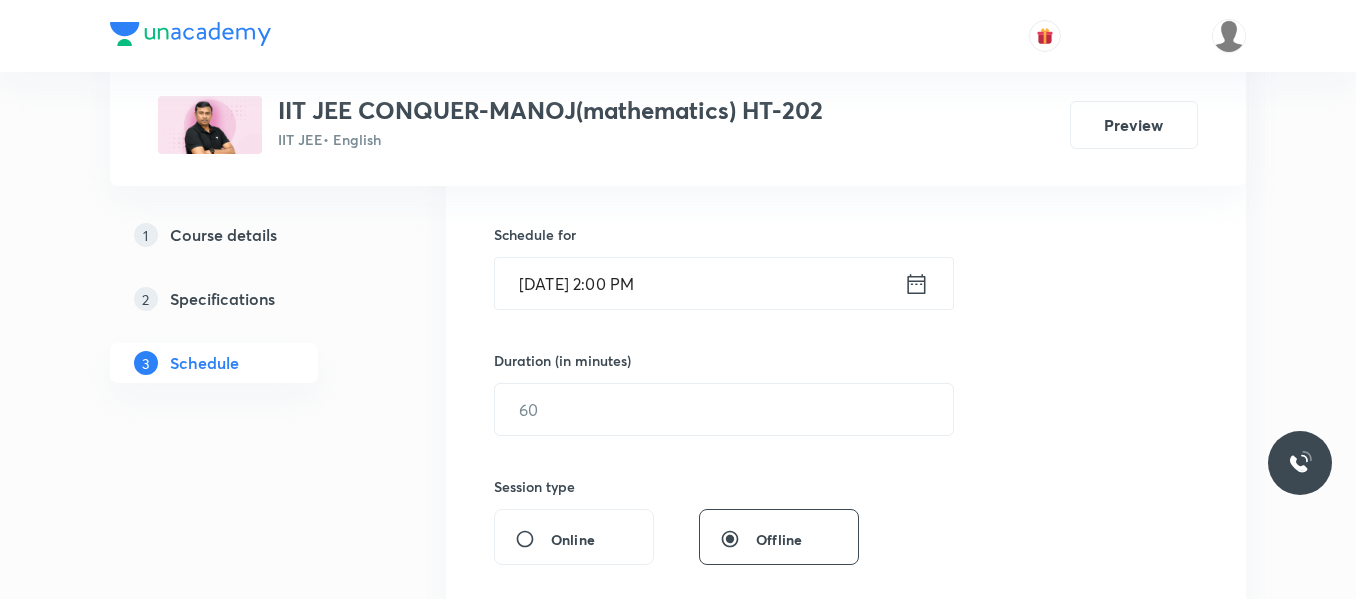 scroll, scrollTop: 500, scrollLeft: 0, axis: vertical 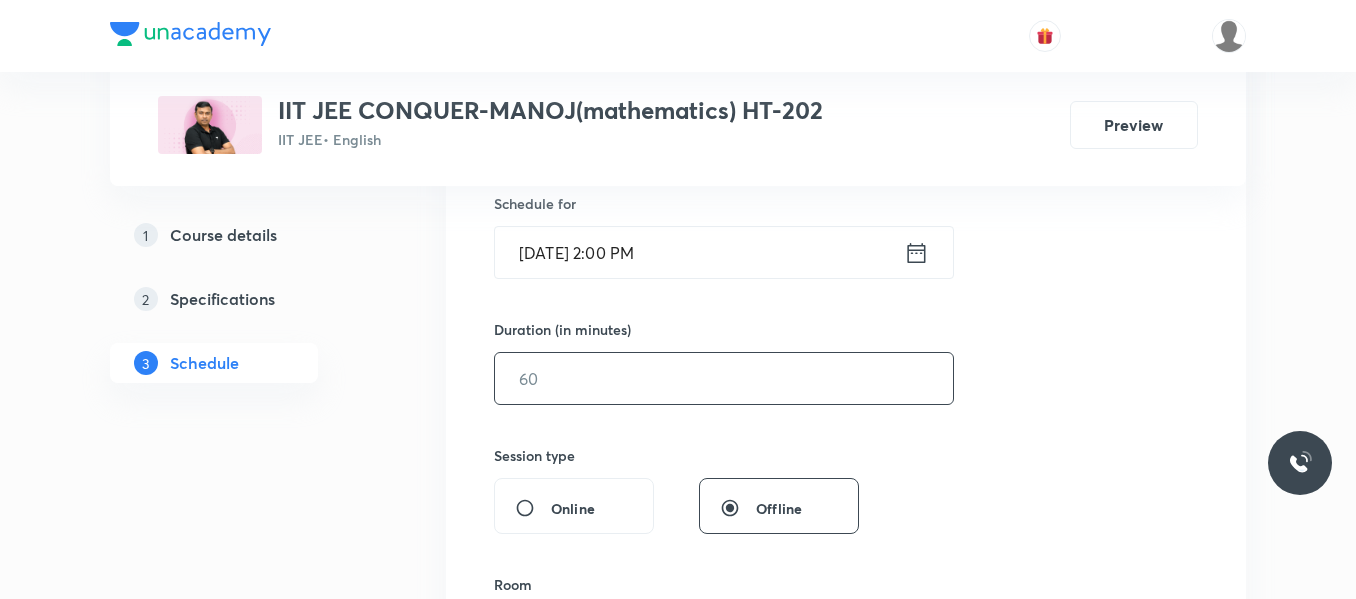 click at bounding box center (724, 378) 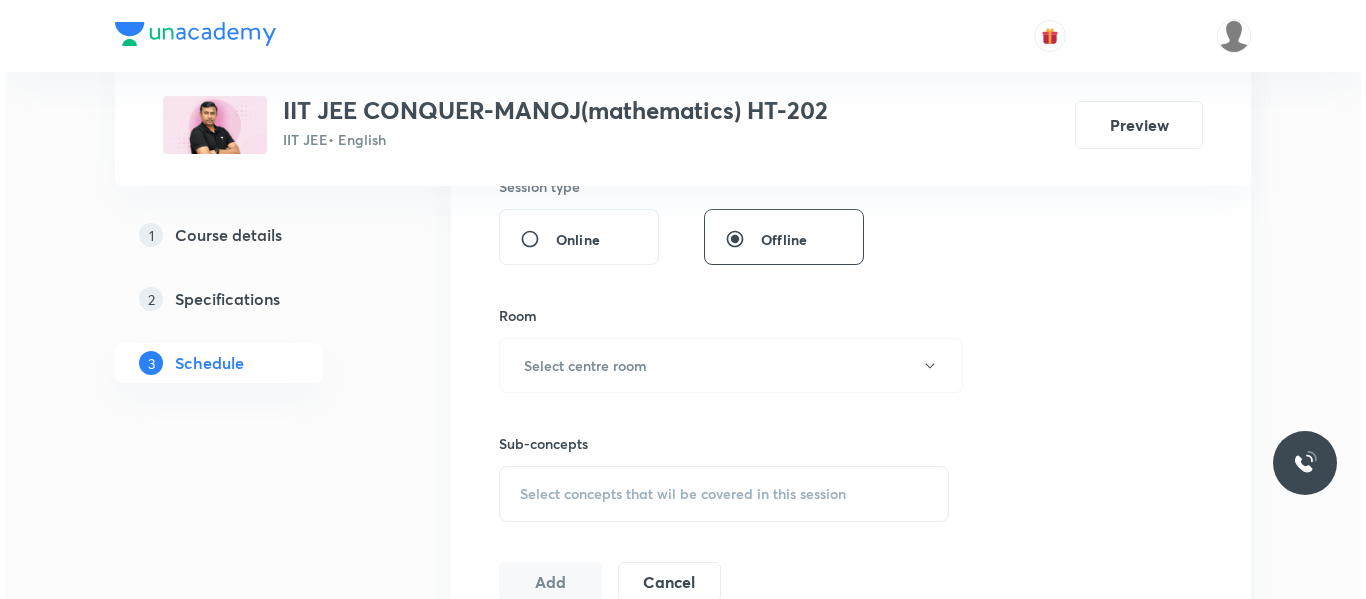 scroll, scrollTop: 800, scrollLeft: 0, axis: vertical 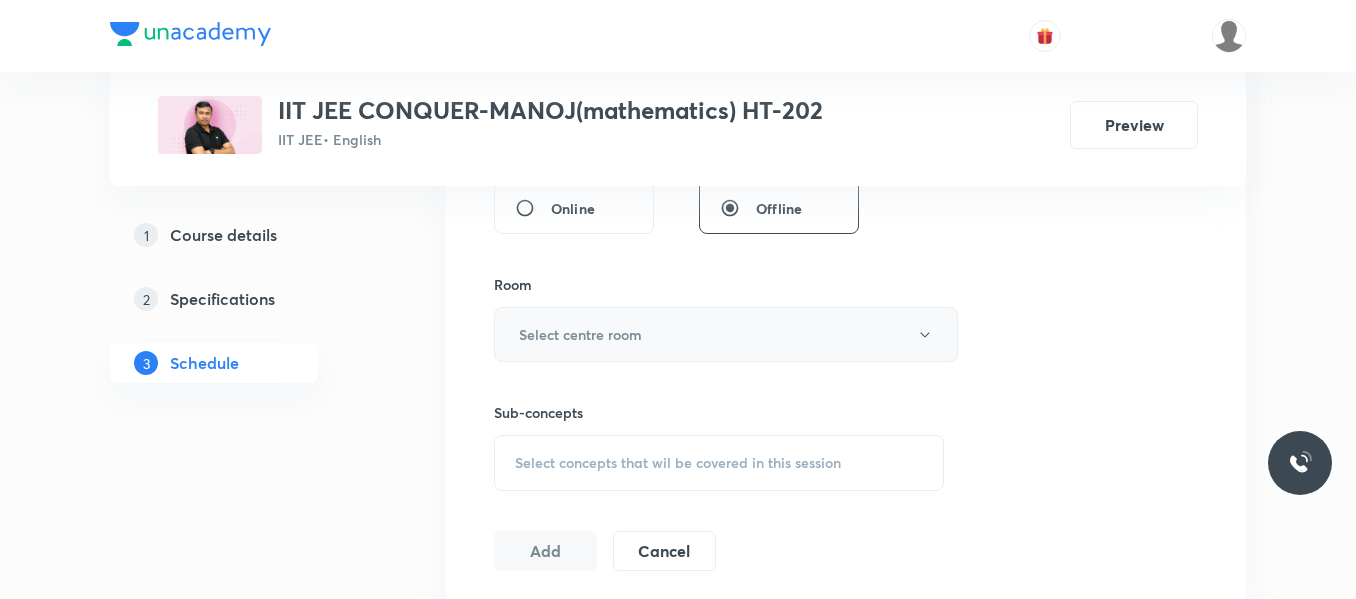 type on "90" 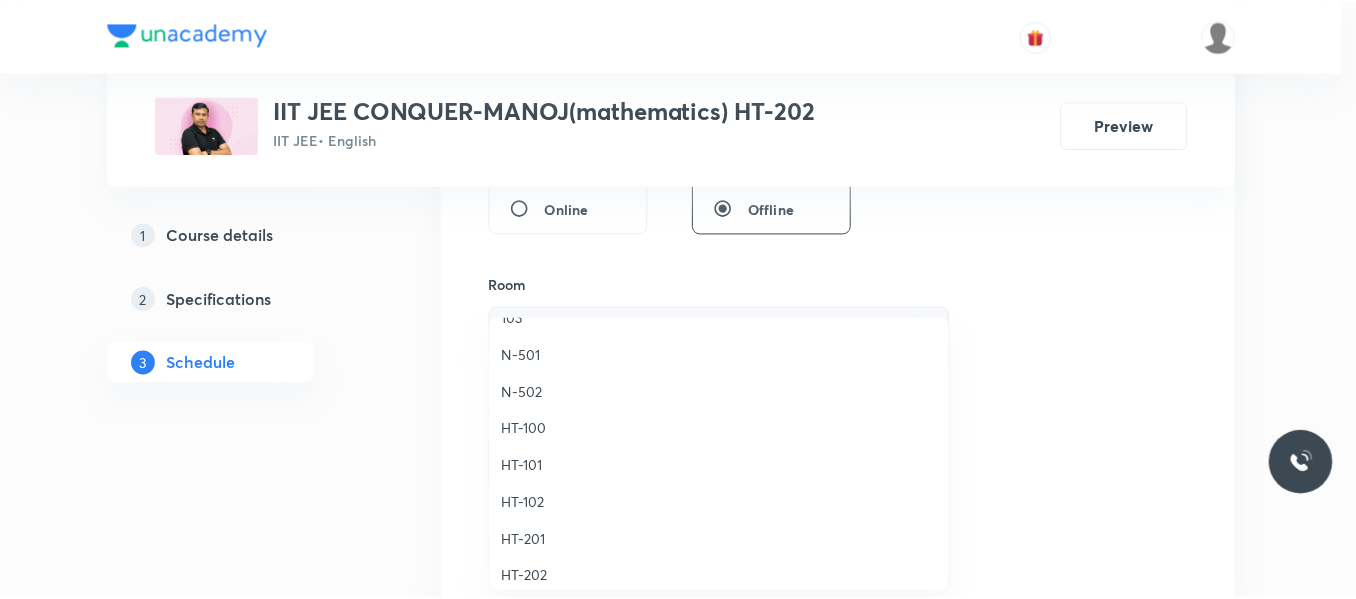 scroll, scrollTop: 700, scrollLeft: 0, axis: vertical 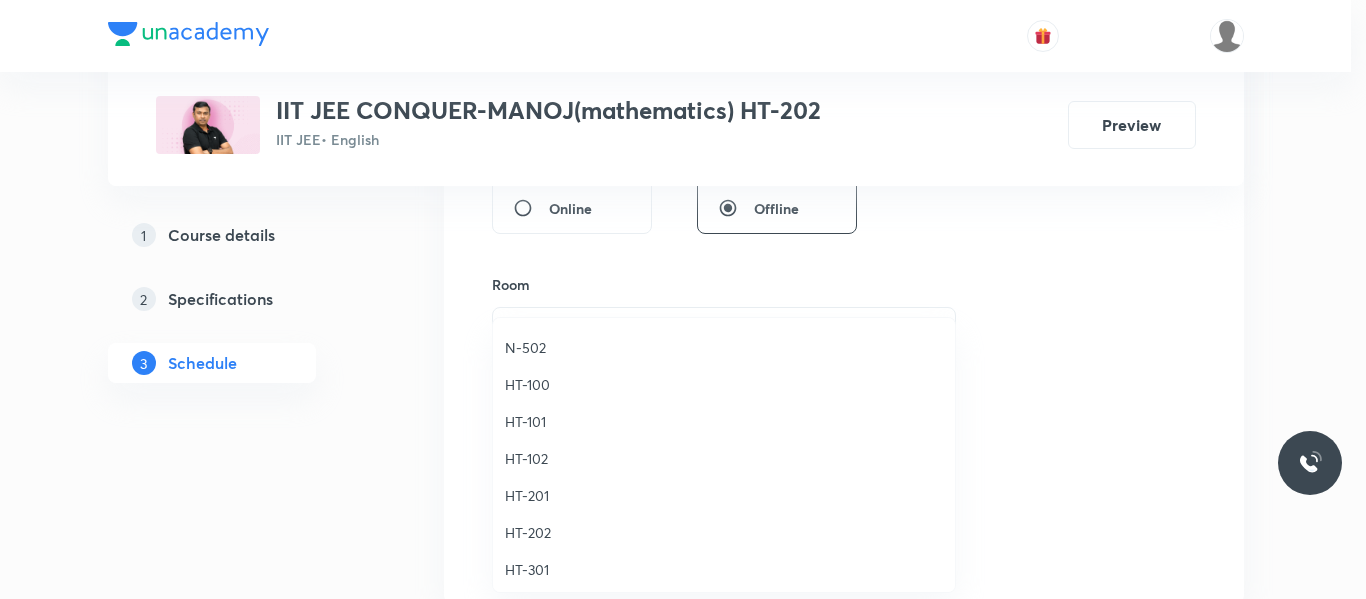 click on "HT-202" at bounding box center (724, 532) 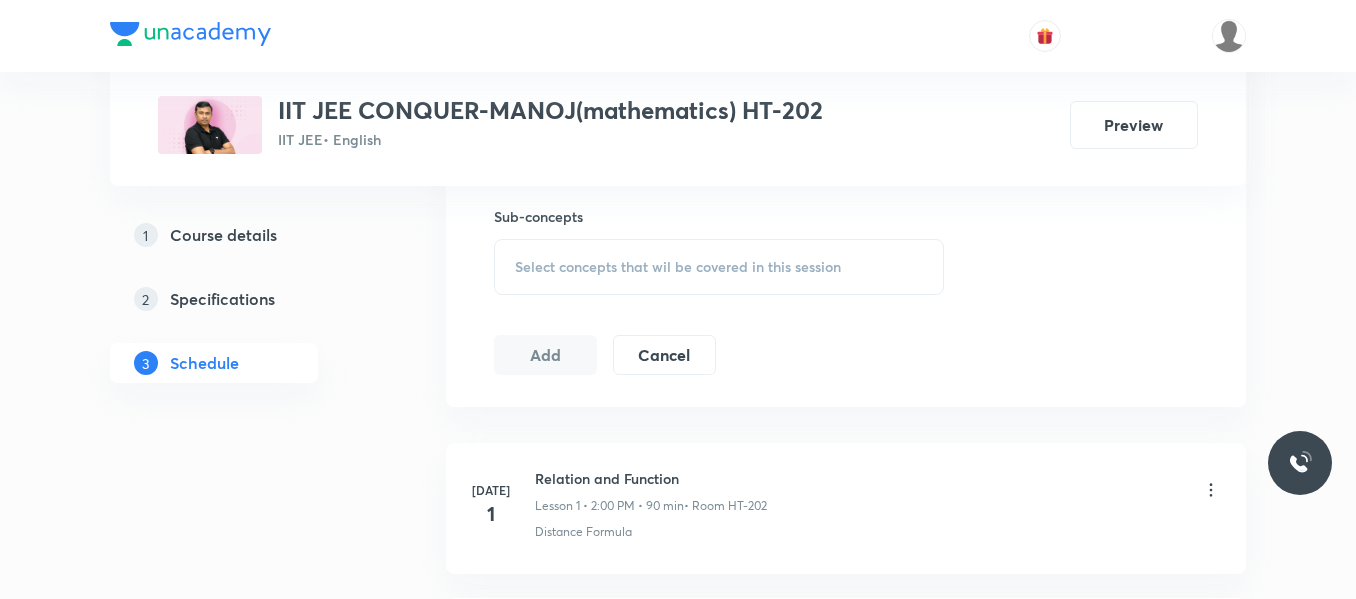 scroll, scrollTop: 1000, scrollLeft: 0, axis: vertical 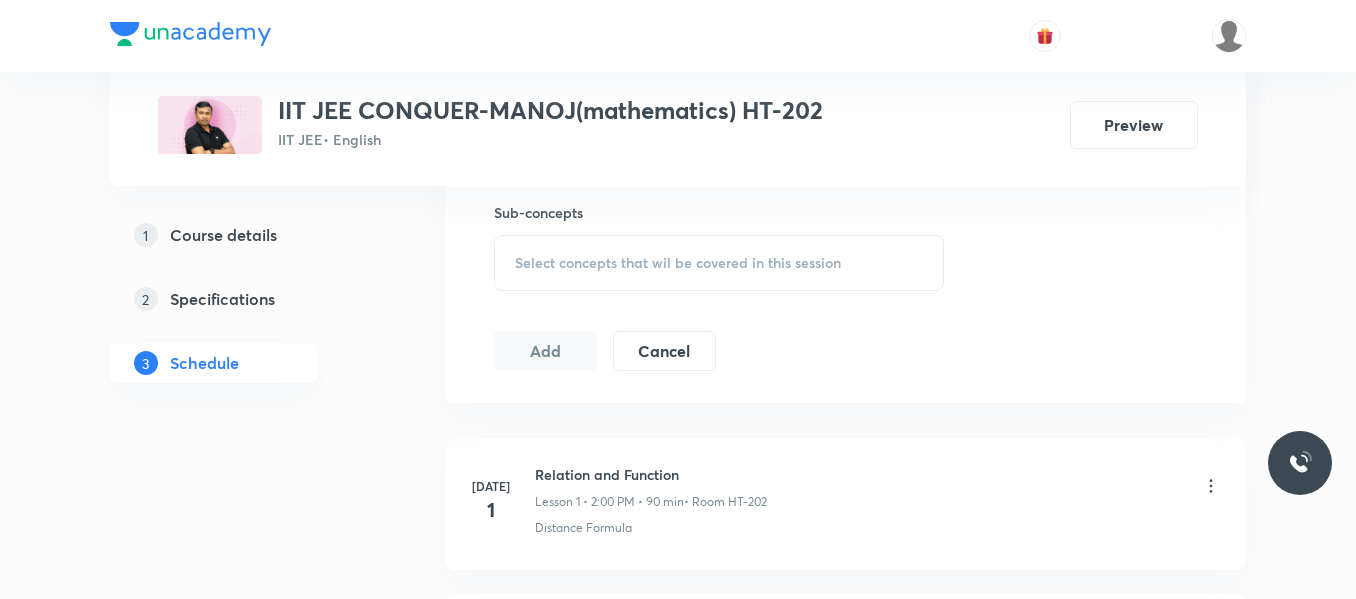 click on "Select concepts that wil be covered in this session" at bounding box center [678, 263] 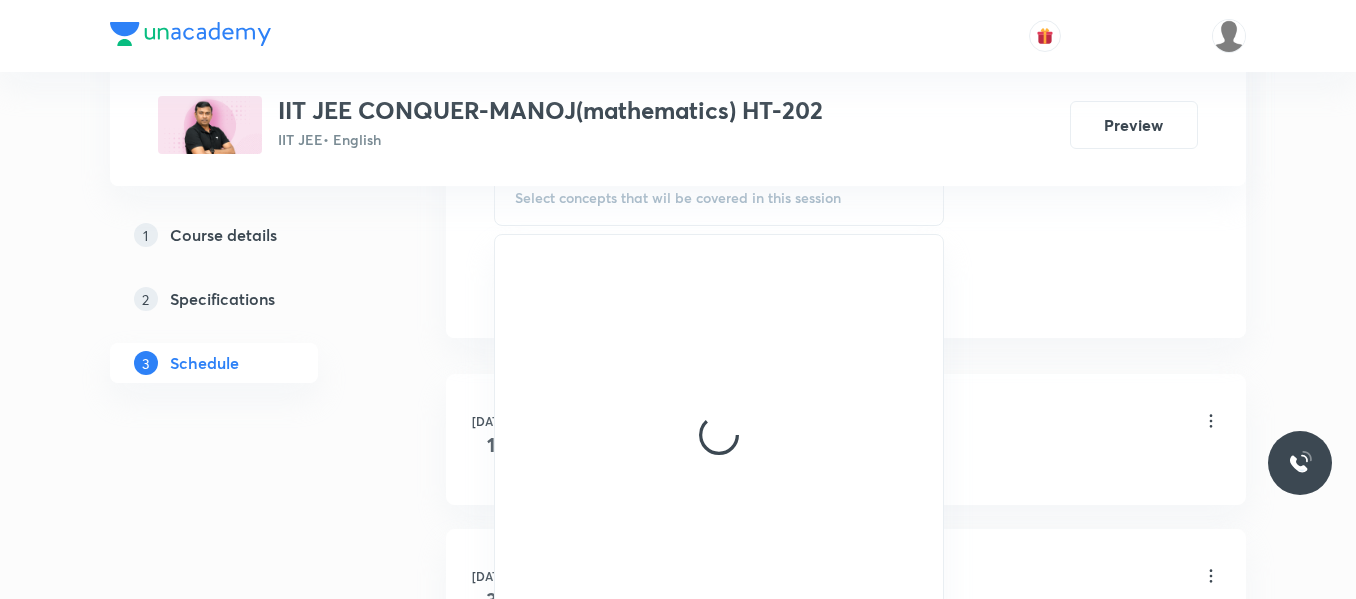 scroll, scrollTop: 1100, scrollLeft: 0, axis: vertical 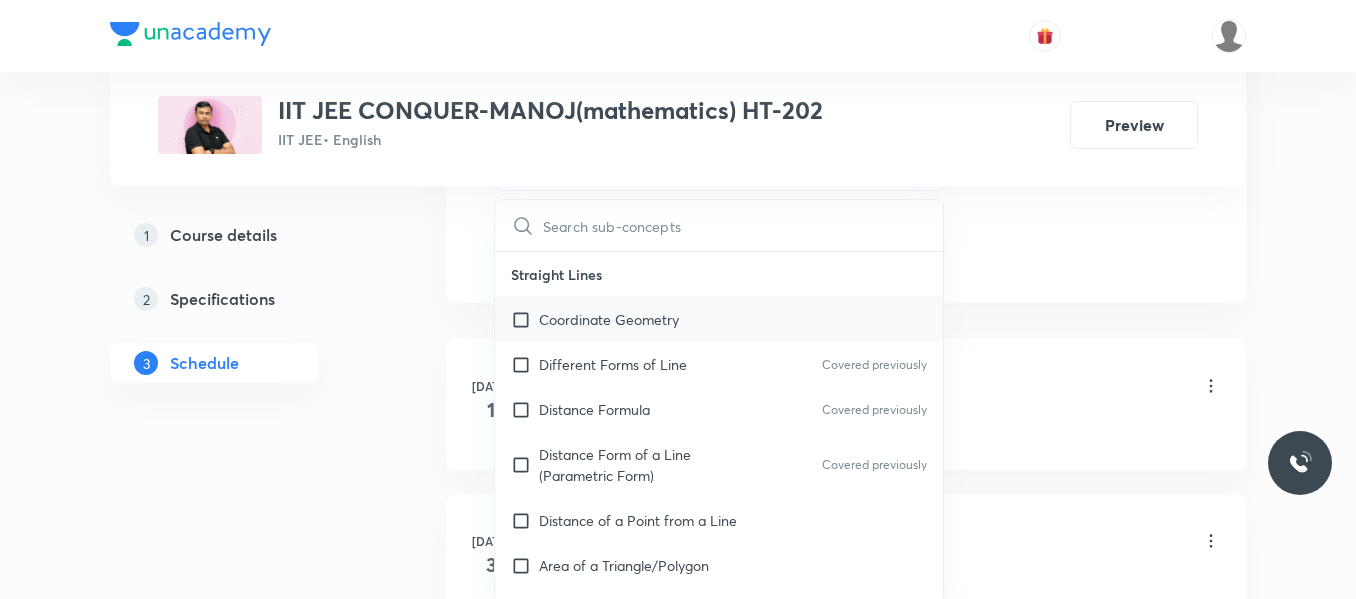 click on "Coordinate Geometry" at bounding box center [609, 319] 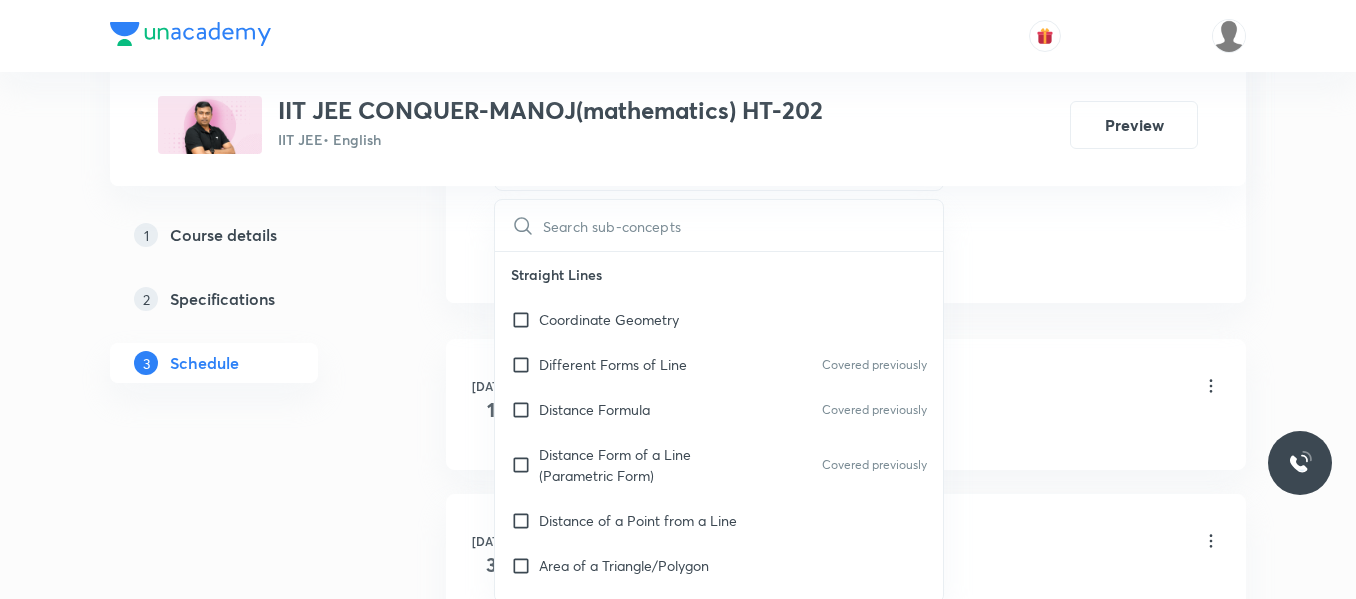 checkbox on "true" 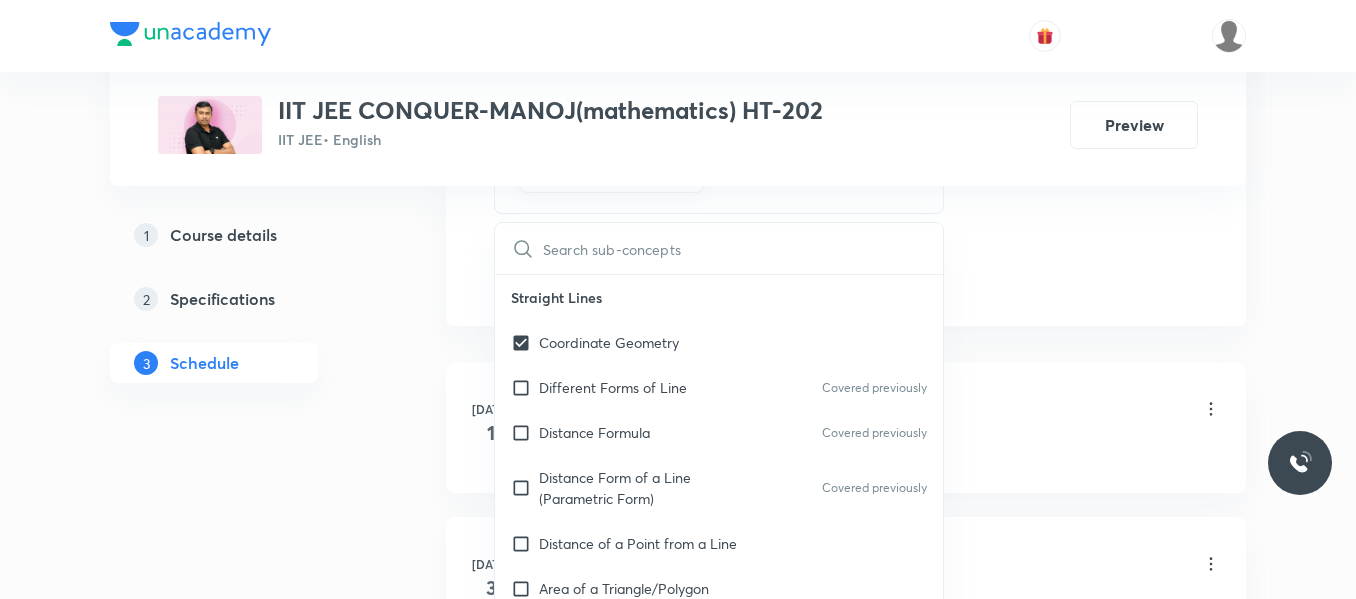 click on "Session  10 Live class Session title 12/99 Probability ​ Schedule for Jul 14, 2025, 2:00 PM ​ Duration (in minutes) 90 ​   Session type Online Offline Room HT-202 Sub-concepts Coordinate Geometry CLEAR ​ Straight Lines Coordinate Geometry Different Forms of Line Covered previously Distance Formula Covered previously Distance Form of a Line (Parametric Form) Covered previously Distance of a Point from a Line Area of a Triangle/Polygon Position of Points Relative to a Line Section Formula Concurrency of Three Lines Coordinates of Different Centers of a Triangle Locus and Equation to a Locus Equations of Bisectors of the Angles between the Lines Polar Coordinates Family of Straight Lines Shifting of Origin General Equation of Second Degree Rotation of Axis Pair of Straight Lines Slope (Gradient) of a Line  Image and Foot of Perpendicular Angle between Two Lines Area in coordinate system Inclination of a Line Perpendicular Bisector Distance between Two Parallel Lines Circles Definition Tangent to a Circle" at bounding box center (846, -187) 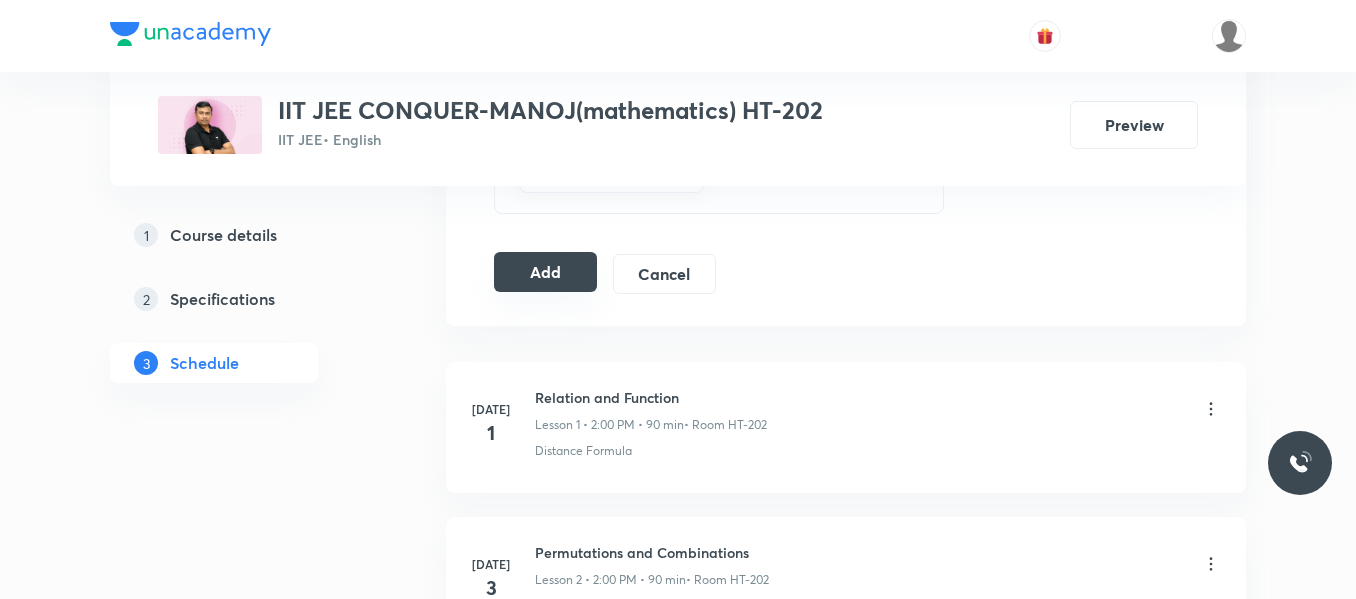 click on "Add" at bounding box center [545, 272] 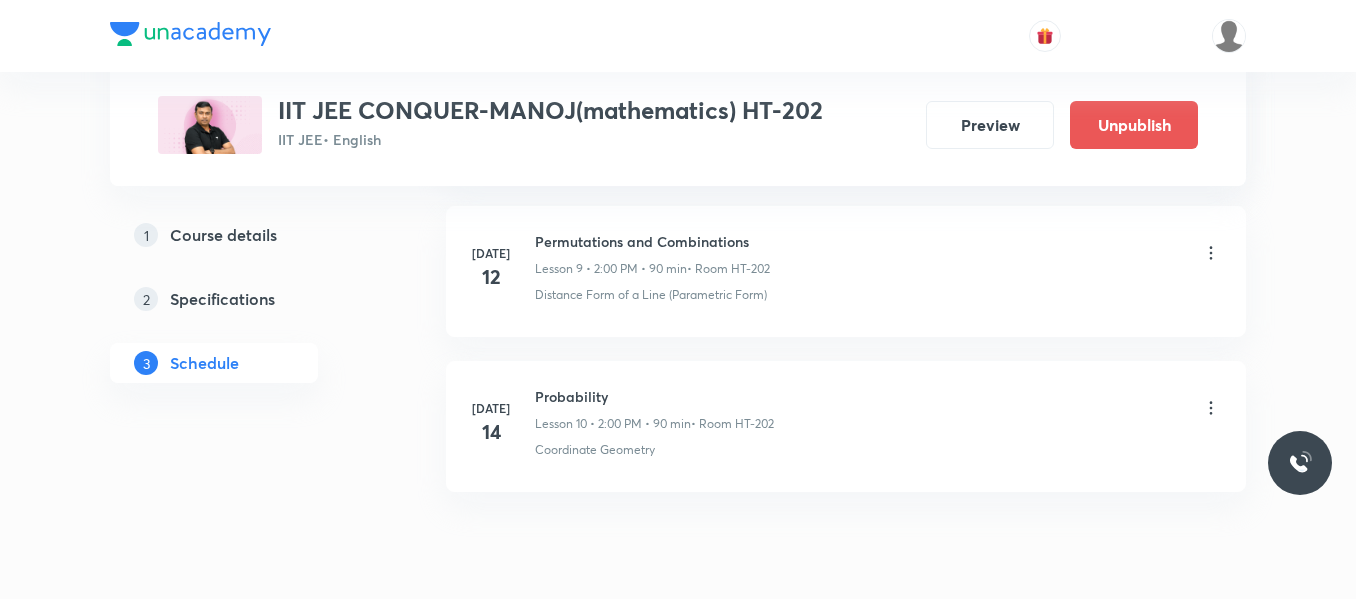 scroll, scrollTop: 1635, scrollLeft: 0, axis: vertical 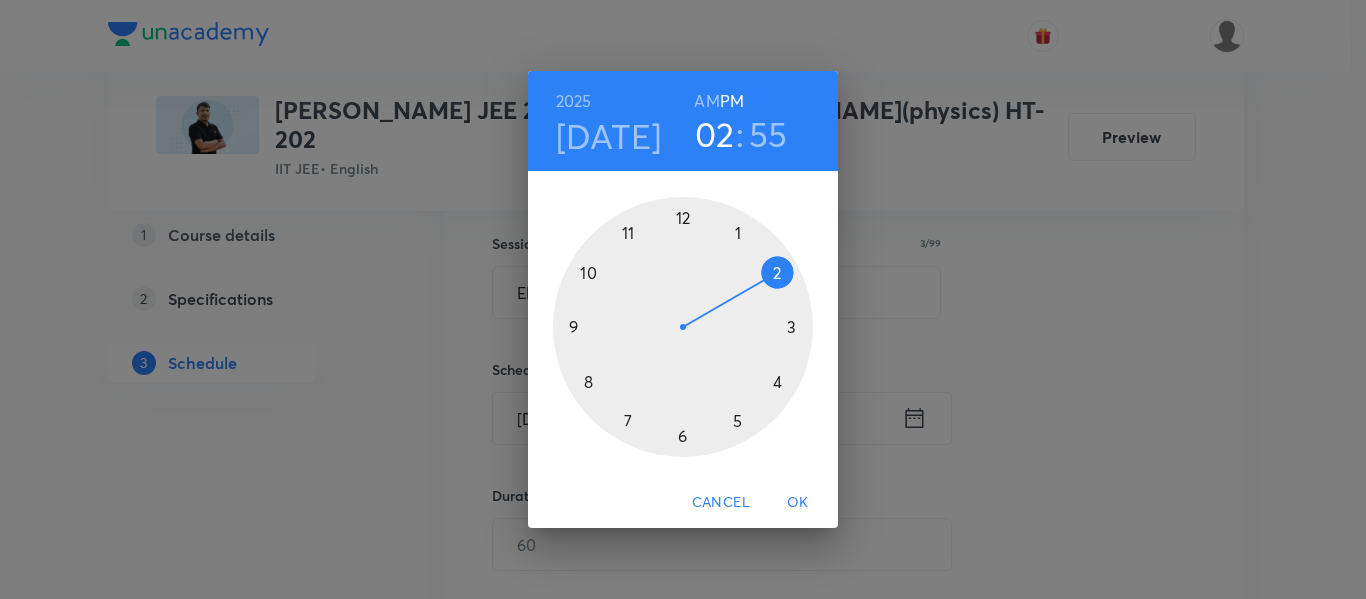 click at bounding box center (683, 327) 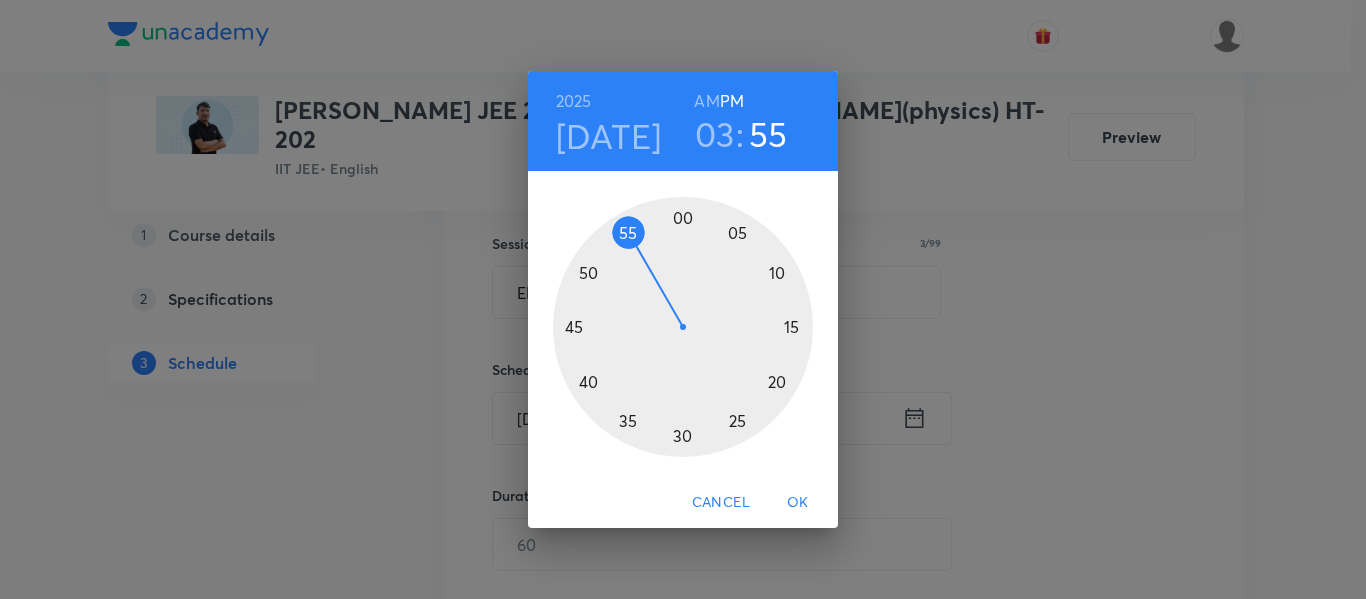 click at bounding box center [683, 327] 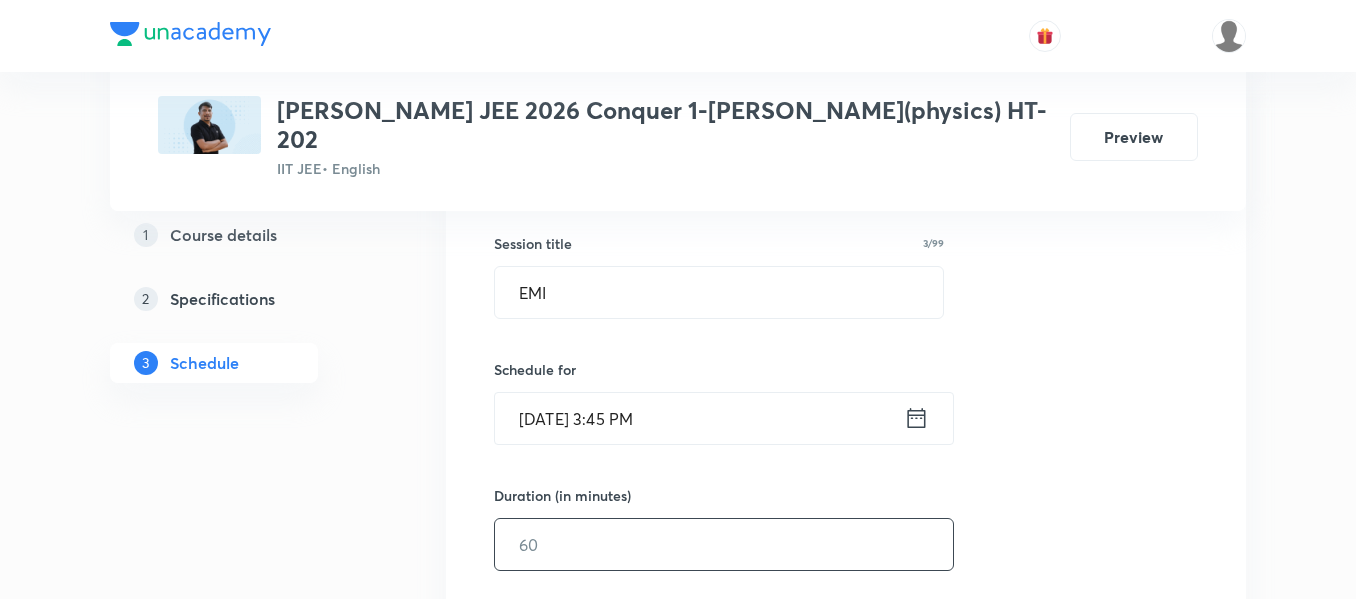 click at bounding box center (724, 544) 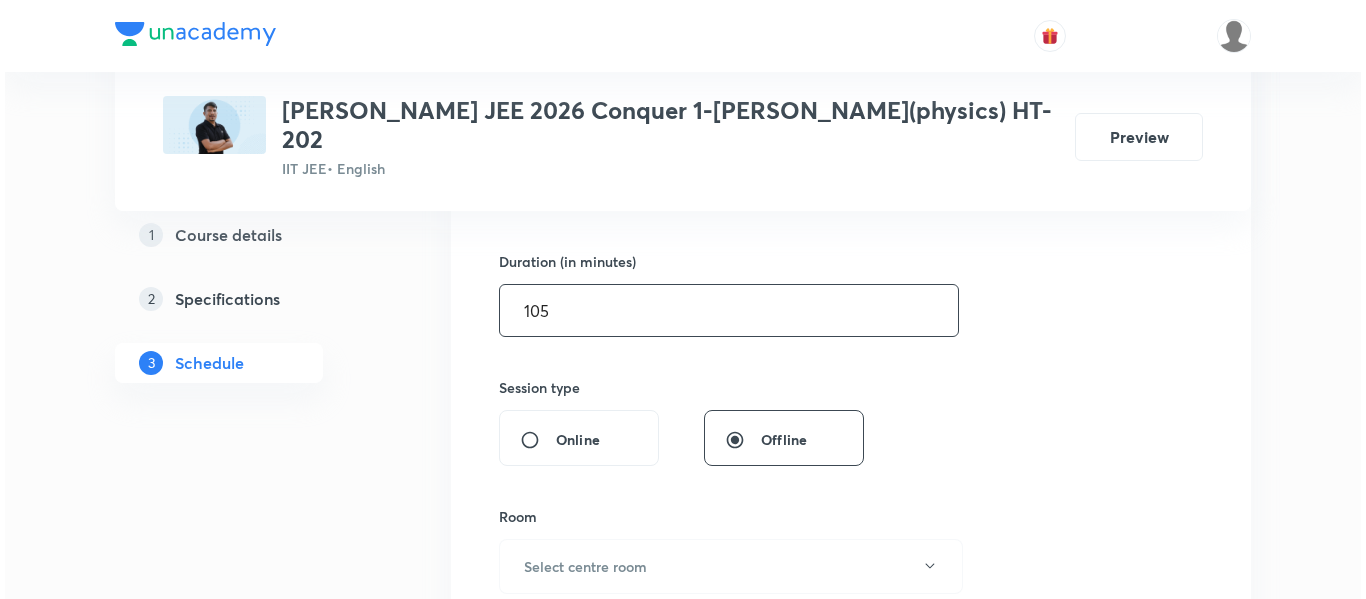 scroll, scrollTop: 659, scrollLeft: 0, axis: vertical 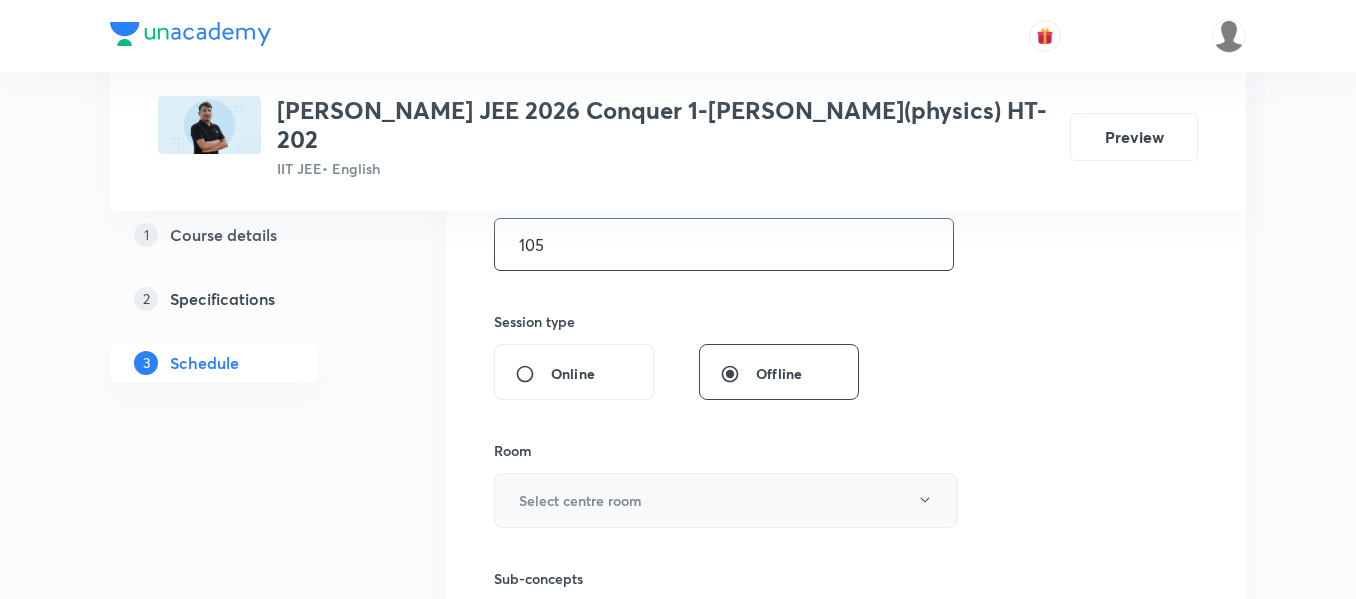 type on "105" 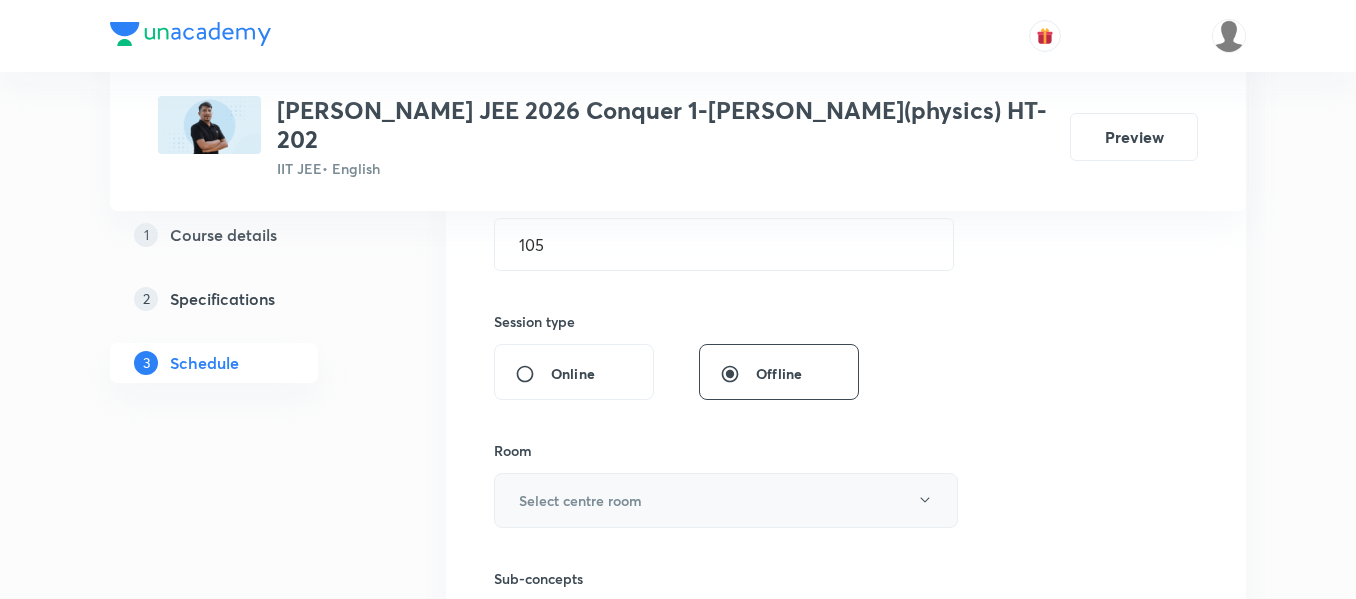 click on "Select centre room" at bounding box center (580, 500) 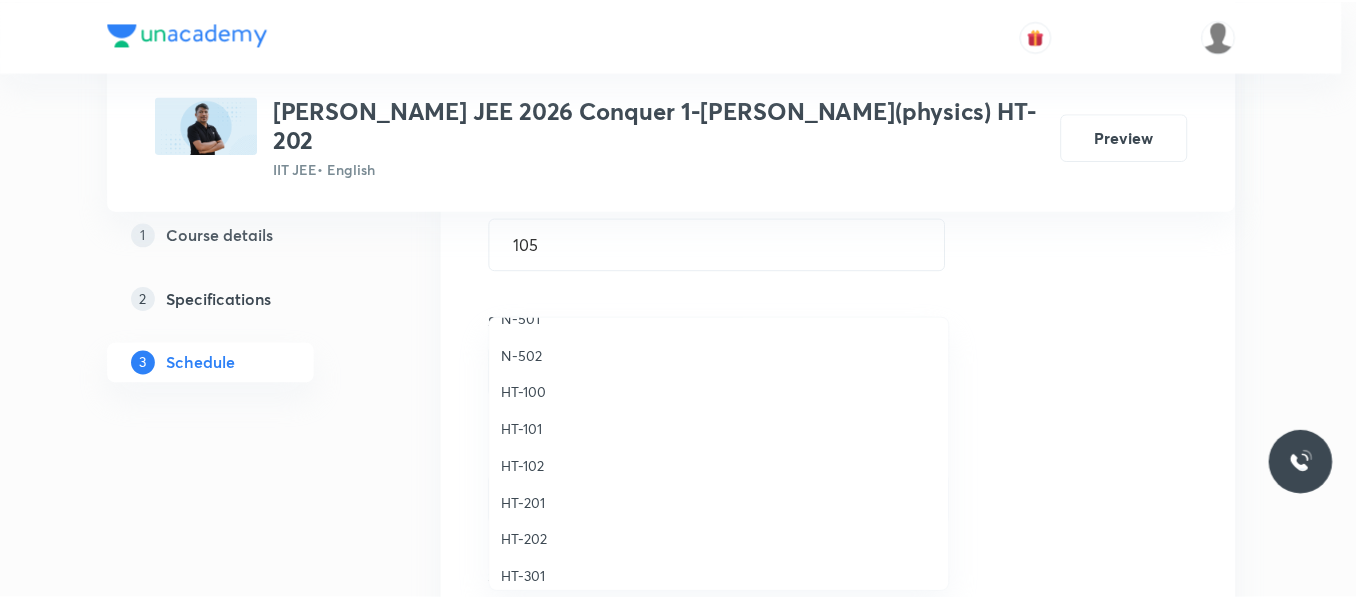 scroll, scrollTop: 700, scrollLeft: 0, axis: vertical 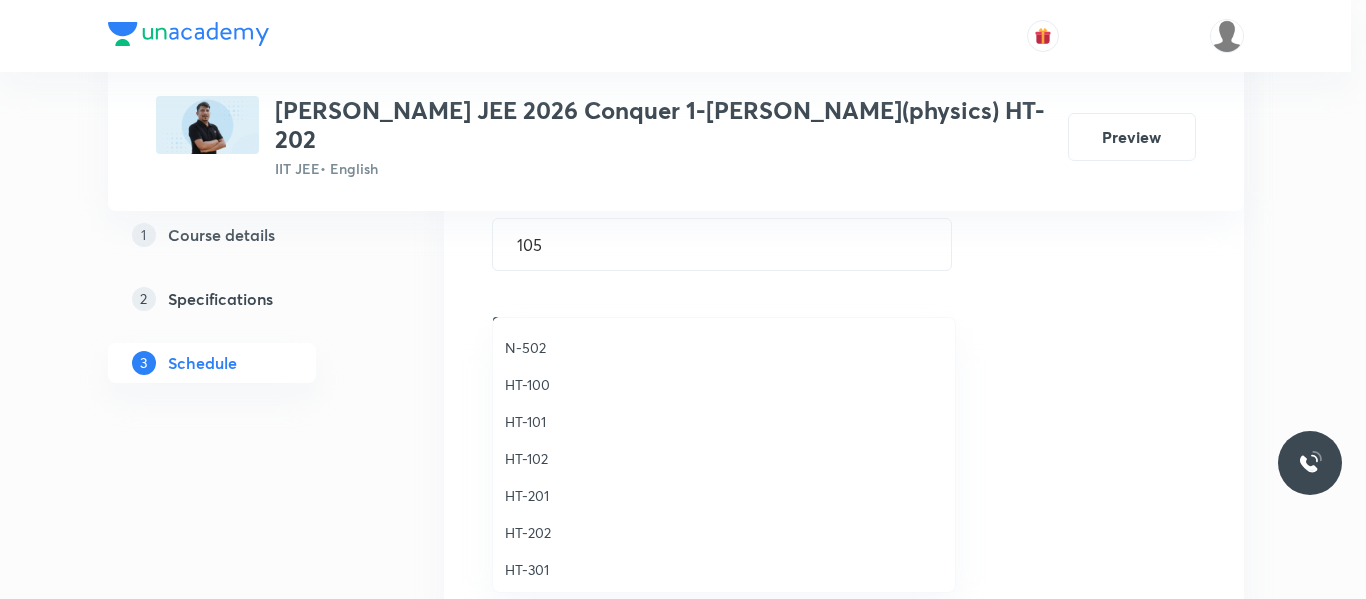 click on "HT-202" at bounding box center [724, 532] 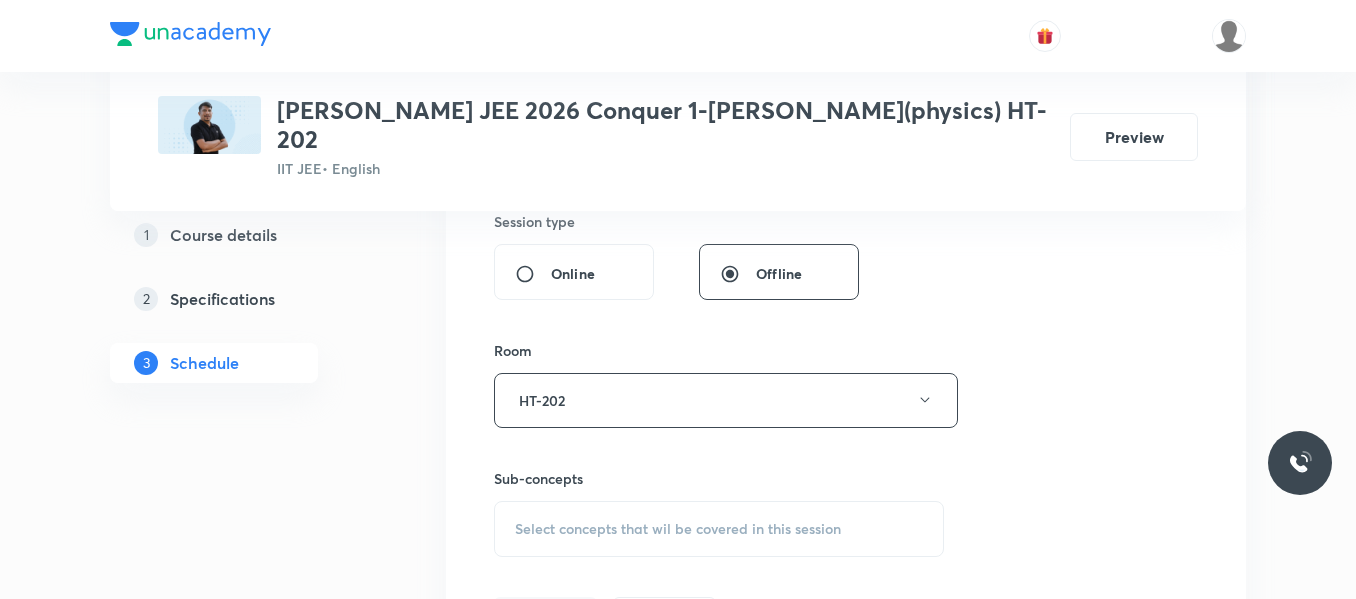 click on "Select concepts that wil be covered in this session" at bounding box center (719, 529) 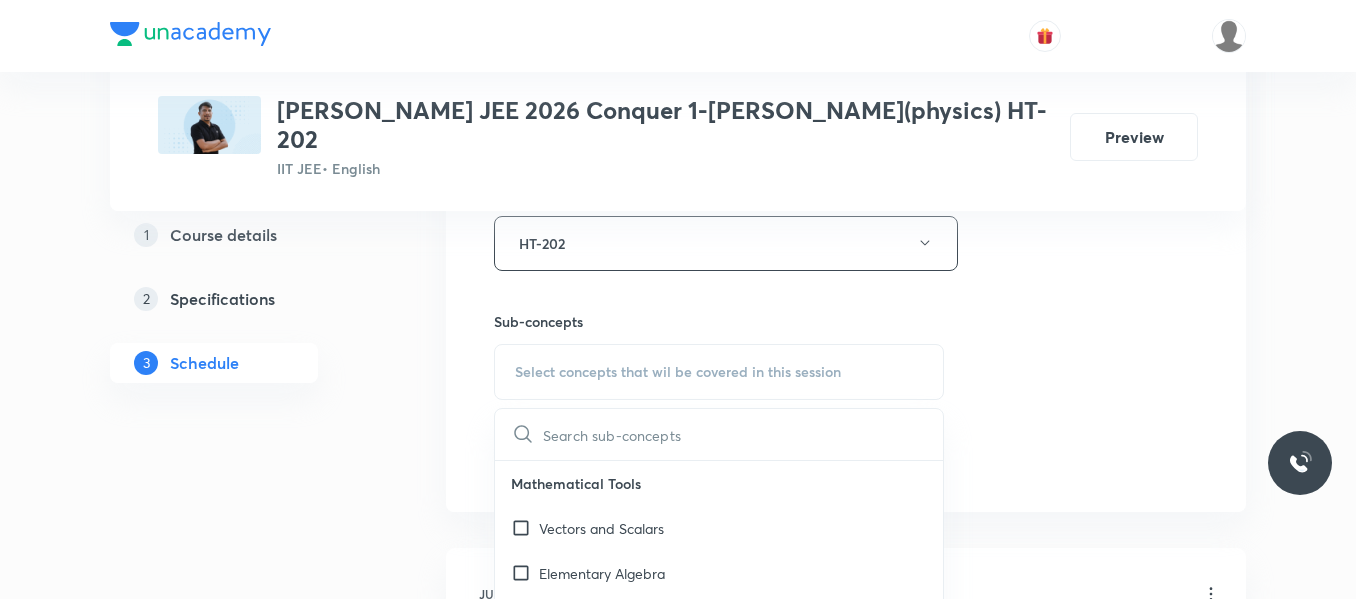 scroll, scrollTop: 959, scrollLeft: 0, axis: vertical 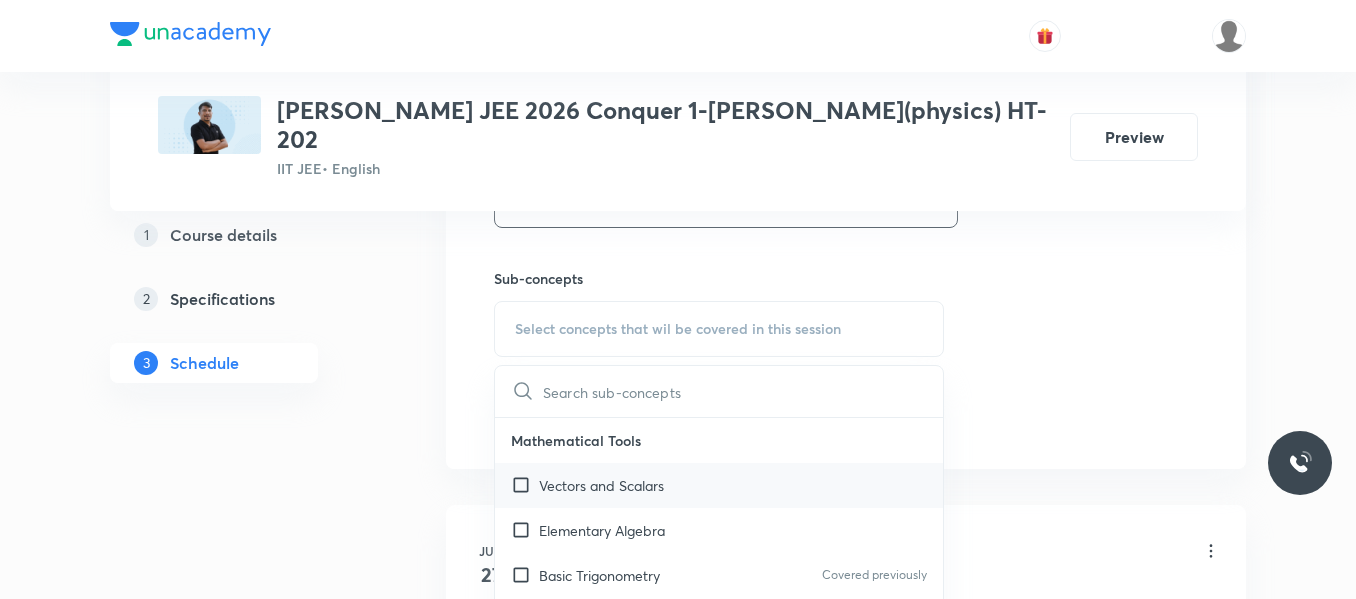 click on "Vectors and Scalars" at bounding box center (719, 485) 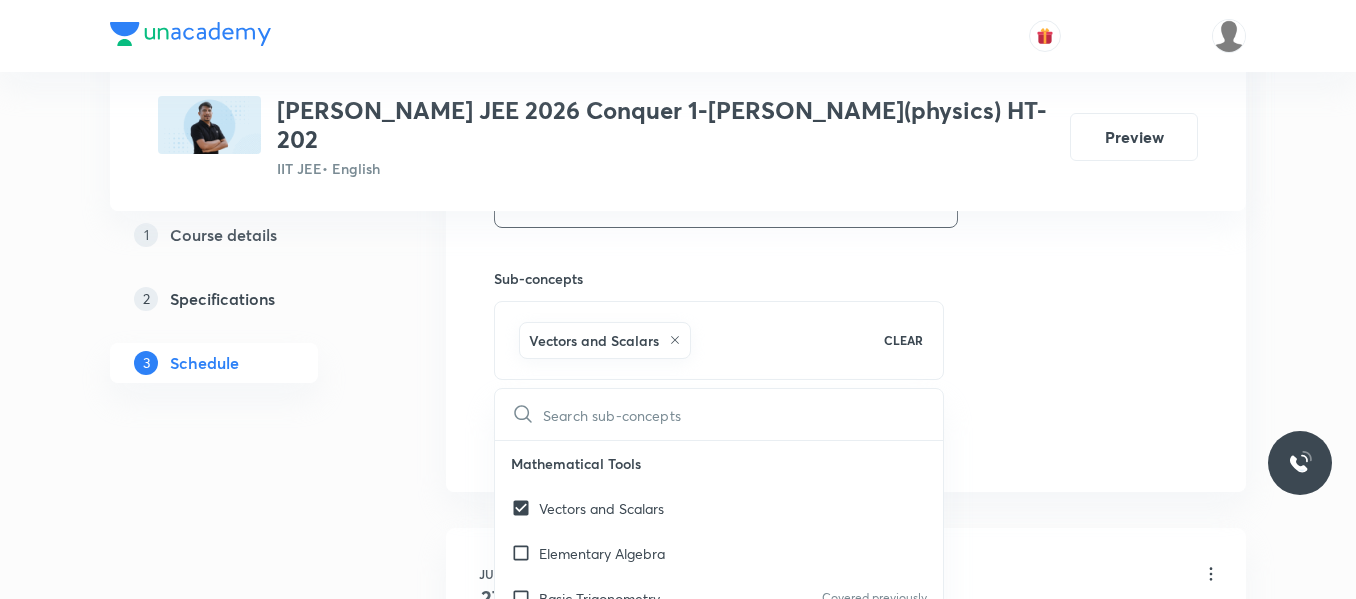 click on "Session  2 Live class Session title 3/99 EMI ​ Schedule for Jul 14, 2025, 3:45 PM ​ Duration (in minutes) 105 ​   Session type Online Offline Room HT-202 Sub-concepts Vectors and Scalars  CLEAR ​ Mathematical Tools Vectors and Scalars  Elementary Algebra Basic Trigonometry Covered previously Addition of Vectors 2D and 3D Geometry Representation of Vector  Components of a Vector Functions Unit Vectors Differentiation Integration Rectangular Components of a Vector in Three Dimensions Position Vector Use of Differentiation & Integration in One Dimensional Motion Displacement Vector Derivatives of Equations of Motion by Calculus Vectors Product of Two Vectors Differentiation: Basic Formula and Rule Definite Integration and Area Under The Curve Maxima and Minima Chain Rule Cross Product Dot-Product Resolution of Vectors Subtraction of Vectors Addition of More than Two Vectors Units & Dimensions Physical quantity Dimensional Analysis Significant Figures Errors of Measurement Error Analysis Units Dimensions" at bounding box center (846, -21) 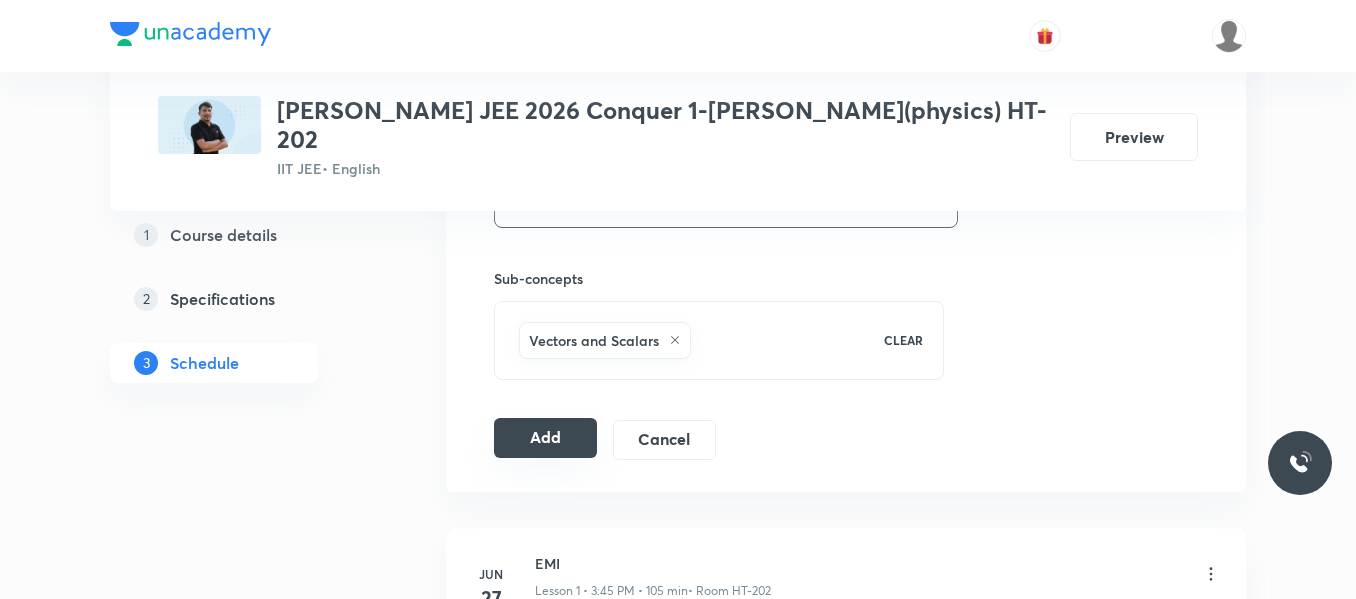 click on "Add" at bounding box center [545, 438] 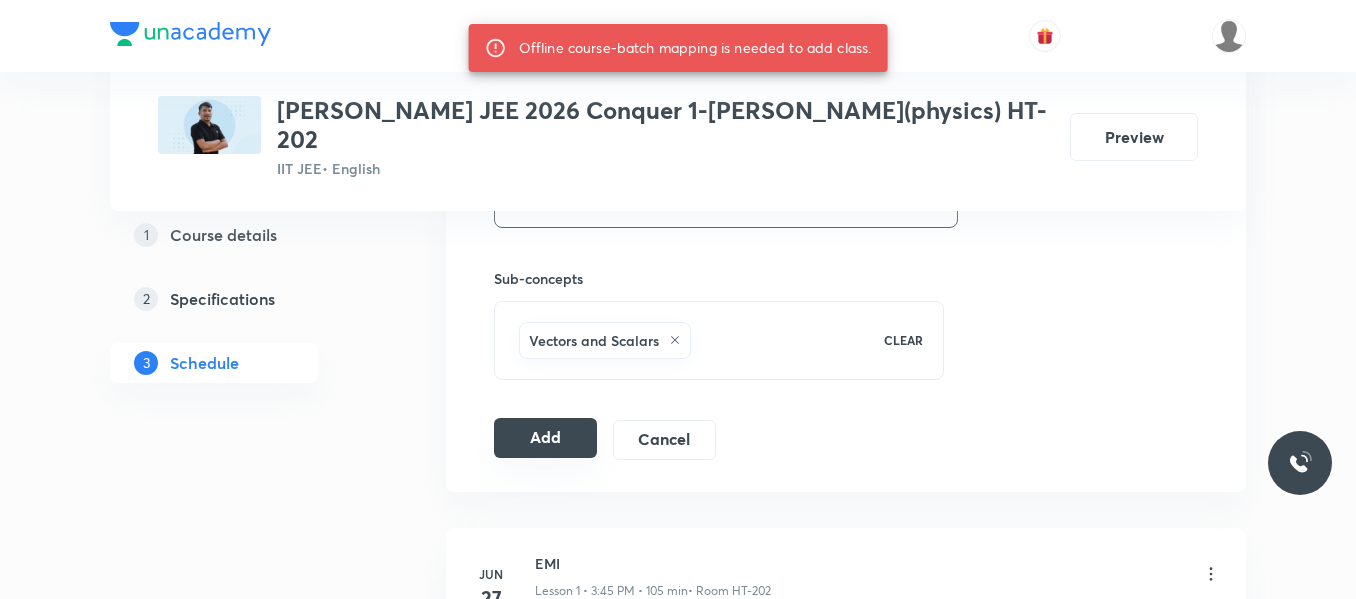 click on "Add" at bounding box center [545, 438] 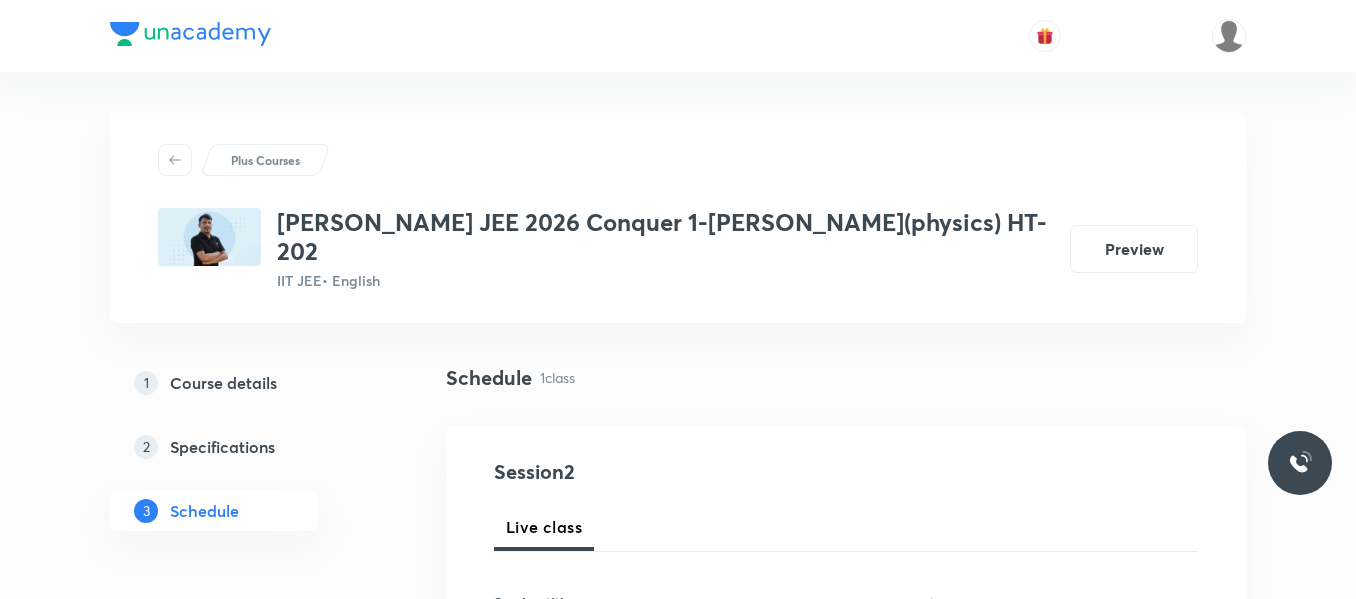 scroll, scrollTop: 300, scrollLeft: 0, axis: vertical 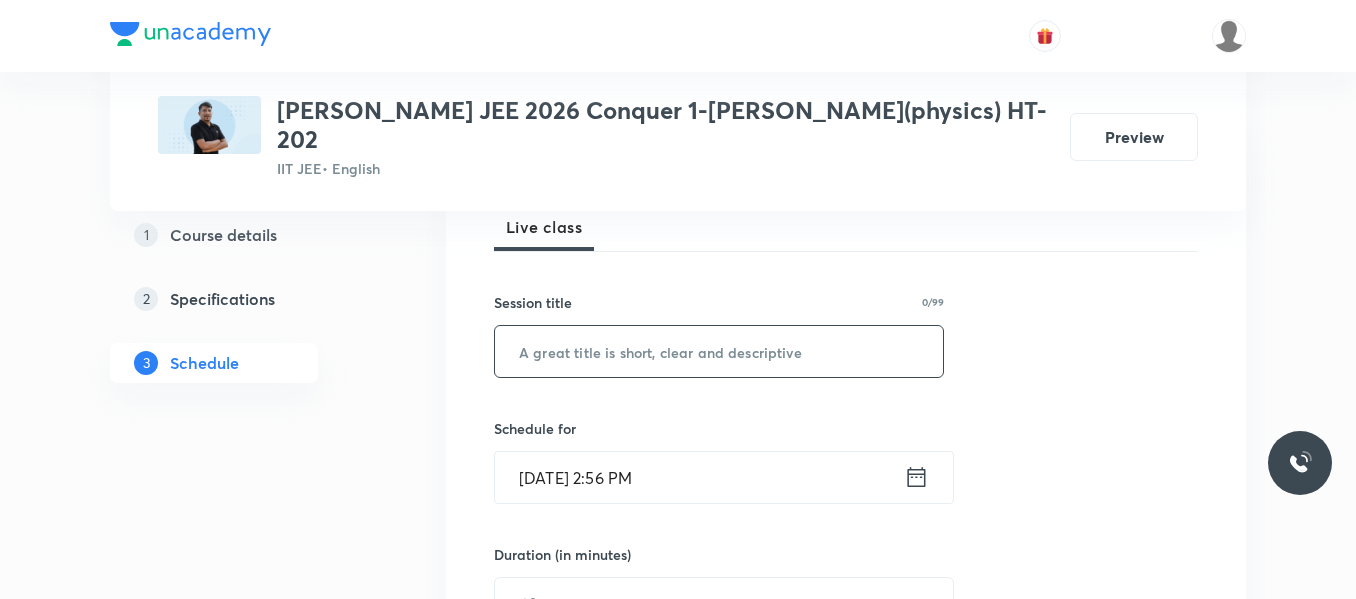 click at bounding box center (719, 351) 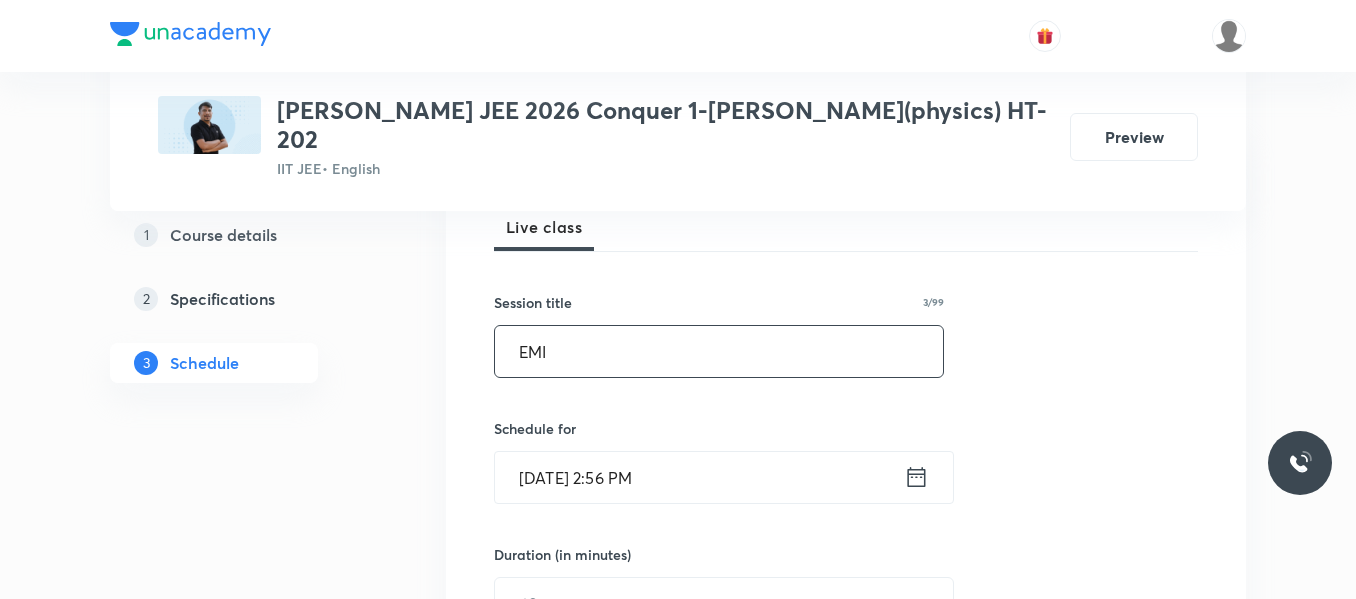 type on "EMI" 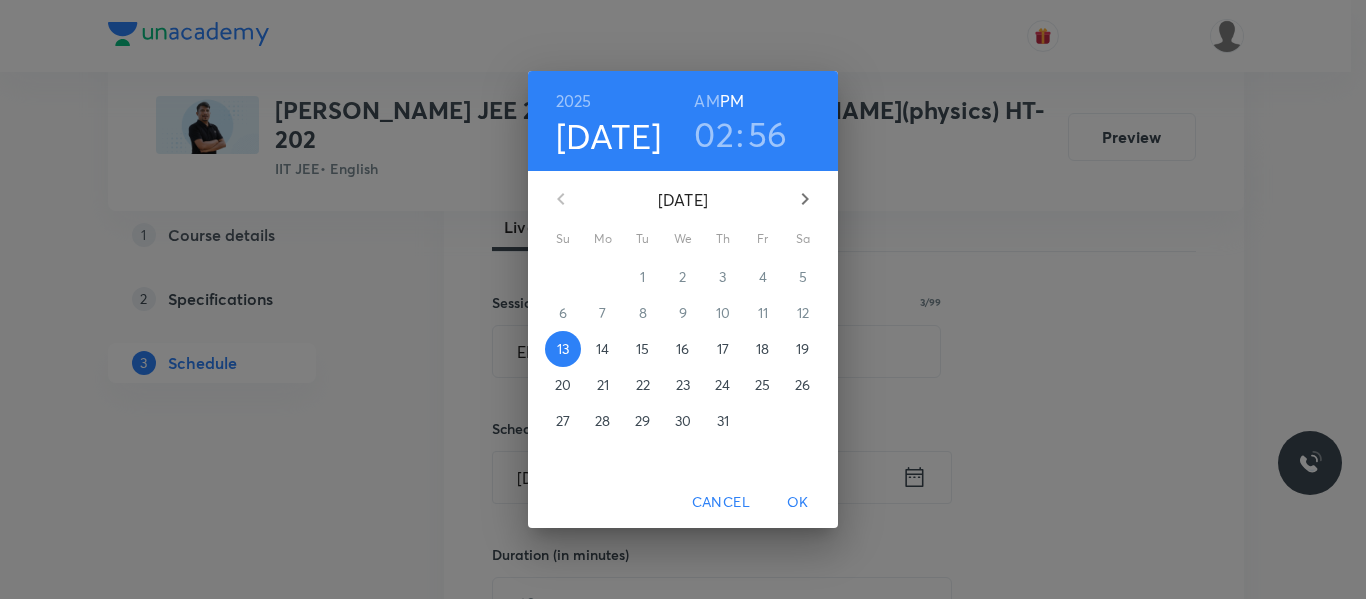 click on "14" at bounding box center [602, 349] 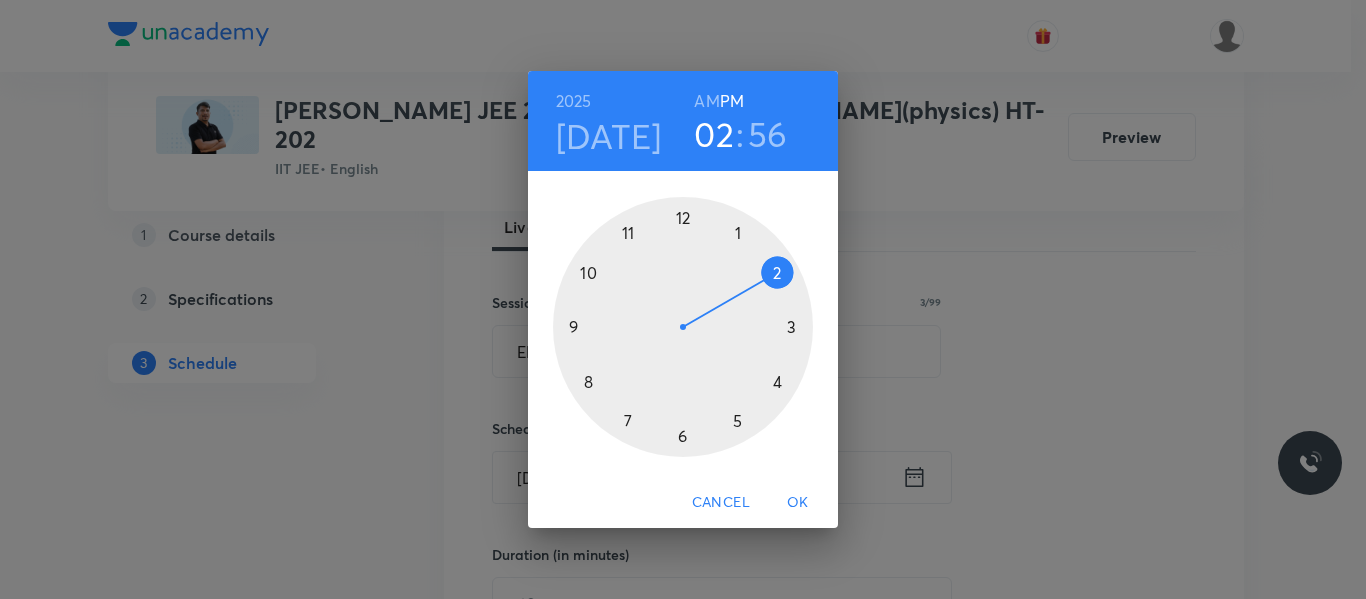 click at bounding box center [683, 327] 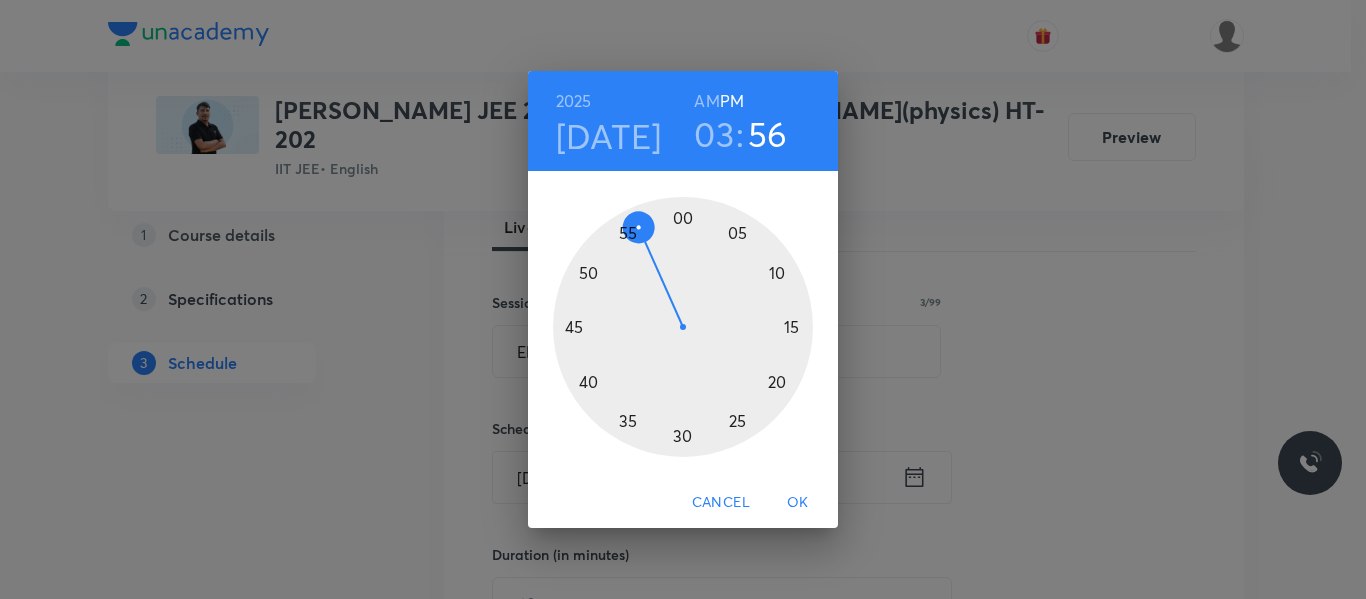 click at bounding box center [683, 327] 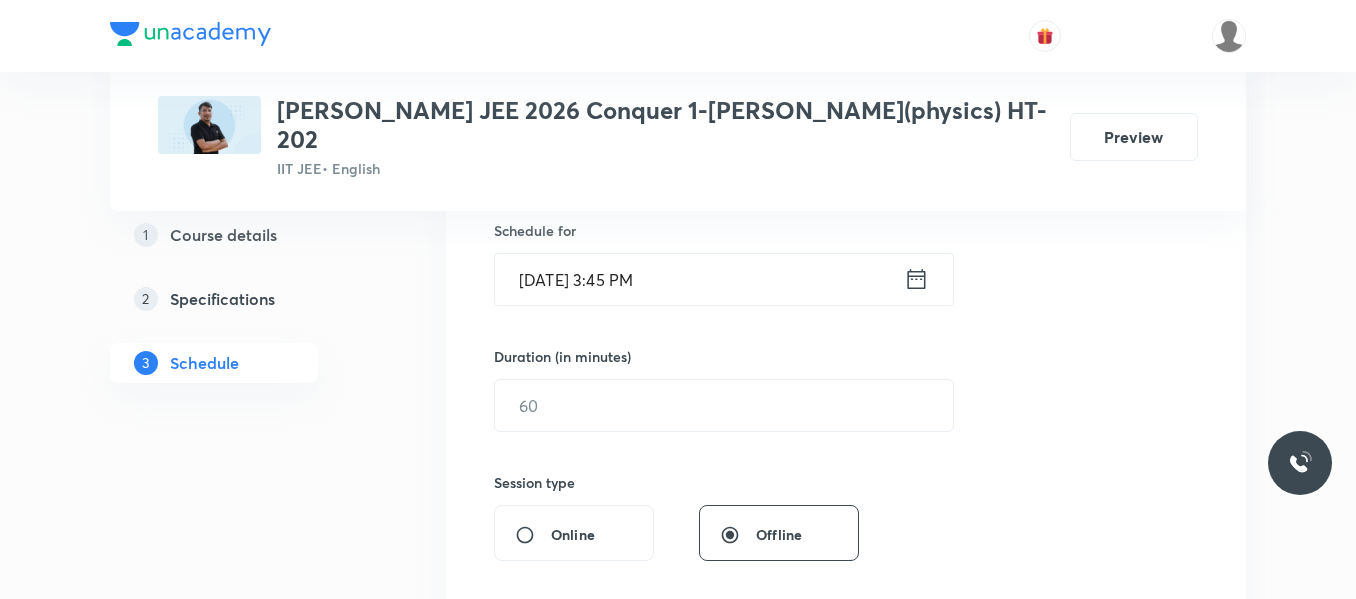 scroll, scrollTop: 500, scrollLeft: 0, axis: vertical 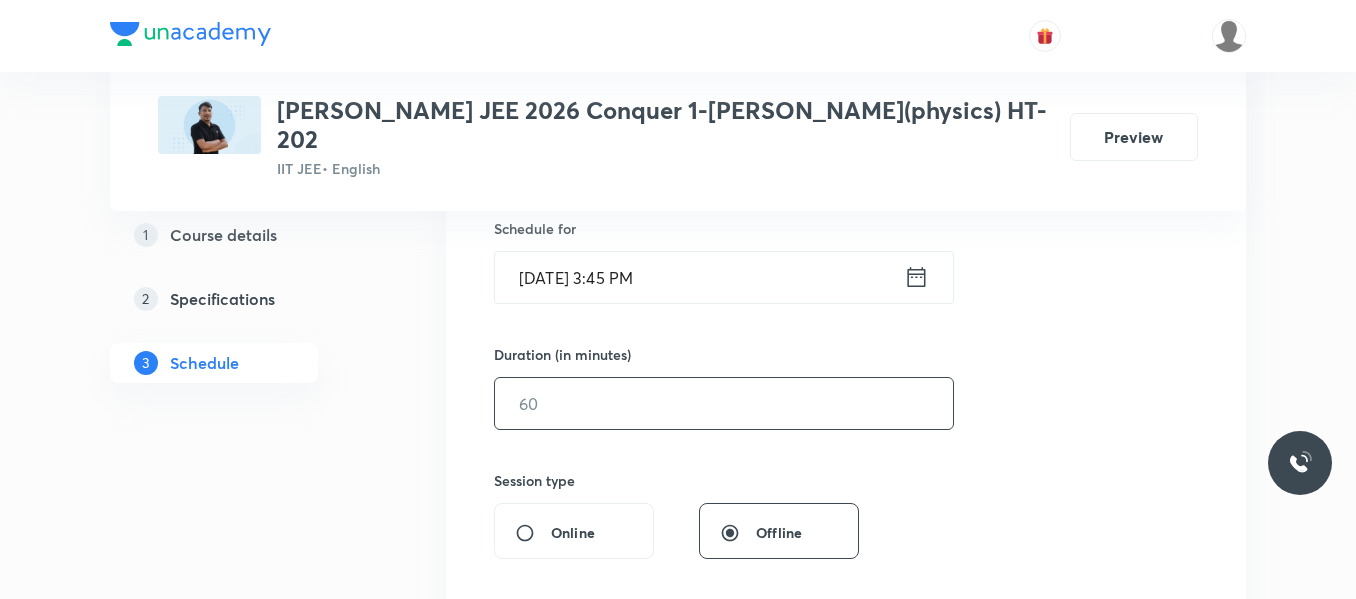 click at bounding box center (724, 403) 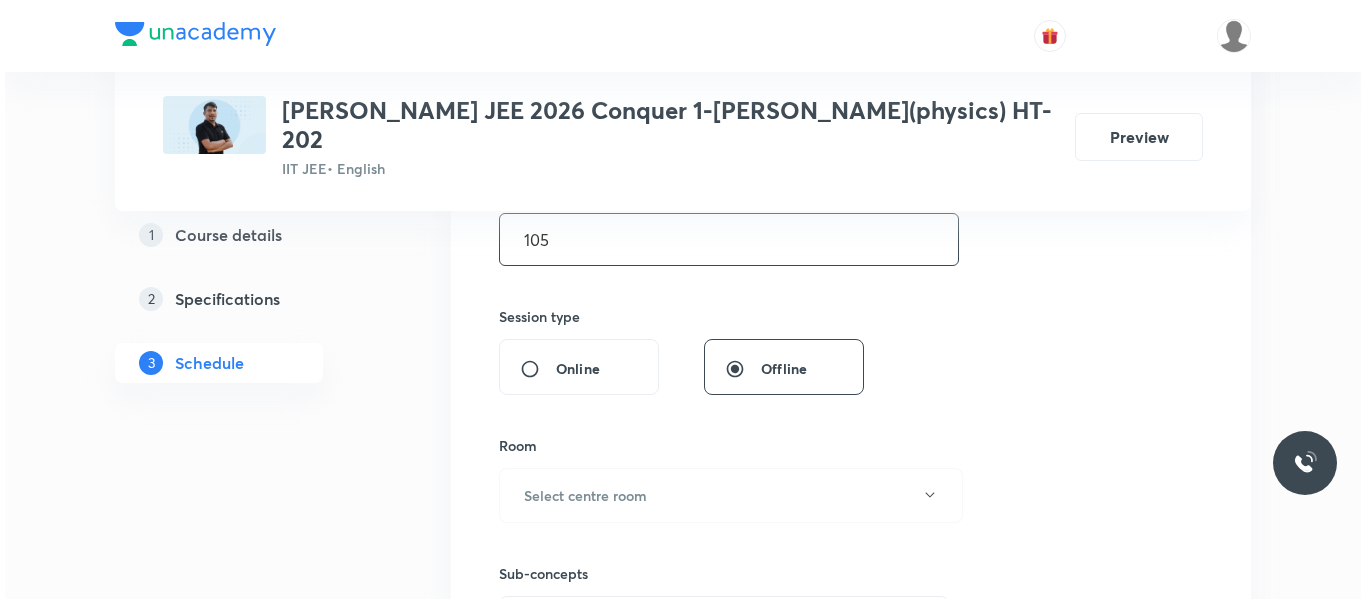 scroll, scrollTop: 700, scrollLeft: 0, axis: vertical 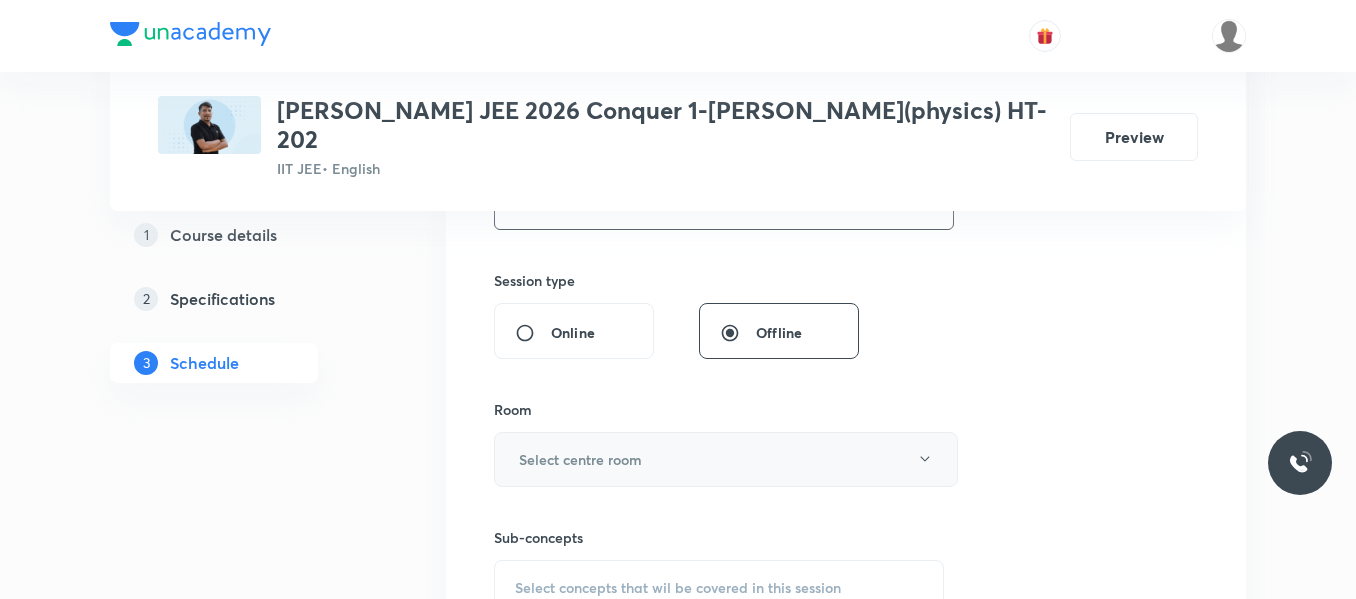 type on "105" 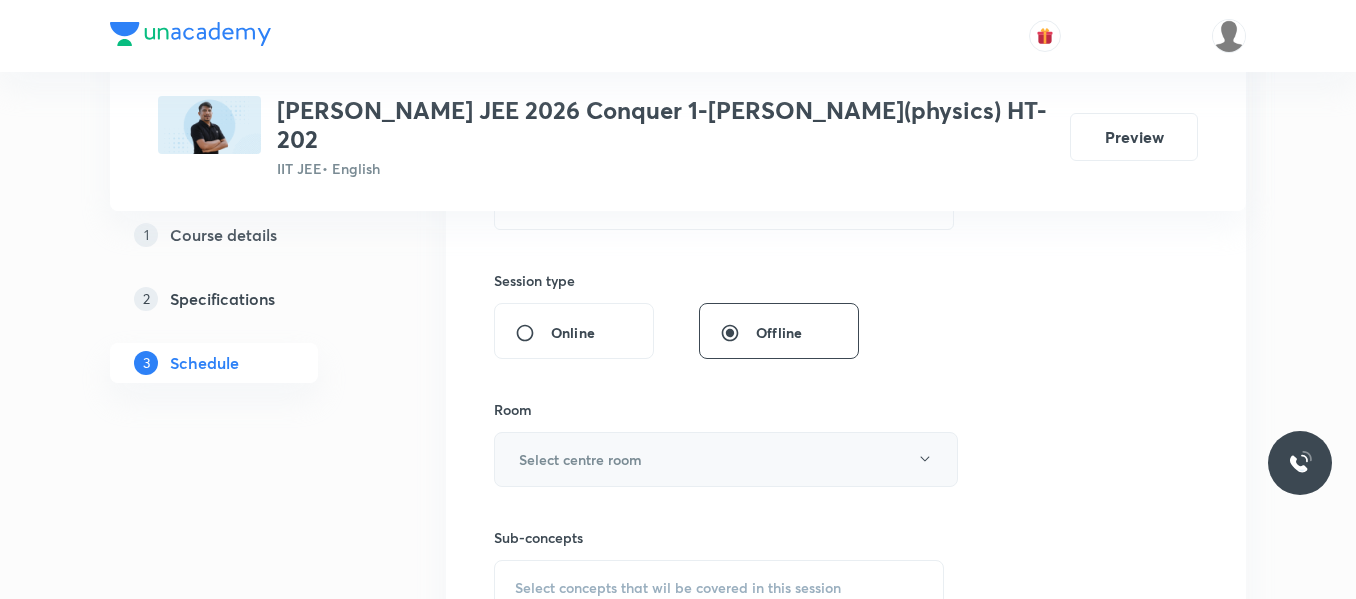 click on "Select centre room" at bounding box center [580, 459] 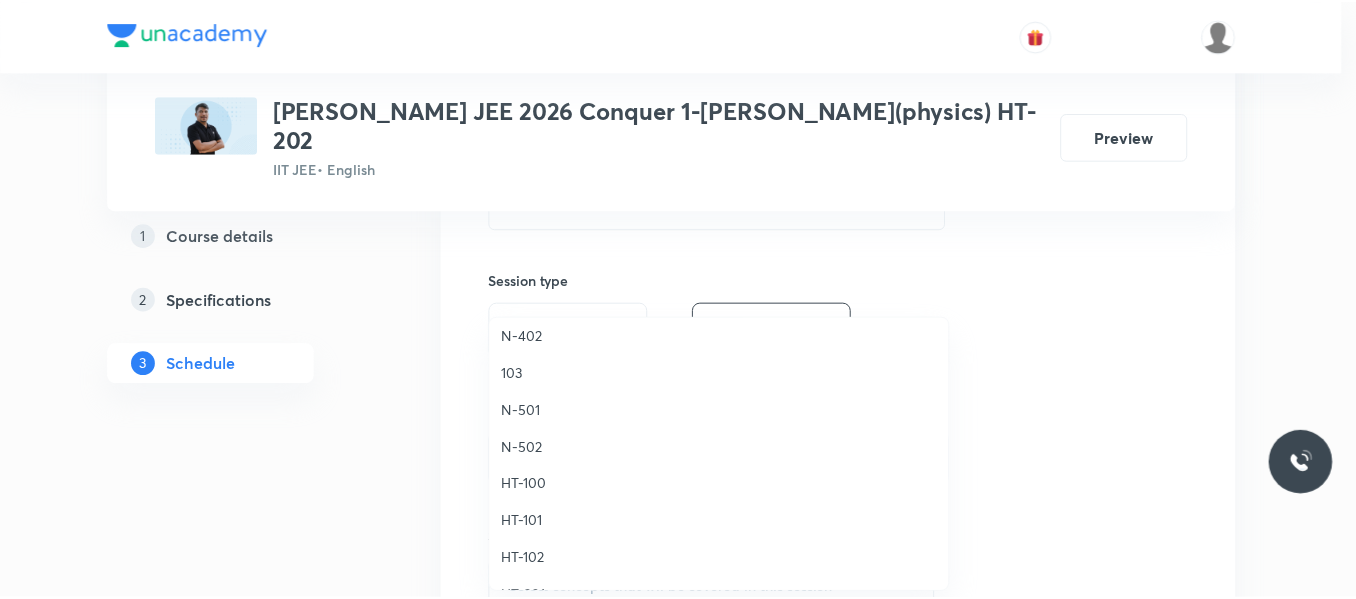 scroll, scrollTop: 700, scrollLeft: 0, axis: vertical 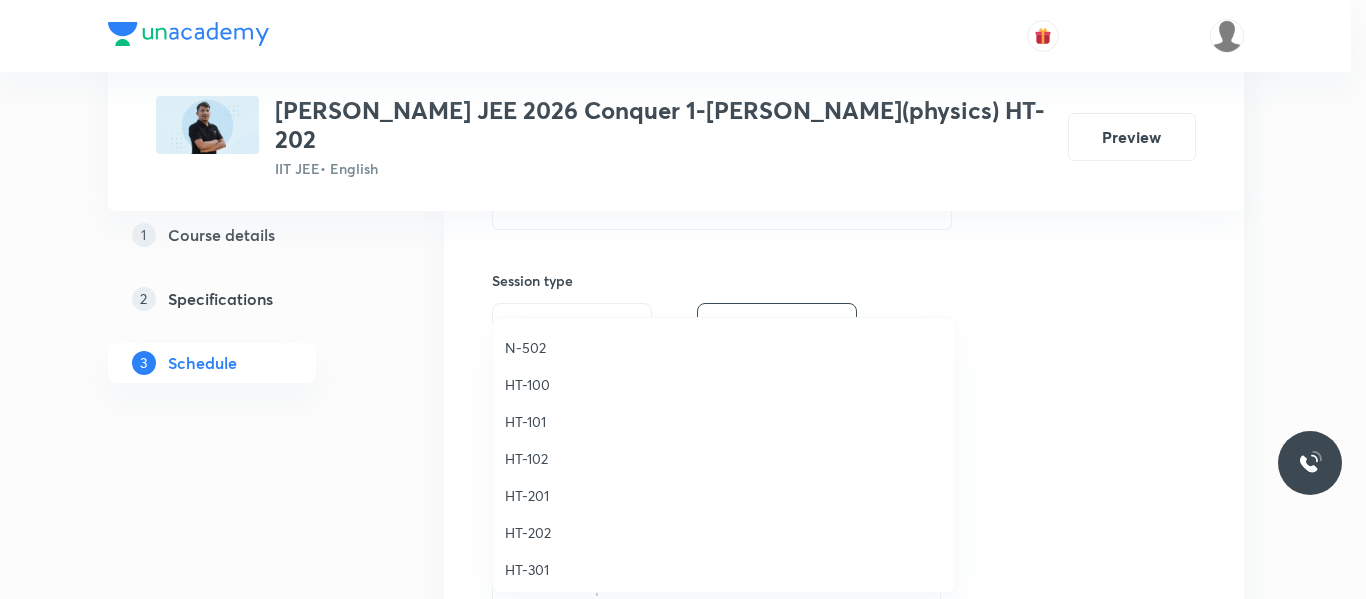 click on "HT-202" at bounding box center (724, 532) 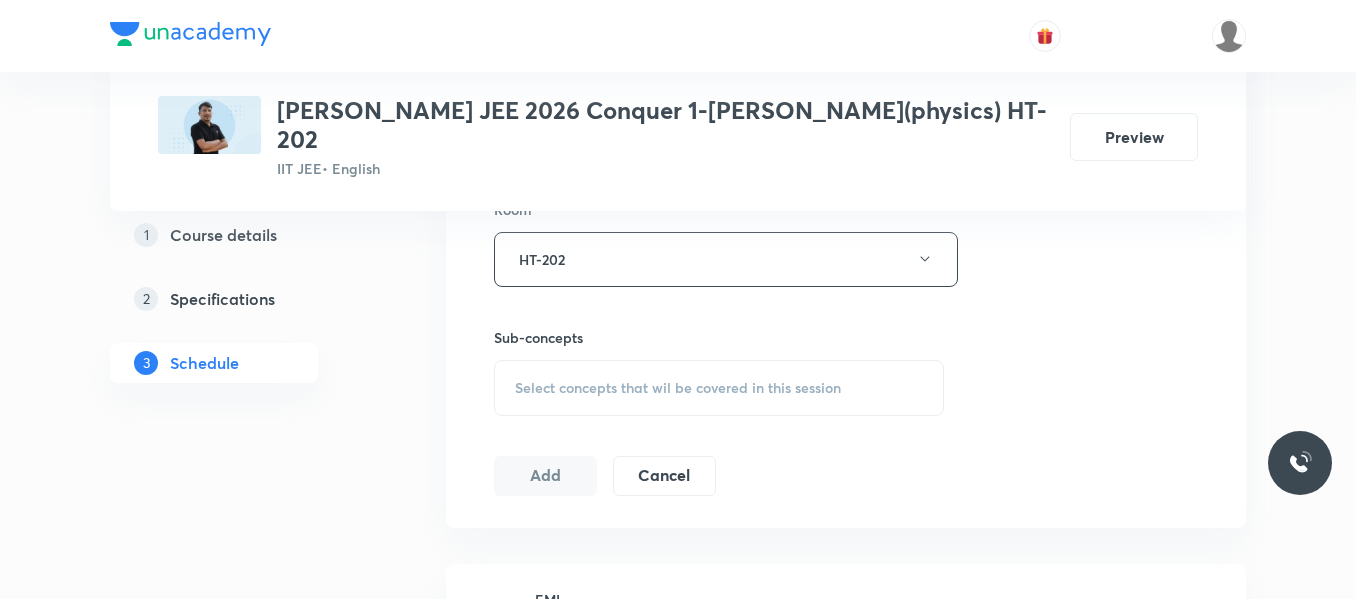 click on "Select concepts that wil be covered in this session" at bounding box center (678, 388) 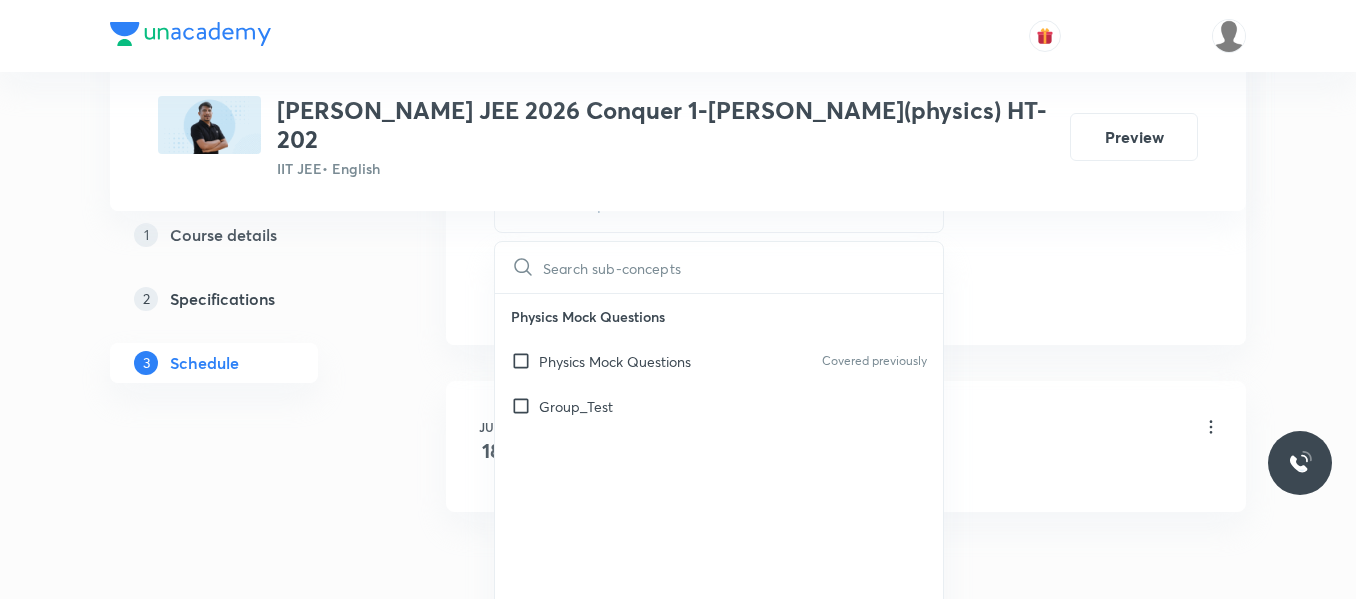 scroll, scrollTop: 1100, scrollLeft: 0, axis: vertical 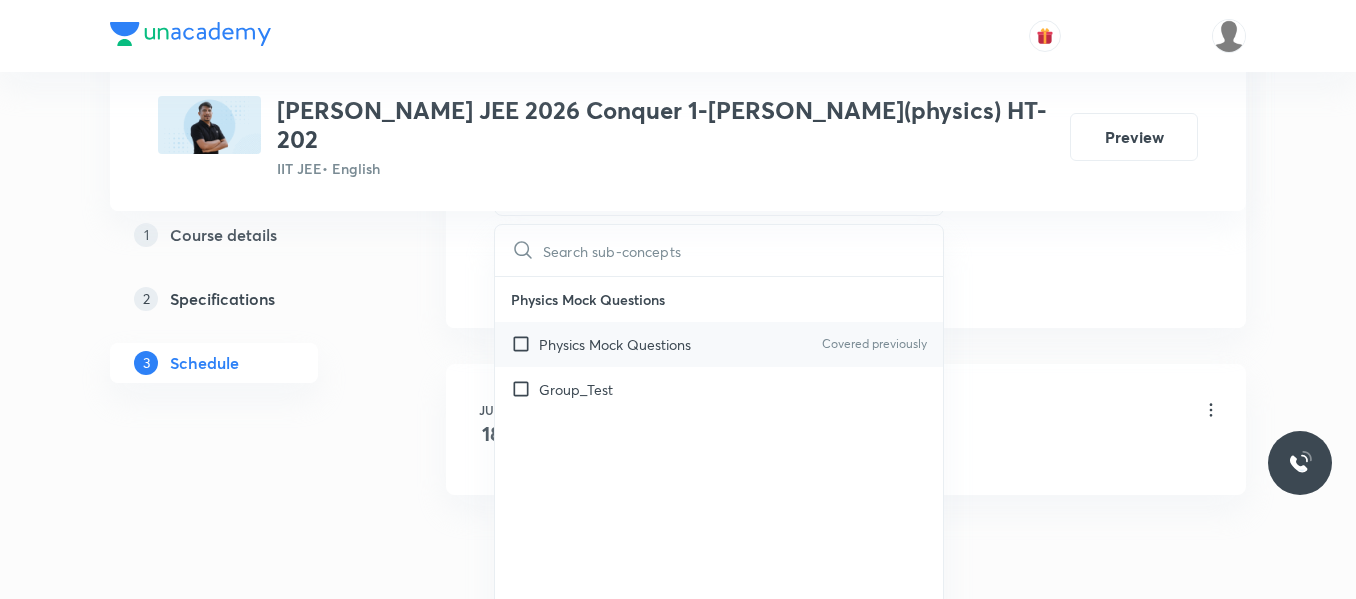 click on "Physics Mock Questions" at bounding box center (615, 344) 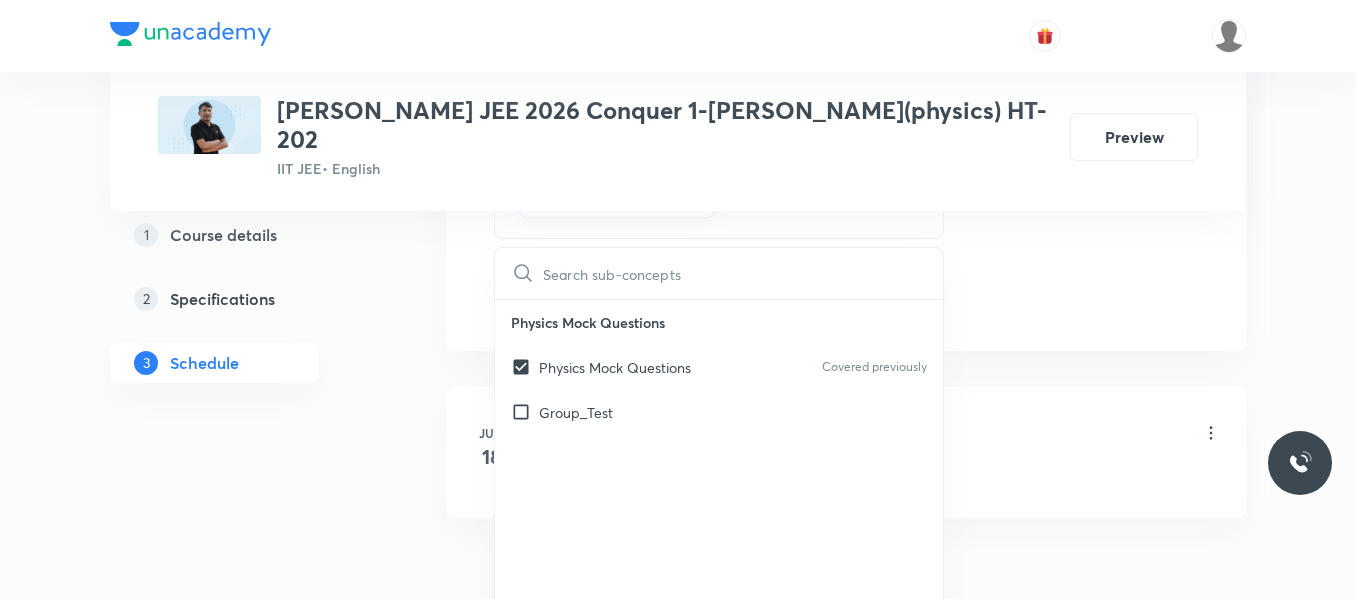 drag, startPoint x: 1028, startPoint y: 235, endPoint x: 682, endPoint y: 300, distance: 352.05255 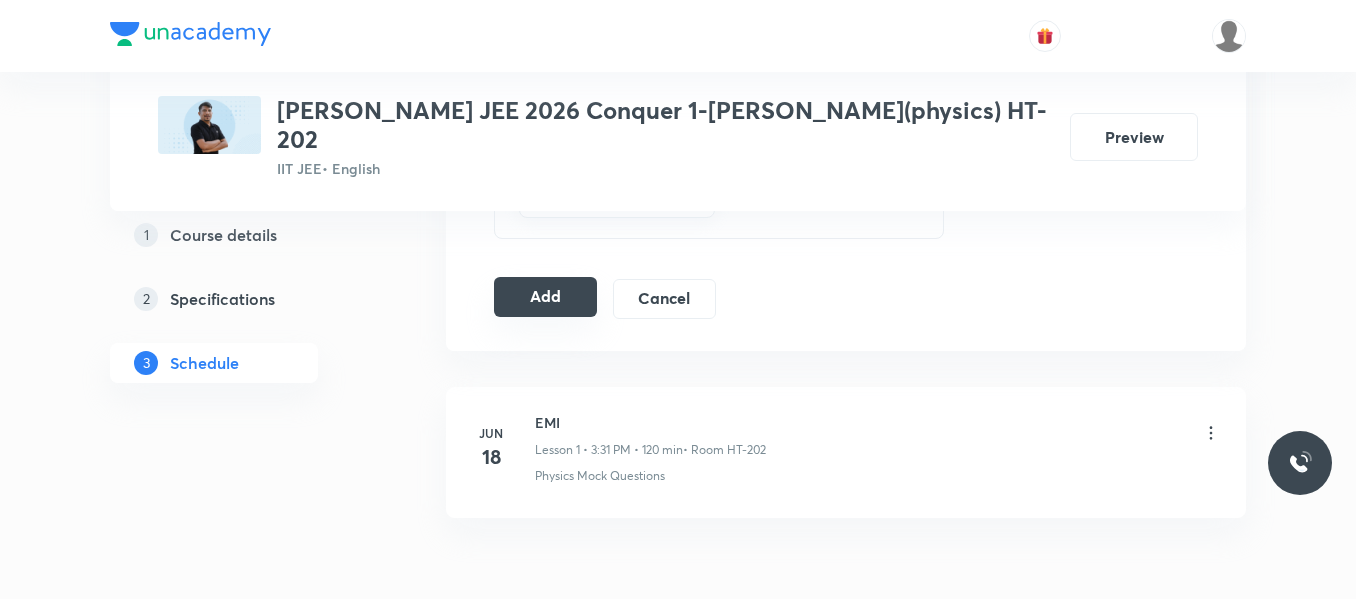 click on "Add" at bounding box center (545, 297) 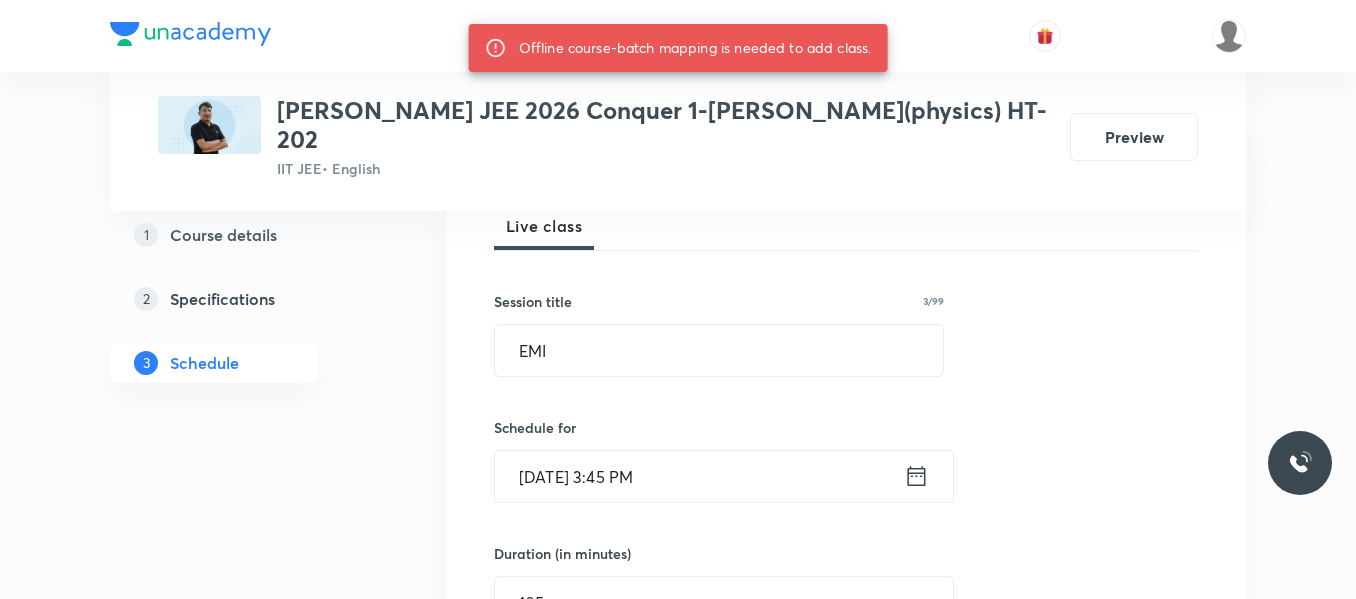 scroll, scrollTop: 300, scrollLeft: 0, axis: vertical 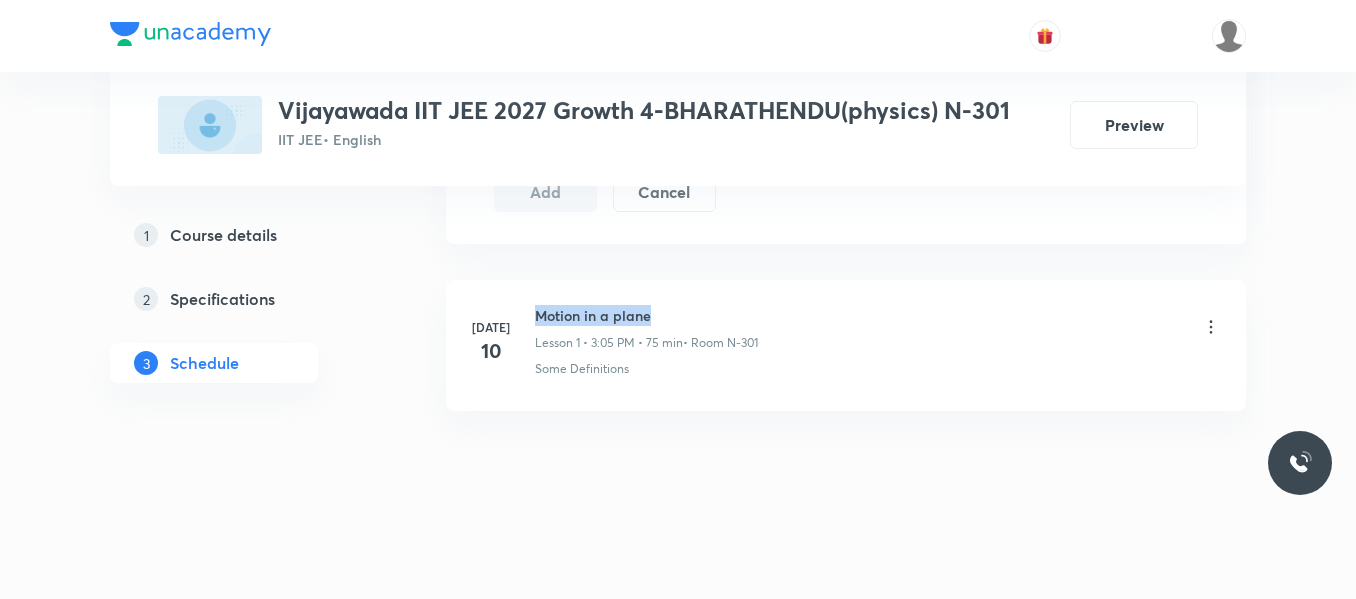 drag, startPoint x: 537, startPoint y: 314, endPoint x: 732, endPoint y: 317, distance: 195.02307 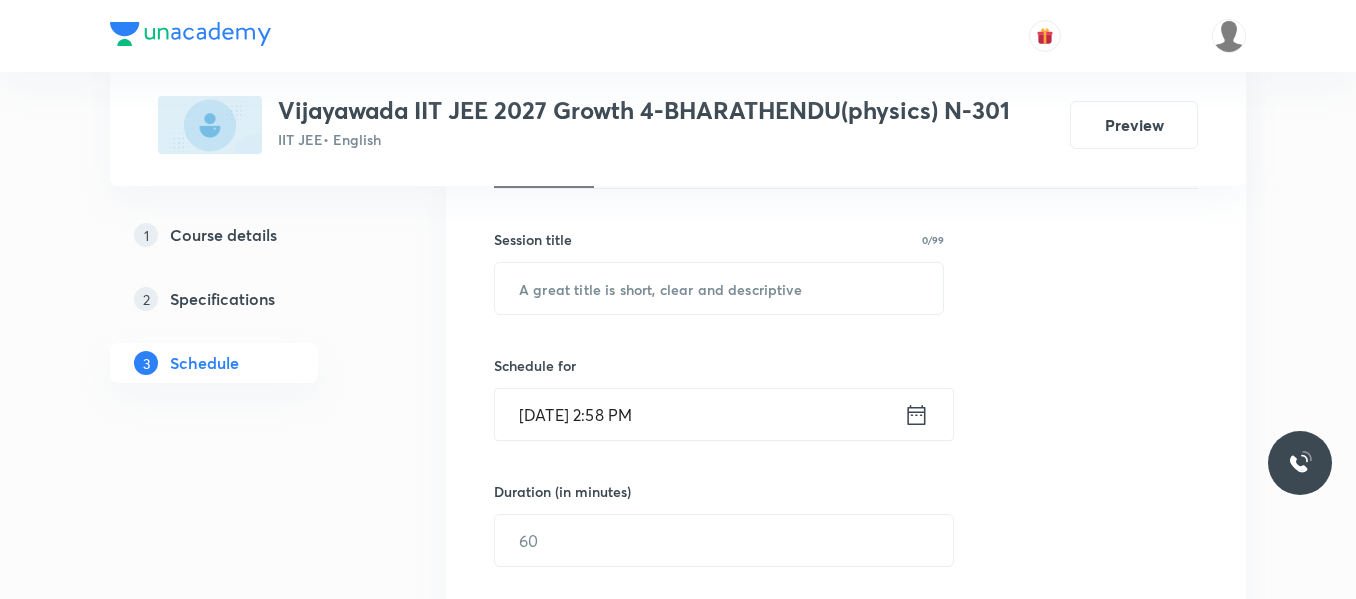 scroll, scrollTop: 400, scrollLeft: 0, axis: vertical 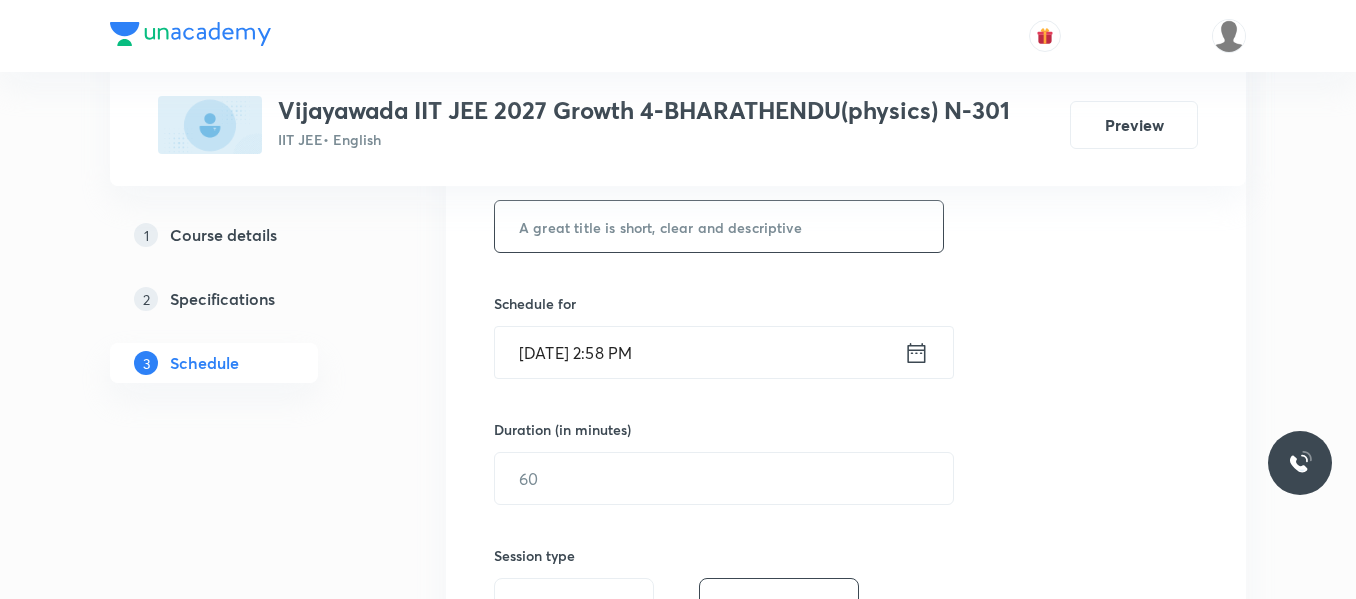 click at bounding box center (719, 226) 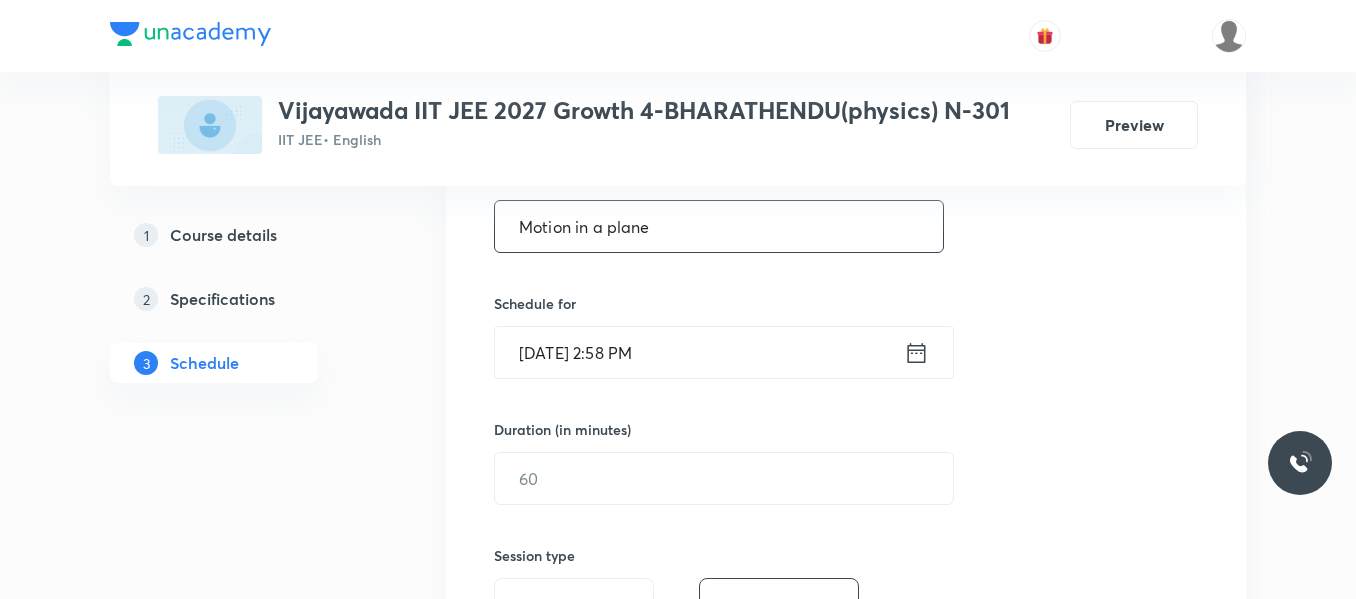 type on "Motion in a plane" 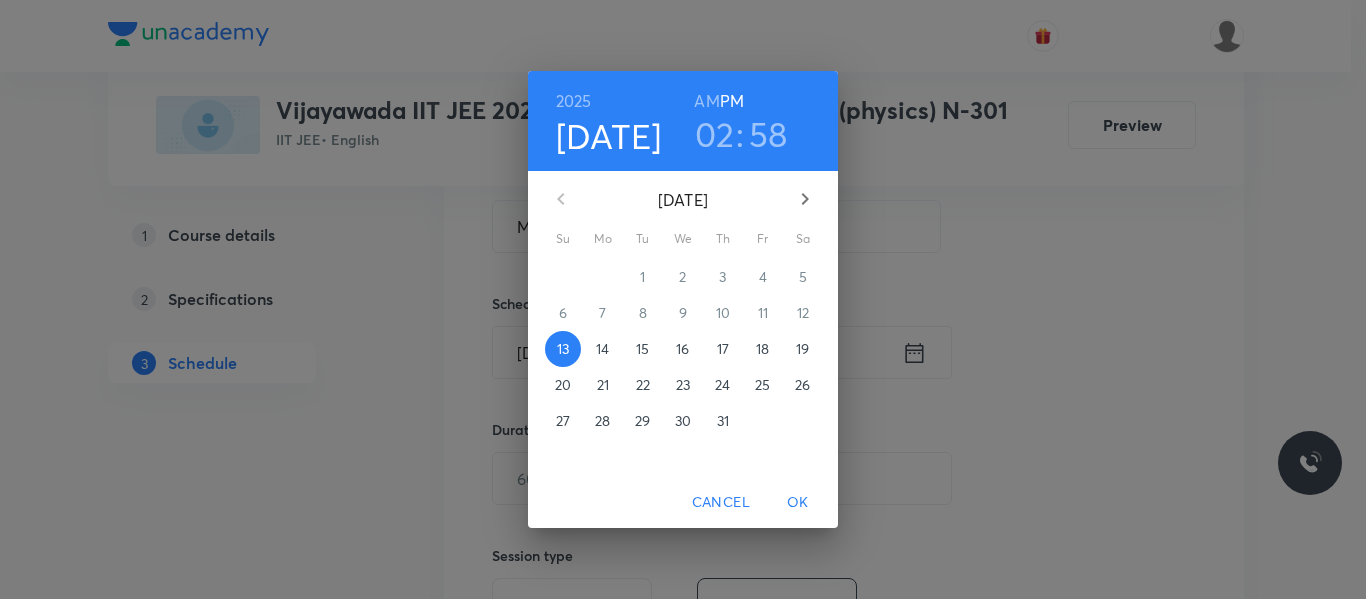 click on "14" at bounding box center (602, 349) 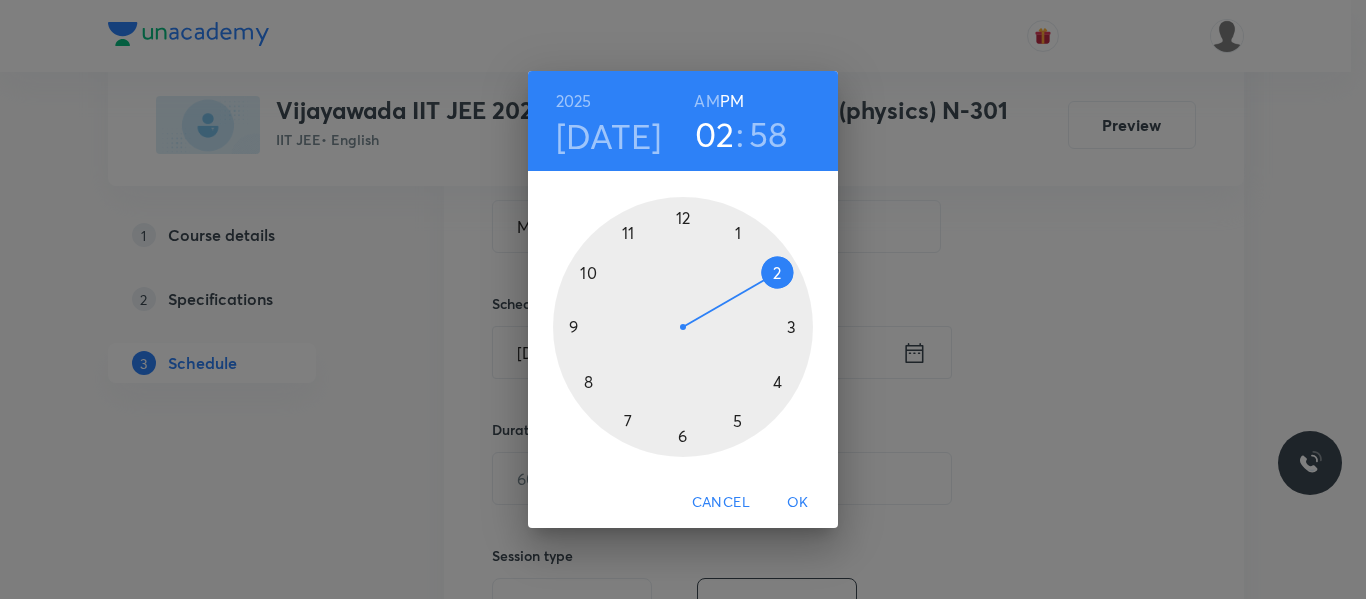 click at bounding box center (683, 327) 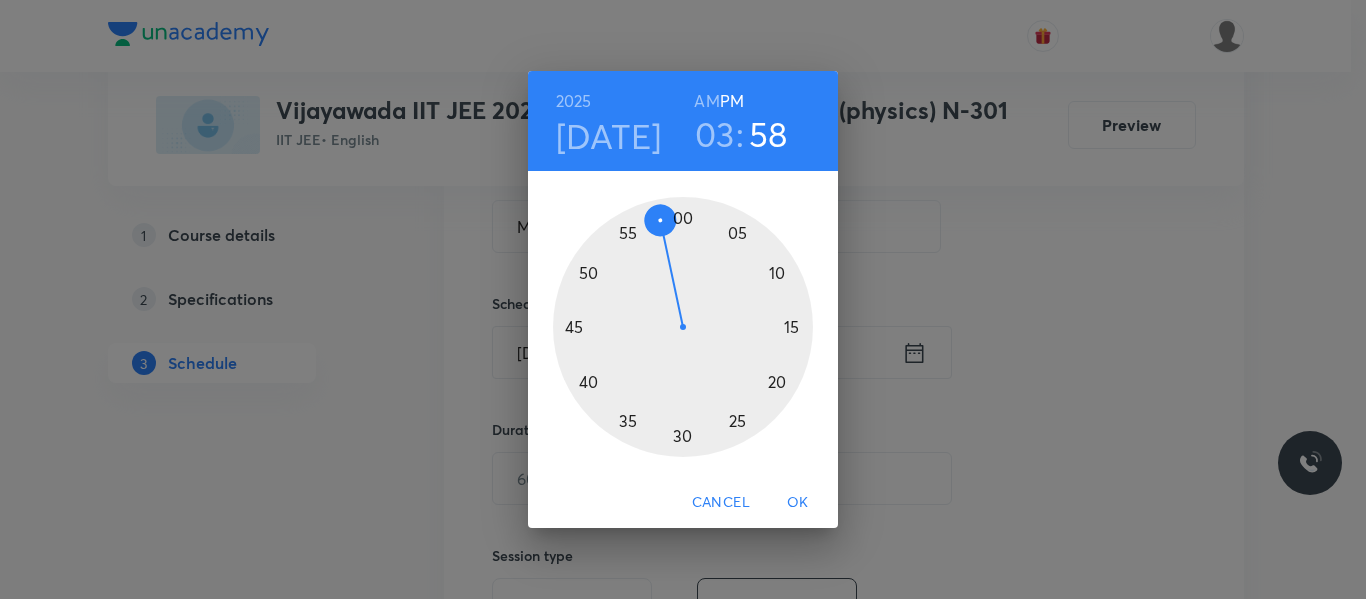 click at bounding box center [683, 327] 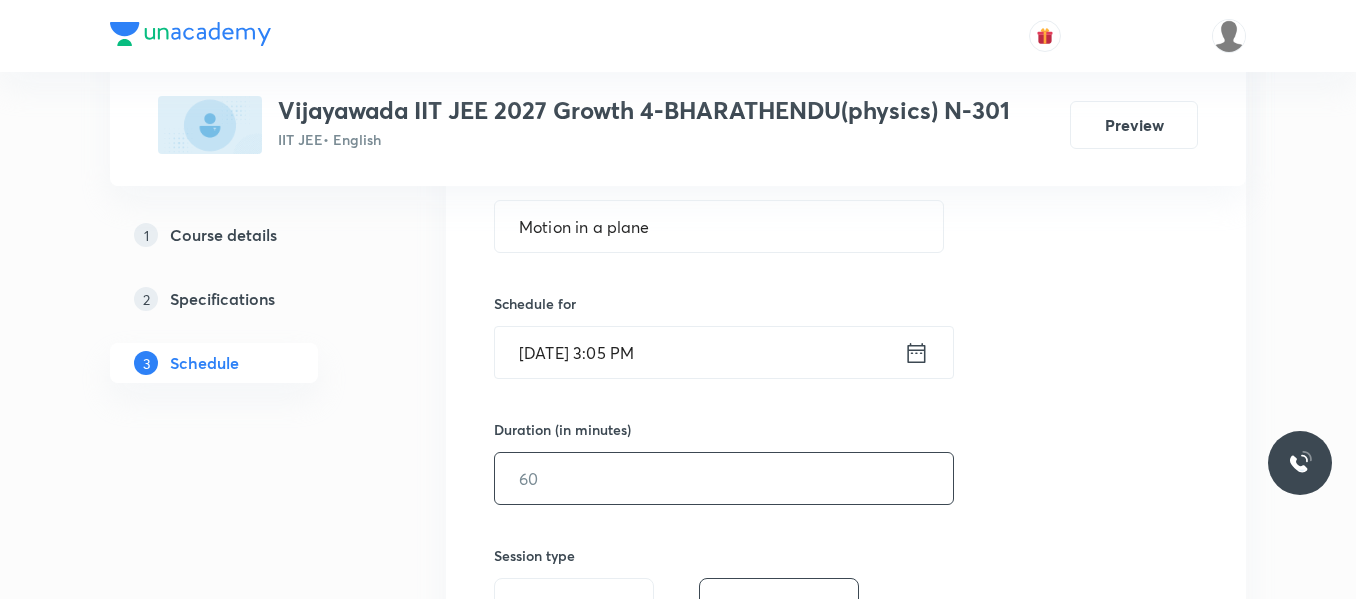 click at bounding box center [724, 478] 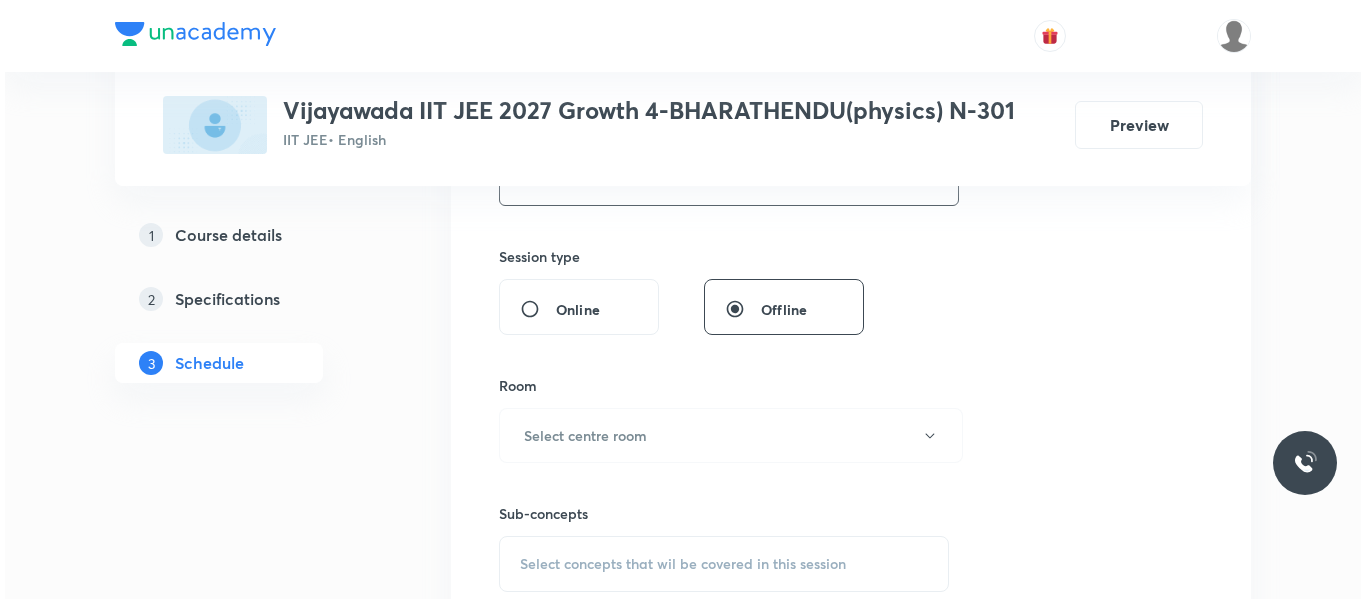 scroll, scrollTop: 700, scrollLeft: 0, axis: vertical 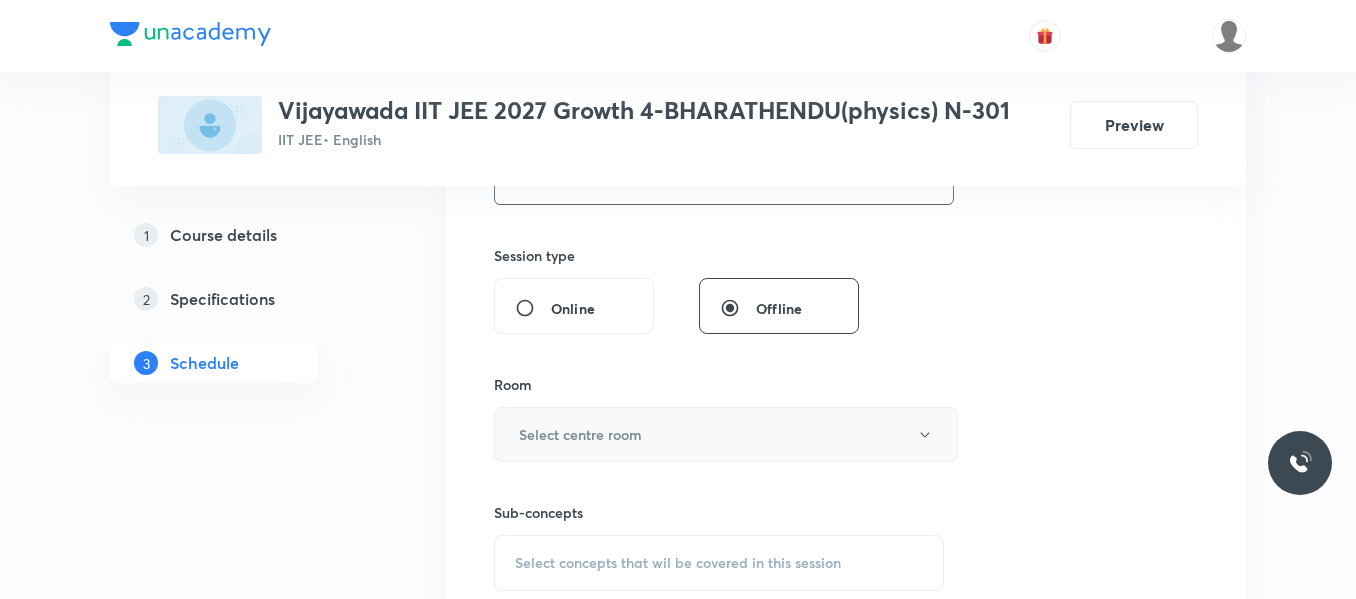 type on "75" 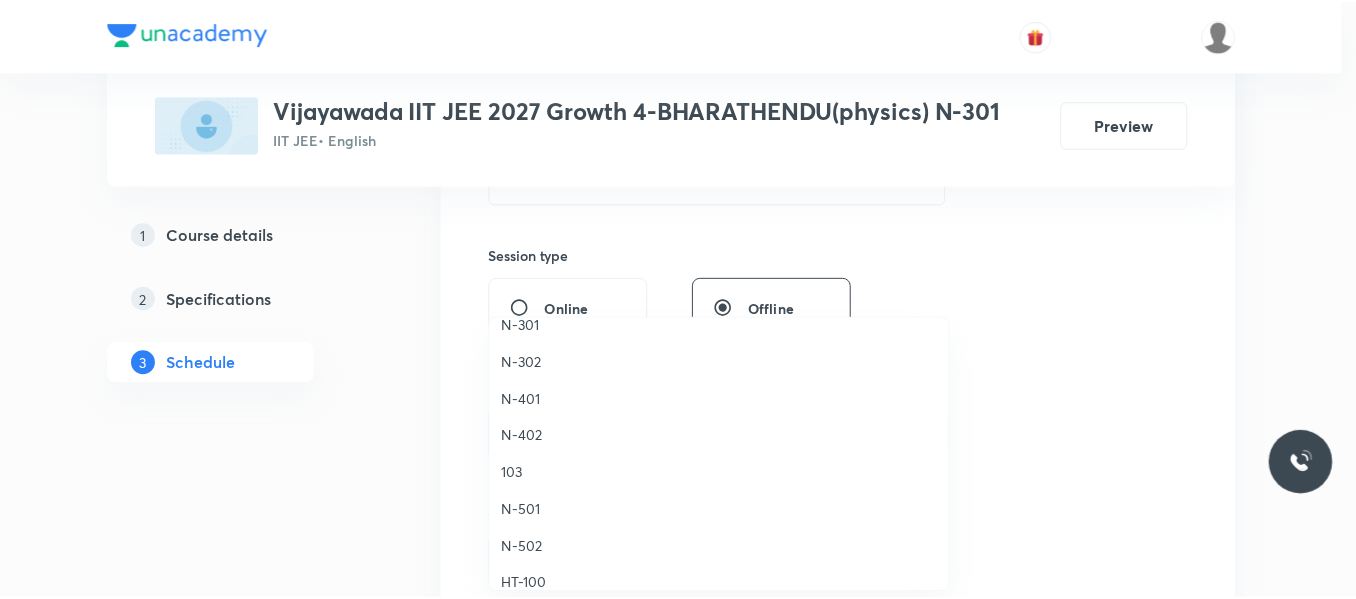 scroll, scrollTop: 400, scrollLeft: 0, axis: vertical 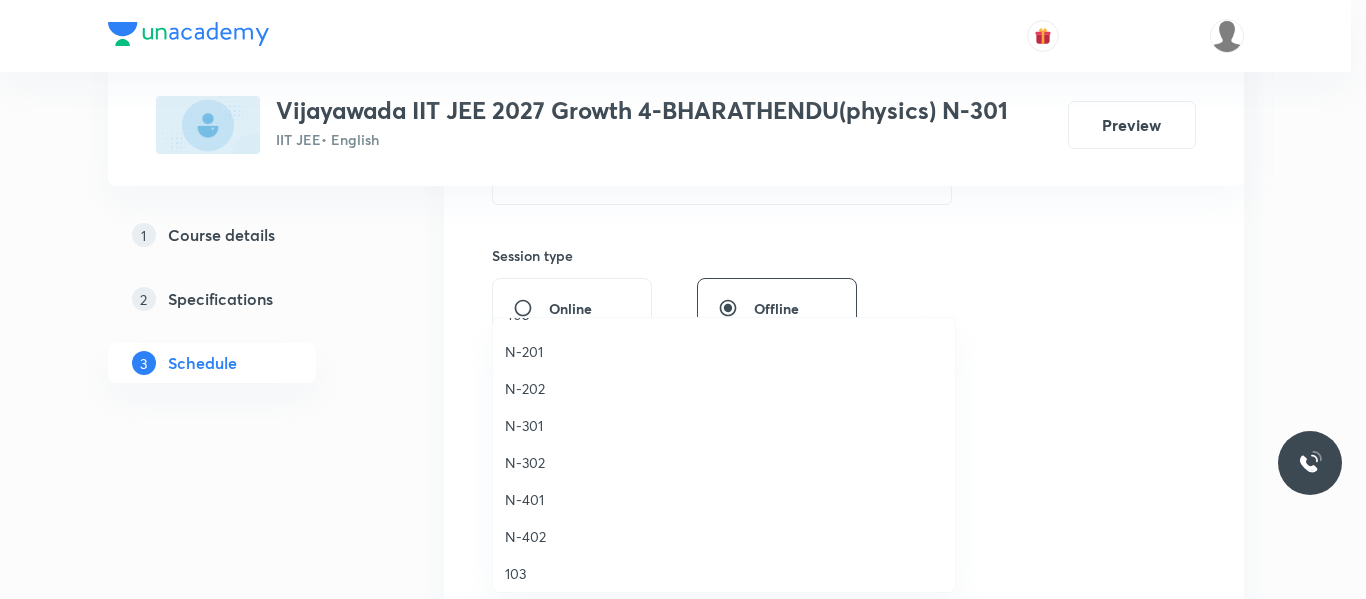 click on "N-301" at bounding box center (724, 425) 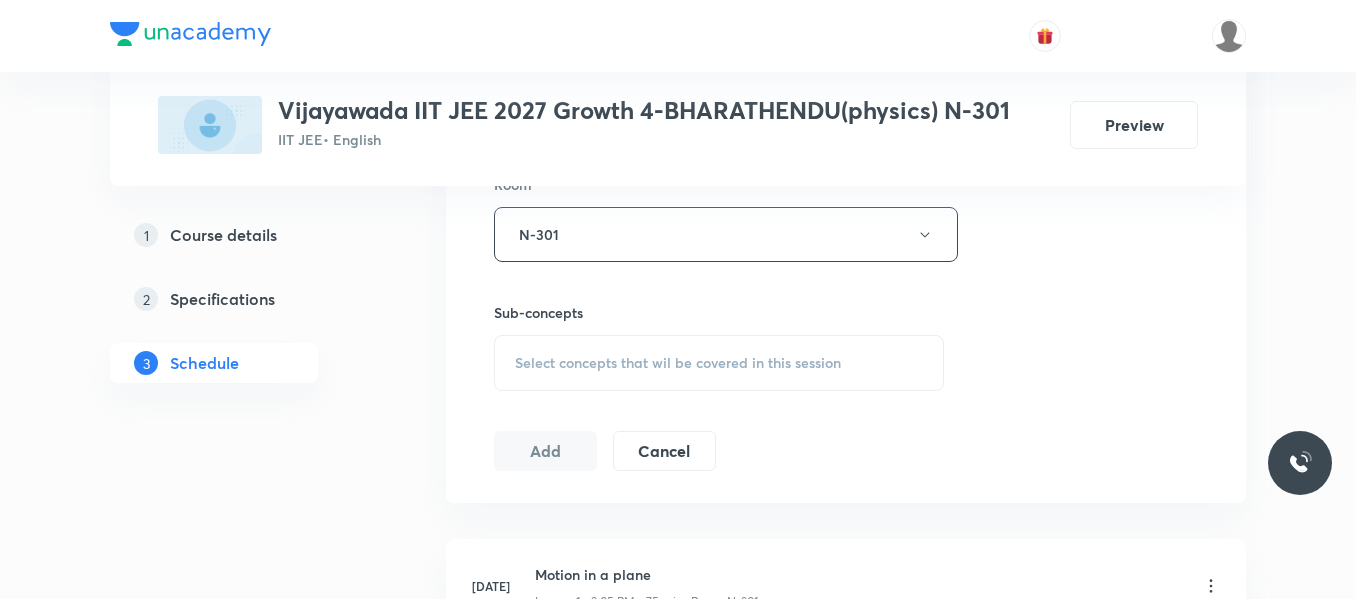 click on "Select concepts that wil be covered in this session" at bounding box center (719, 363) 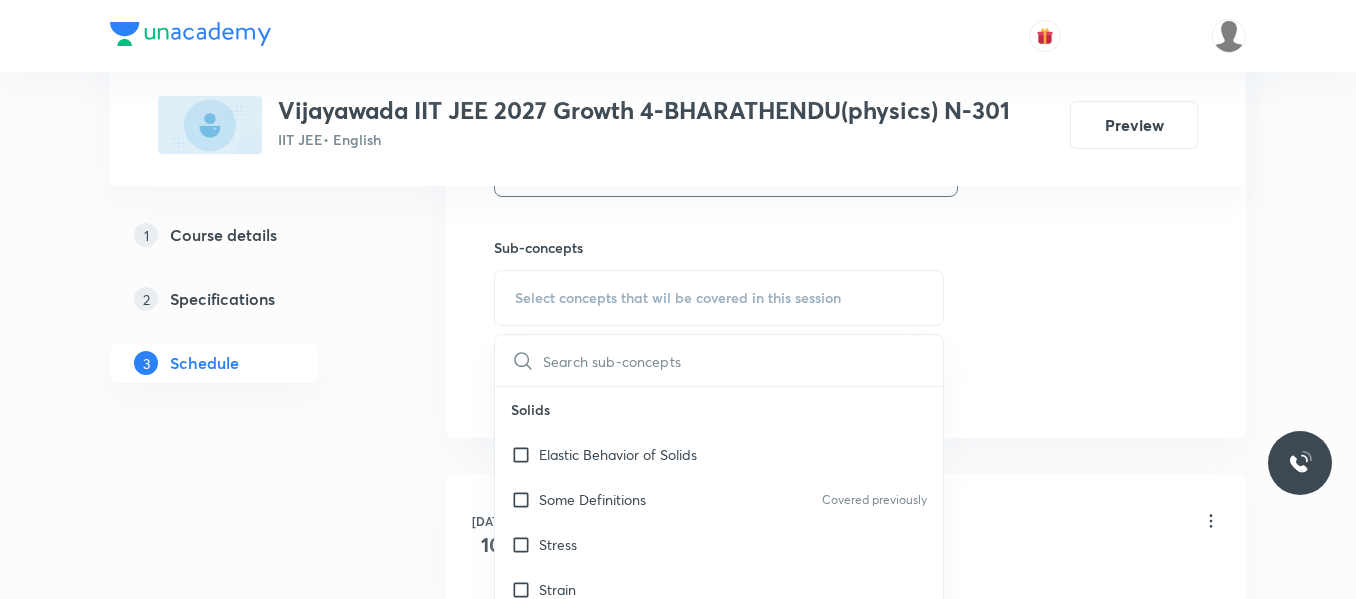 scroll, scrollTop: 1000, scrollLeft: 0, axis: vertical 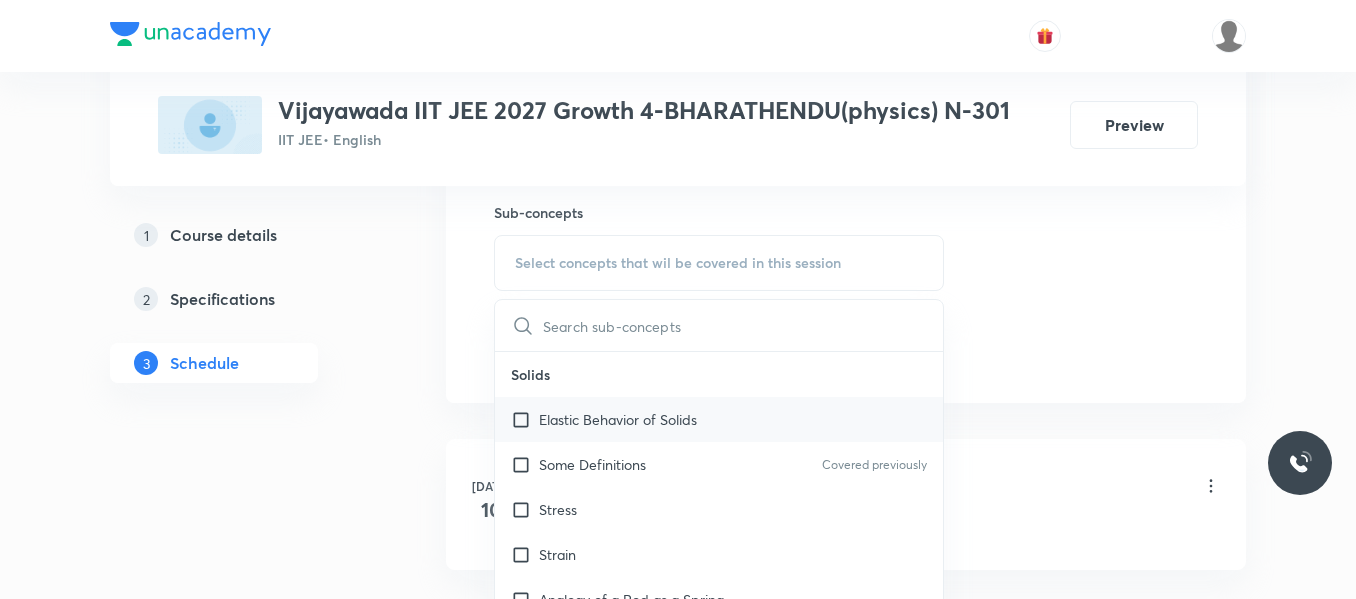click on "Elastic Behavior of Solids" at bounding box center [618, 419] 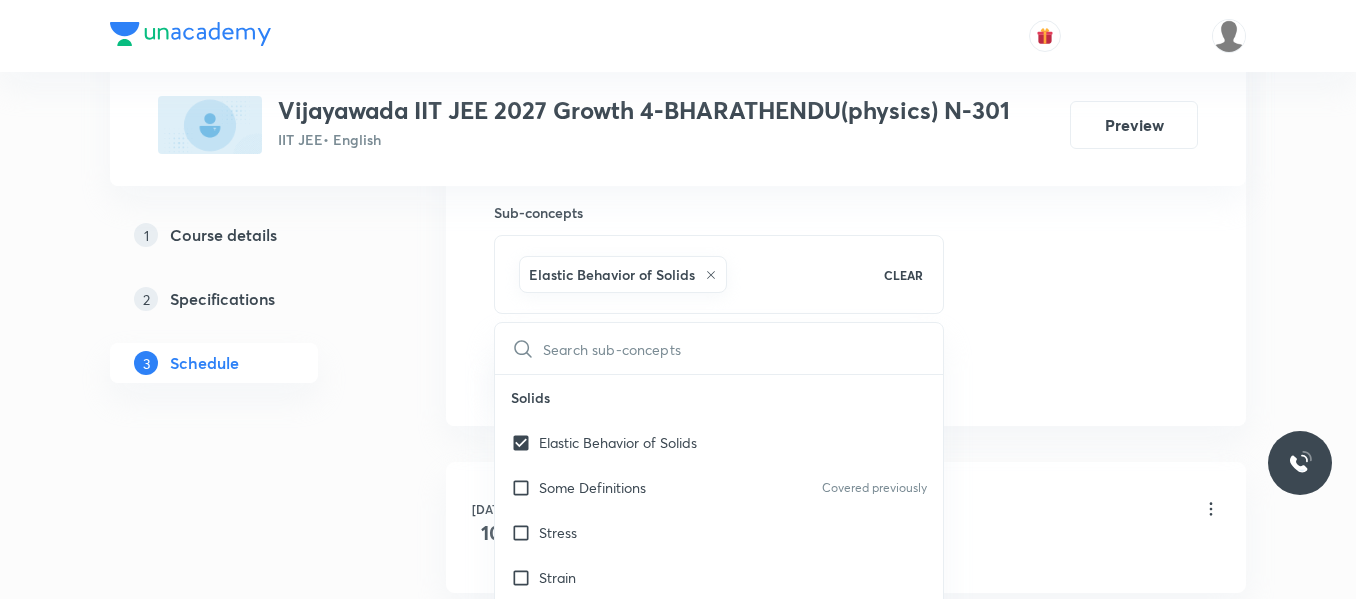 drag, startPoint x: 1020, startPoint y: 319, endPoint x: 556, endPoint y: 391, distance: 469.55298 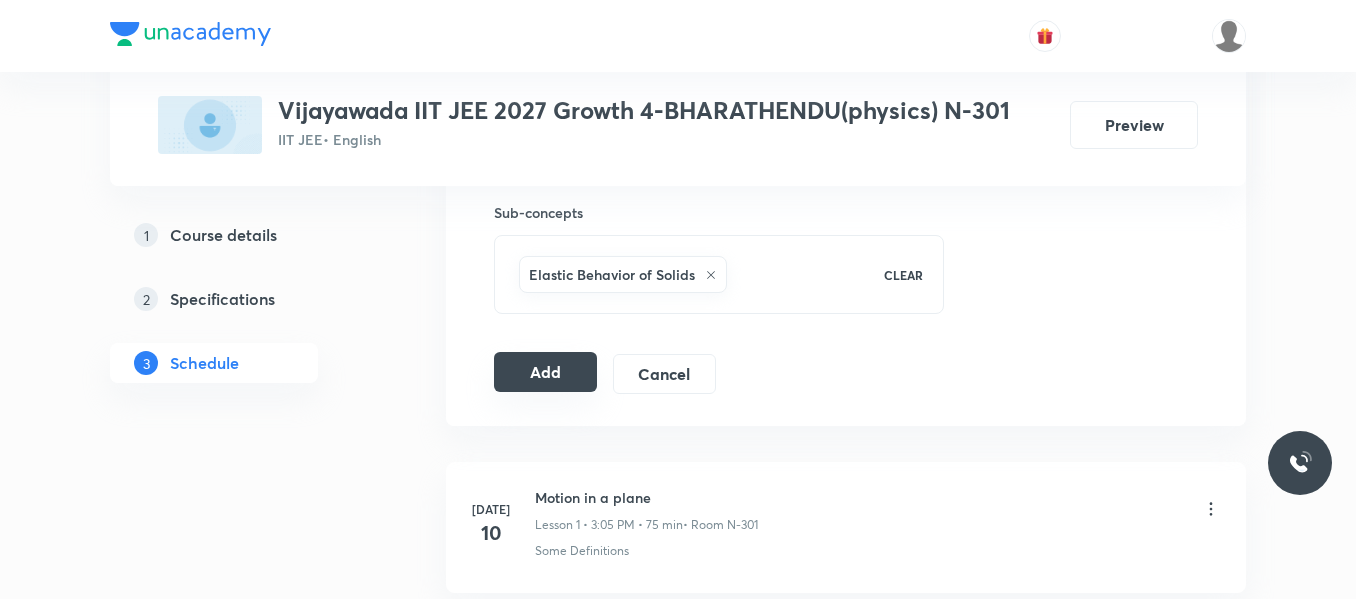 click on "Add" at bounding box center (545, 372) 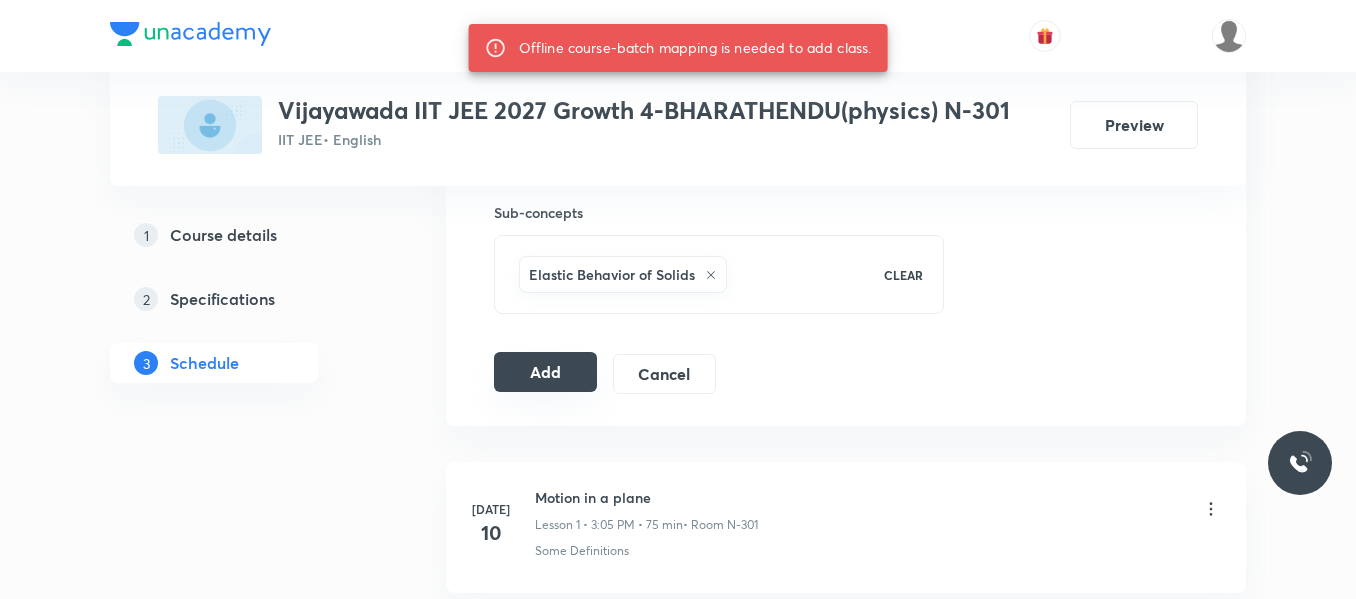click on "Add" at bounding box center (545, 372) 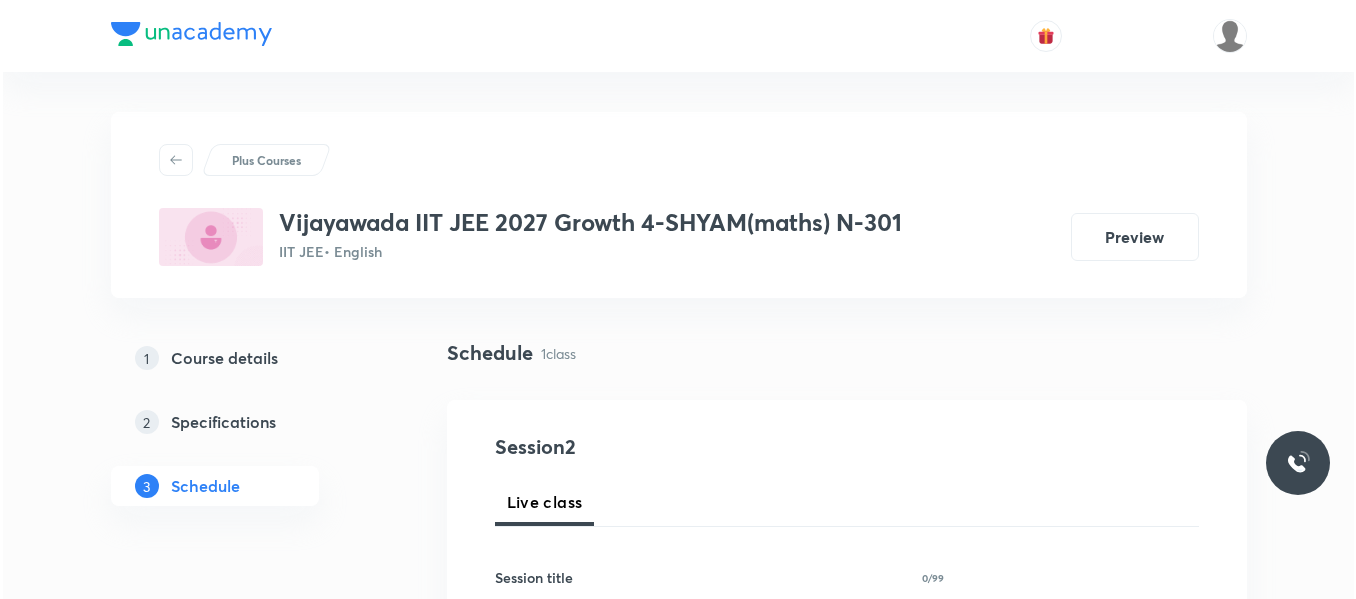 scroll, scrollTop: 1159, scrollLeft: 0, axis: vertical 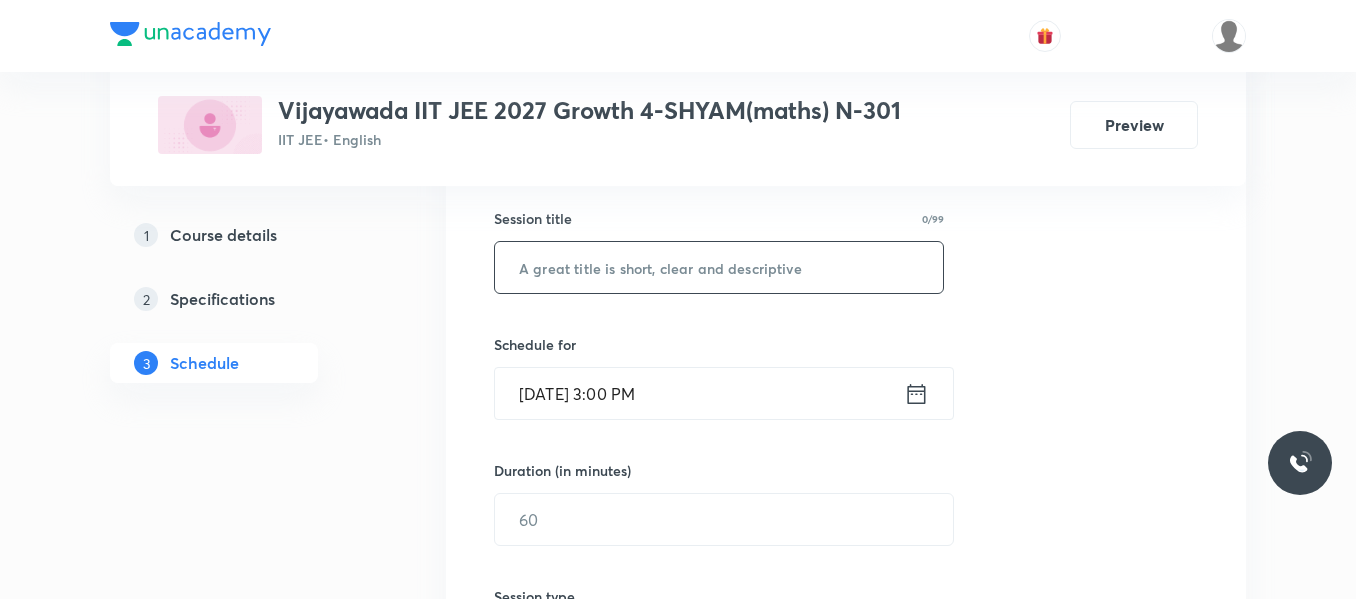 click at bounding box center (719, 267) 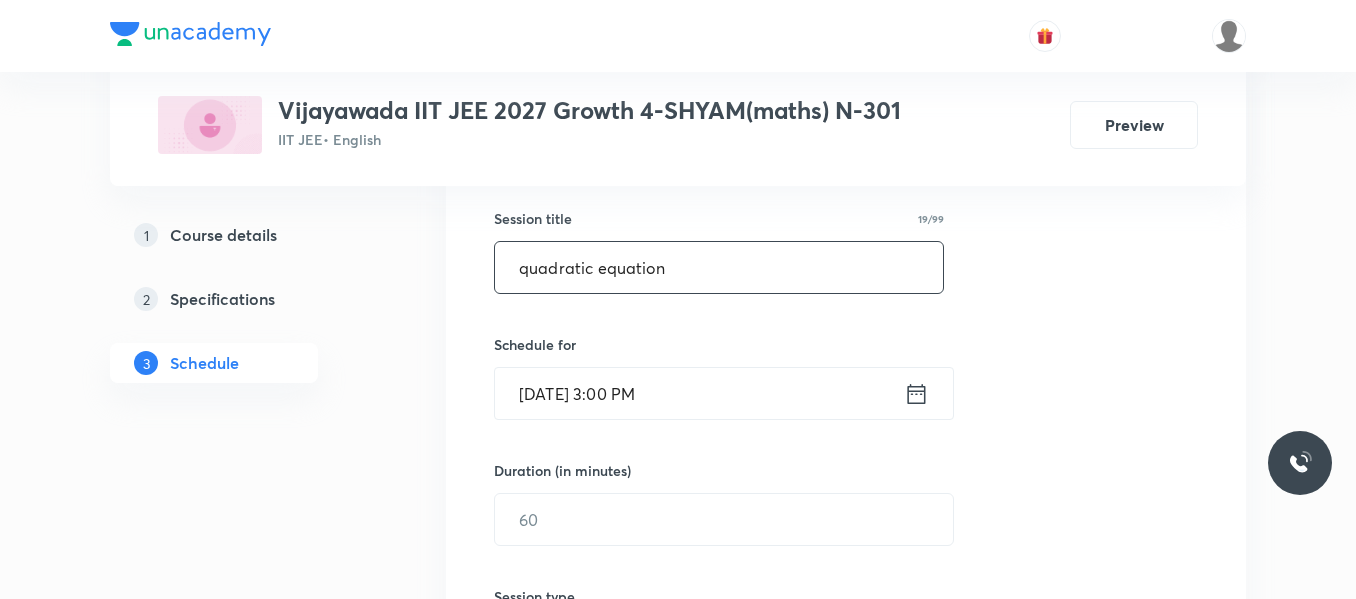 type on "quadratic equation" 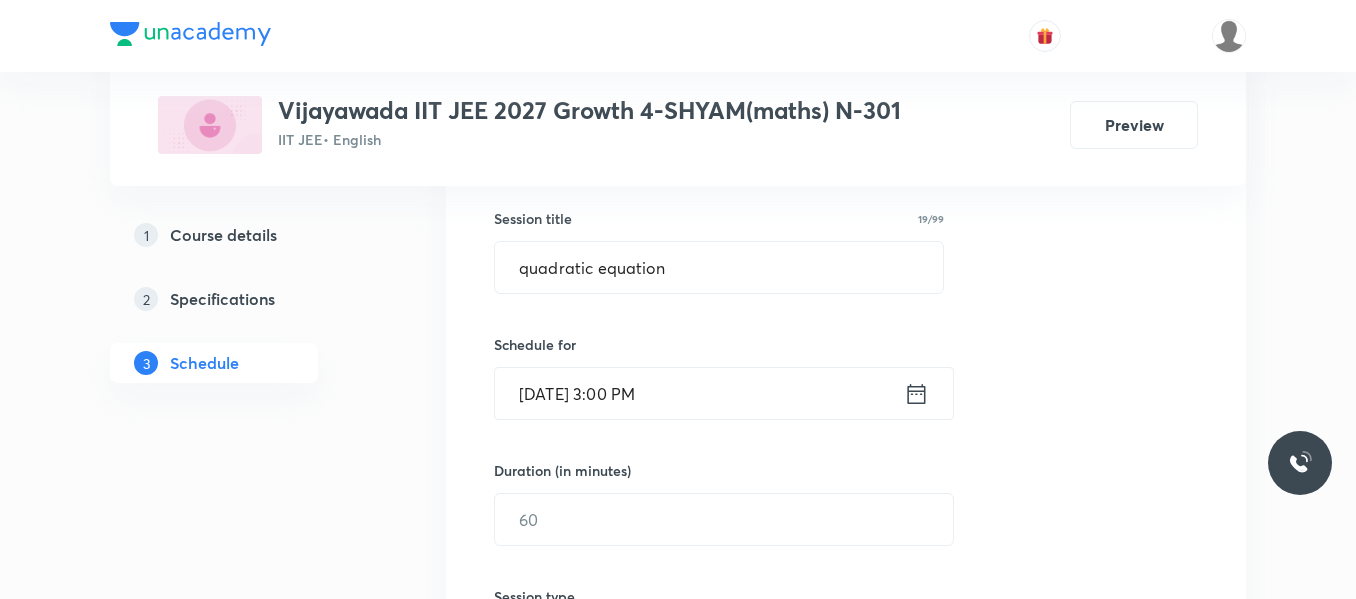 click 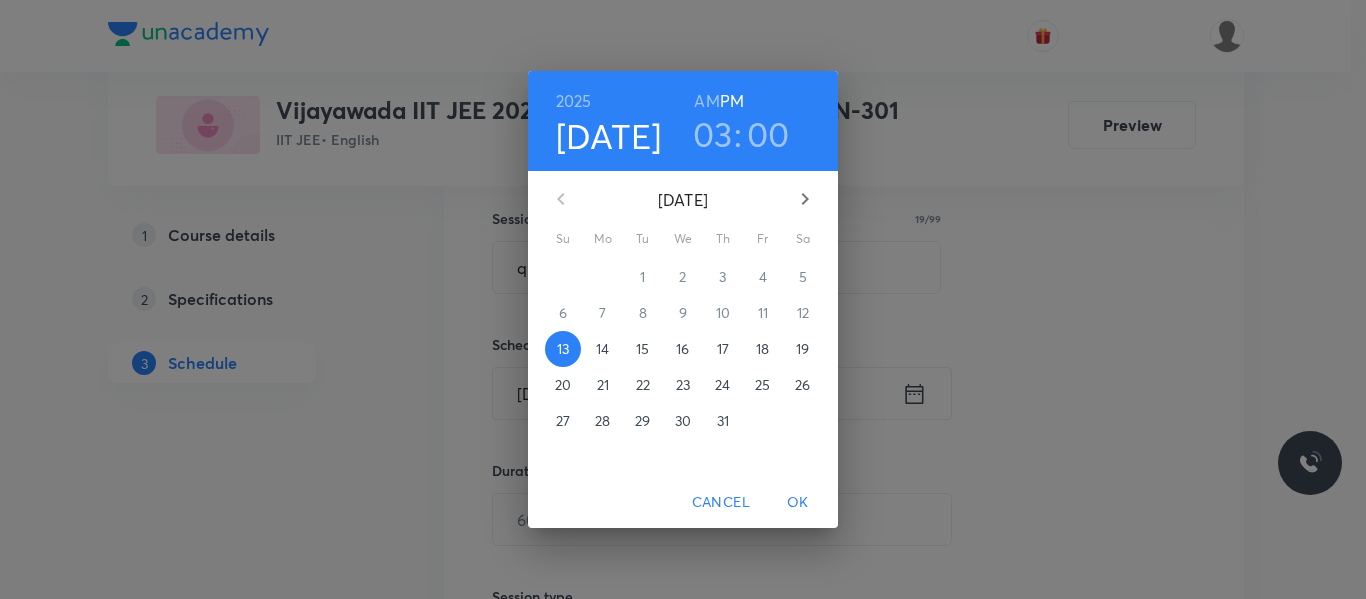click on "14" at bounding box center [603, 349] 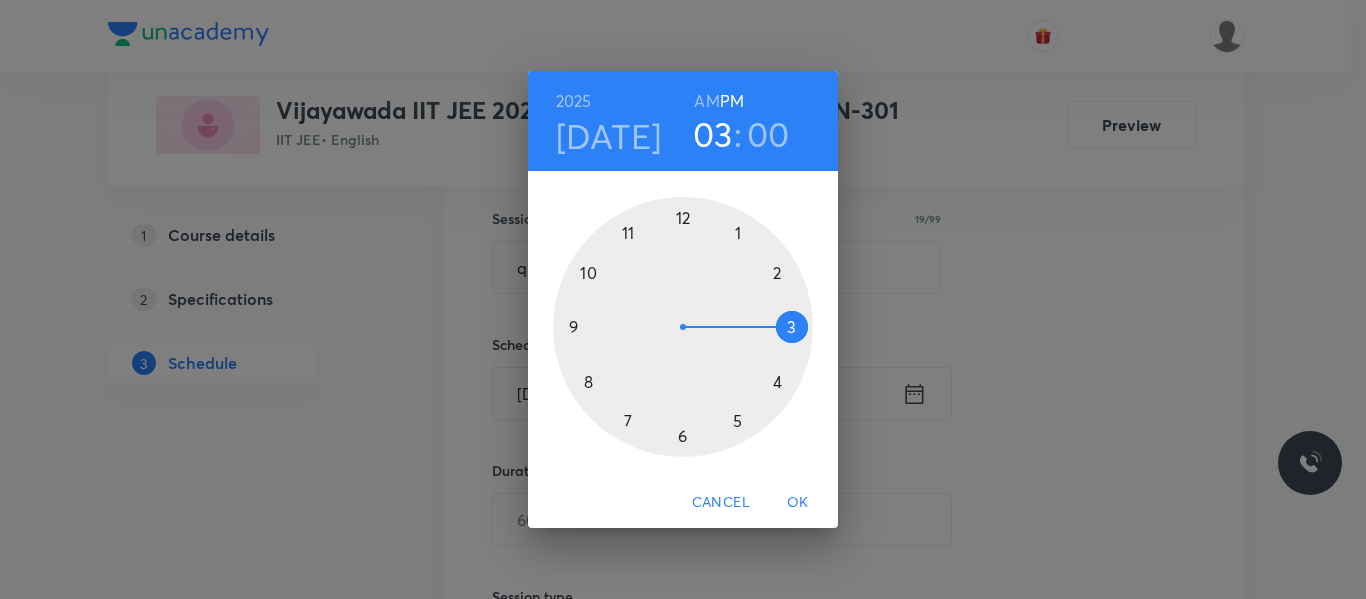 click at bounding box center [683, 327] 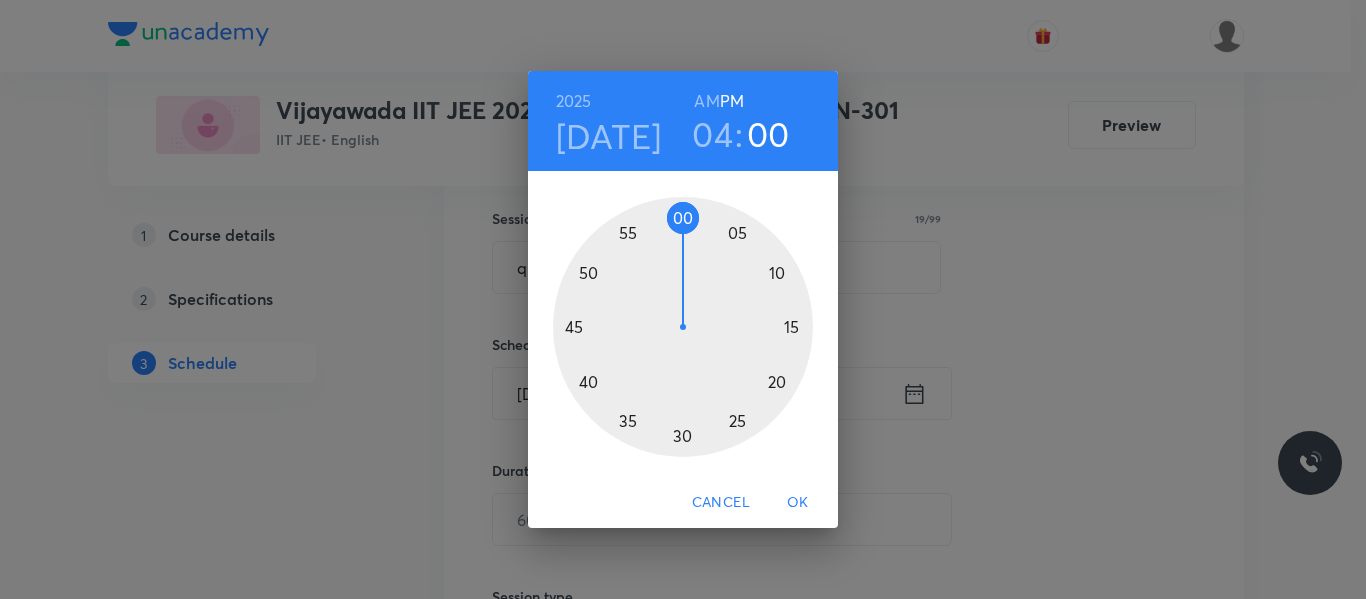 click at bounding box center (683, 327) 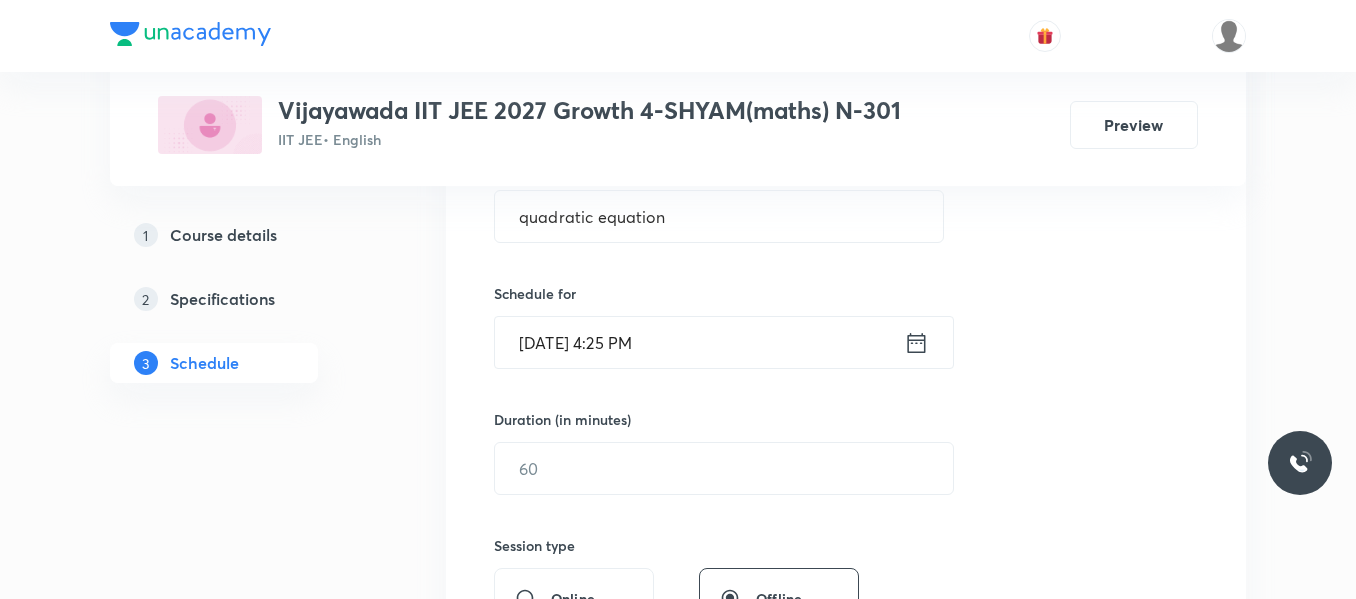 scroll, scrollTop: 459, scrollLeft: 0, axis: vertical 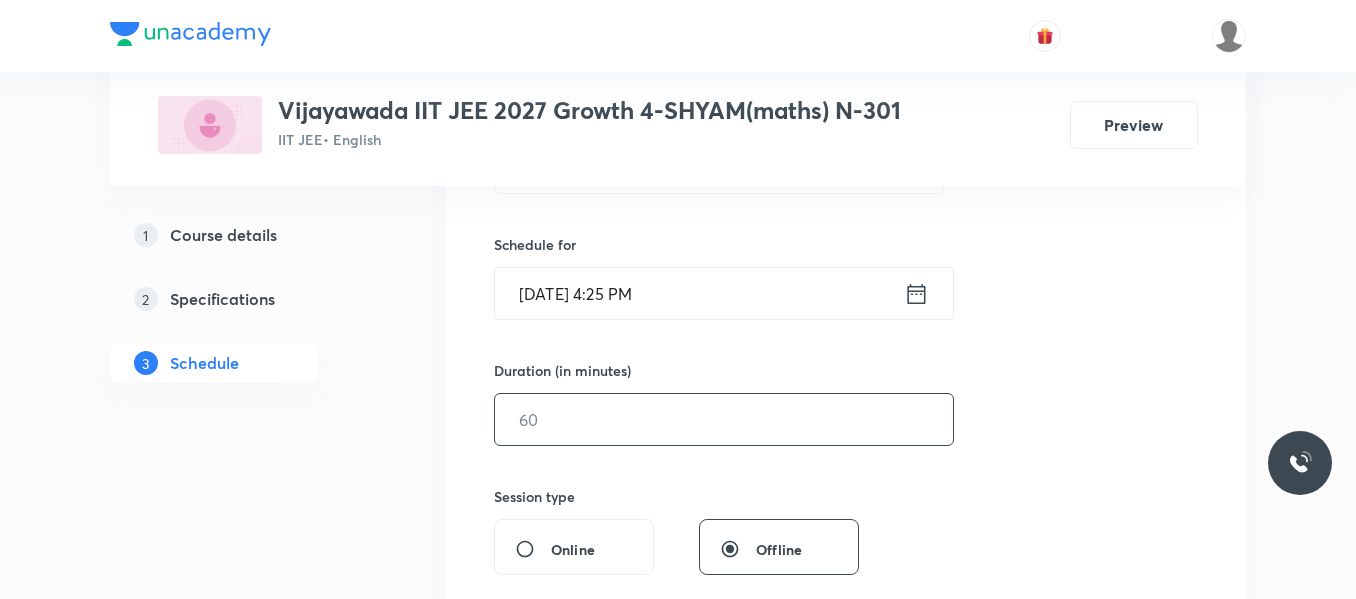 click at bounding box center [724, 419] 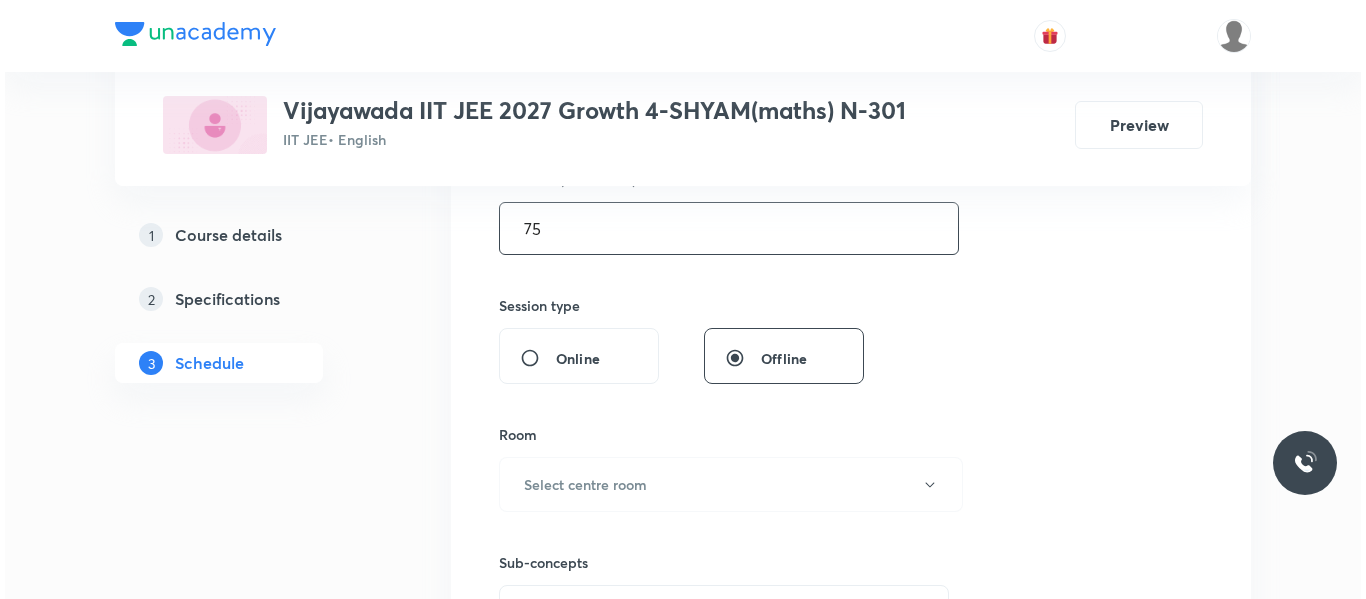 scroll, scrollTop: 659, scrollLeft: 0, axis: vertical 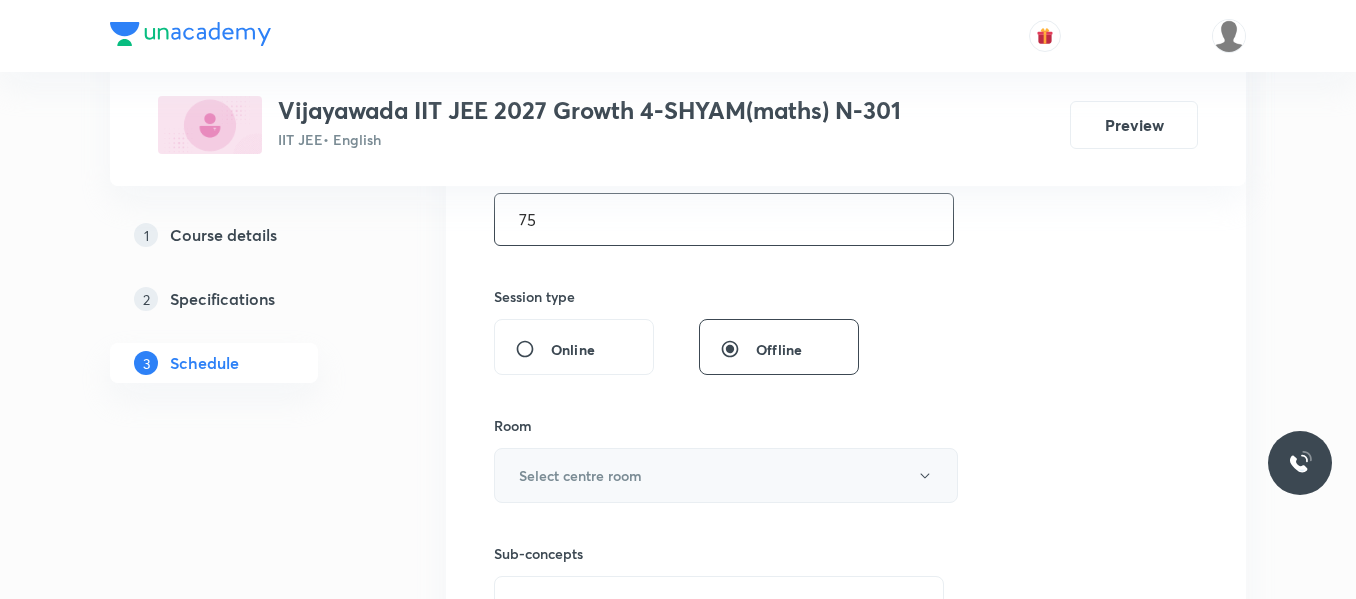 type on "75" 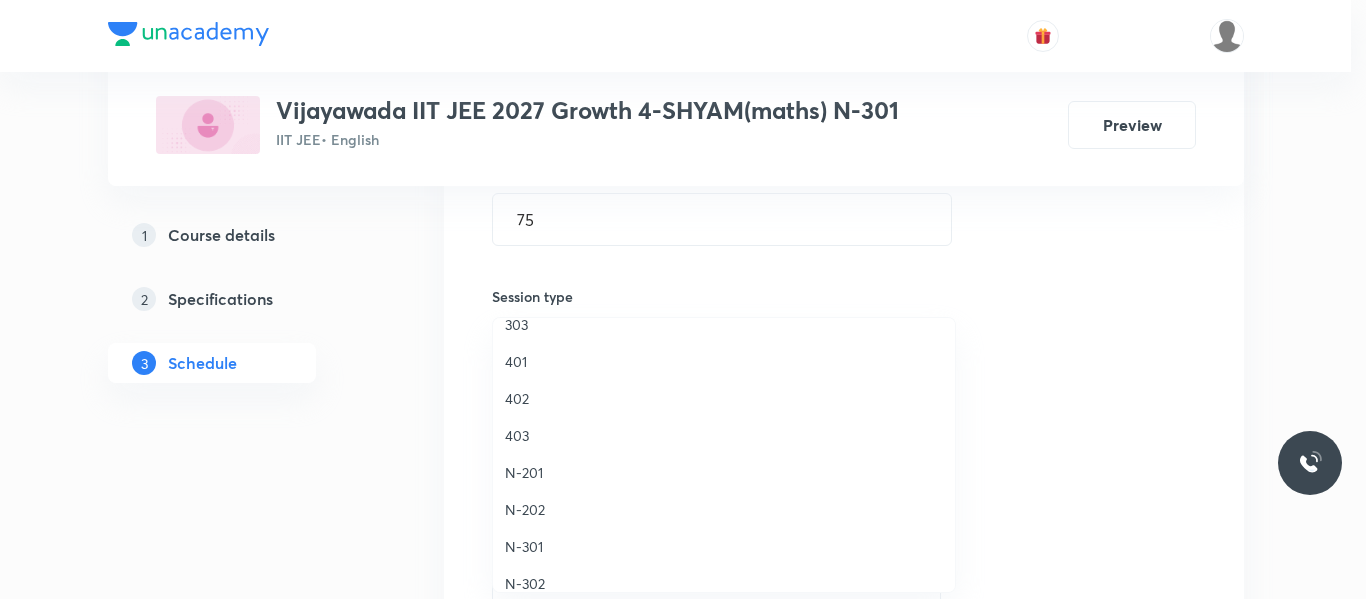 scroll, scrollTop: 300, scrollLeft: 0, axis: vertical 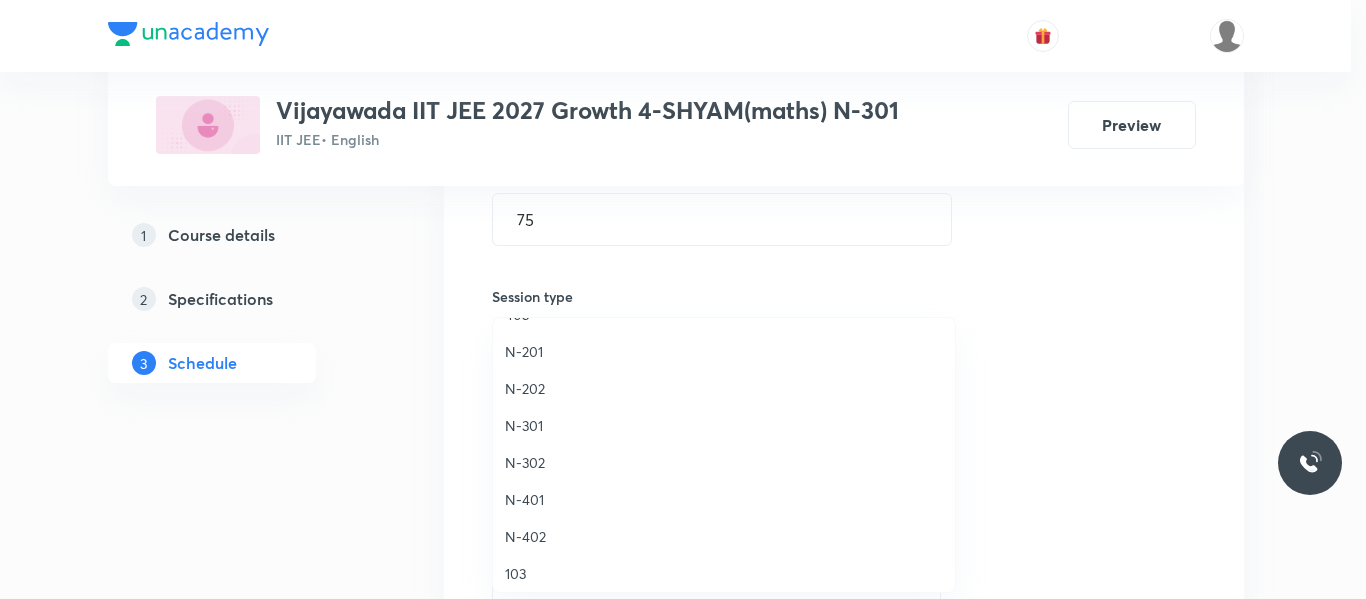 click on "N-301" at bounding box center (724, 425) 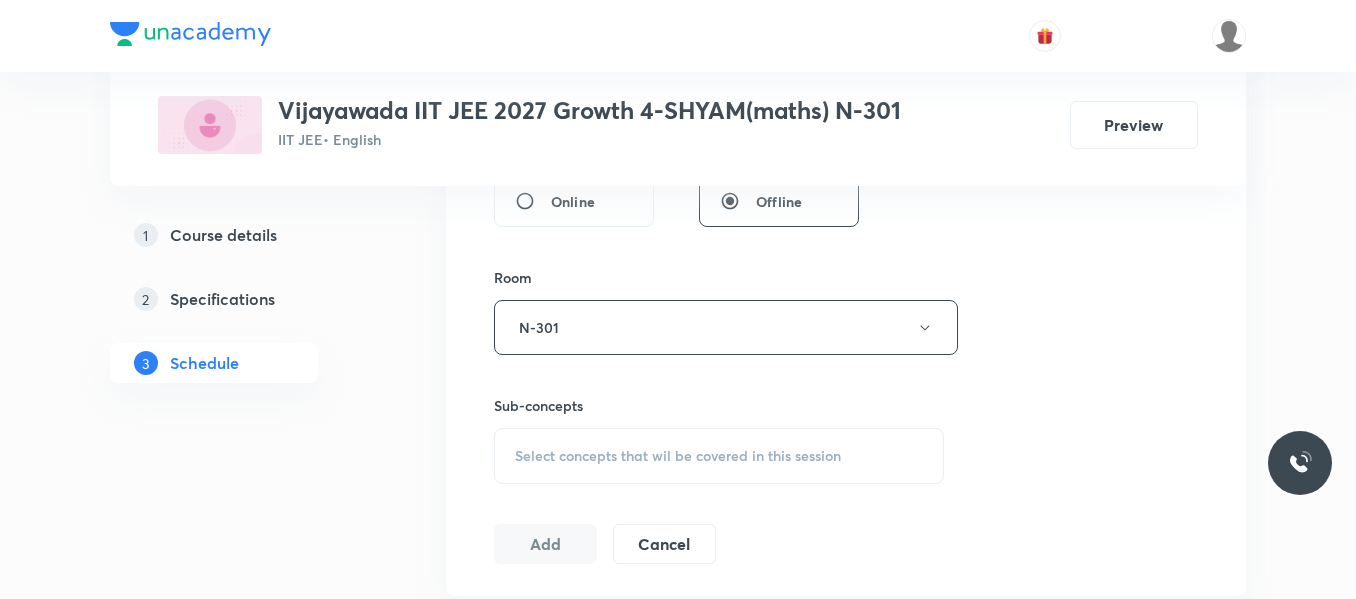 scroll, scrollTop: 859, scrollLeft: 0, axis: vertical 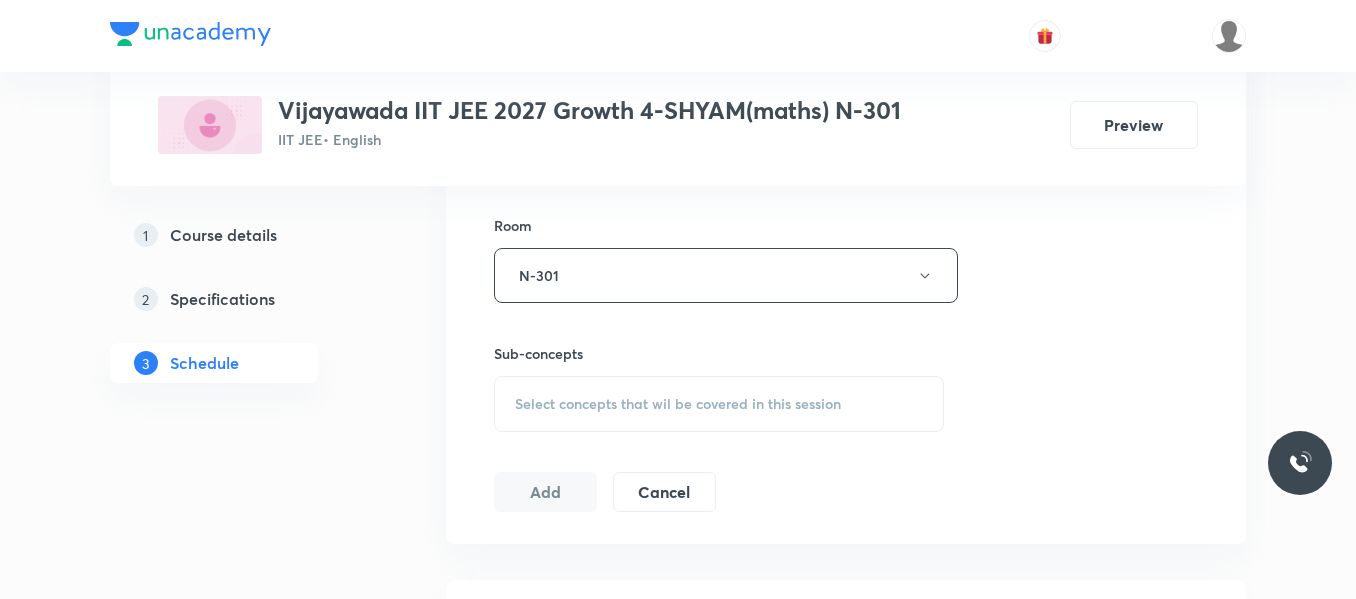 click on "Select concepts that wil be covered in this session" at bounding box center [678, 404] 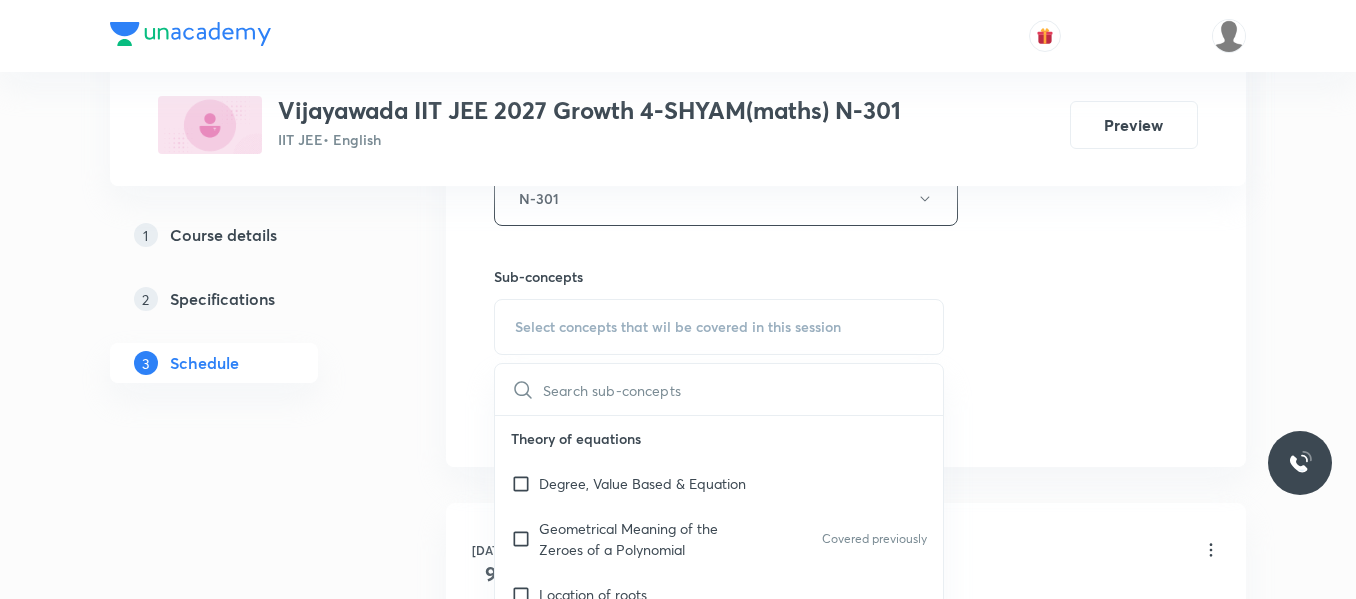 scroll, scrollTop: 959, scrollLeft: 0, axis: vertical 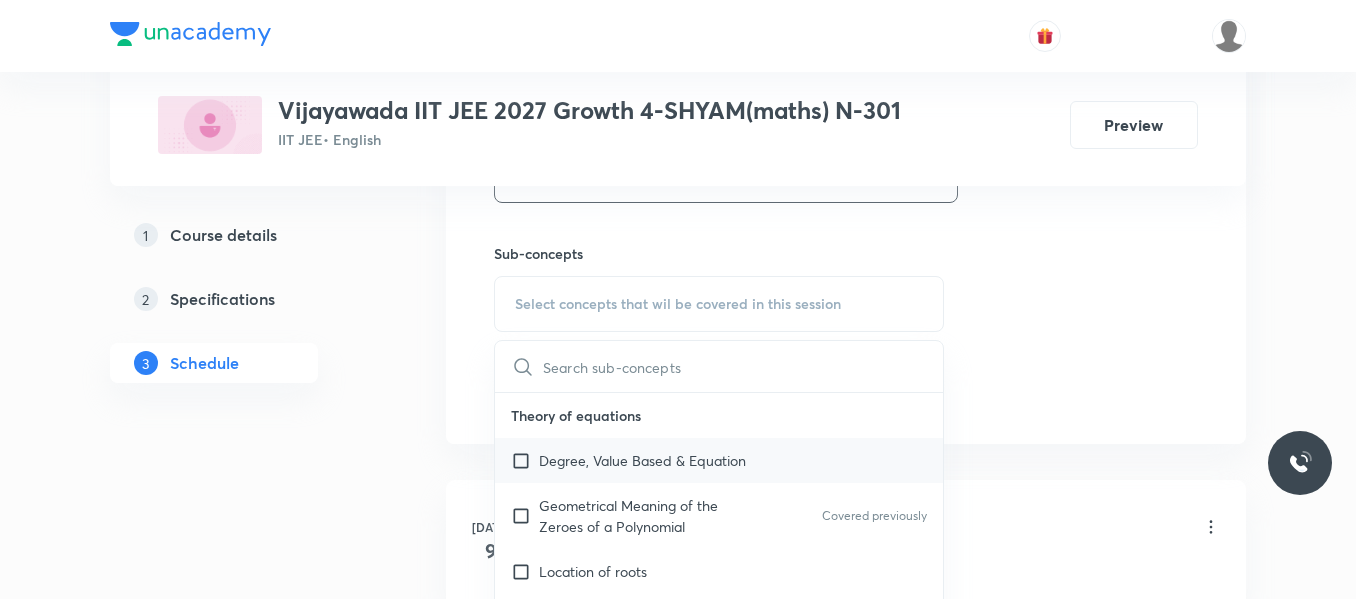 click on "Degree, Value Based & Equation" at bounding box center (642, 460) 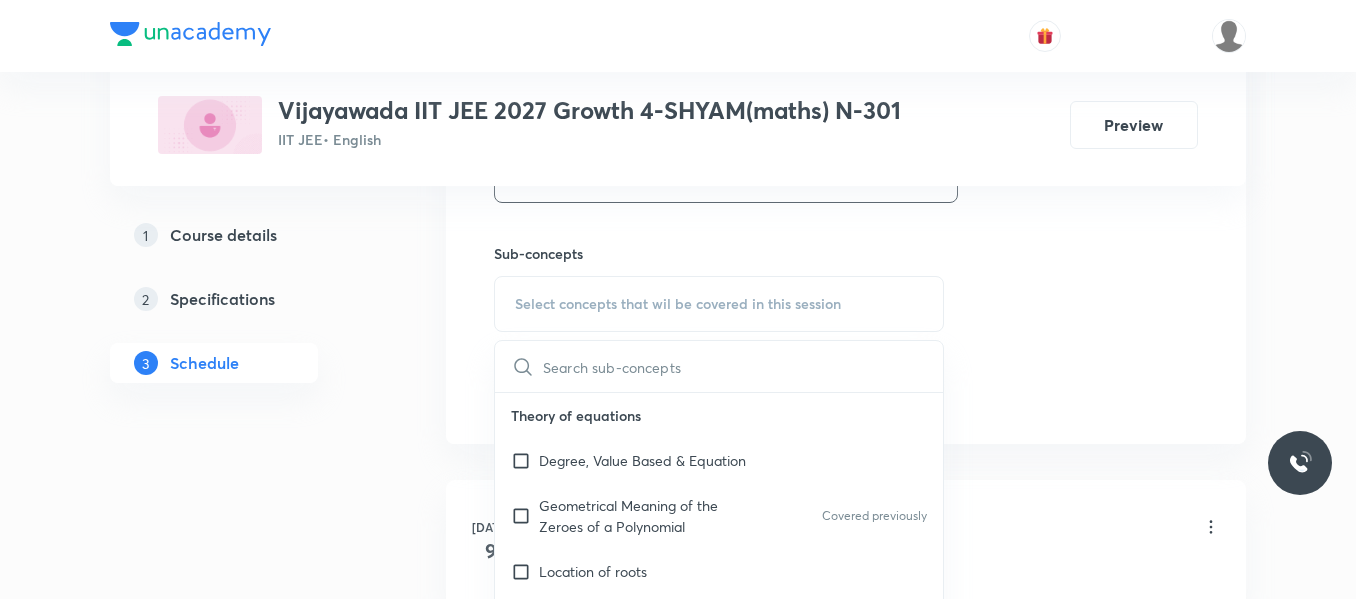 checkbox on "true" 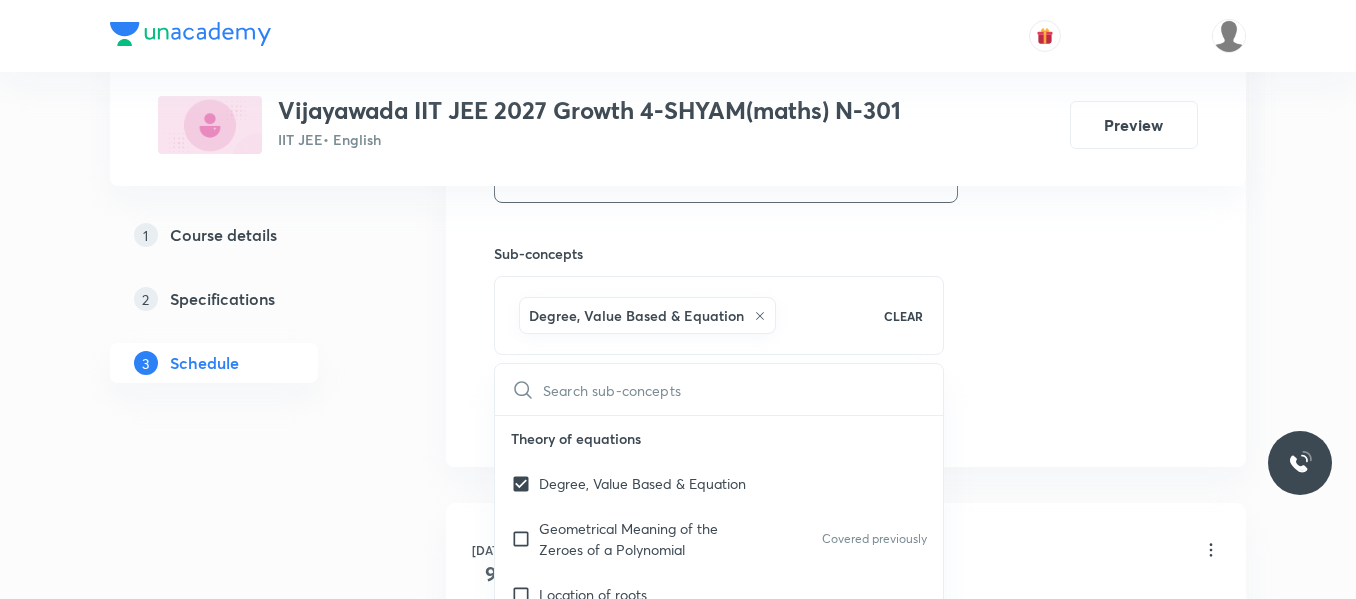 drag, startPoint x: 1078, startPoint y: 321, endPoint x: 1038, endPoint y: 321, distance: 40 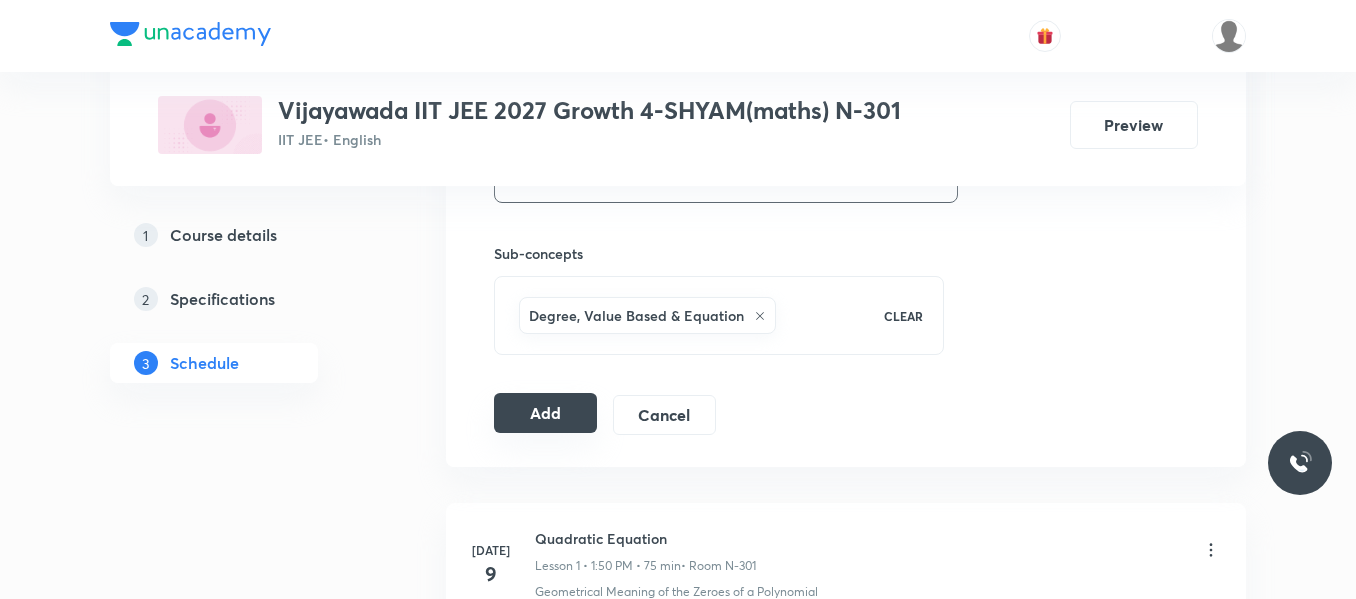 click on "Add" at bounding box center (545, 413) 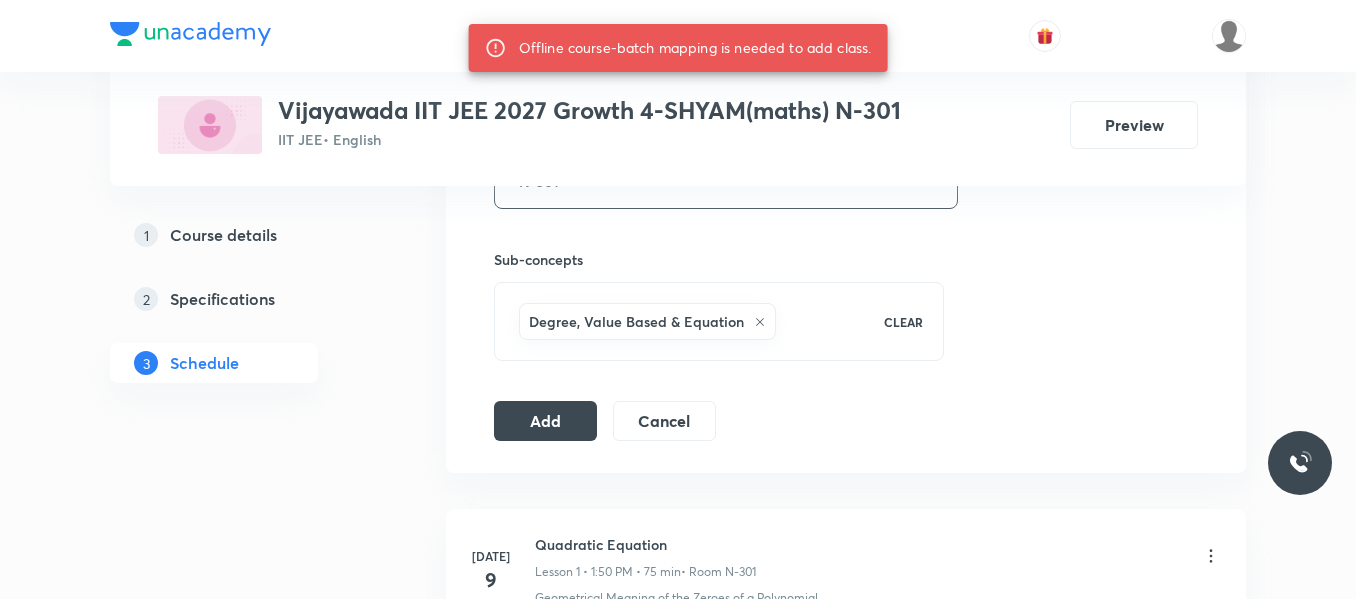 scroll, scrollTop: 959, scrollLeft: 0, axis: vertical 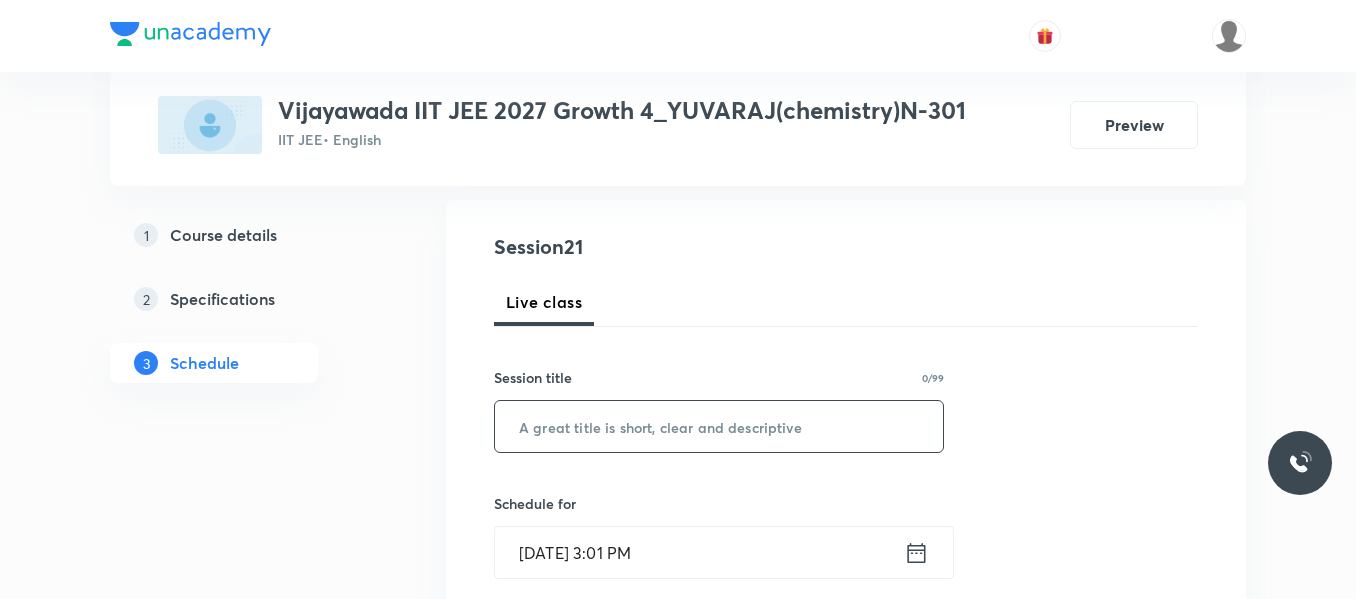 click at bounding box center [719, 426] 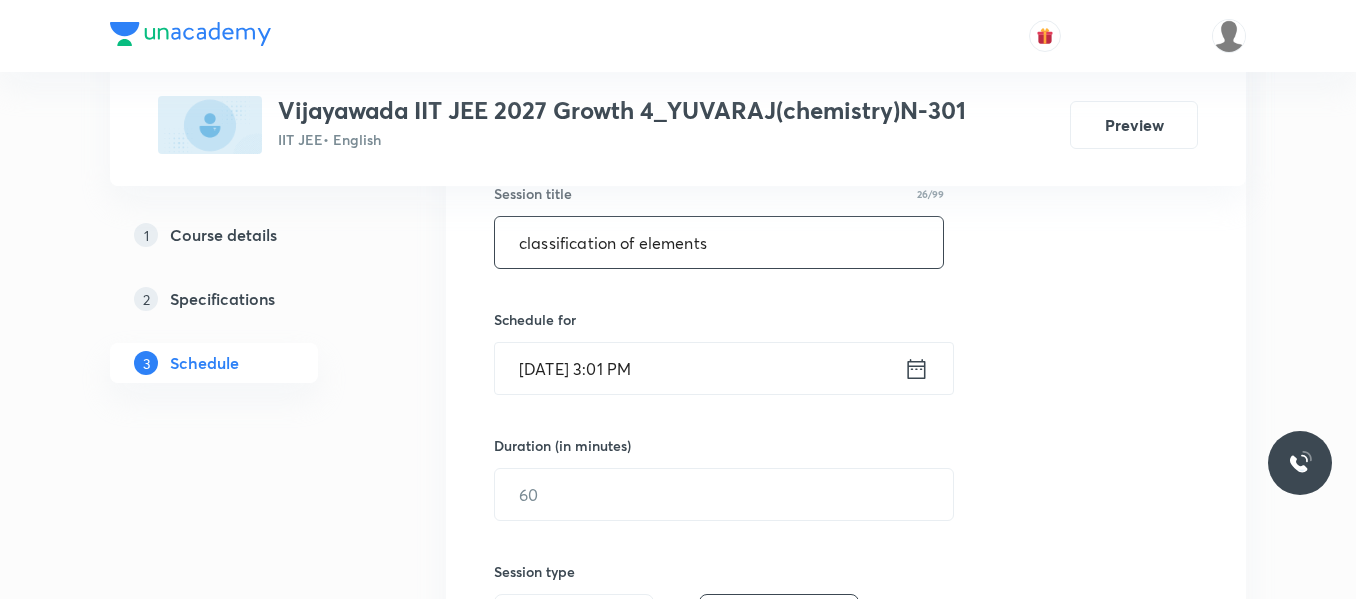 scroll, scrollTop: 400, scrollLeft: 0, axis: vertical 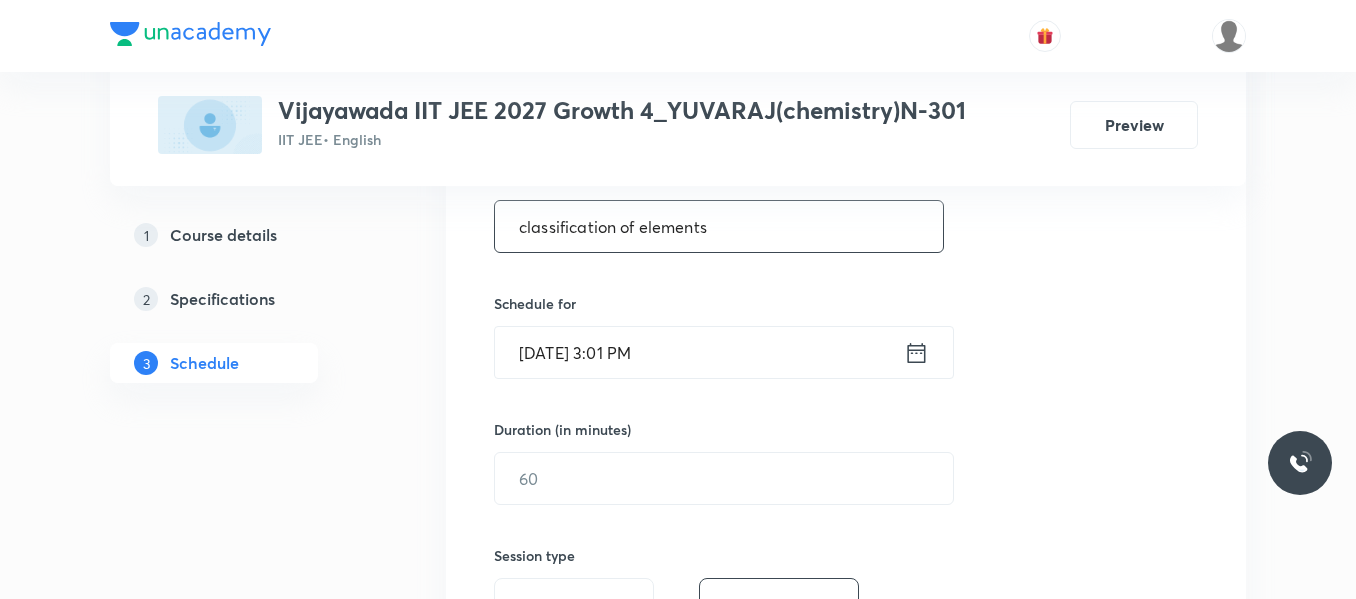 type on "classification of elements" 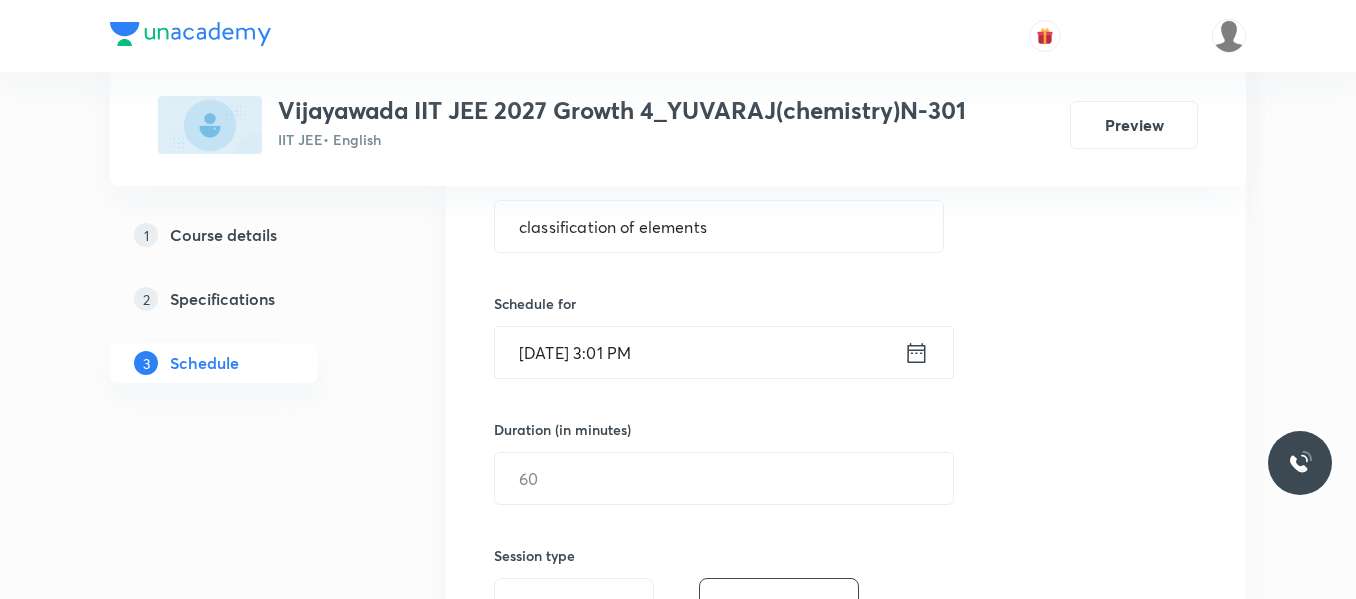 click 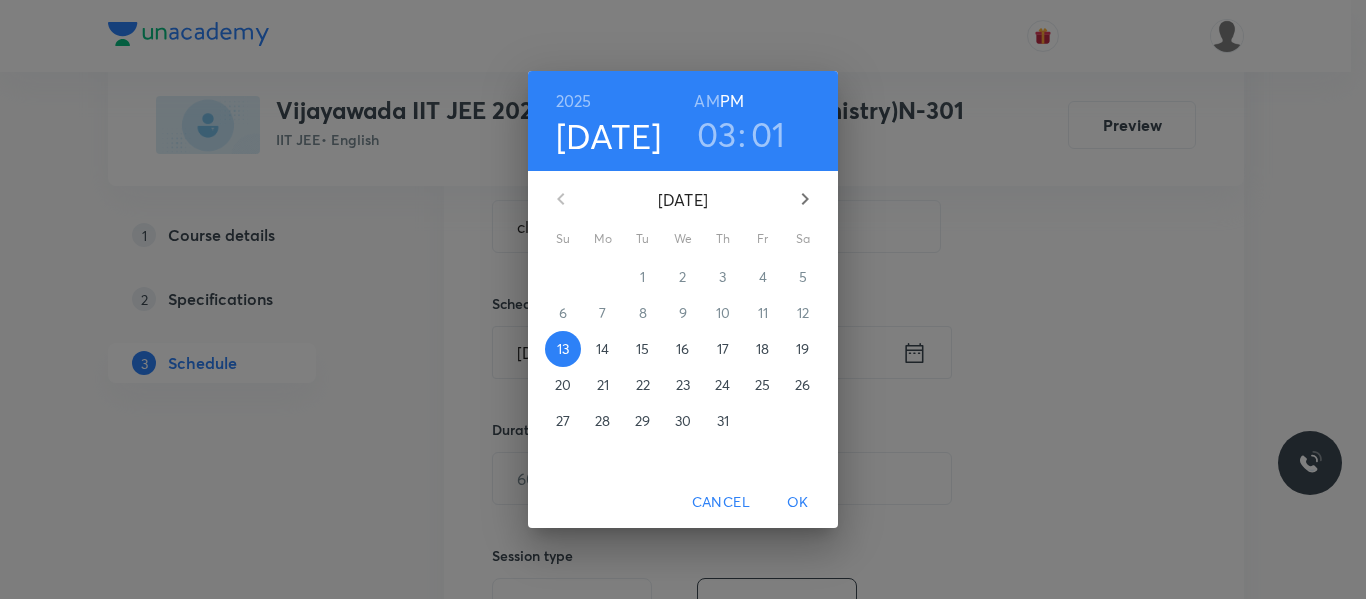 click on "14" at bounding box center (602, 349) 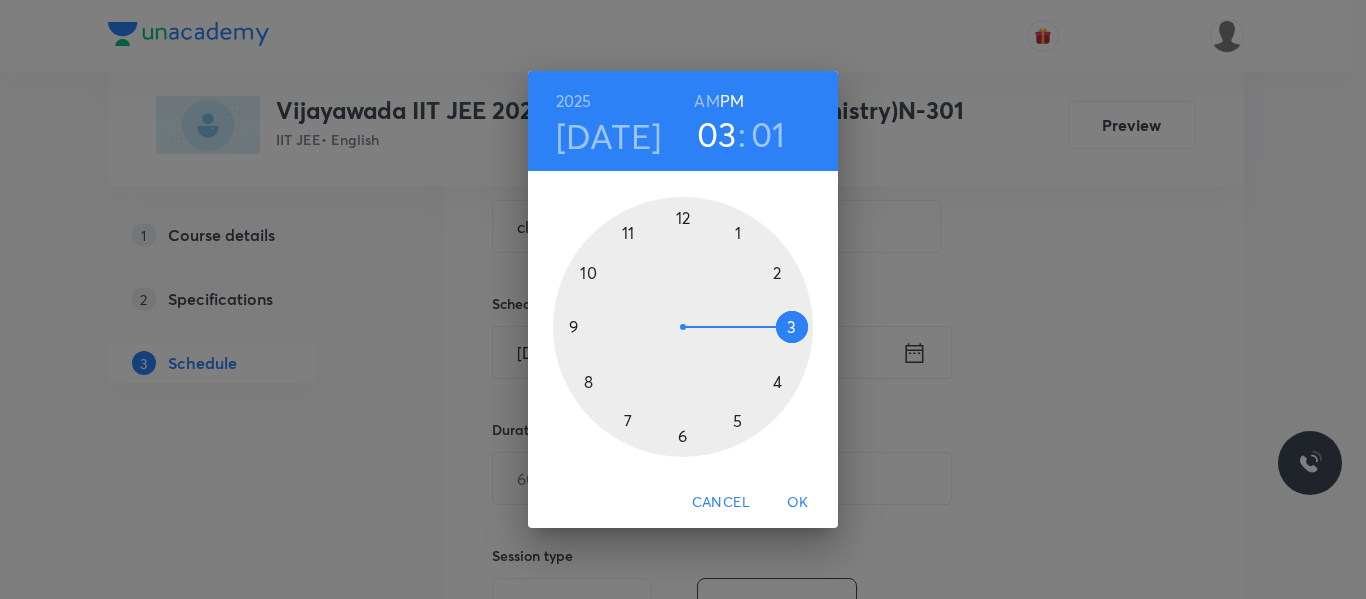 click at bounding box center (683, 327) 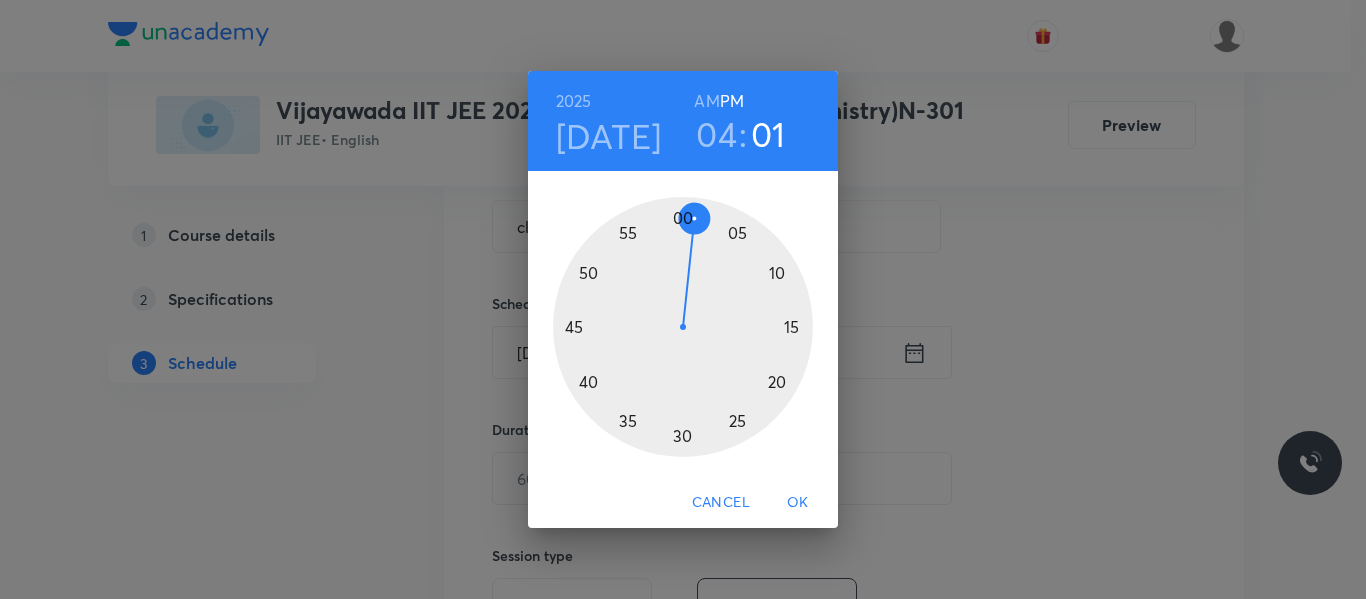 click at bounding box center [683, 327] 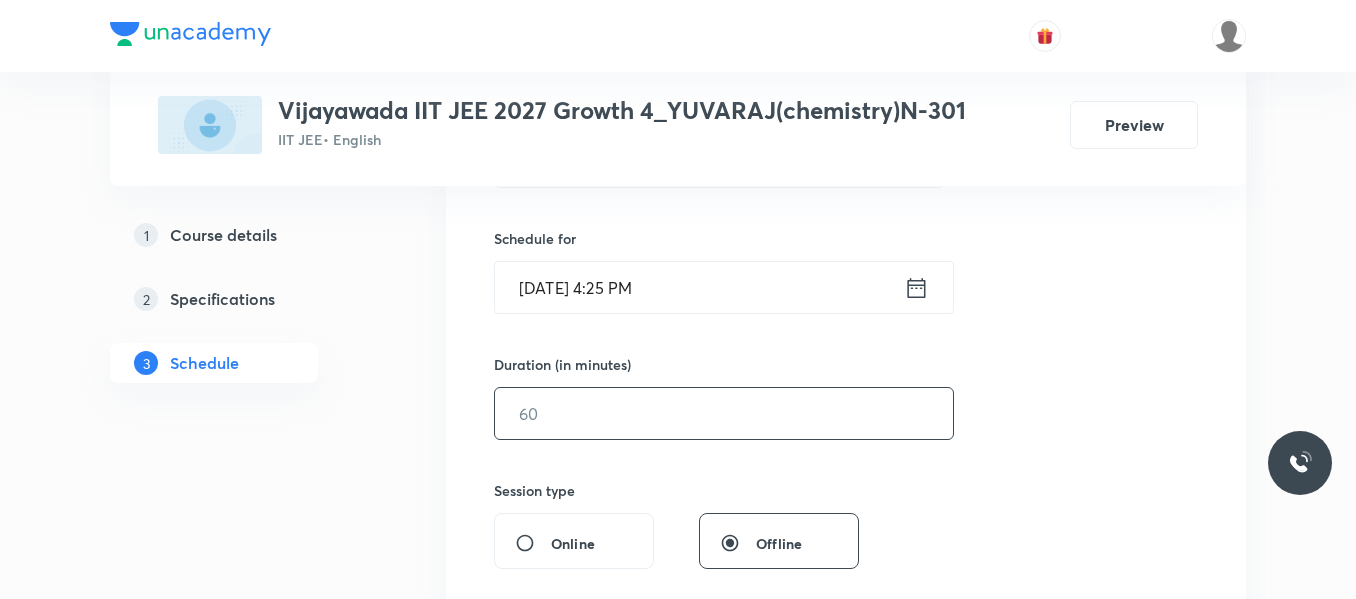 scroll, scrollTop: 500, scrollLeft: 0, axis: vertical 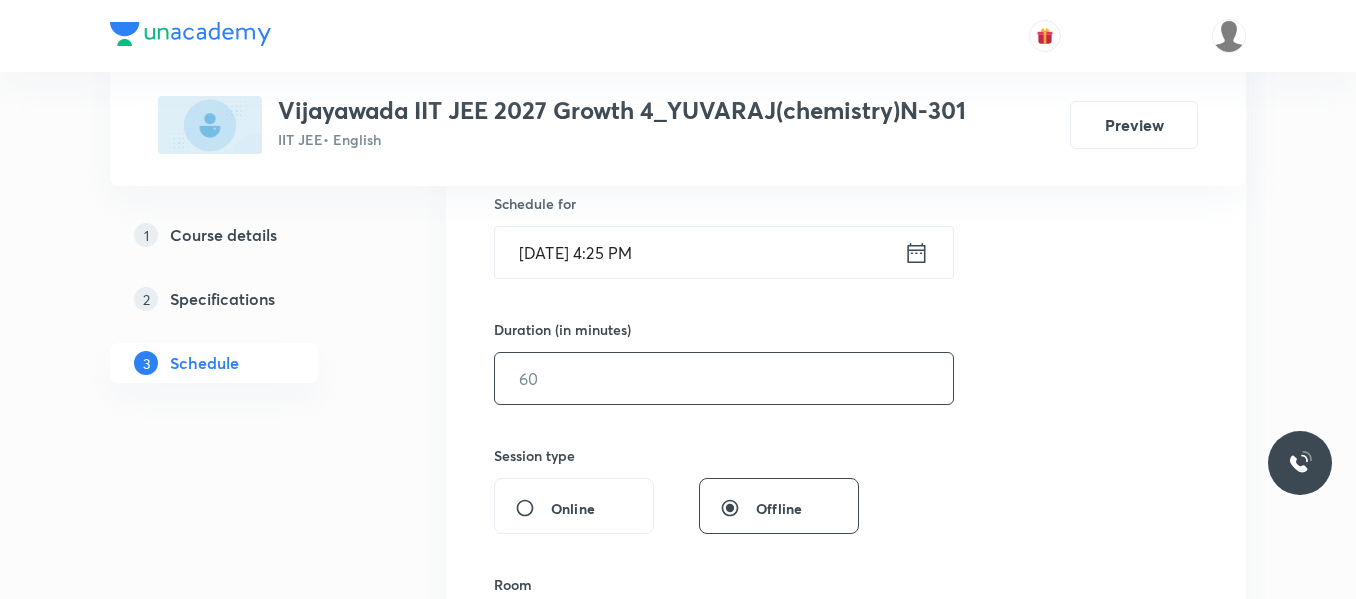 click at bounding box center (724, 378) 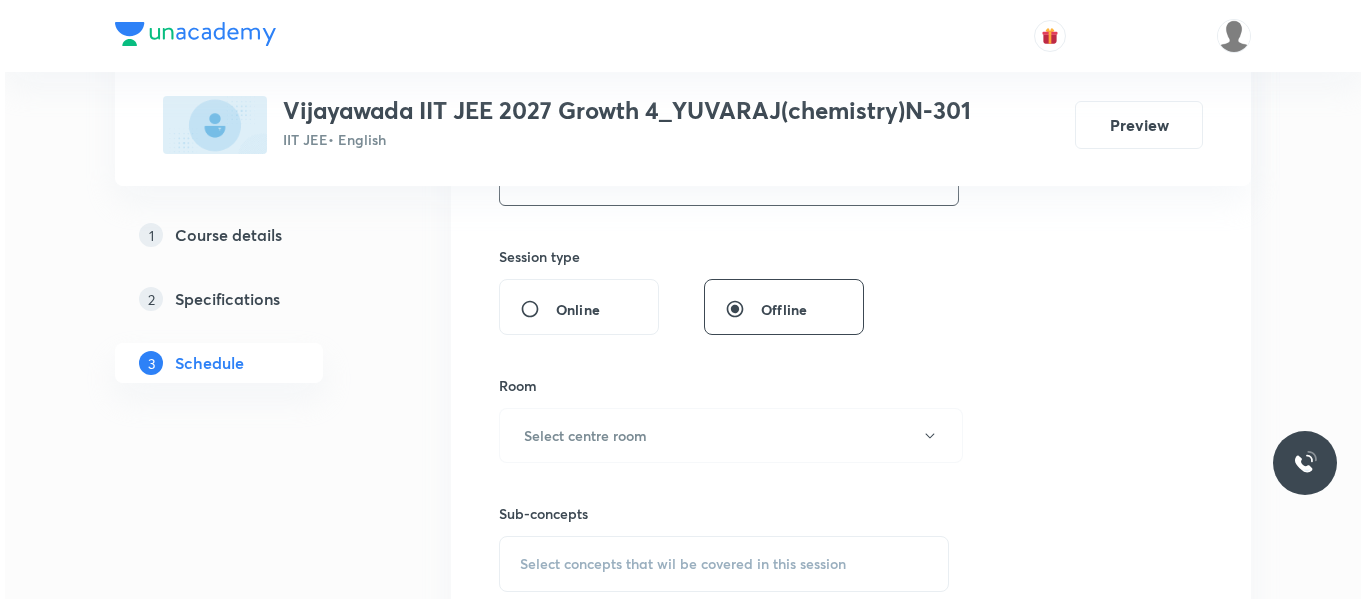 scroll, scrollTop: 700, scrollLeft: 0, axis: vertical 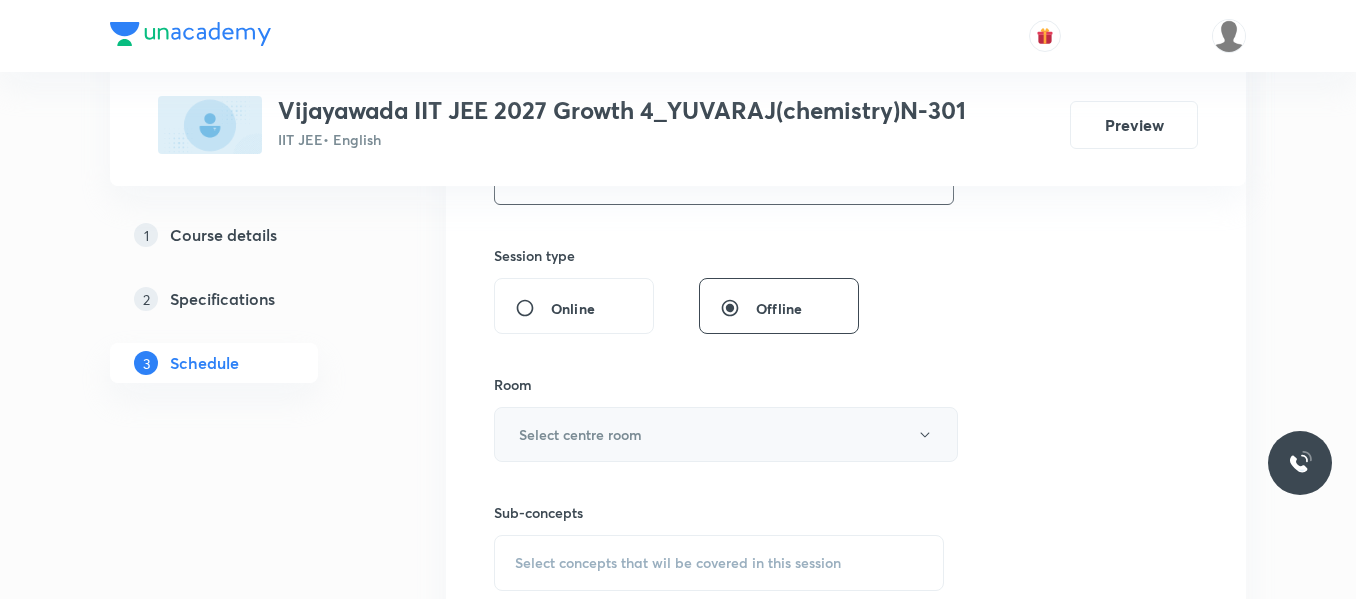type on "75" 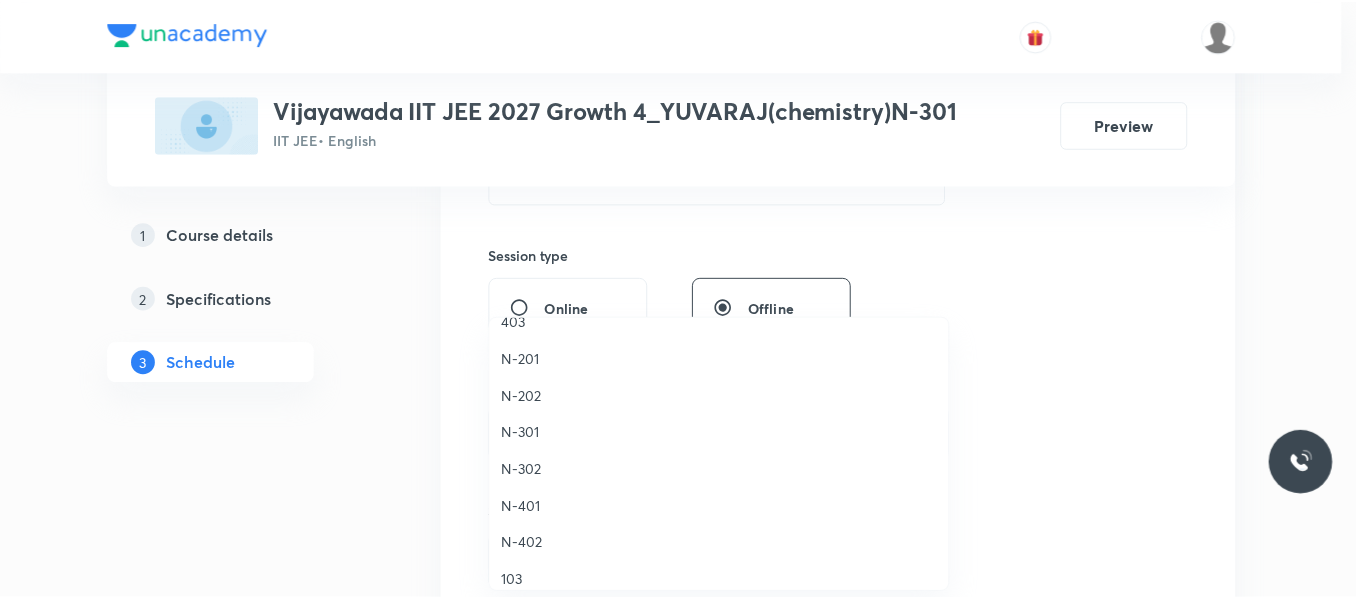scroll, scrollTop: 400, scrollLeft: 0, axis: vertical 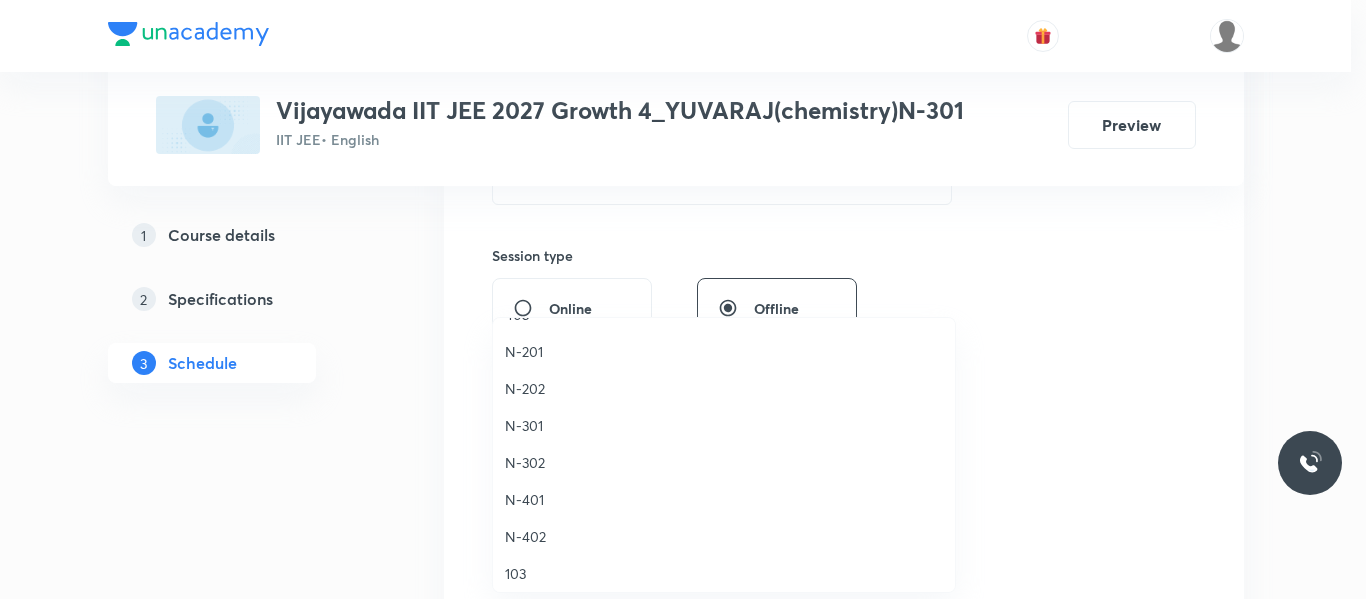 click on "N-301" at bounding box center [724, 425] 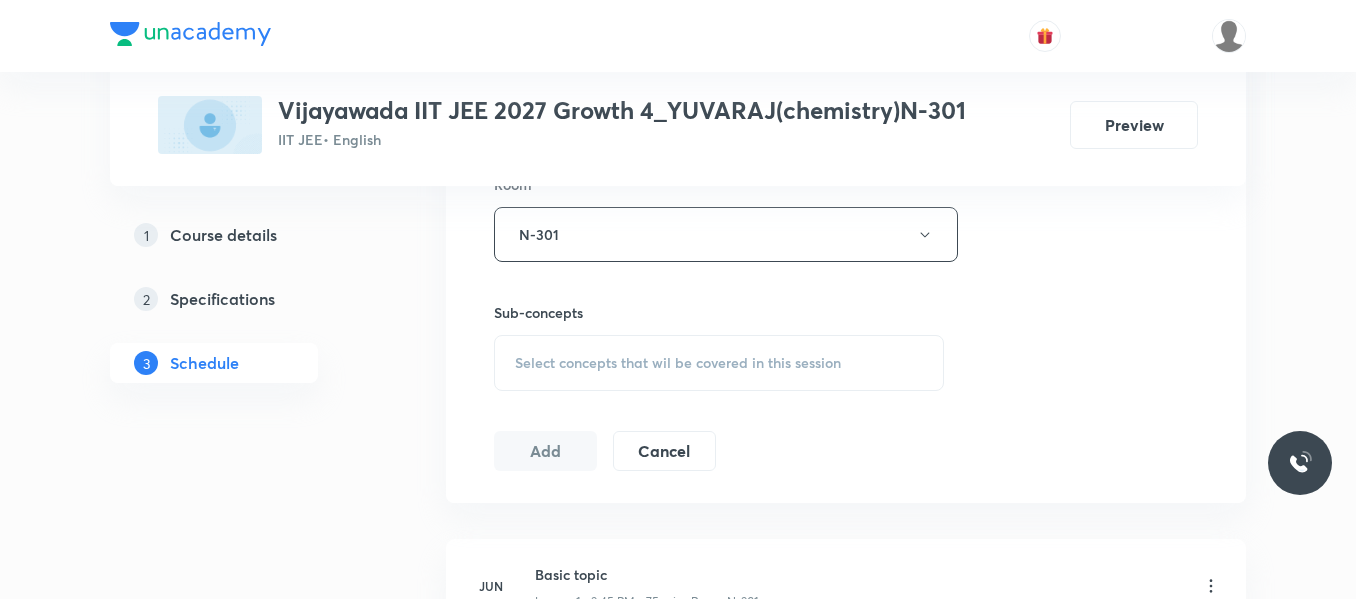 click on "Select concepts that wil be covered in this session" at bounding box center (678, 363) 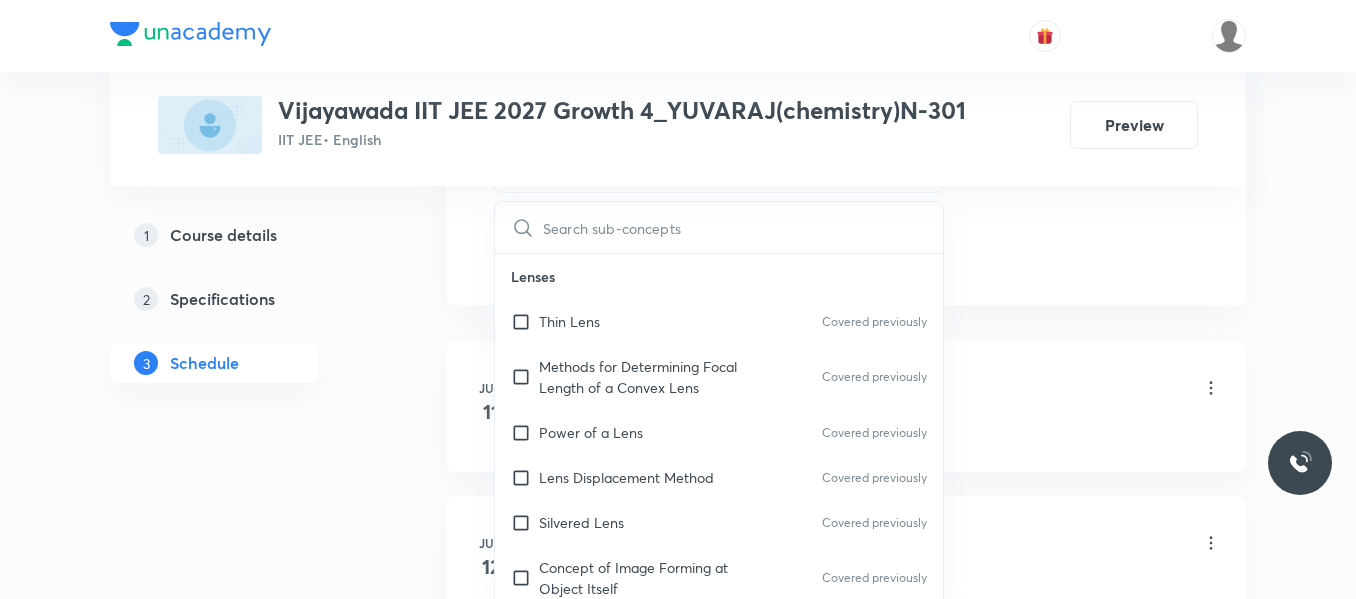 scroll, scrollTop: 1100, scrollLeft: 0, axis: vertical 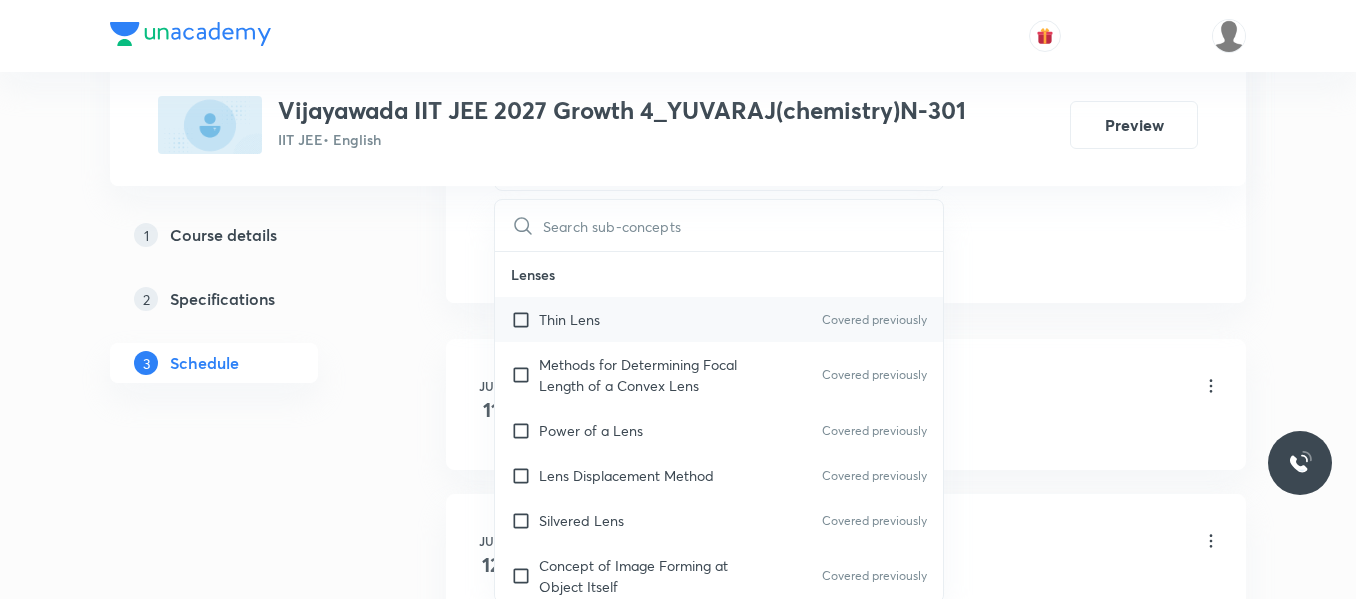 click on "Thin Lens  Covered previously" at bounding box center [719, 319] 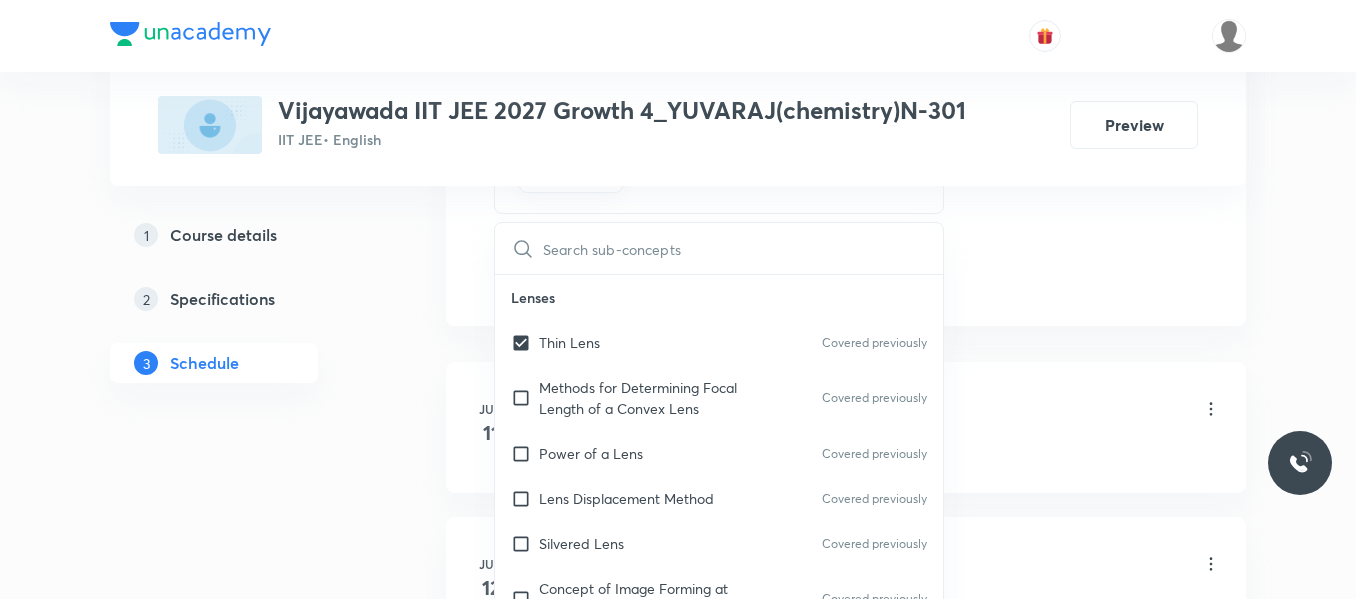 drag, startPoint x: 1163, startPoint y: 235, endPoint x: 935, endPoint y: 254, distance: 228.7903 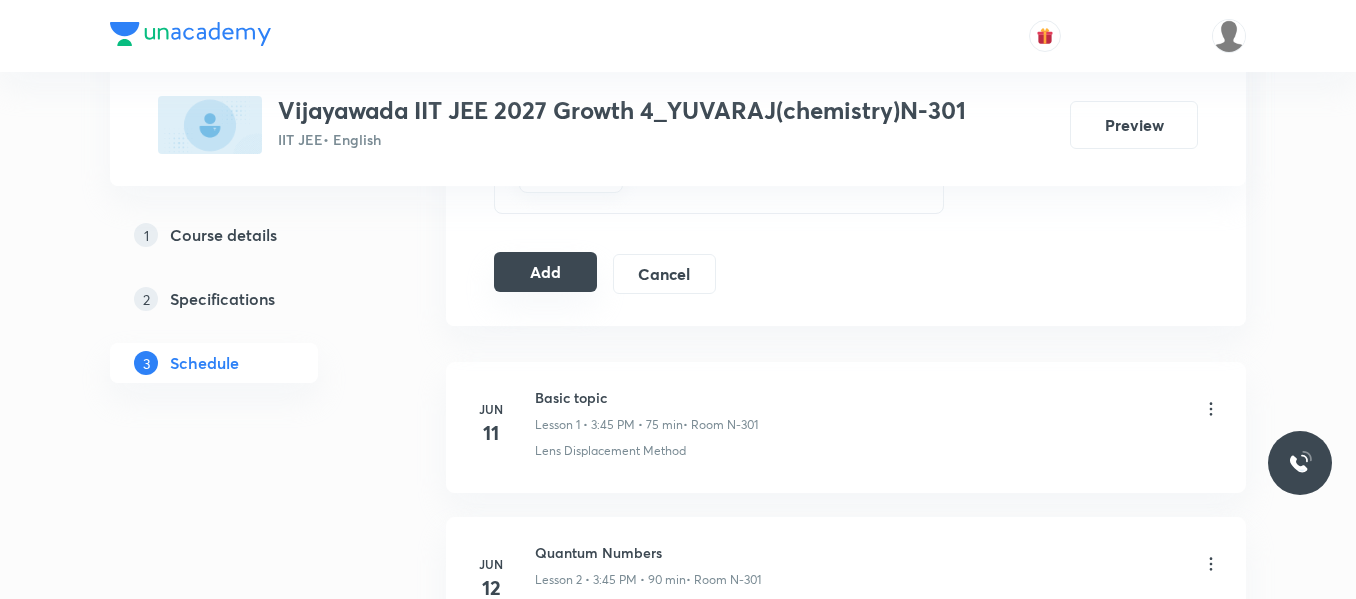 click on "Add" at bounding box center [545, 272] 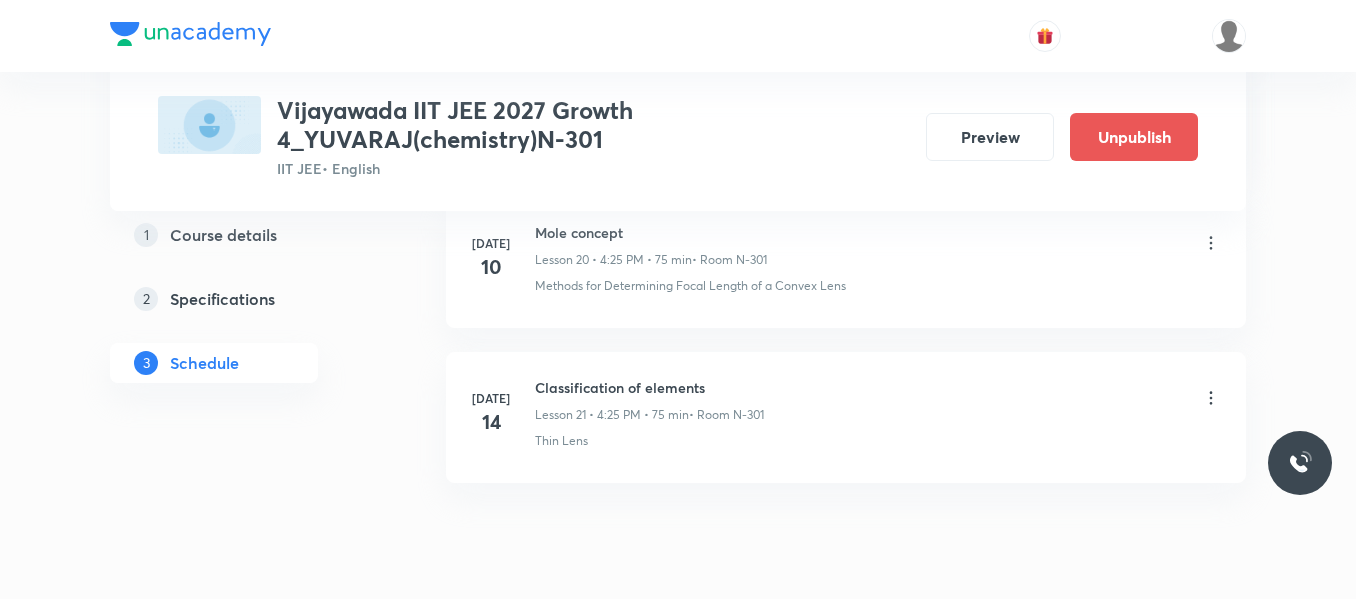 scroll, scrollTop: 3365, scrollLeft: 0, axis: vertical 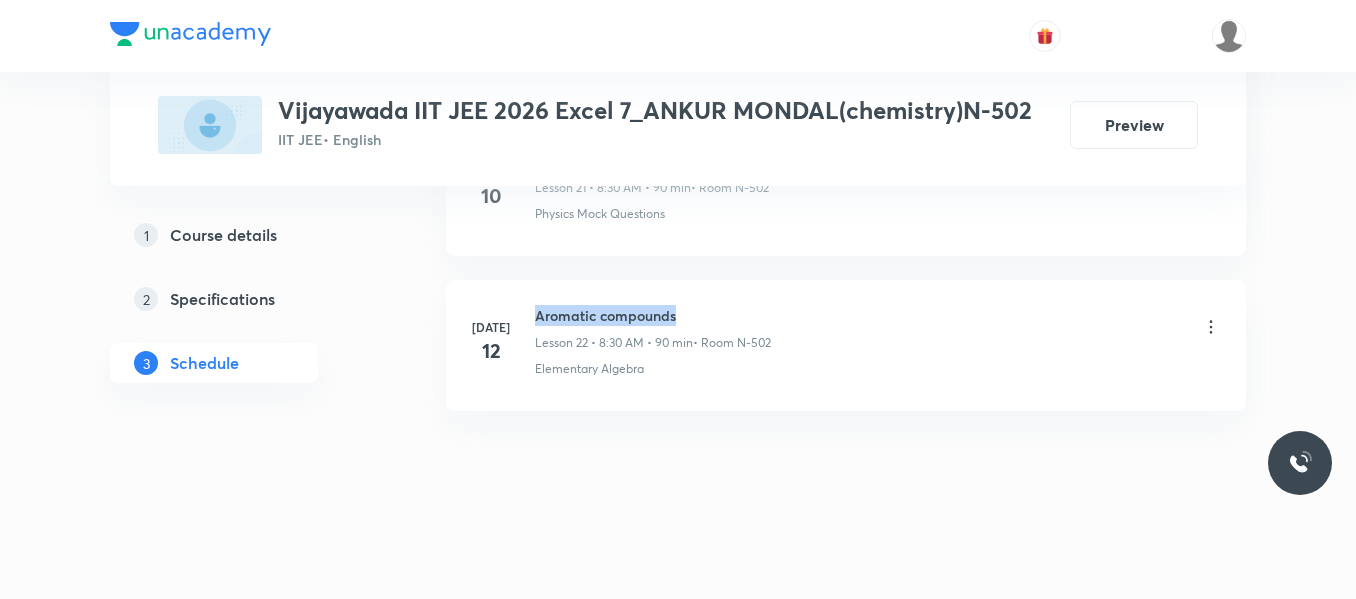 drag, startPoint x: 536, startPoint y: 314, endPoint x: 721, endPoint y: 308, distance: 185.09727 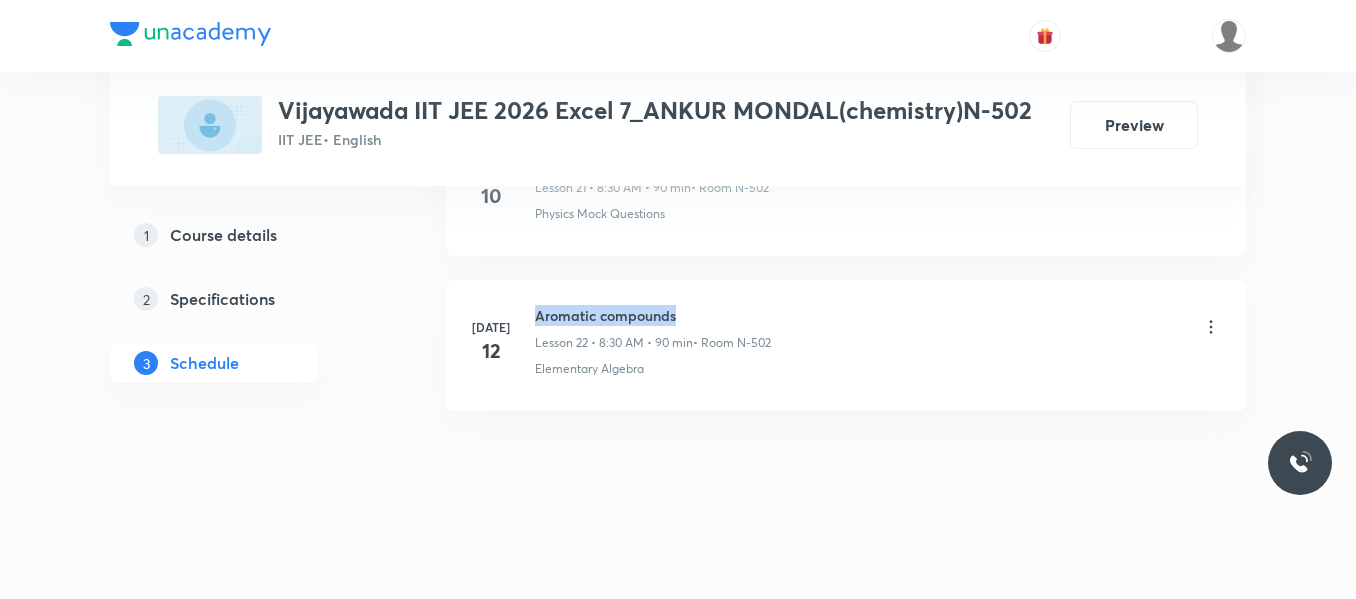 copy on "Aromatic compounds" 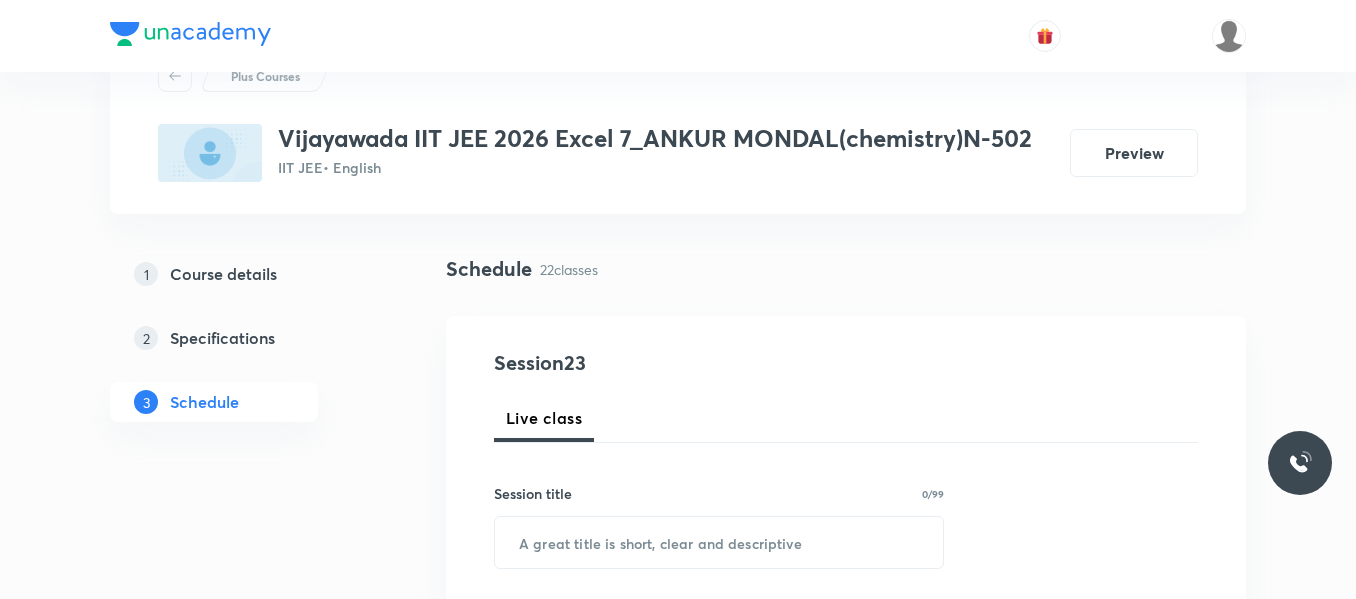 scroll, scrollTop: 214, scrollLeft: 0, axis: vertical 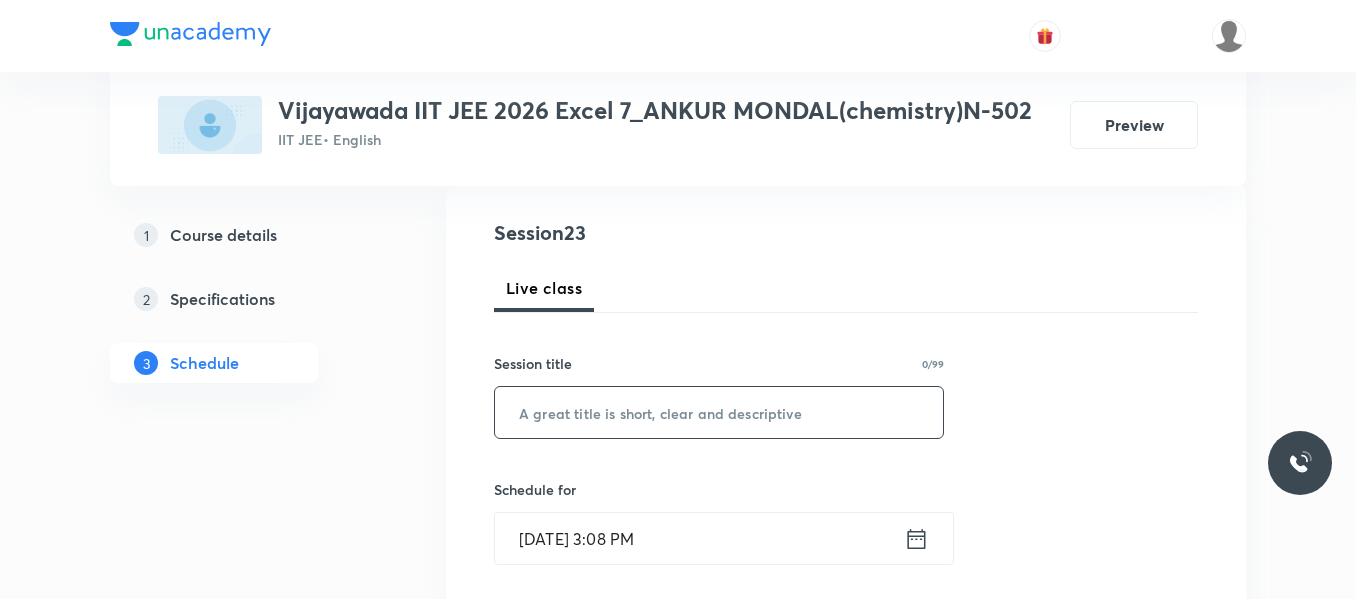 click at bounding box center (719, 412) 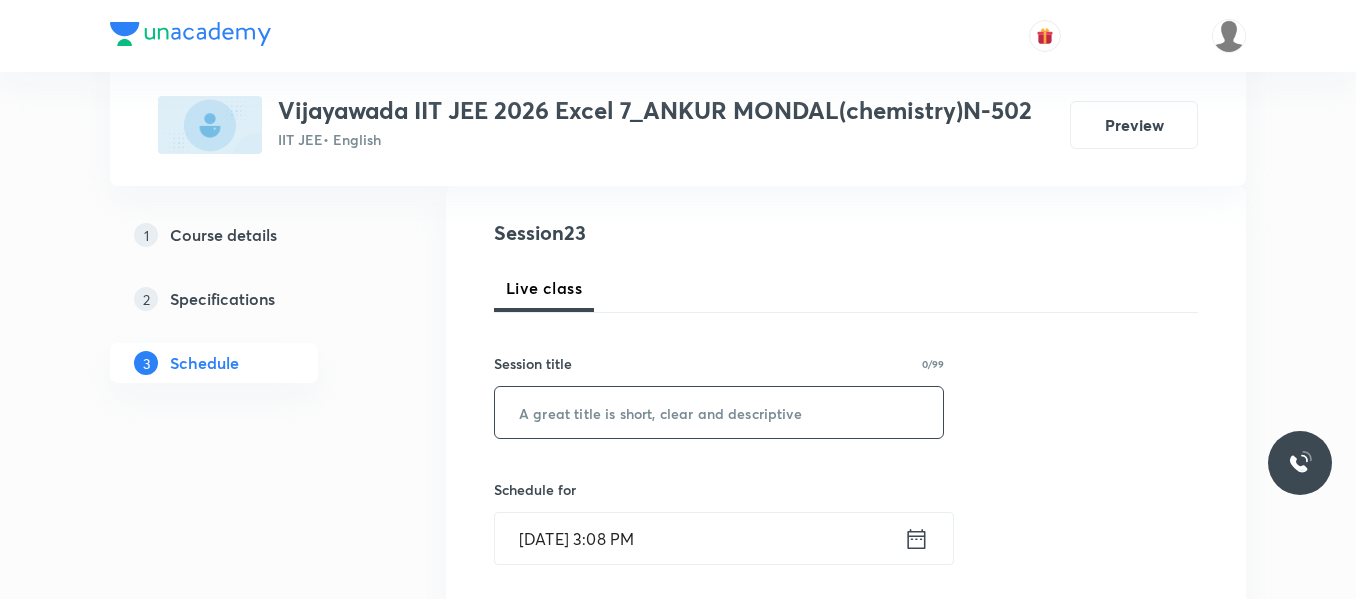 paste on "Aromatic compounds" 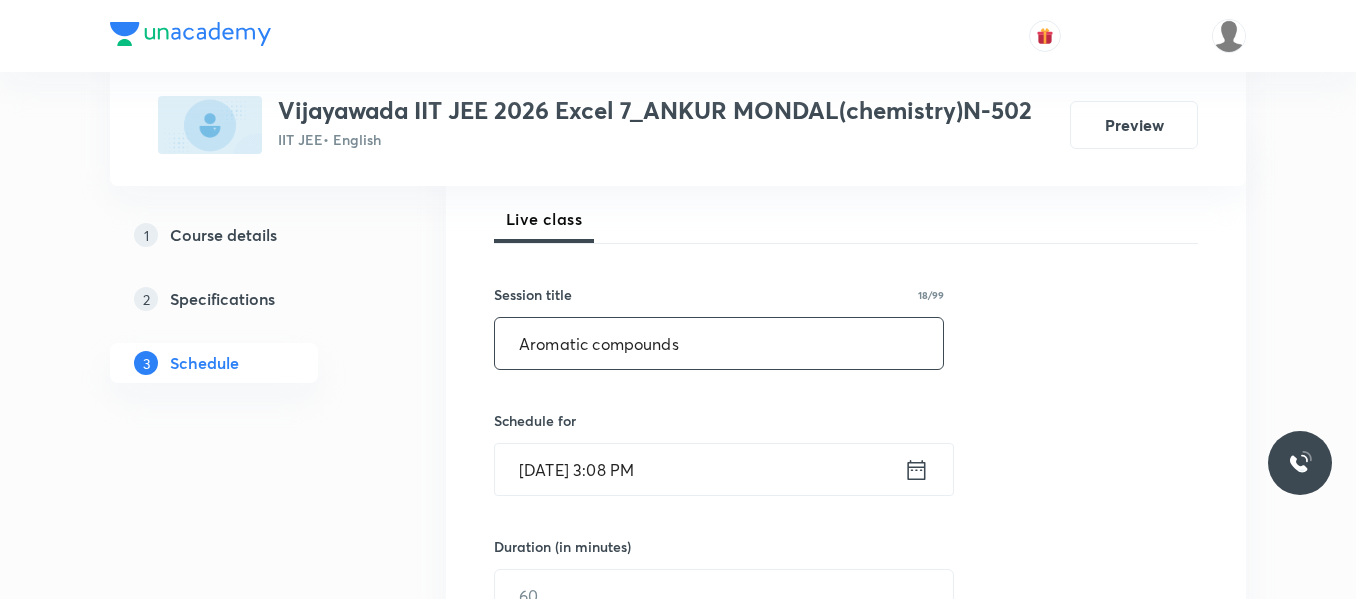 scroll, scrollTop: 314, scrollLeft: 0, axis: vertical 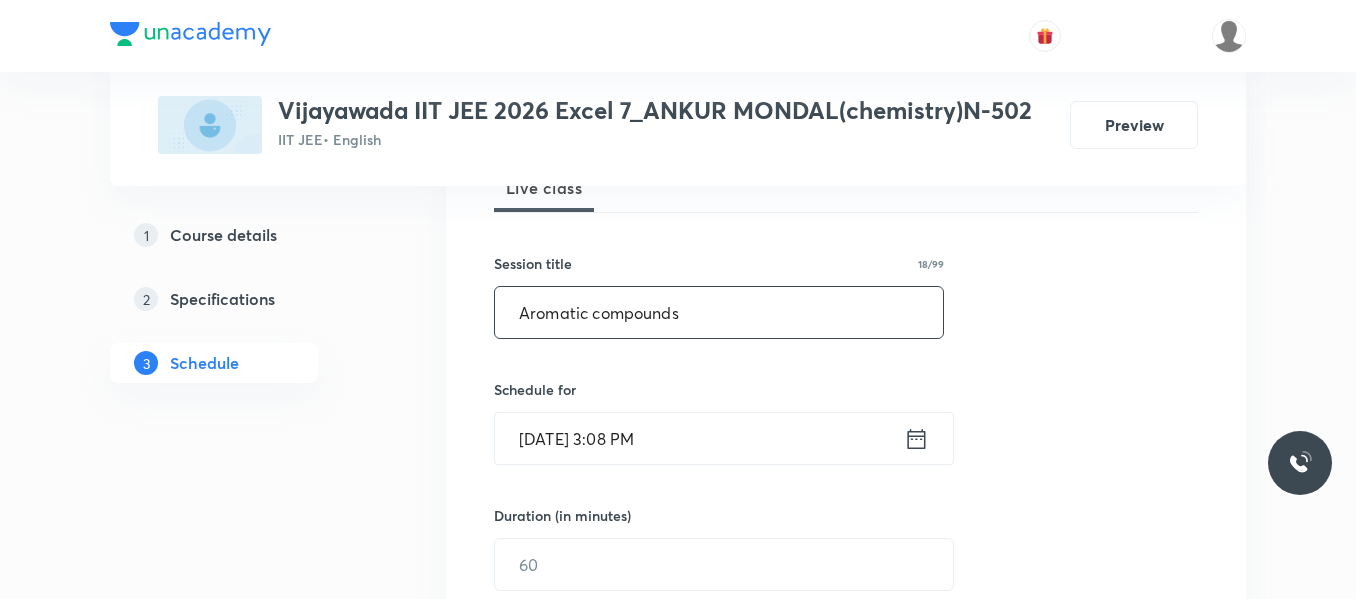 type on "Aromatic compounds" 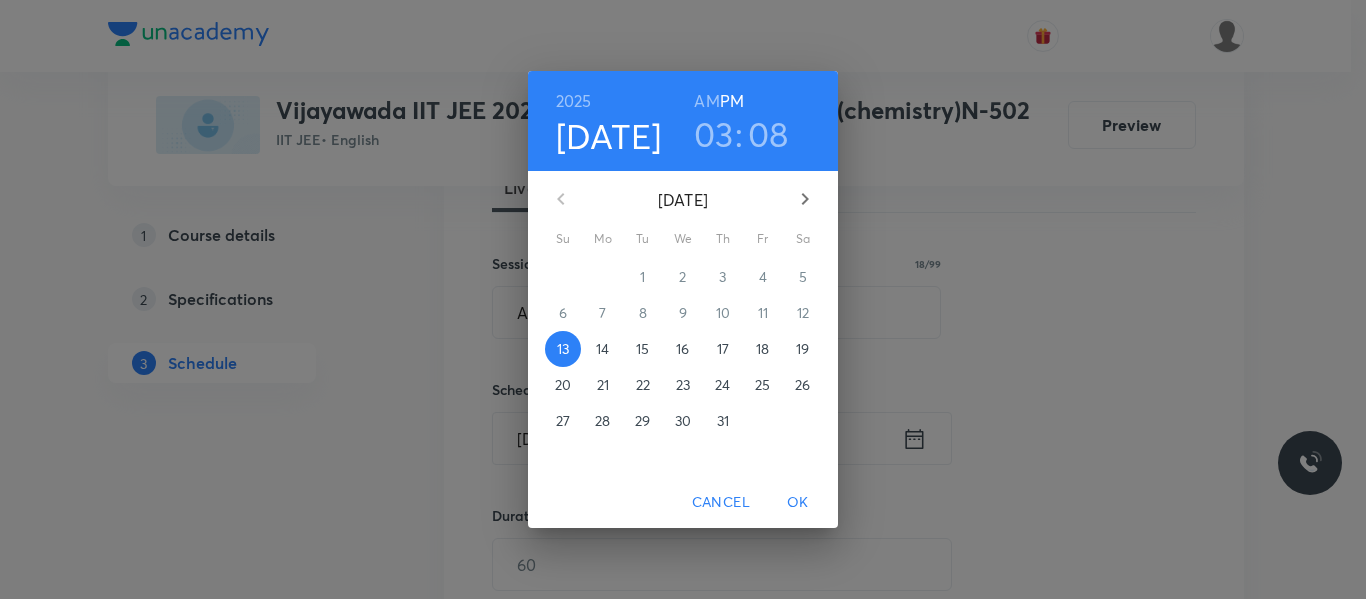 click on "14" at bounding box center [603, 349] 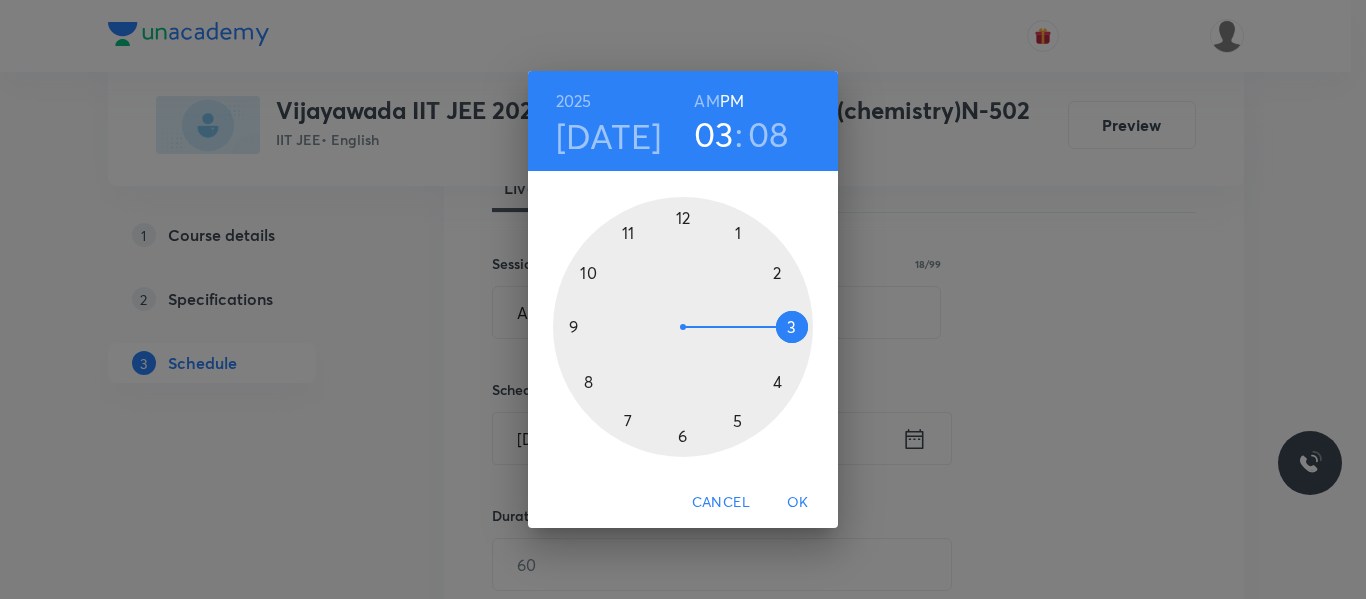 click at bounding box center (683, 327) 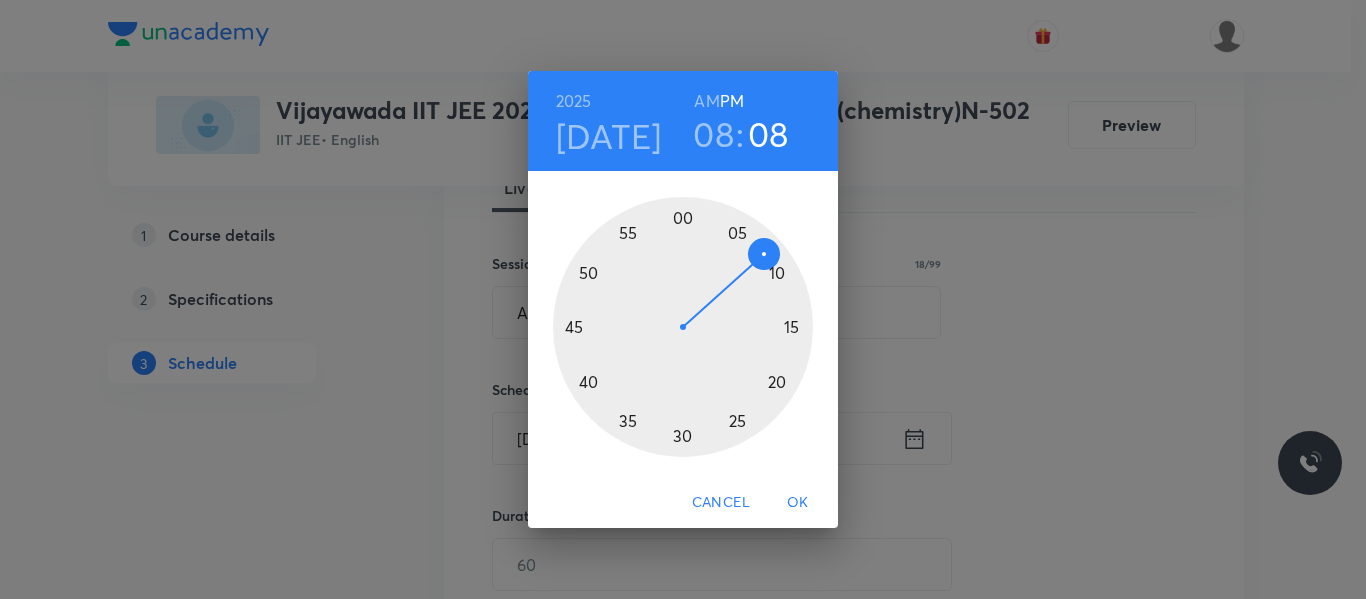 click on "AM" at bounding box center [706, 101] 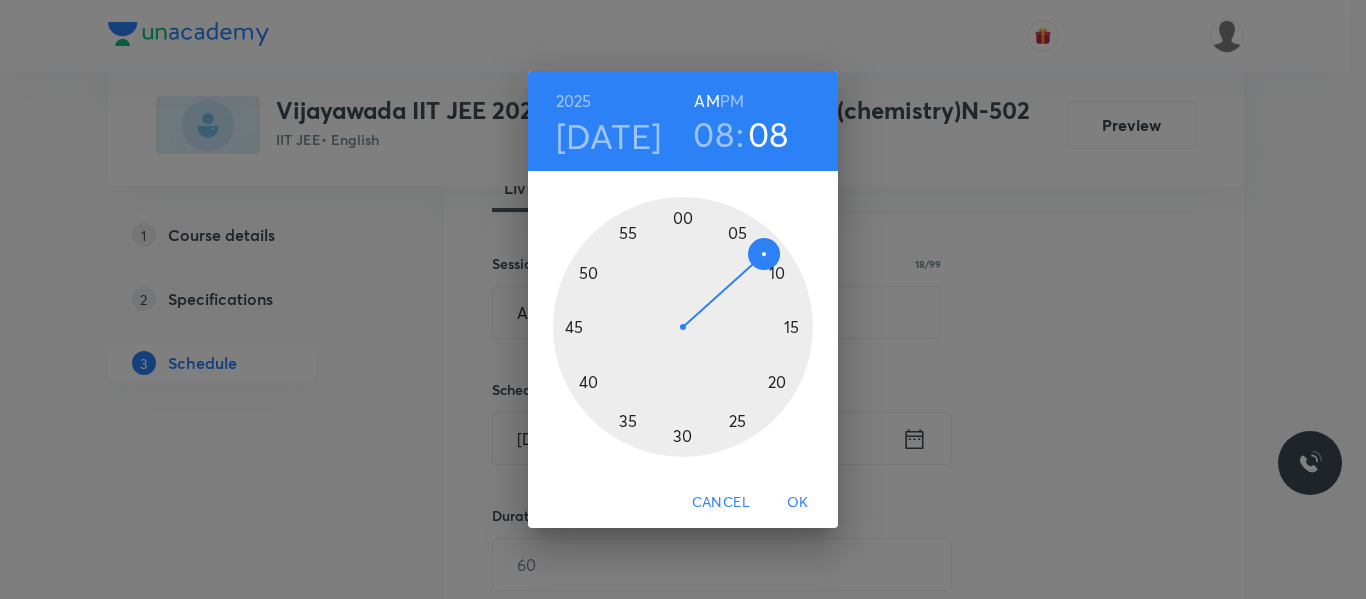 click at bounding box center (683, 327) 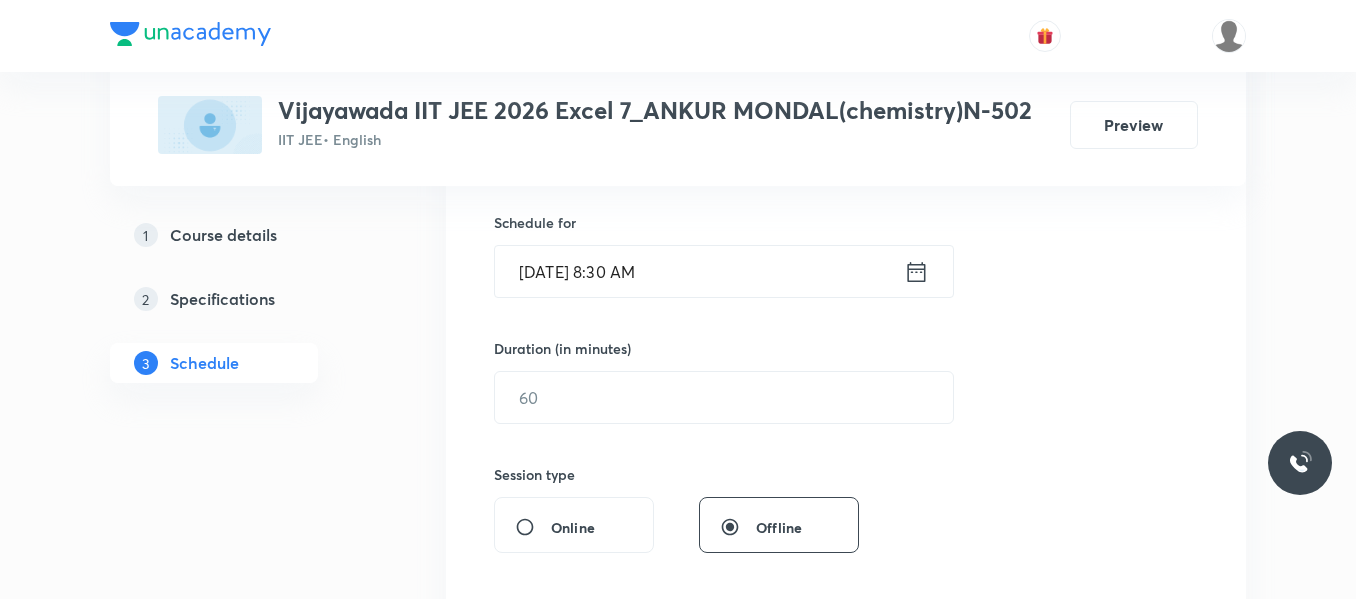 scroll, scrollTop: 514, scrollLeft: 0, axis: vertical 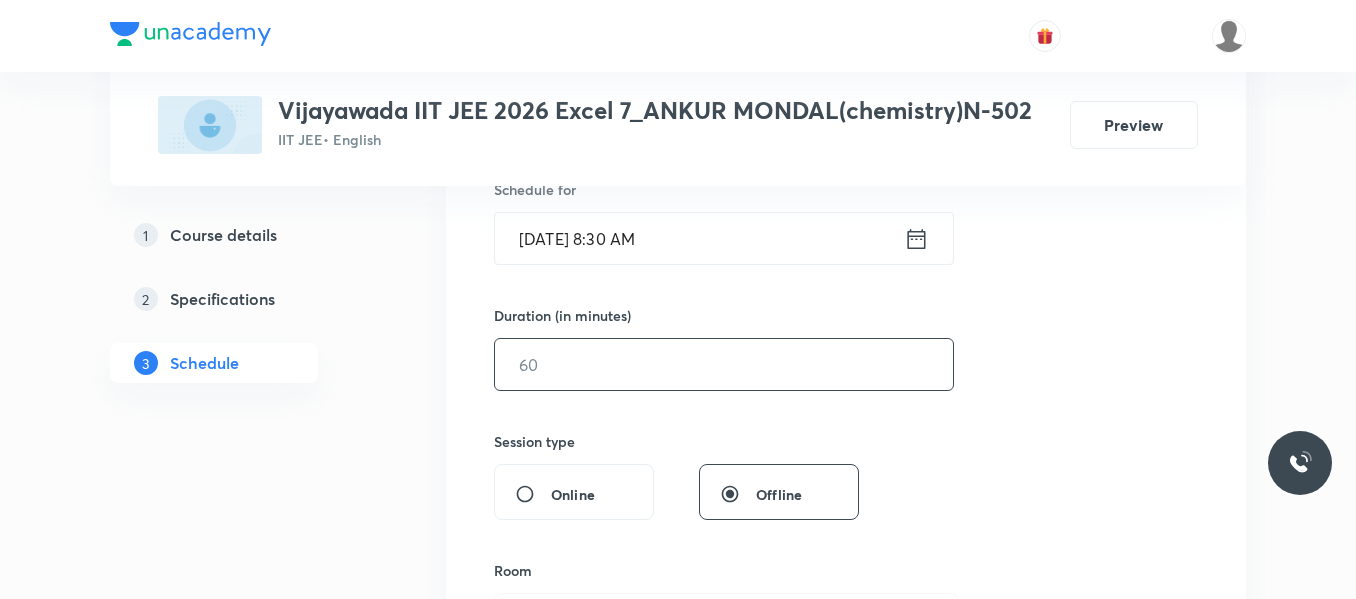 click at bounding box center (724, 364) 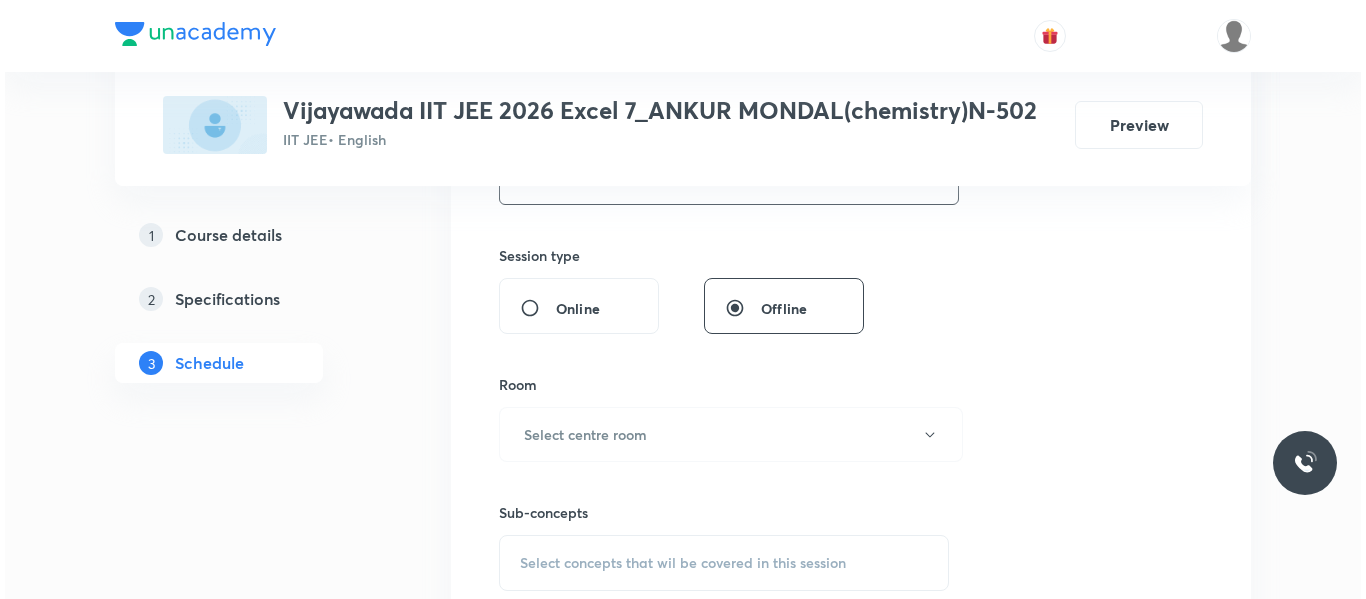 scroll, scrollTop: 714, scrollLeft: 0, axis: vertical 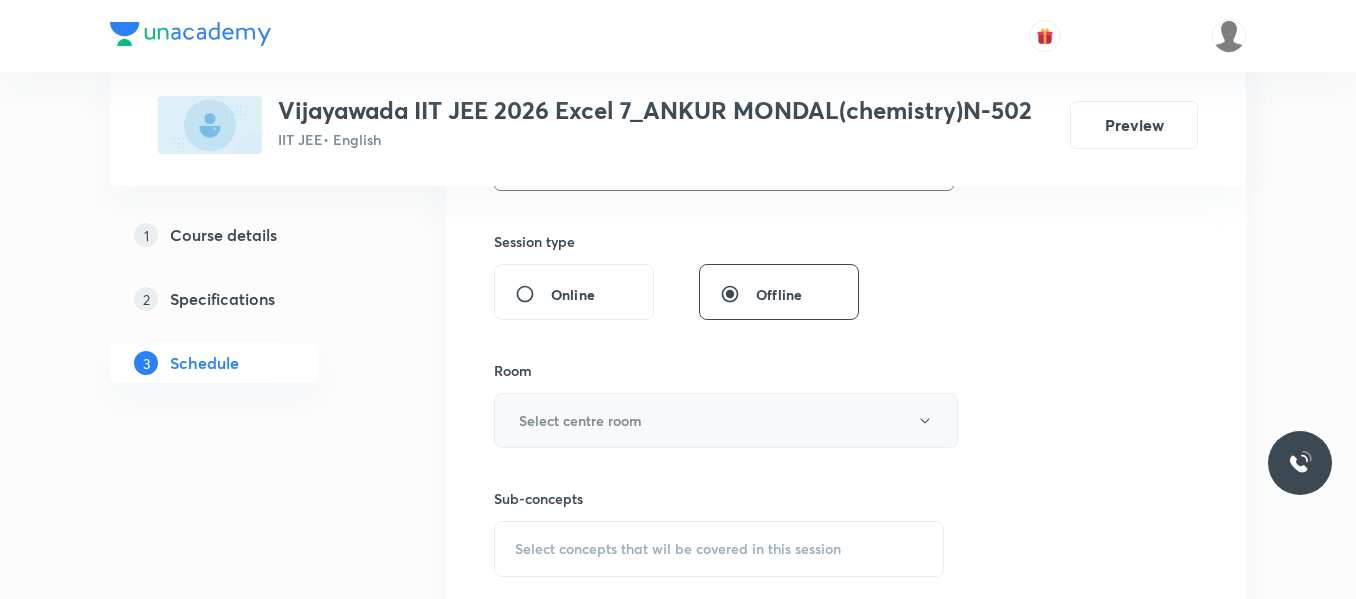type on "90" 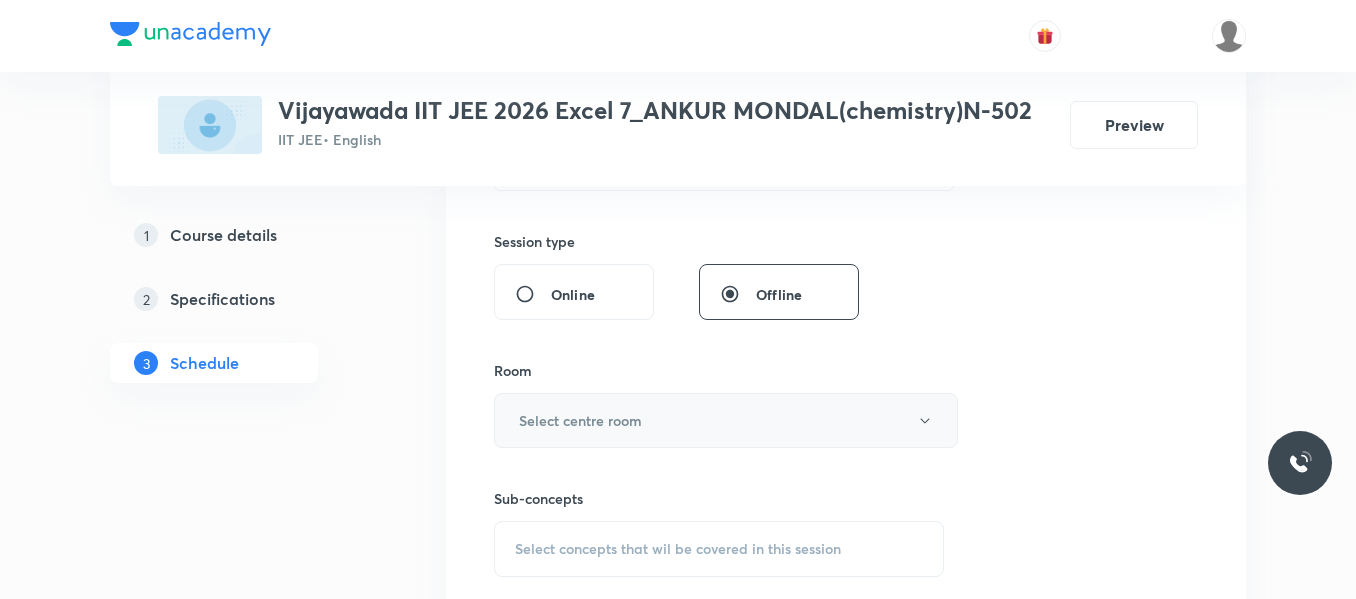 click on "Select centre room" at bounding box center (580, 420) 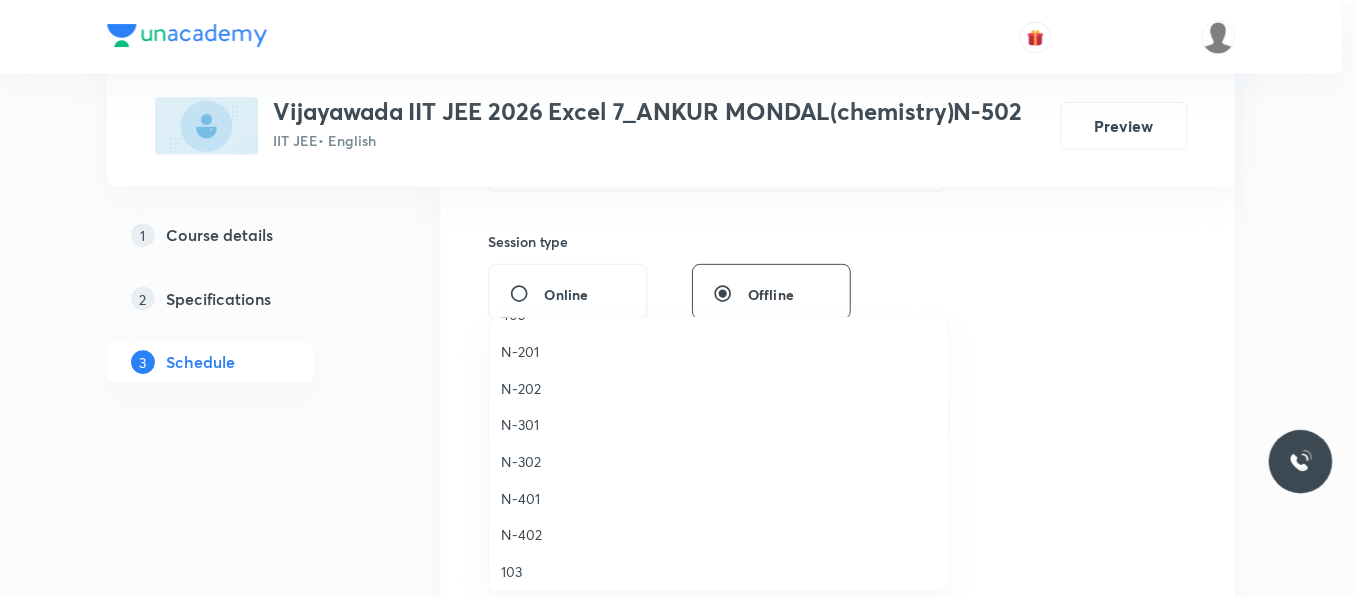 scroll, scrollTop: 500, scrollLeft: 0, axis: vertical 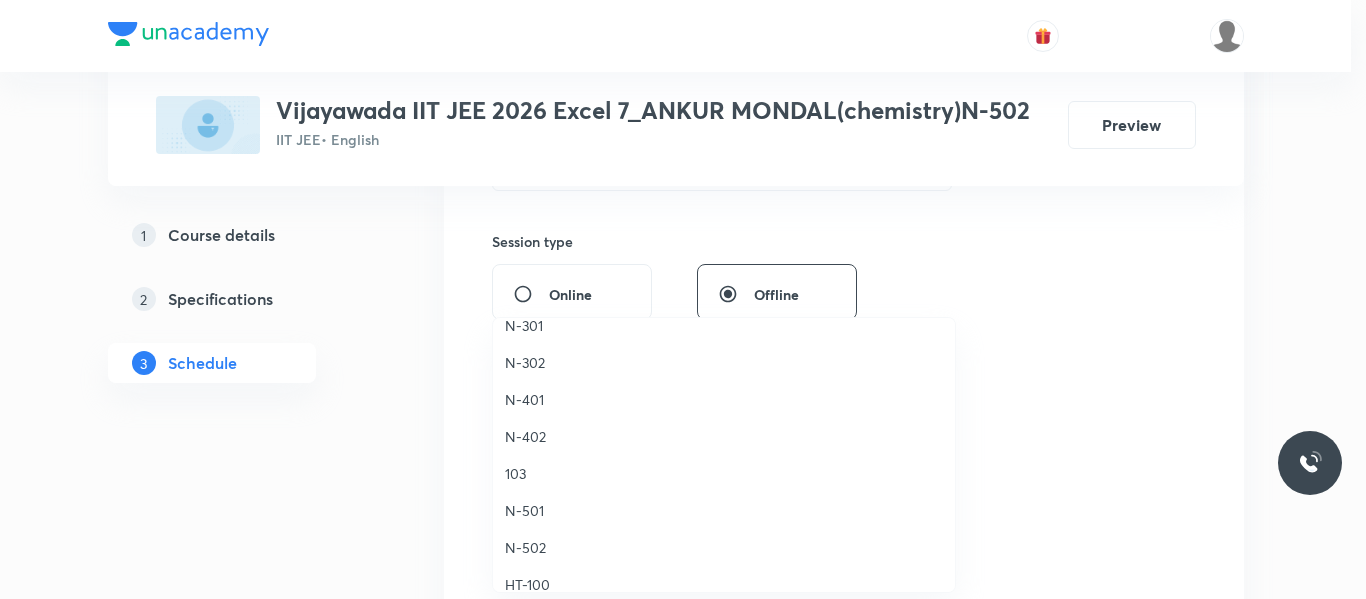 click on "N-502" at bounding box center [724, 547] 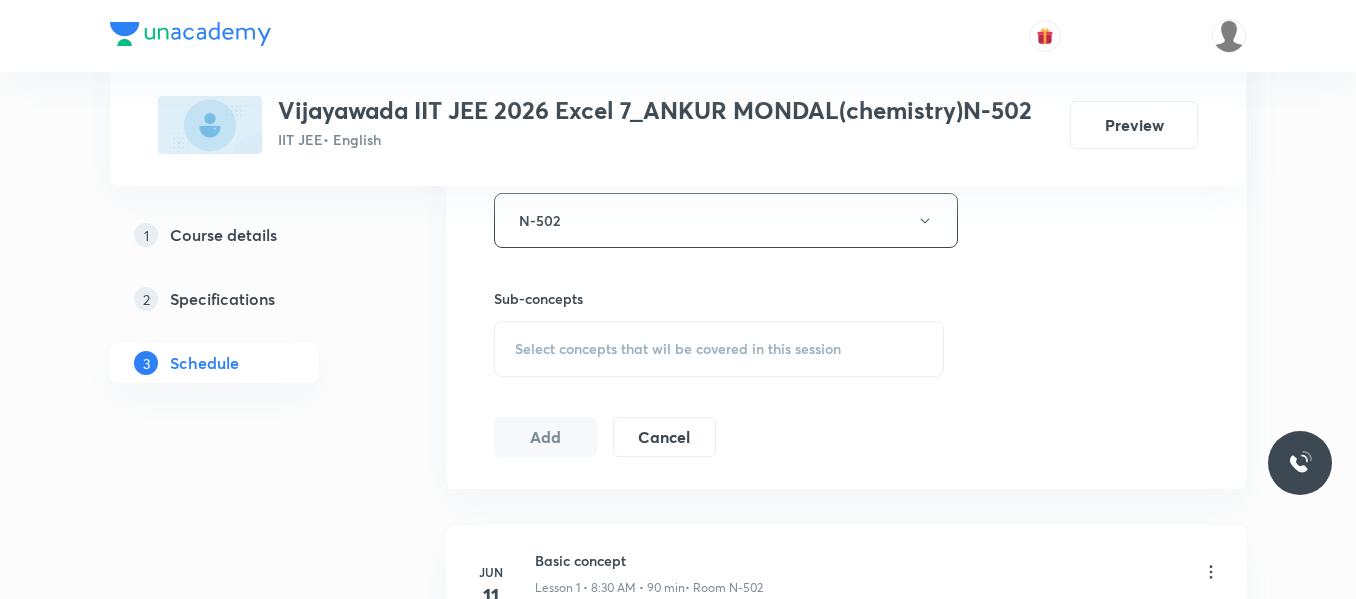 click on "Select concepts that wil be covered in this session" at bounding box center (678, 349) 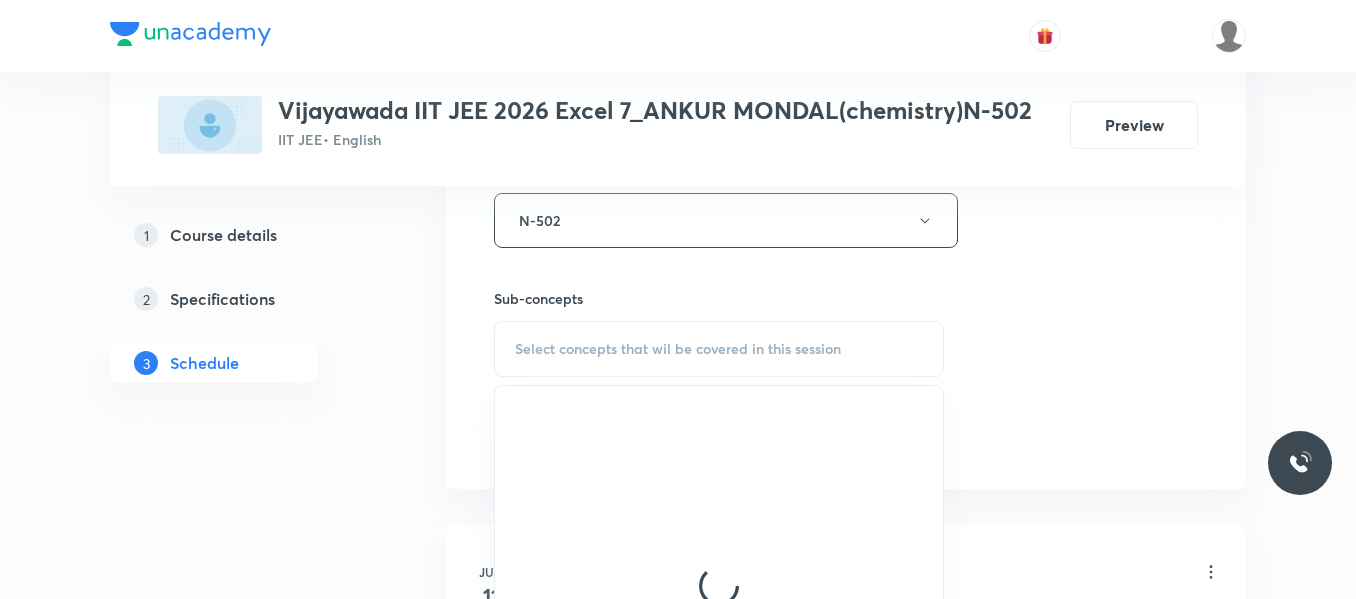 scroll, scrollTop: 1014, scrollLeft: 0, axis: vertical 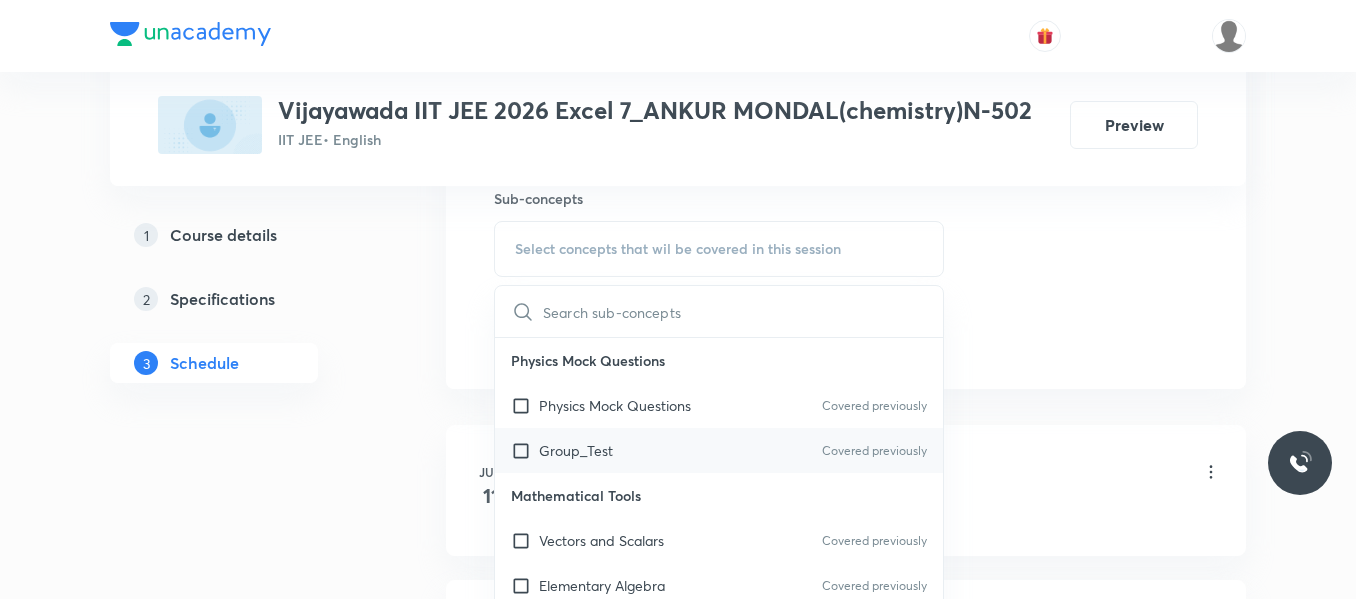 click on "Group_Test Covered previously" at bounding box center [719, 450] 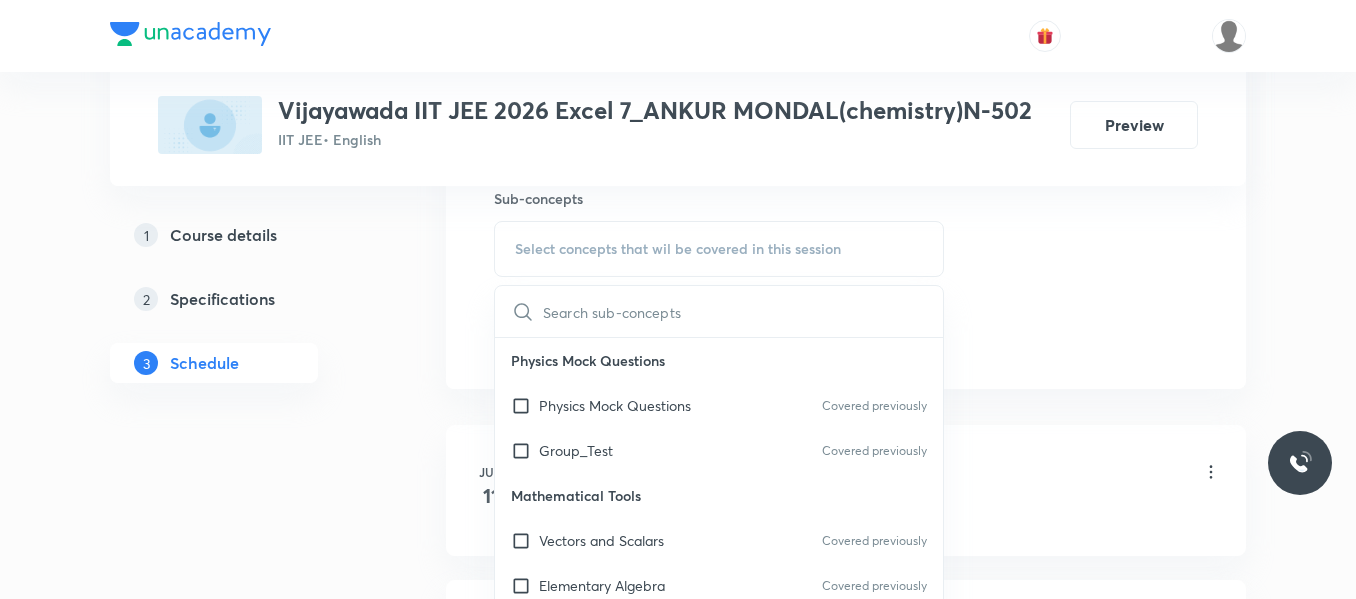 checkbox on "true" 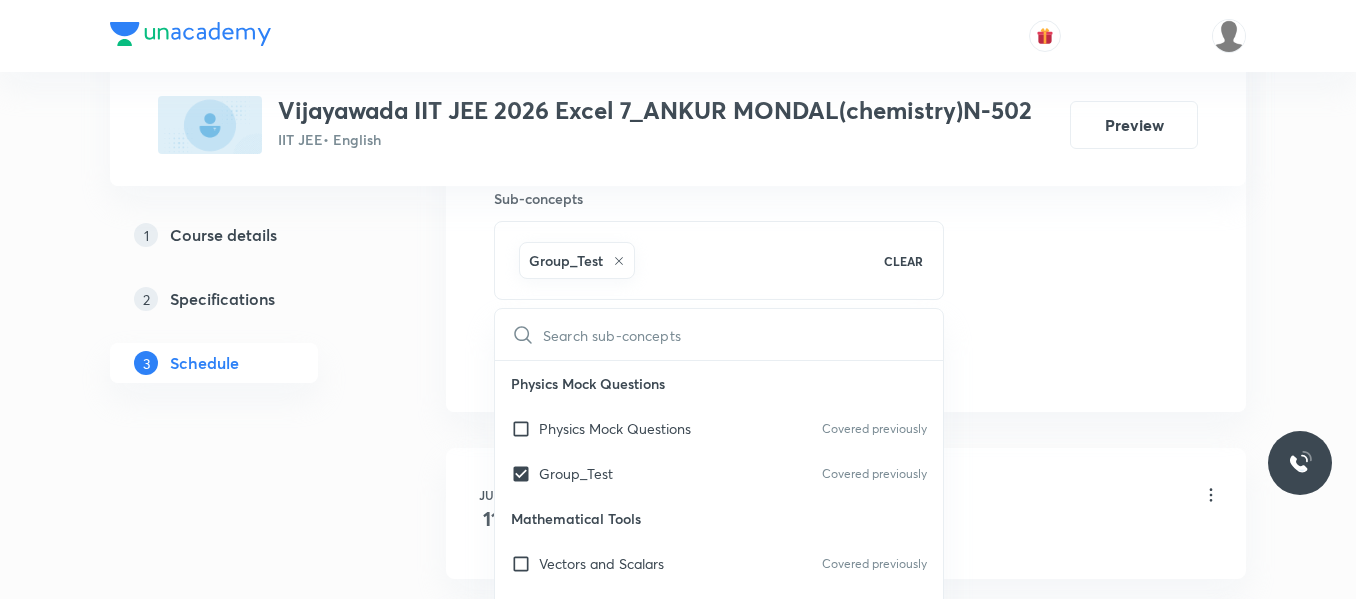 click on "Session  23 Live class Session title 18/99 Aromatic compounds ​ Schedule for Jul 14, 2025, 8:30 AM ​ Duration (in minutes) 90 ​   Session type Online Offline Room N-502 Sub-concepts Group_Test CLEAR ​ Physics Mock Questions Physics Mock Questions Covered previously Group_Test Covered previously Mathematical Tools Vectors and Scalars  Covered previously Elementary Algebra Covered previously Basic Trigonometry Covered previously Addition of Vectors Covered previously 2D and 3D Geometry Covered previously Representation of Vector  Components of a Vector Functions Unit Vectors Differentiation Integration Rectangular Components of a Vector in Three Dimensions Position Vector Use of Differentiation & Integration in One Dimensional Motion Displacement Vector Derivatives of Equations of Motion by Calculus Vectors Product of Two Vectors Differentiation: Basic Formula and Rule Definite Integration and Area Under The Curve Maxima and Minima Chain Rule Cross Product Covered previously Dot-Product Error Analysis" at bounding box center (846, -101) 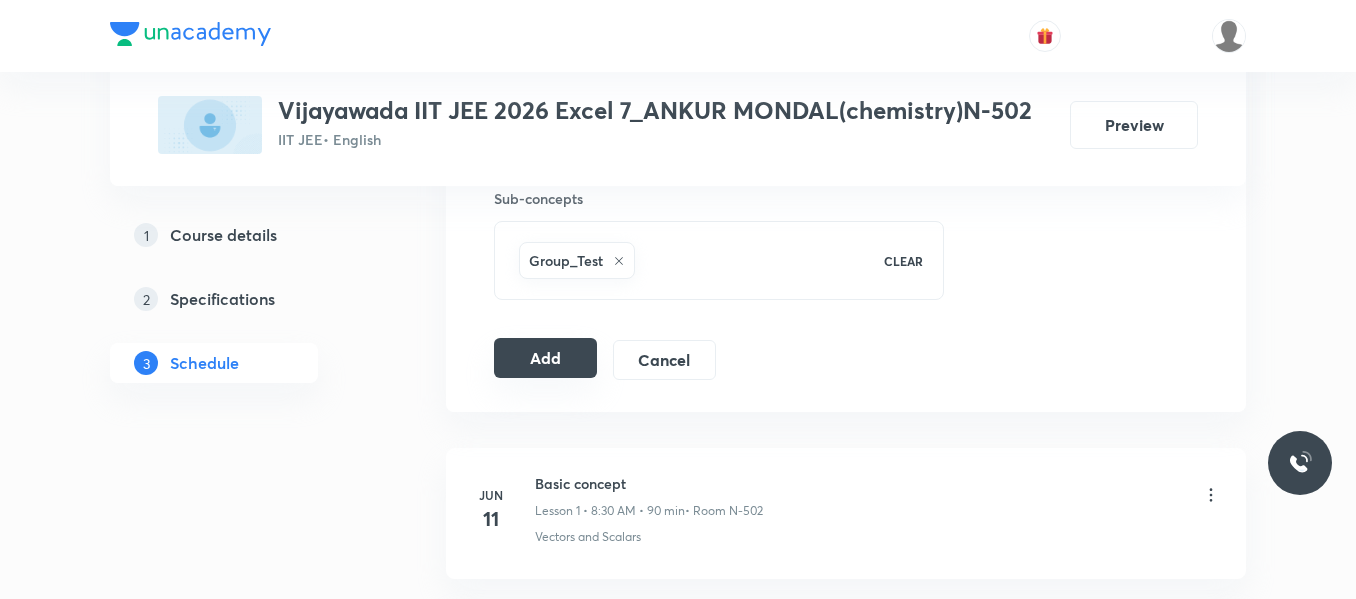 click on "Add" at bounding box center (545, 358) 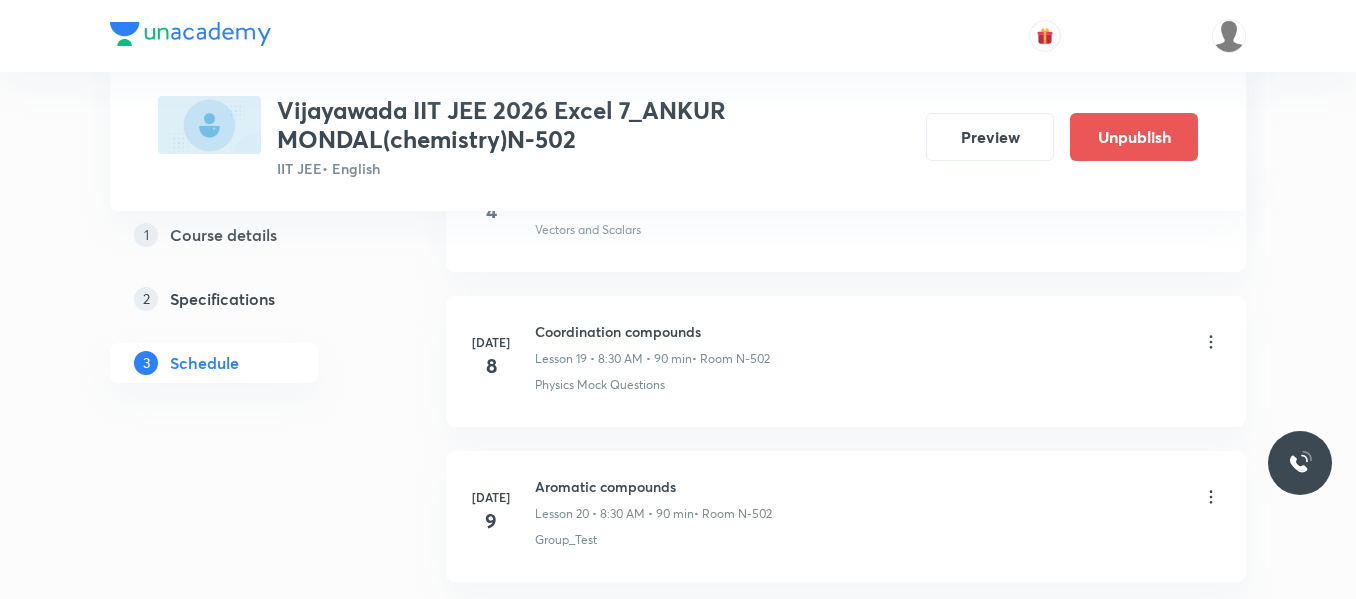 scroll, scrollTop: 3675, scrollLeft: 0, axis: vertical 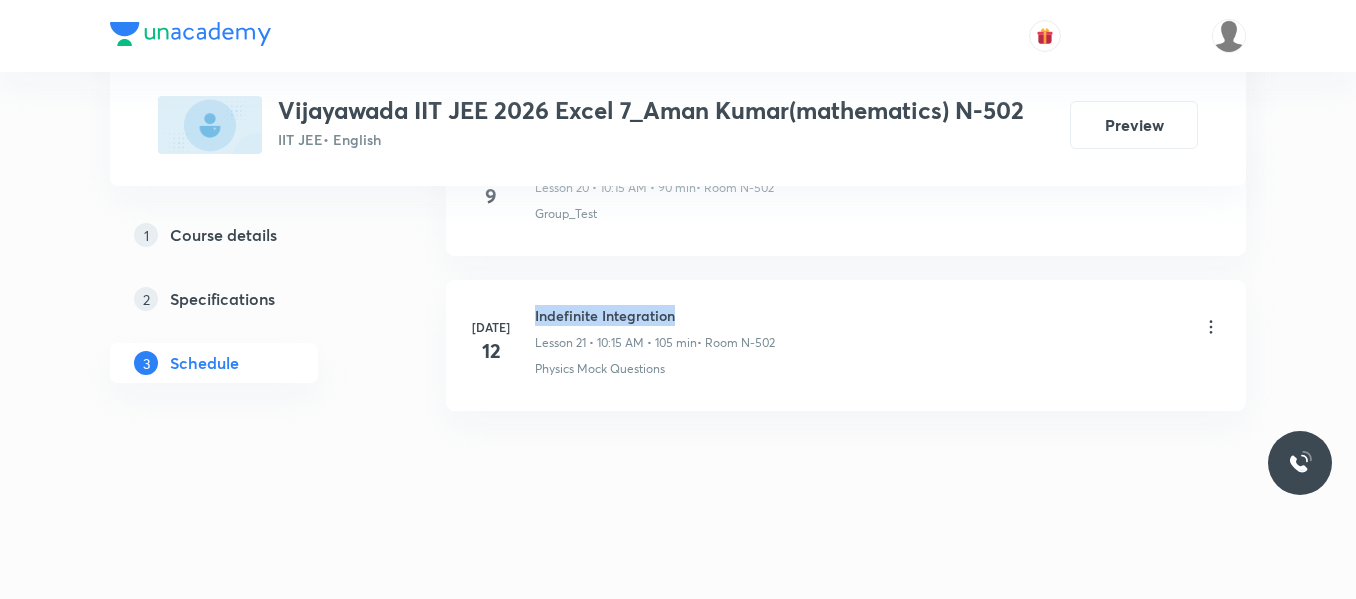 drag, startPoint x: 534, startPoint y: 313, endPoint x: 702, endPoint y: 309, distance: 168.0476 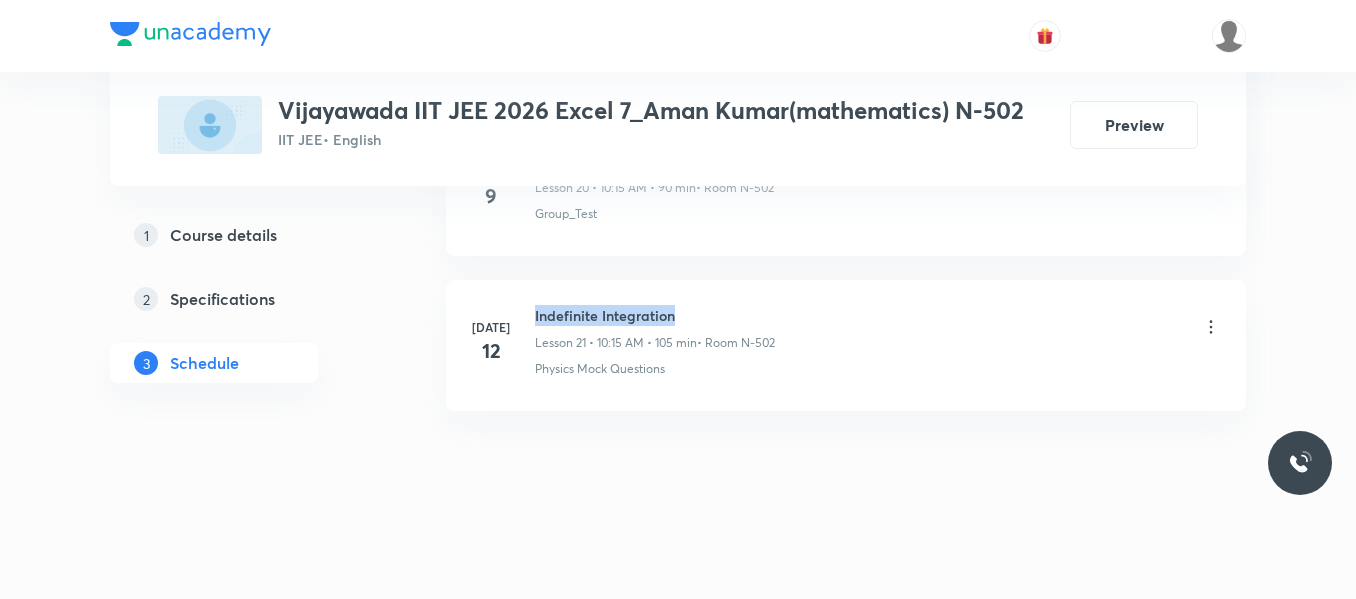 copy on "Indefinite Integration" 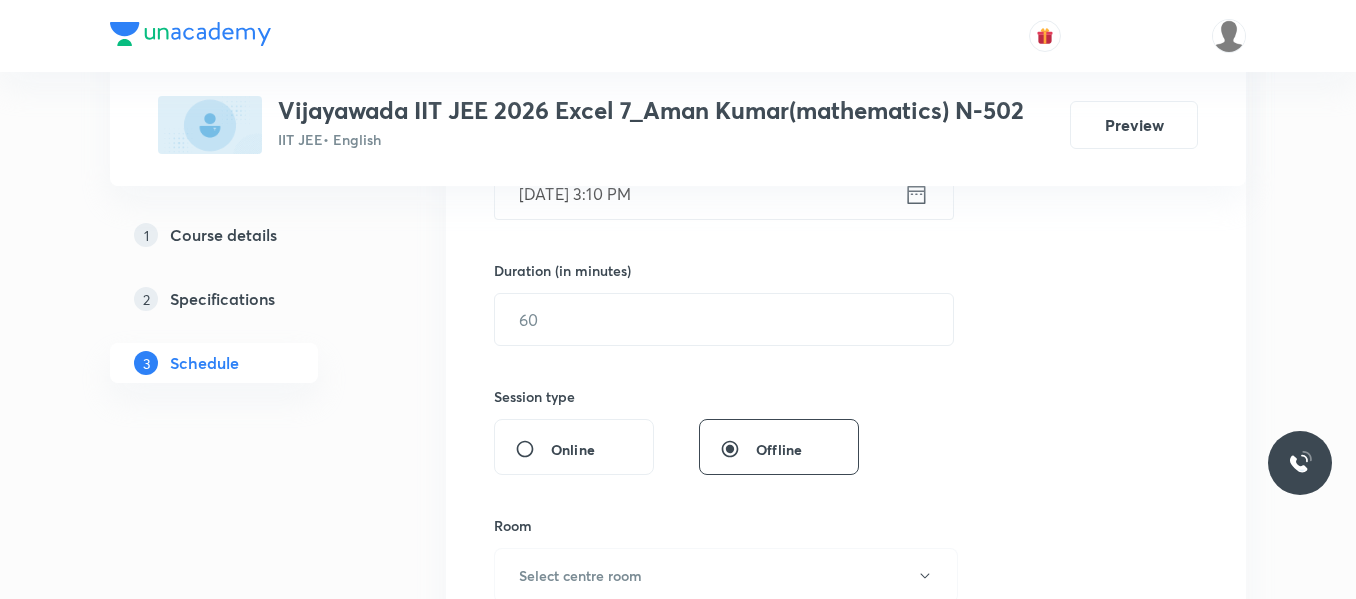 scroll, scrollTop: 359, scrollLeft: 0, axis: vertical 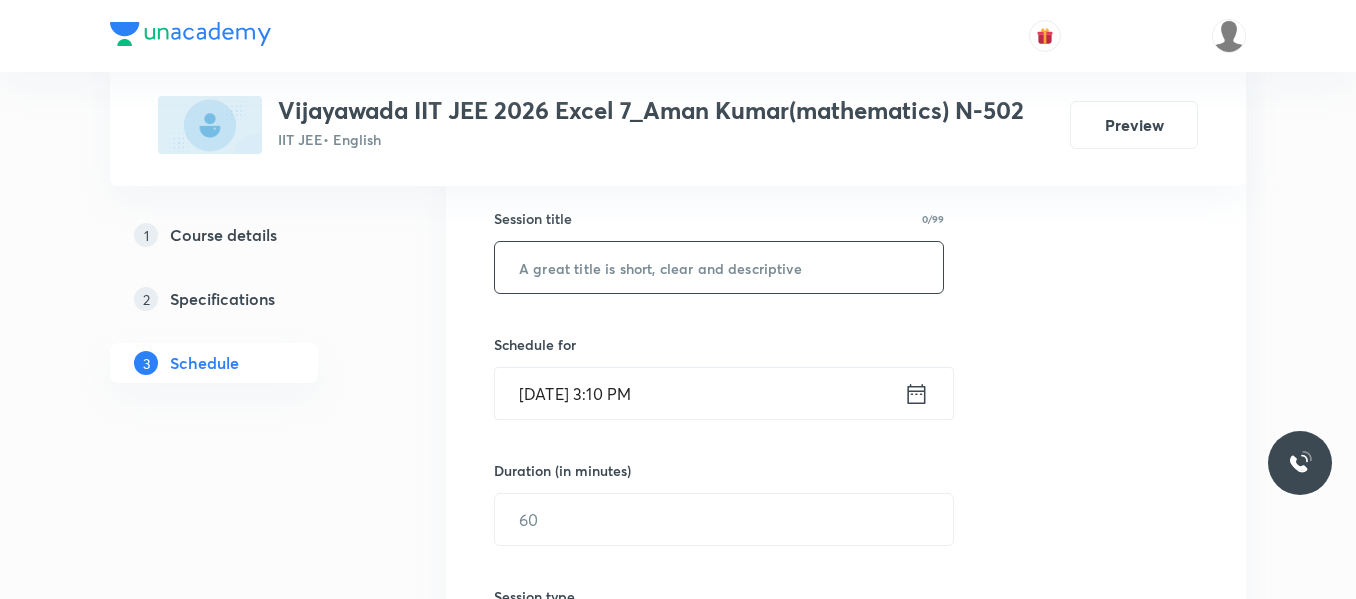 click at bounding box center [719, 267] 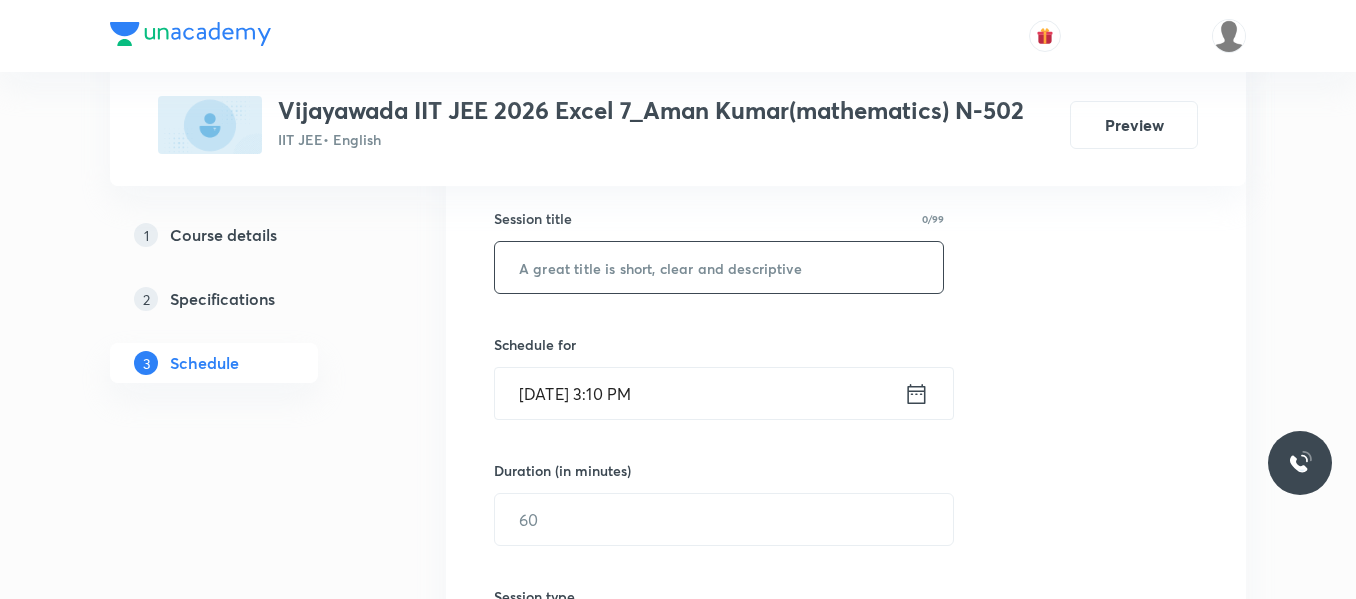 paste on "Indefinite Integration" 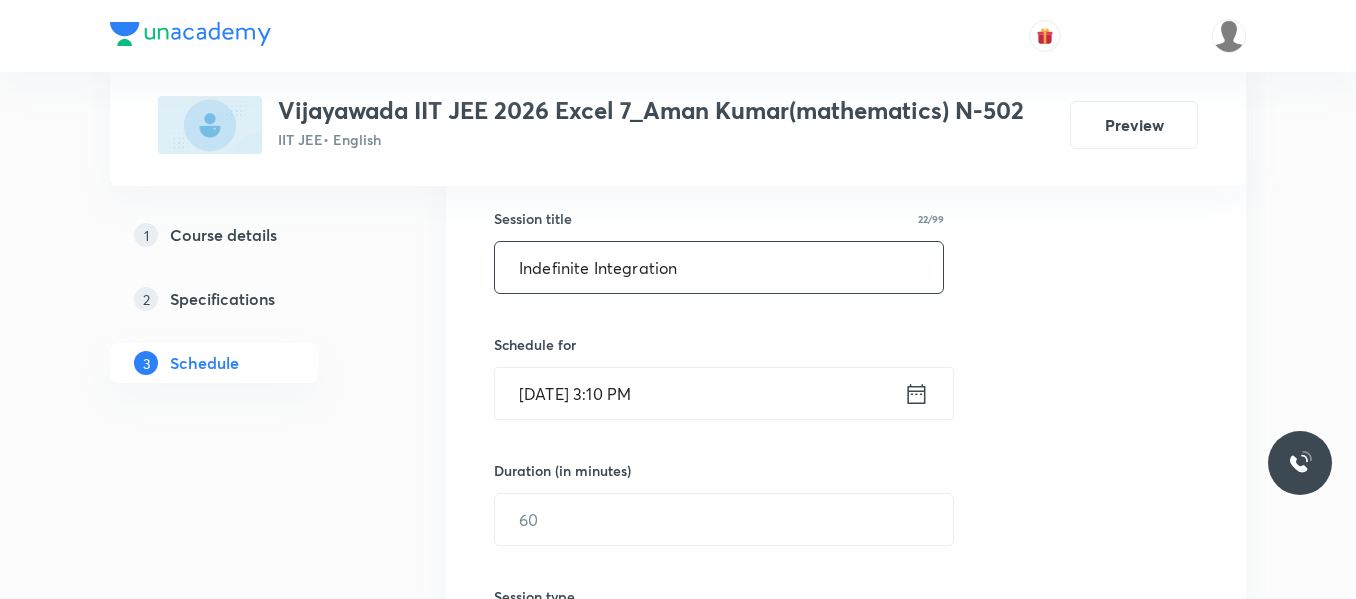 type on "Indefinite Integration" 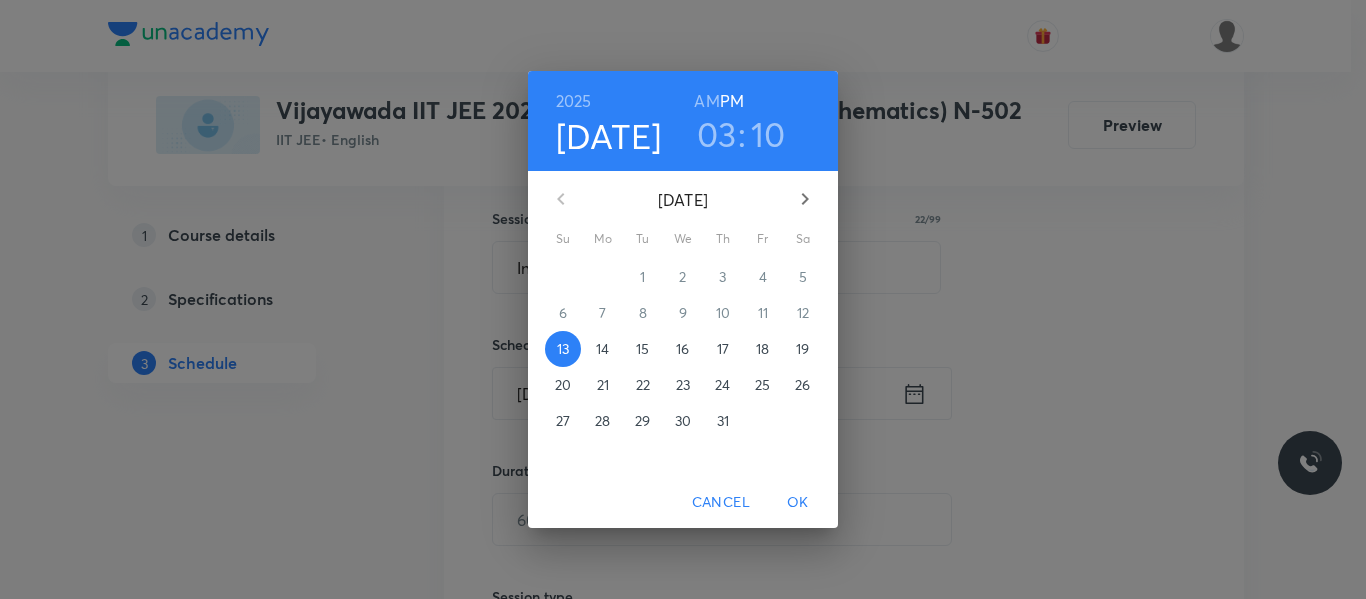 click on "14" at bounding box center [602, 349] 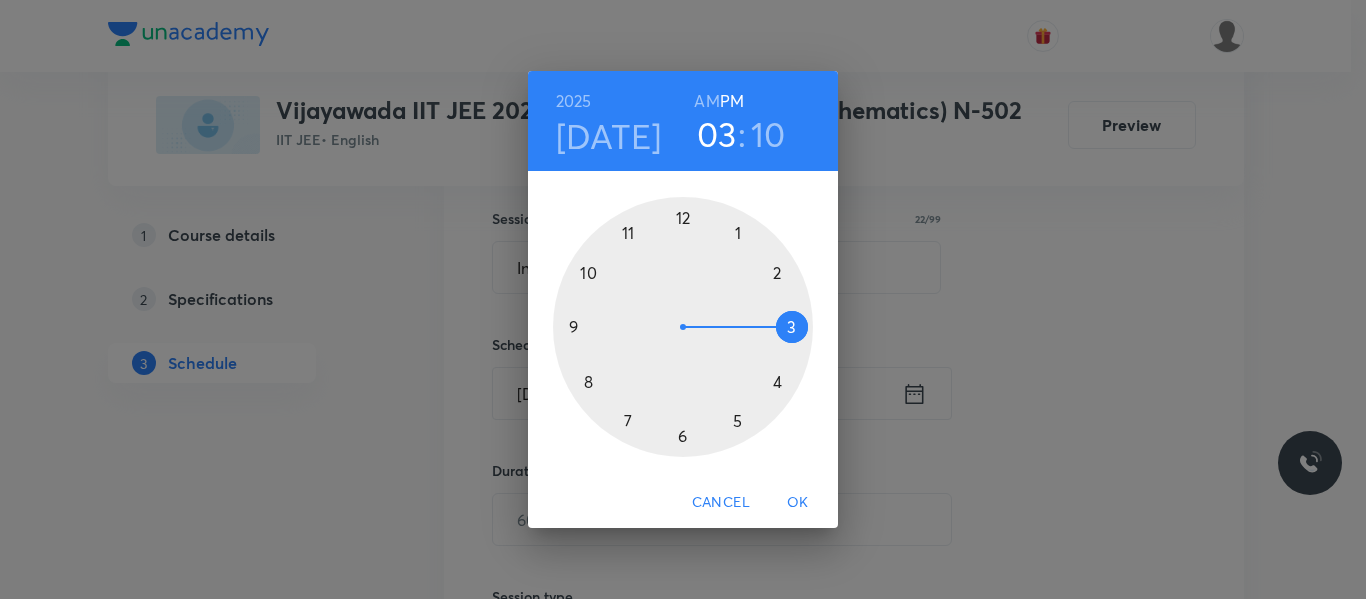 click at bounding box center [683, 327] 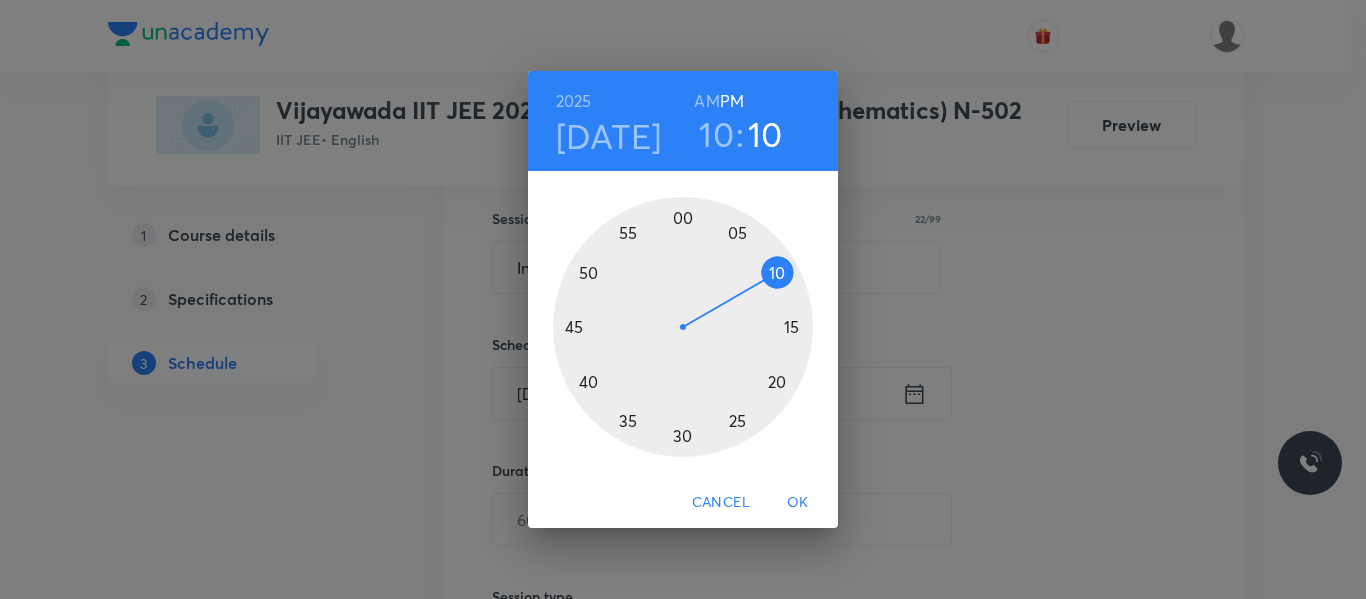 click on "AM" at bounding box center (706, 101) 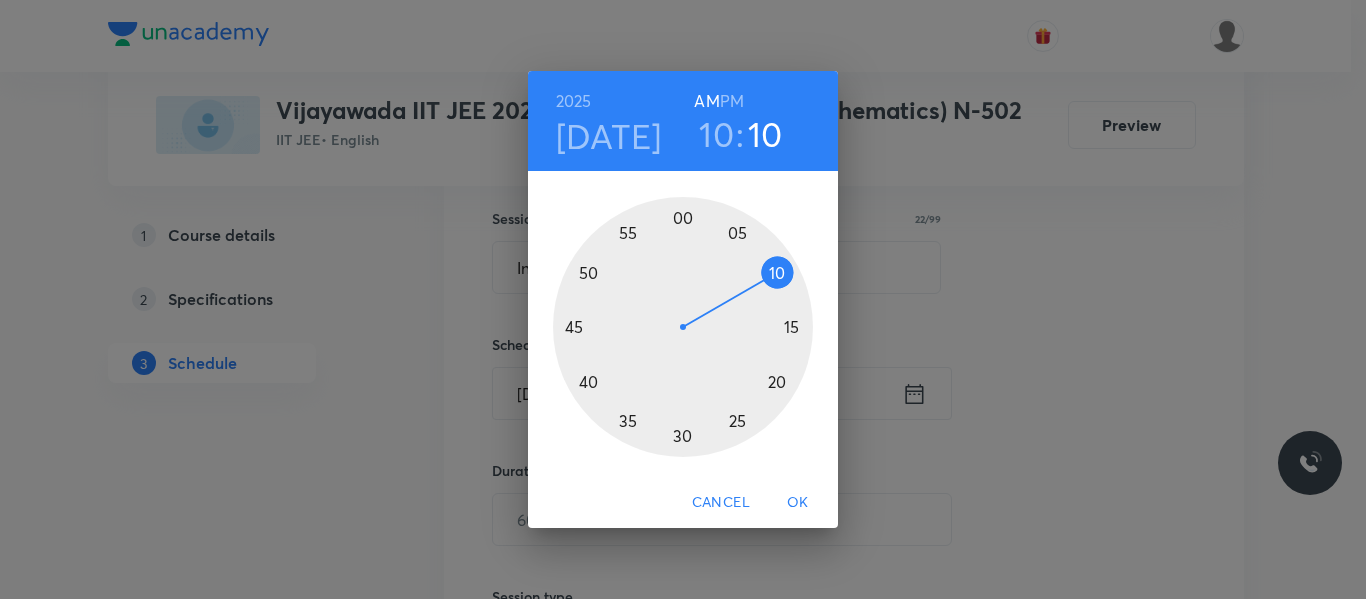 click at bounding box center (683, 327) 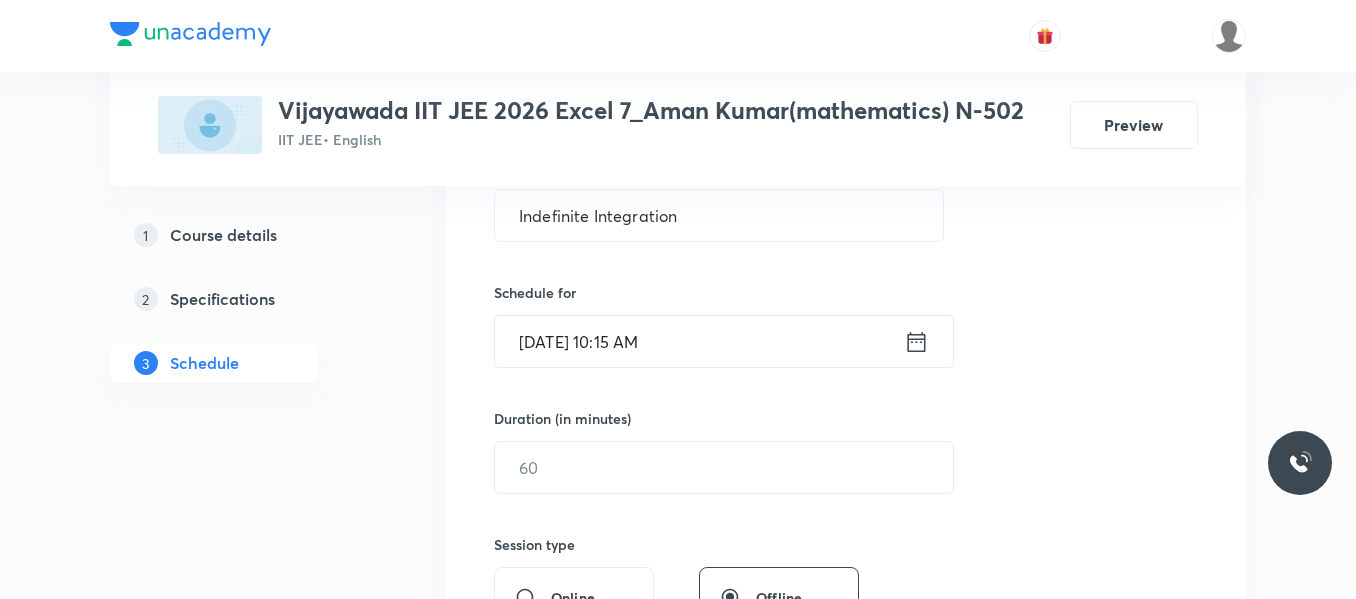 scroll, scrollTop: 459, scrollLeft: 0, axis: vertical 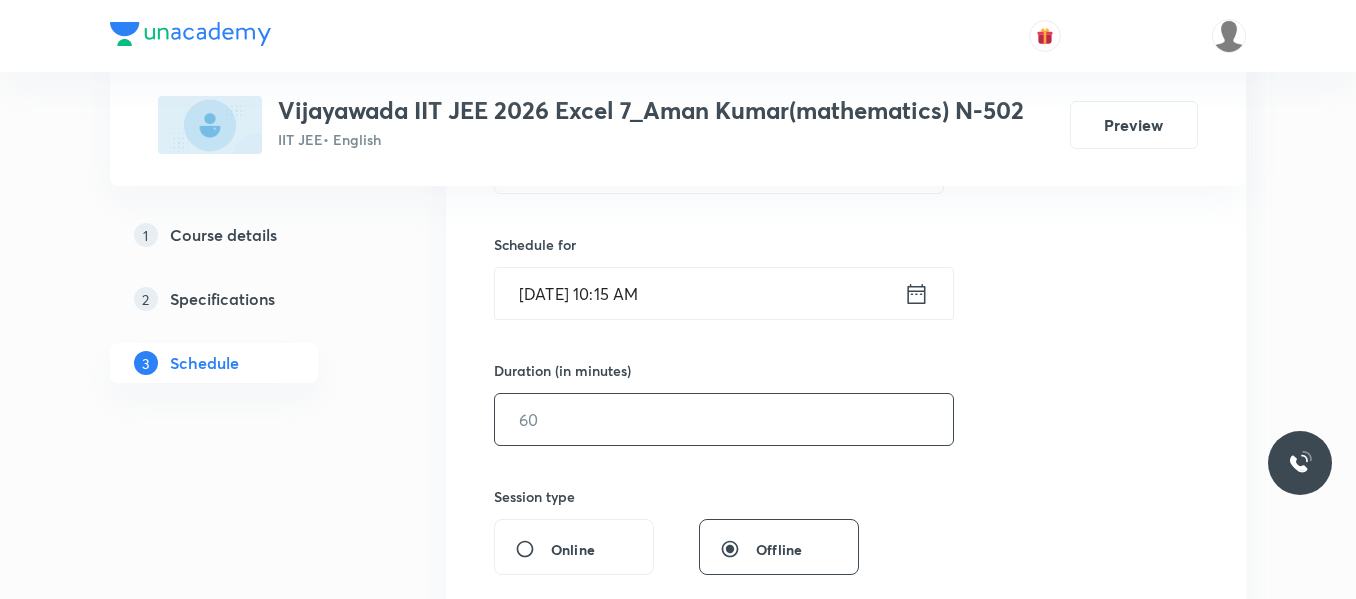 click at bounding box center (724, 419) 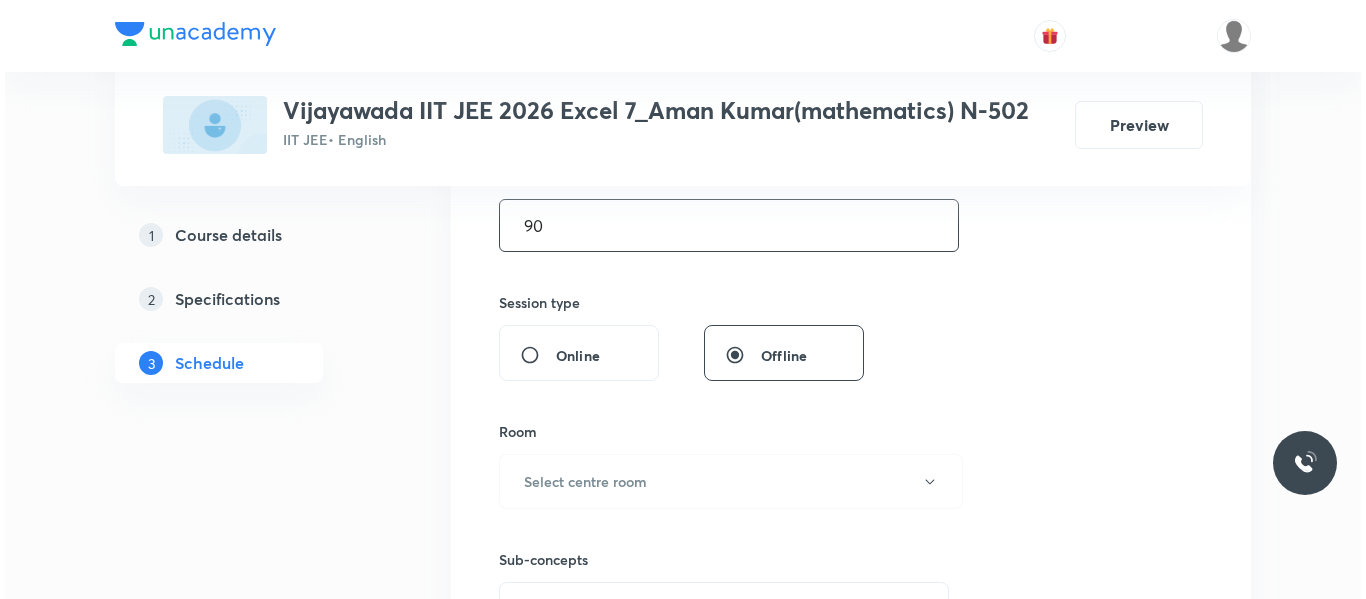 scroll, scrollTop: 659, scrollLeft: 0, axis: vertical 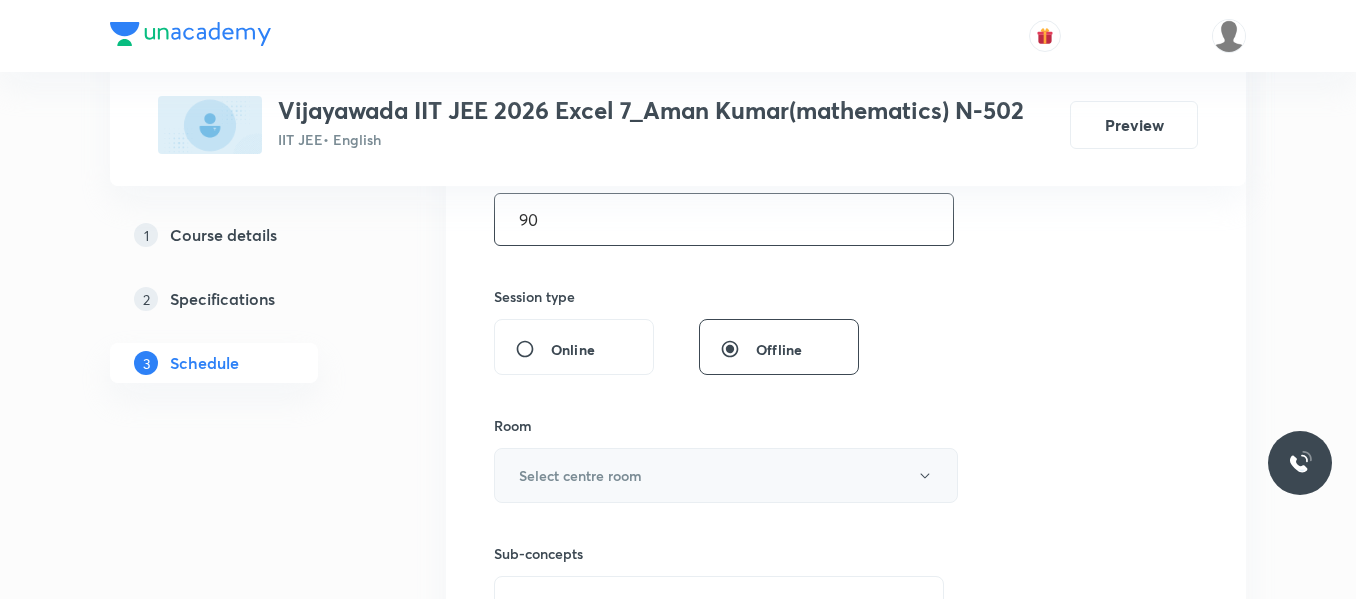 type on "90" 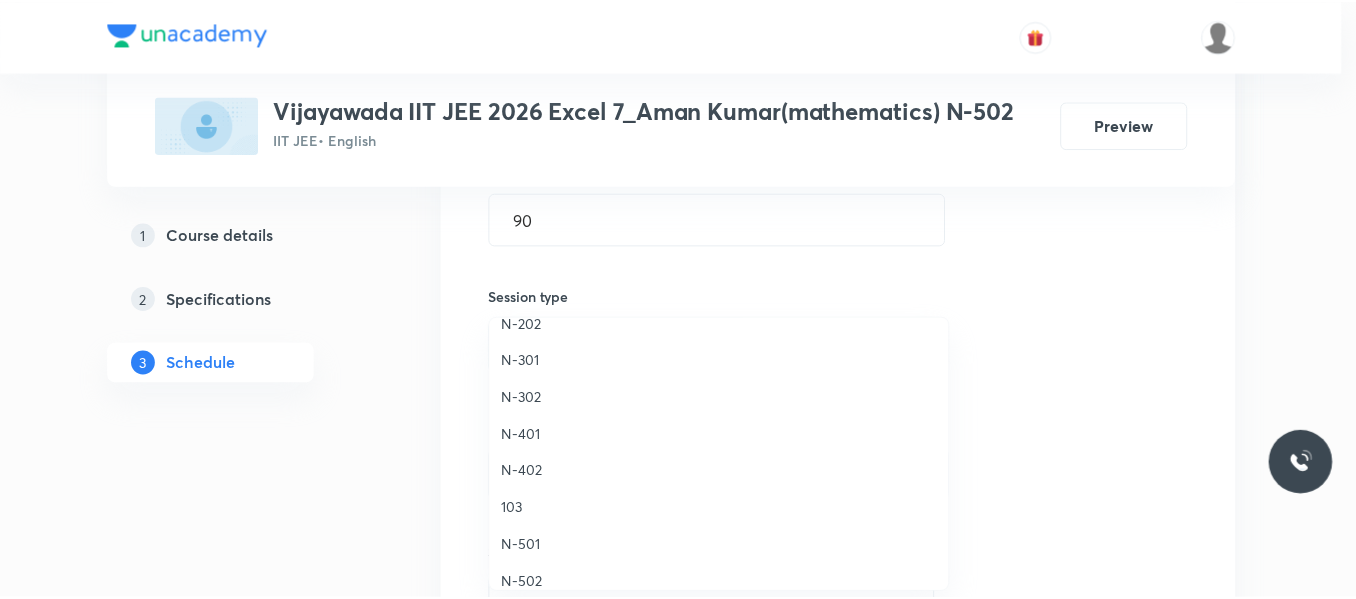 scroll, scrollTop: 500, scrollLeft: 0, axis: vertical 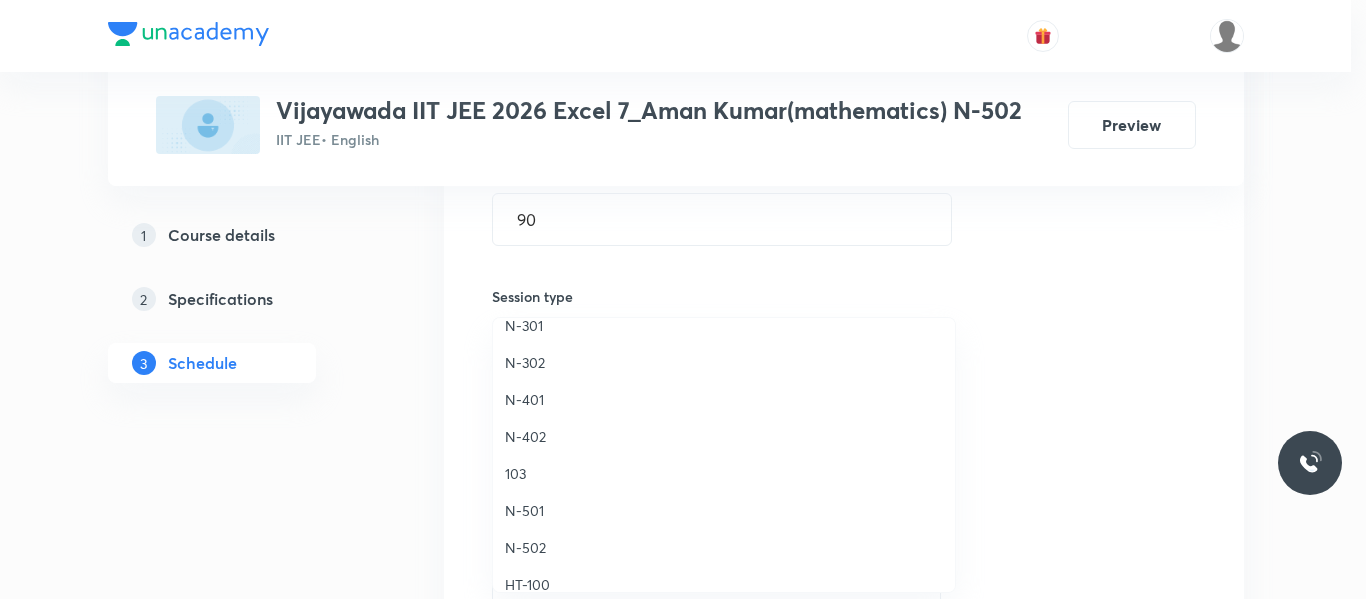 click on "N-502" at bounding box center [724, 547] 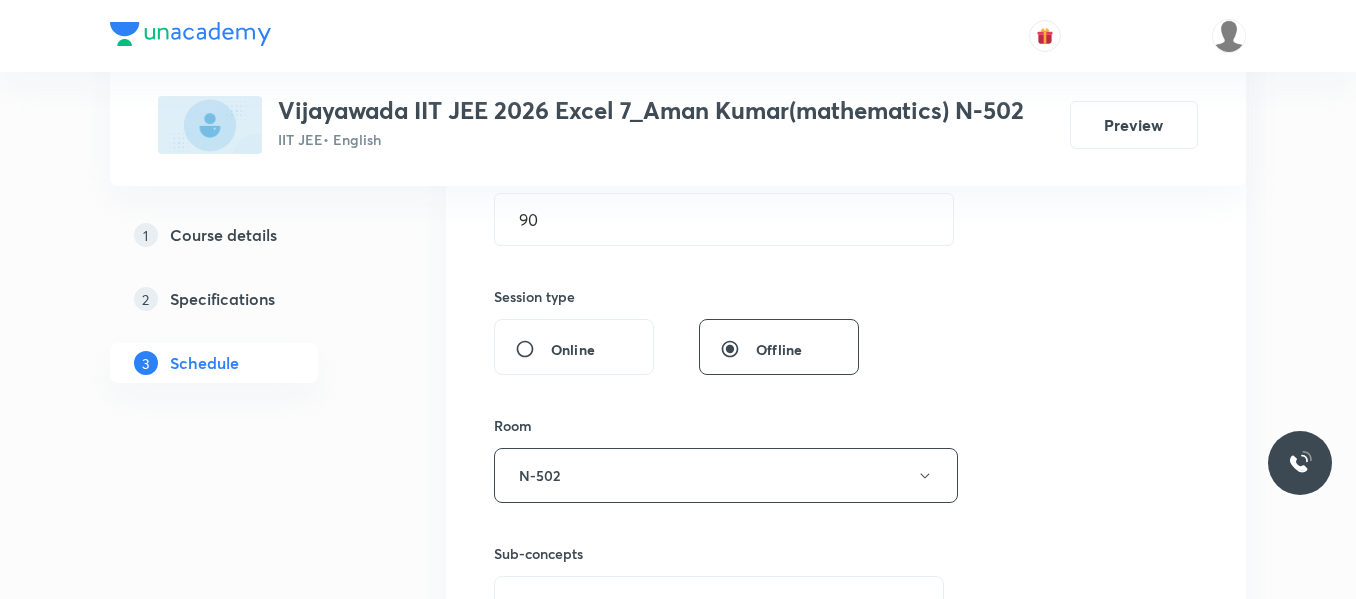 scroll, scrollTop: 759, scrollLeft: 0, axis: vertical 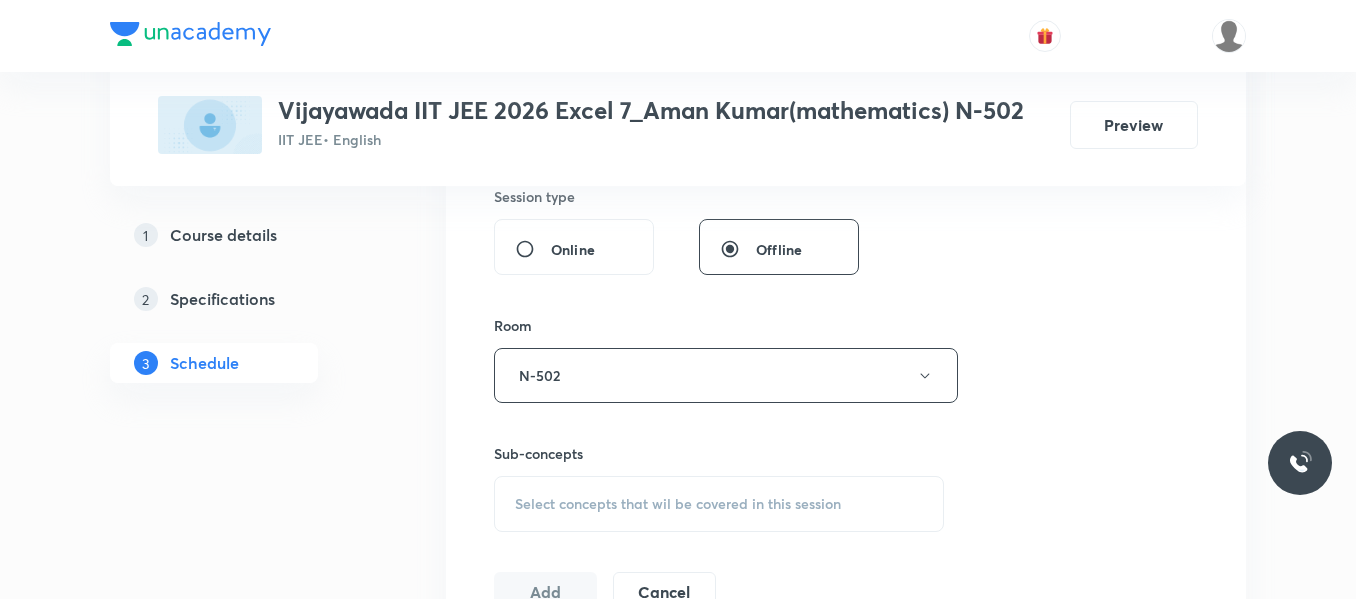 click on "Select concepts that wil be covered in this session" at bounding box center (719, 504) 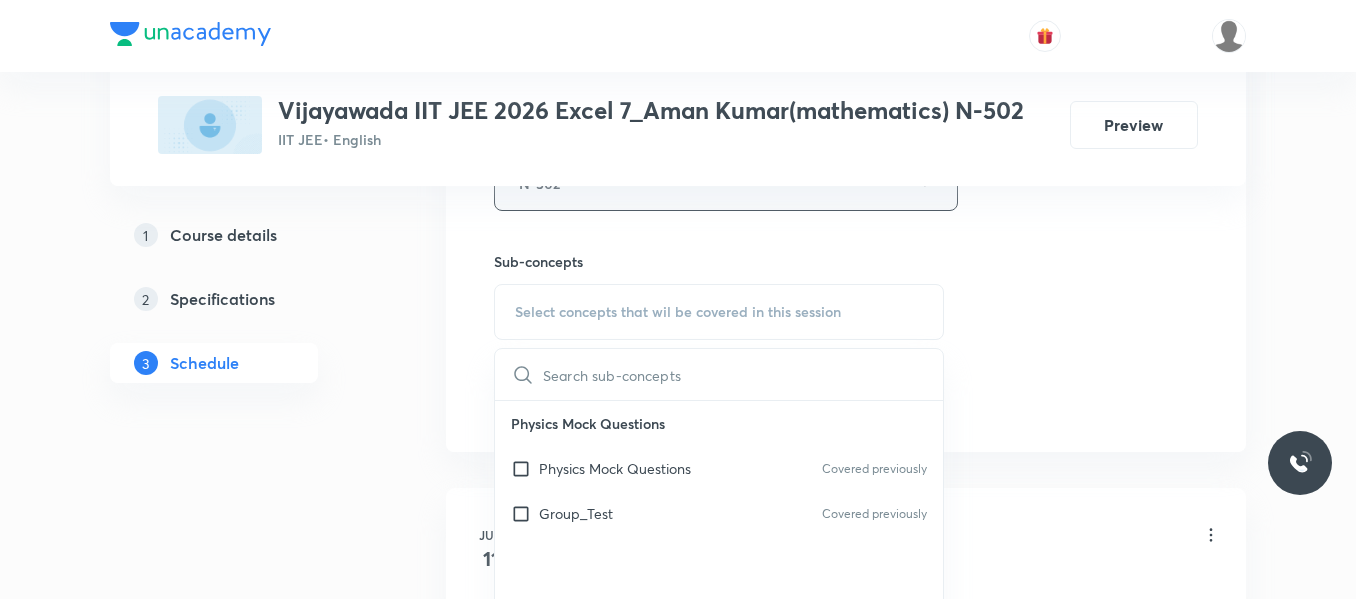 scroll, scrollTop: 959, scrollLeft: 0, axis: vertical 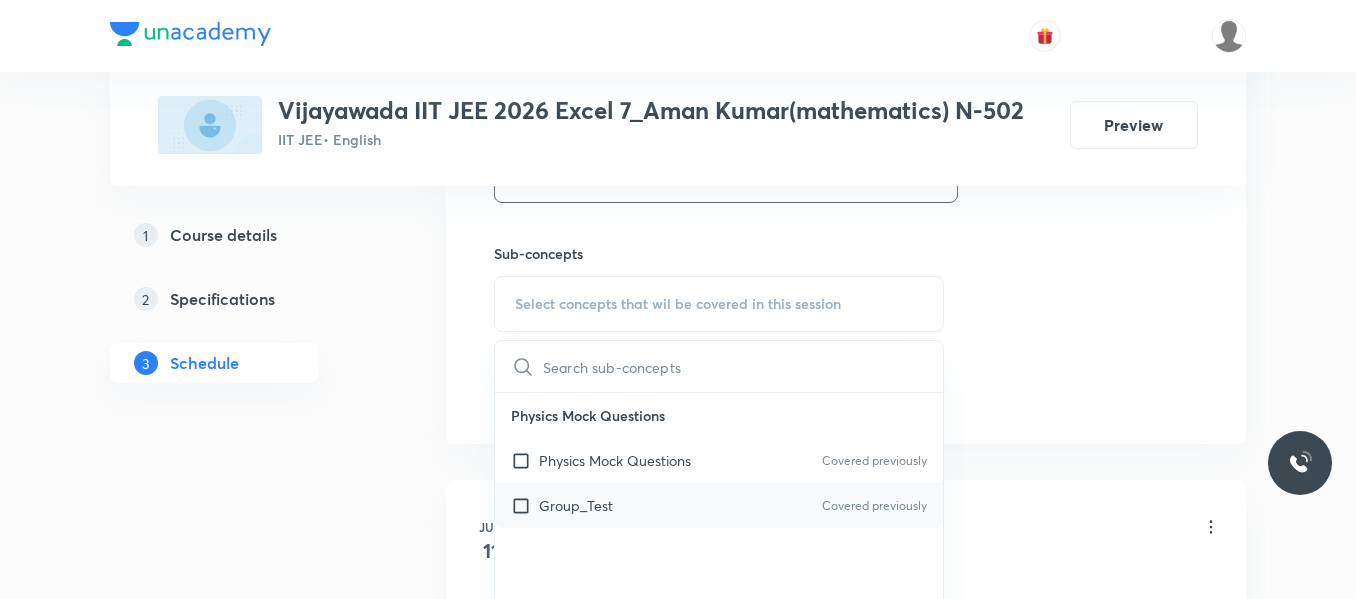 click on "Group_Test" at bounding box center (576, 505) 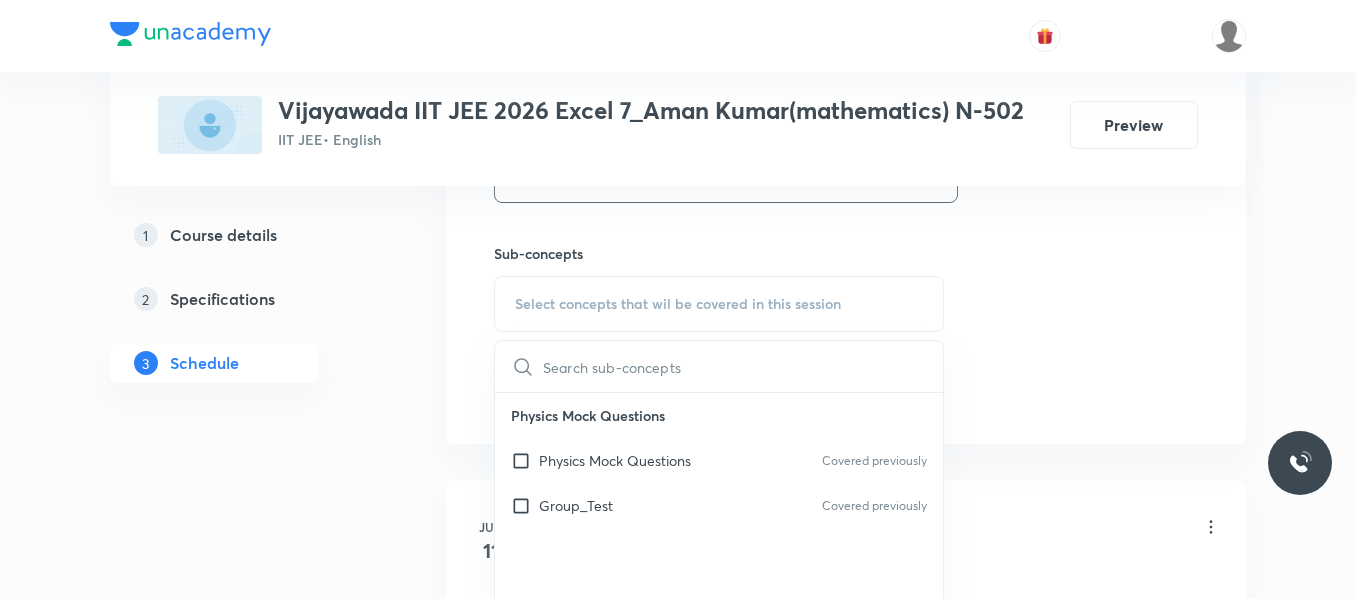 checkbox on "true" 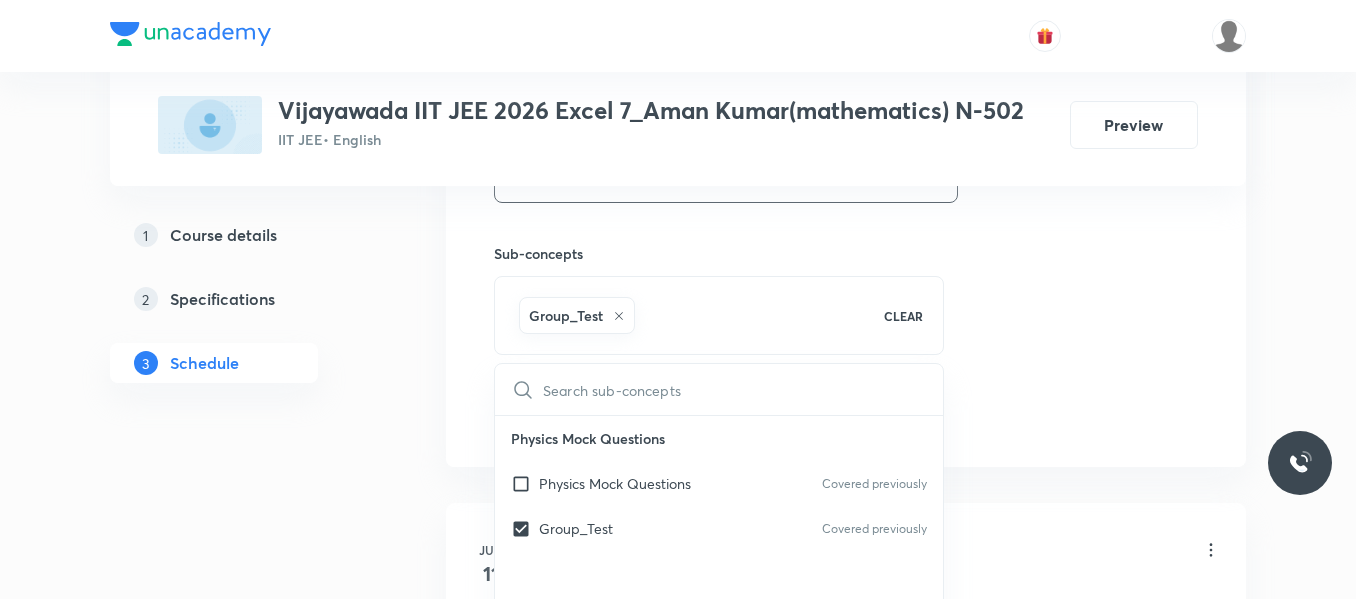 click on "Session  22 Live class Session title 22/99 Indefinite Integration ​ Schedule for Jul 14, 2025, 10:15 AM ​ Duration (in minutes) 90 ​   Session type Online Offline Room N-502 Sub-concepts Group_Test CLEAR ​ Physics Mock Questions Physics Mock Questions Covered previously Group_Test Covered previously Add Cancel" at bounding box center (846, -46) 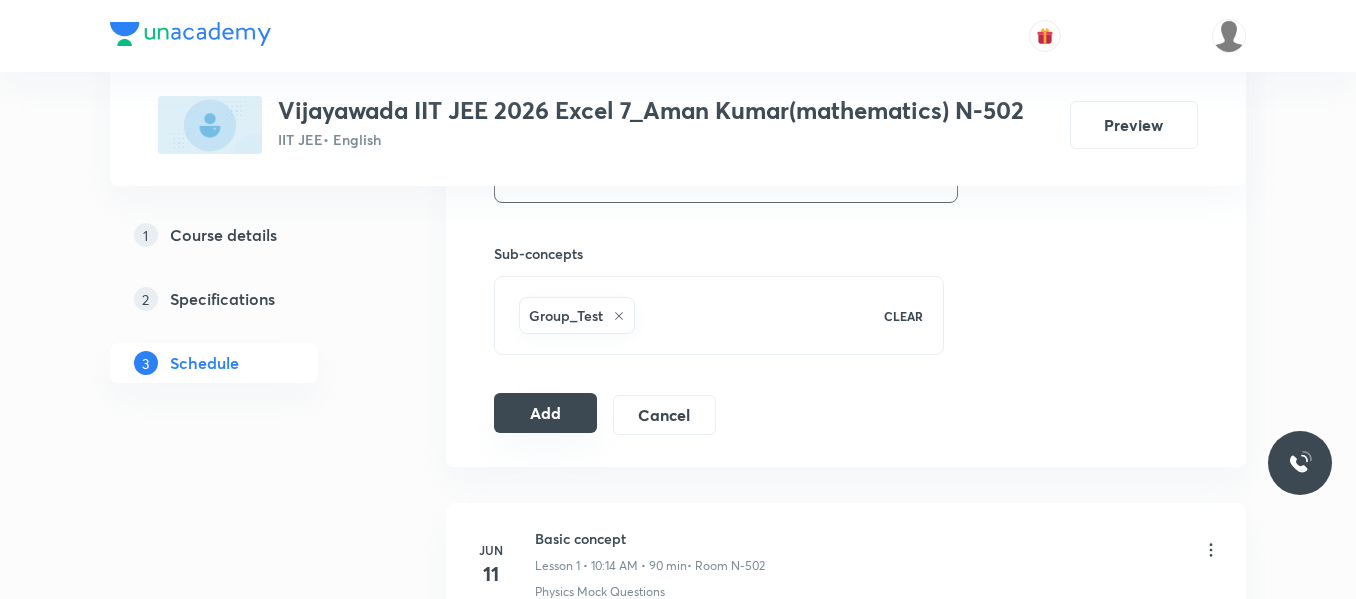 click on "Add" at bounding box center [545, 413] 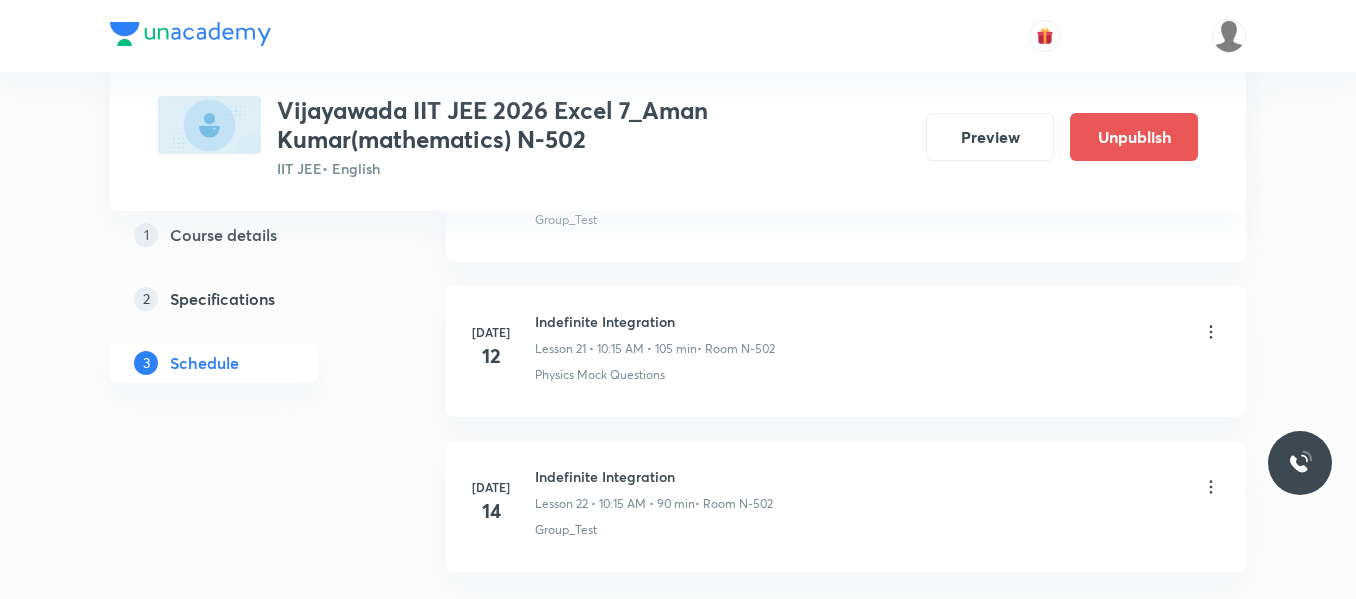 scroll, scrollTop: 3520, scrollLeft: 0, axis: vertical 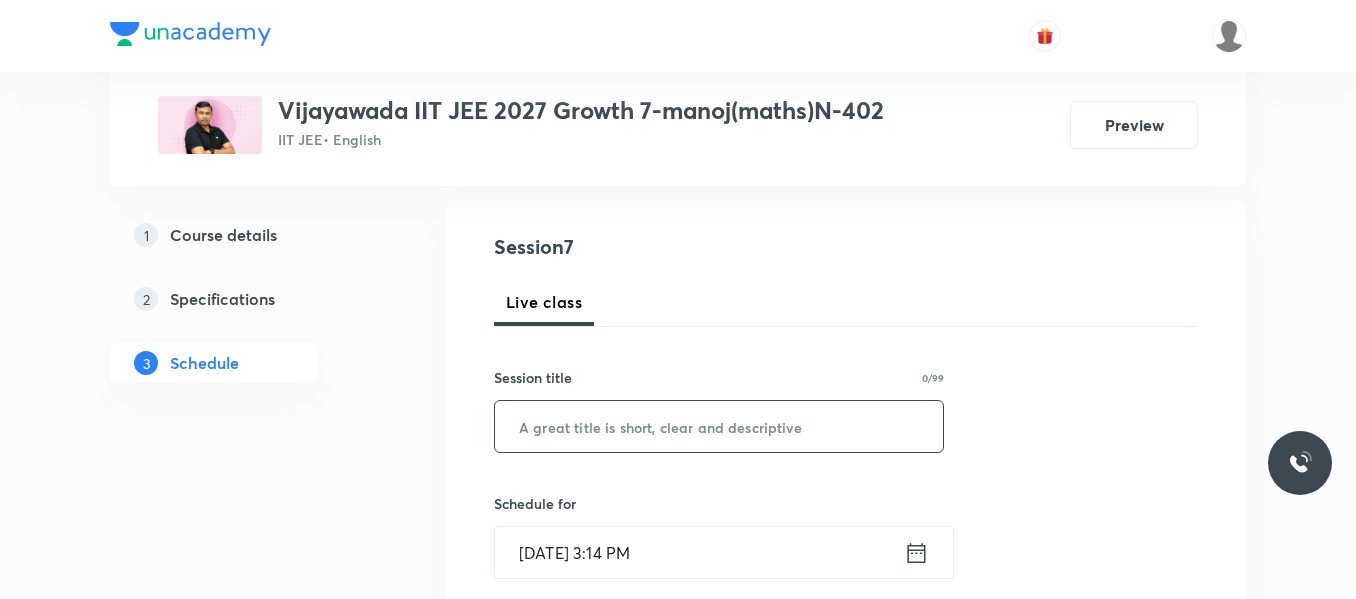 click at bounding box center [719, 426] 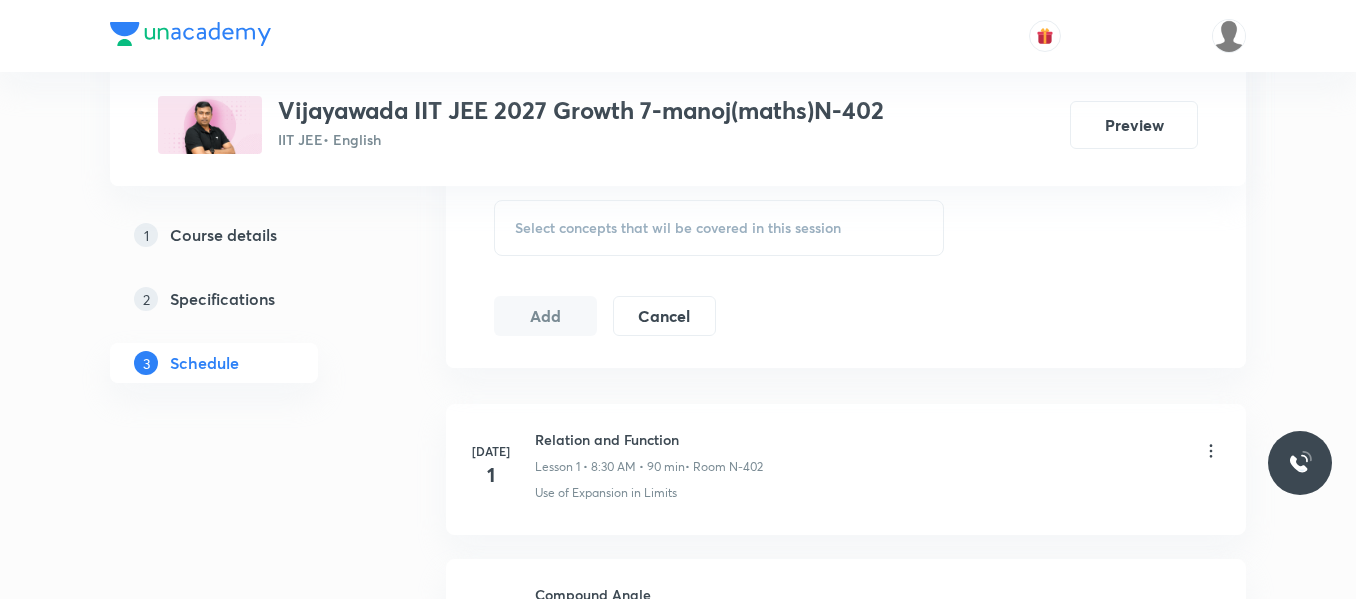 scroll, scrollTop: 1034, scrollLeft: 0, axis: vertical 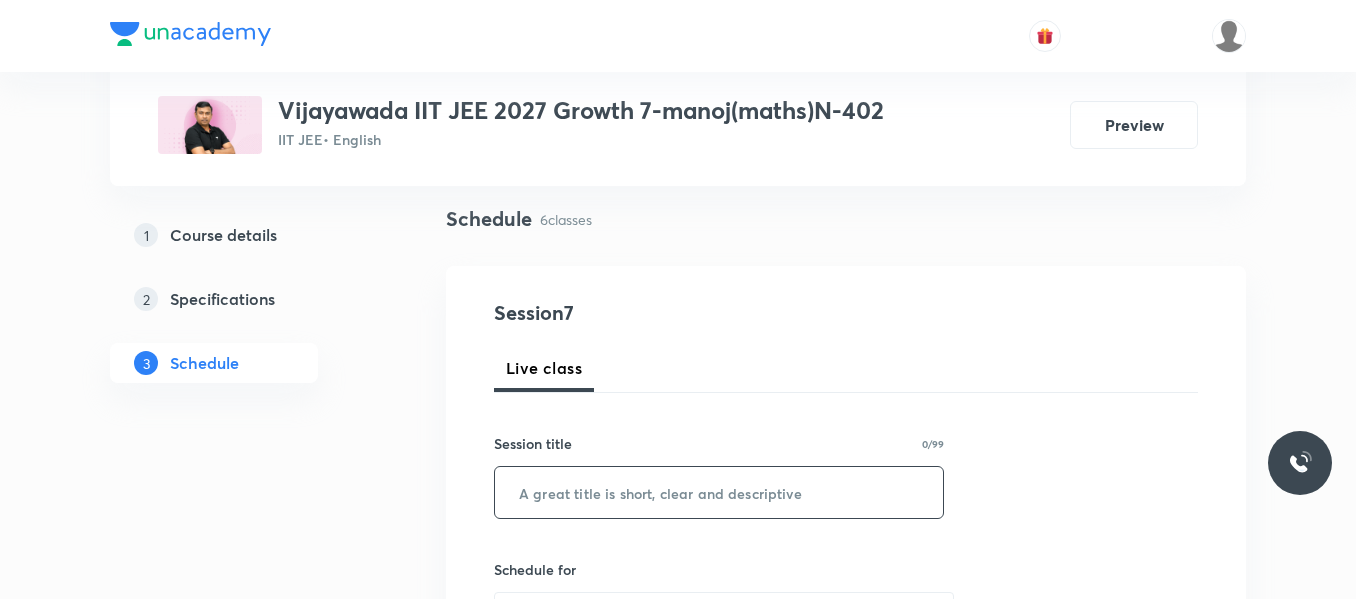 click at bounding box center (719, 492) 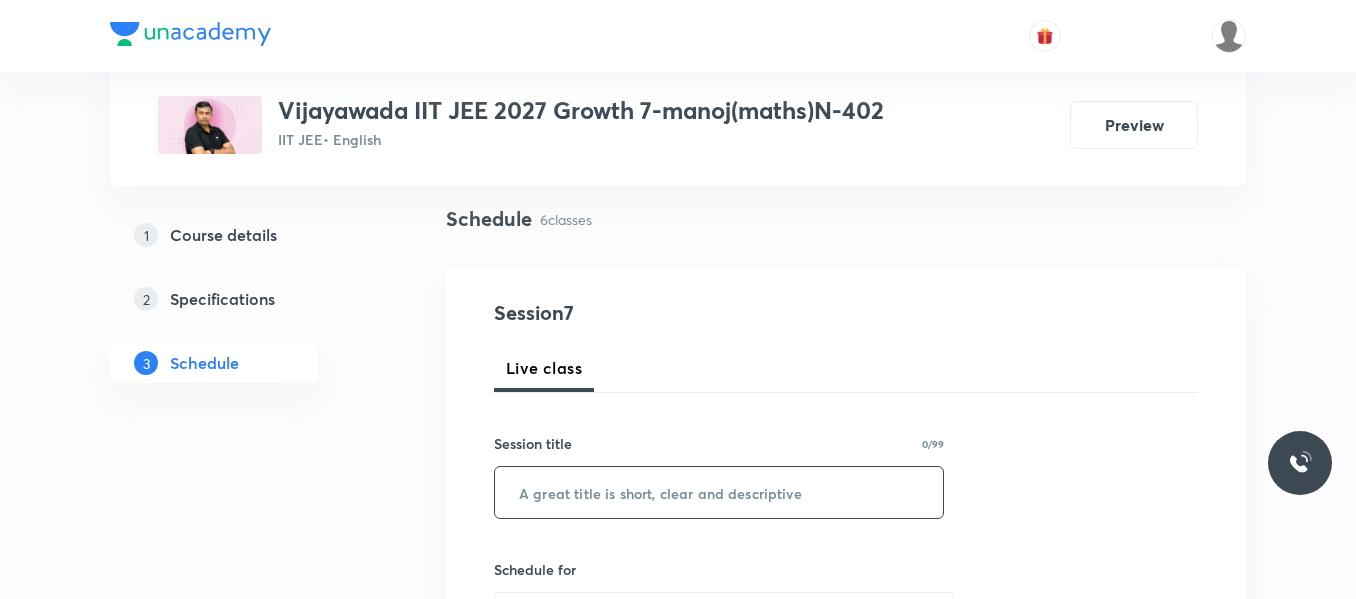 paste on "Quadratic Equation" 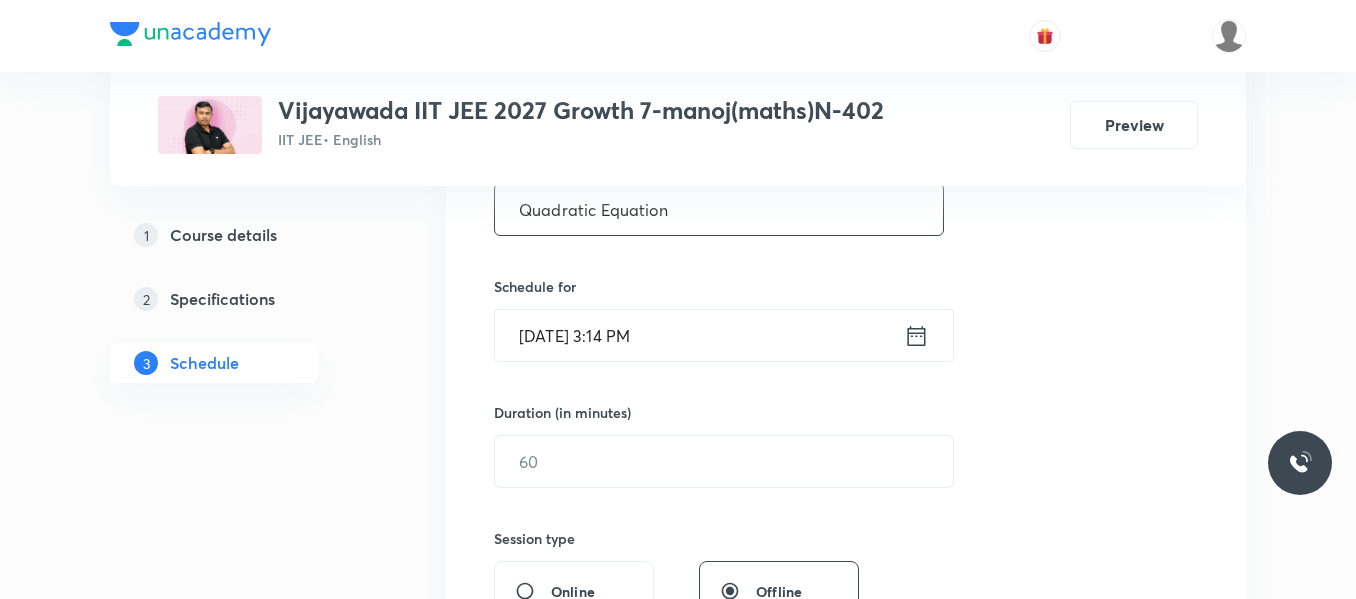 scroll, scrollTop: 434, scrollLeft: 0, axis: vertical 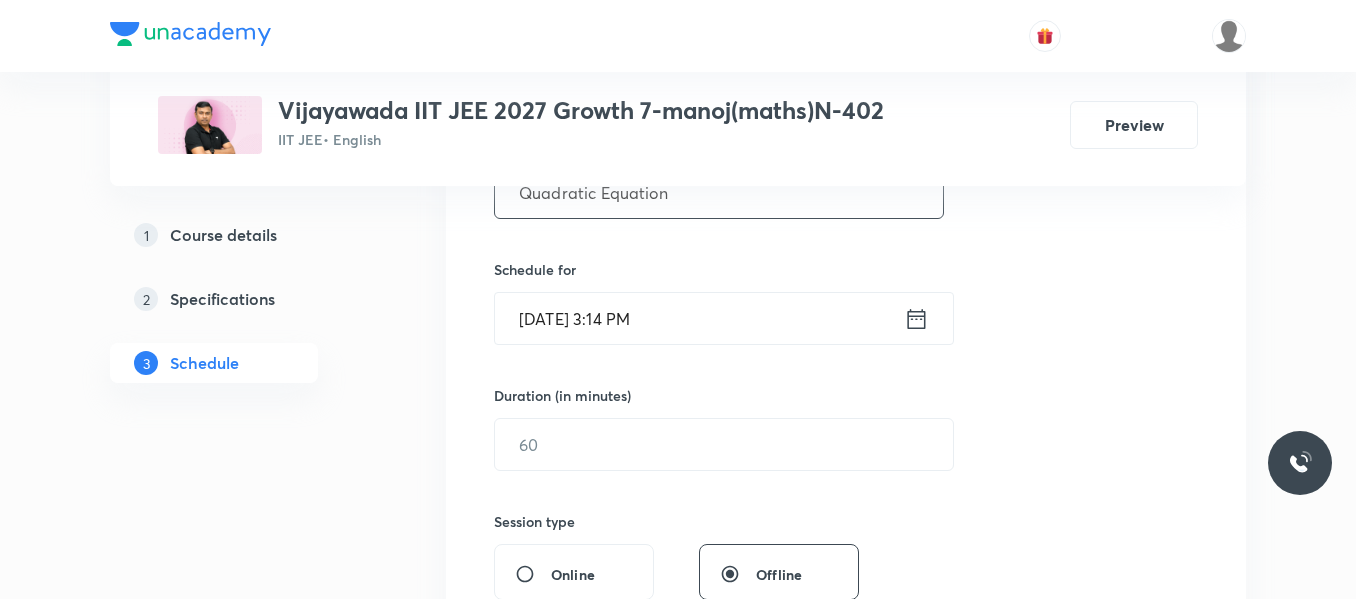 type on "Quadratic Equation" 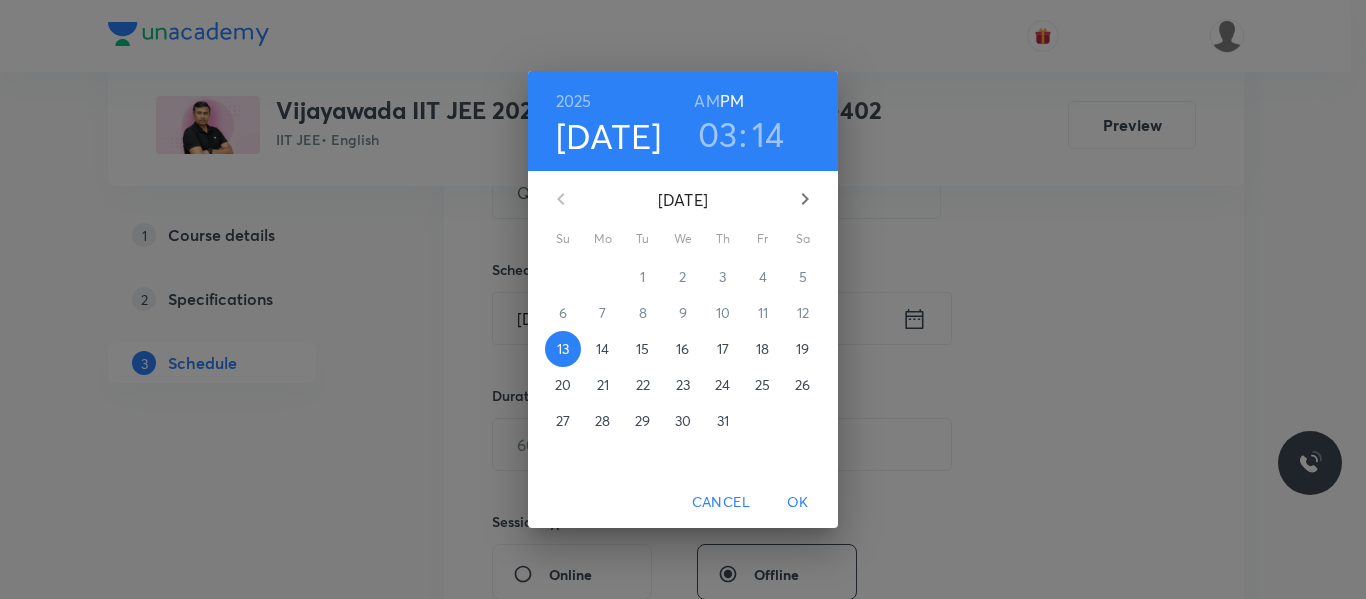 click on "14" at bounding box center [603, 349] 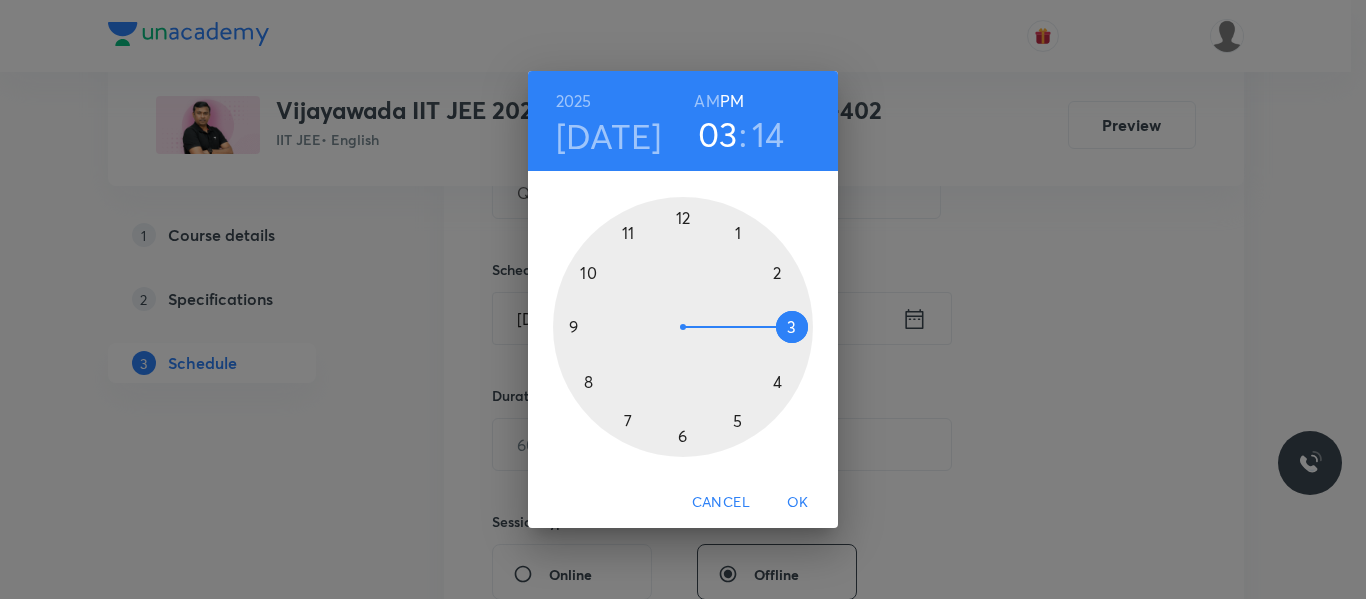 click at bounding box center (683, 327) 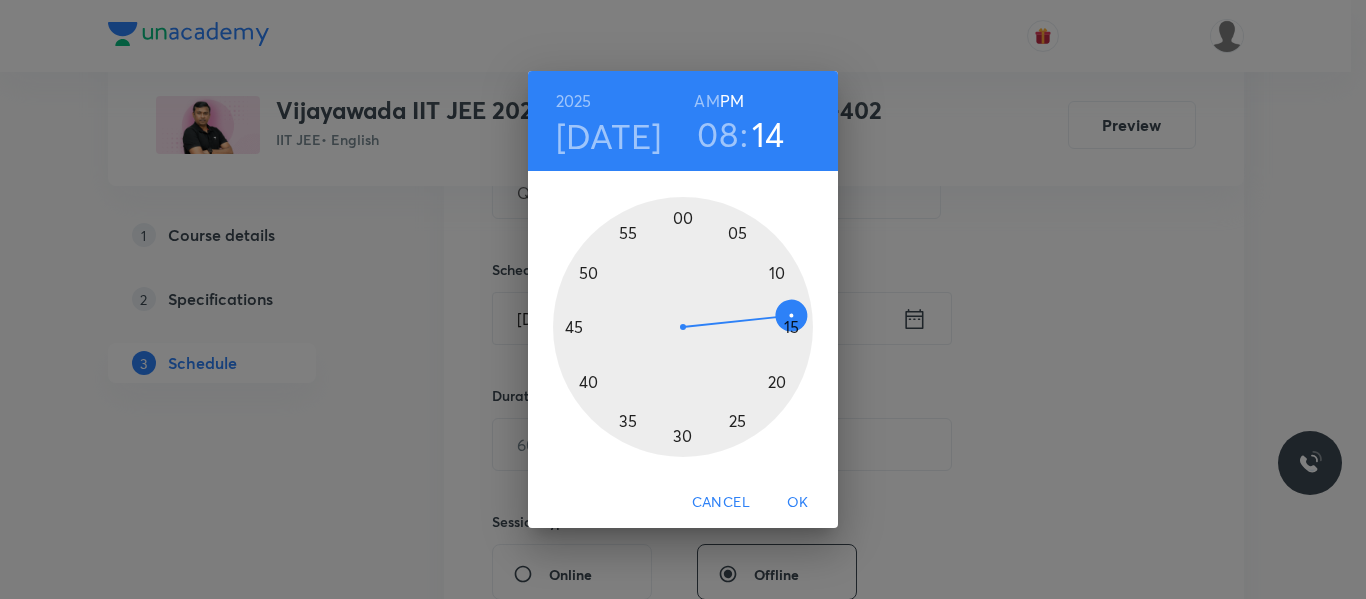 click on "AM" at bounding box center (706, 101) 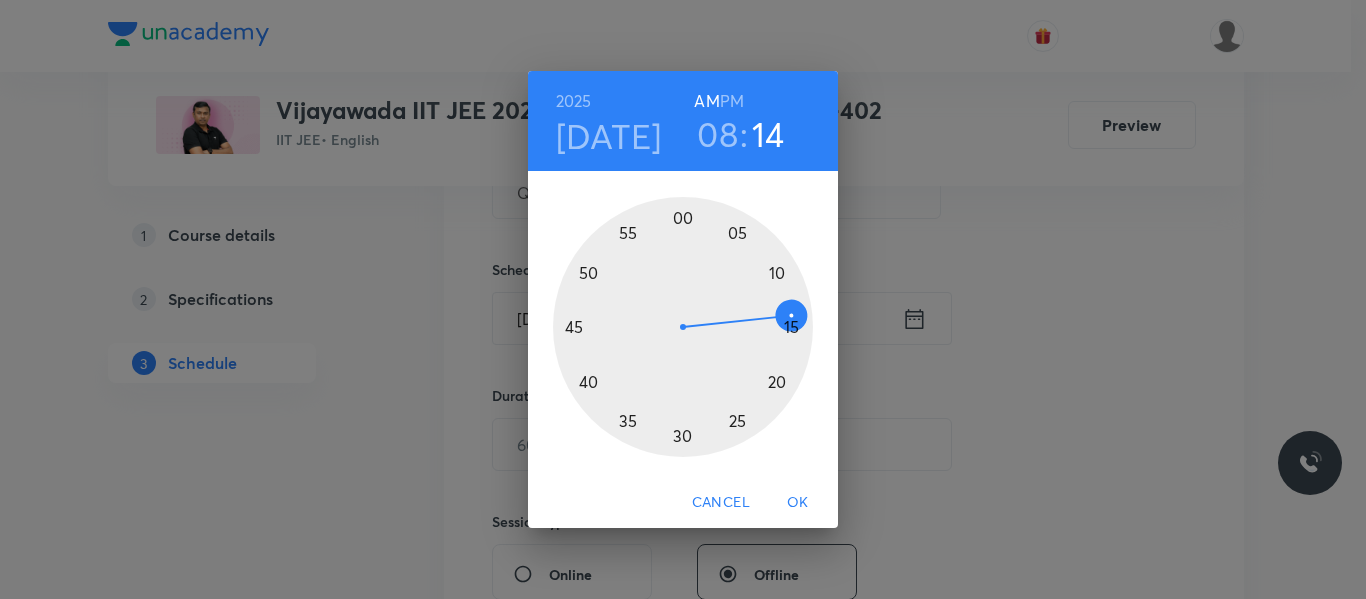 click at bounding box center (683, 327) 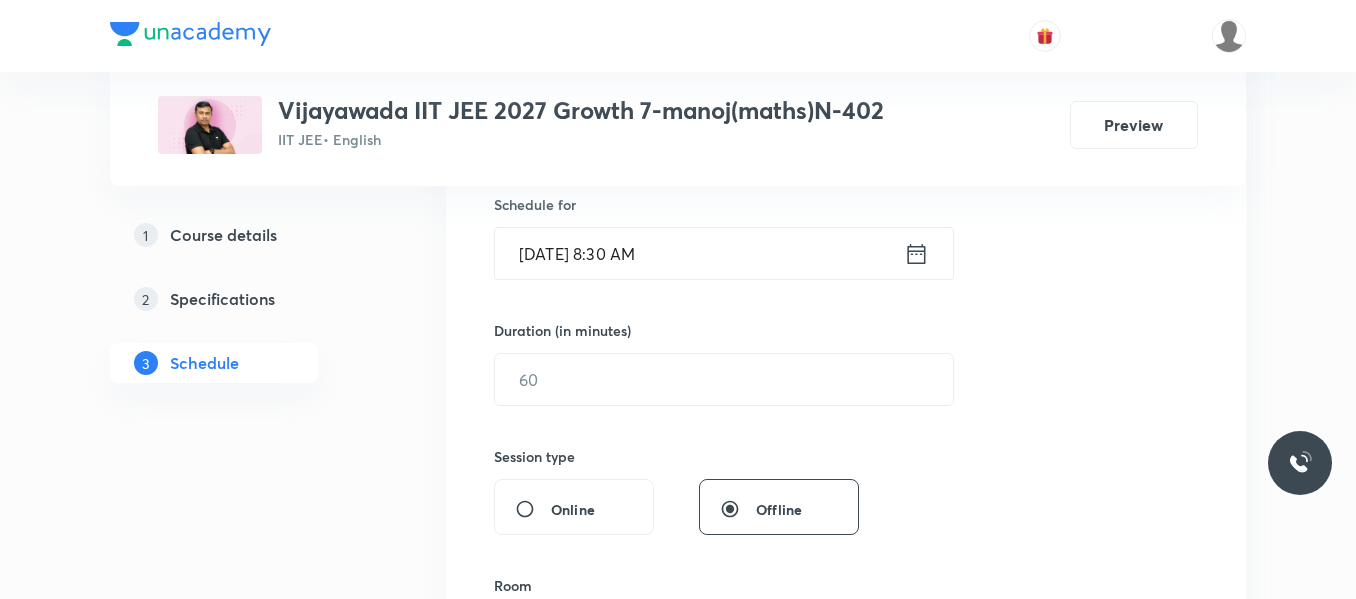 scroll, scrollTop: 534, scrollLeft: 0, axis: vertical 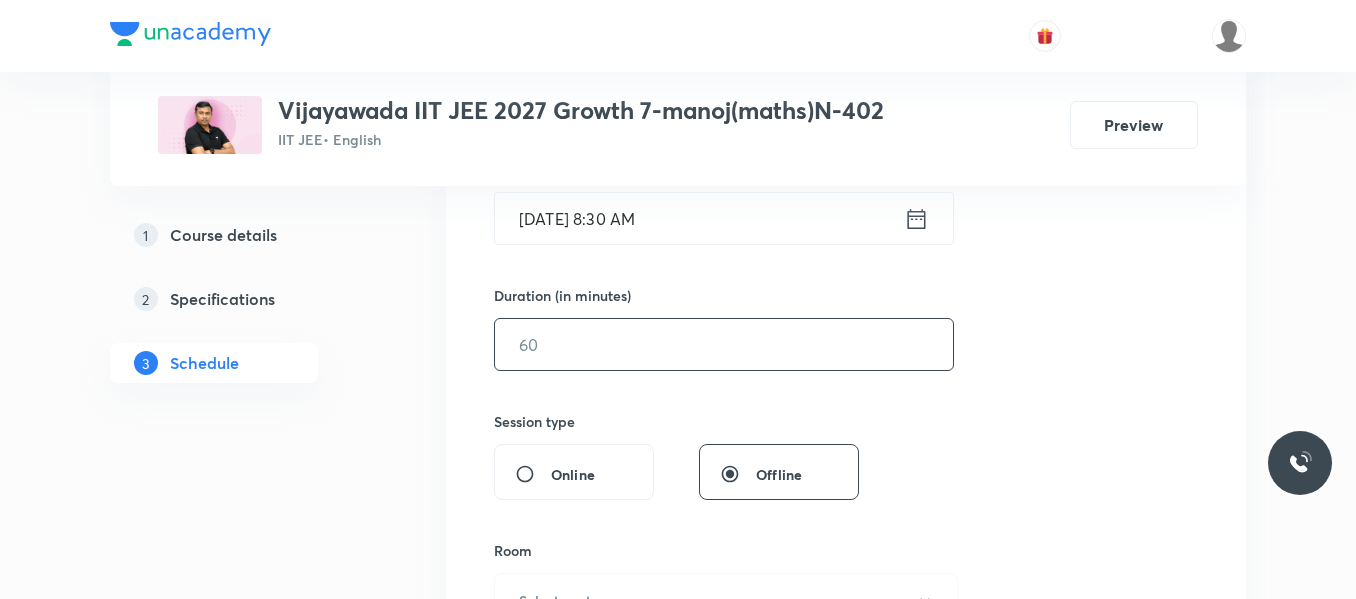 click at bounding box center [724, 344] 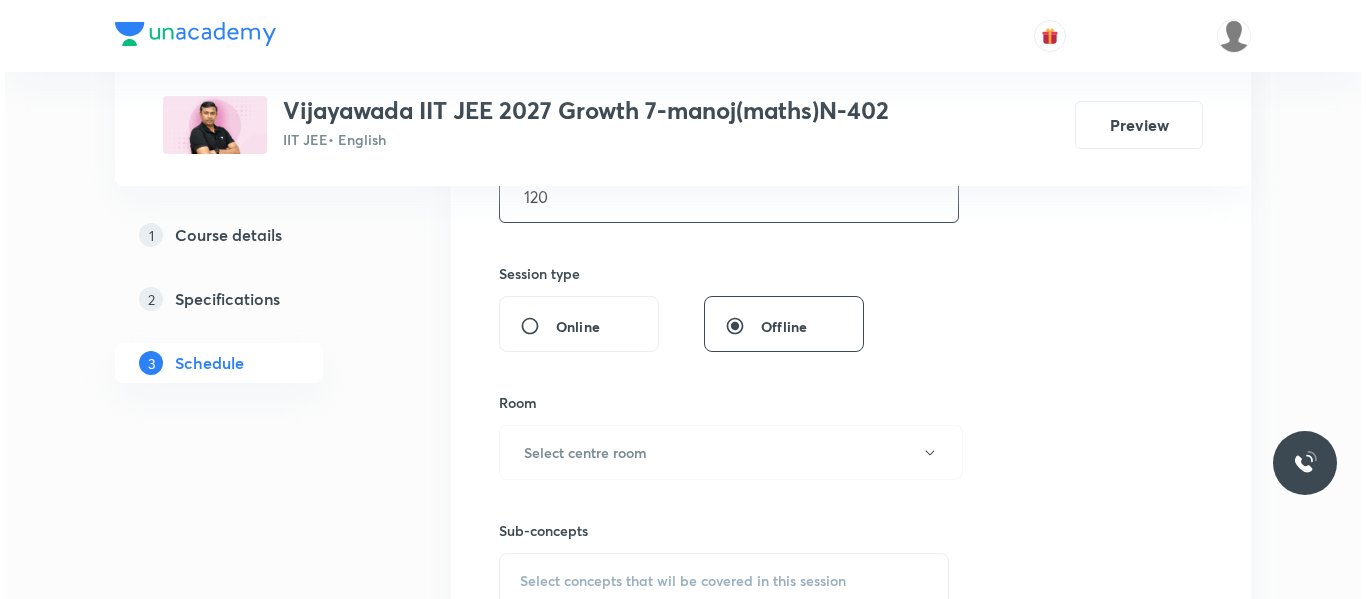 scroll, scrollTop: 734, scrollLeft: 0, axis: vertical 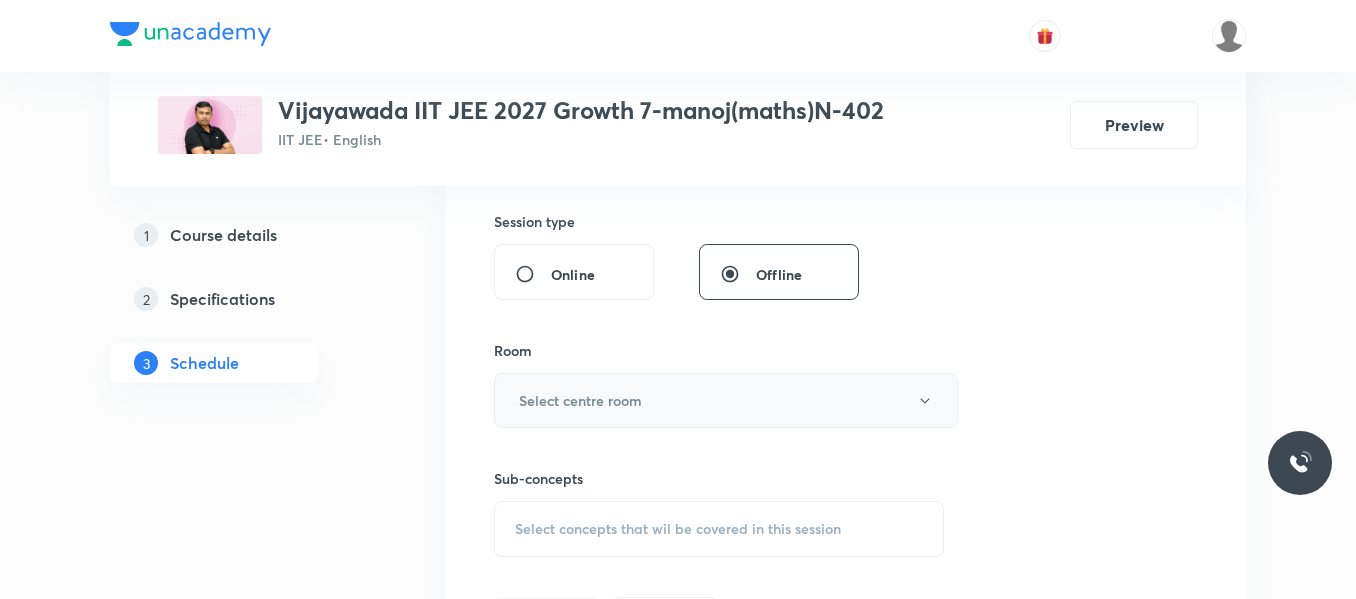 type on "120" 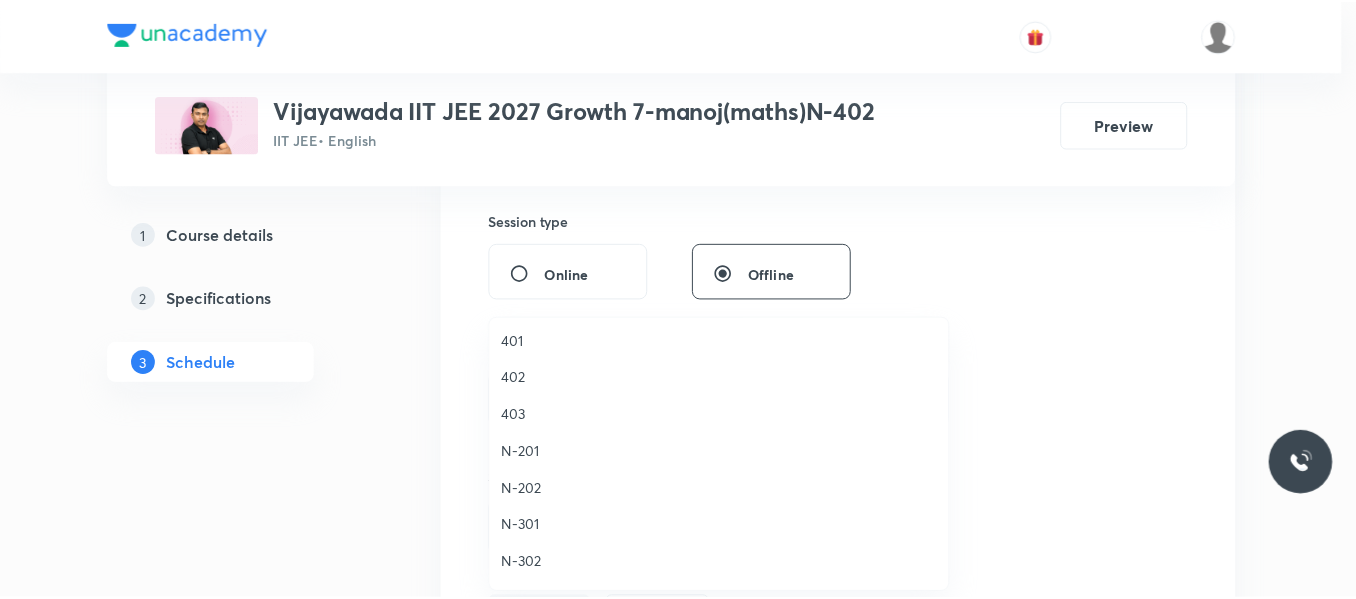 scroll, scrollTop: 400, scrollLeft: 0, axis: vertical 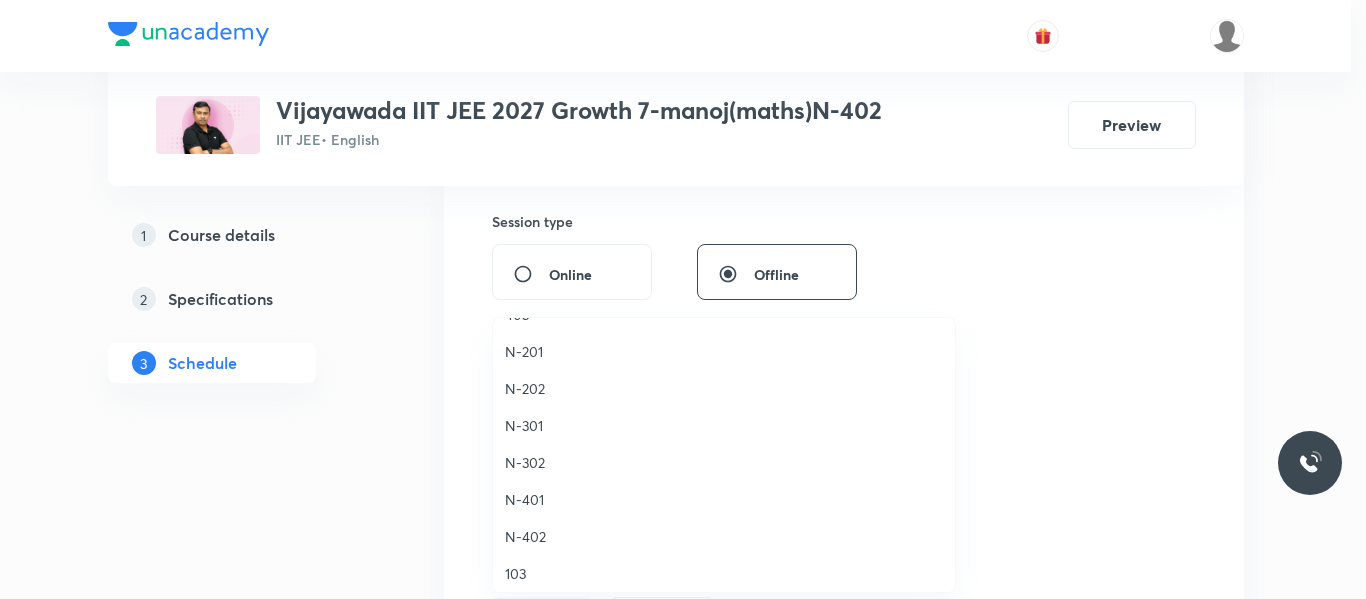 click on "N-402" at bounding box center [724, 536] 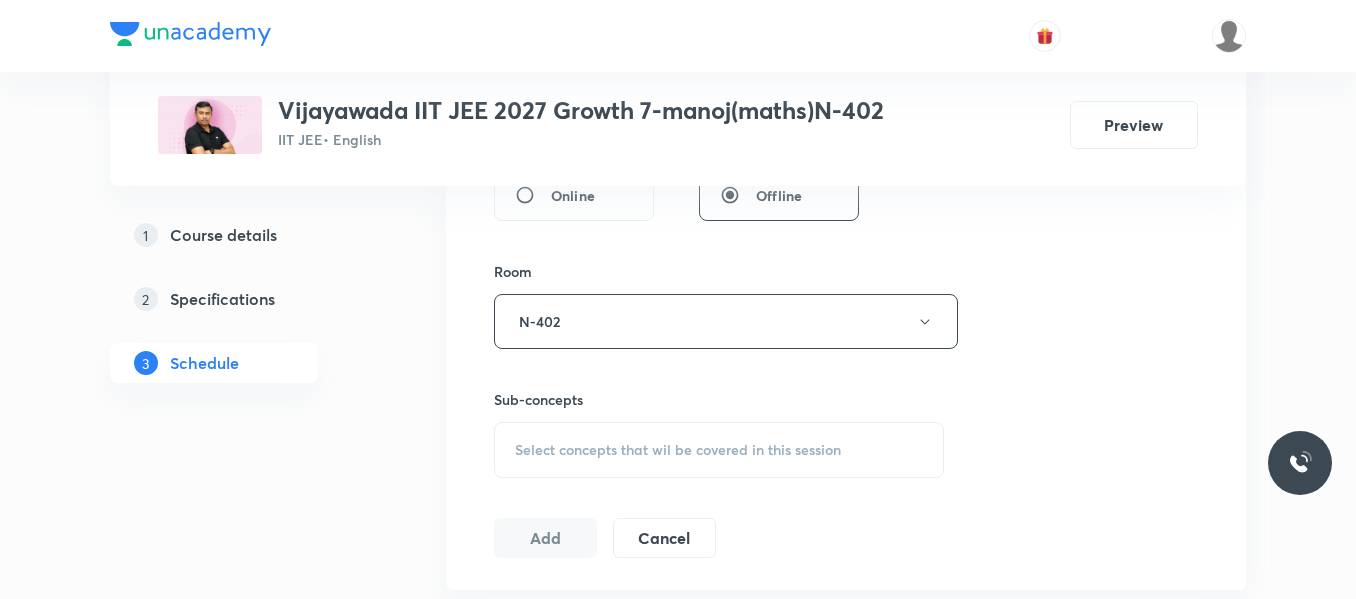 scroll, scrollTop: 934, scrollLeft: 0, axis: vertical 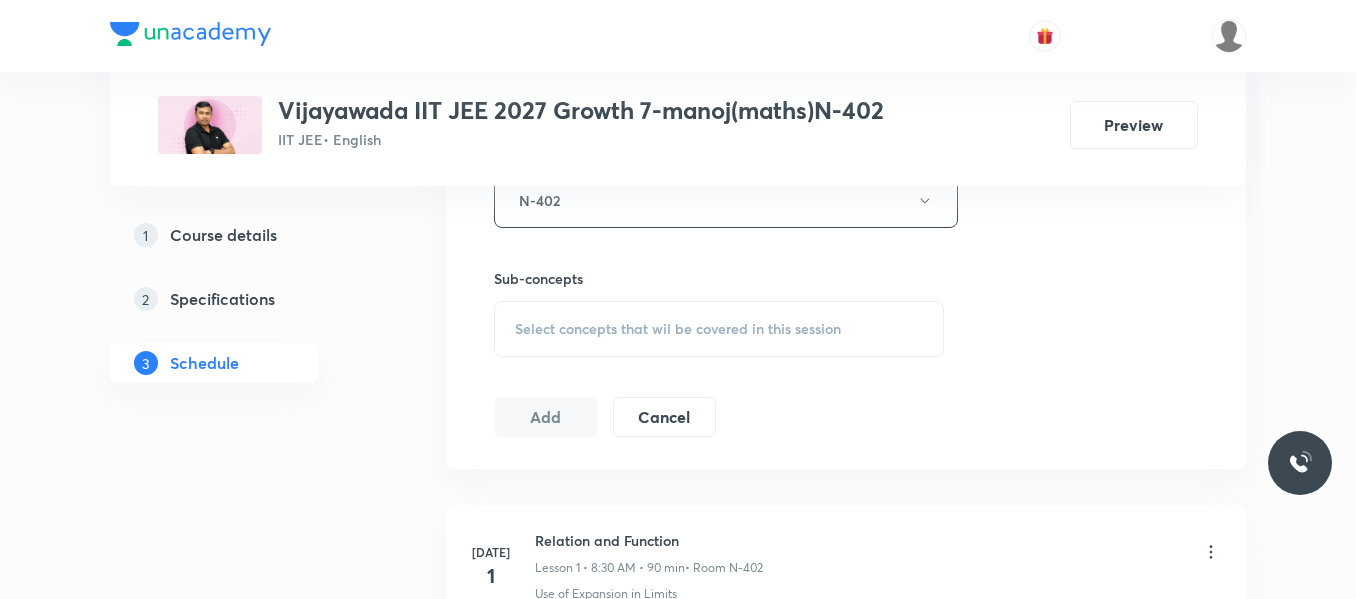 click on "Select concepts that wil be covered in this session" at bounding box center [678, 329] 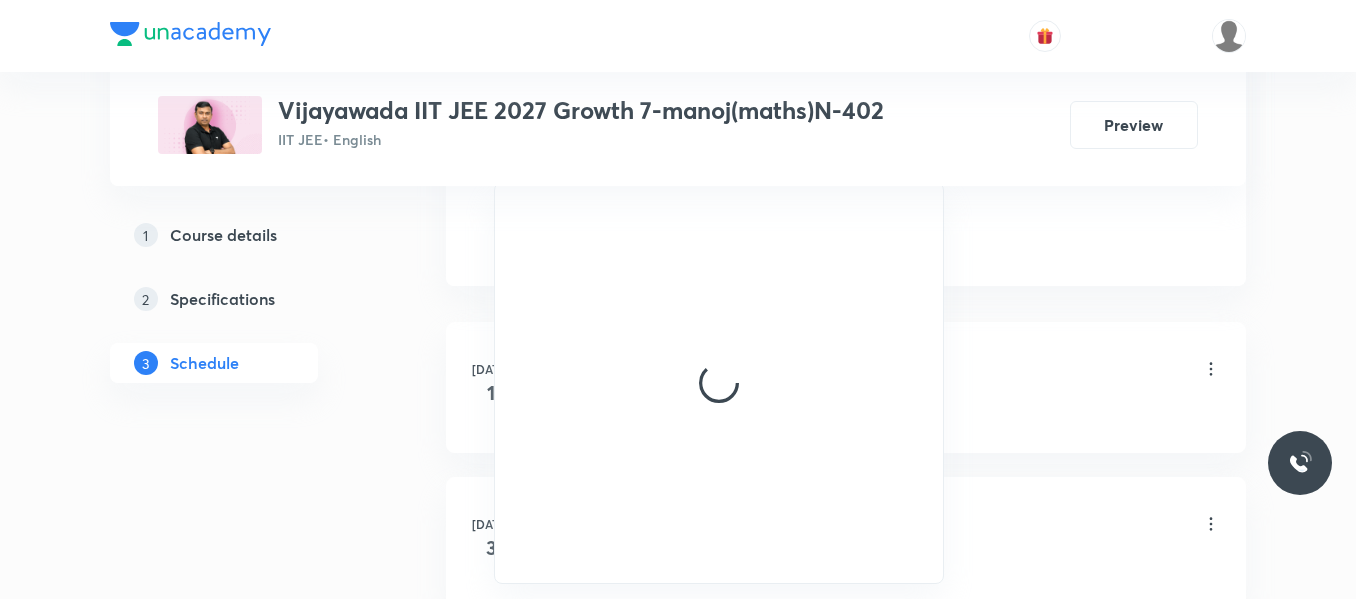 scroll, scrollTop: 1134, scrollLeft: 0, axis: vertical 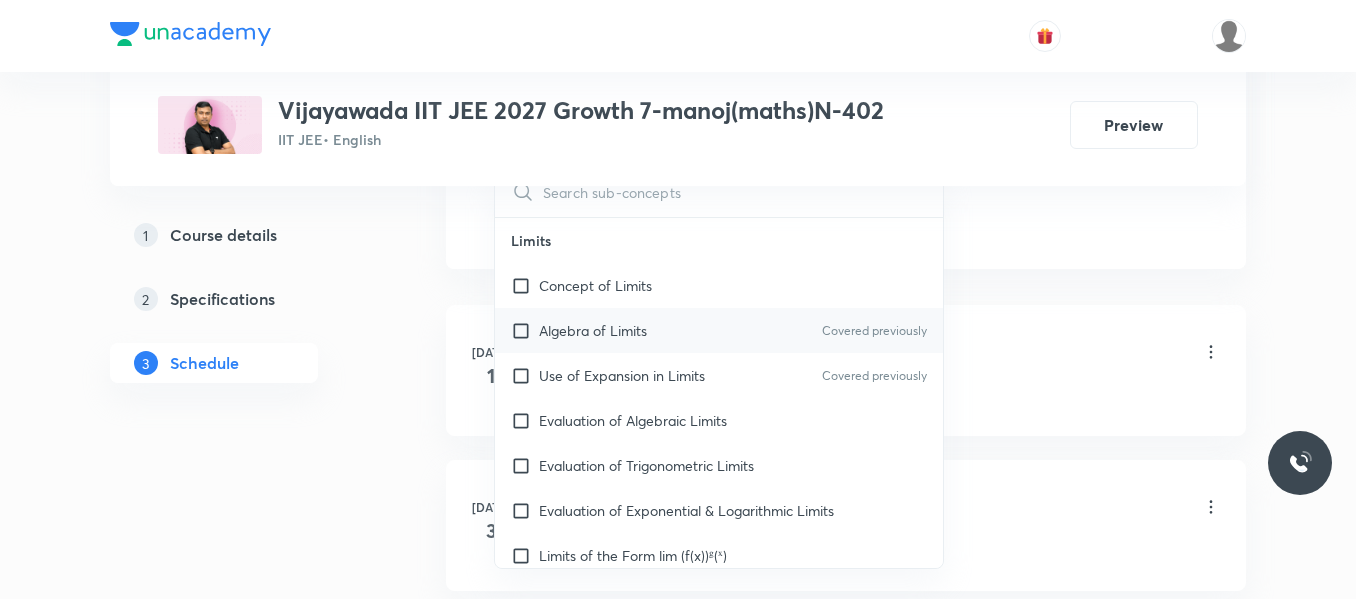click on "Algebra of Limits" at bounding box center [593, 330] 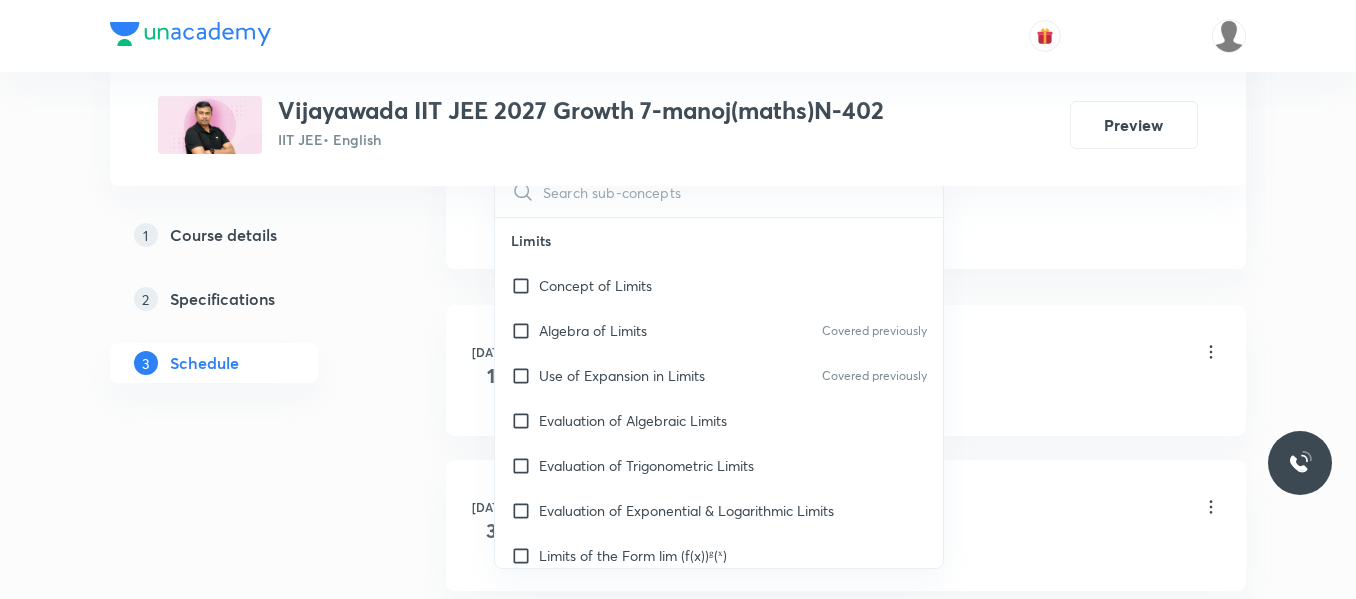 checkbox on "true" 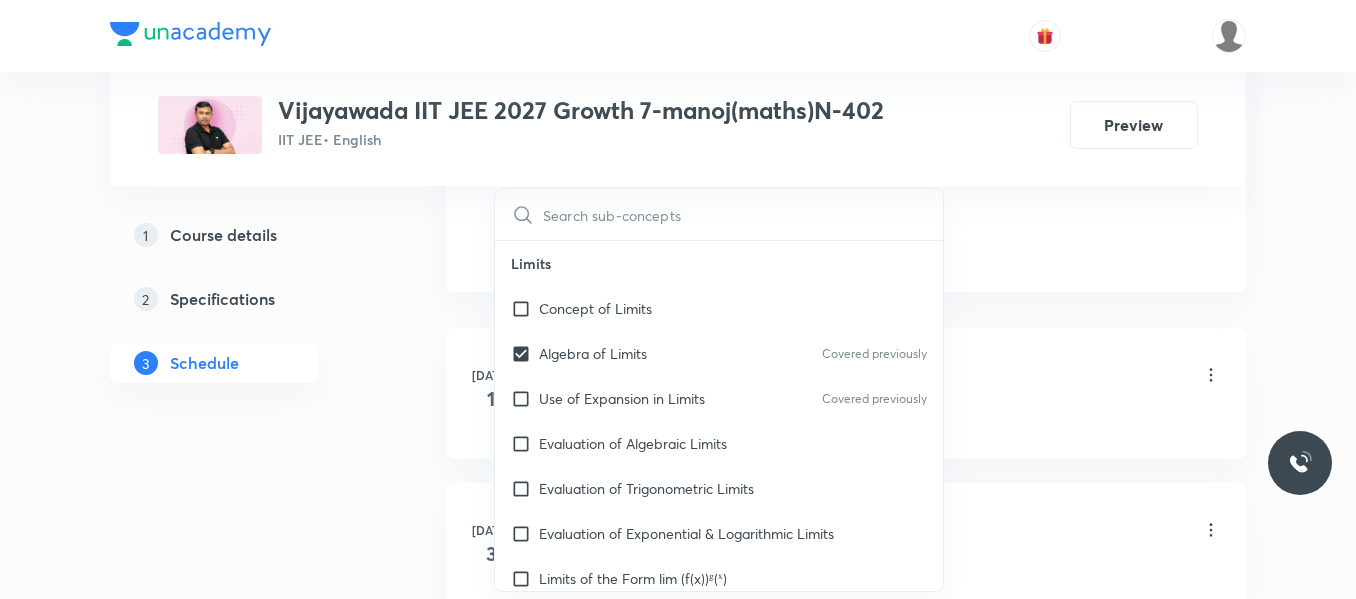 click on "Session  7 Live class Session title 19/99 Quadratic Equation ​ Schedule for Jul 14, 2025, 8:30 AM ​ Duration (in minutes) 120 ​   Session type Online Offline Room N-402 Sub-concepts Algebra of Limits CLEAR ​ Limits  Concept of Limits Algebra of Limits Covered previously Use of Expansion in Limits Covered previously Evaluation of Algebraic Limits Evaluation of Trigonometric Limits Evaluation of Exponential & Logarithmic Limits Limits of the Form lim (f(x))ᵍ(ˣ) L'Hopital's Rule Finding Unknowns When Limit is Given Miscellaneous Sandwich Theorem Built in Limit Differentiations Methods of Differentiation Errors and Approximations Rate Measure Maxima - Minima Point of Inflection Definition of Maxima & Minima Tests for Local Maximum/Minimum Concept of Global Maximum/Minimum Nature of Roots of Cubic Polynomials Application of Maxima/Minima Solid Geometry Graph Plotting Cauchy's Mean Value Theorem Inequalities using LMVT LMVT: Lagrange's Mean Value Theorems Rolle's Theorems Second Derivative Test Add" at bounding box center [846, -221] 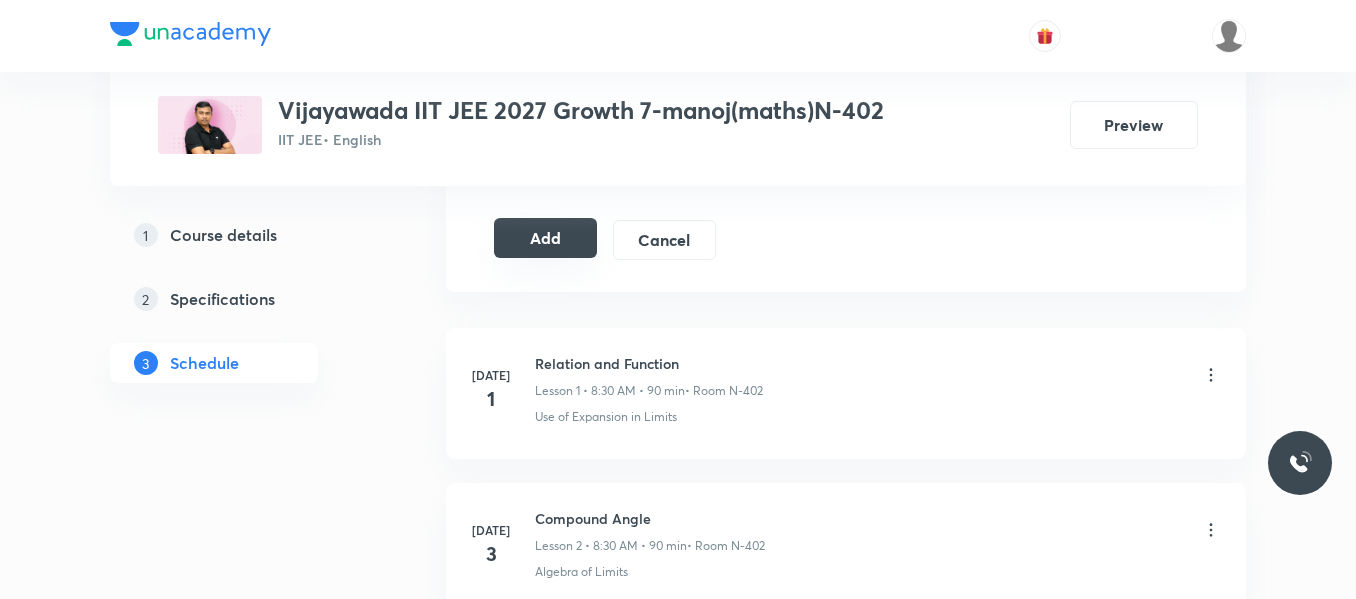 click on "Add" at bounding box center (545, 238) 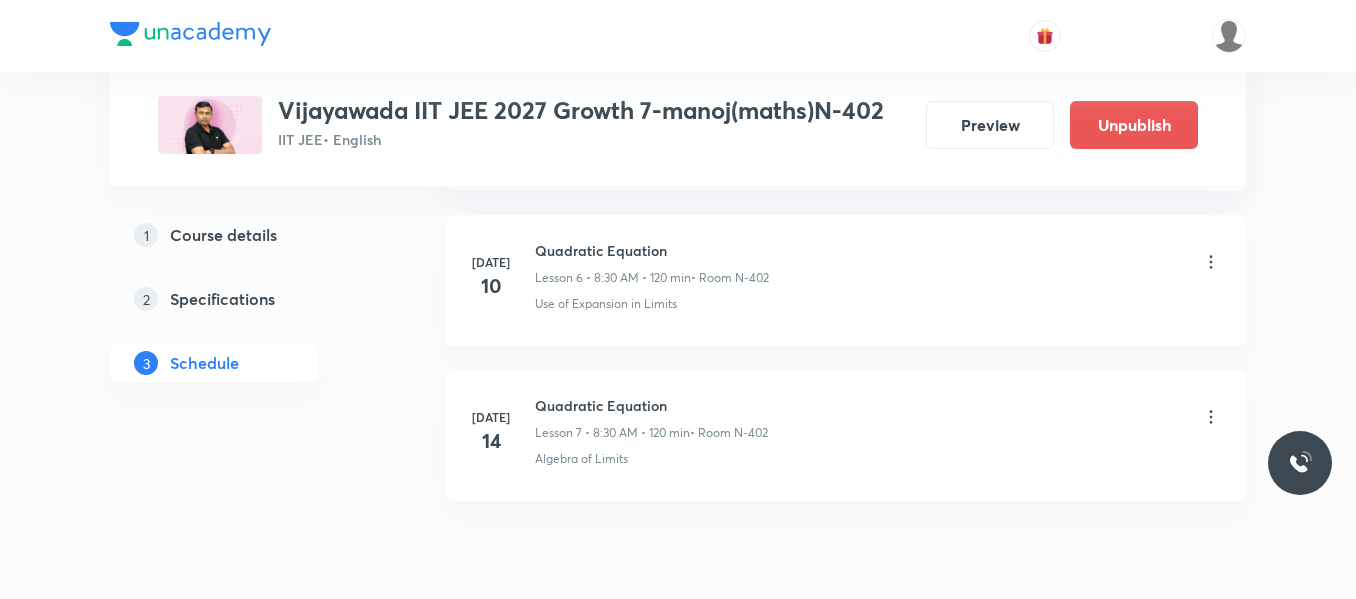 scroll, scrollTop: 1115, scrollLeft: 0, axis: vertical 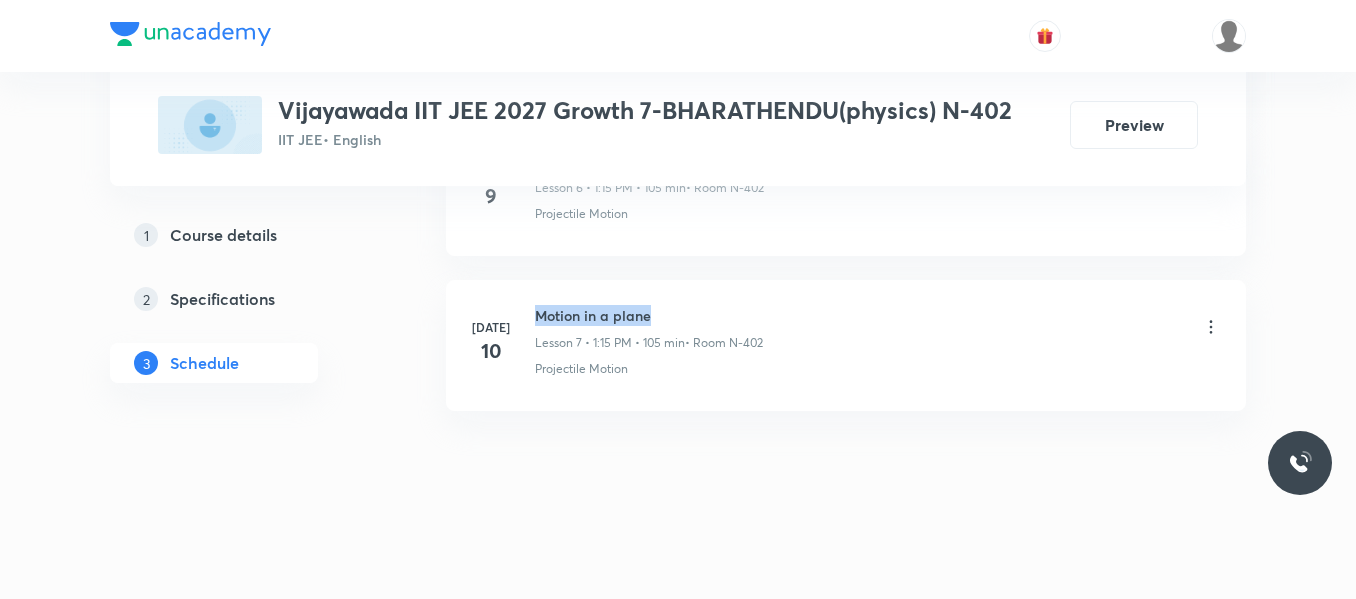 drag, startPoint x: 535, startPoint y: 310, endPoint x: 654, endPoint y: 300, distance: 119.419426 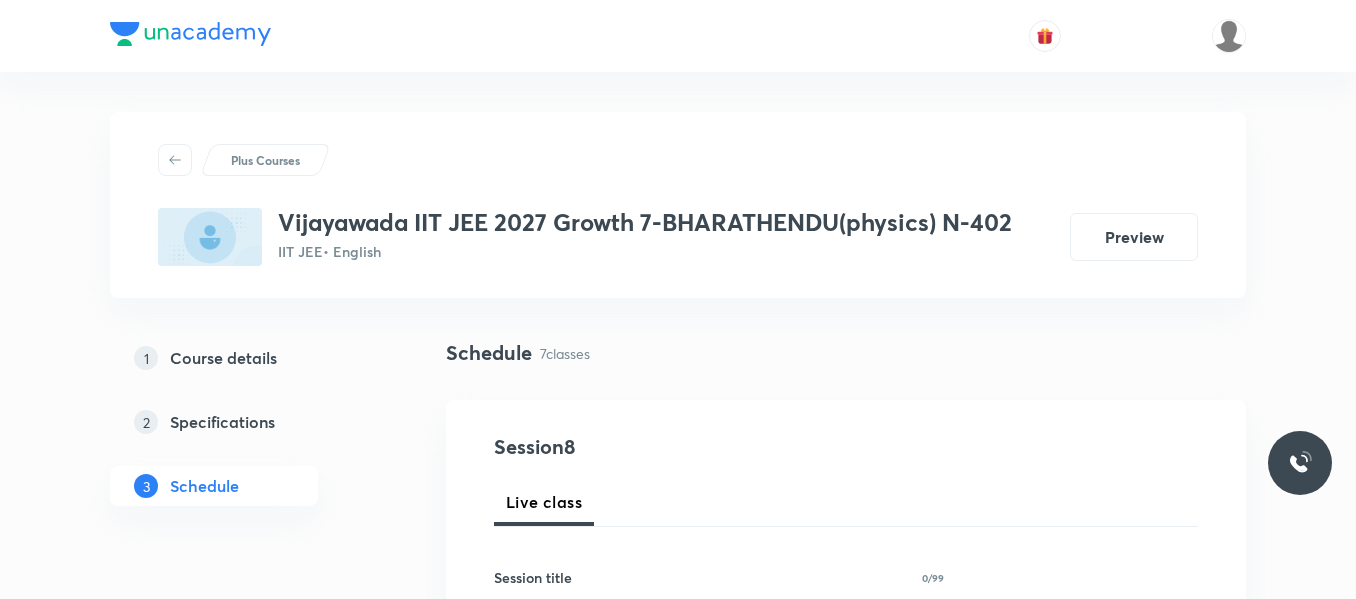 scroll, scrollTop: 200, scrollLeft: 0, axis: vertical 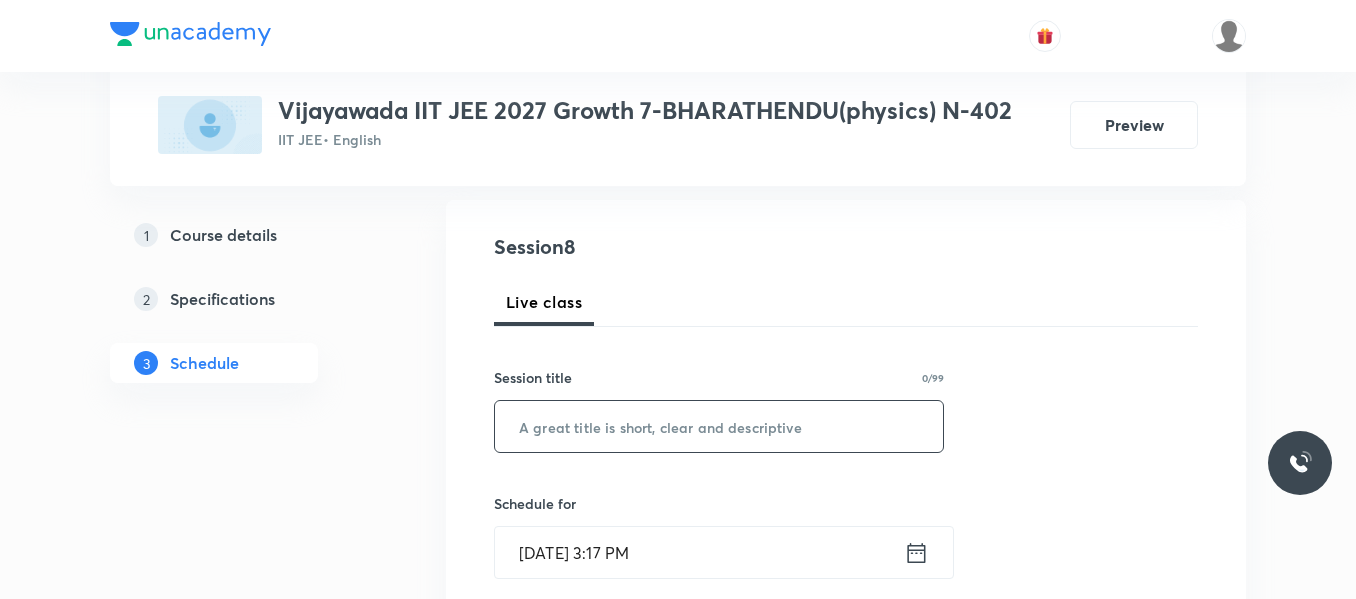click at bounding box center [719, 426] 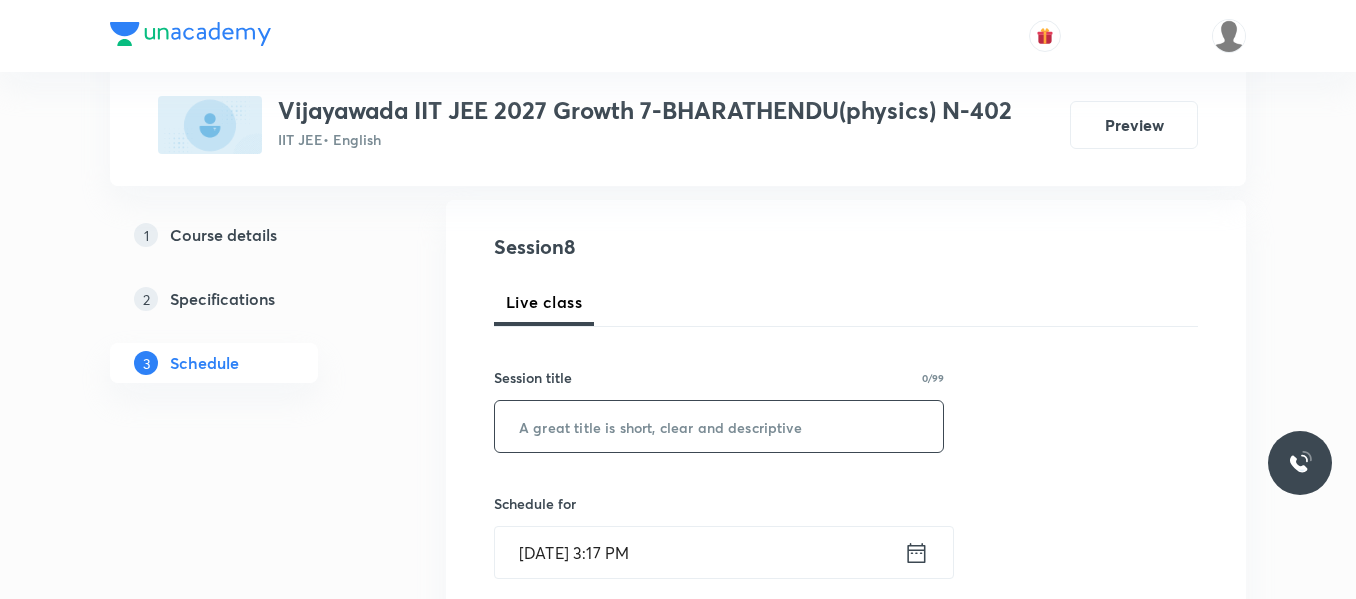 paste on "Motion in a plane" 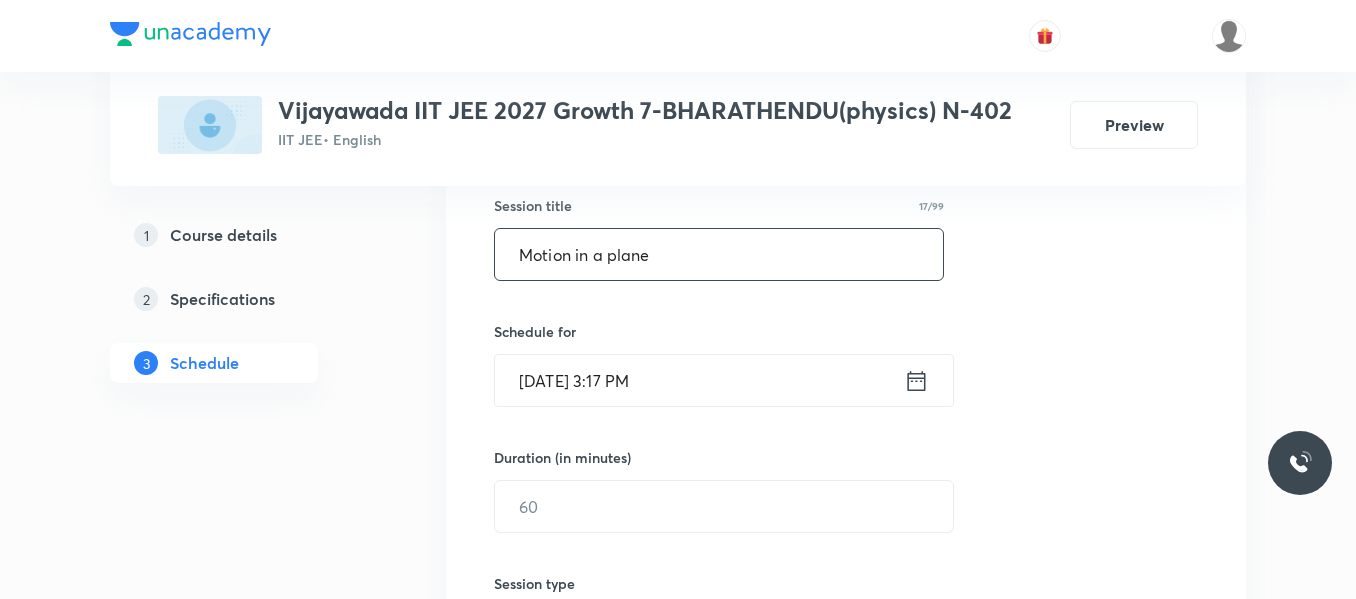 scroll, scrollTop: 400, scrollLeft: 0, axis: vertical 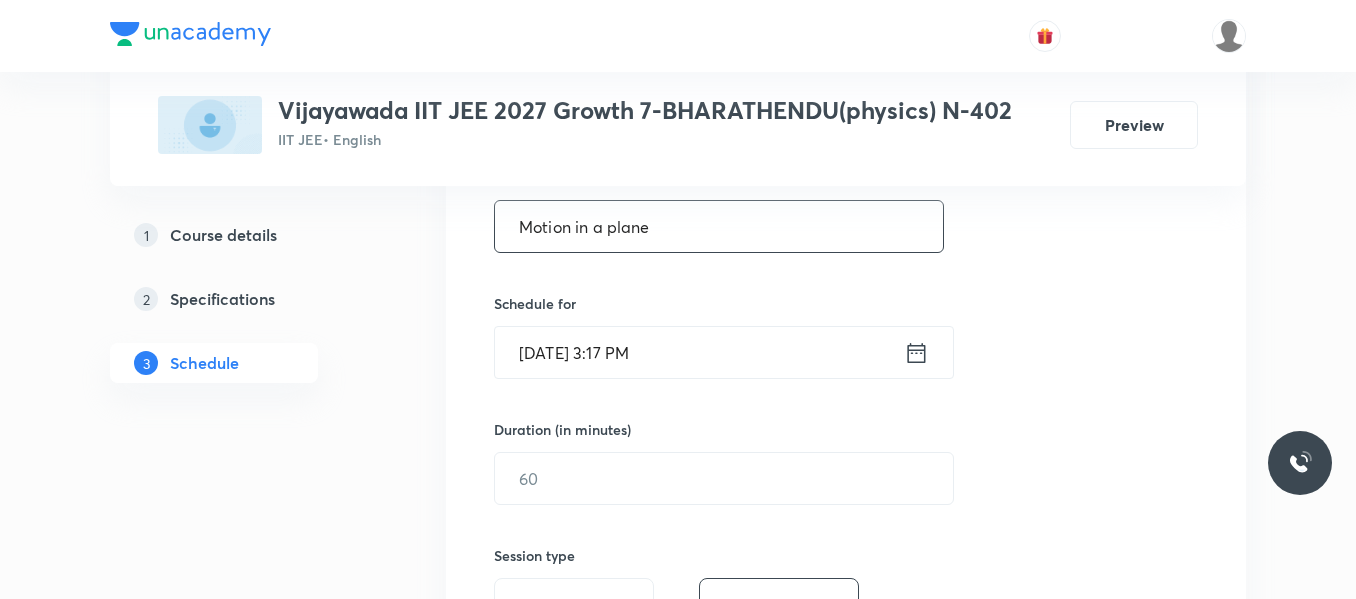 type on "Motion in a plane" 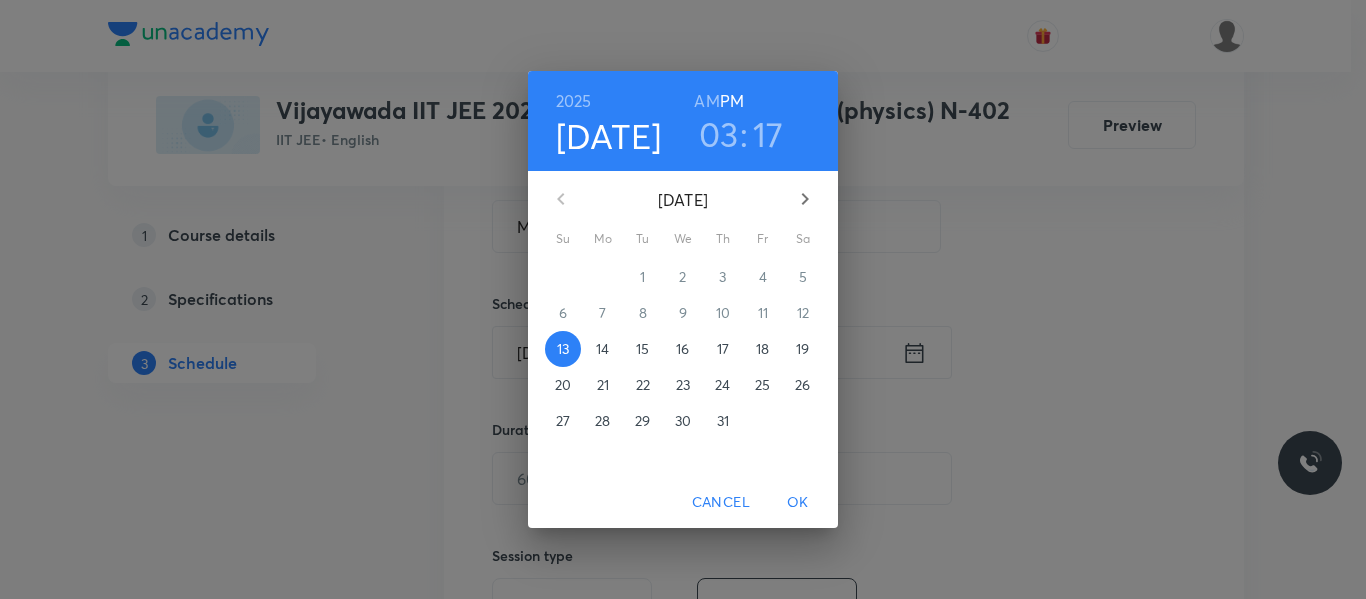 click on "14" at bounding box center (603, 349) 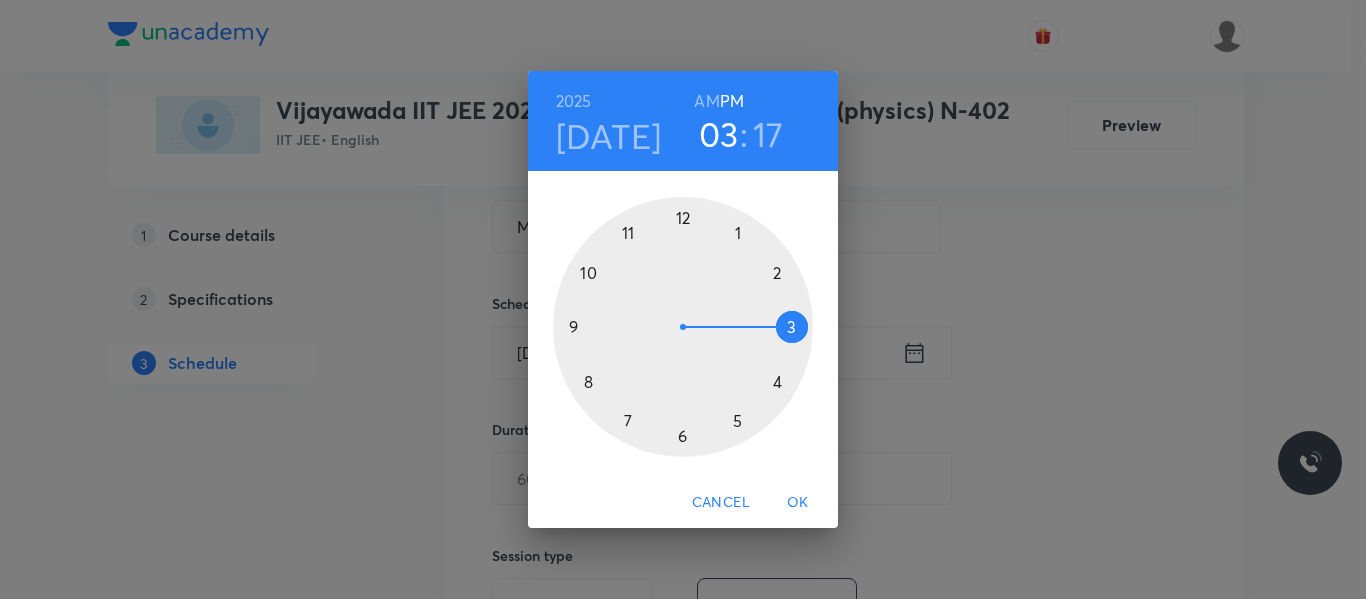 click at bounding box center [683, 327] 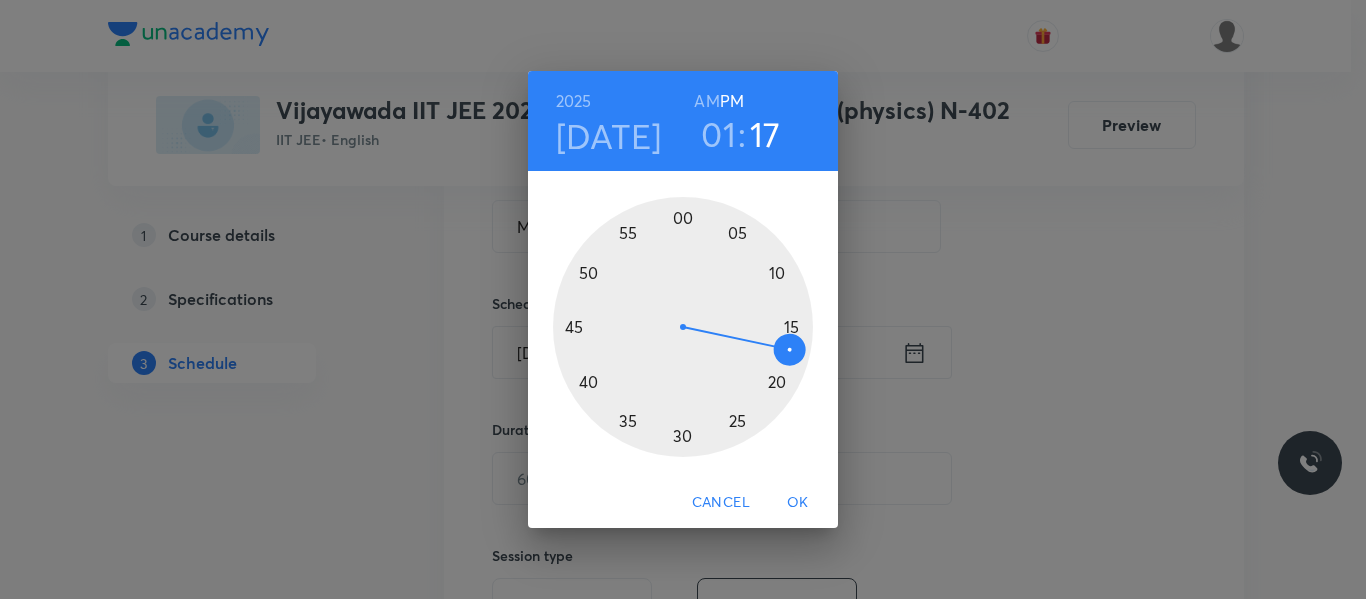 click at bounding box center [683, 327] 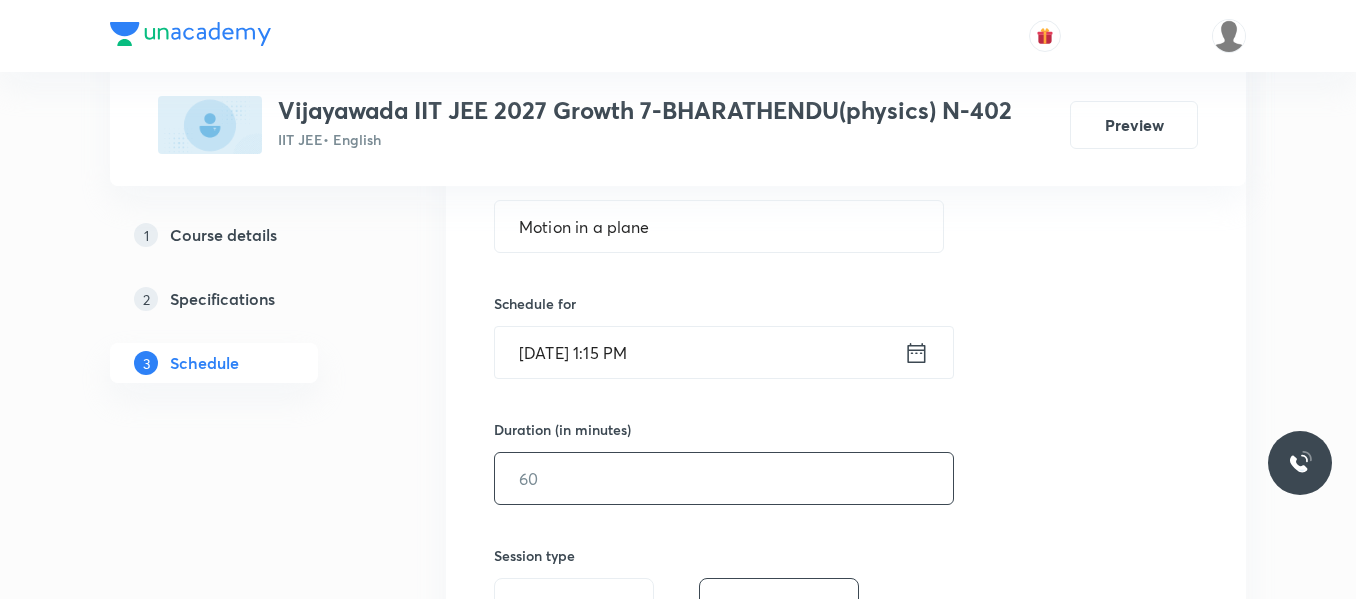 click at bounding box center (724, 478) 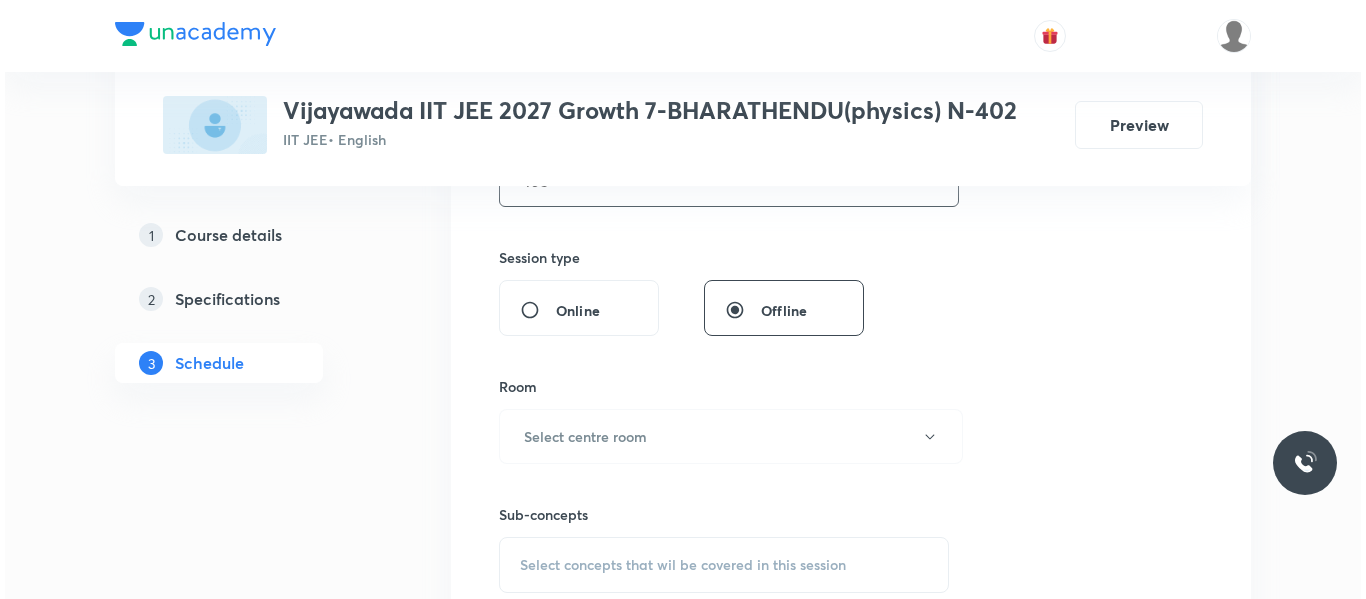 scroll, scrollTop: 700, scrollLeft: 0, axis: vertical 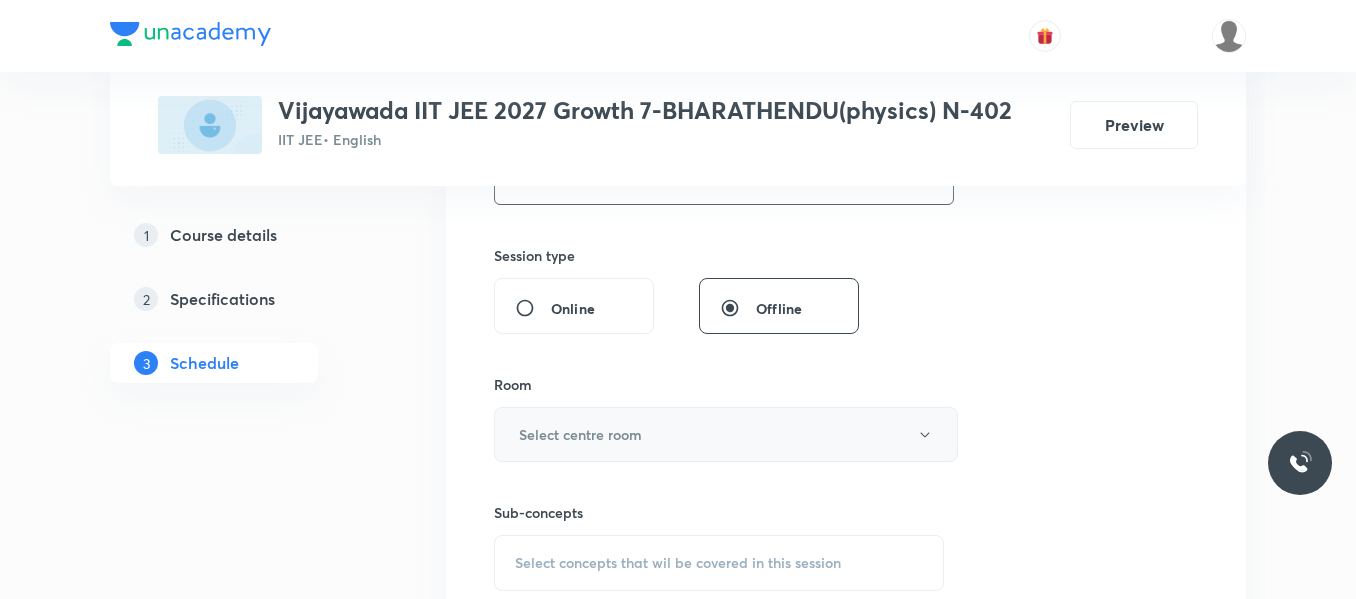 type on "105" 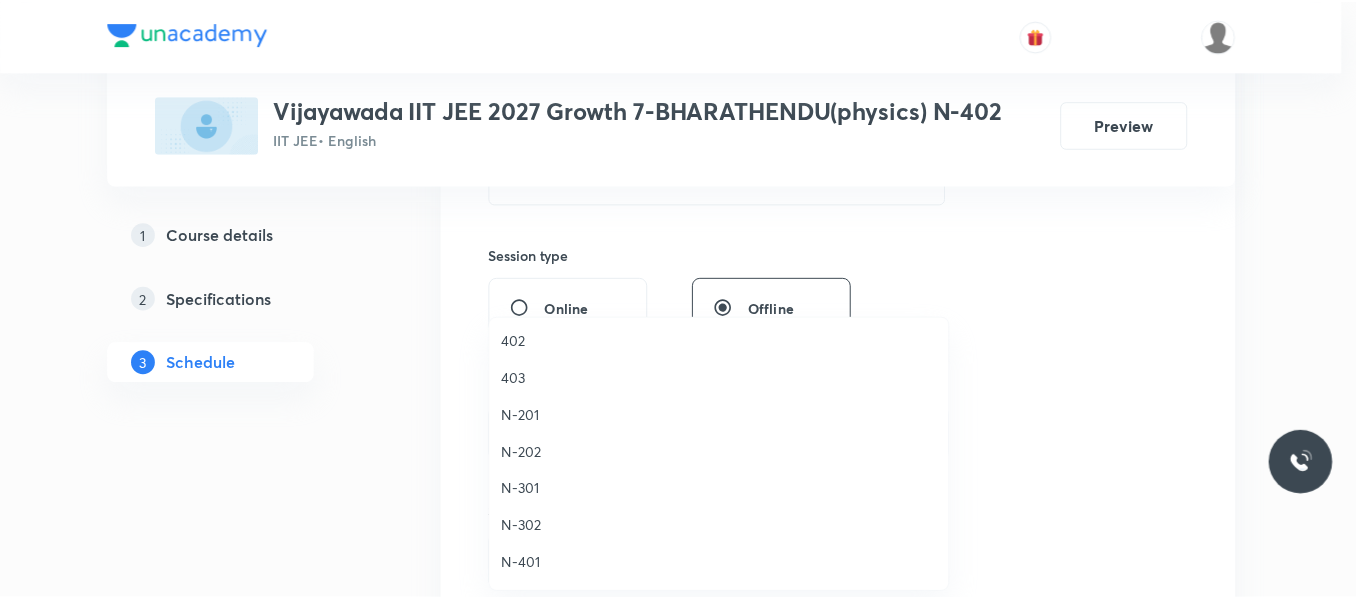 scroll, scrollTop: 400, scrollLeft: 0, axis: vertical 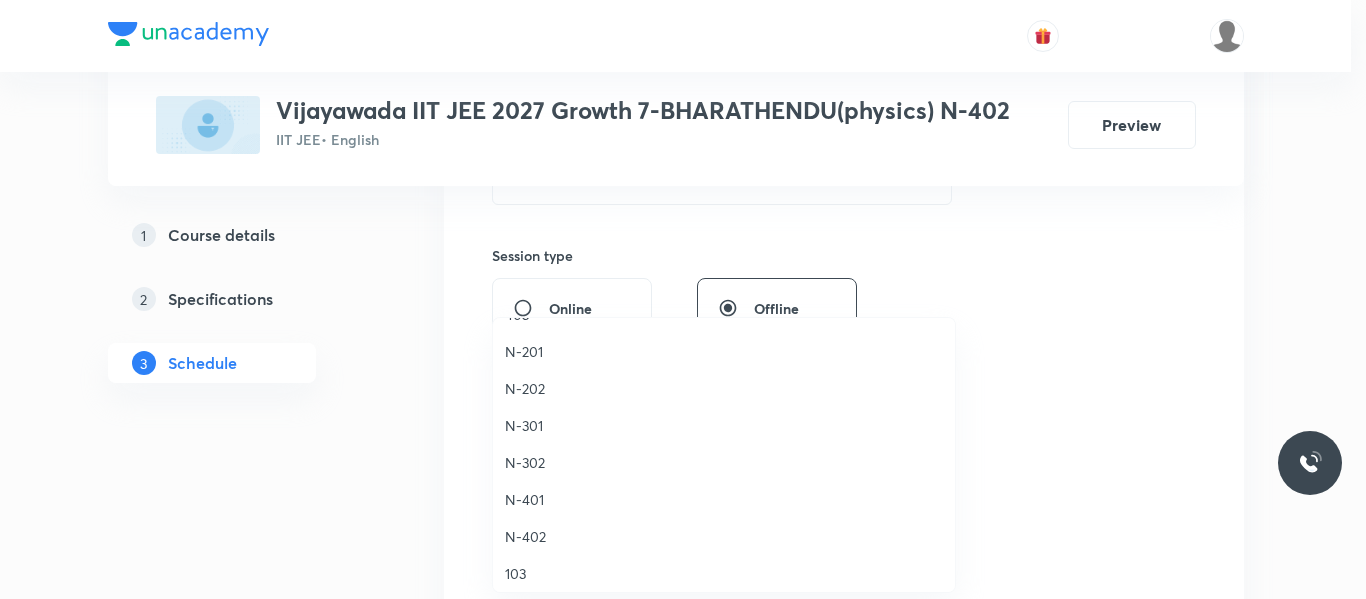 click on "N-402" at bounding box center [724, 536] 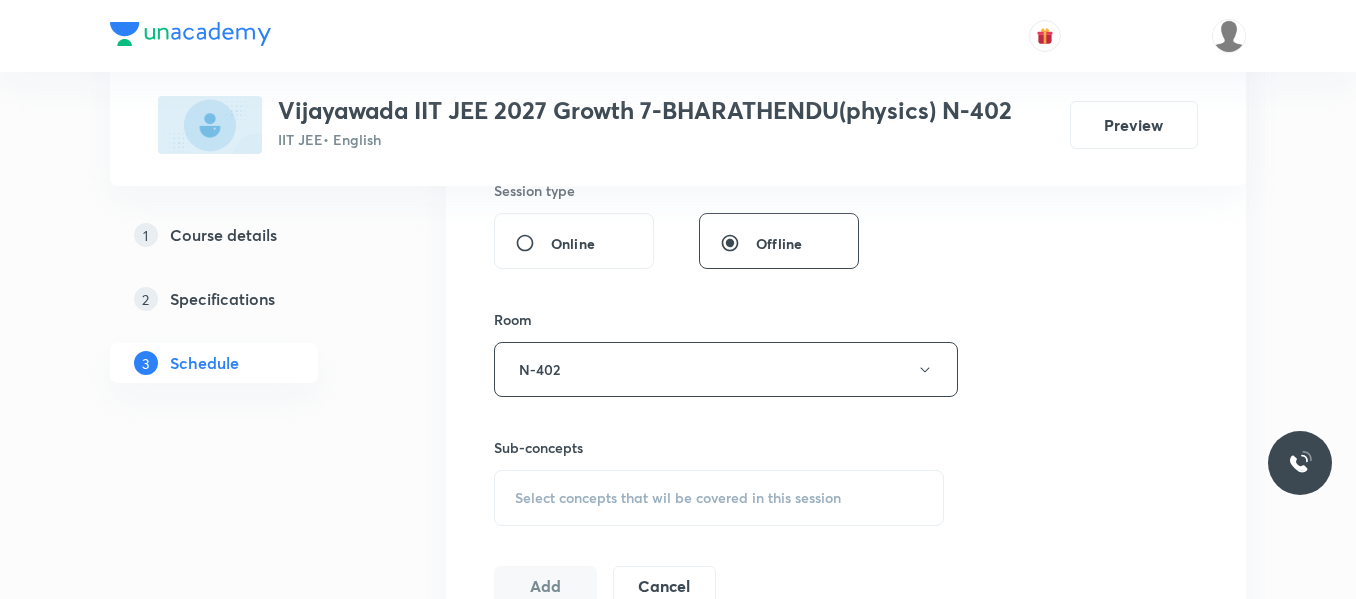 scroll, scrollTop: 800, scrollLeft: 0, axis: vertical 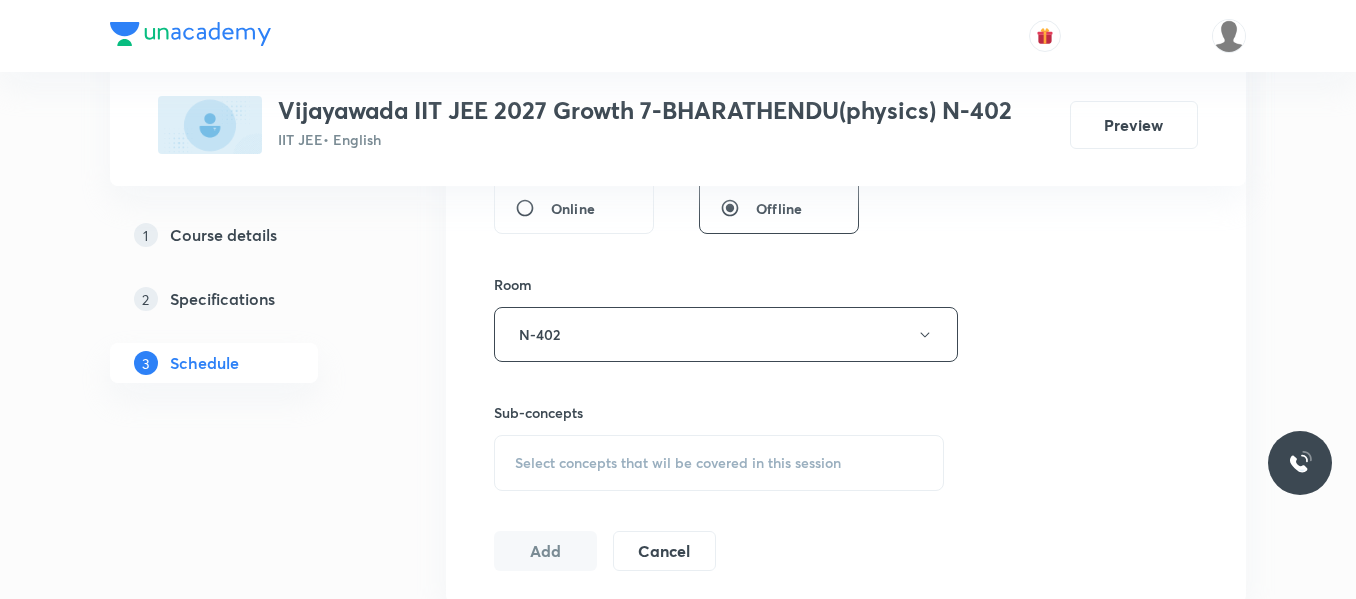 click on "Select concepts that wil be covered in this session" at bounding box center (719, 463) 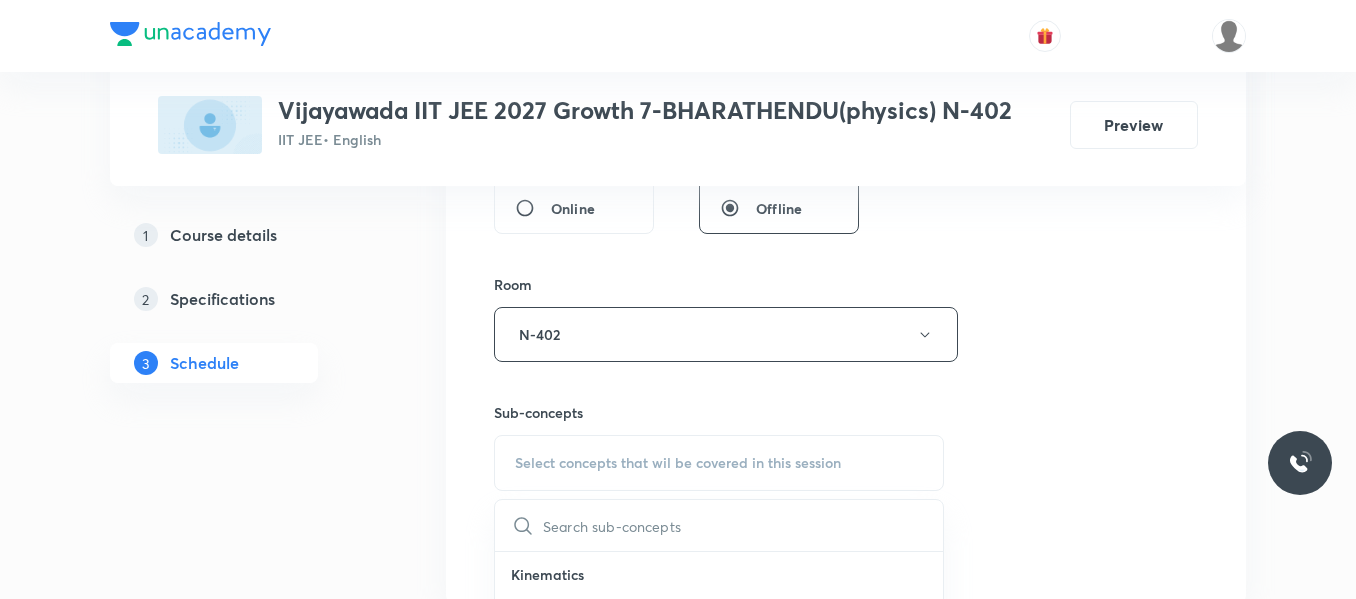 scroll, scrollTop: 1000, scrollLeft: 0, axis: vertical 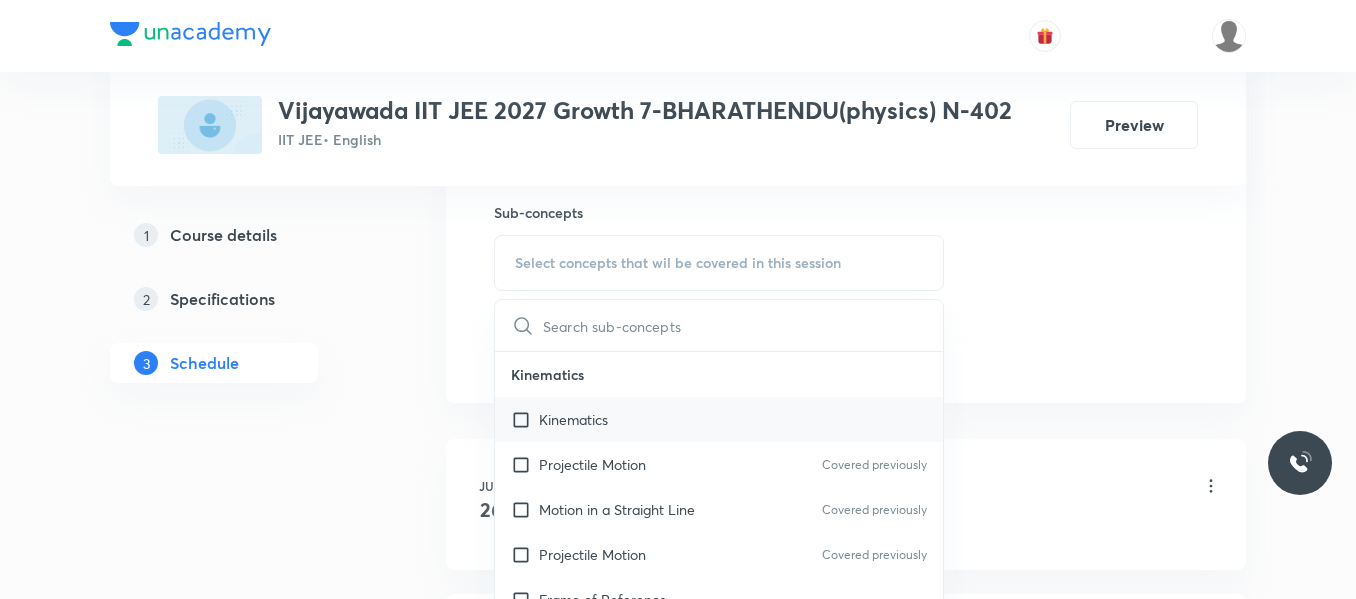 click on "Kinematics" at bounding box center [573, 419] 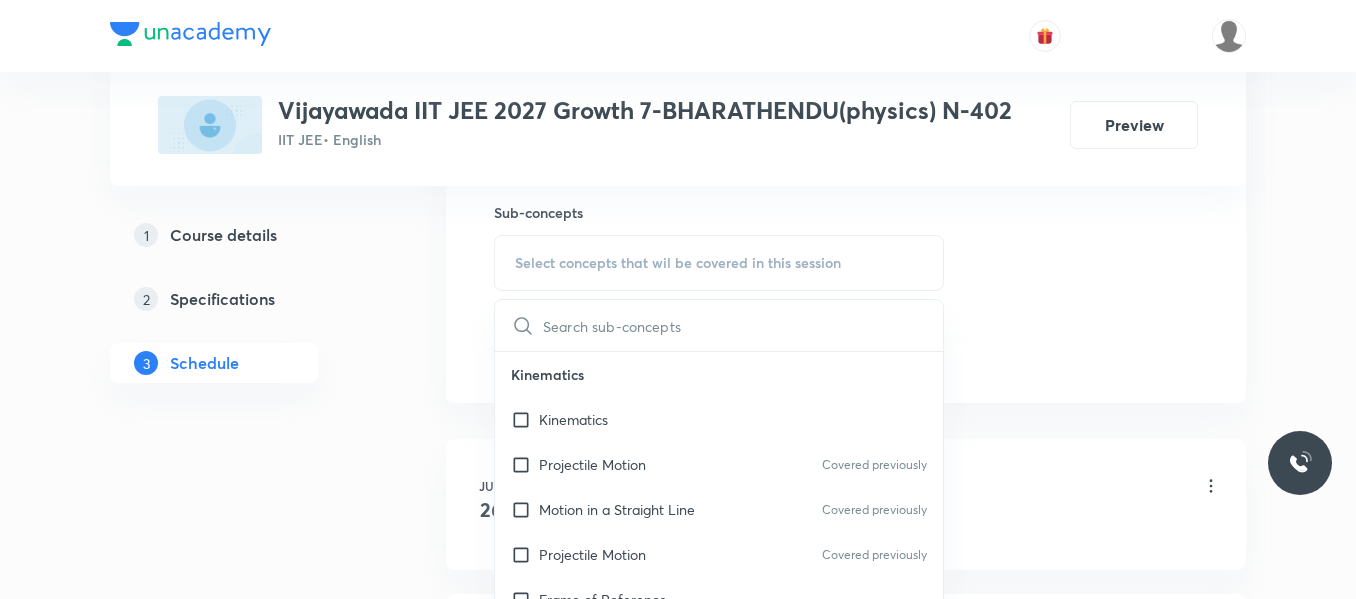 checkbox on "true" 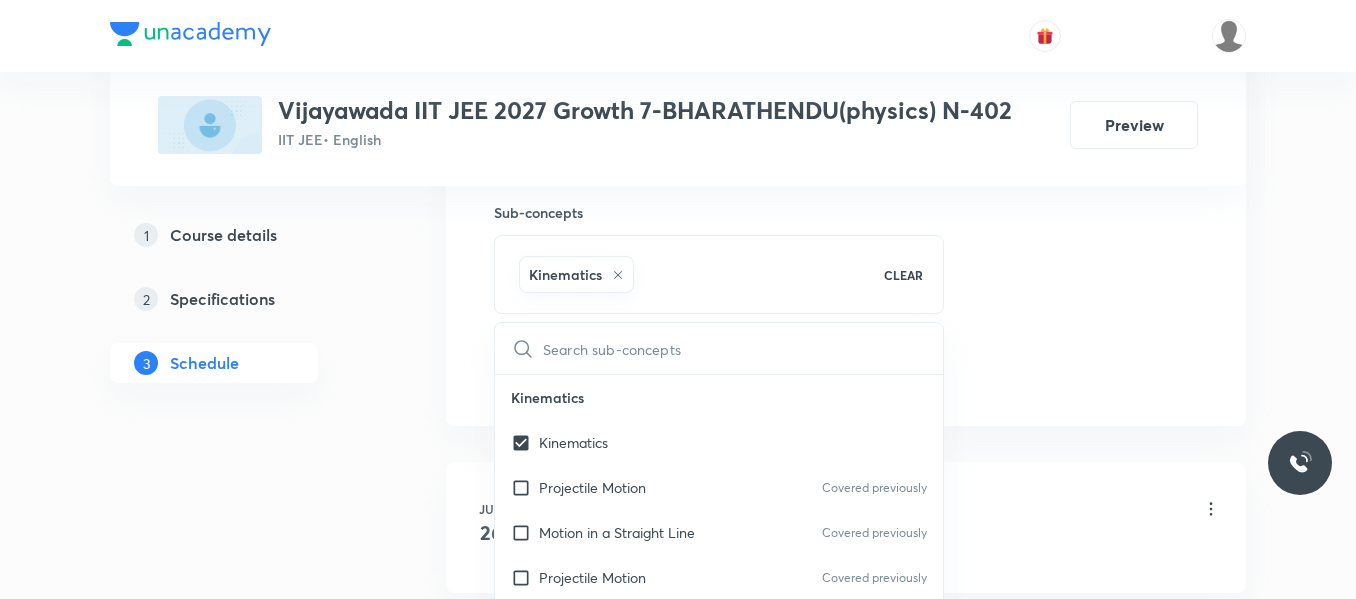 click on "Session  8 Live class Session title 17/99 Motion in a plane ​ Schedule for Jul 14, 2025, 1:15 PM ​ Duration (in minutes) 105 ​   Session type Online Offline Room N-402 Sub-concepts Kinematics CLEAR ​ Kinematics Kinematics Projectile Motion Covered previously Motion in a Straight Line Covered previously Projectile Motion Covered previously Frame of Reference   Horizontal Projectile Trajectory  Minimum Velocity & angle to hit a Given Point   Relative Motion Displacement and Distance  Velocity and Speed  Acceleration  Motion in a Straight Line  One- Dimensional Motion in a Vertical Line  Motion Upon an Inclined Plane  Relative Motion in One dimension Graphs in Motion in One Dimension Relative Motion Motion in a Plane Position Vector, Velocity, and Acceleration Straight Line Motion and Equation of Motion Straight Line Motion (Graphical Method) Variable Acceleration Motion under Gravity Relative Motion (Basic) River Boat Cases Rain Man Cases Velocity of Approach and Separation Laws of Motion & Friction Add" at bounding box center [846, -87] 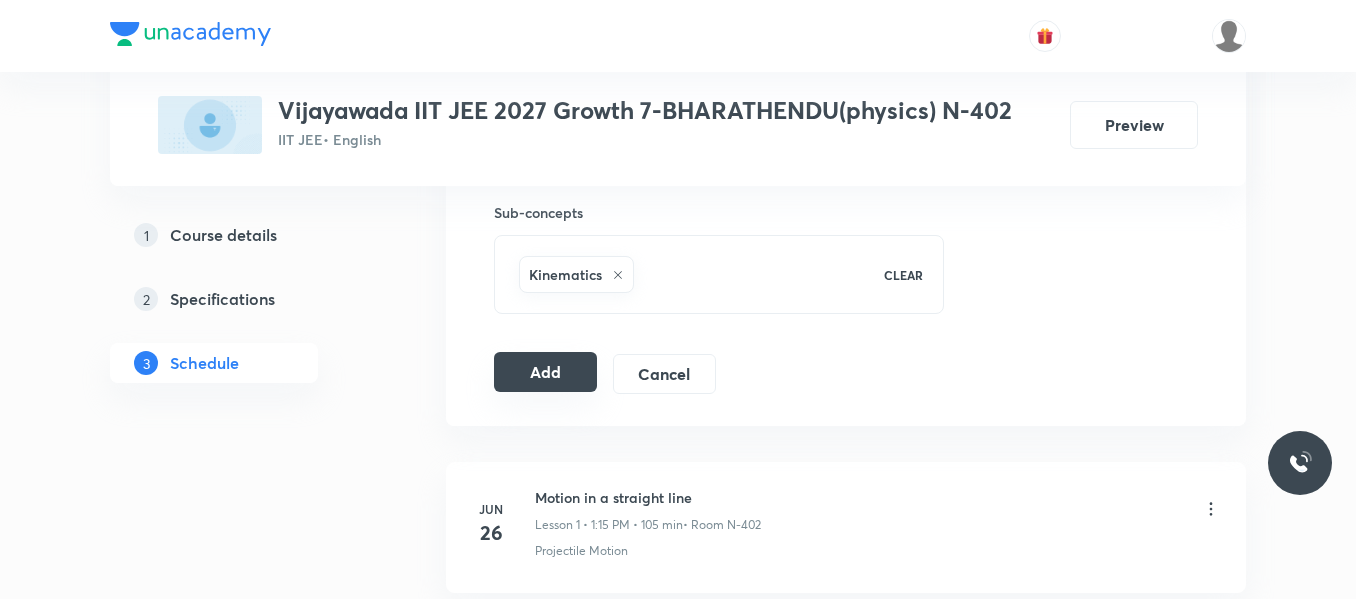 click on "Add" at bounding box center (545, 372) 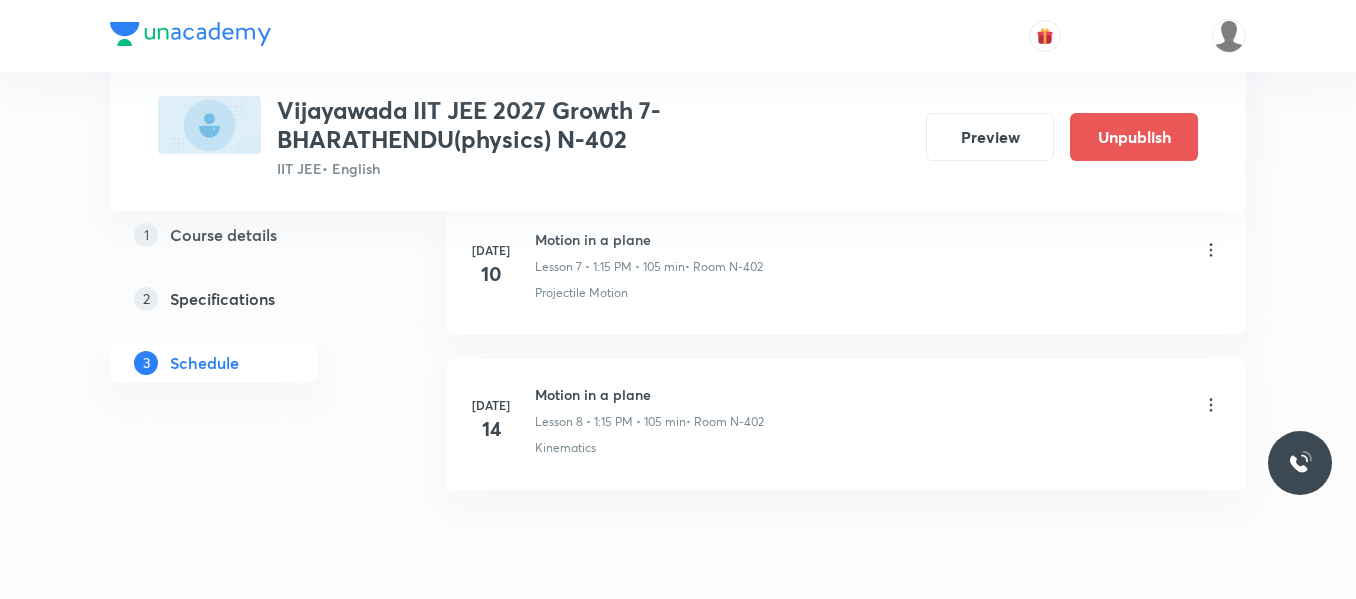scroll, scrollTop: 1350, scrollLeft: 0, axis: vertical 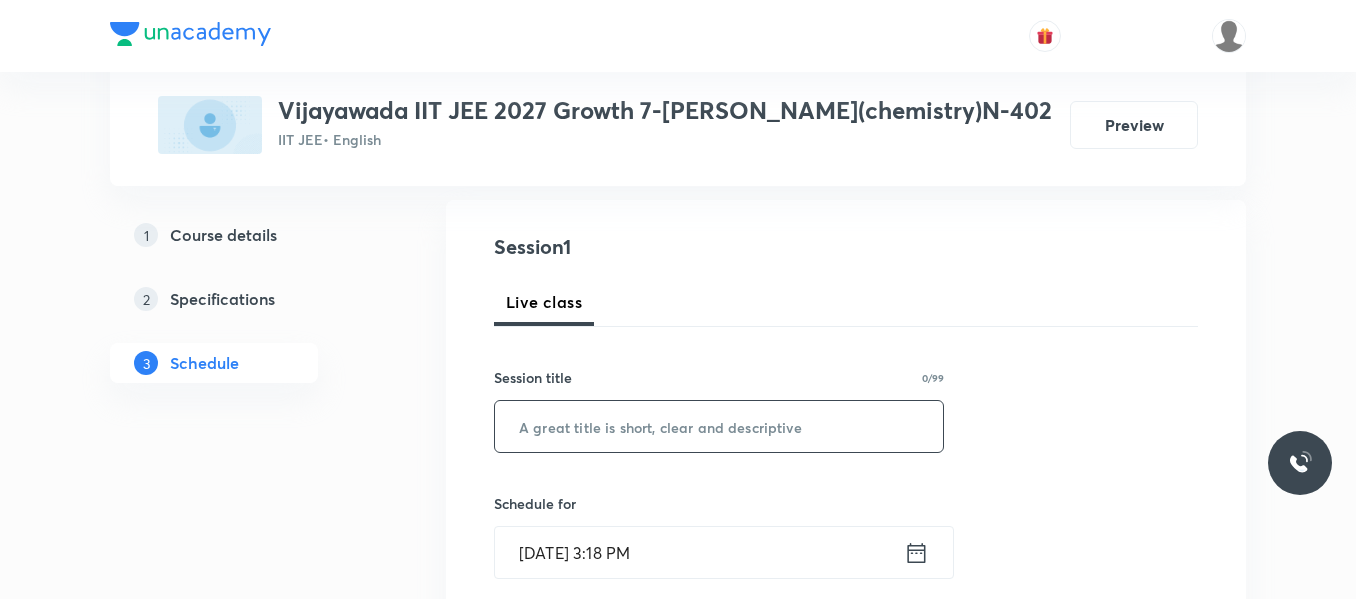 click at bounding box center (719, 426) 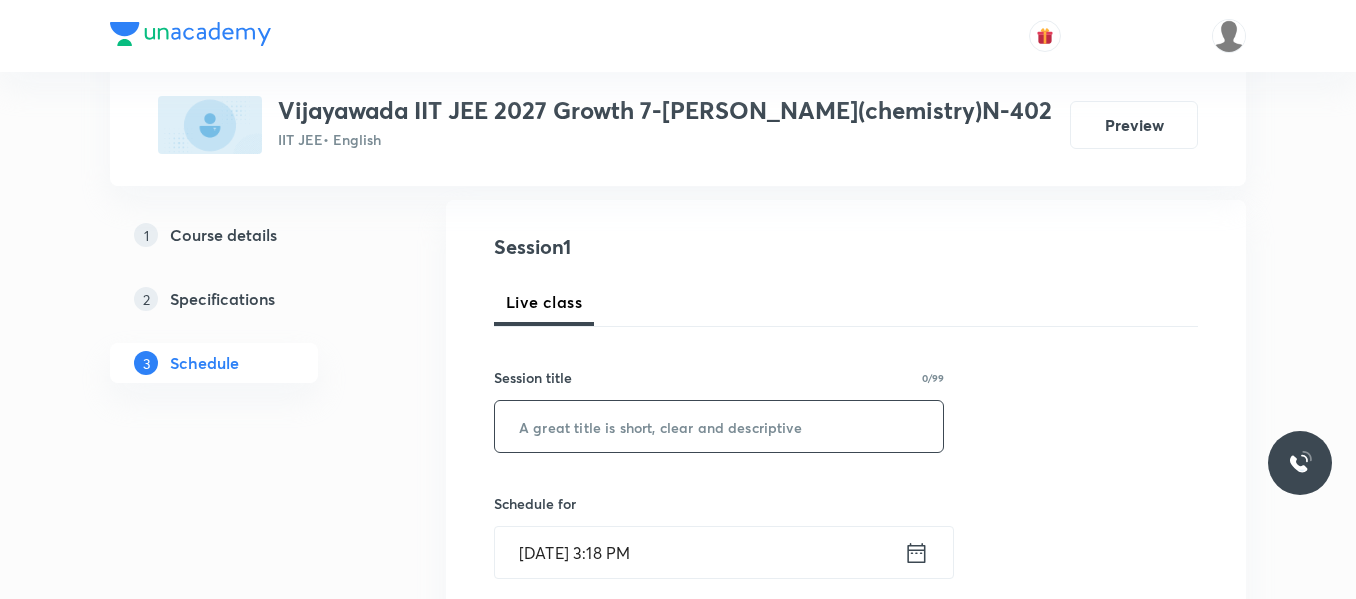 paste on "classification of elements" 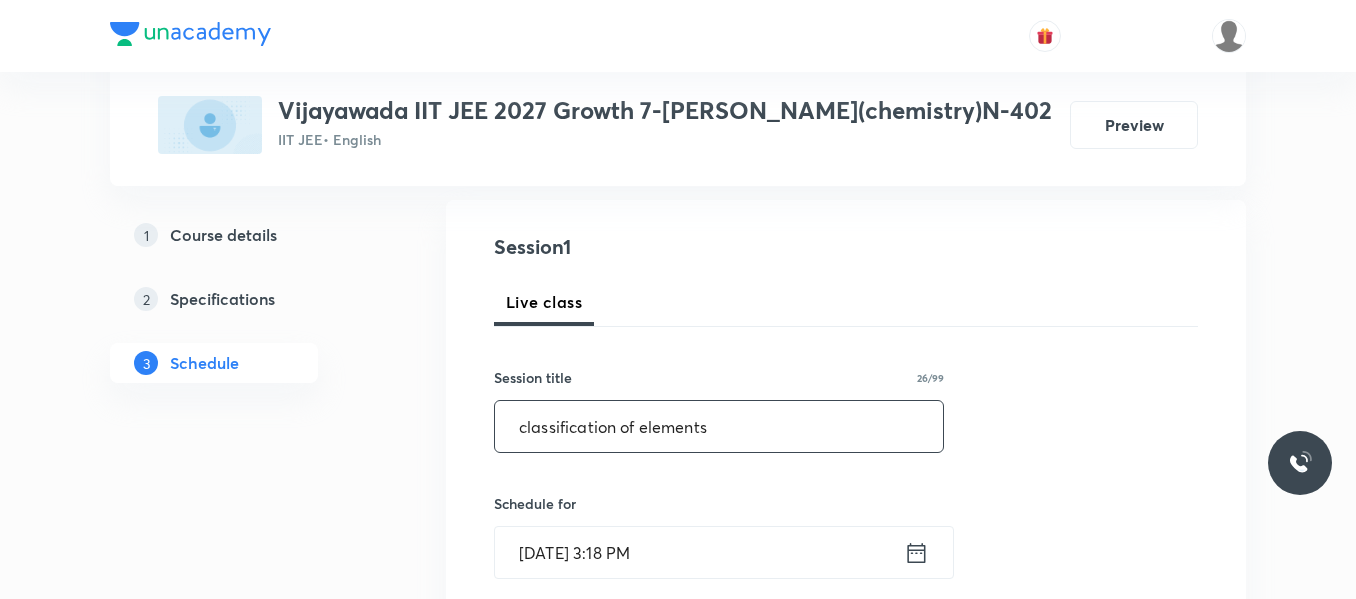 type on "classification of elements" 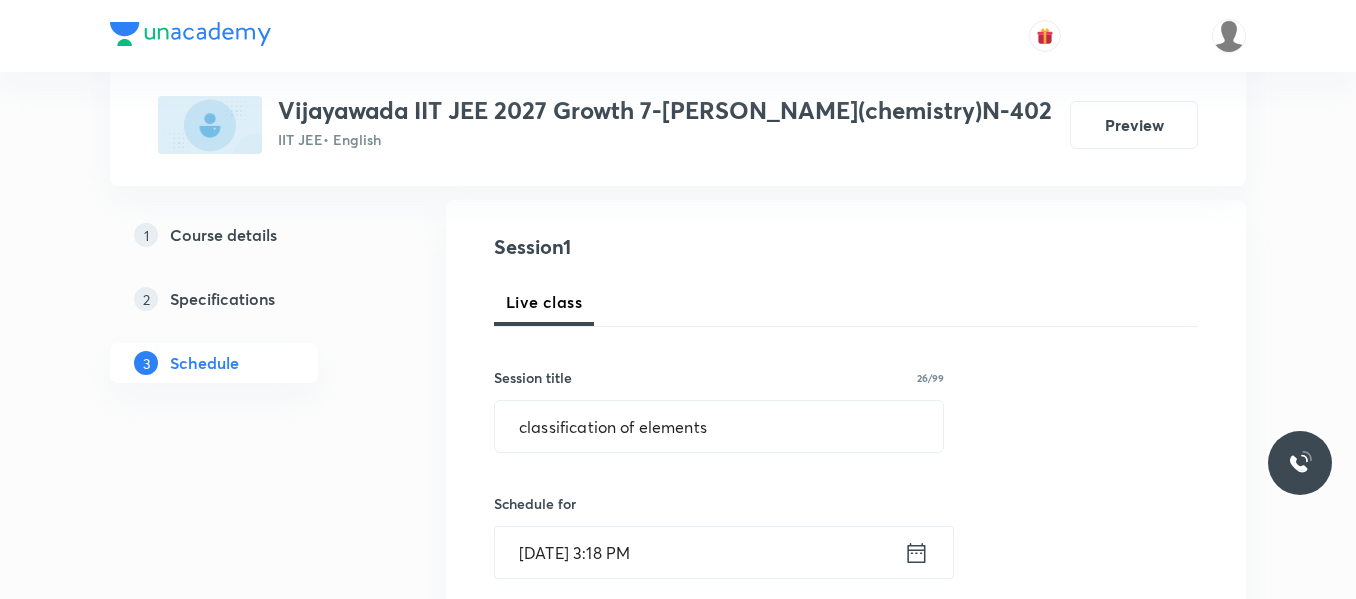 click 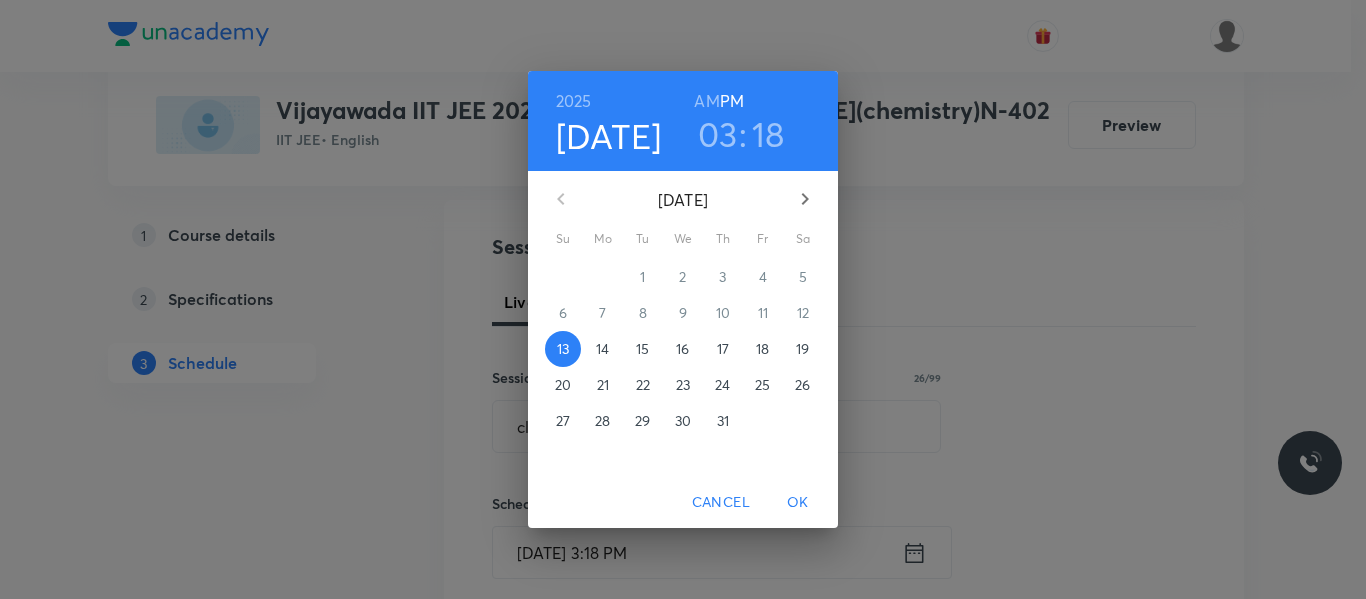 click on "14" at bounding box center [602, 349] 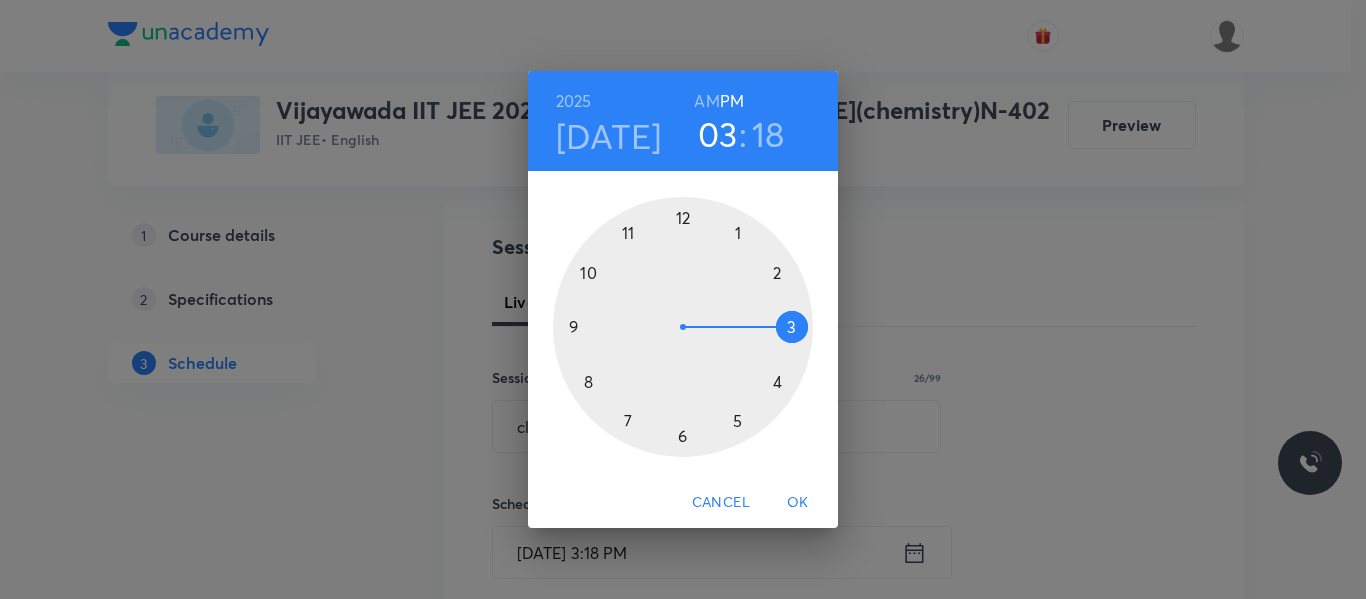 click on "18" at bounding box center (768, 134) 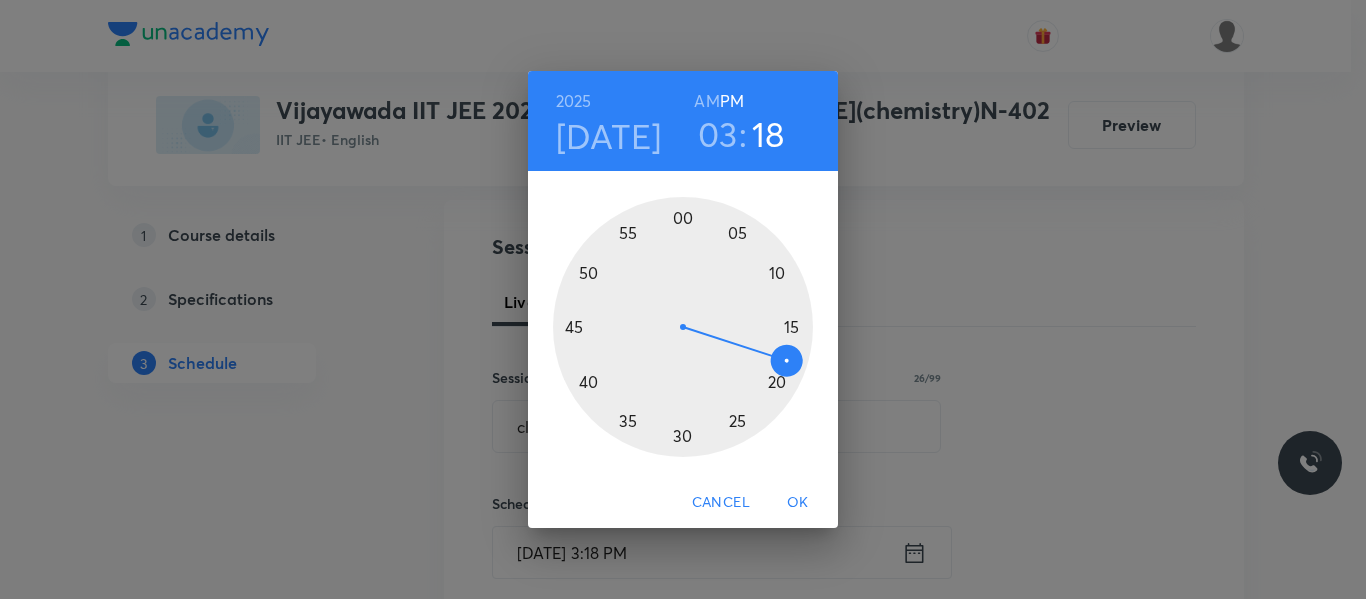 click at bounding box center (683, 327) 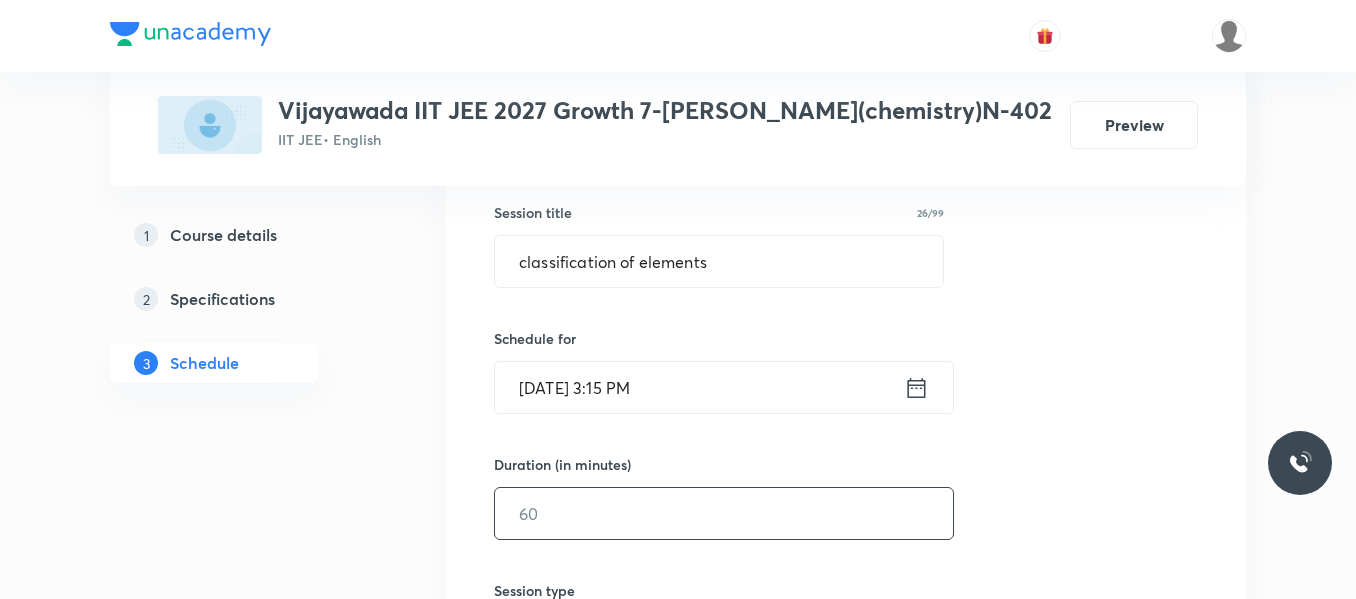 scroll, scrollTop: 400, scrollLeft: 0, axis: vertical 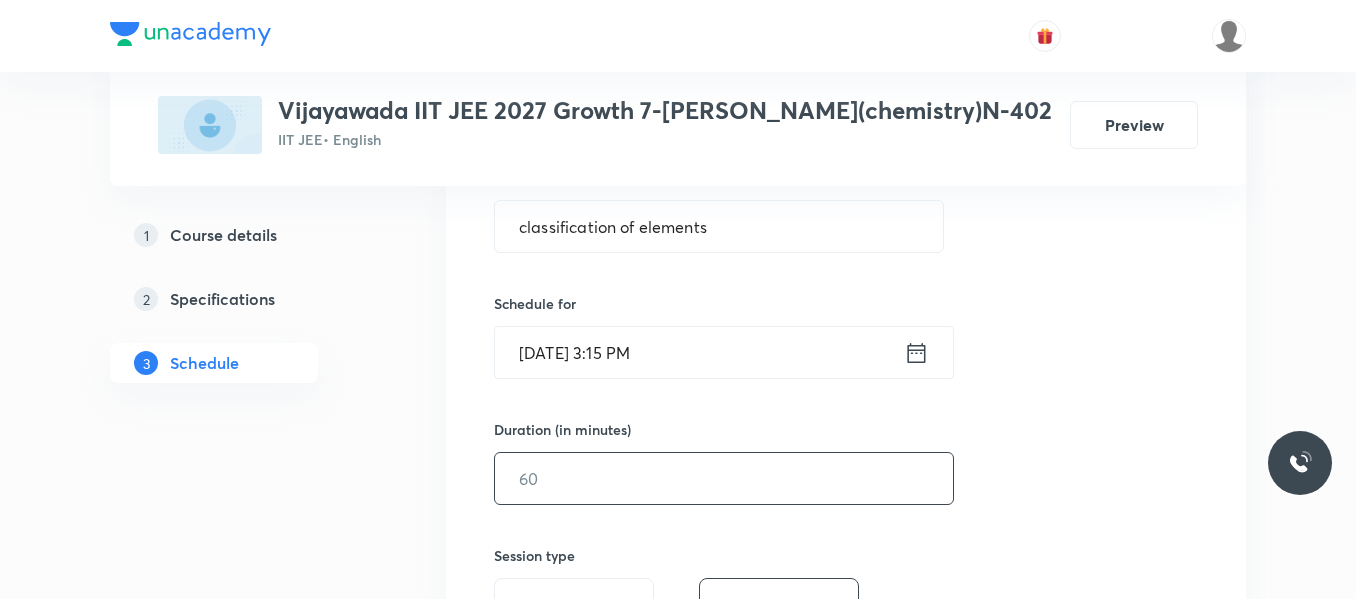 click at bounding box center [724, 478] 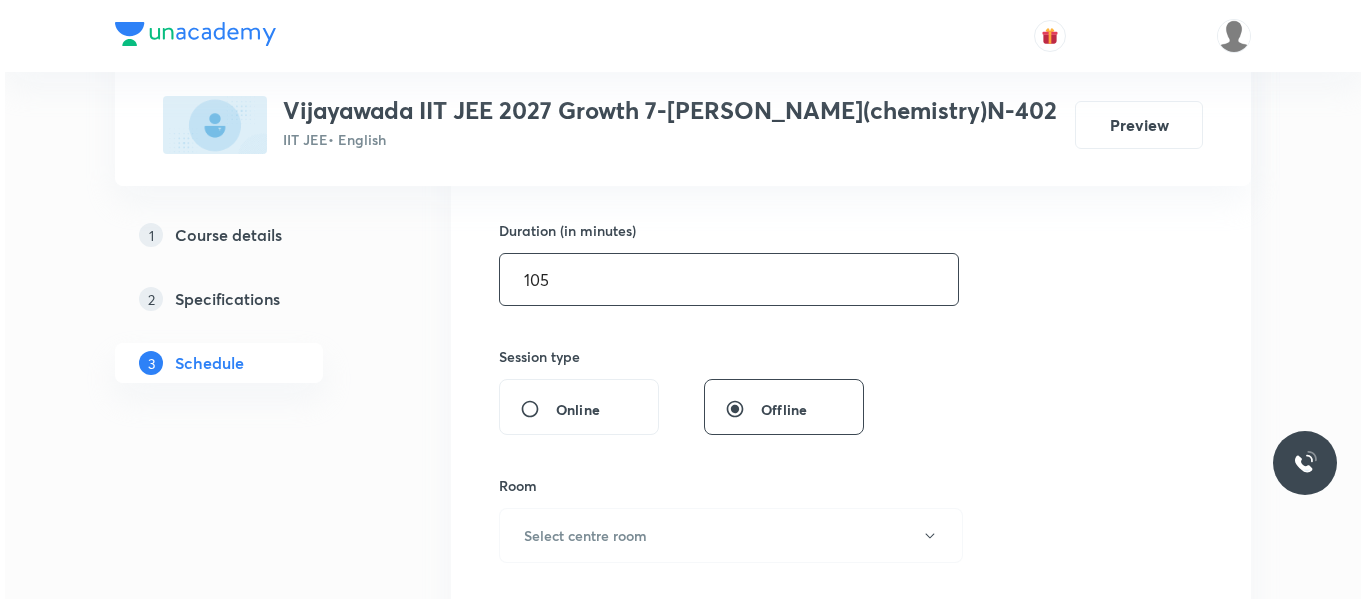 scroll, scrollTop: 600, scrollLeft: 0, axis: vertical 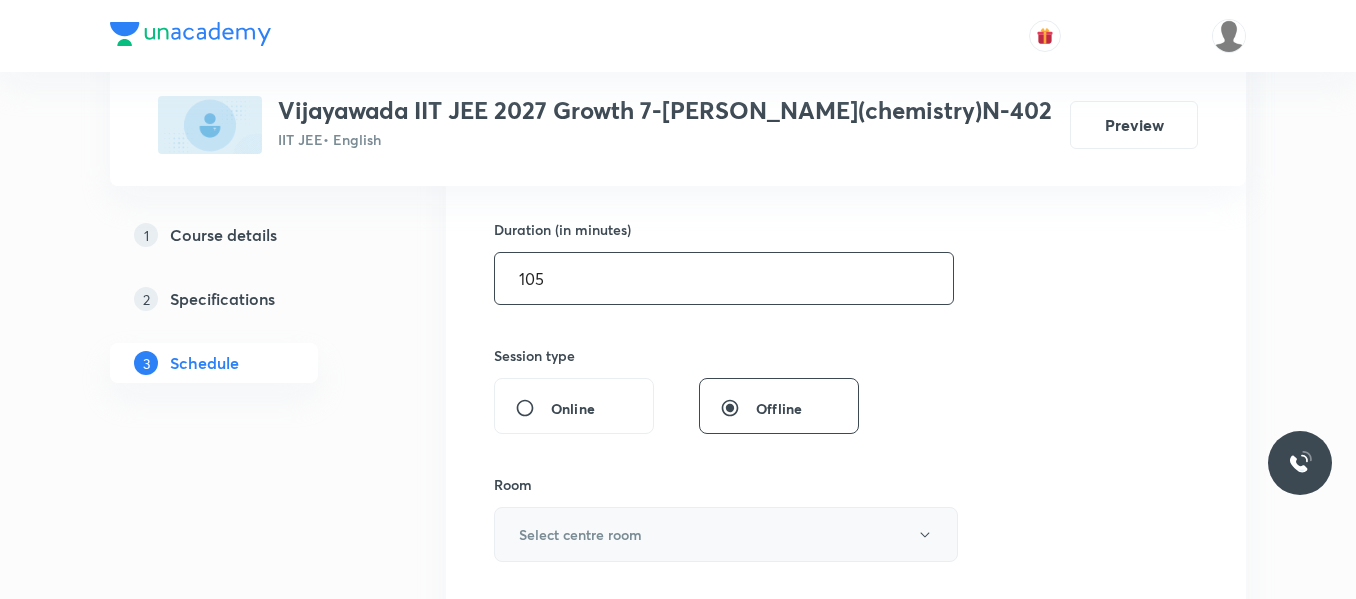 type on "105" 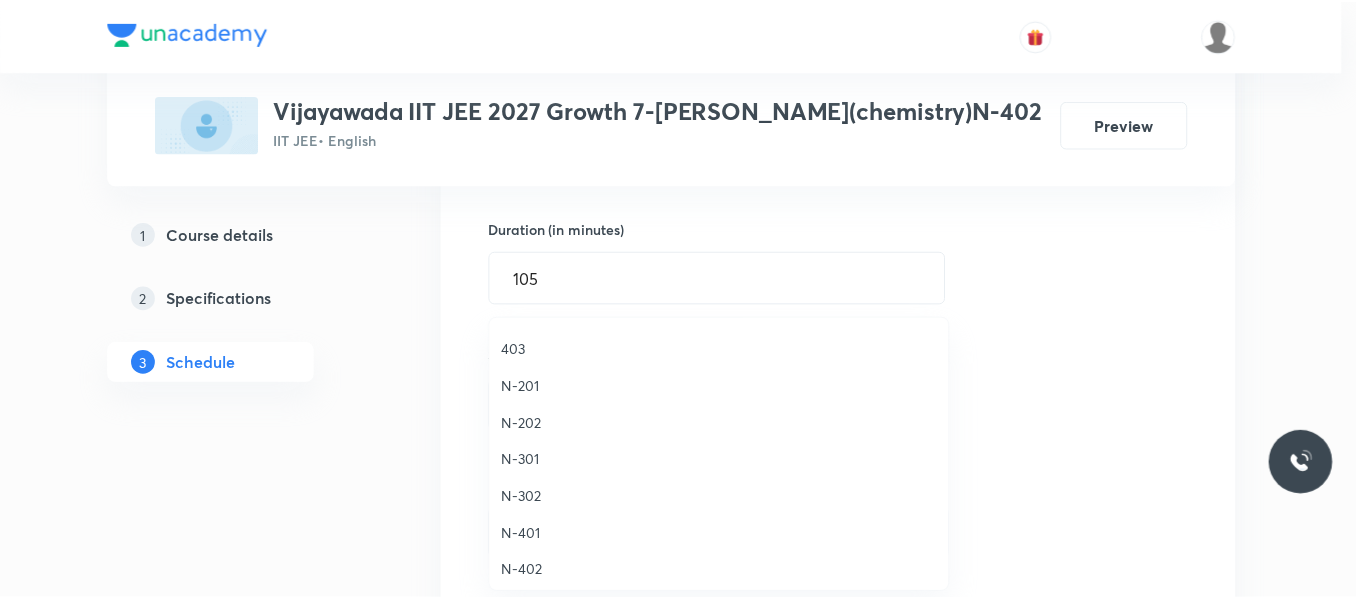 scroll, scrollTop: 400, scrollLeft: 0, axis: vertical 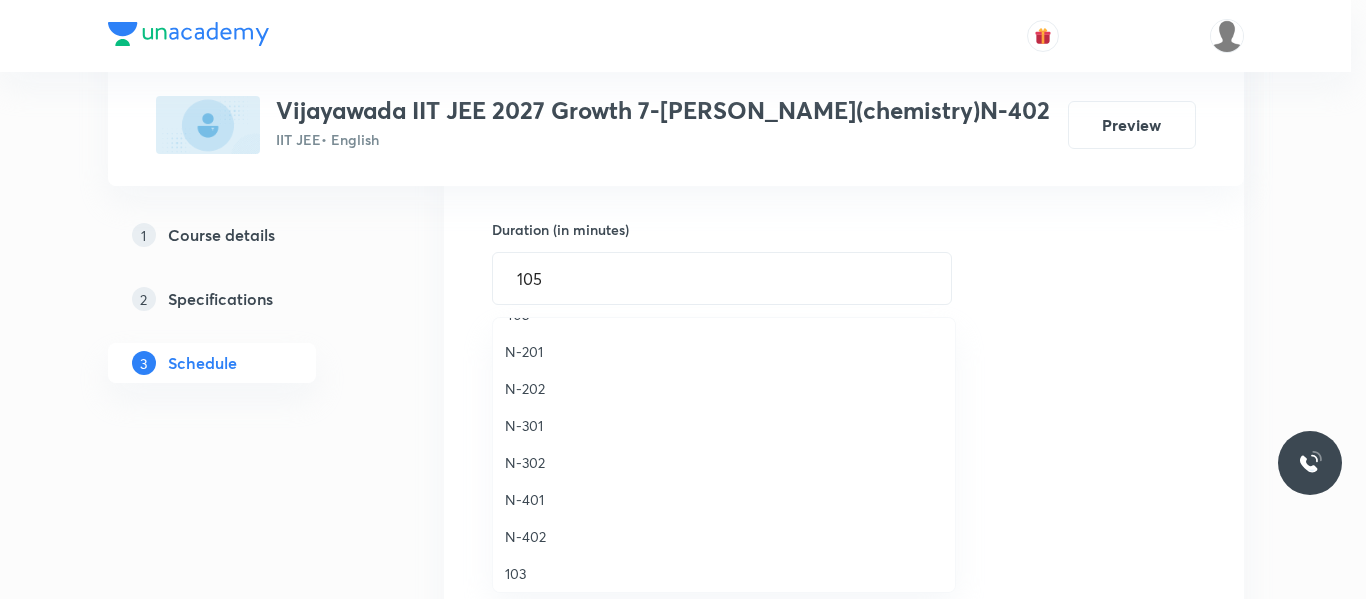 click on "N-402" at bounding box center [724, 536] 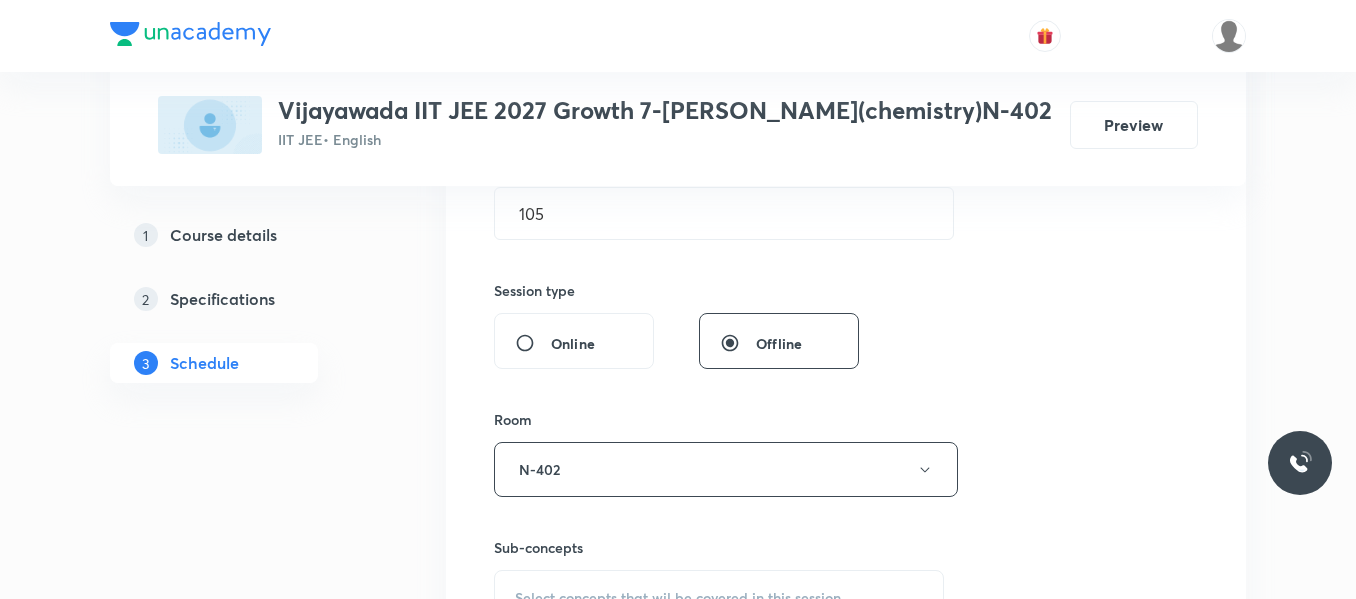 scroll, scrollTop: 700, scrollLeft: 0, axis: vertical 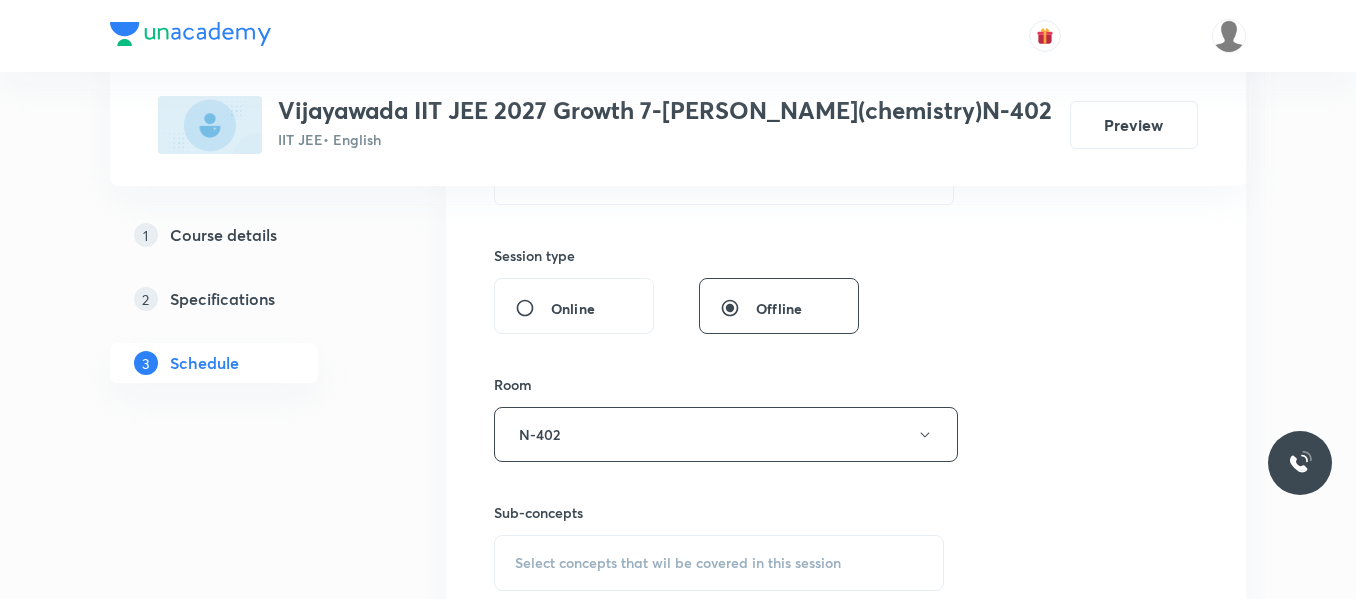 click on "Select concepts that wil be covered in this session" at bounding box center [678, 563] 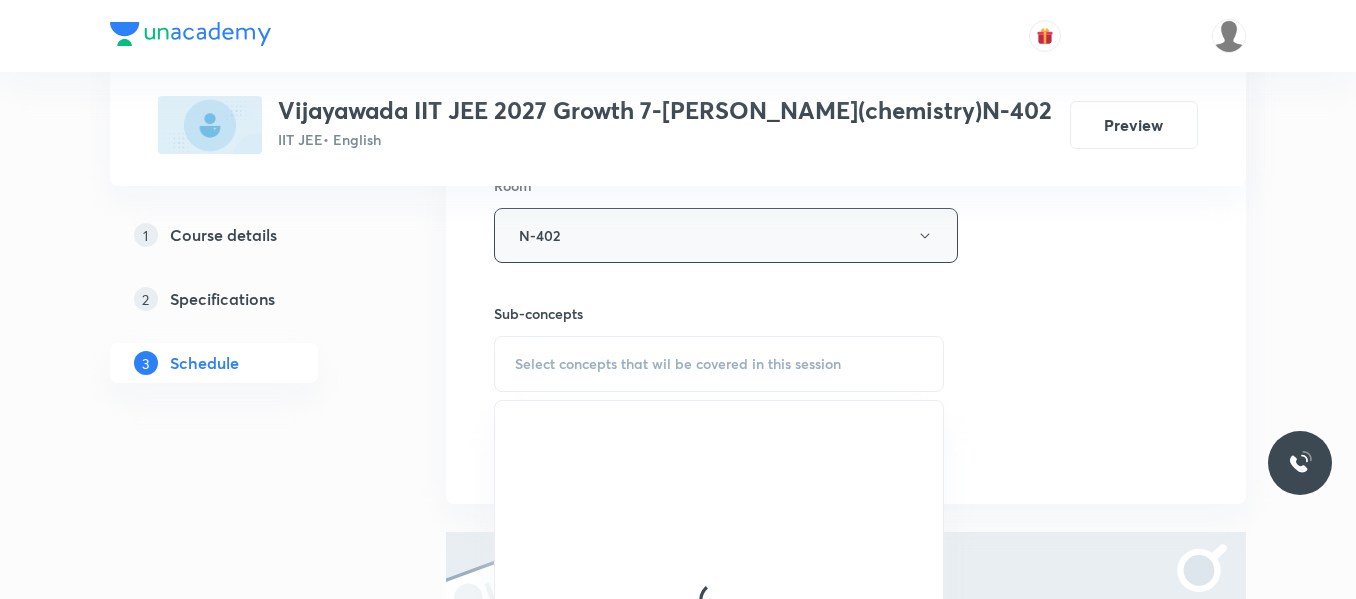 scroll, scrollTop: 900, scrollLeft: 0, axis: vertical 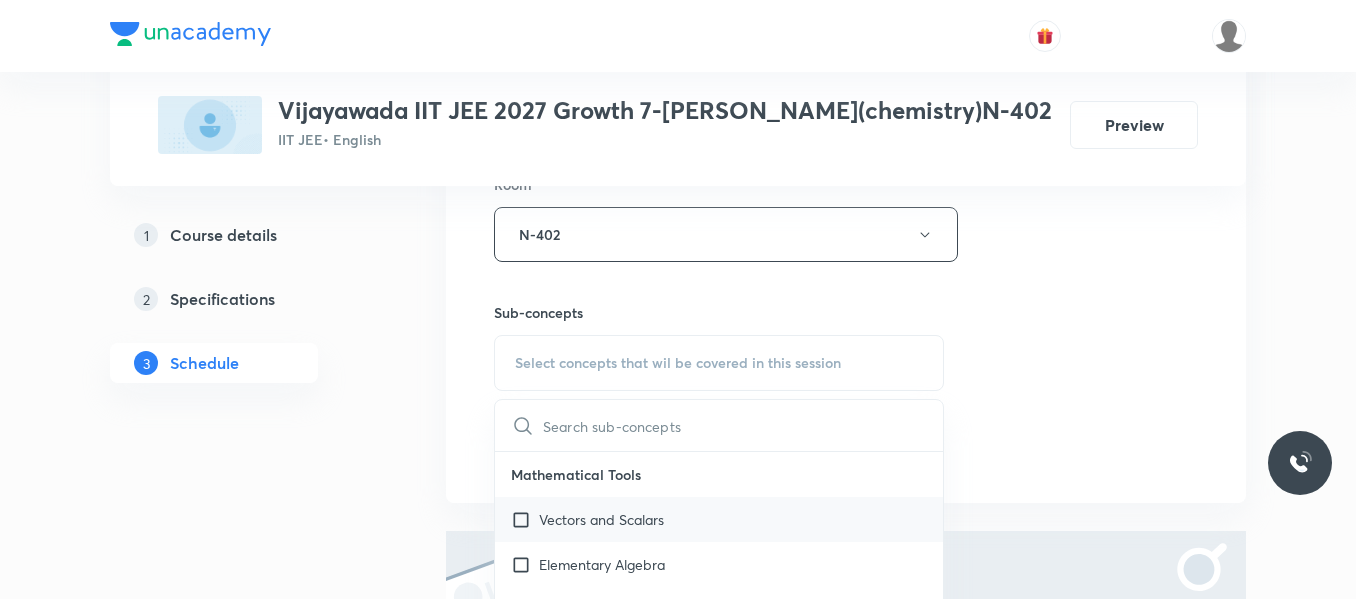 click on "Vectors and Scalars" at bounding box center [601, 519] 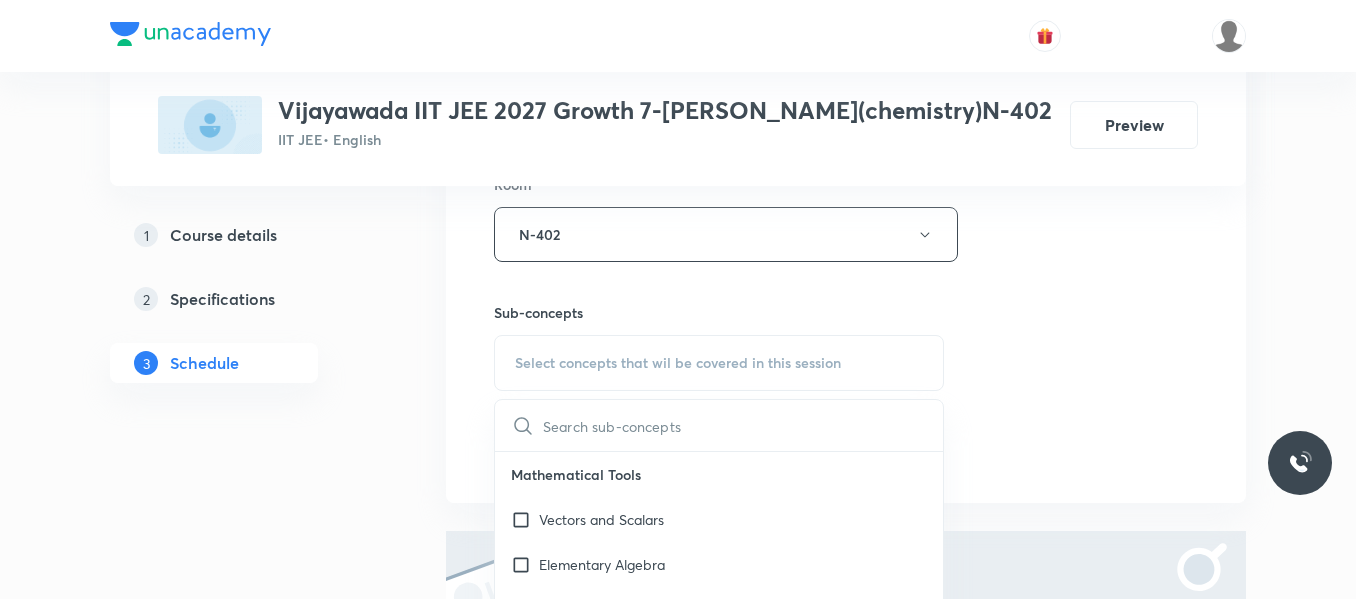 checkbox on "true" 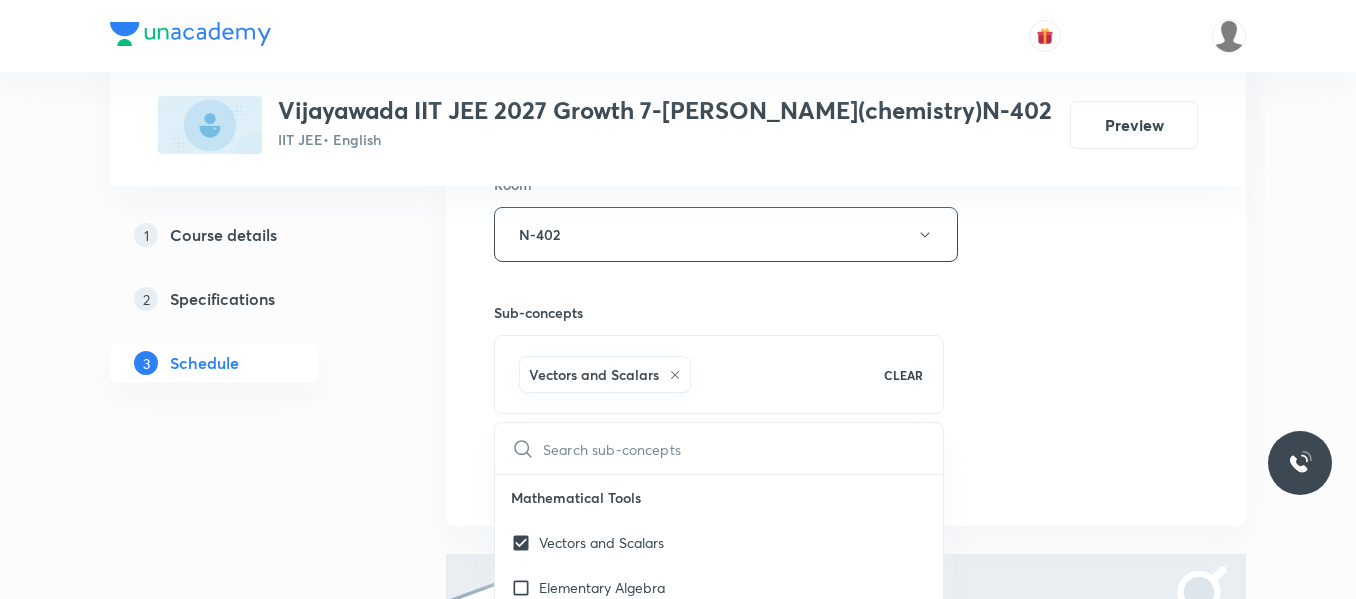 click on "Session  1 Live class Session title 26/99 classification of elements ​ Schedule for [DATE] 3:15 PM ​ Duration (in minutes) 105 ​   Session type Online Offline Room N-402 Sub-concepts Vectors and Scalars  CLEAR ​ Mathematical Tools Vectors and Scalars  Elementary Algebra Basic Trigonometry Addition of Vectors 2D and 3D Geometry Representation of Vector  Components of a Vector Functions Unit Vectors Differentiation Integration Rectangular Components of a Vector in Three Dimensions Position Vector Use of Differentiation & Integration in One Dimensional Motion Displacement Vector Derivatives of Equations of Motion by Calculus Vectors Product of Two Vectors Differentiation: Basic Formula and Rule Definite Integration and Area Under The Curve Maxima and Minima Chain Rule Cross Product Dot-Product Resolution of Vectors Subtraction of Vectors Addition of More than Two Vectors Units & Dimensions Physical quantity Dimensional Analysis Significant Figures Errors of Measurement Error Analysis Units Impulse" at bounding box center (846, 13) 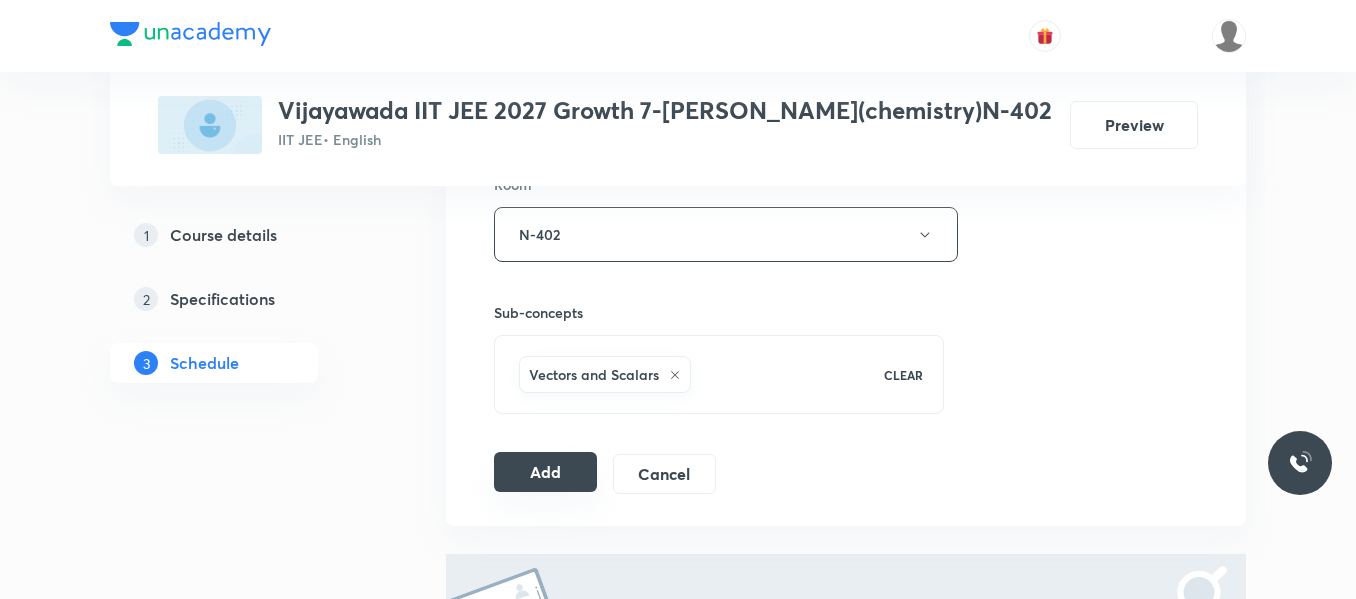 click on "Add" at bounding box center (545, 472) 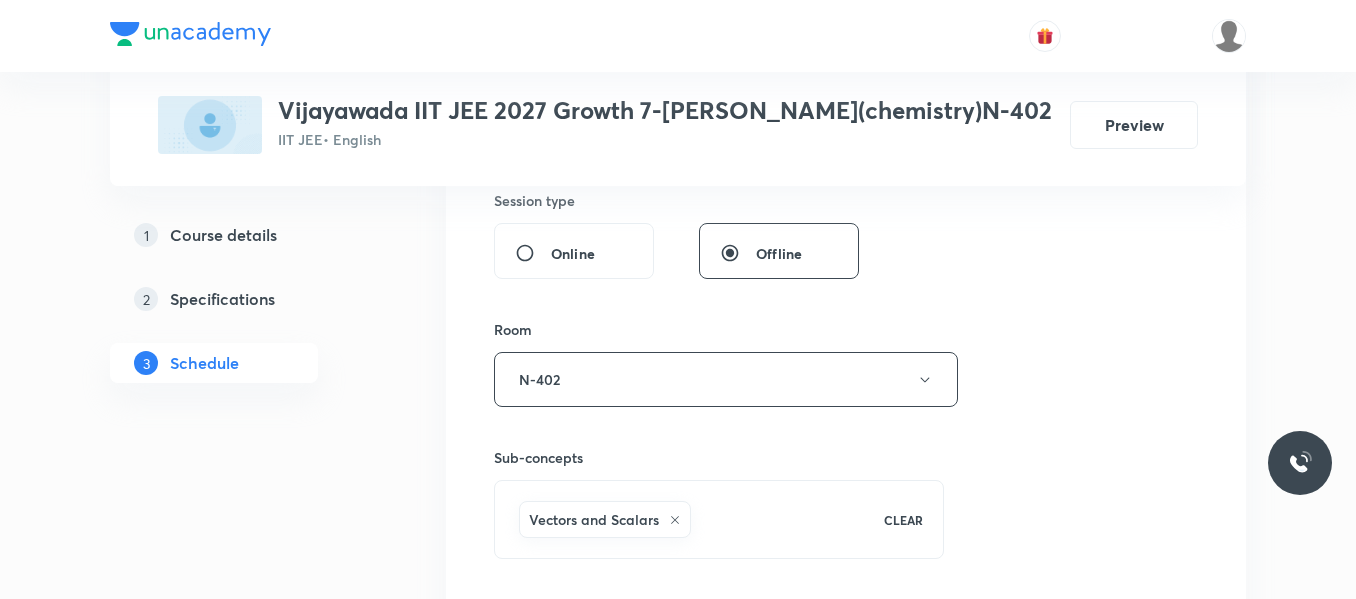scroll, scrollTop: 800, scrollLeft: 0, axis: vertical 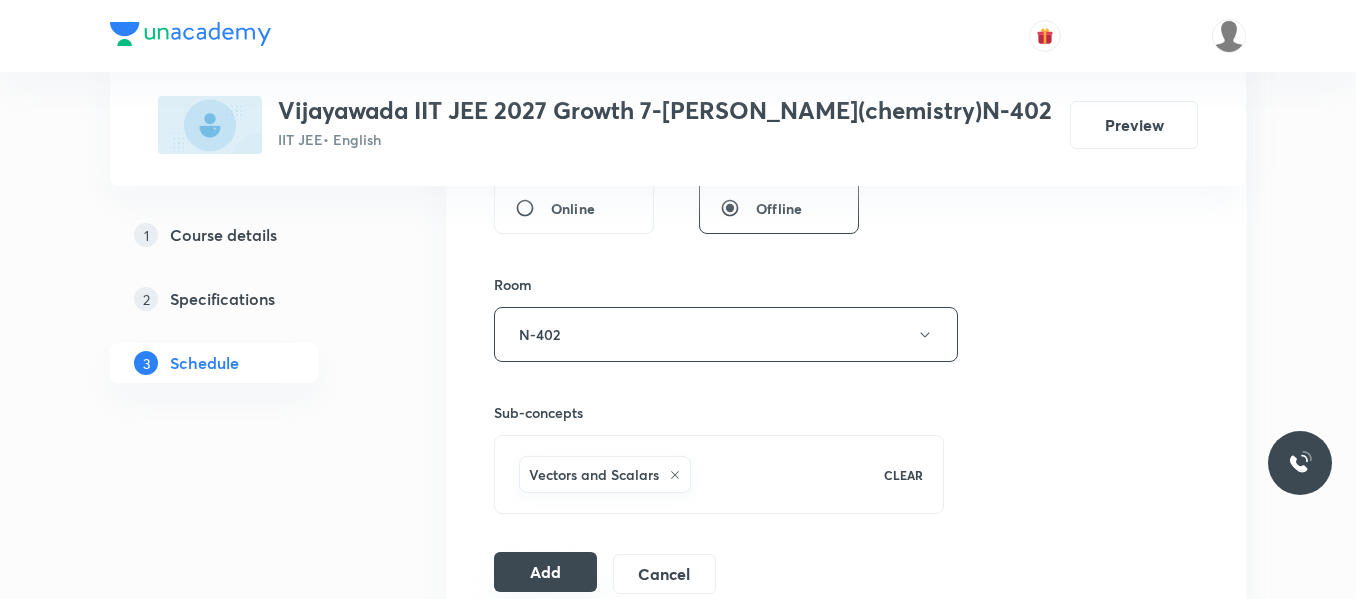 click on "Add" at bounding box center (545, 572) 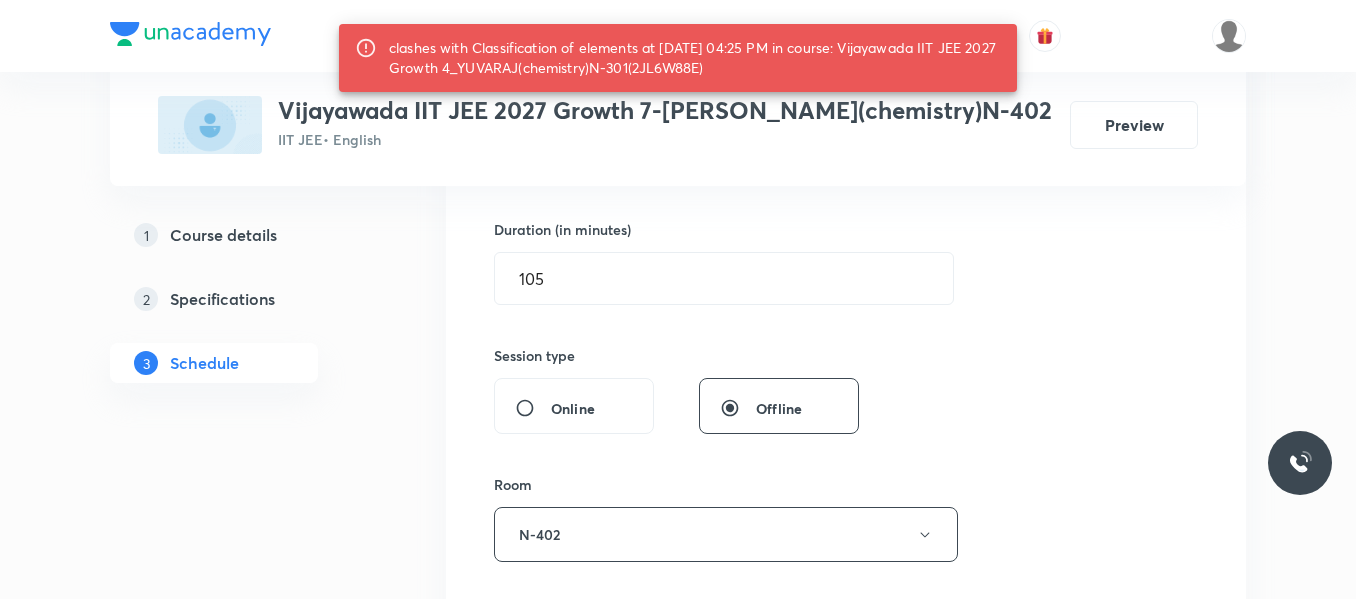 scroll, scrollTop: 500, scrollLeft: 0, axis: vertical 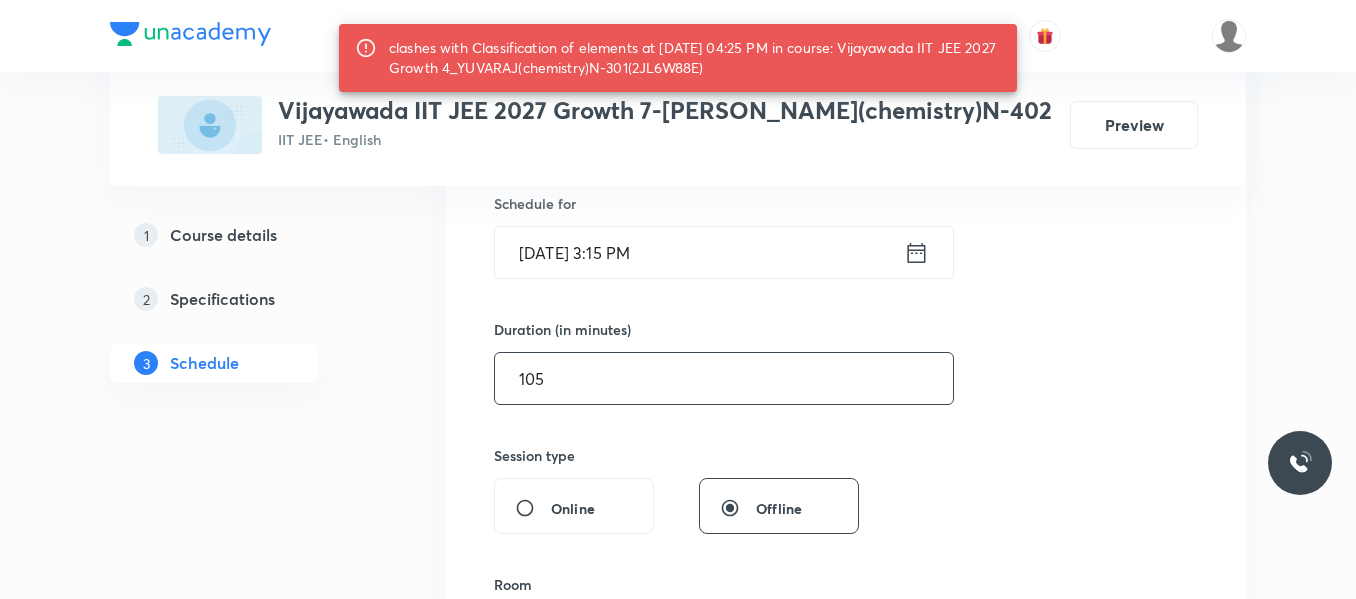 click on "105" at bounding box center (724, 378) 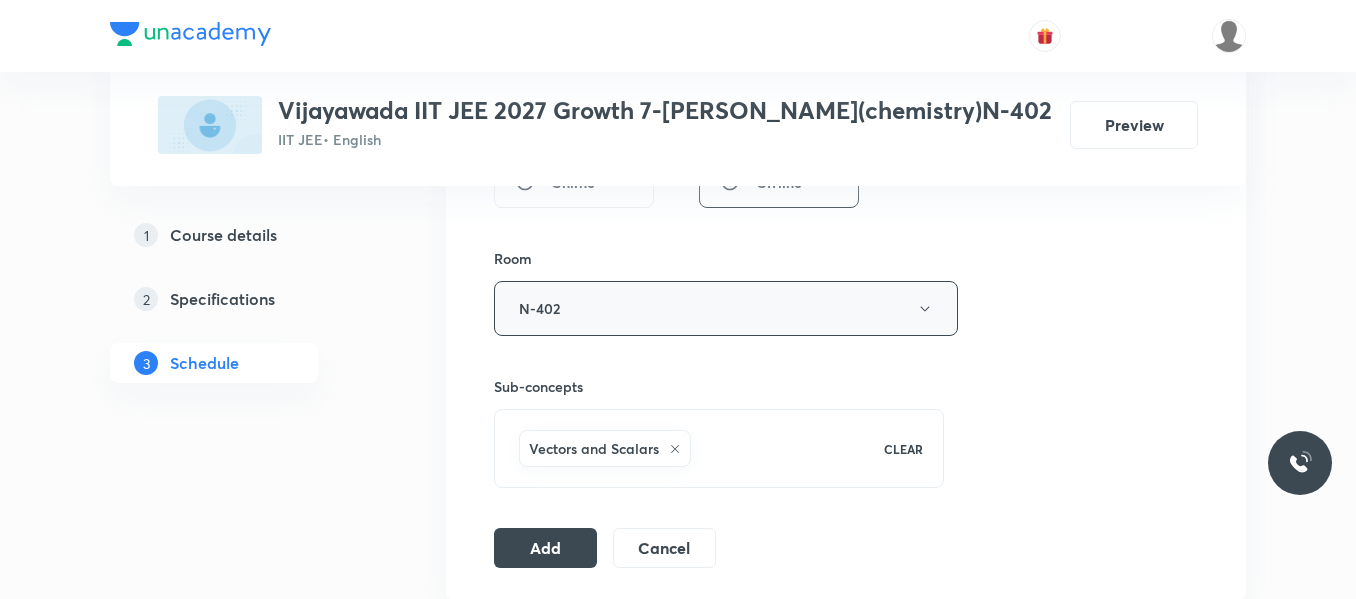 scroll, scrollTop: 900, scrollLeft: 0, axis: vertical 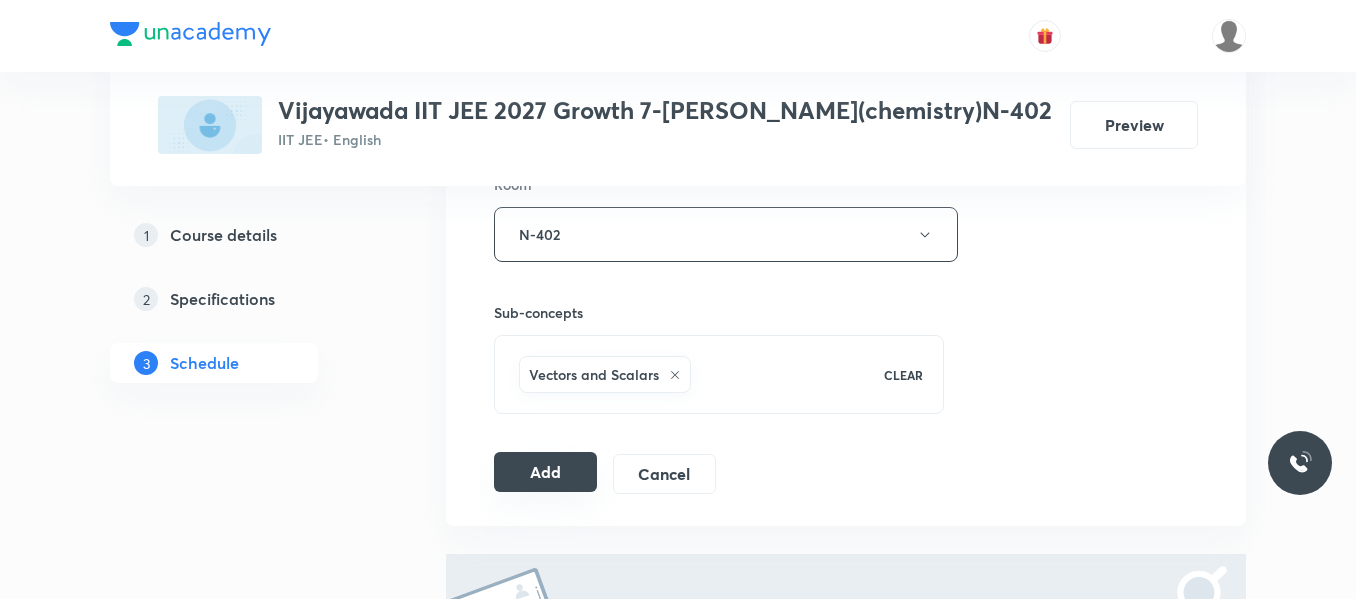 click on "Add" at bounding box center [545, 472] 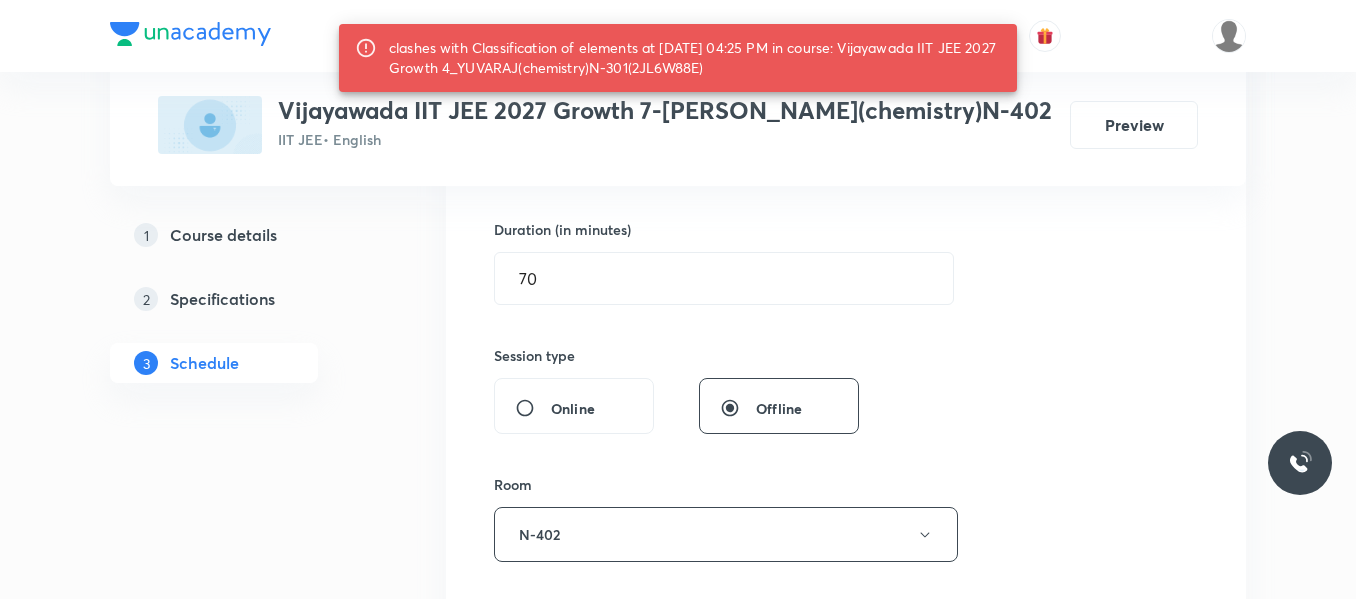 scroll, scrollTop: 500, scrollLeft: 0, axis: vertical 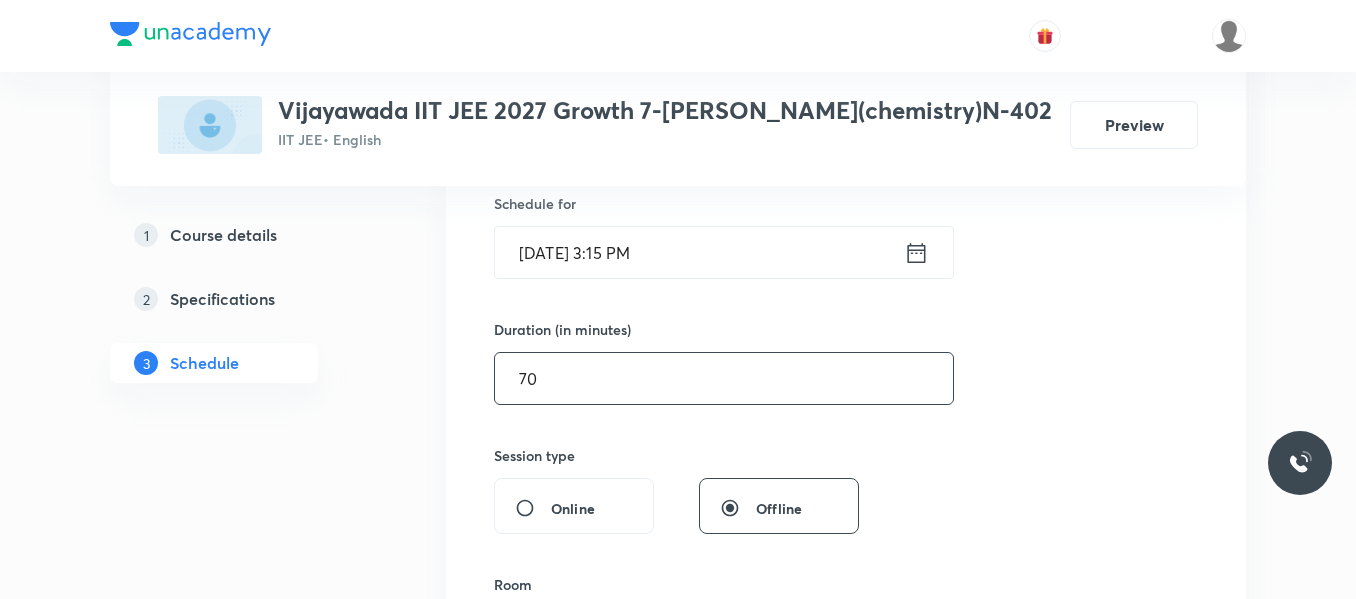 click on "70" at bounding box center (724, 378) 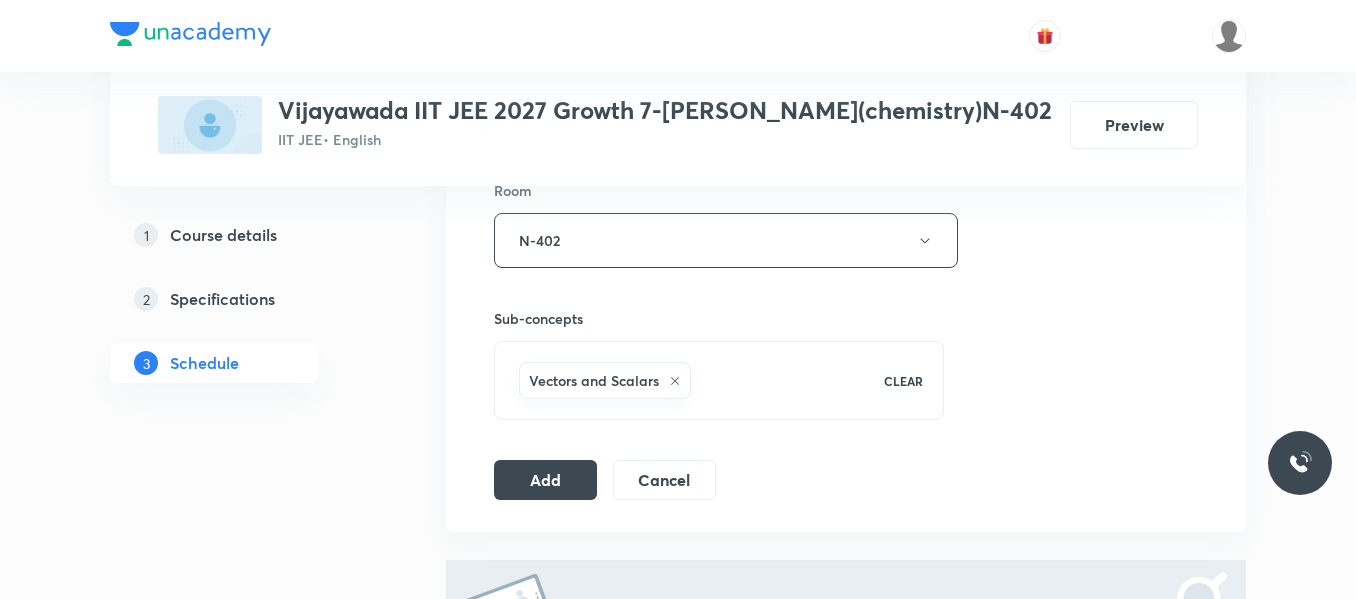 scroll, scrollTop: 900, scrollLeft: 0, axis: vertical 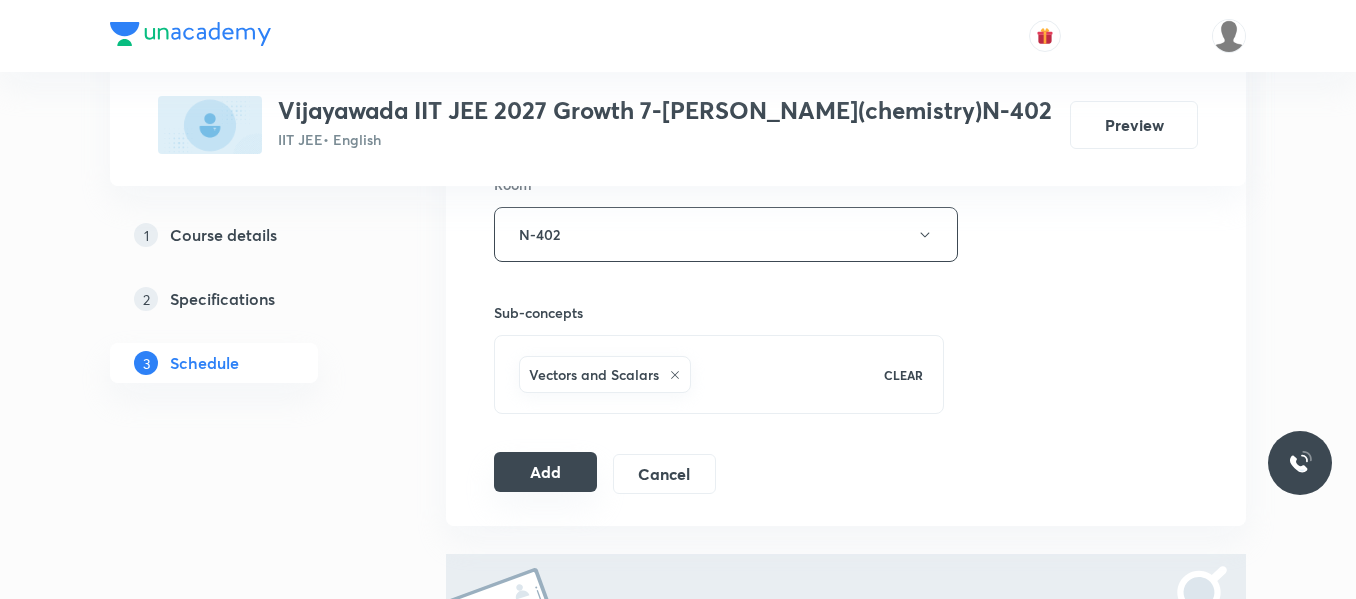 type on "65" 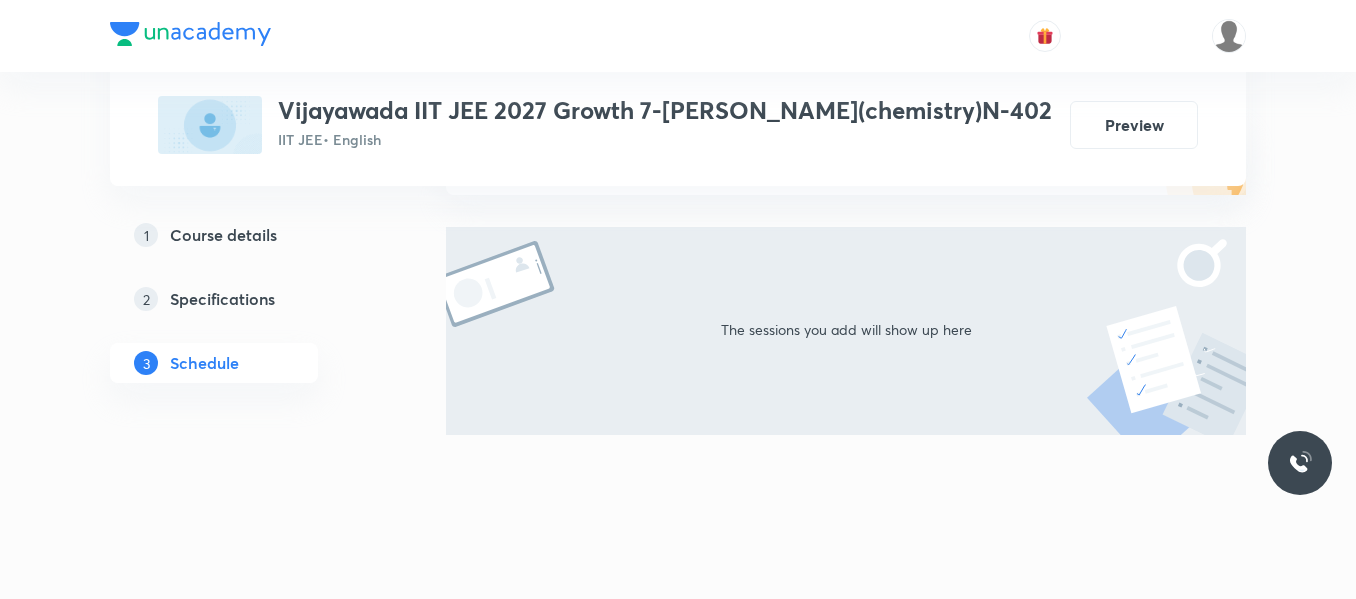 scroll, scrollTop: 265, scrollLeft: 0, axis: vertical 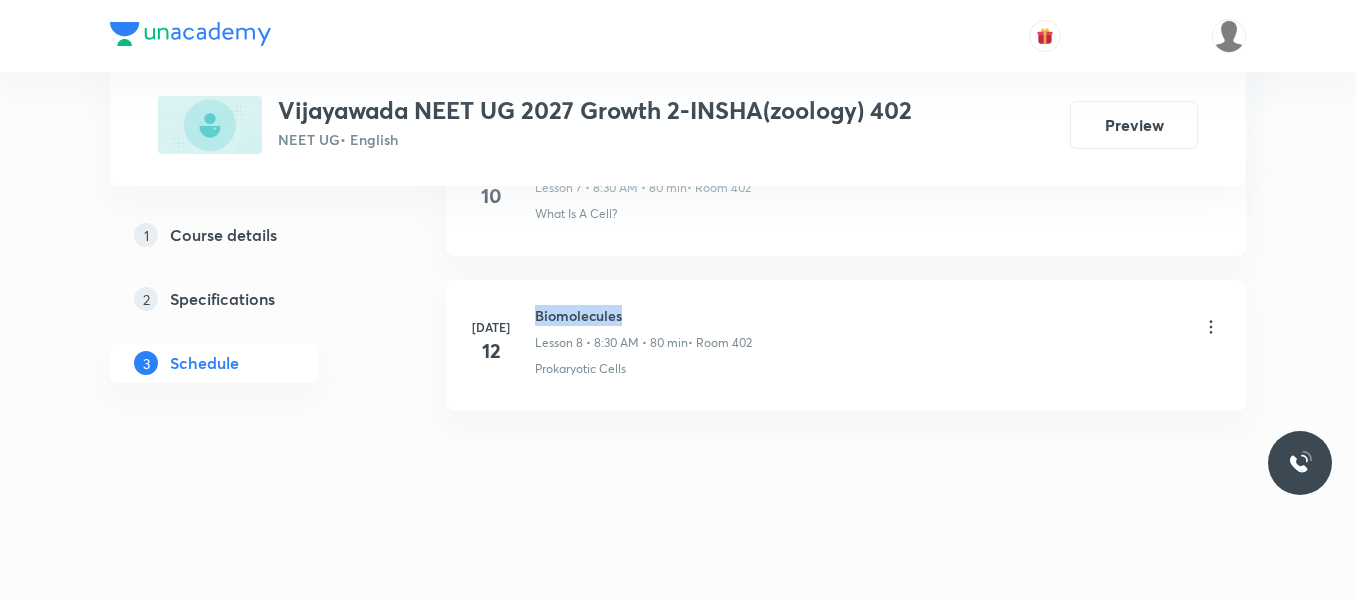 drag, startPoint x: 533, startPoint y: 314, endPoint x: 665, endPoint y: 316, distance: 132.01515 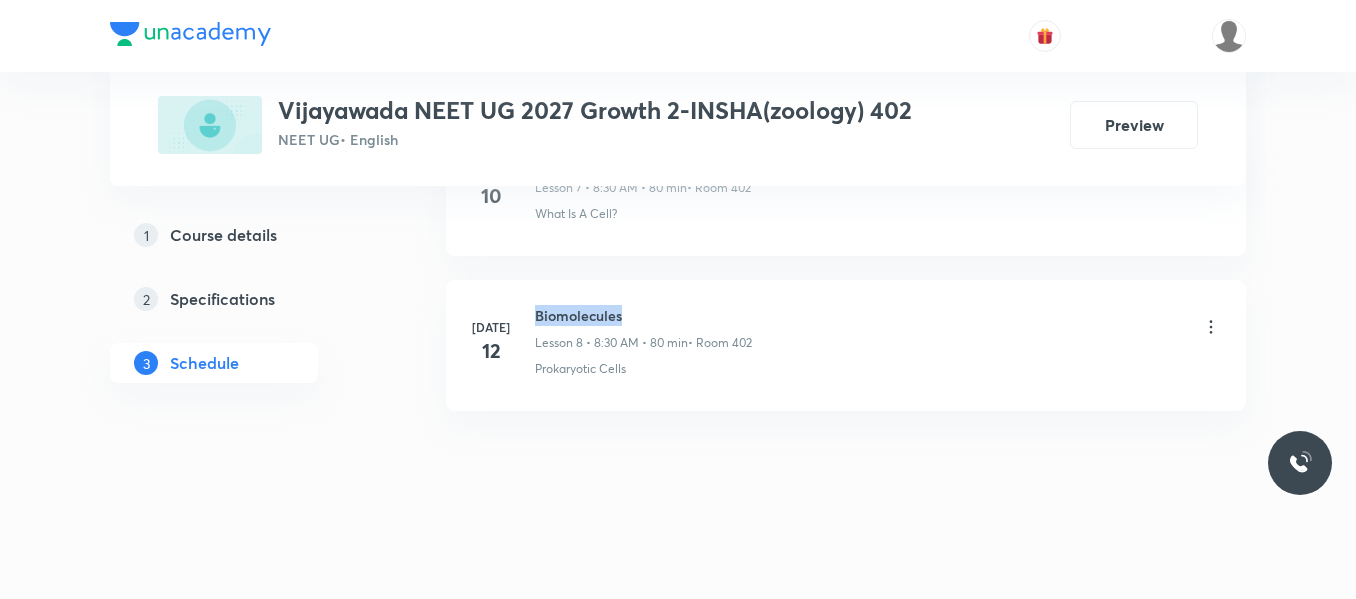copy on "Biomolecules" 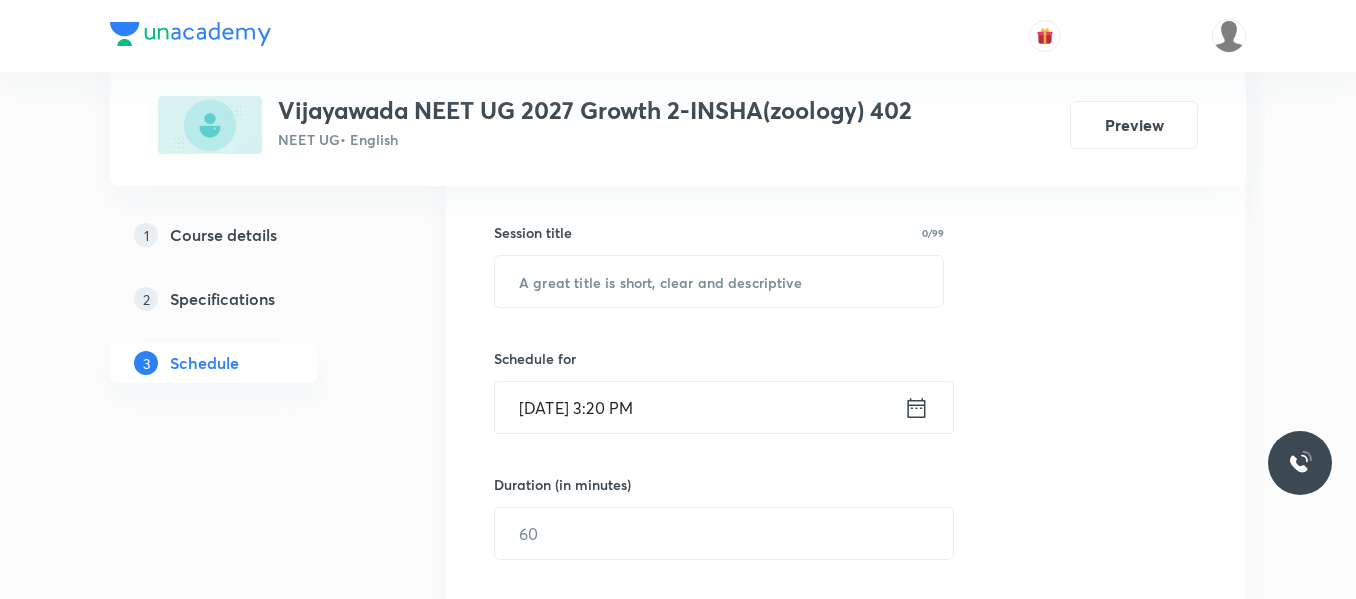 scroll, scrollTop: 344, scrollLeft: 0, axis: vertical 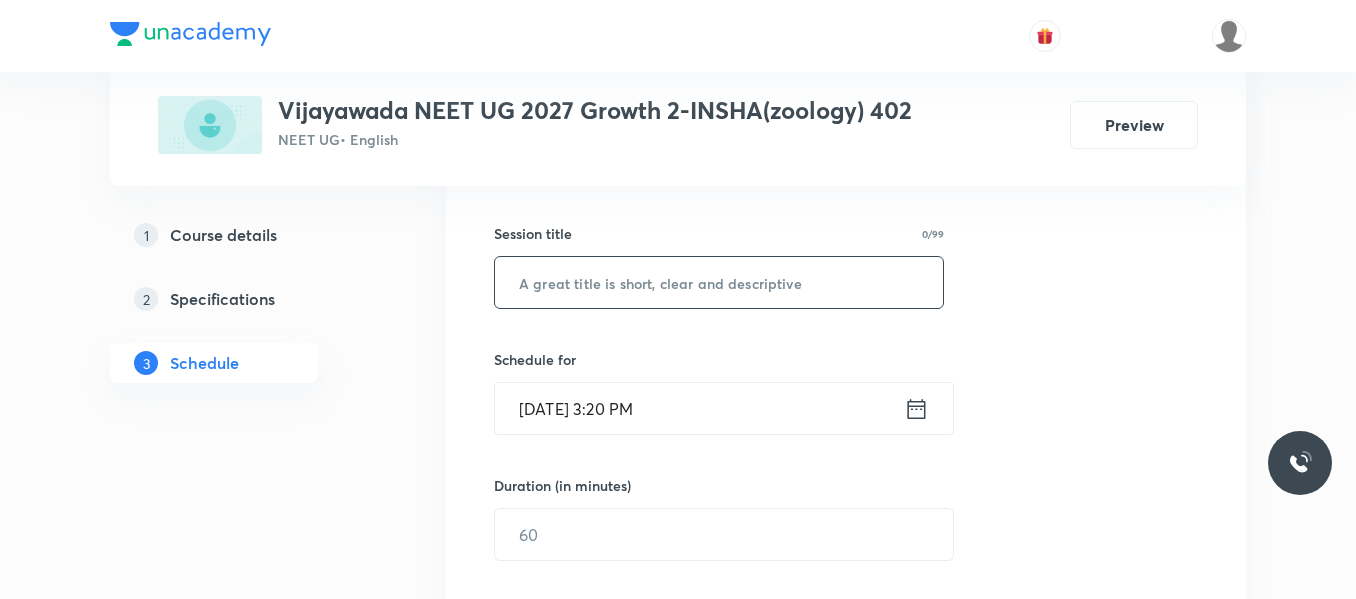 click at bounding box center [719, 282] 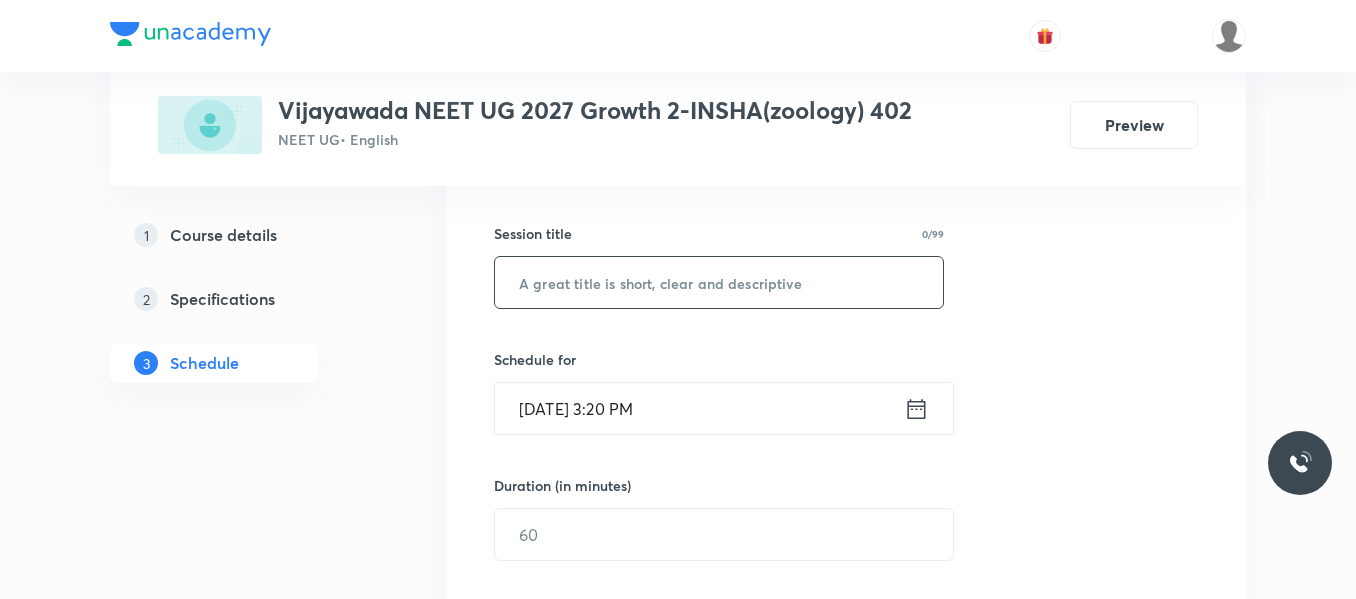 paste on "Biomolecules" 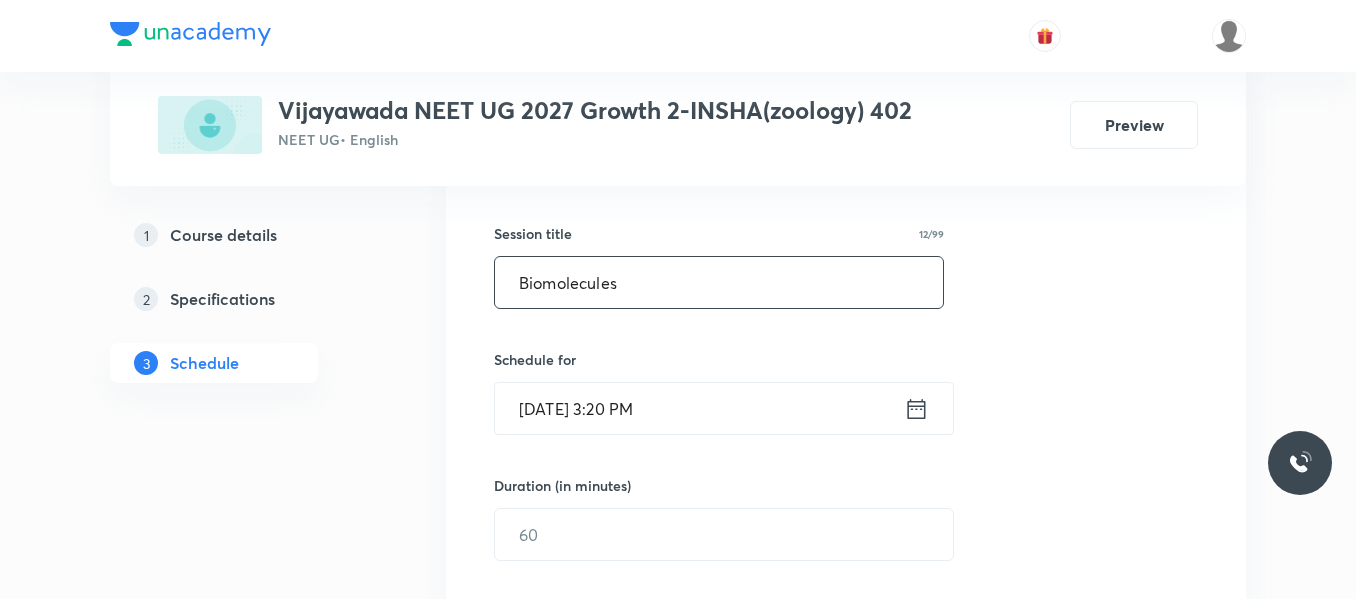 type on "Biomolecules" 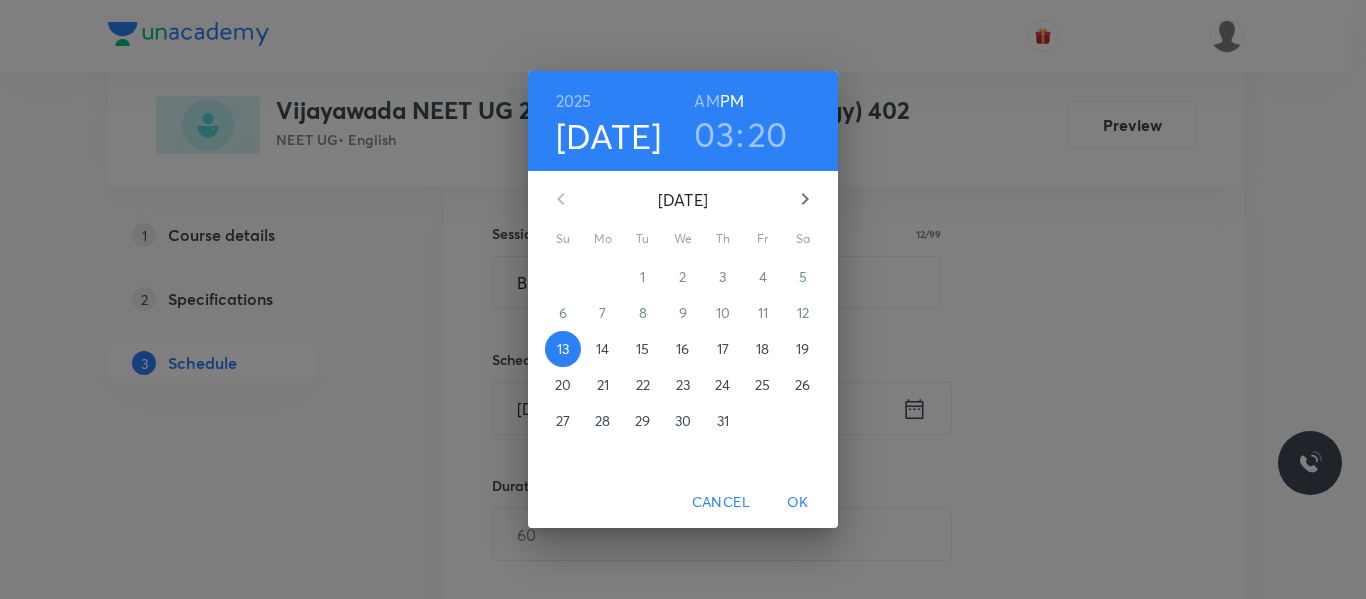 click on "14" at bounding box center [602, 349] 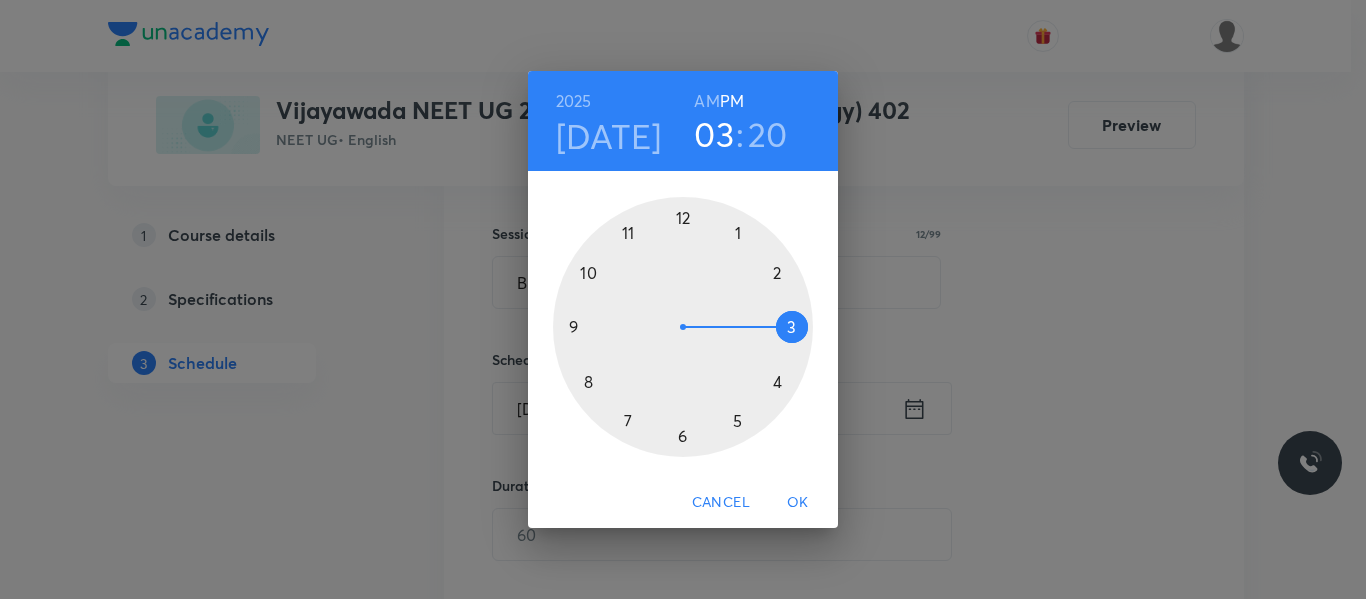 click at bounding box center [683, 327] 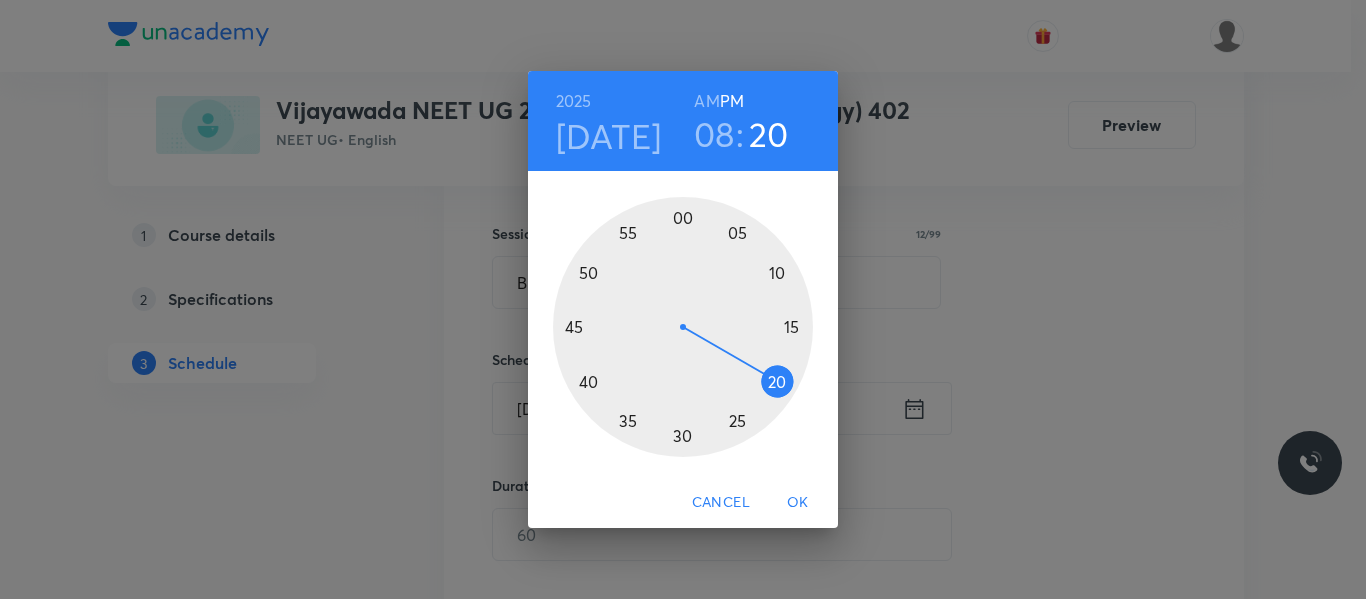 click on "AM" at bounding box center (706, 101) 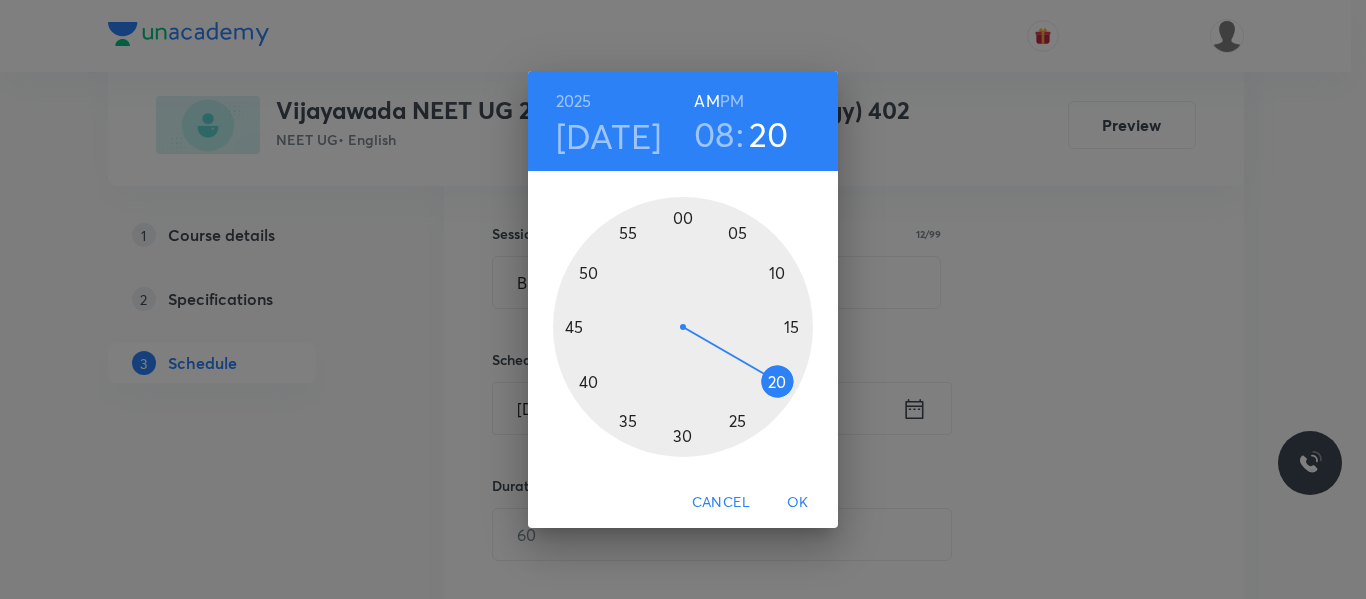 click at bounding box center [683, 327] 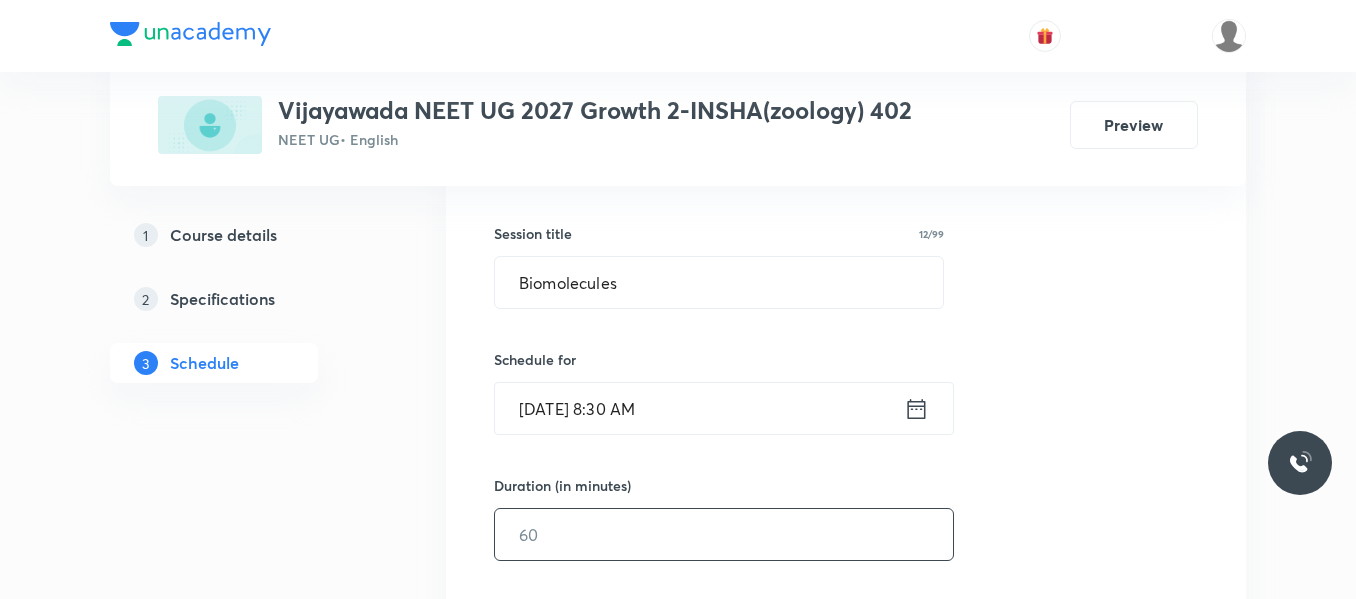 click at bounding box center (724, 534) 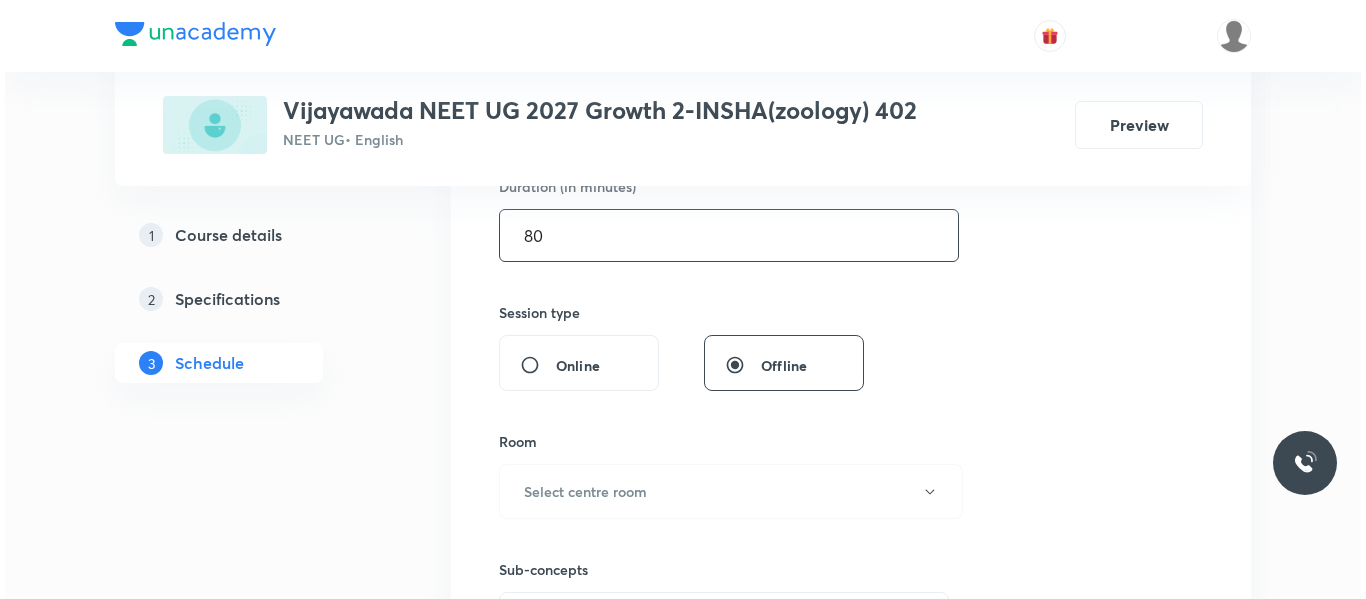 scroll, scrollTop: 644, scrollLeft: 0, axis: vertical 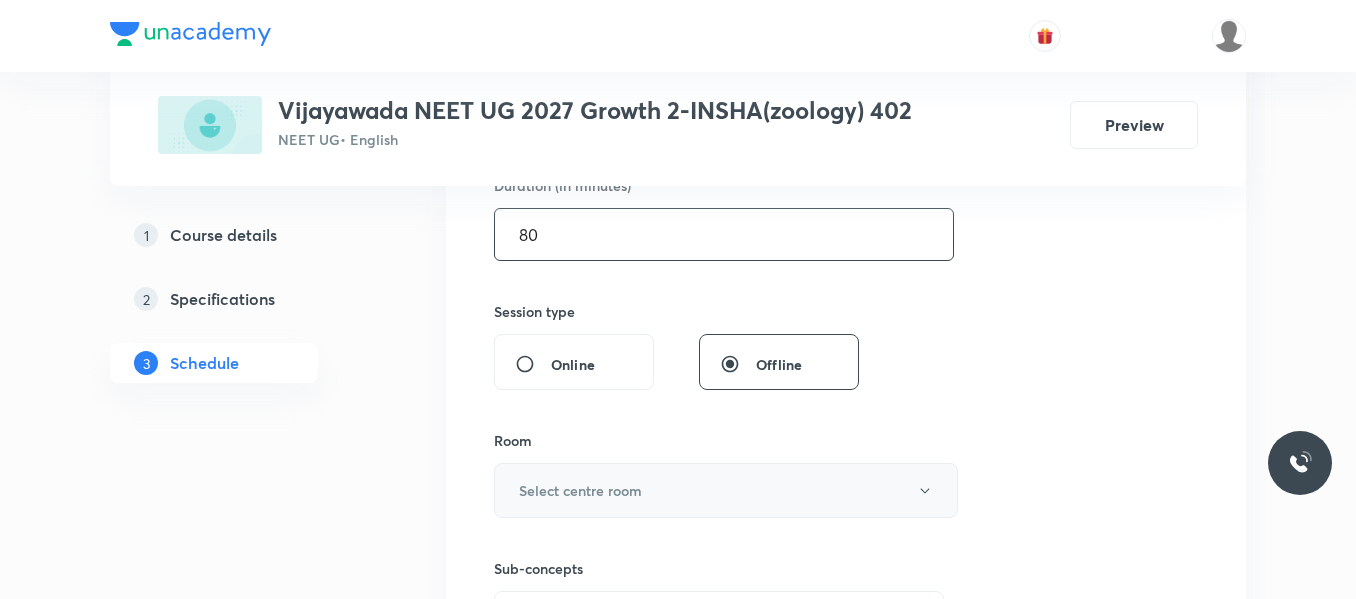 type on "80" 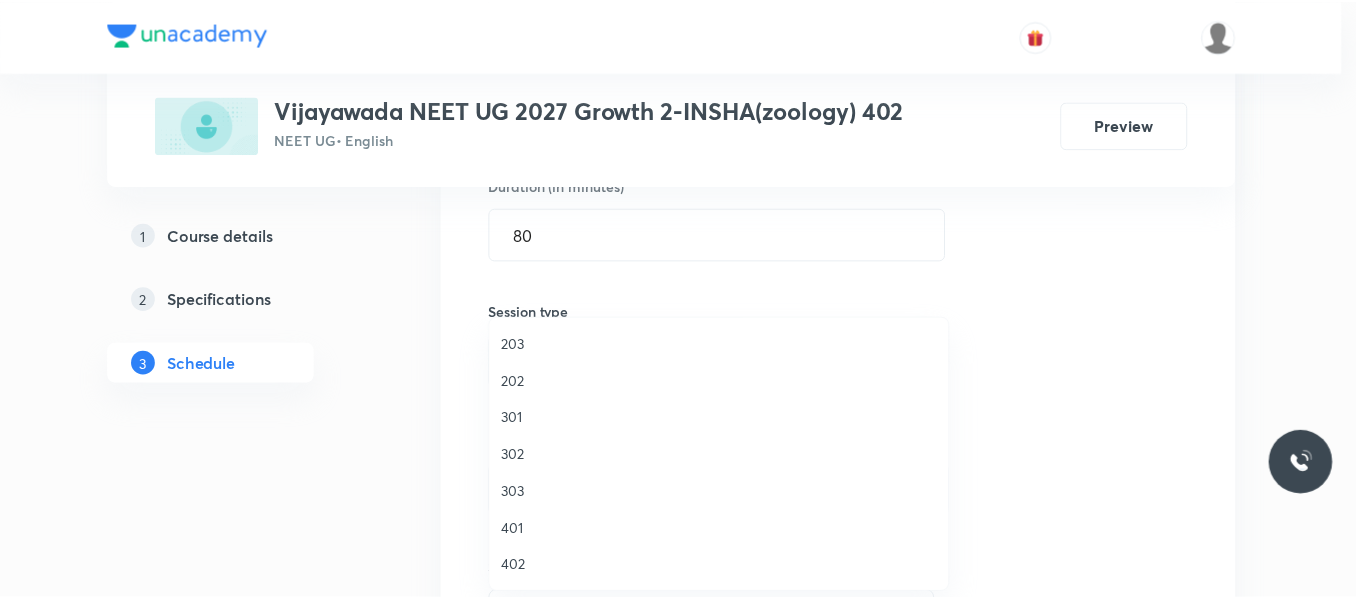 scroll, scrollTop: 200, scrollLeft: 0, axis: vertical 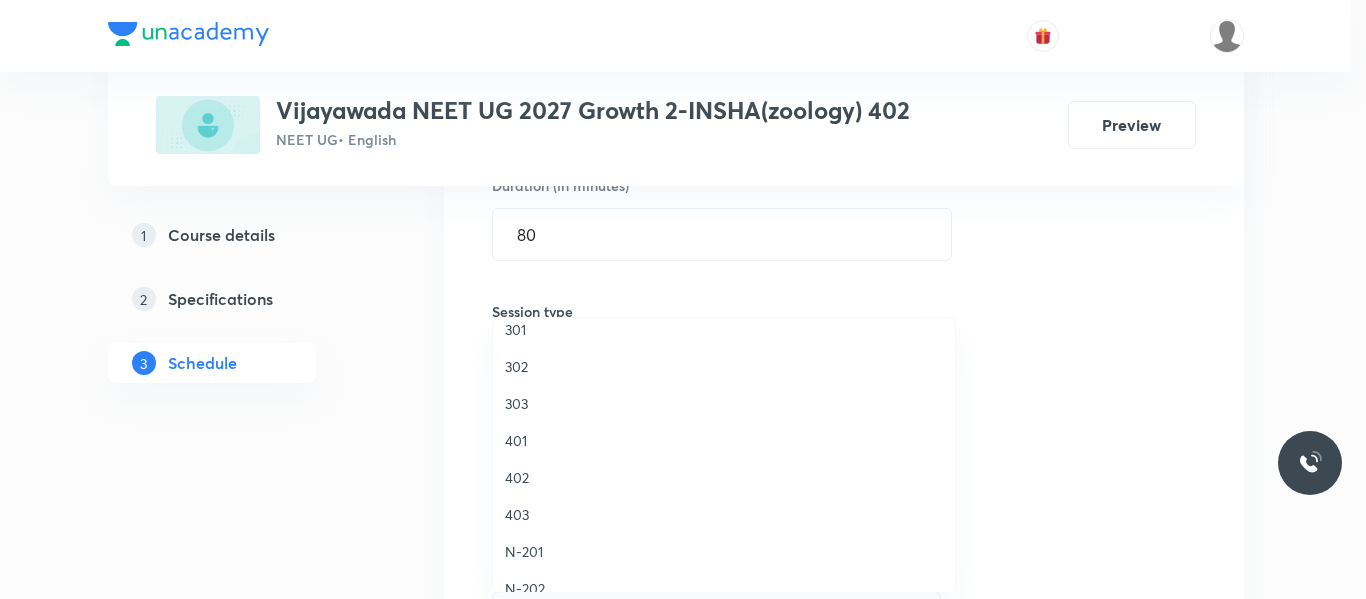 click on "402" at bounding box center [724, 477] 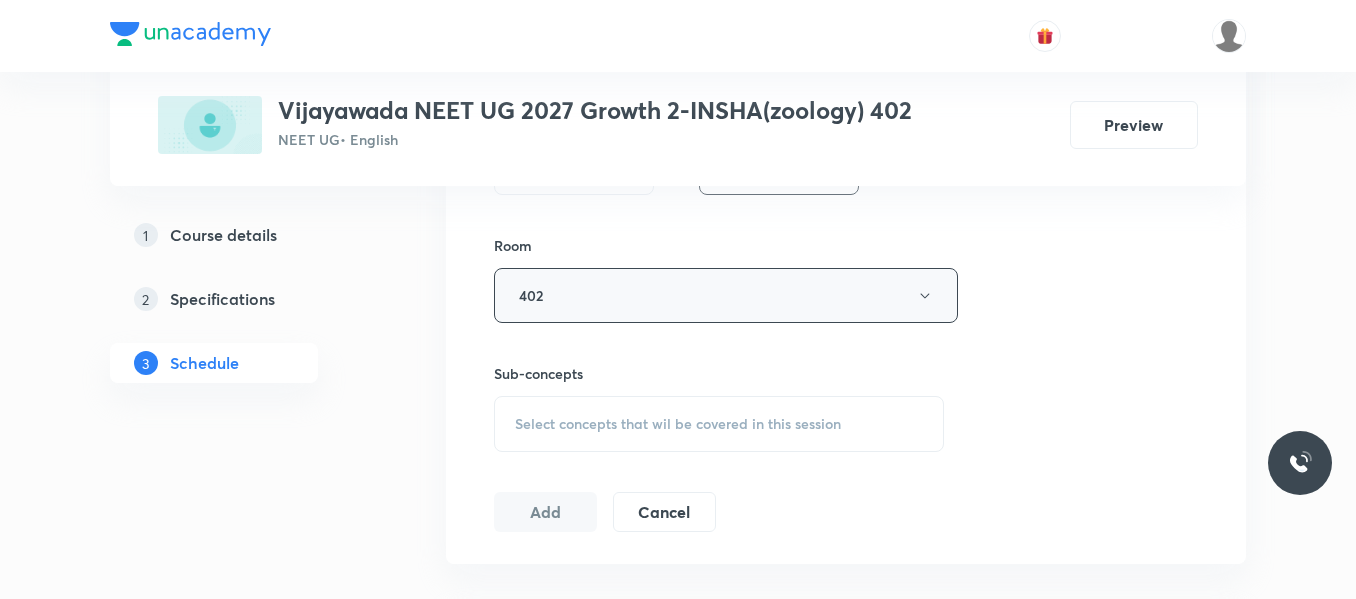 scroll, scrollTop: 844, scrollLeft: 0, axis: vertical 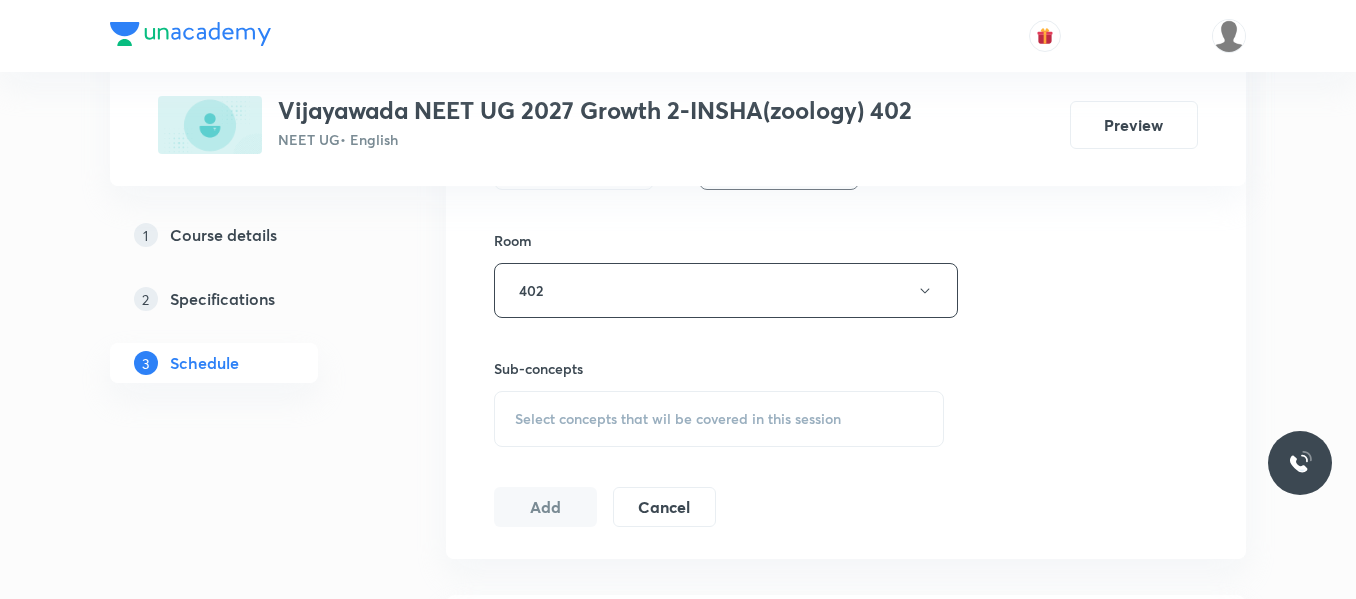click on "Select concepts that wil be covered in this session" at bounding box center [719, 419] 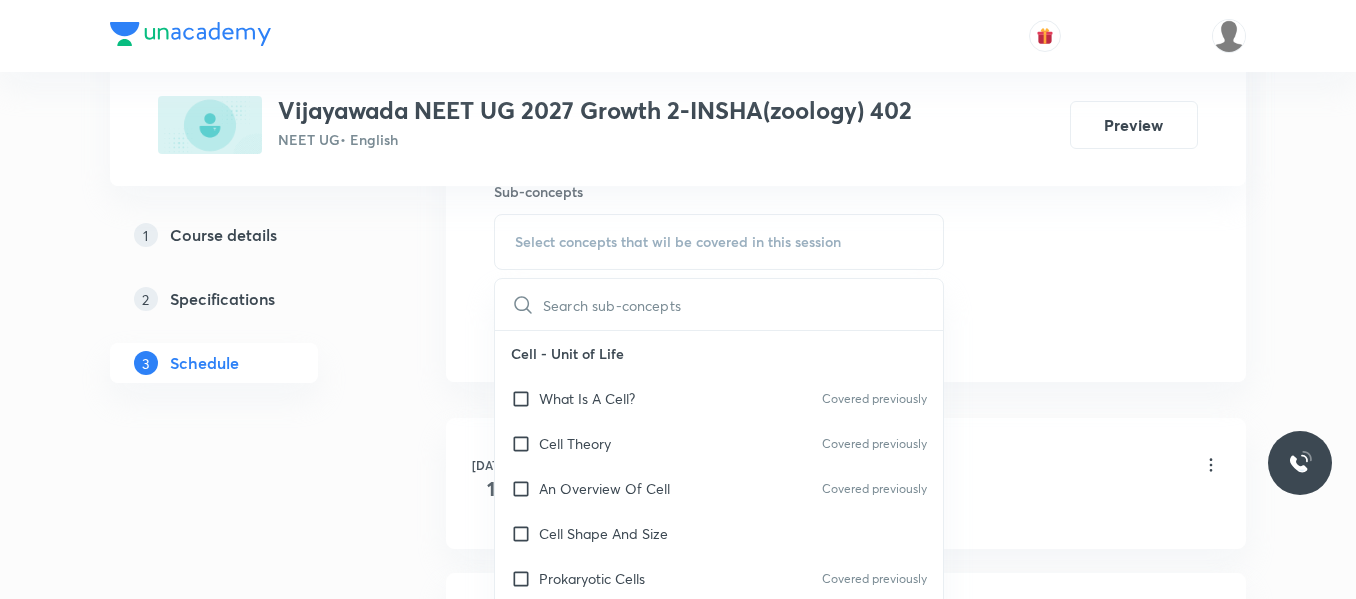 scroll, scrollTop: 1044, scrollLeft: 0, axis: vertical 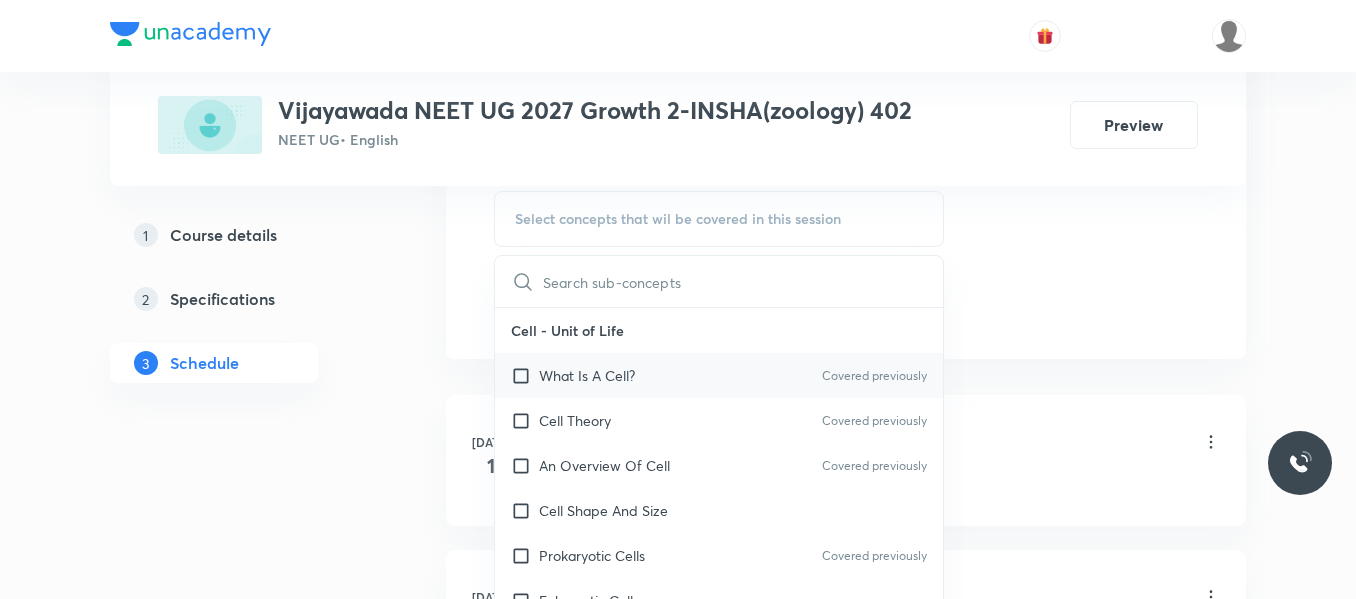 click on "What Is A Cell?" at bounding box center (587, 375) 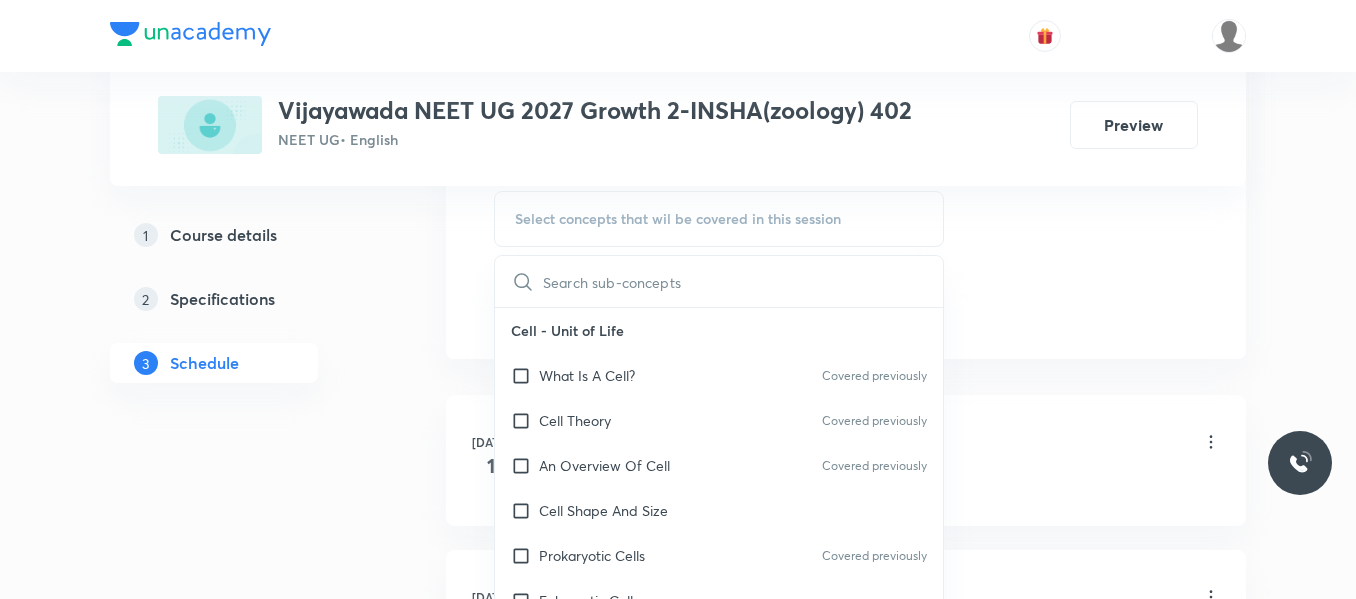checkbox on "true" 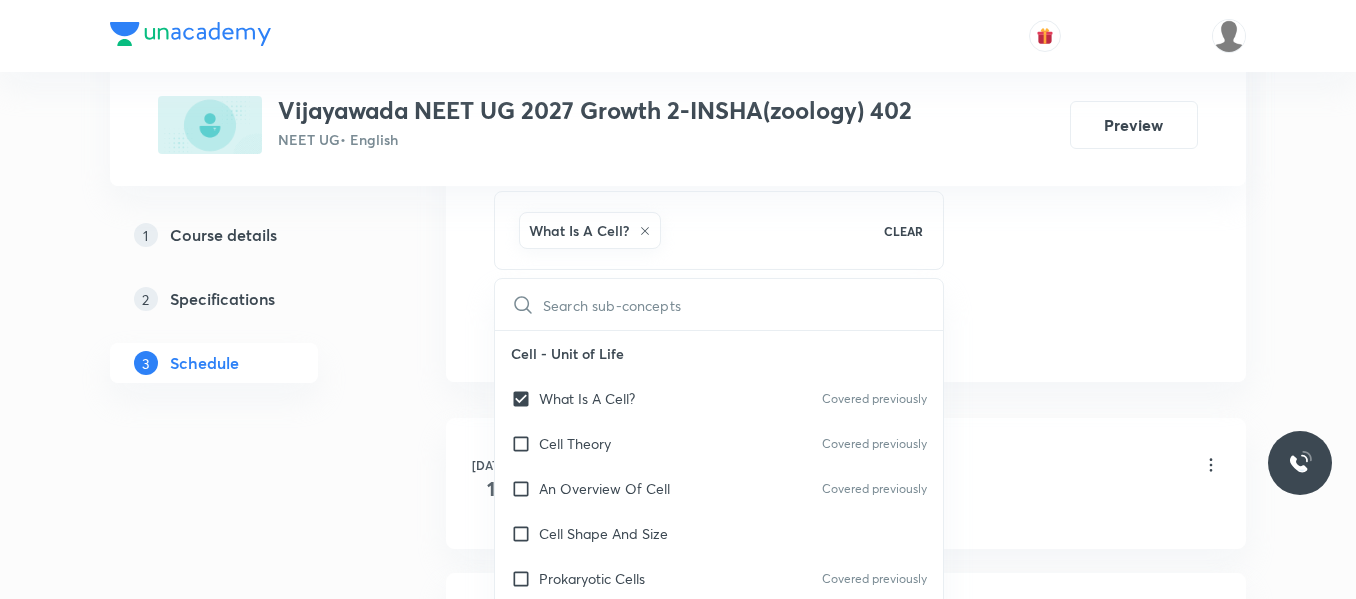 drag, startPoint x: 1055, startPoint y: 288, endPoint x: 761, endPoint y: 271, distance: 294.4911 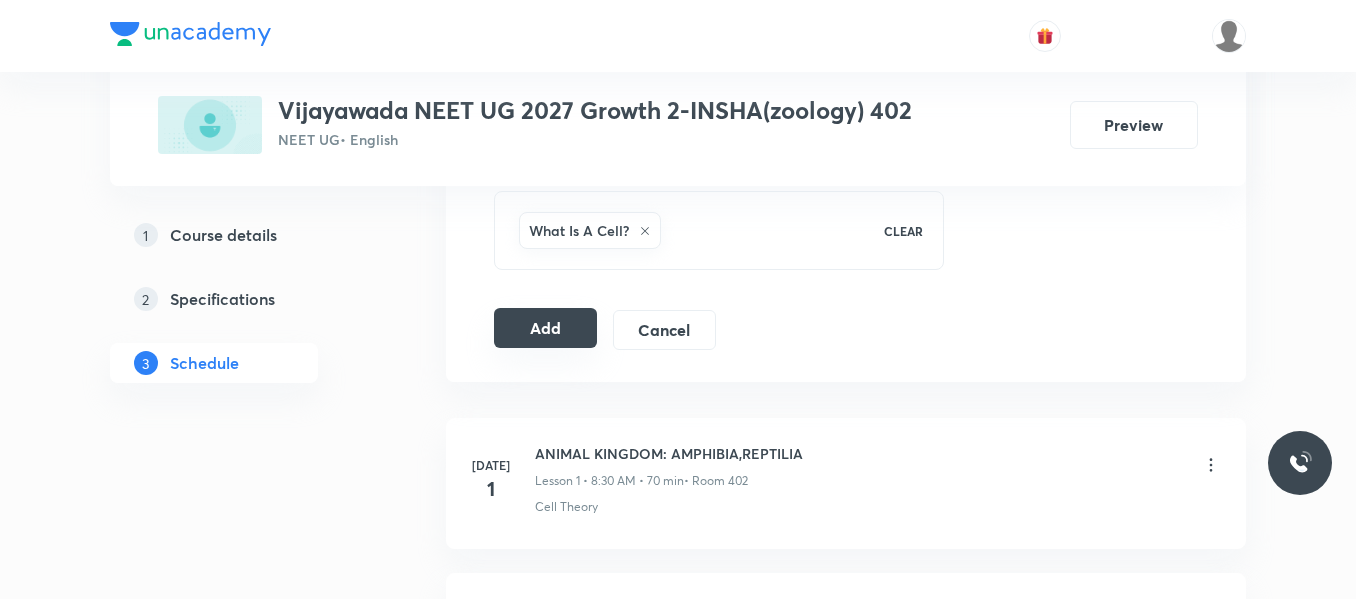 click on "Add" at bounding box center [545, 328] 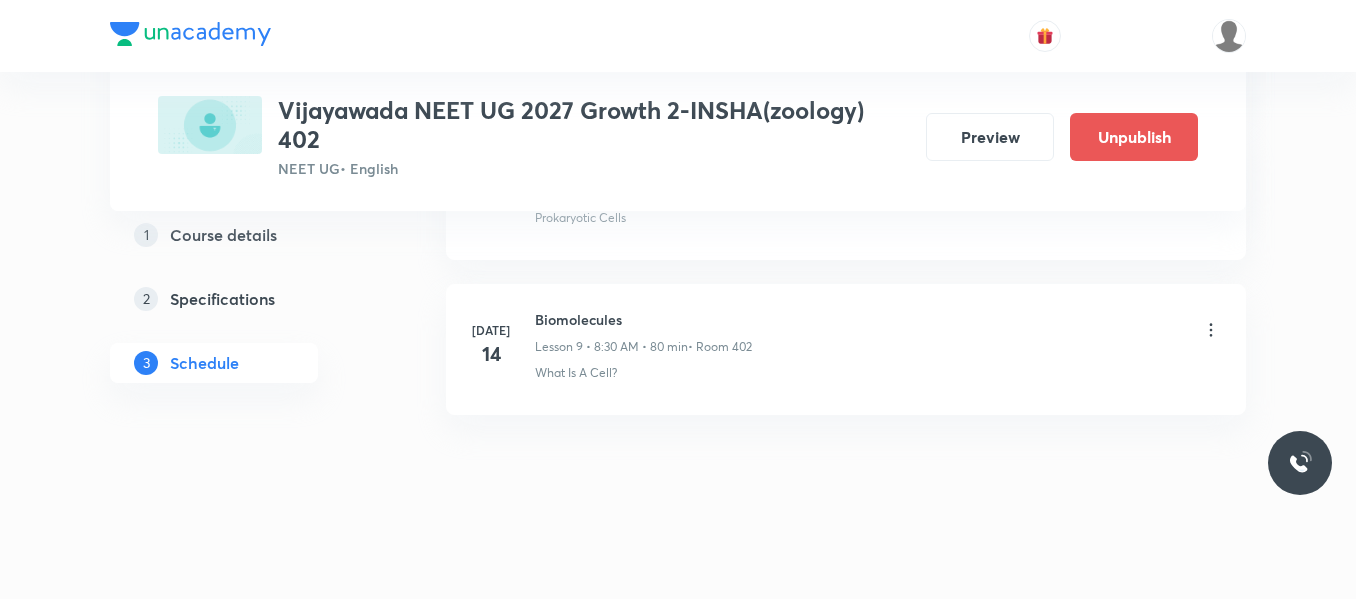 scroll, scrollTop: 1505, scrollLeft: 0, axis: vertical 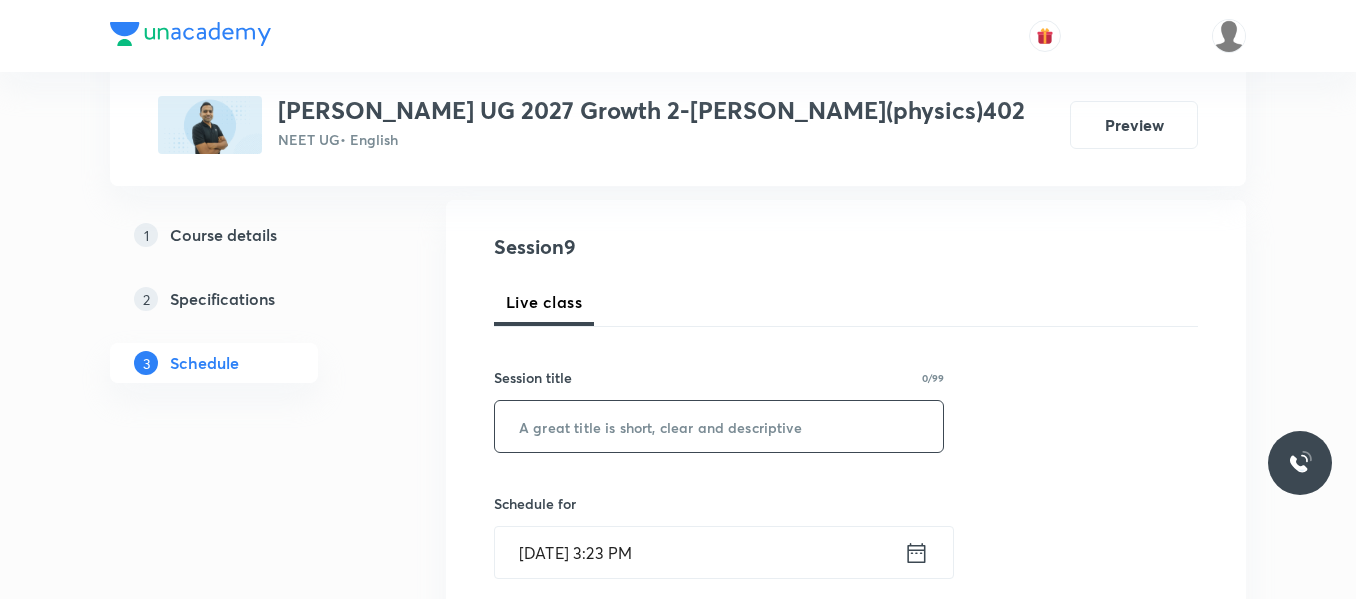 click at bounding box center [719, 426] 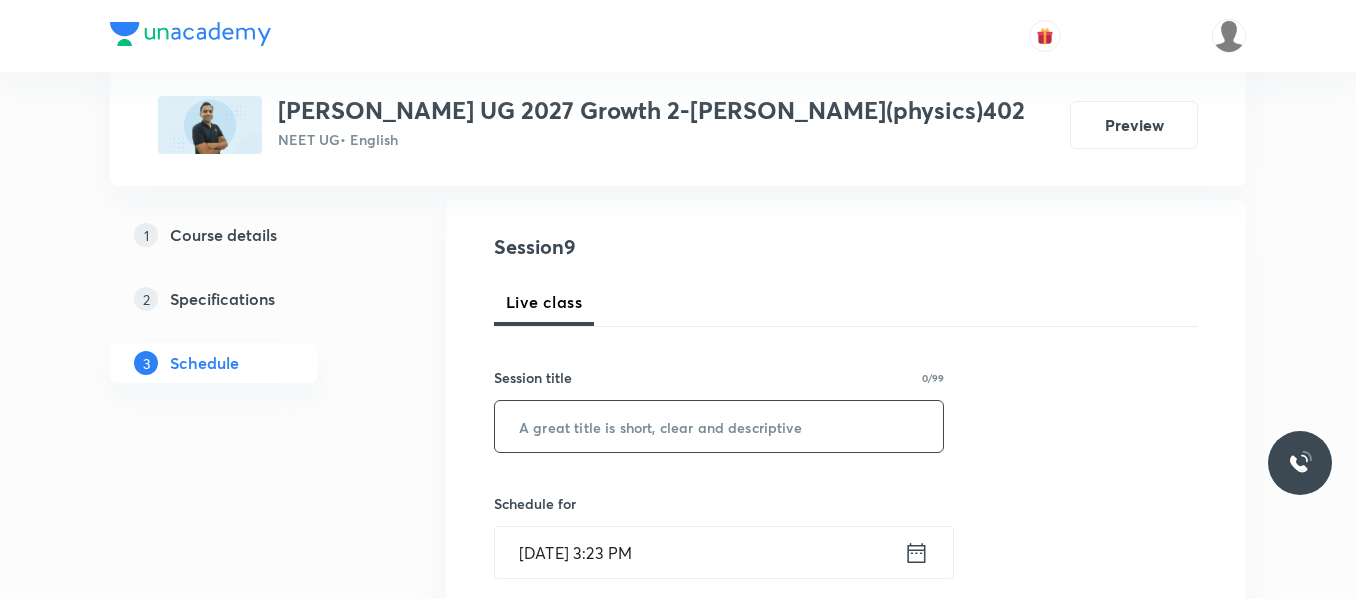 paste on "vectors" 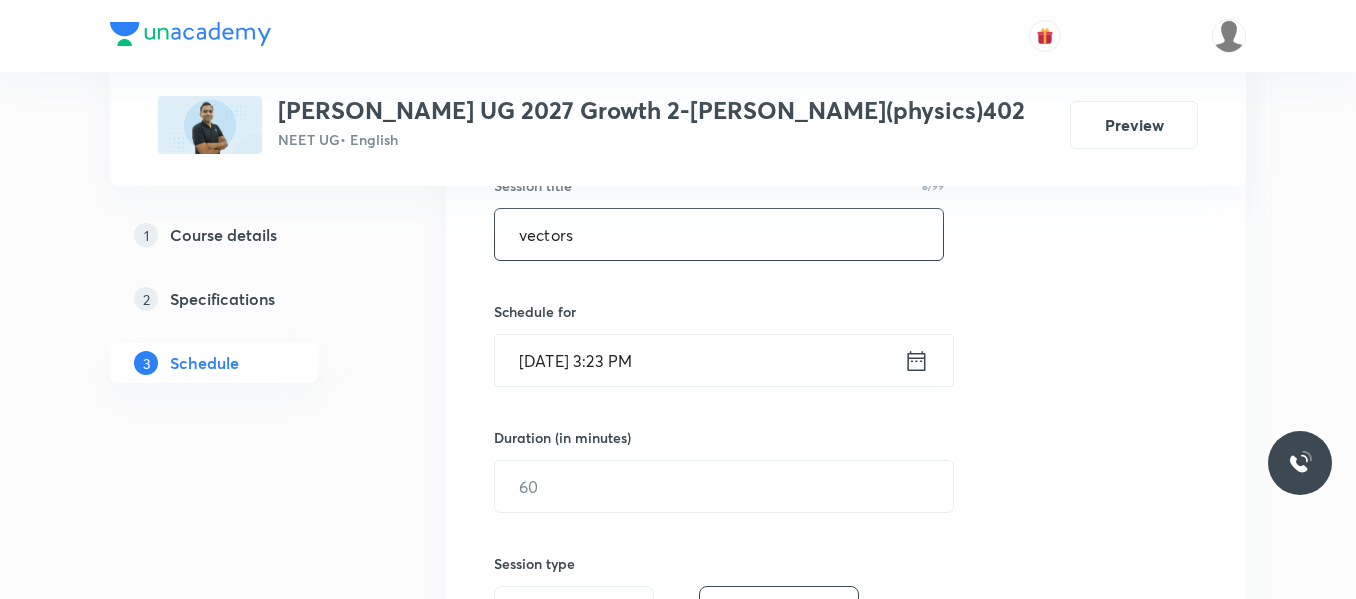scroll, scrollTop: 400, scrollLeft: 0, axis: vertical 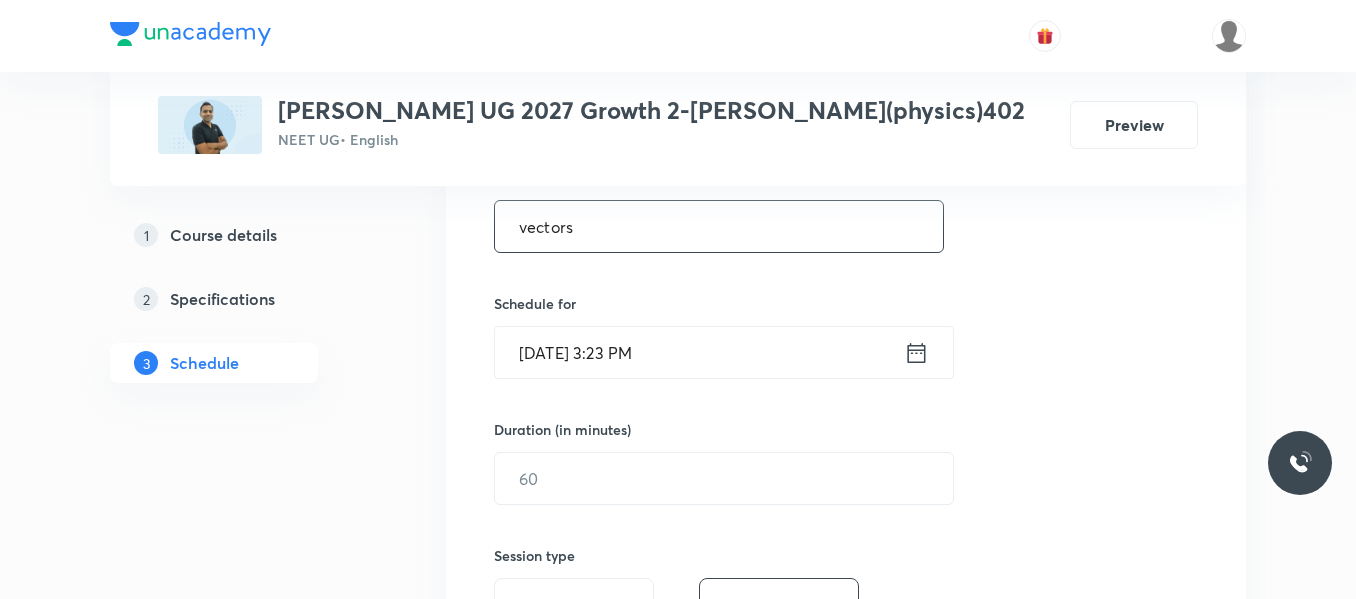 type on "vectors" 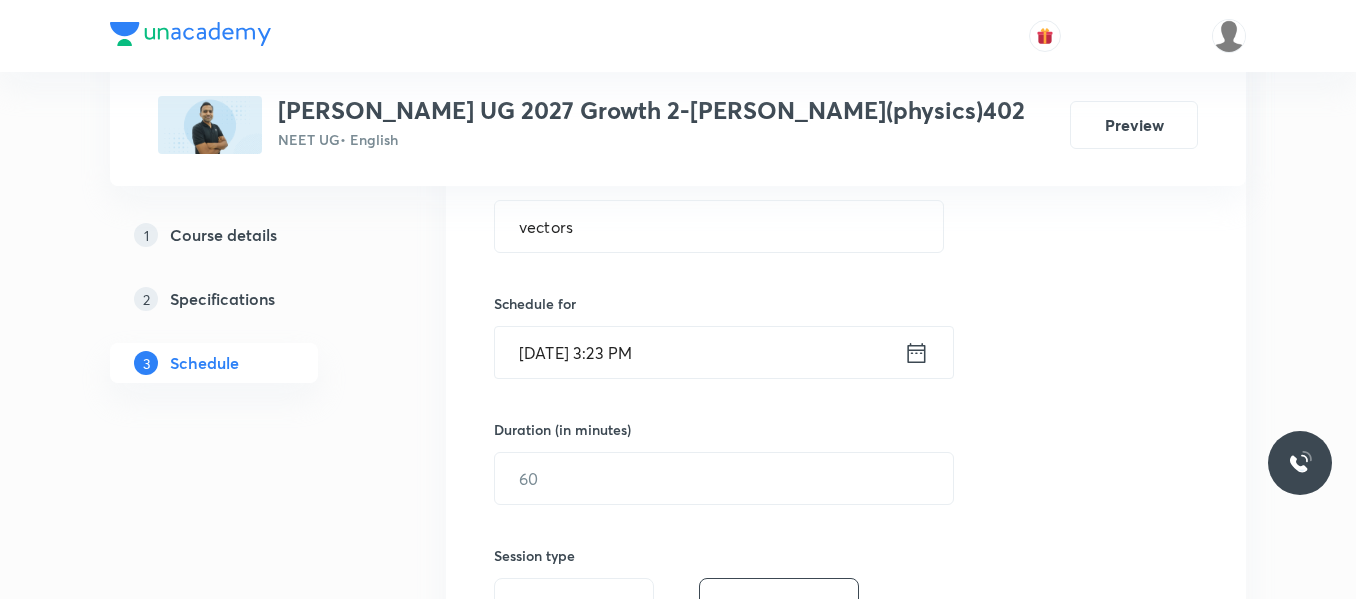 click 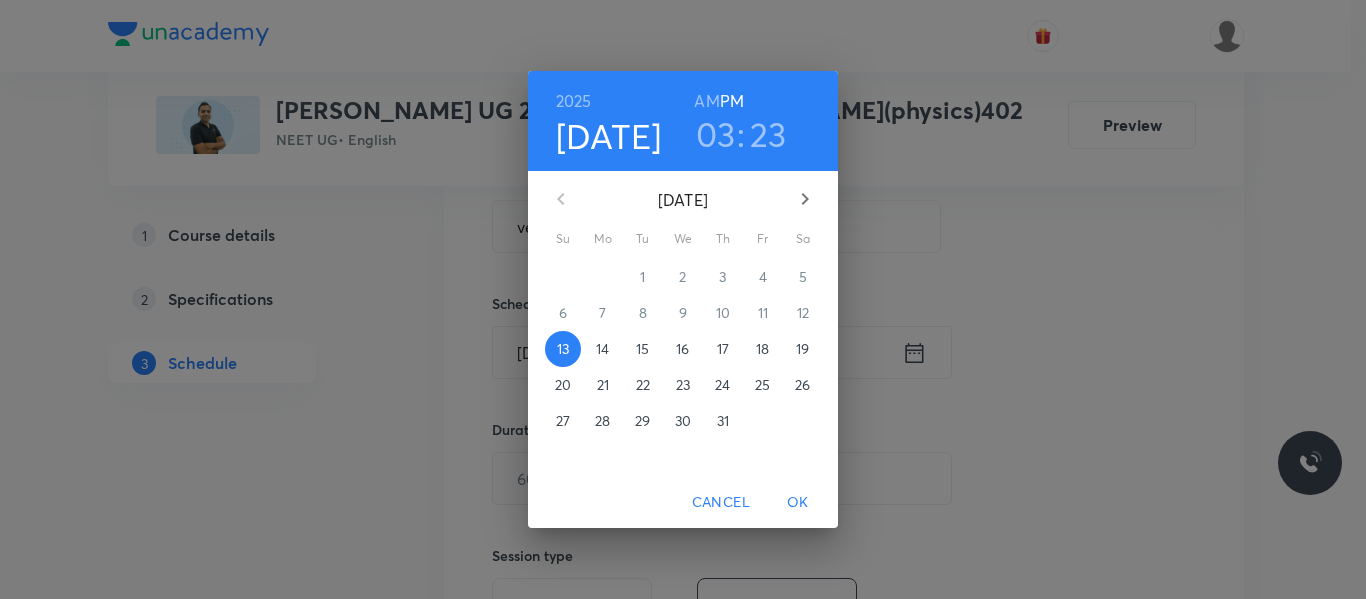 click on "14" at bounding box center (602, 349) 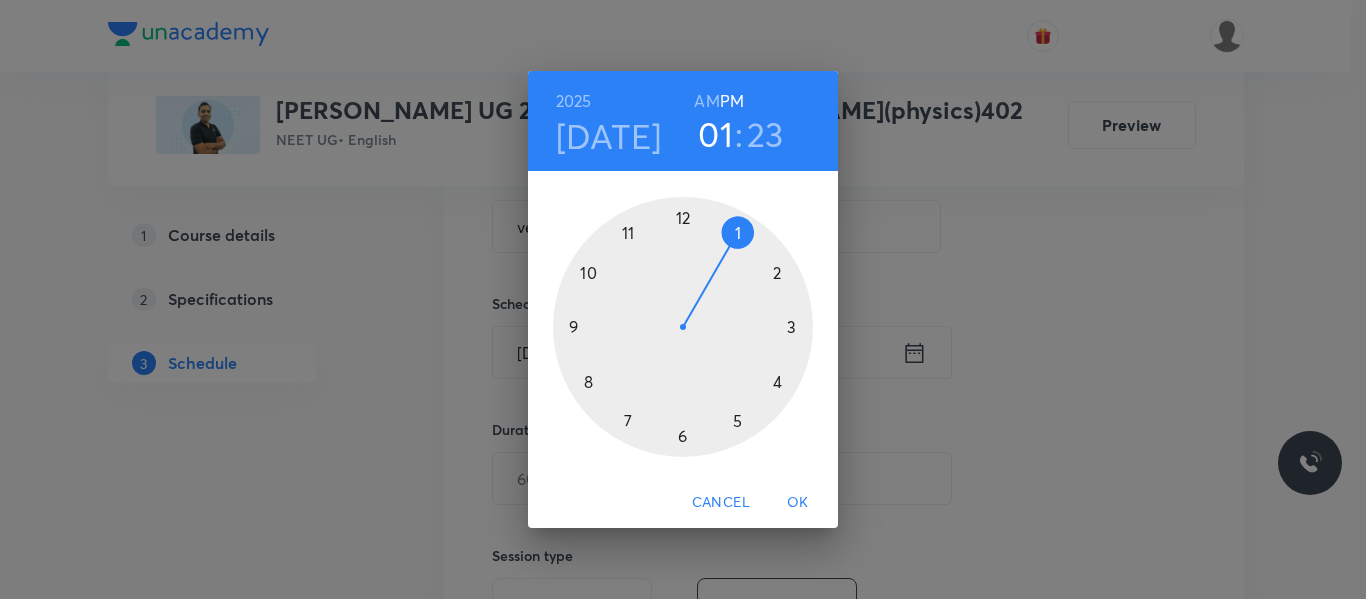 click at bounding box center [683, 327] 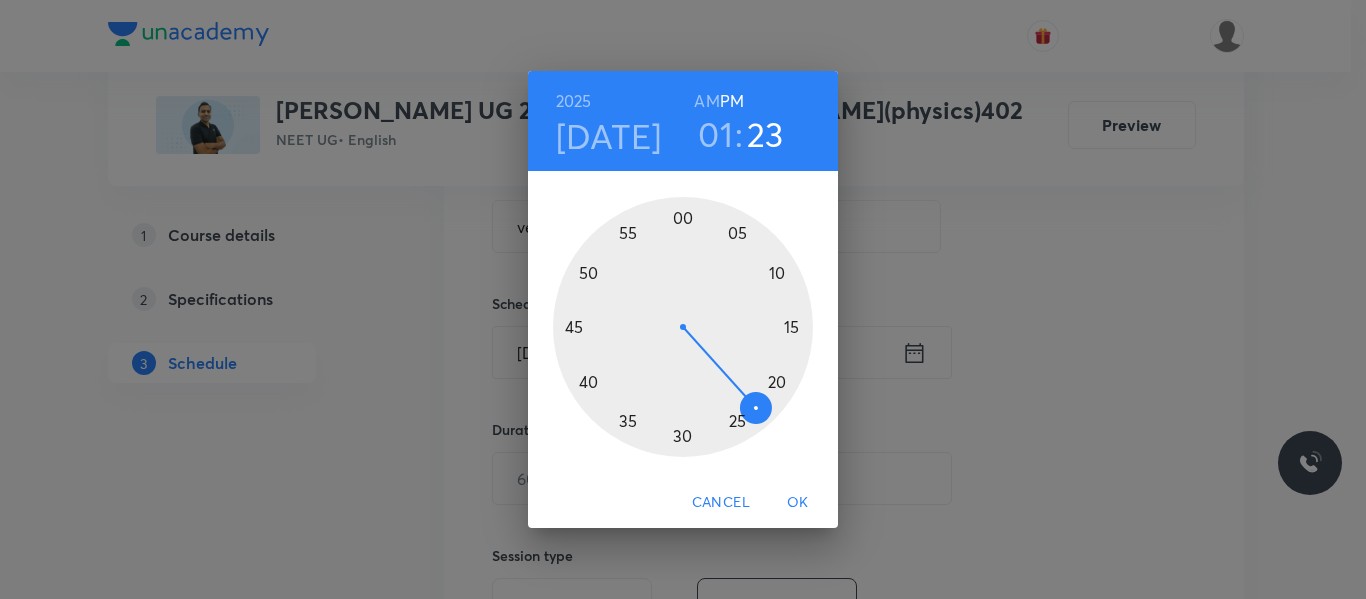click at bounding box center [683, 327] 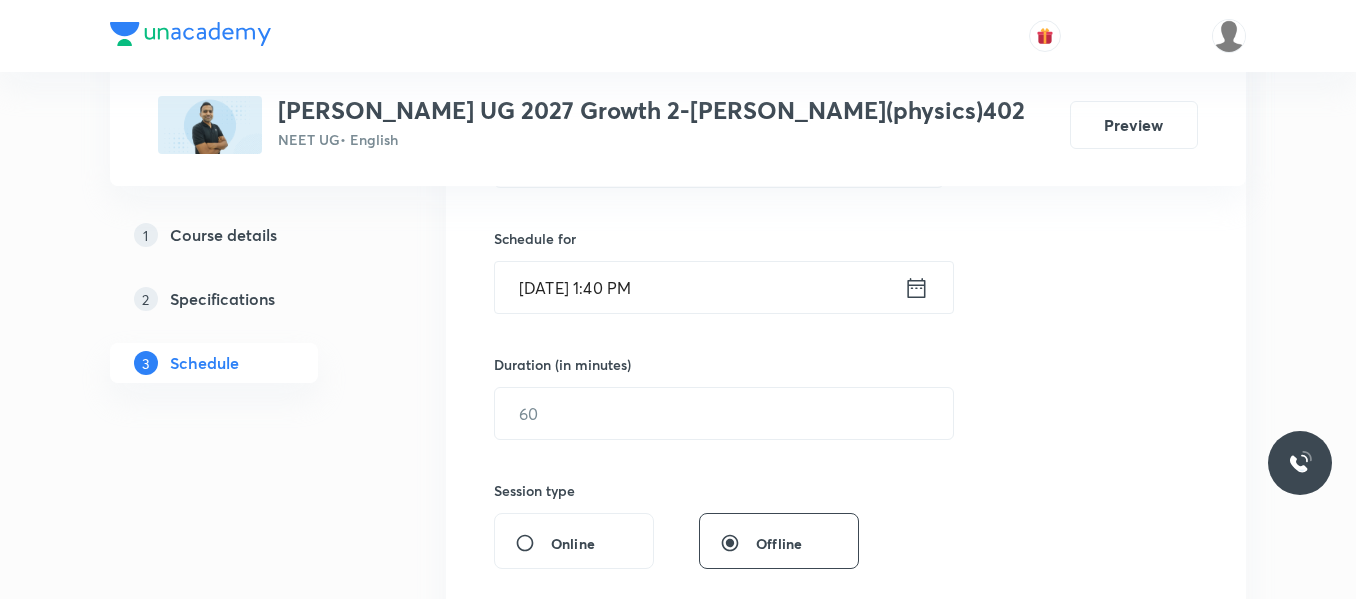 scroll, scrollTop: 500, scrollLeft: 0, axis: vertical 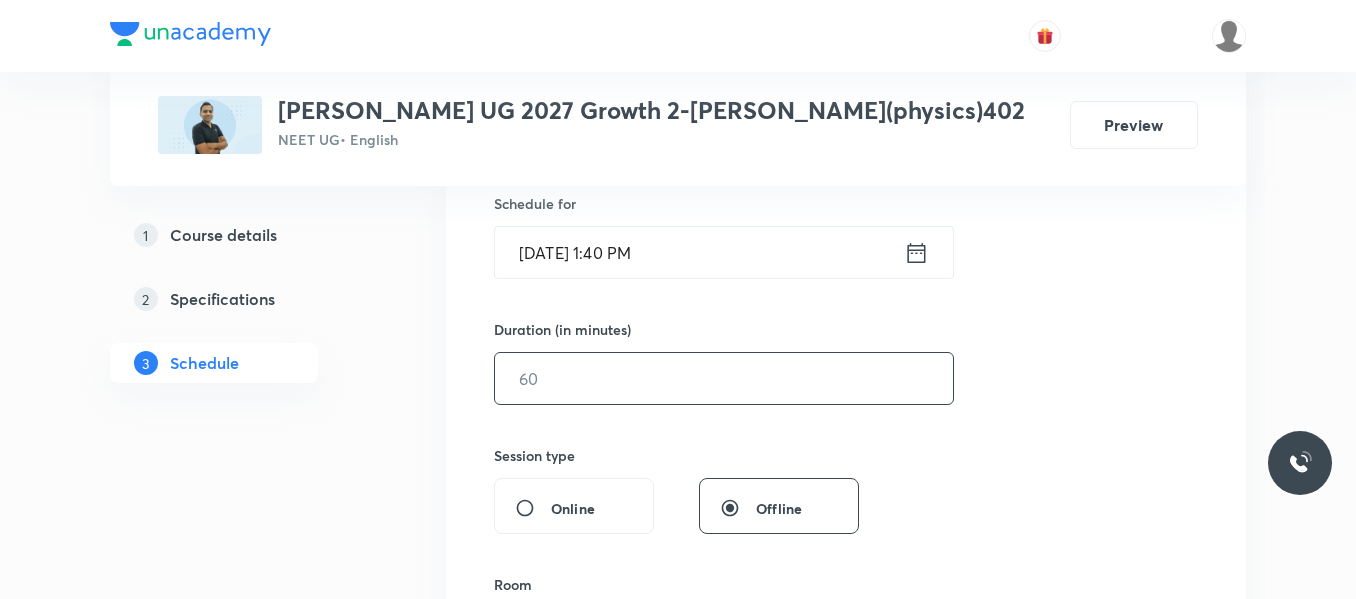 click at bounding box center (724, 378) 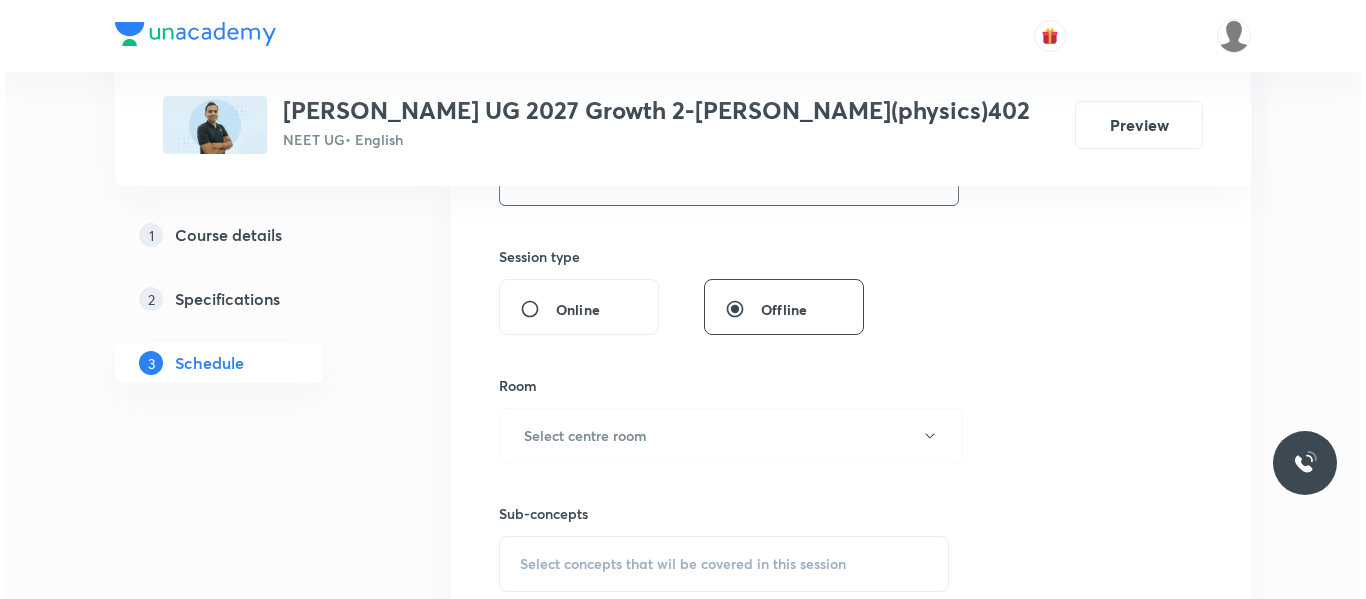 scroll, scrollTop: 700, scrollLeft: 0, axis: vertical 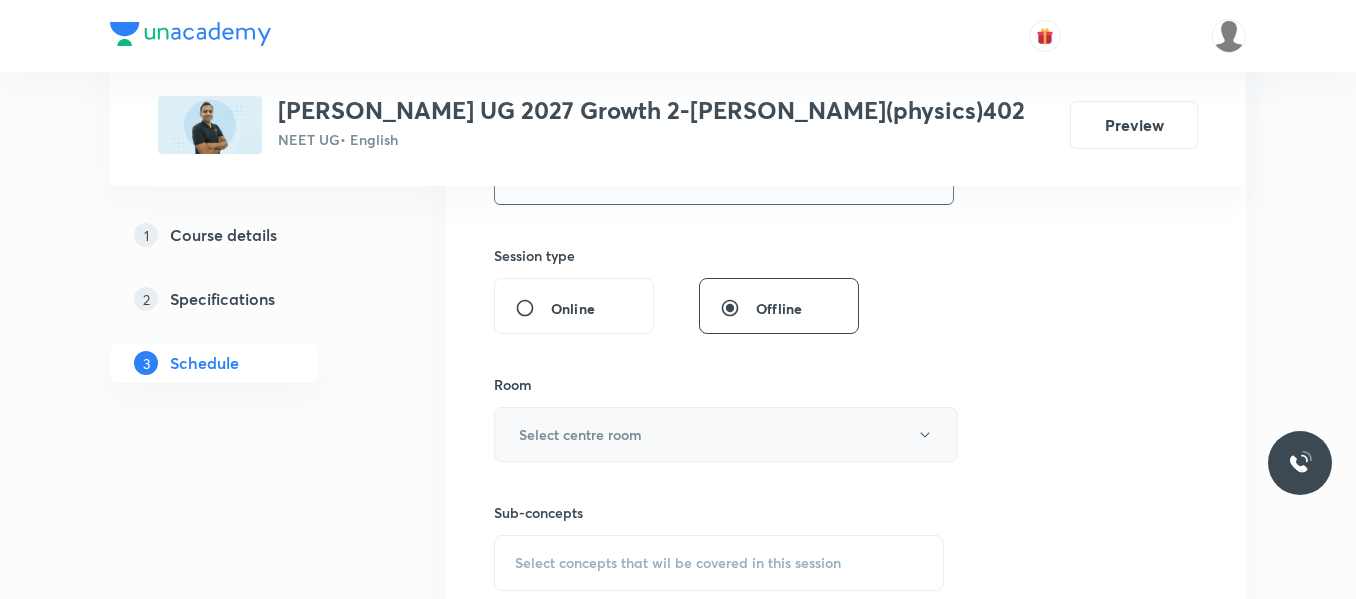 type on "80" 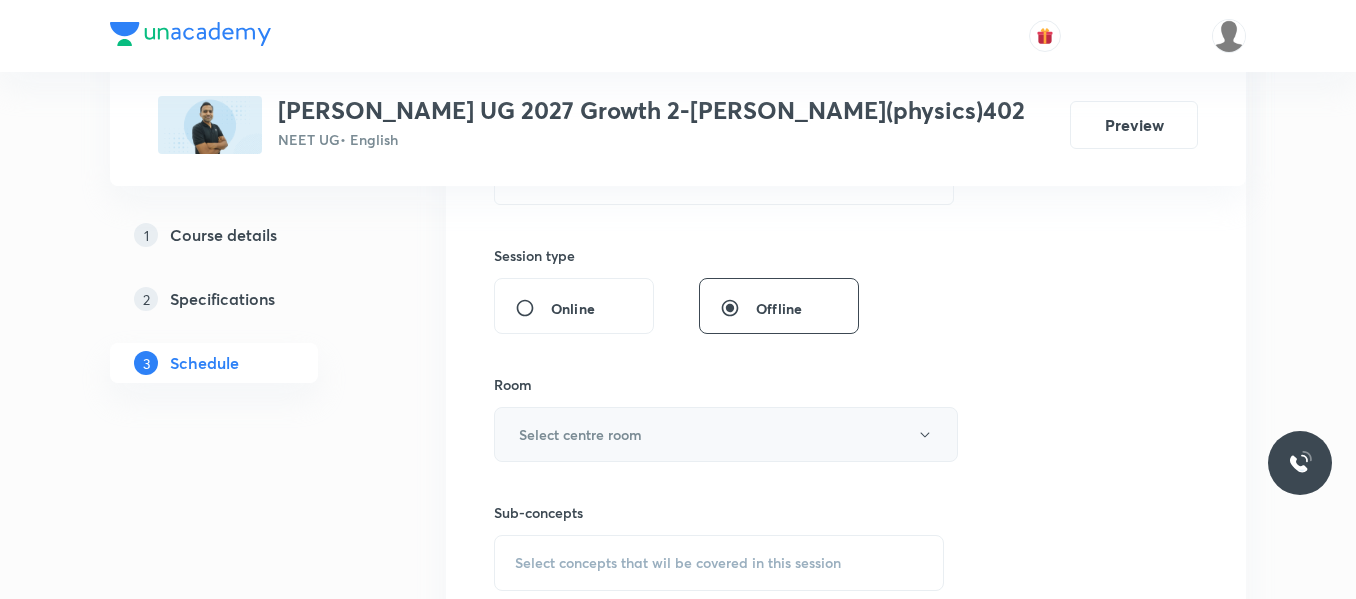 click on "Select centre room" at bounding box center [580, 434] 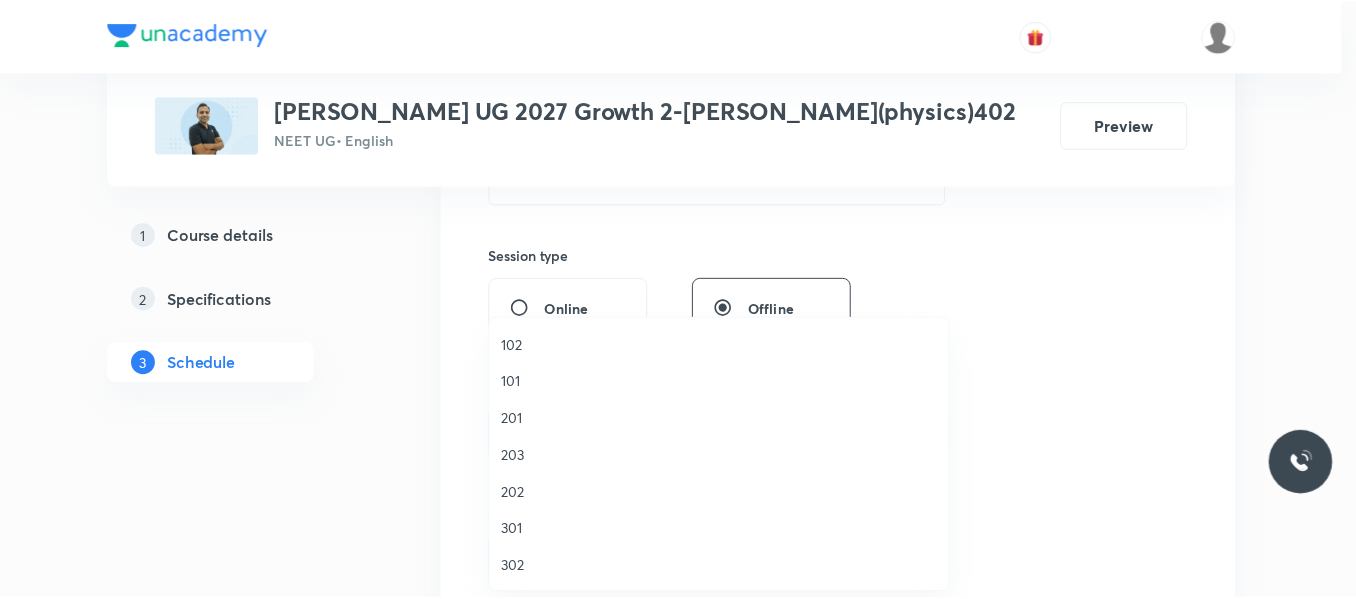 scroll, scrollTop: 100, scrollLeft: 0, axis: vertical 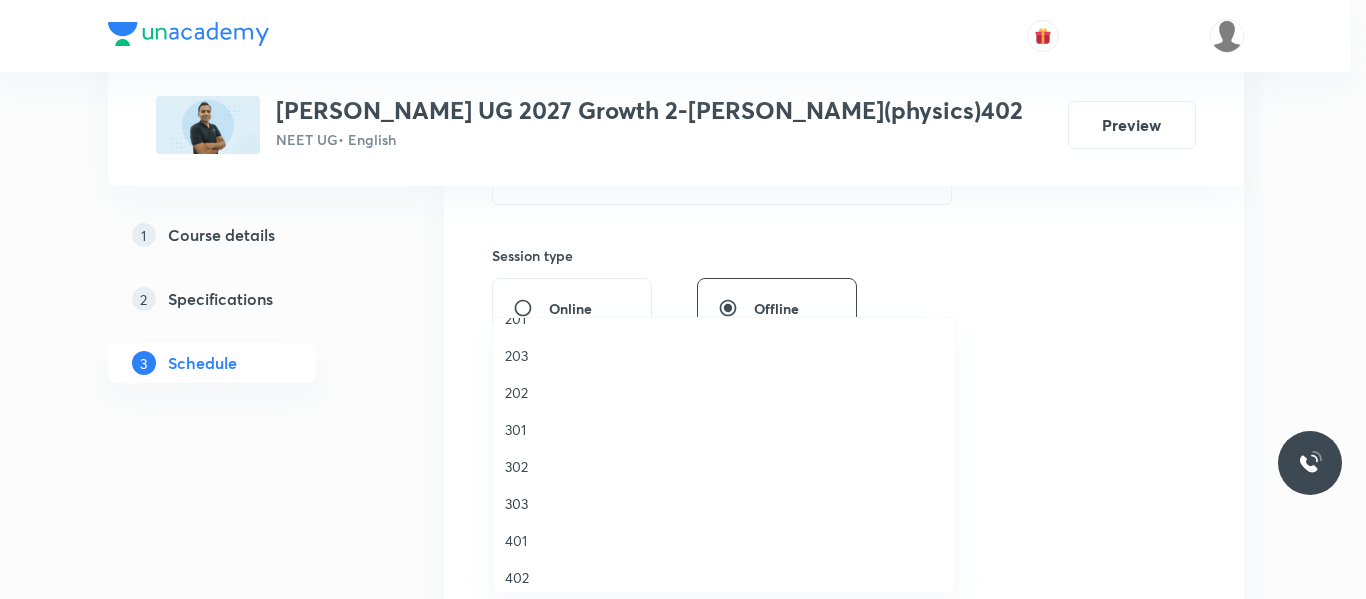 click on "402" at bounding box center (724, 577) 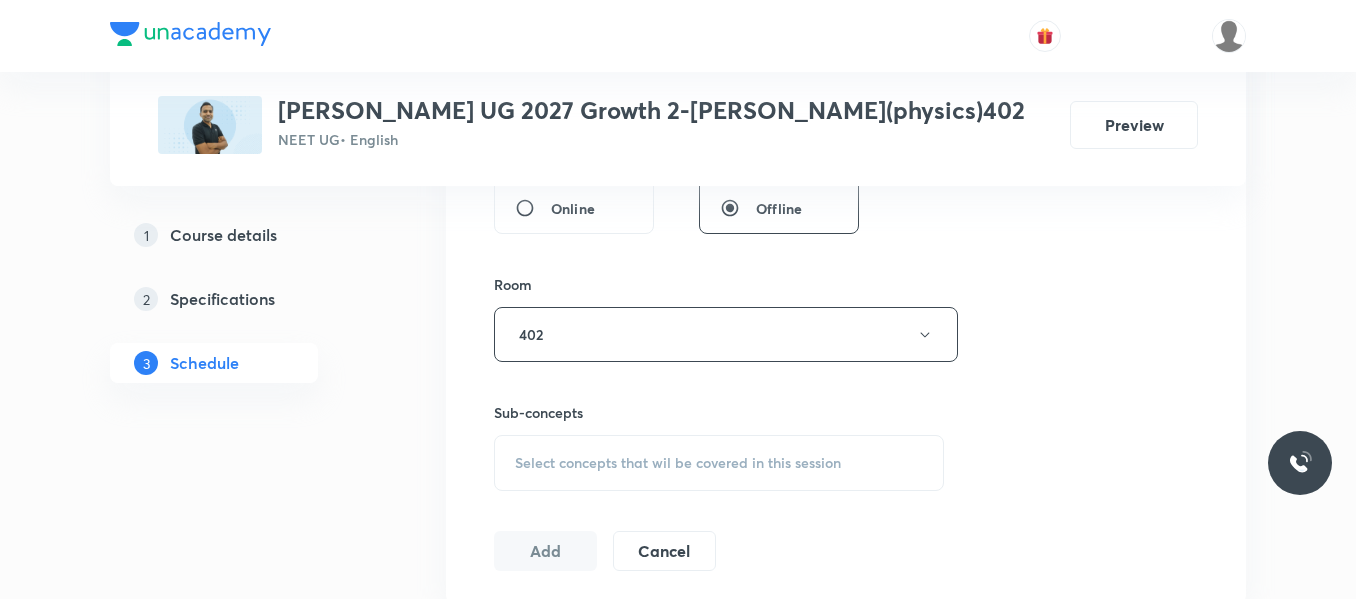 click on "Select concepts that wil be covered in this session" at bounding box center [678, 463] 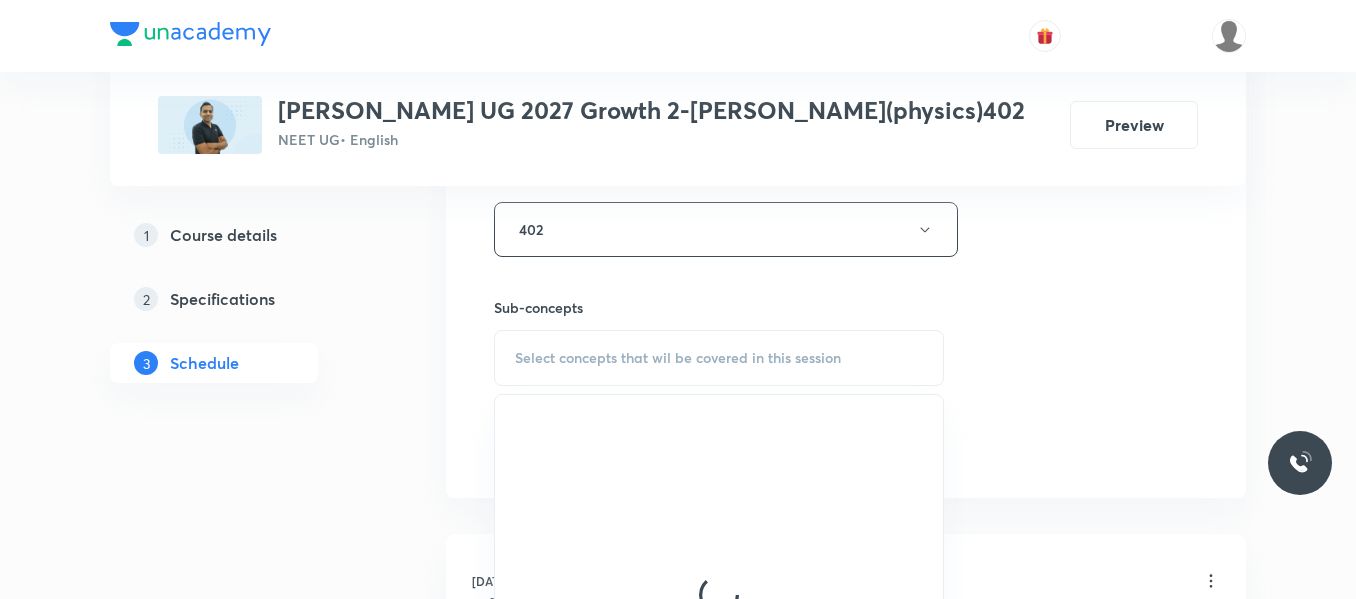 scroll, scrollTop: 900, scrollLeft: 0, axis: vertical 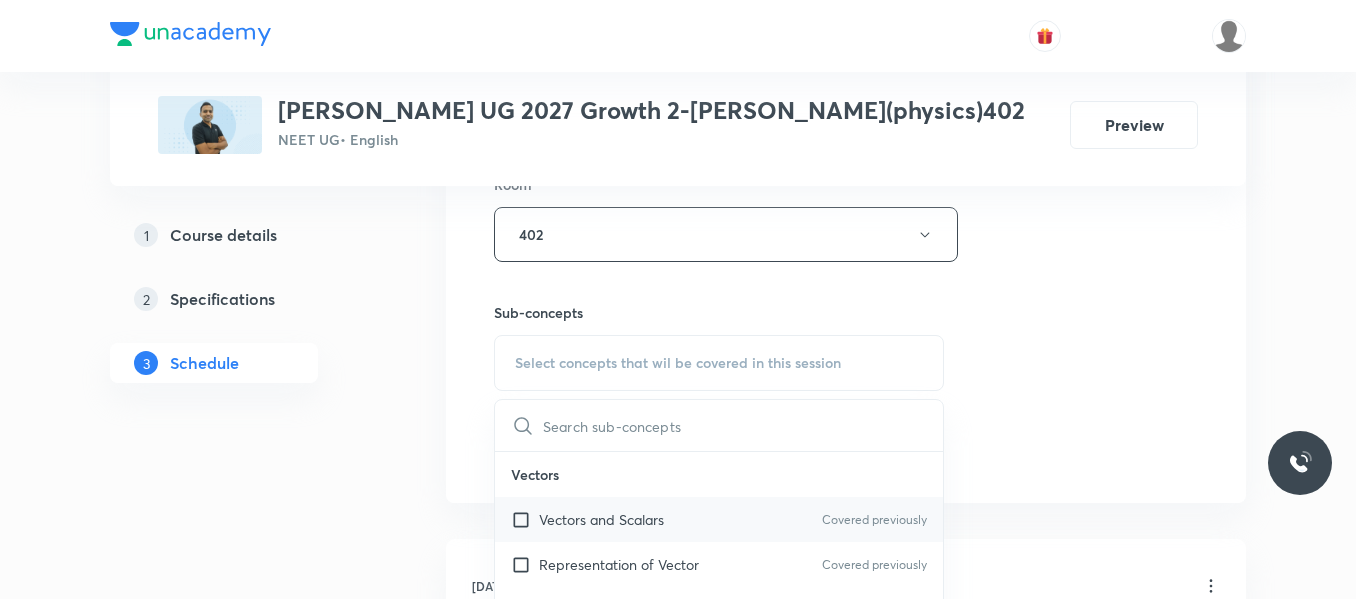 click on "Vectors and Scalars" at bounding box center [601, 519] 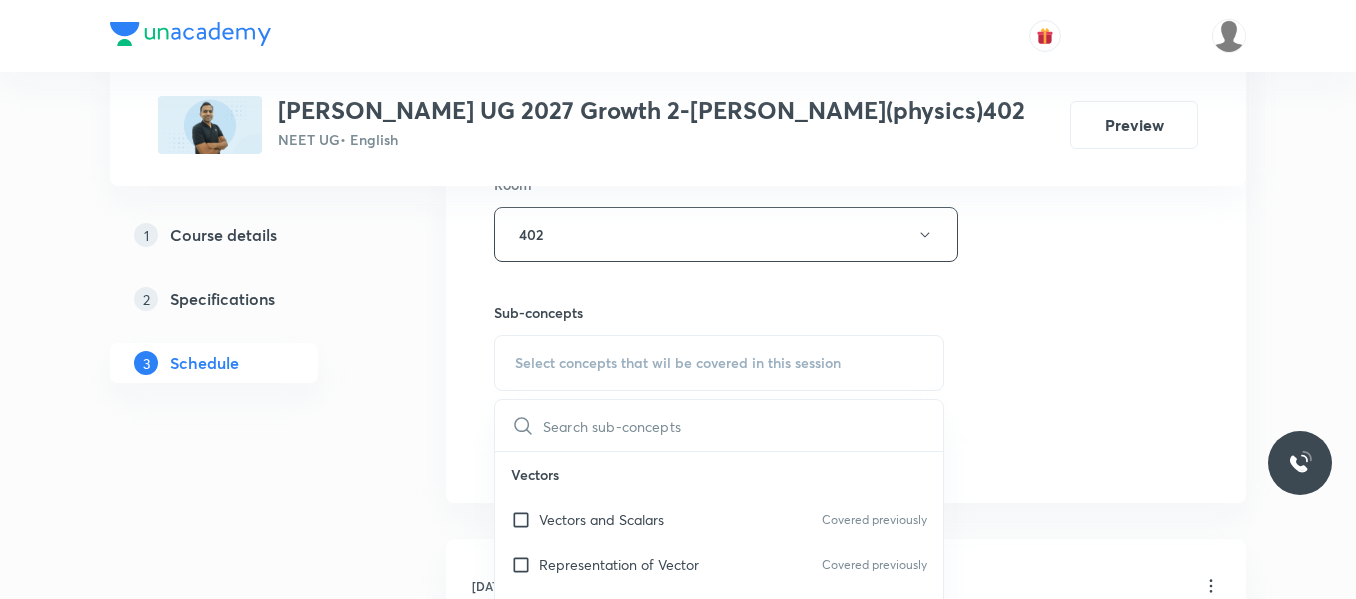 checkbox on "true" 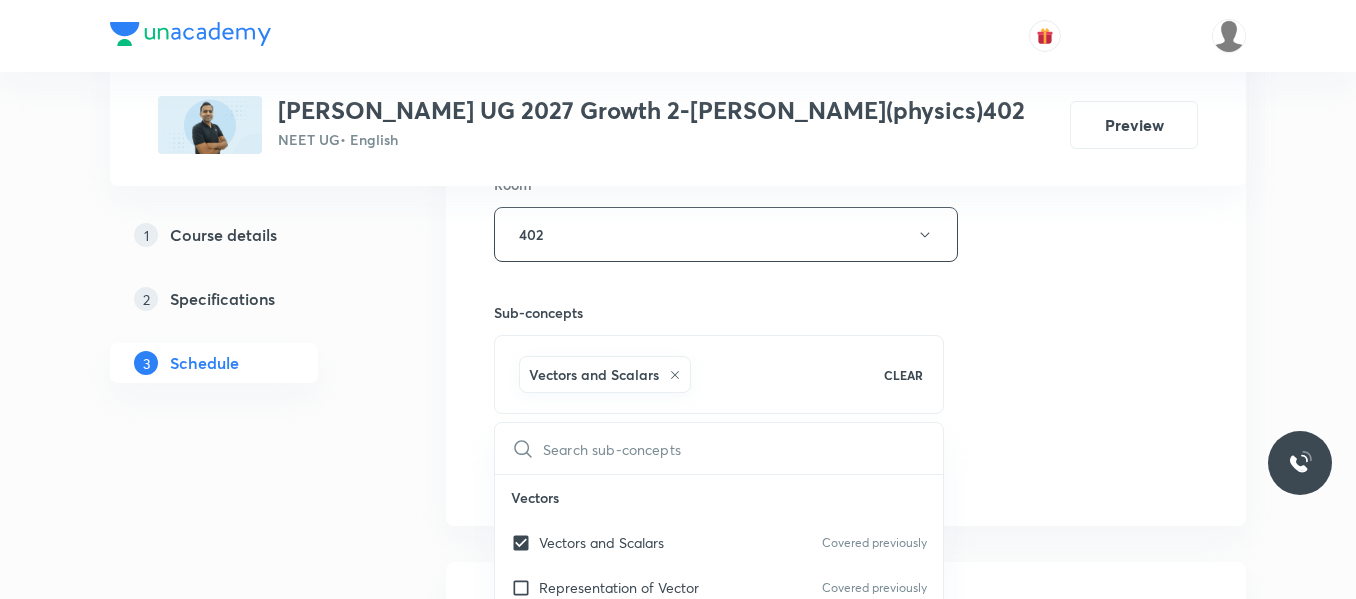 click on "Session  9 Live class Session title 8/99 vectors ​ Schedule for Jul 14, 2025, 1:40 PM ​ Duration (in minutes) 80 ​   Session type Online Offline Room 402 Sub-concepts Vectors and Scalars  CLEAR ​ Vectors Vectors and Scalars  Covered previously Representation of Vector  Covered previously Addition of Vectors Covered previously Components of a Vector Unit Vectors Rectangular Components of a Vector in Three Dimensions  Position Vector Displacement Vector Covered previously Product of Two Vectors Change in Velocity Projectile Motion Minimum Velocity & Angle to Hit a Given Point Motion in a Straight Line Translatory Motion  Frame of Reference  Trajectory  Displacement and Distance  Velocity and Speed  Acceleration  Motion in a Straight Line  One- Dimensional Motion in a Vertical Line  Motion Upon an Inclined Plane  Relative Motion in One dimension Graphs in Motion in One Dimension Newtons Equation Of Motion Graphs In Motion In One-D One Dimensional Motion In Vertical Line Trajectory Equation Impulse Torque" at bounding box center (846, 13) 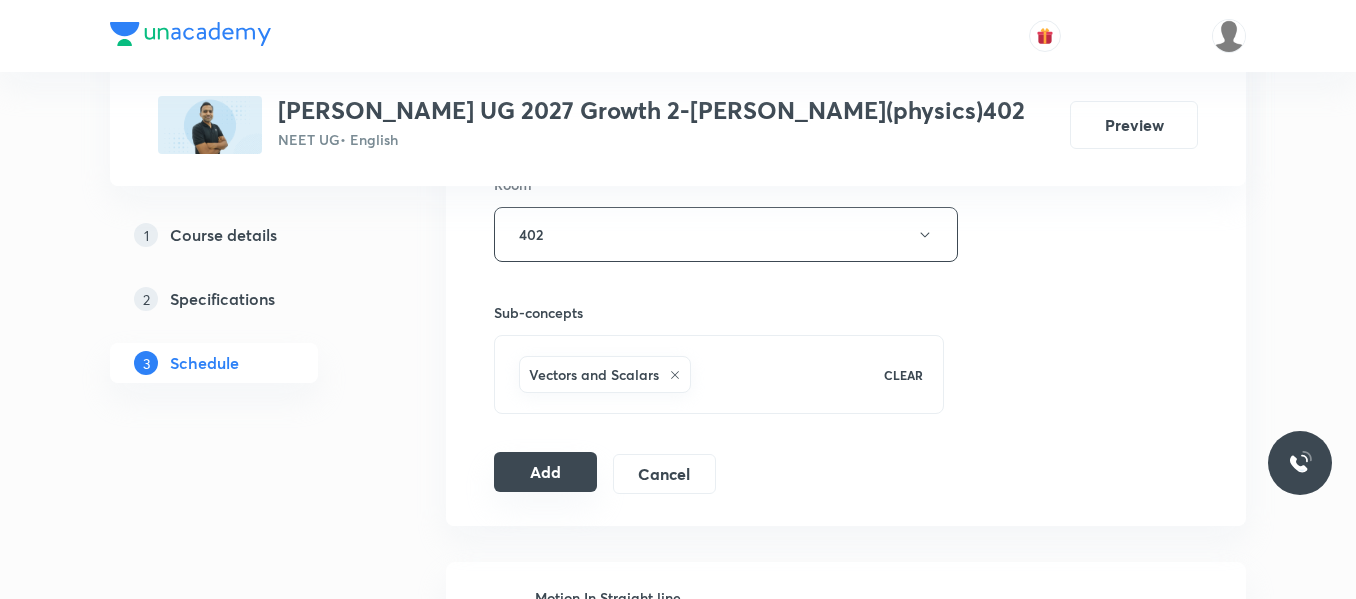 click on "Add" at bounding box center [545, 472] 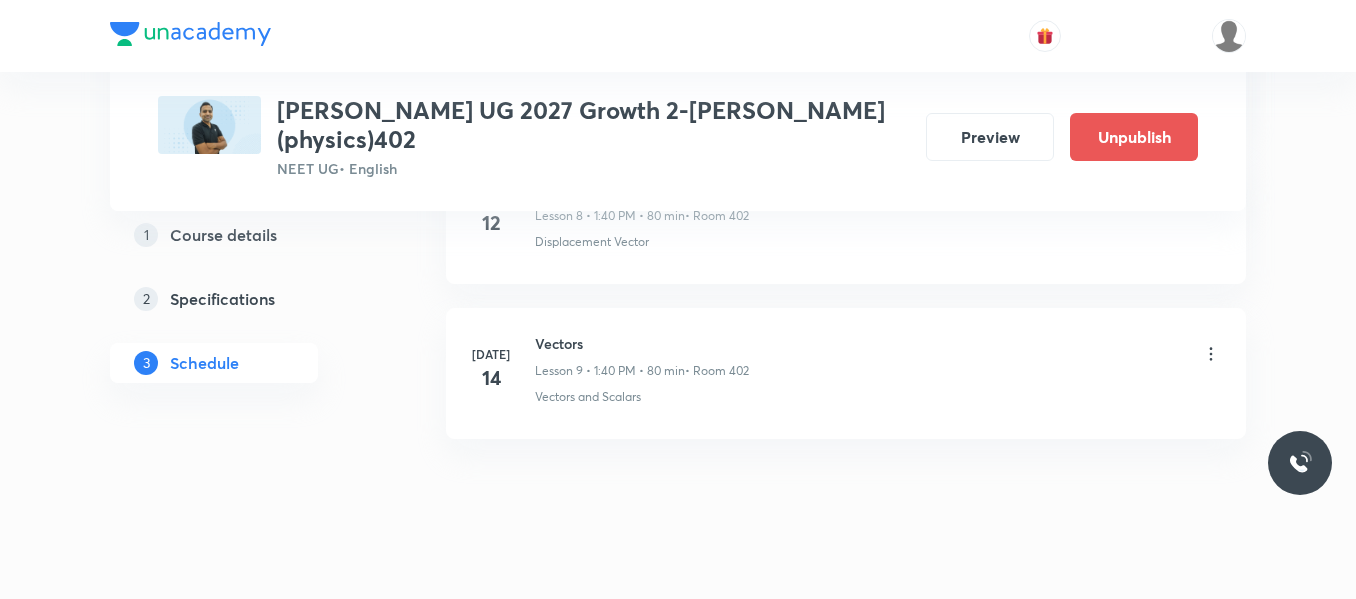 scroll, scrollTop: 1505, scrollLeft: 0, axis: vertical 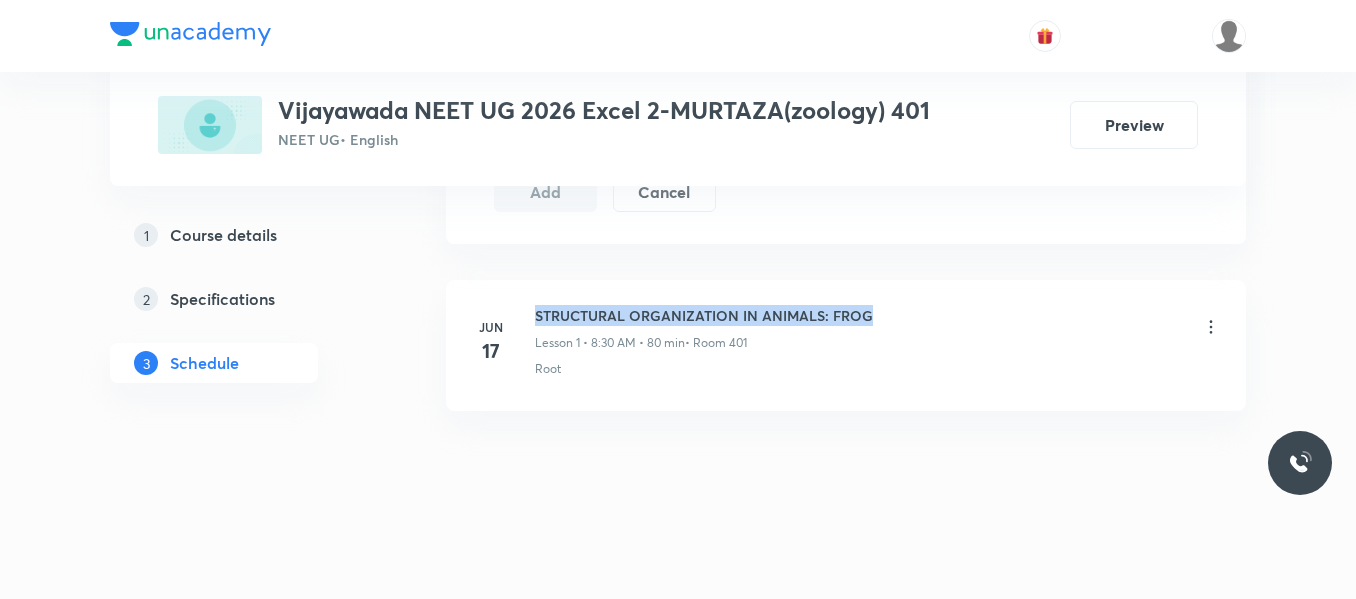 drag, startPoint x: 538, startPoint y: 313, endPoint x: 898, endPoint y: 308, distance: 360.03473 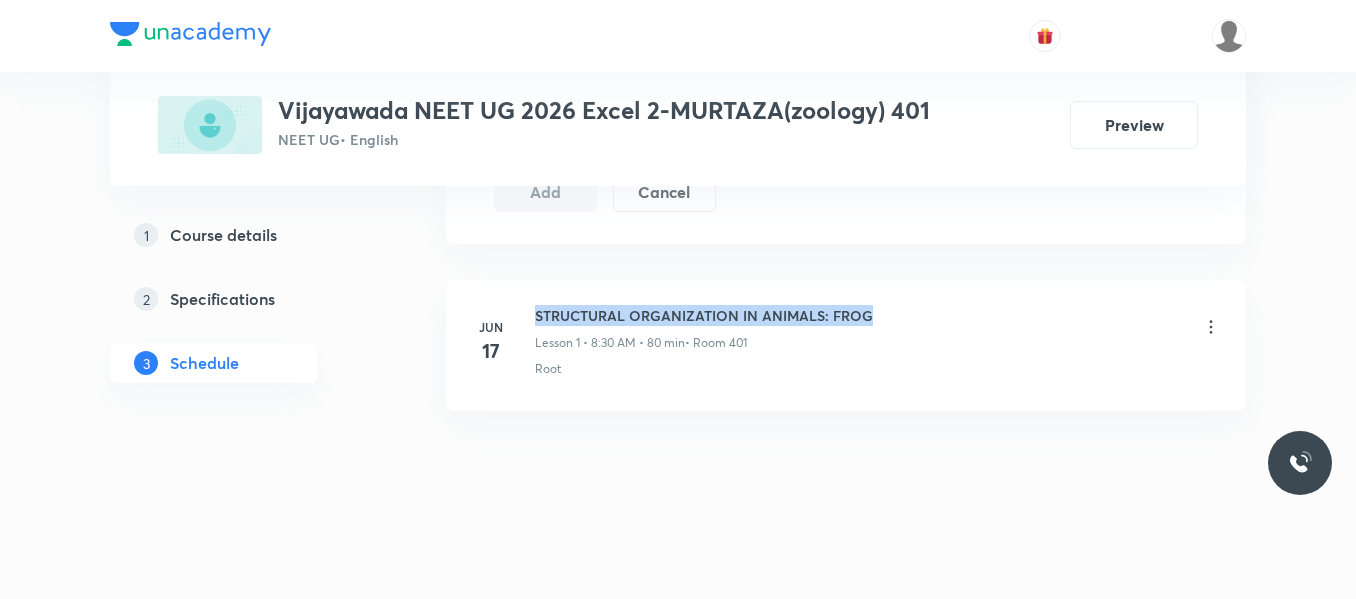 copy on "STRUCTURAL ORGANIZATION IN ANIMALS: FROG" 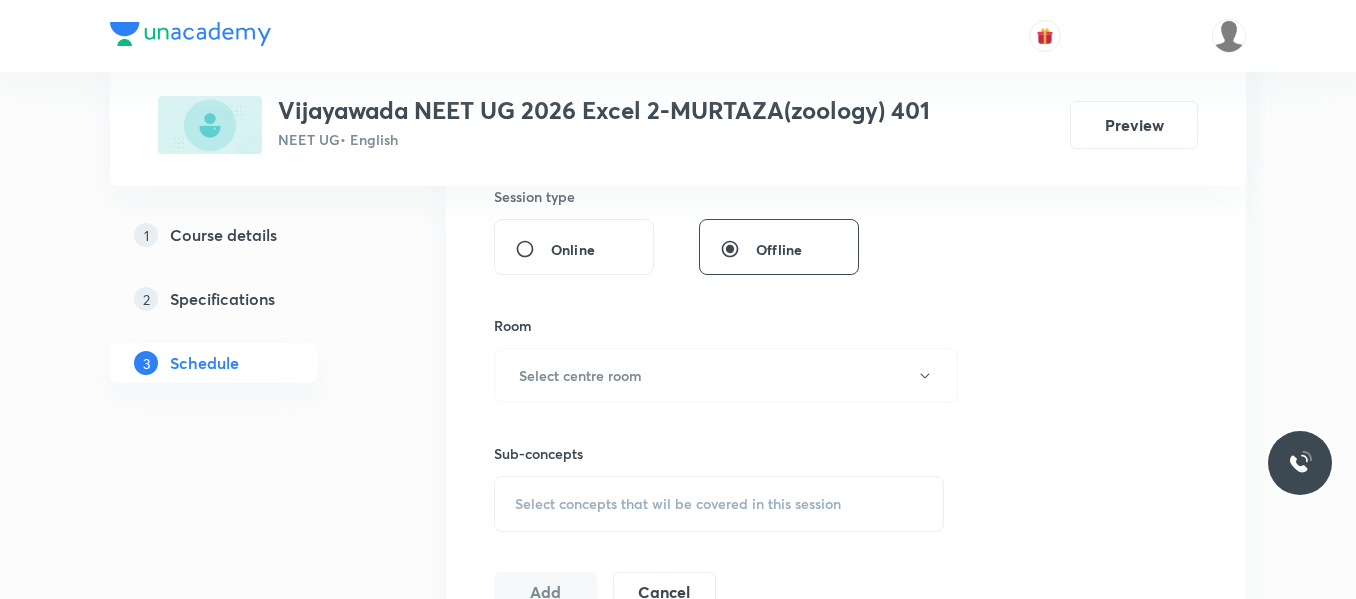 scroll, scrollTop: 359, scrollLeft: 0, axis: vertical 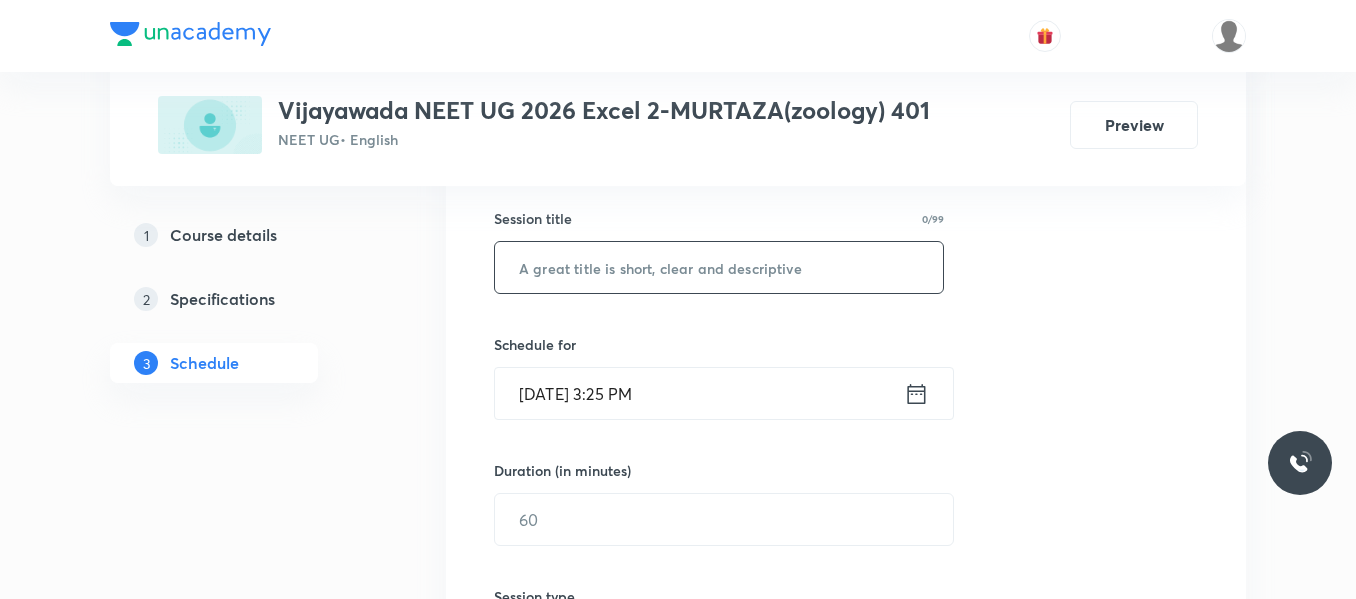 click at bounding box center (719, 267) 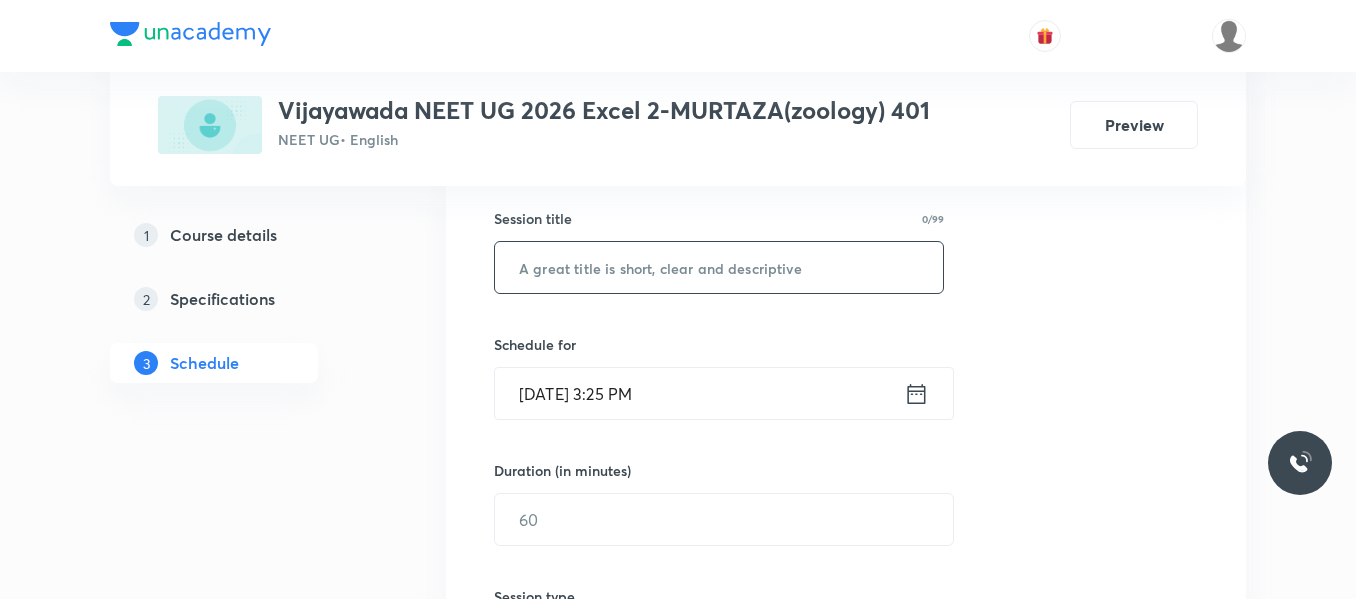 paste on "STRUCTURAL ORGANIZATION IN ANIMALS: FROG" 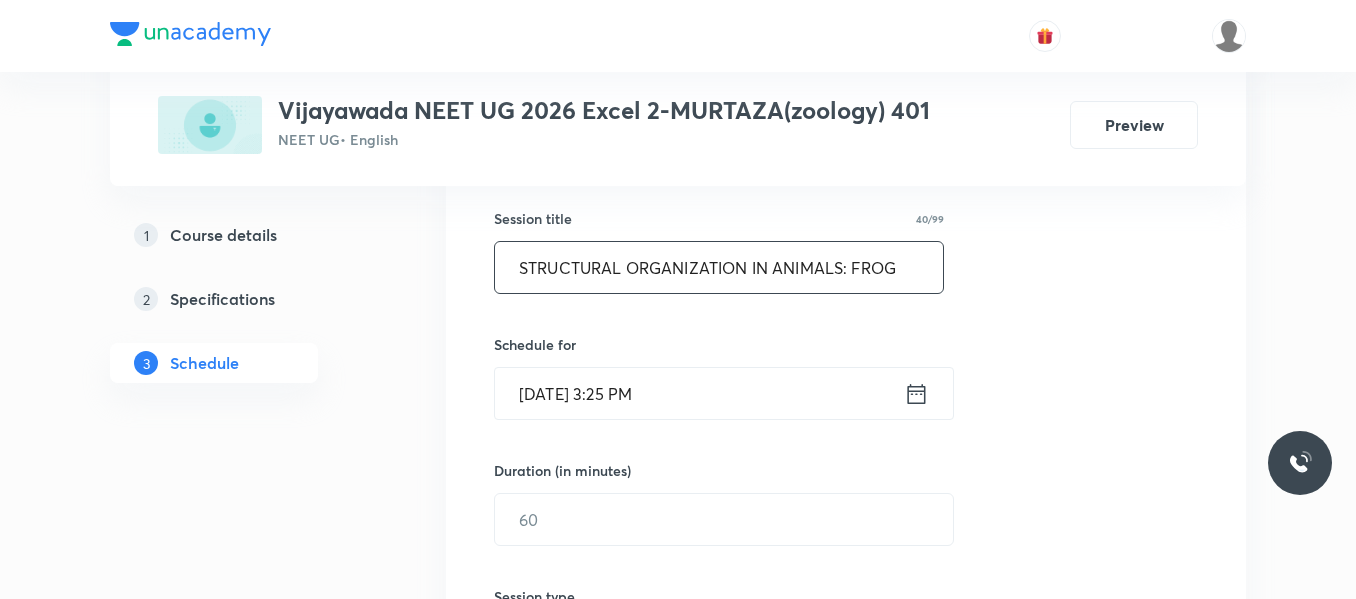 type on "STRUCTURAL ORGANIZATION IN ANIMALS: FROG" 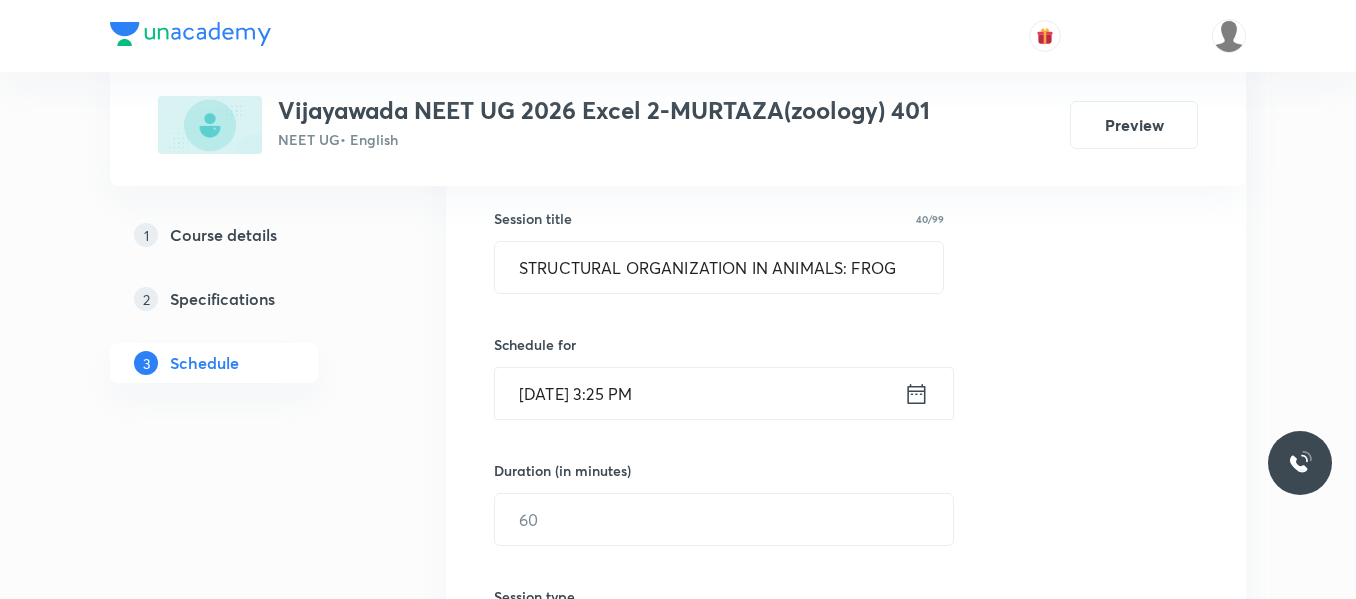 click 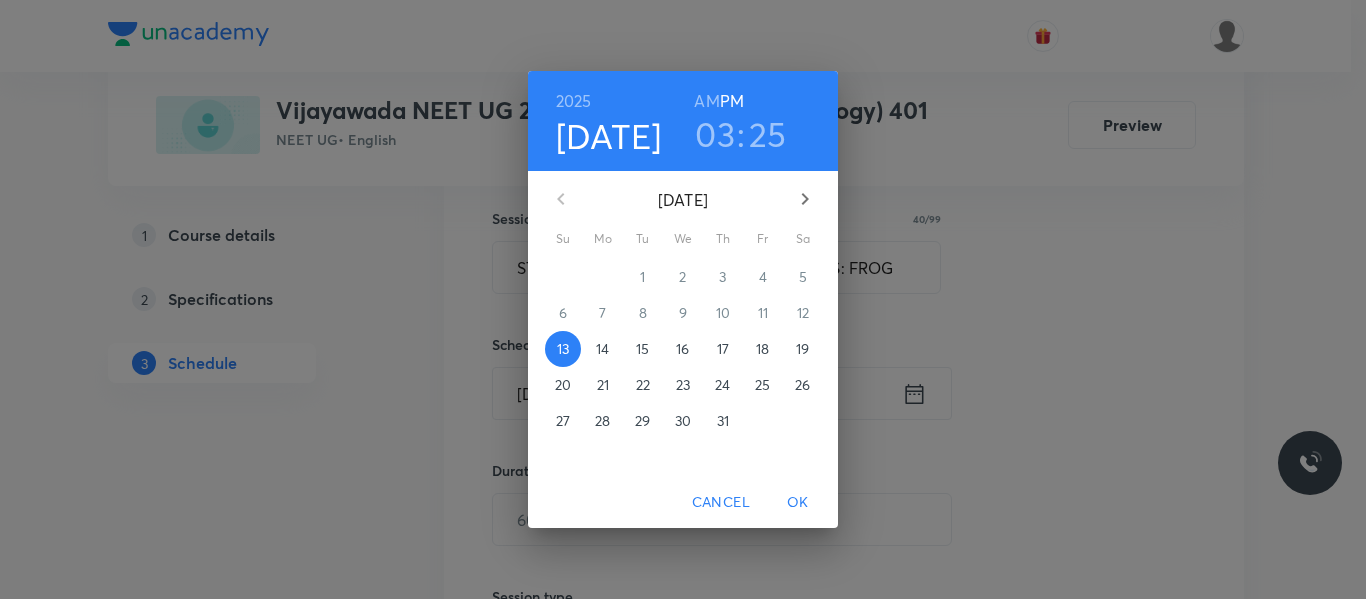 click on "14" at bounding box center (602, 349) 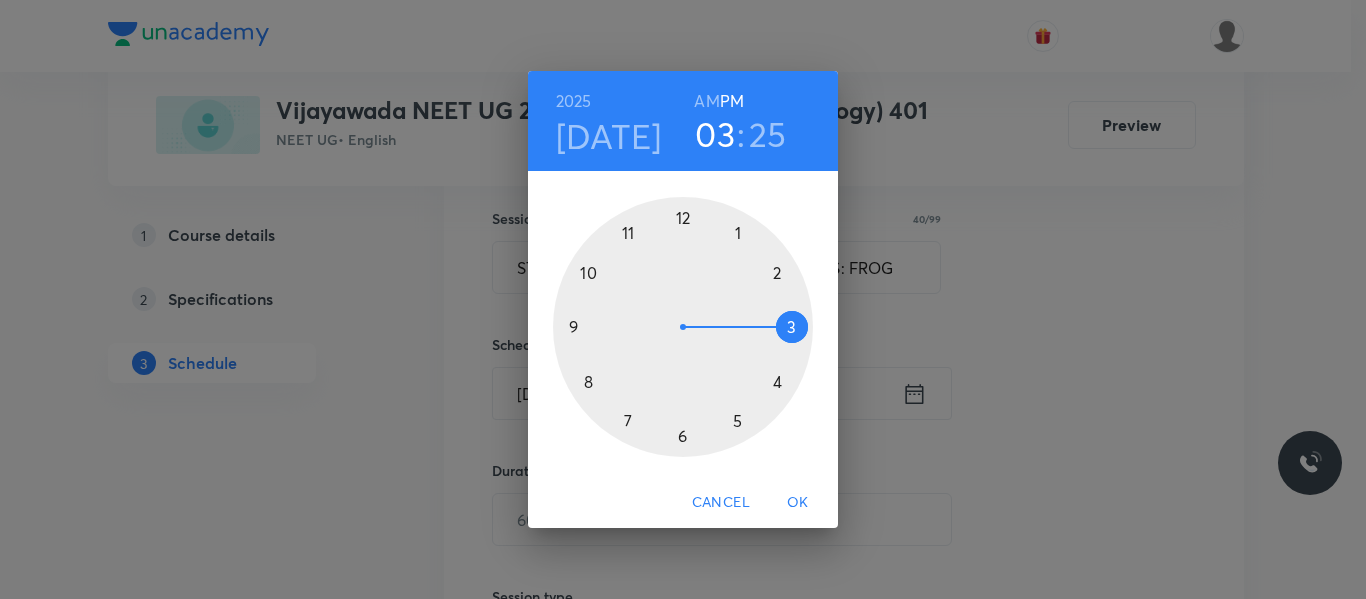 click at bounding box center [683, 327] 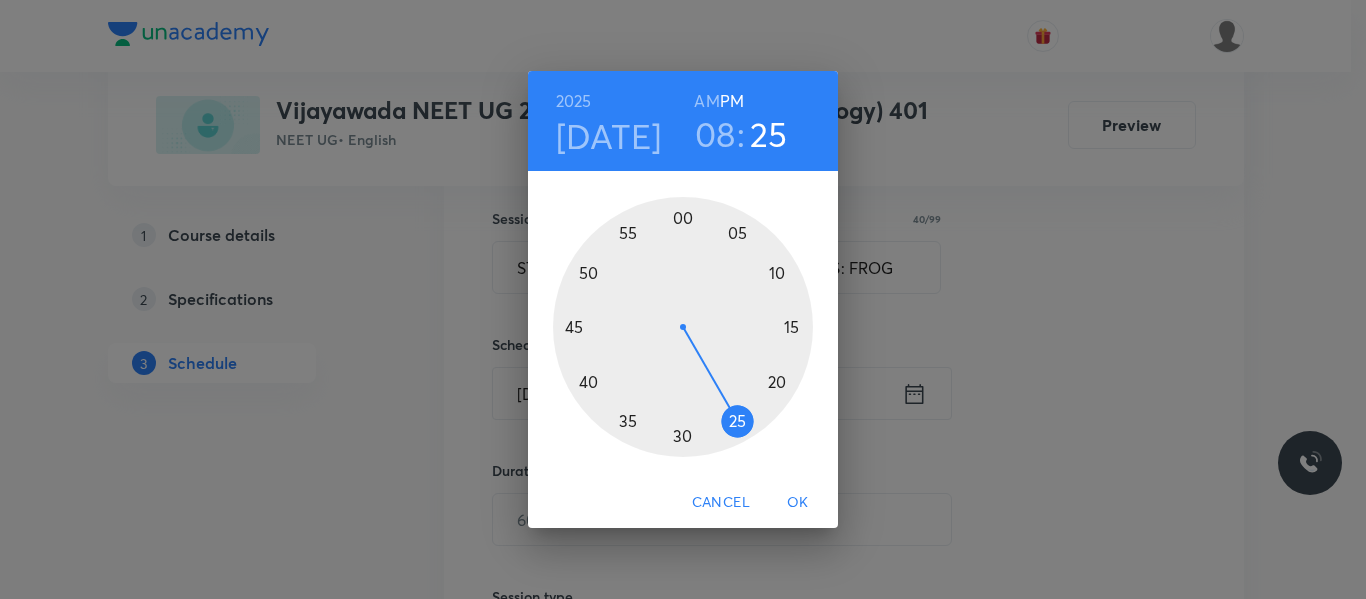 click on "AM" at bounding box center (706, 101) 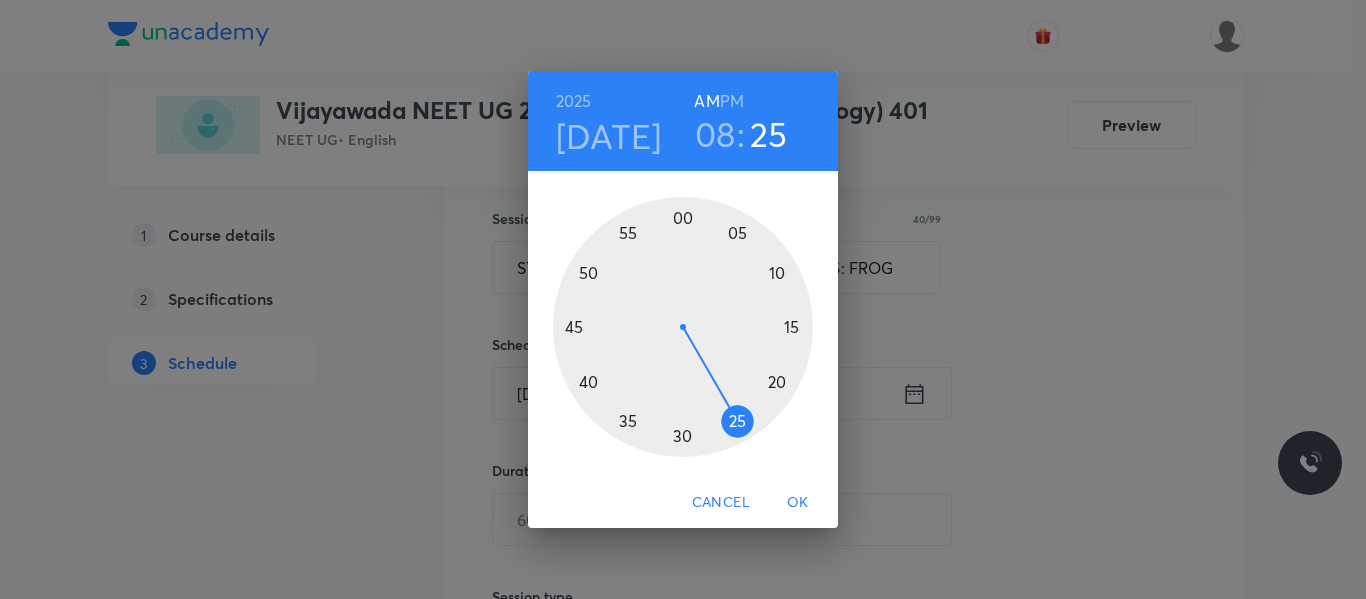 click at bounding box center (683, 327) 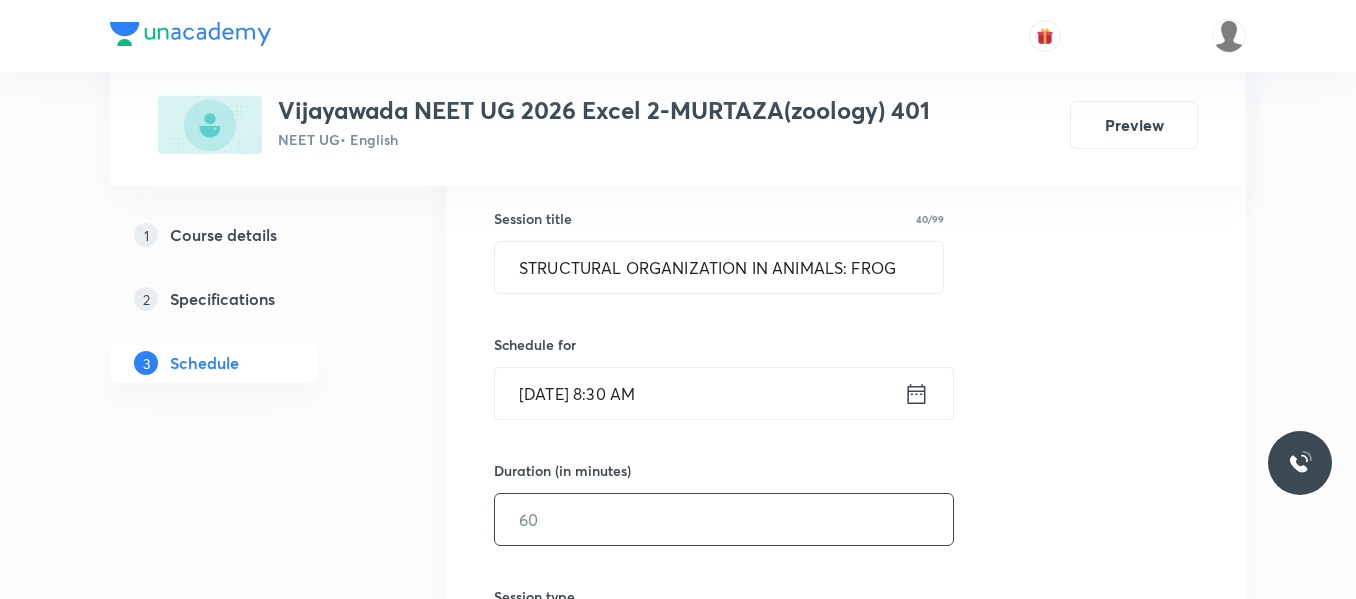 click at bounding box center [724, 519] 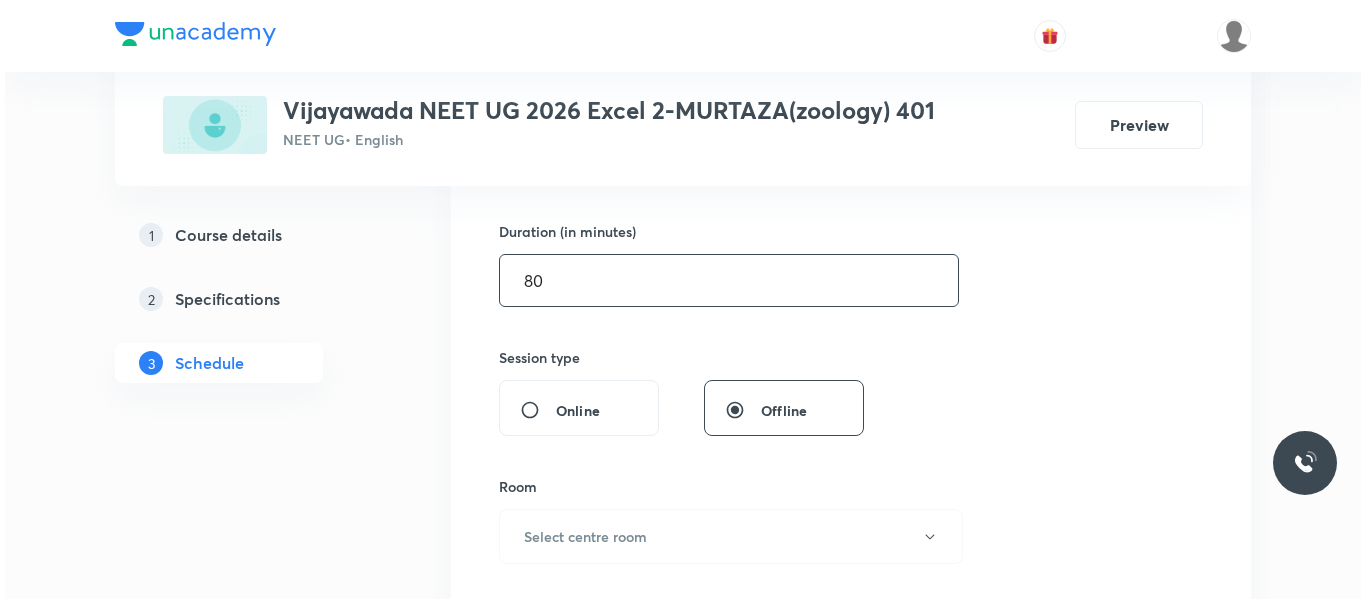 scroll, scrollTop: 659, scrollLeft: 0, axis: vertical 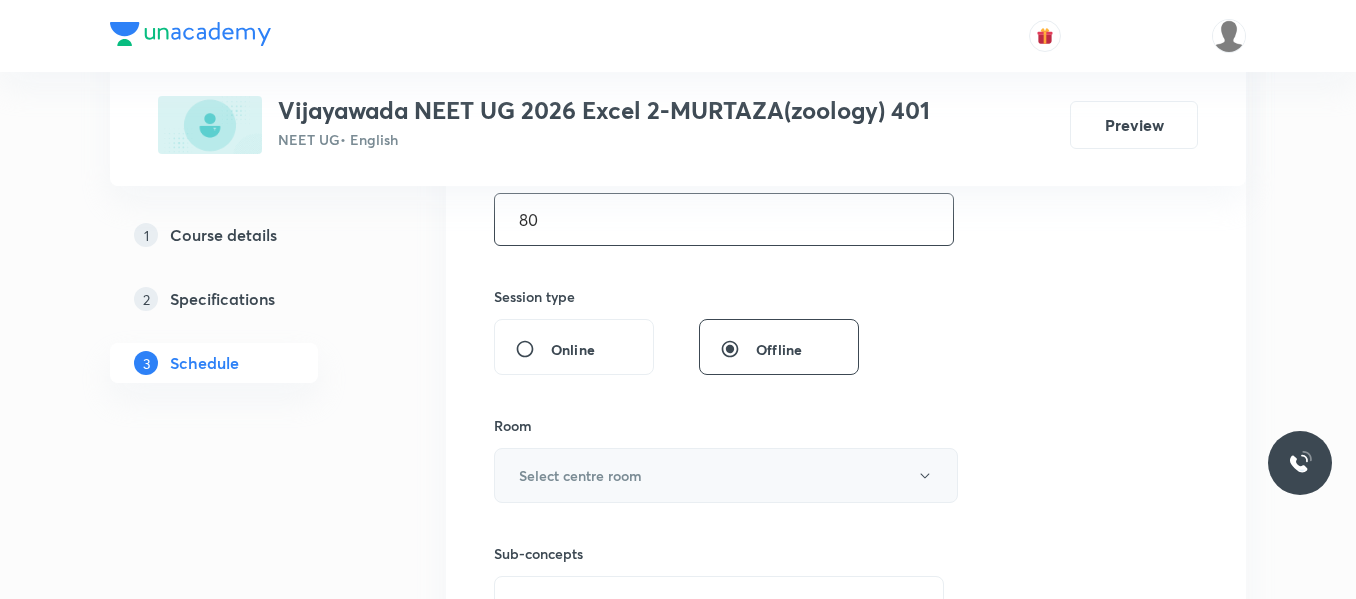 type on "80" 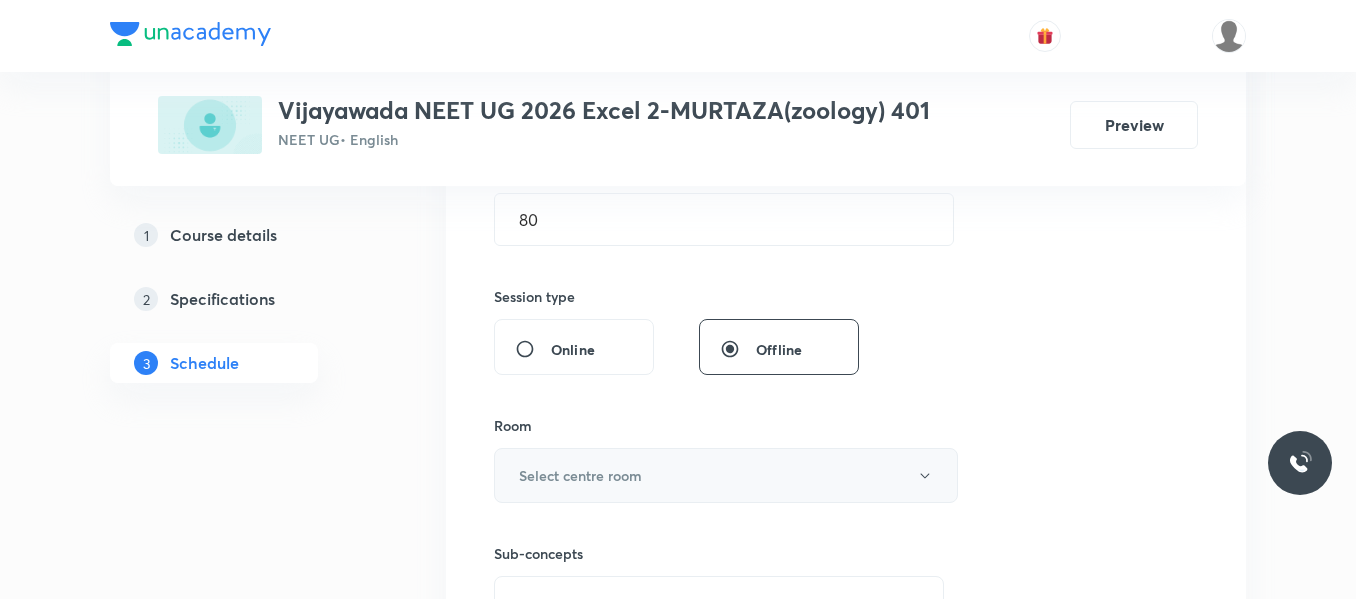 click on "Select centre room" at bounding box center [580, 475] 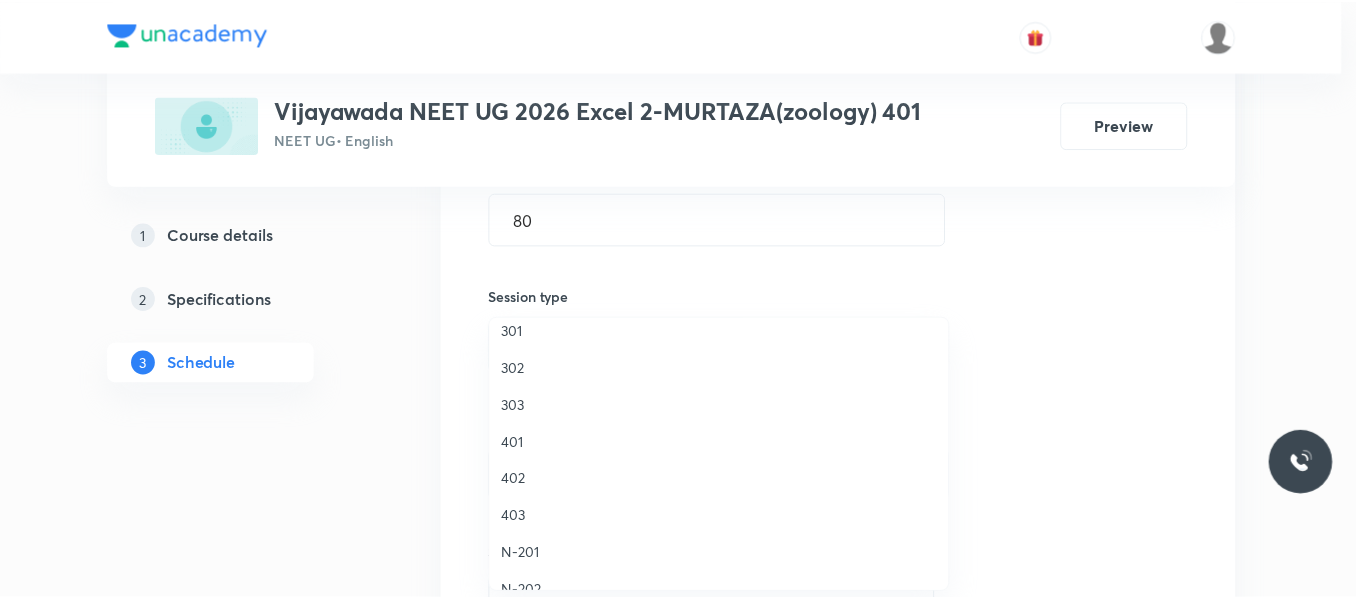 scroll, scrollTop: 200, scrollLeft: 0, axis: vertical 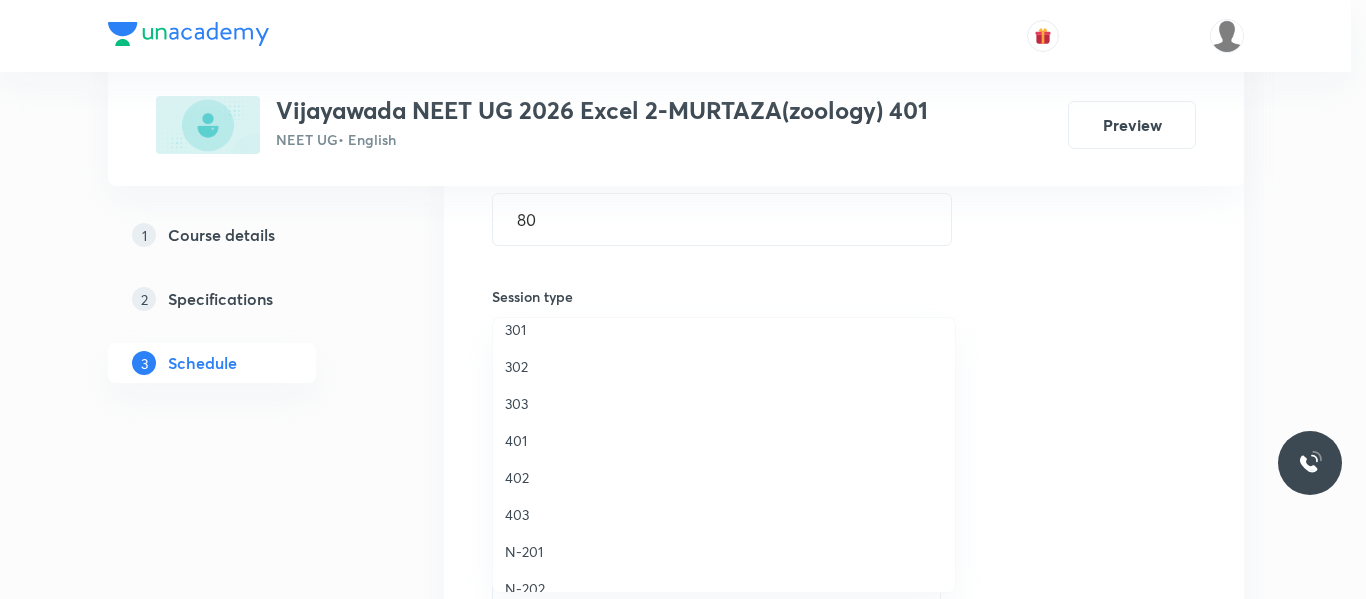 click on "401" at bounding box center [724, 440] 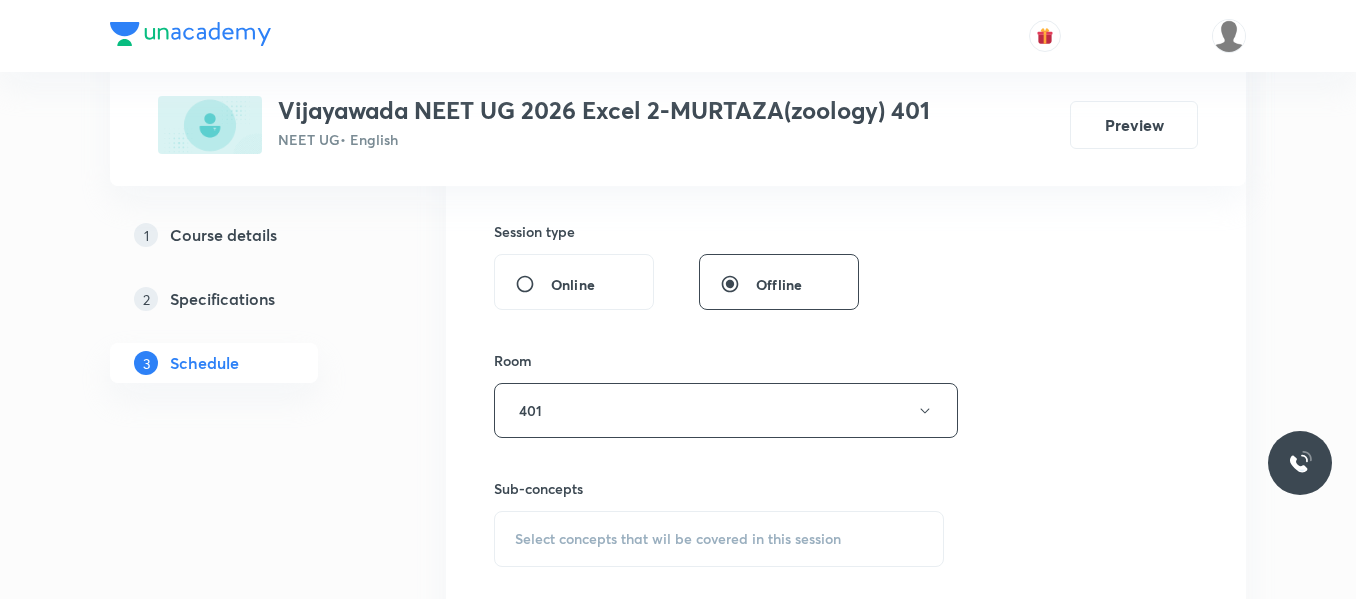 scroll, scrollTop: 759, scrollLeft: 0, axis: vertical 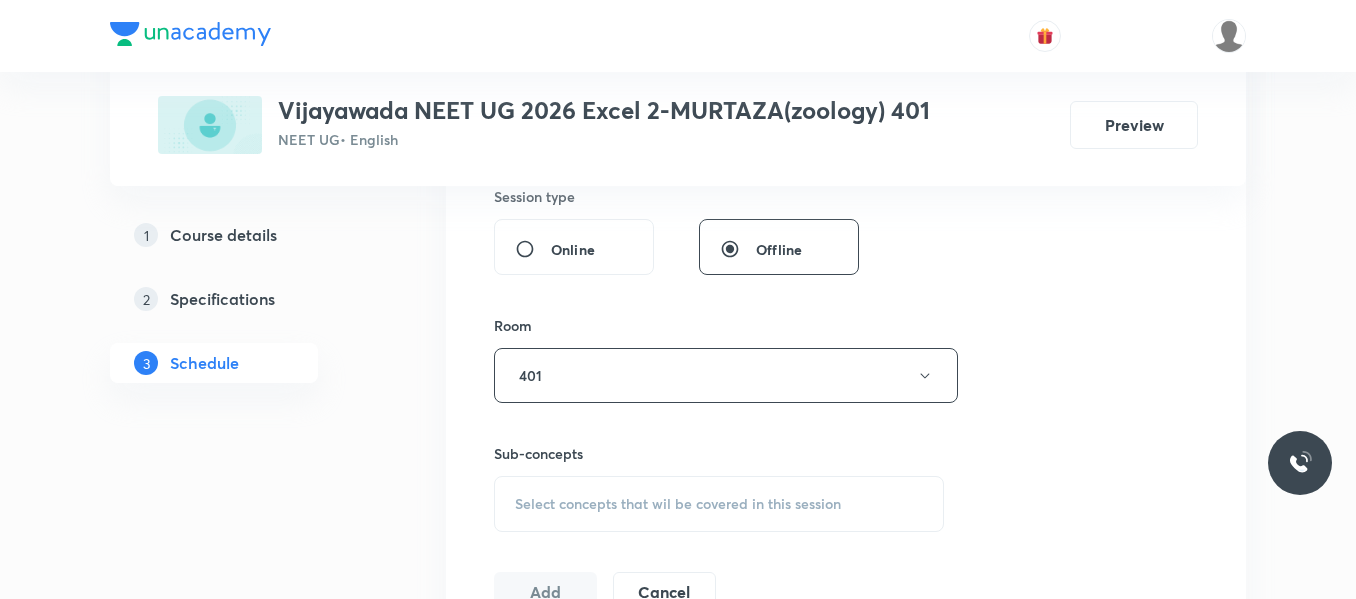 click on "Select concepts that wil be covered in this session" at bounding box center [678, 504] 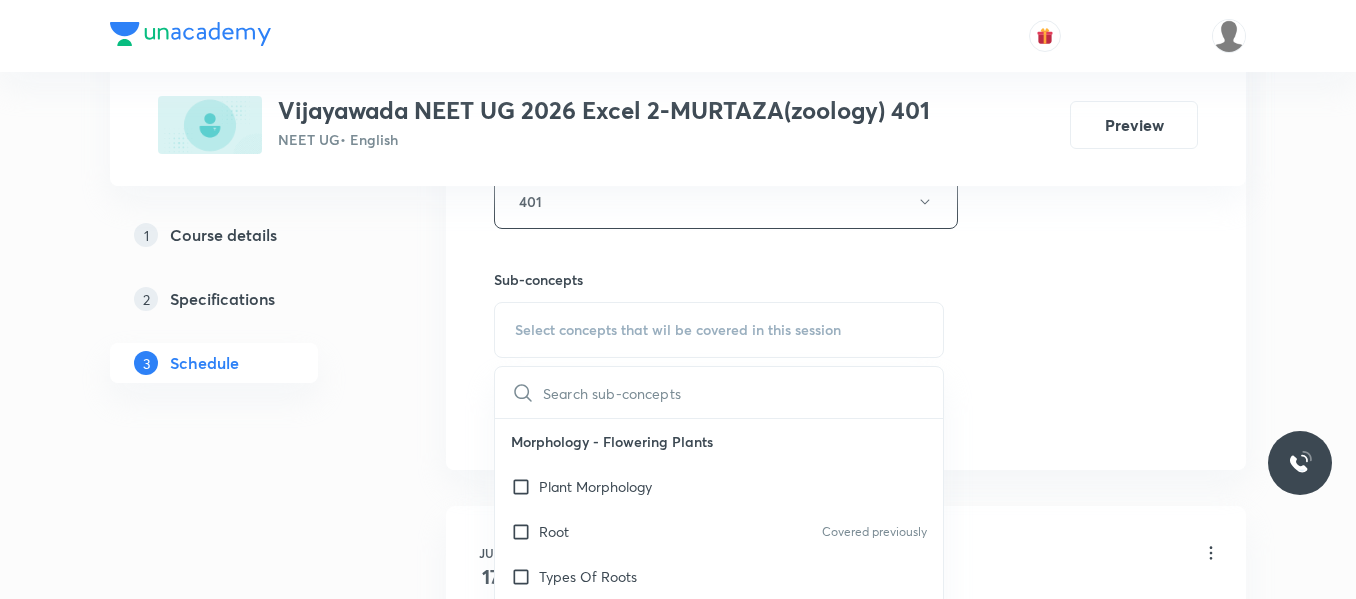 scroll, scrollTop: 959, scrollLeft: 0, axis: vertical 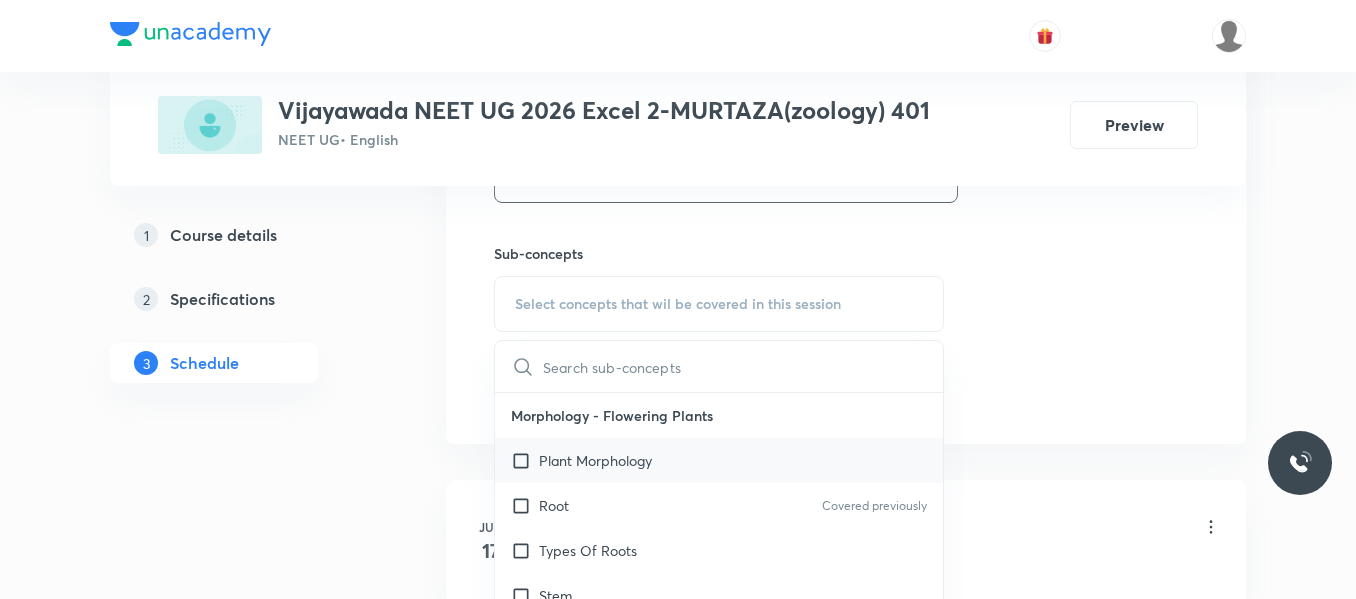 click on "Plant Morphology" at bounding box center (719, 460) 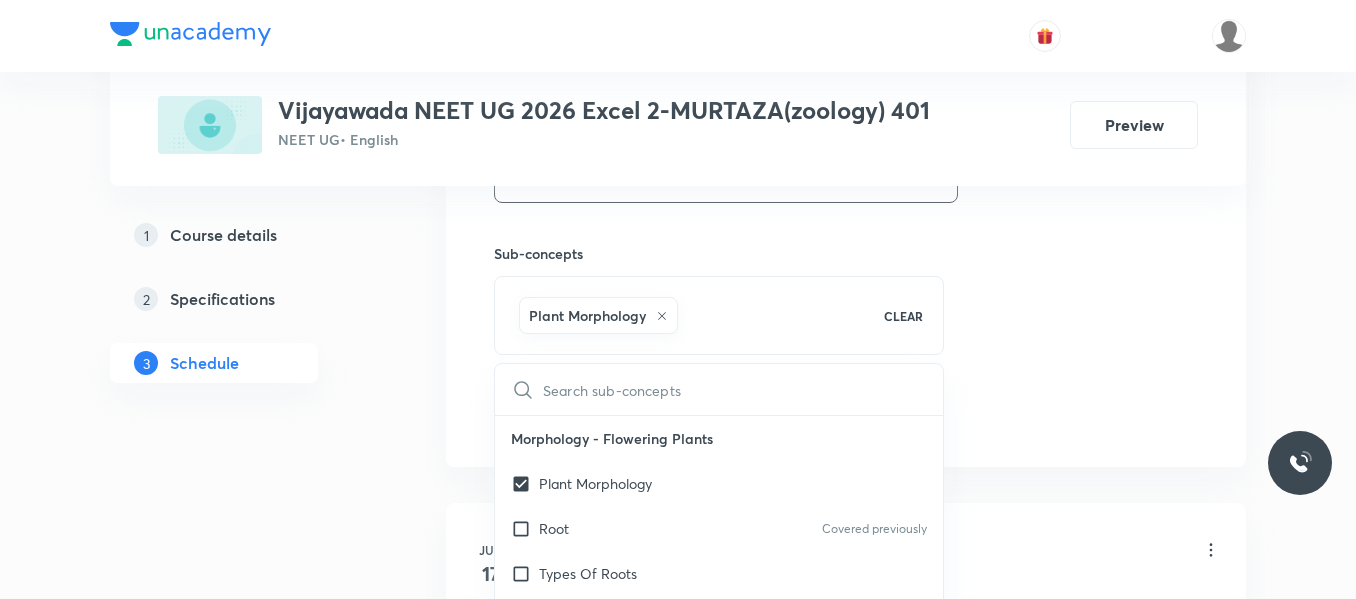 click on "Session  2 Live class Session title 40/99 STRUCTURAL ORGANIZATION IN ANIMALS: FROG ​ Schedule for Jul 14, 2025, 8:30 AM ​ Duration (in minutes) 80 ​   Session type Online Offline Room 401 Sub-concepts Plant Morphology CLEAR ​ Morphology - Flowering Plants Plant Morphology Root Covered previously Types Of Roots Stem Types Of Stem  Leaf Inflorescence Flower Fruit Seed Semi-Technical Description Of A Typical Flowering Plant Description Of Some Important Families Anatomy - Flowering Plants The Tissues  Tissue System Anatomy Of Dicotyledonous And Monocotyledonous Plants Secondary Growth Structural Organisation in Animals Animal Tissues Organ And Organ System Earthworm Cockroach Frogs Structural Organization in Animals Cockroach General Features  Frog General Features Add Cancel" at bounding box center (846, -46) 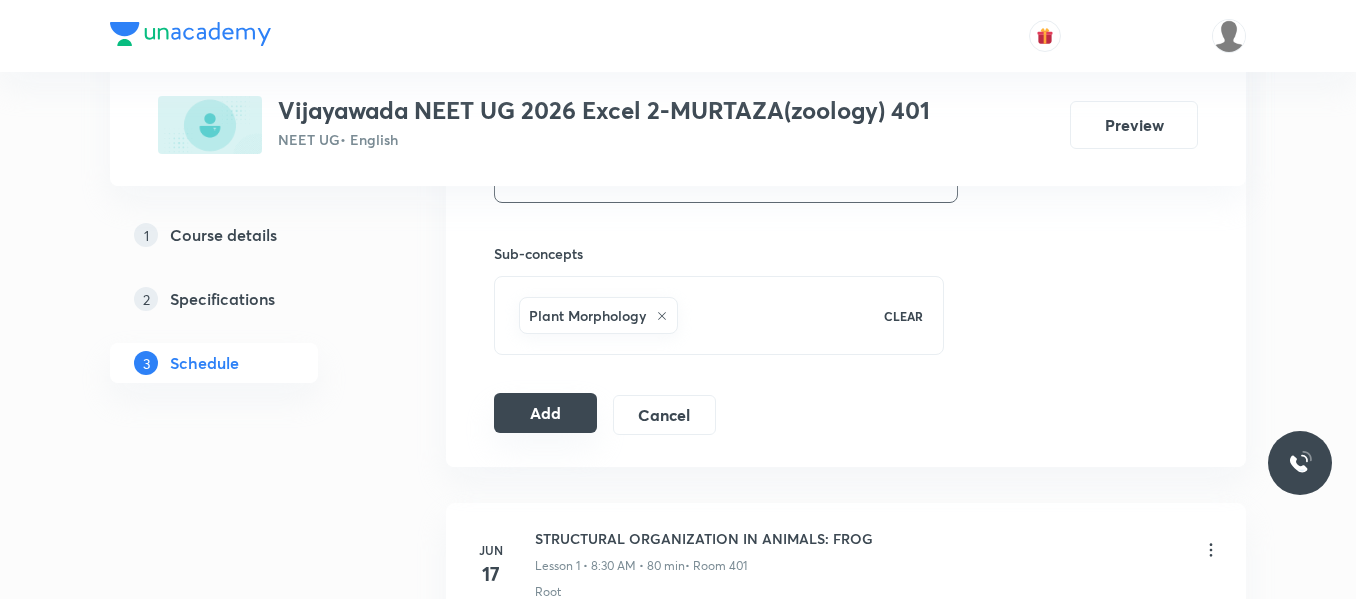 click on "Add" at bounding box center (545, 413) 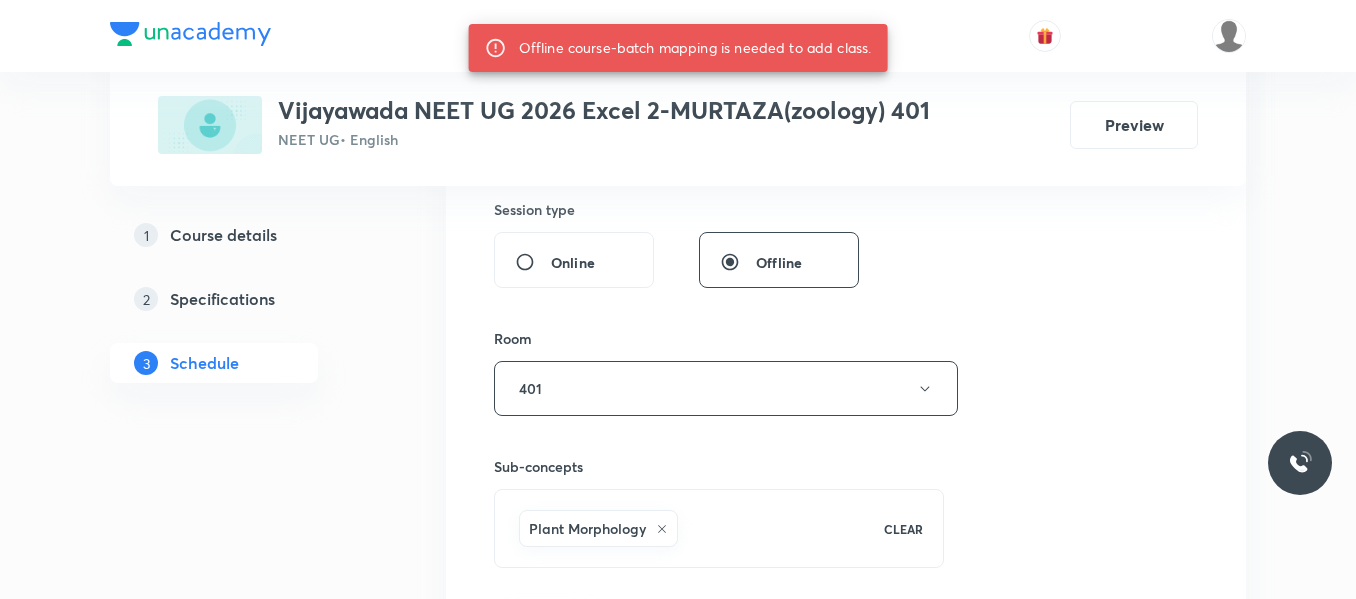 scroll, scrollTop: 759, scrollLeft: 0, axis: vertical 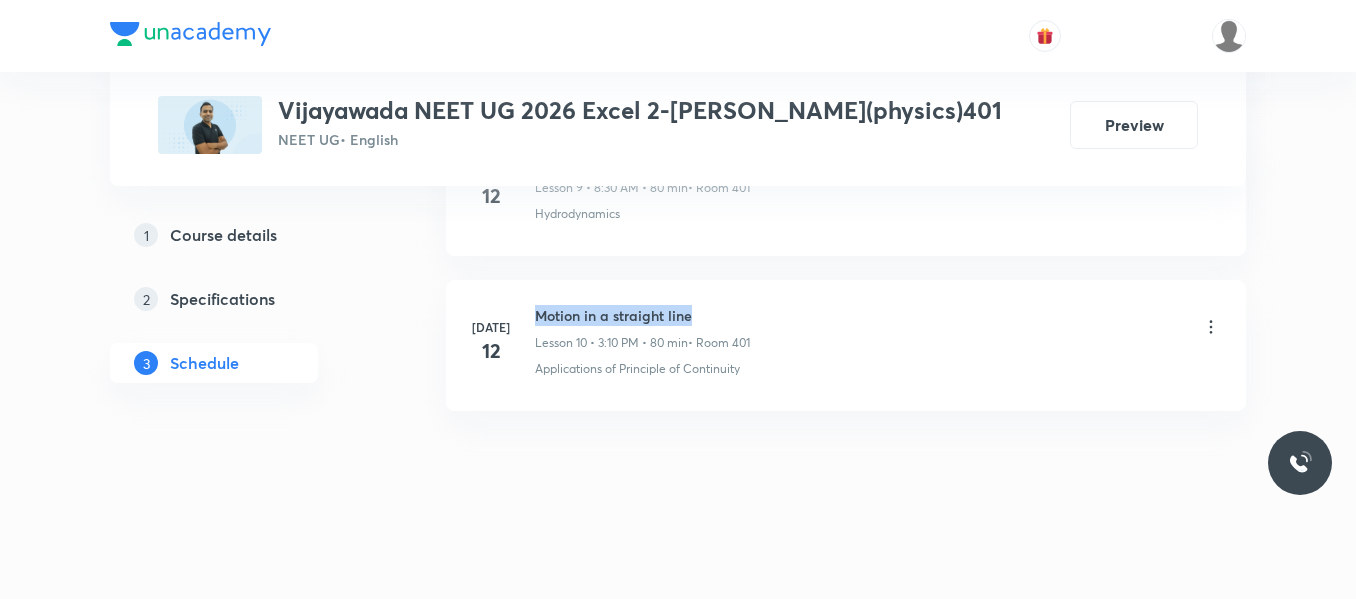 drag, startPoint x: 535, startPoint y: 316, endPoint x: 771, endPoint y: 313, distance: 236.01907 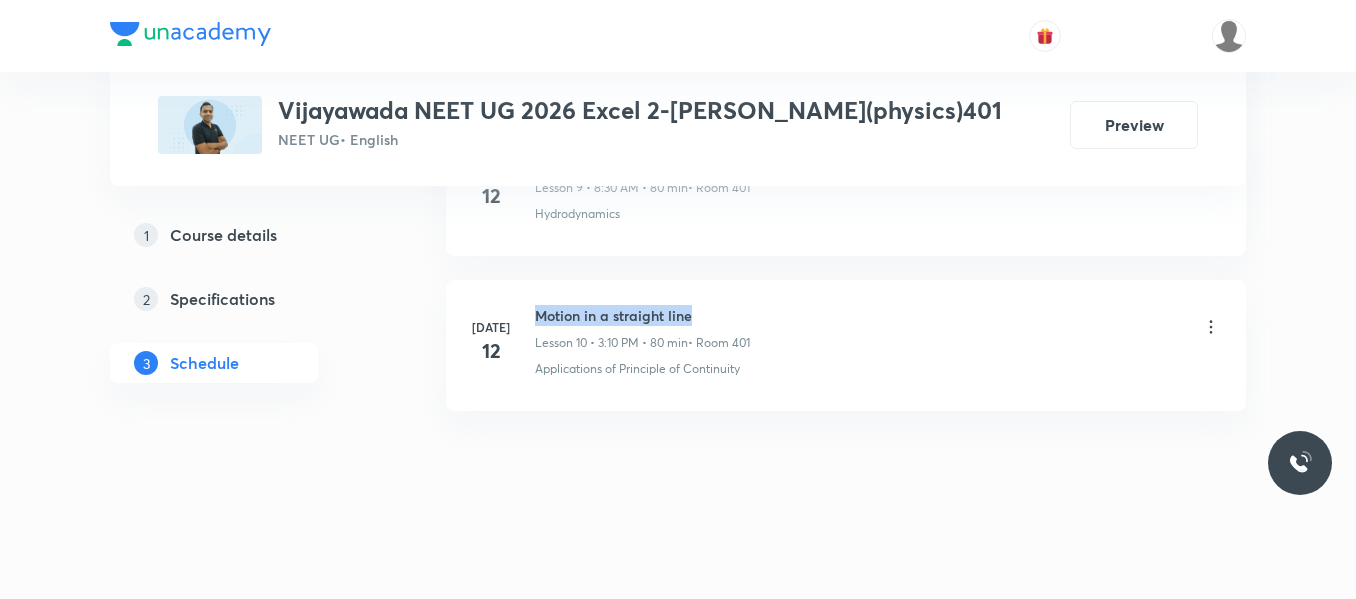 copy on "Motion in a straight line" 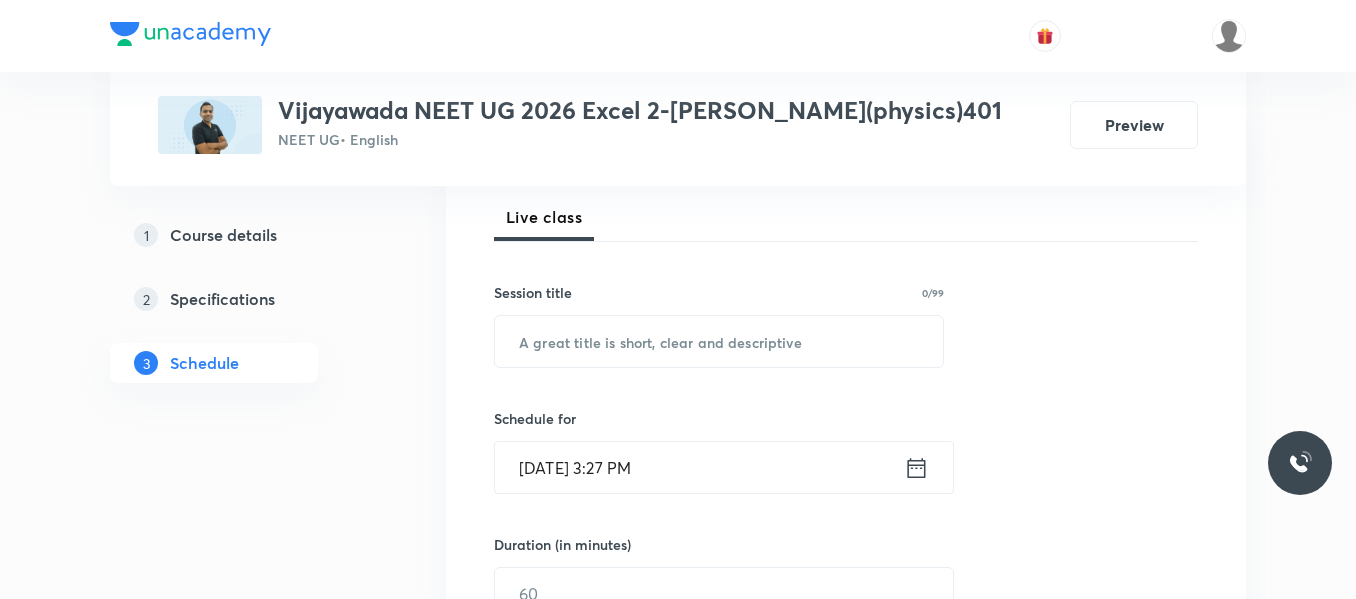 scroll, scrollTop: 254, scrollLeft: 0, axis: vertical 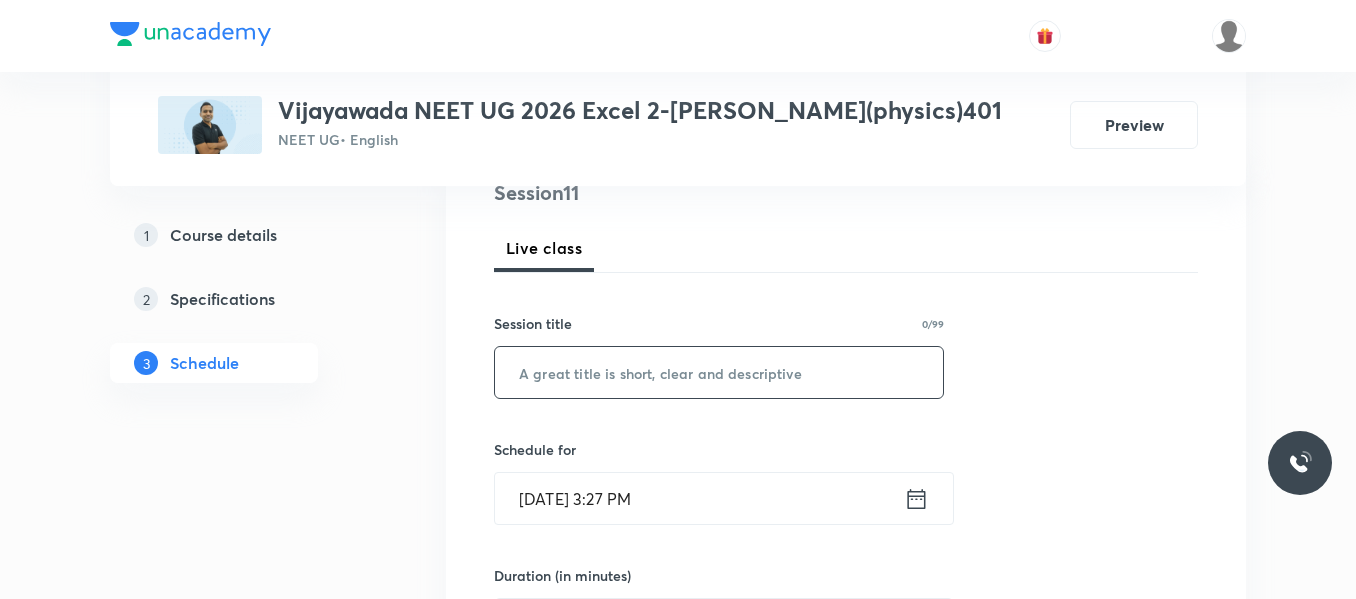 click at bounding box center (719, 372) 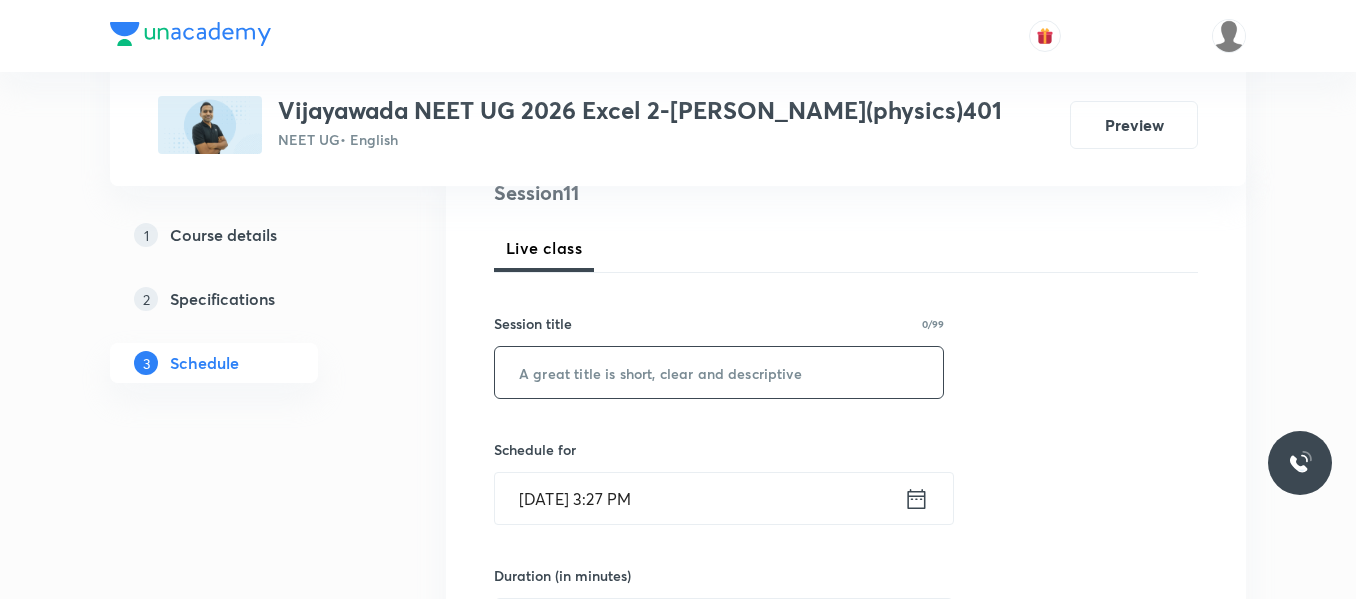 paste on "Motion in a straight line" 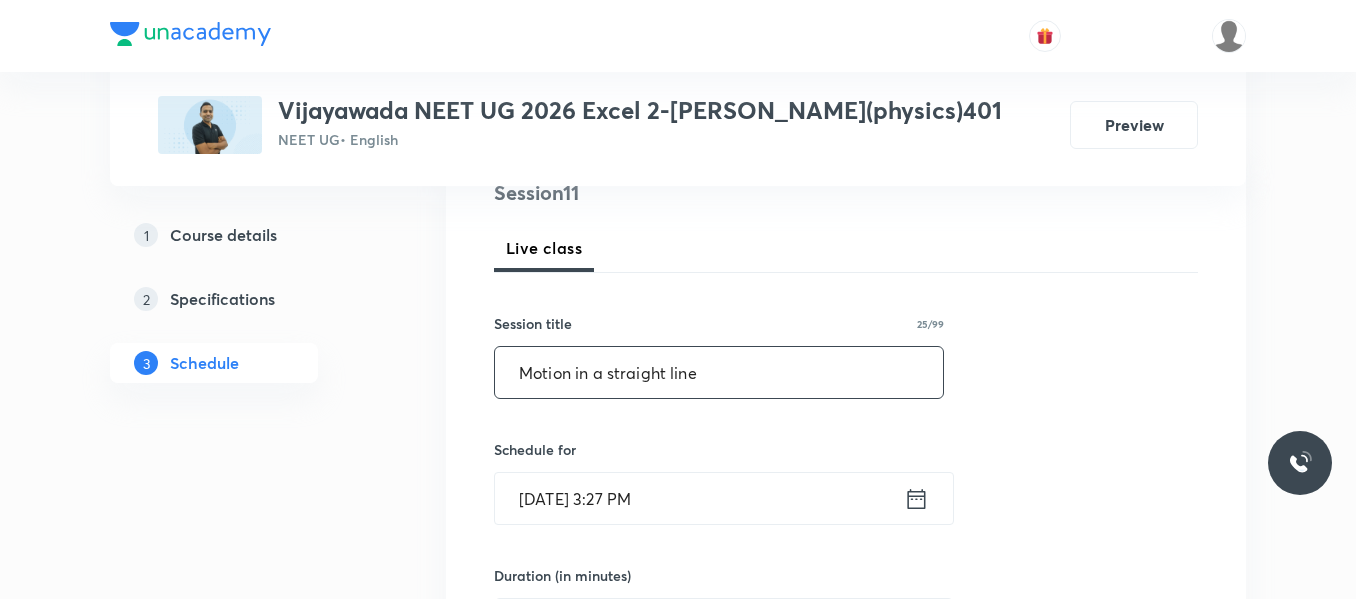 type on "Motion in a straight line" 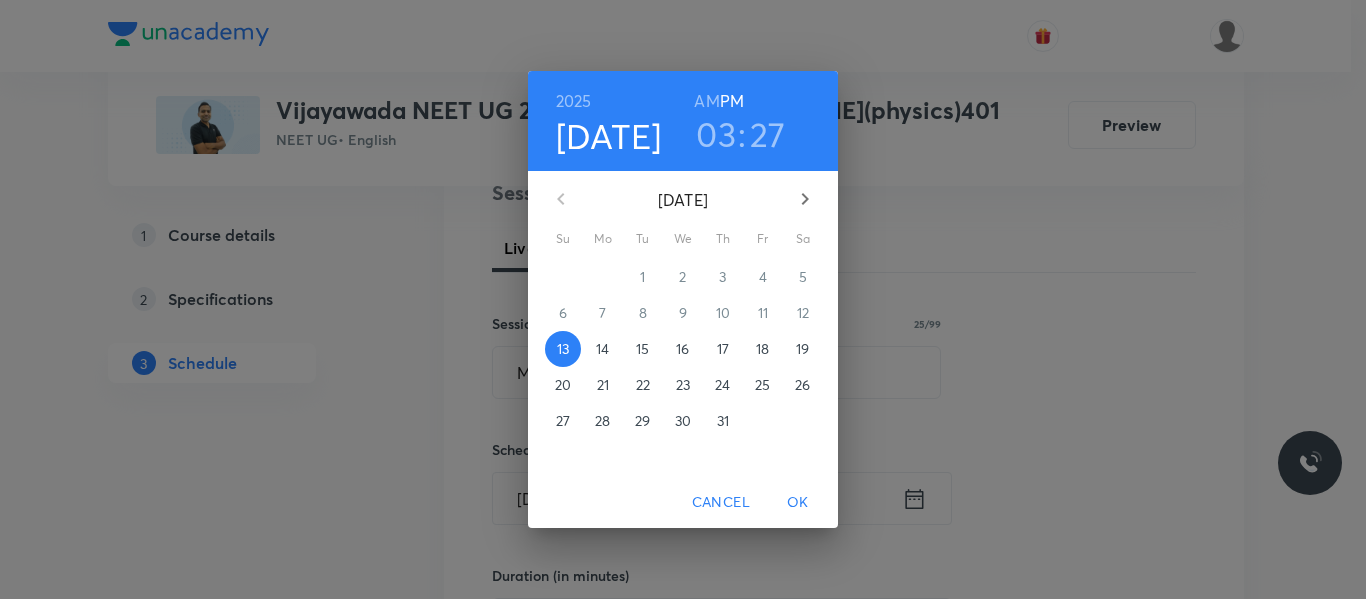 click on "14" at bounding box center (602, 349) 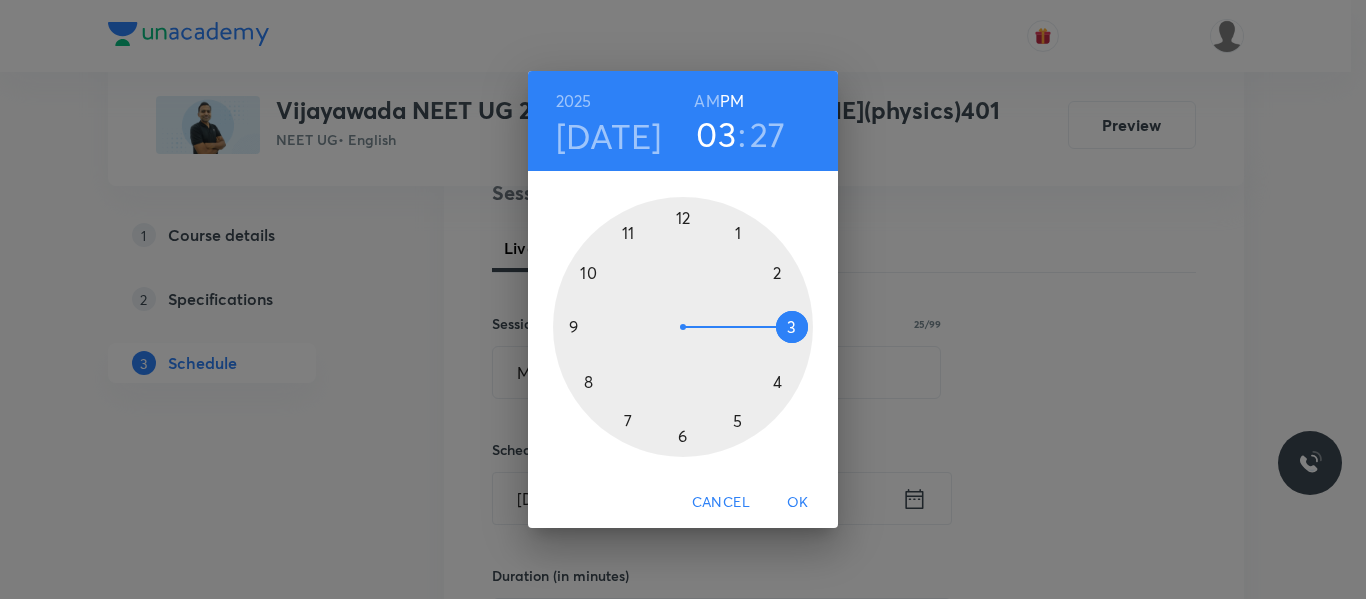 click at bounding box center (683, 327) 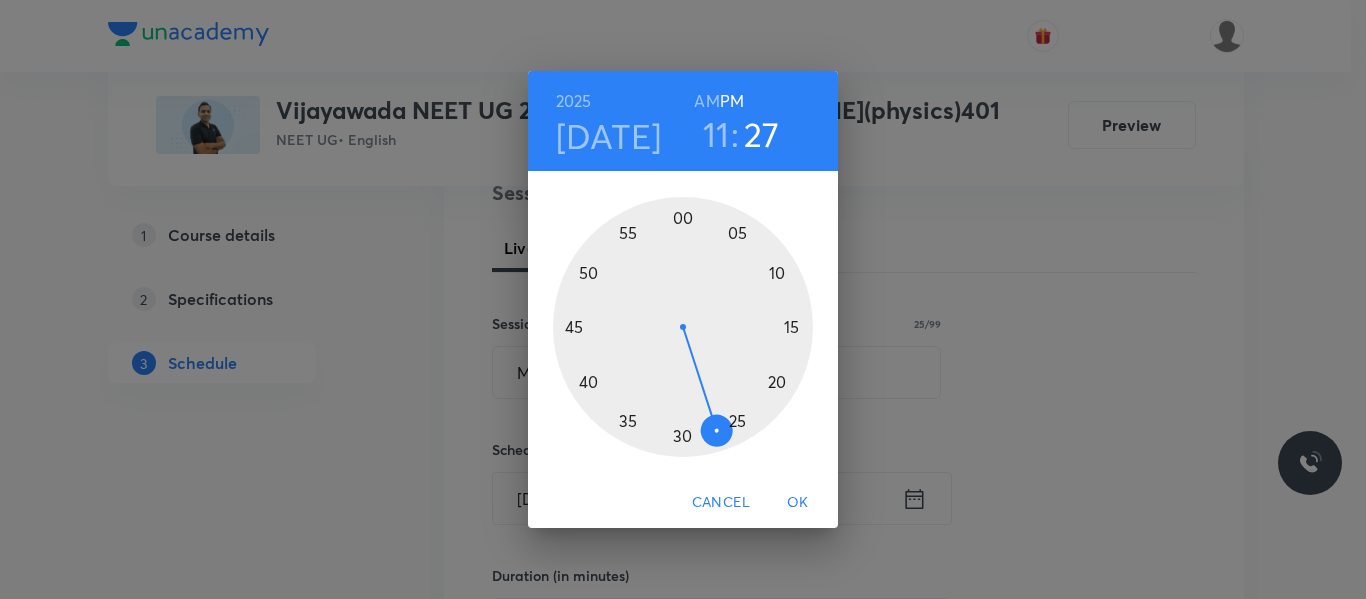 click at bounding box center (683, 327) 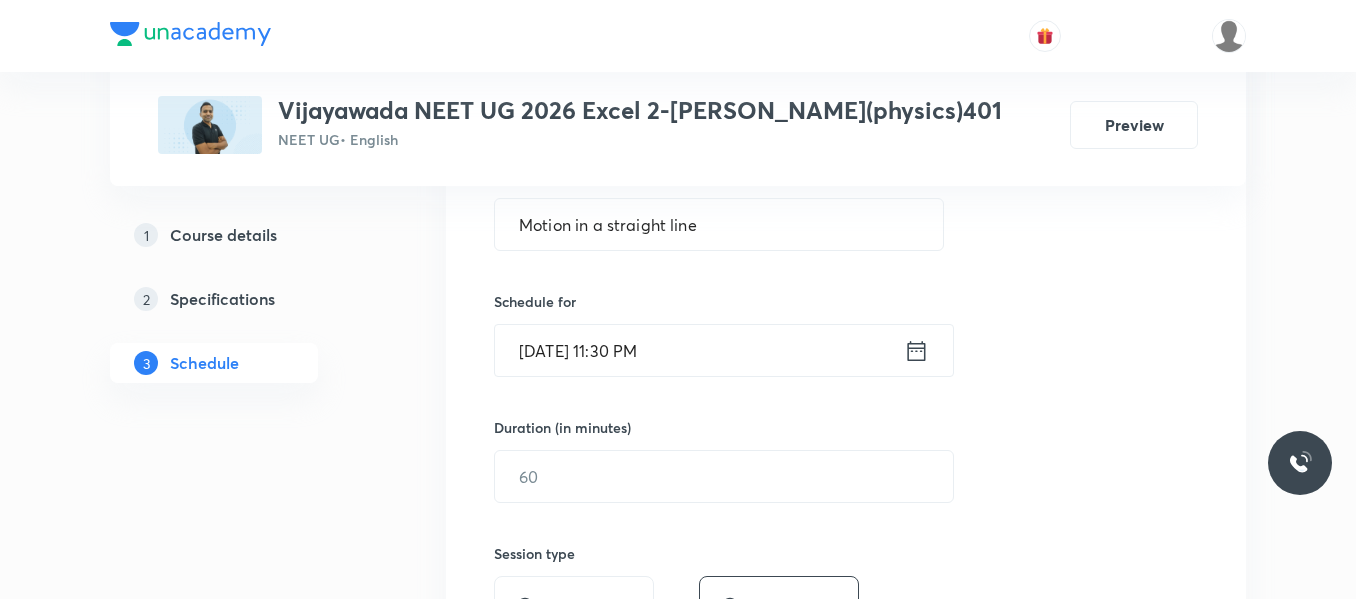 scroll, scrollTop: 454, scrollLeft: 0, axis: vertical 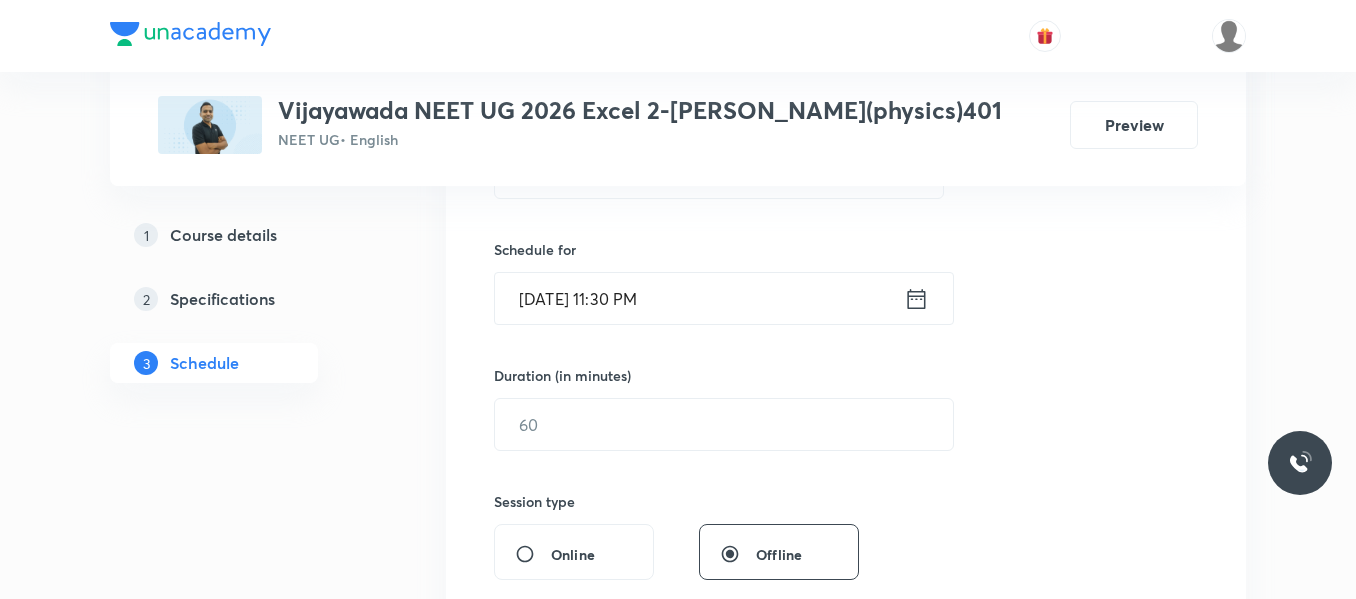 click 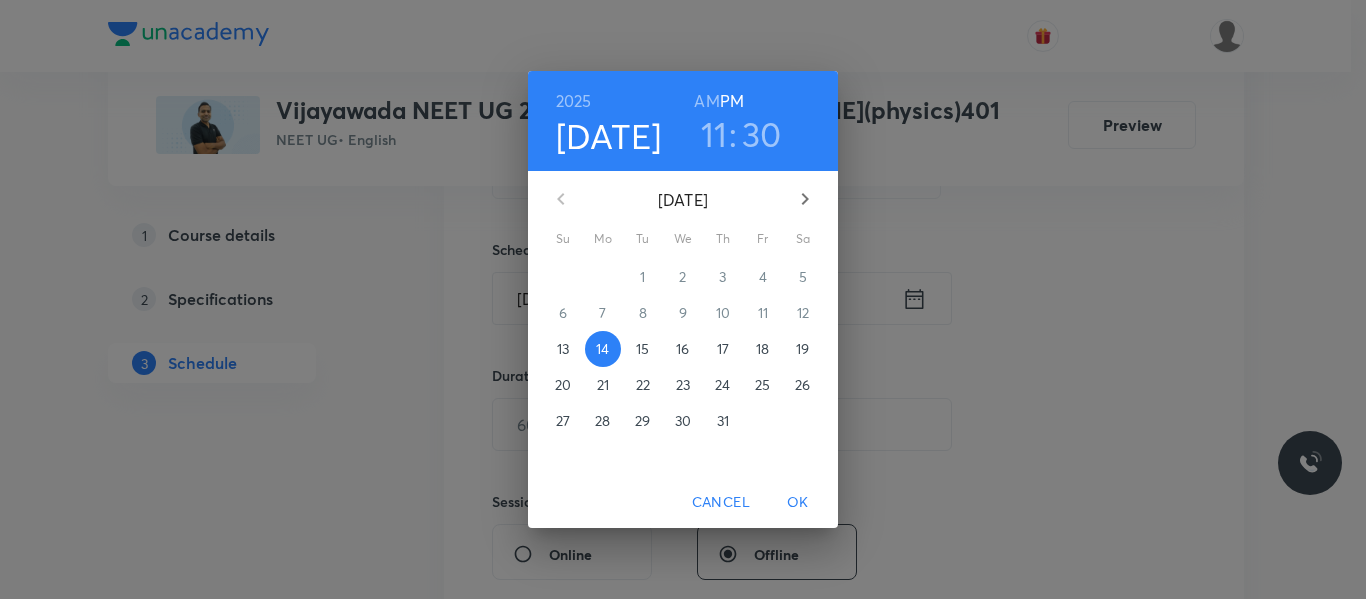 click on "AM" at bounding box center [706, 101] 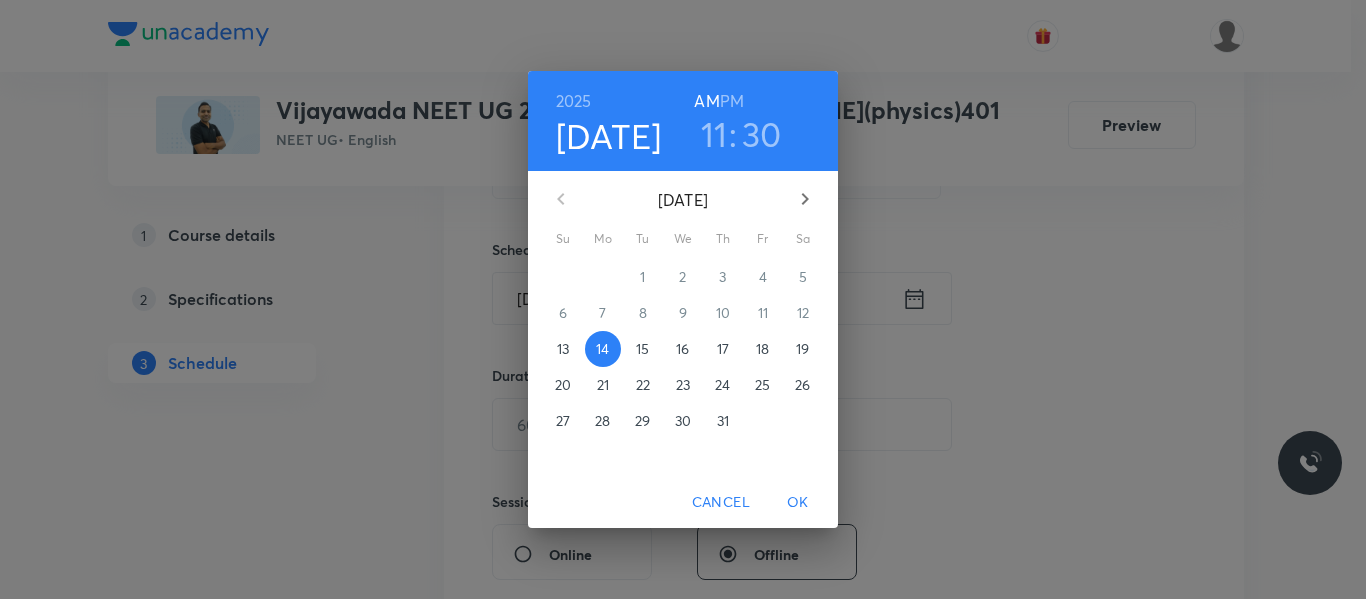 click on "OK" at bounding box center (798, 502) 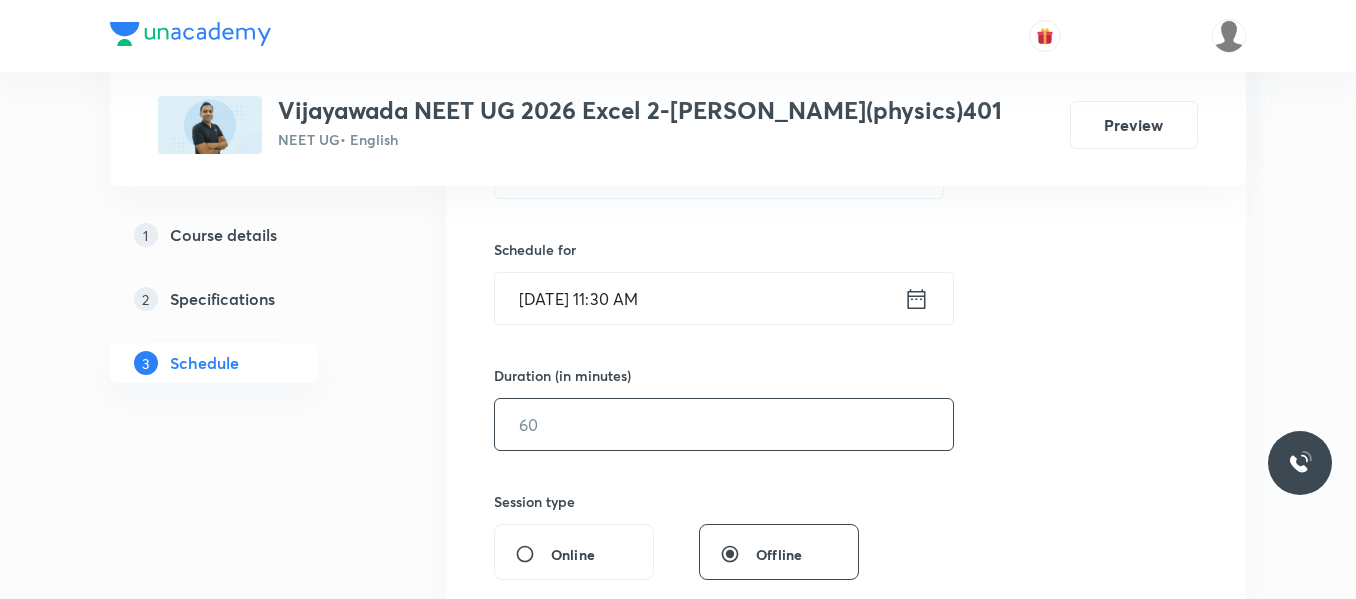 click at bounding box center (724, 424) 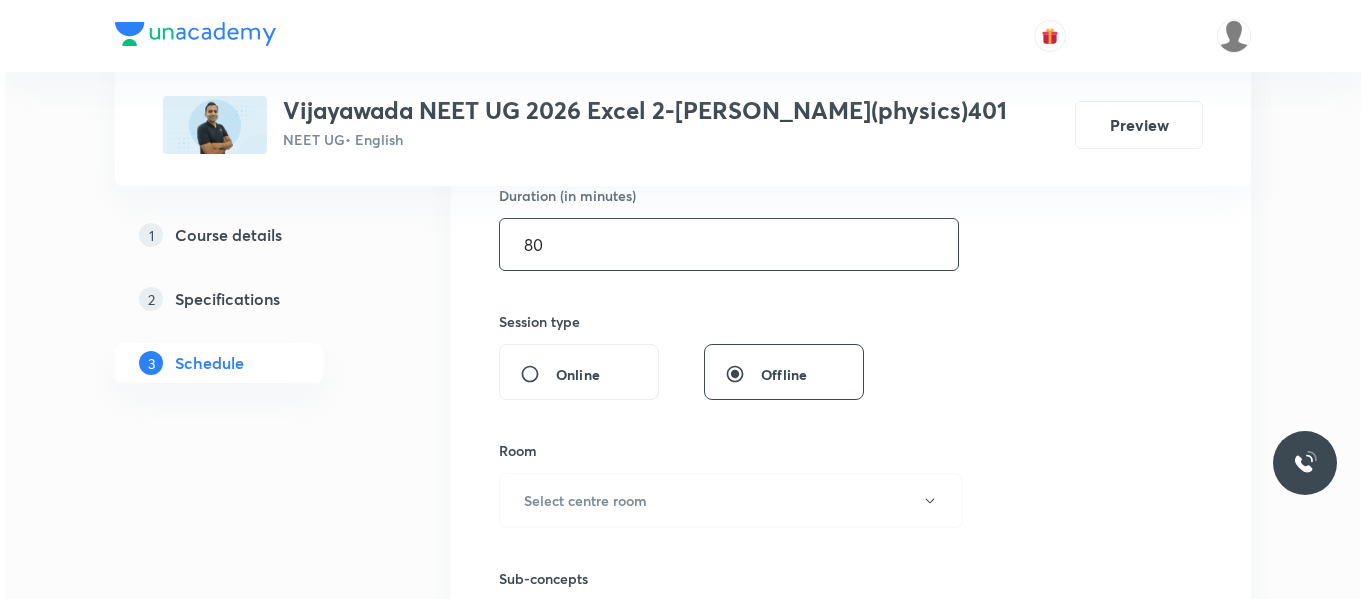 scroll, scrollTop: 654, scrollLeft: 0, axis: vertical 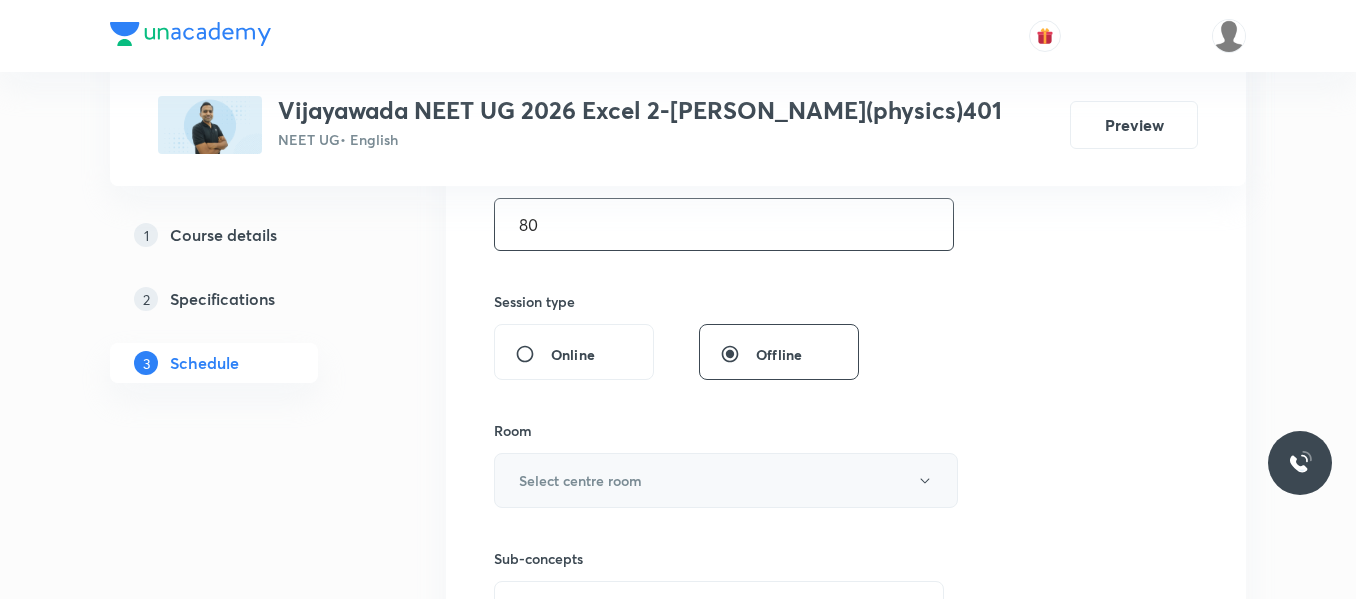 type on "80" 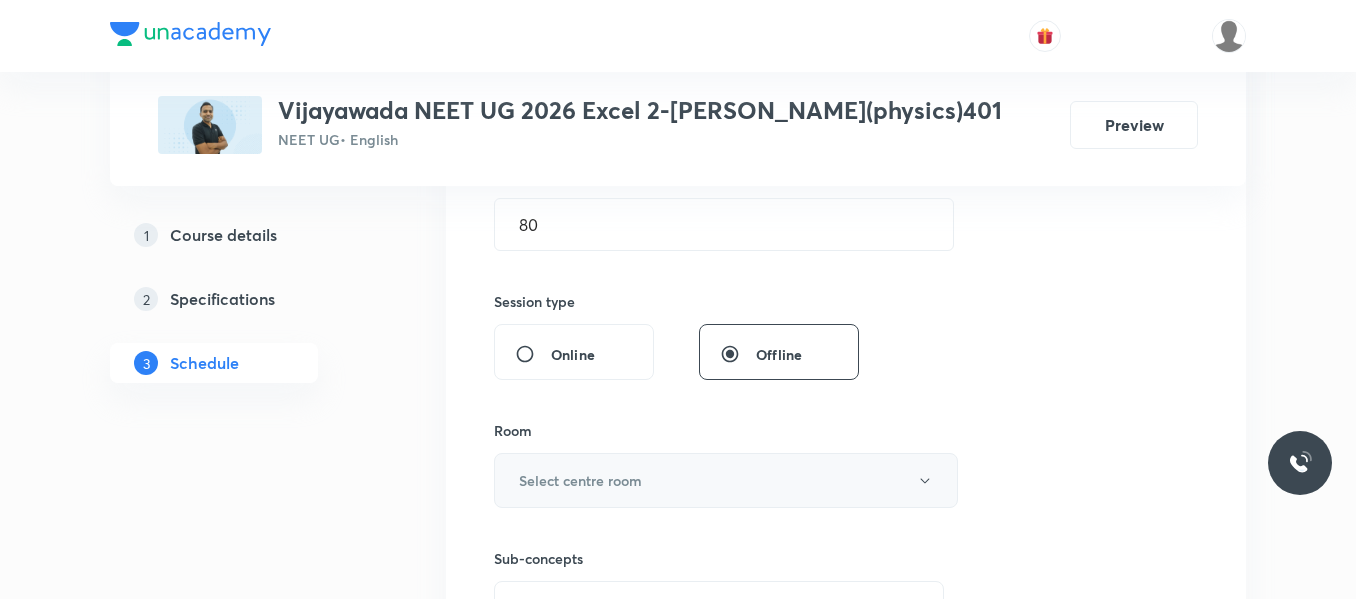 click on "Select centre room" at bounding box center (580, 480) 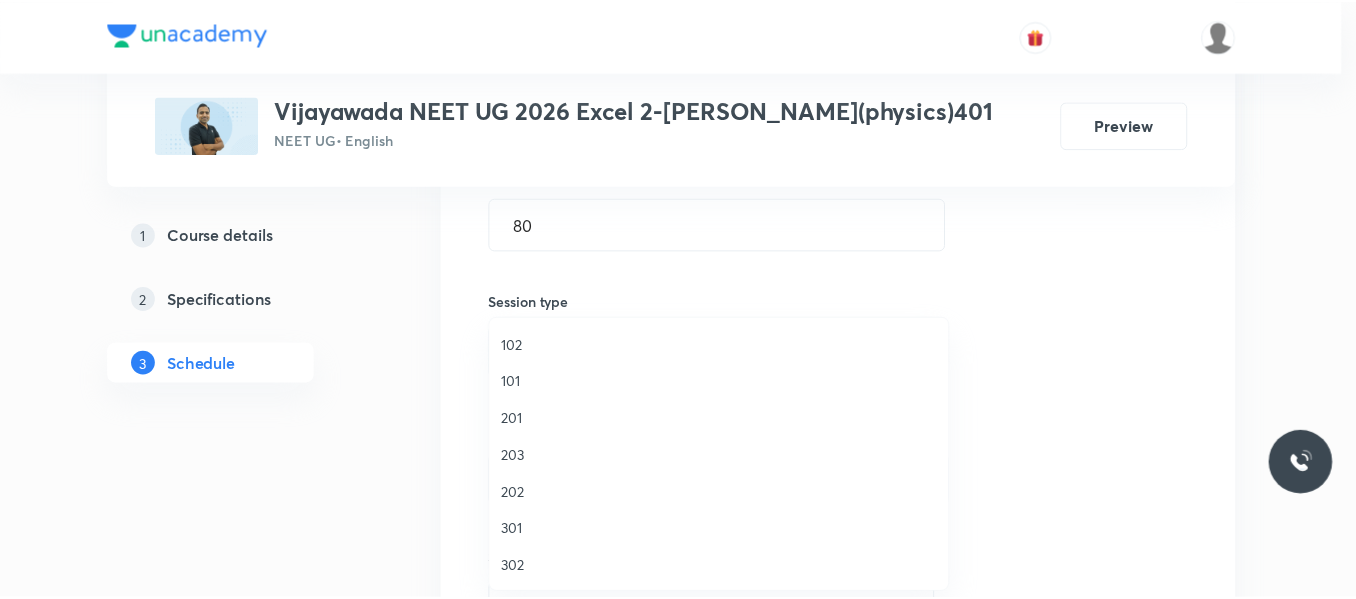 scroll, scrollTop: 100, scrollLeft: 0, axis: vertical 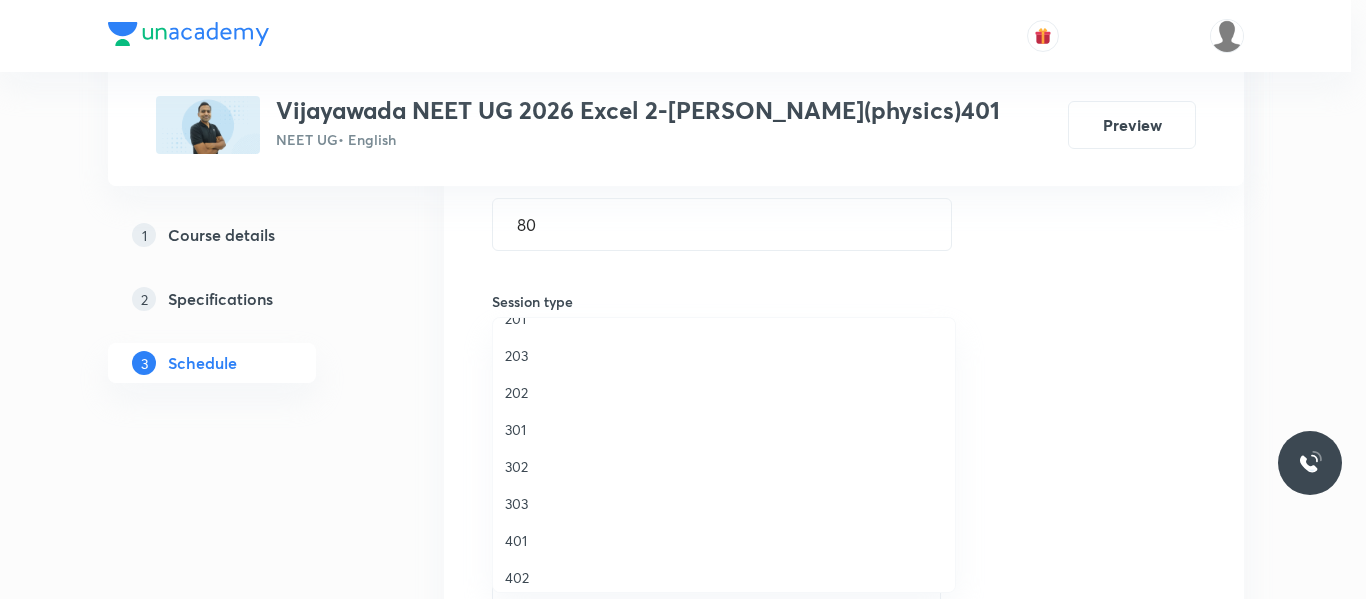 click on "401" at bounding box center (724, 540) 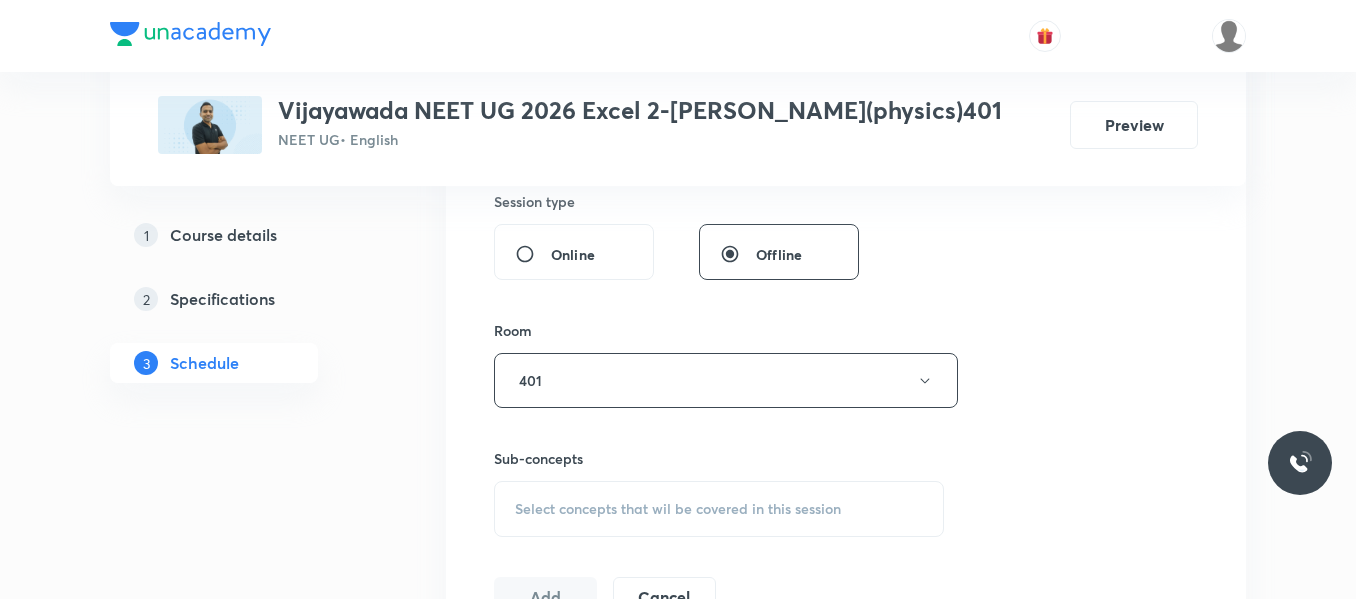 click on "Select concepts that wil be covered in this session" at bounding box center [678, 509] 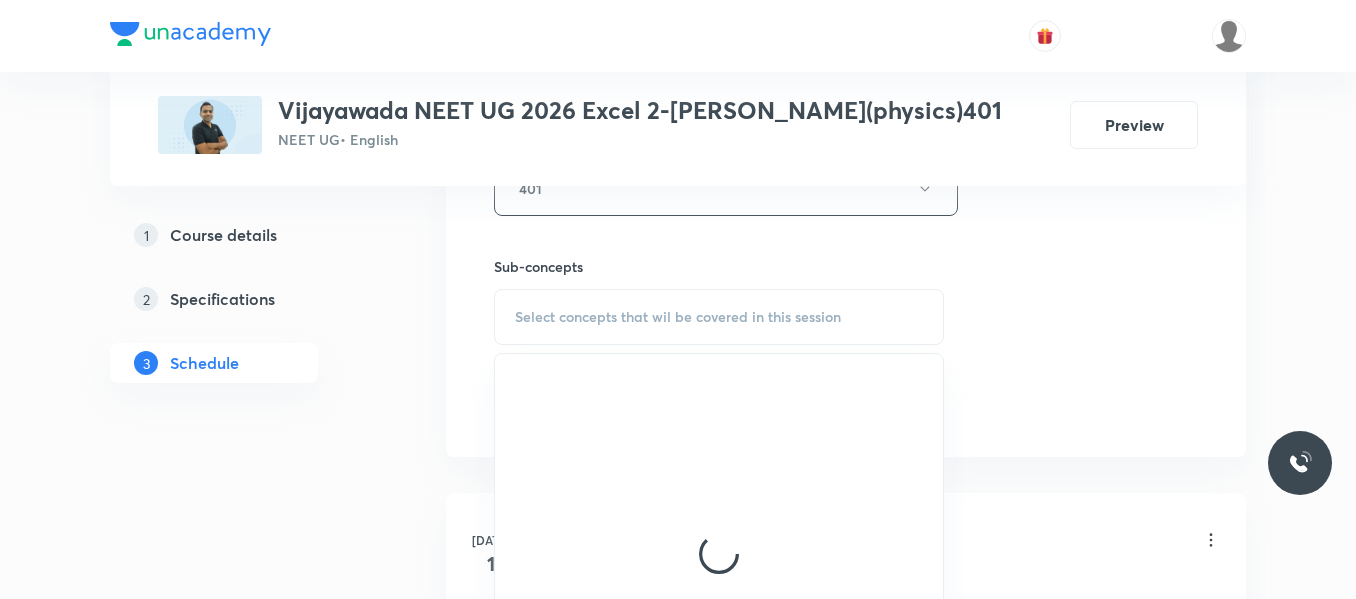 scroll, scrollTop: 954, scrollLeft: 0, axis: vertical 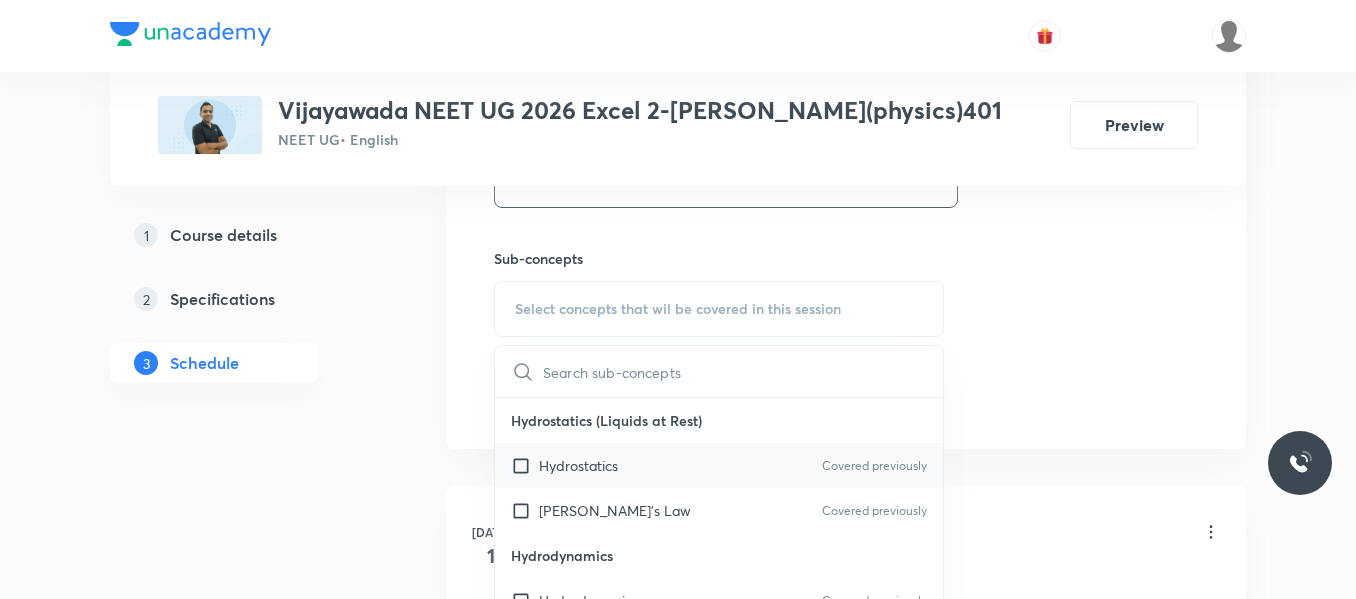 click on "Hydrostatics" at bounding box center [578, 465] 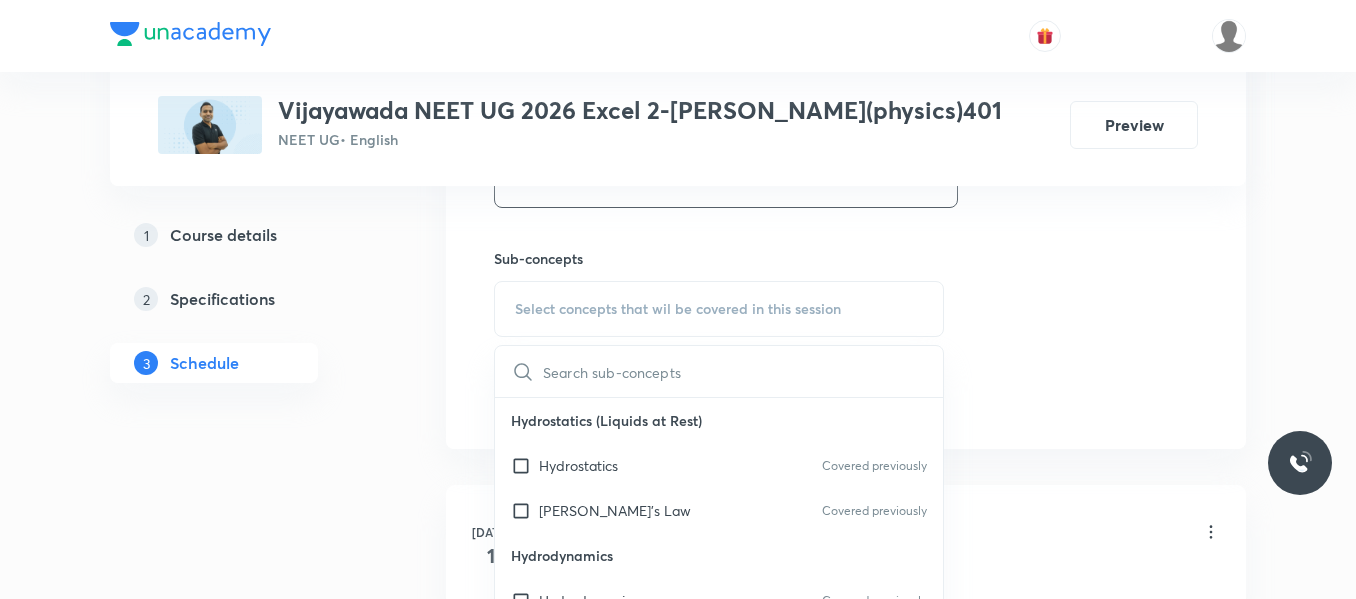 checkbox on "true" 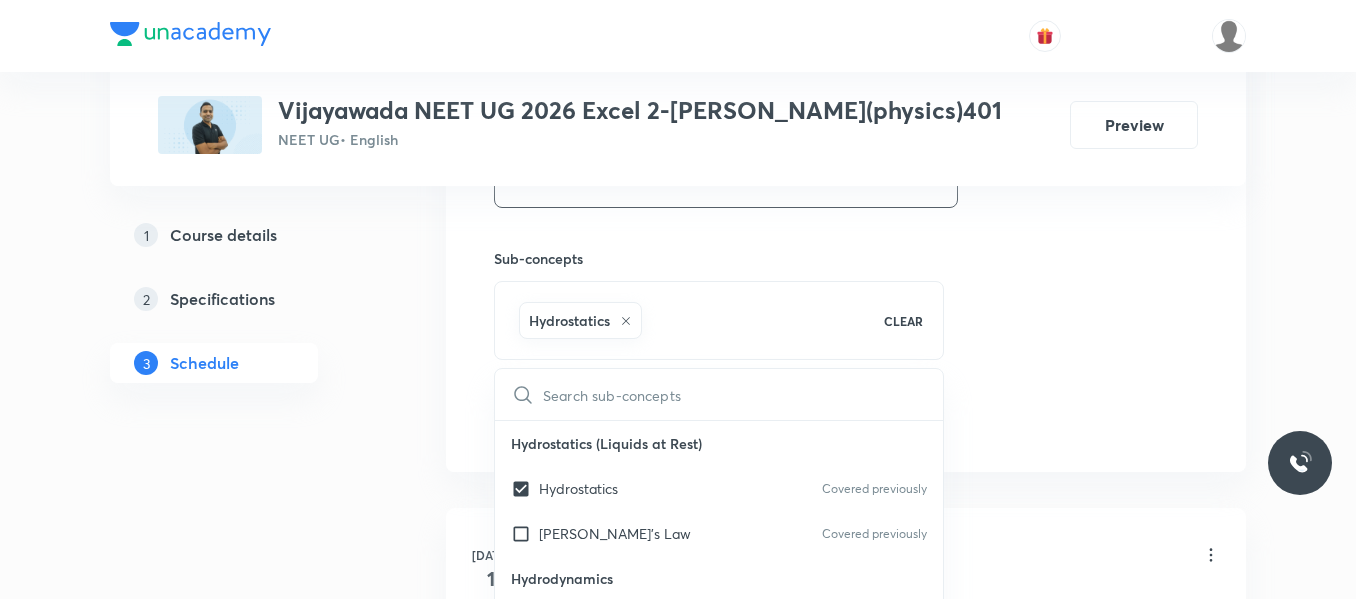 click on "Session  11 Live class Session title 25/99 Motion in a straight line ​ Schedule for Jul 14, 2025, 11:30 AM ​ Duration (in minutes) 80 ​   Session type Online Offline Room 401 Sub-concepts Hydrostatics CLEAR ​ Hydrostatics (Liquids at Rest) Hydrostatics Covered previously Pascal's Law Covered previously Hydrodynamics Hydrodynamics Covered previously Principle of Continuity: The Continuity Equation Applications of Principle of Continuity  Covered previously Energy Associated with a Moving Liquid Bernoulli's Equation  Proof of Bernoulli's Equation Venturi Meter Static Pressure and Dynamic Pressure Pitot Tube Velocity of Efflux: Torricelli's Theorem Horizontal Range of the Escaping Liquid  Force of Reaction Due to Ejection of Liquid  Surface Tension & Energy Surface Tension Surface Energy  Angle of Contact Excess Pressure Inside a Curved Surface Excess Pressure Inside a Liquid Drop and a Bubble Capillarity Determination of a Capillary Rise Solids Elastic Behaviour of Solids Some Definitions  Stress Strain" at bounding box center [846, -41] 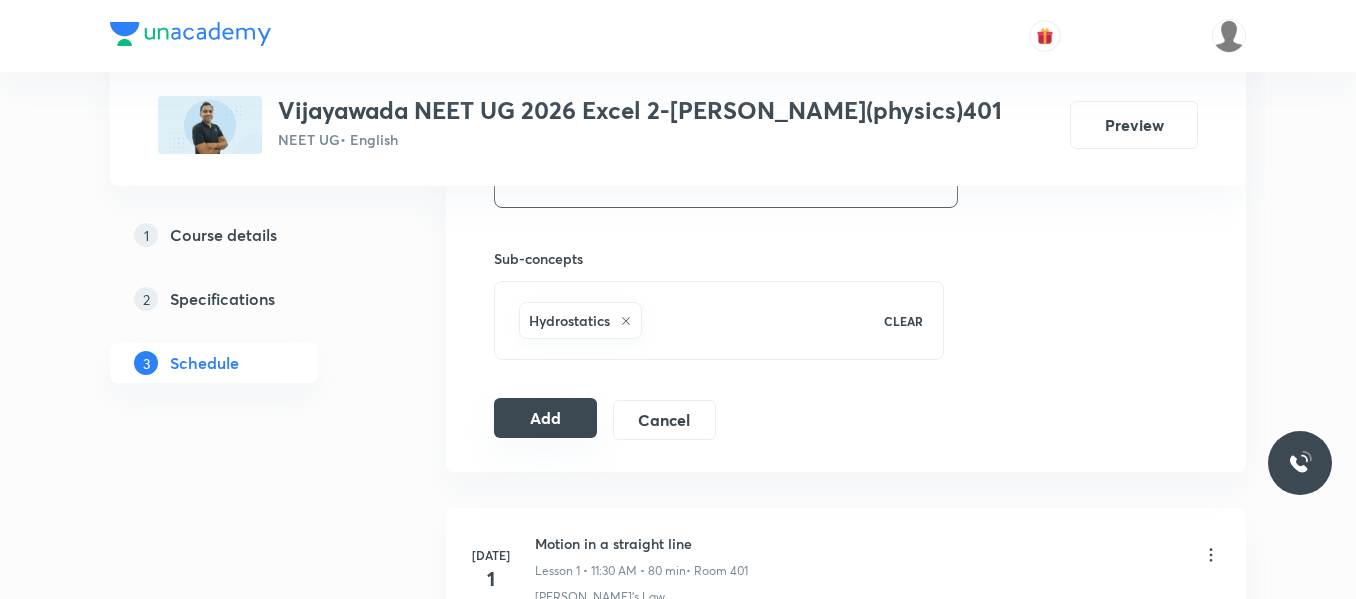 click on "Add" at bounding box center (545, 418) 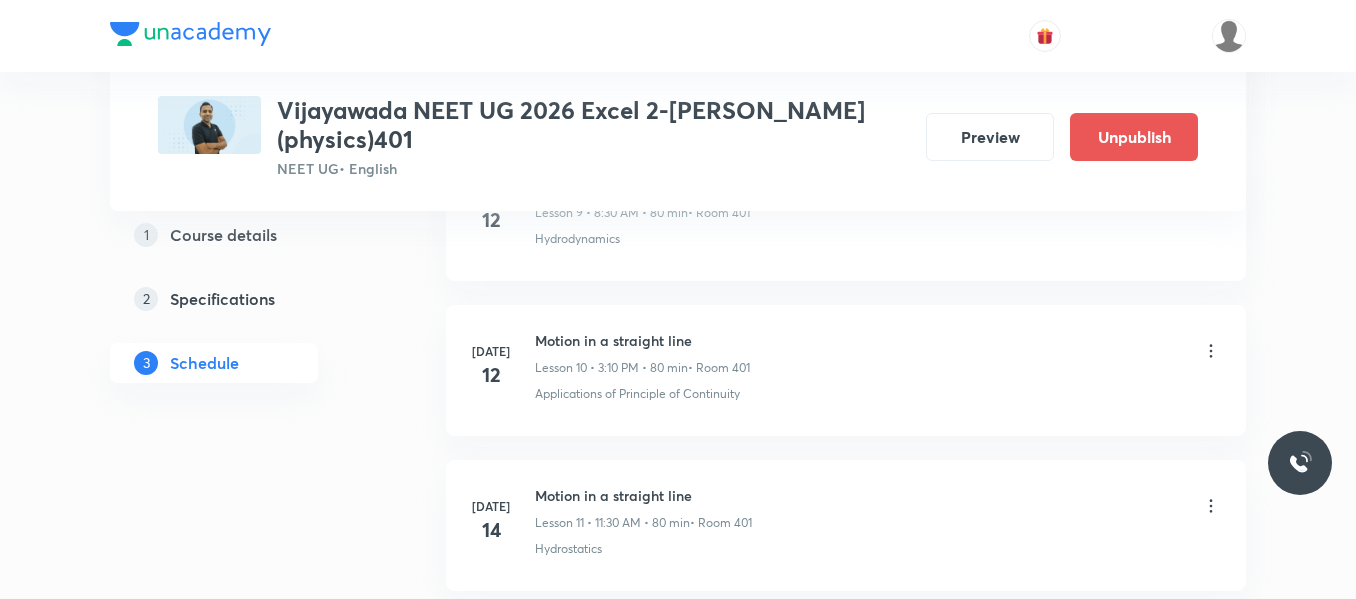 scroll, scrollTop: 1790, scrollLeft: 0, axis: vertical 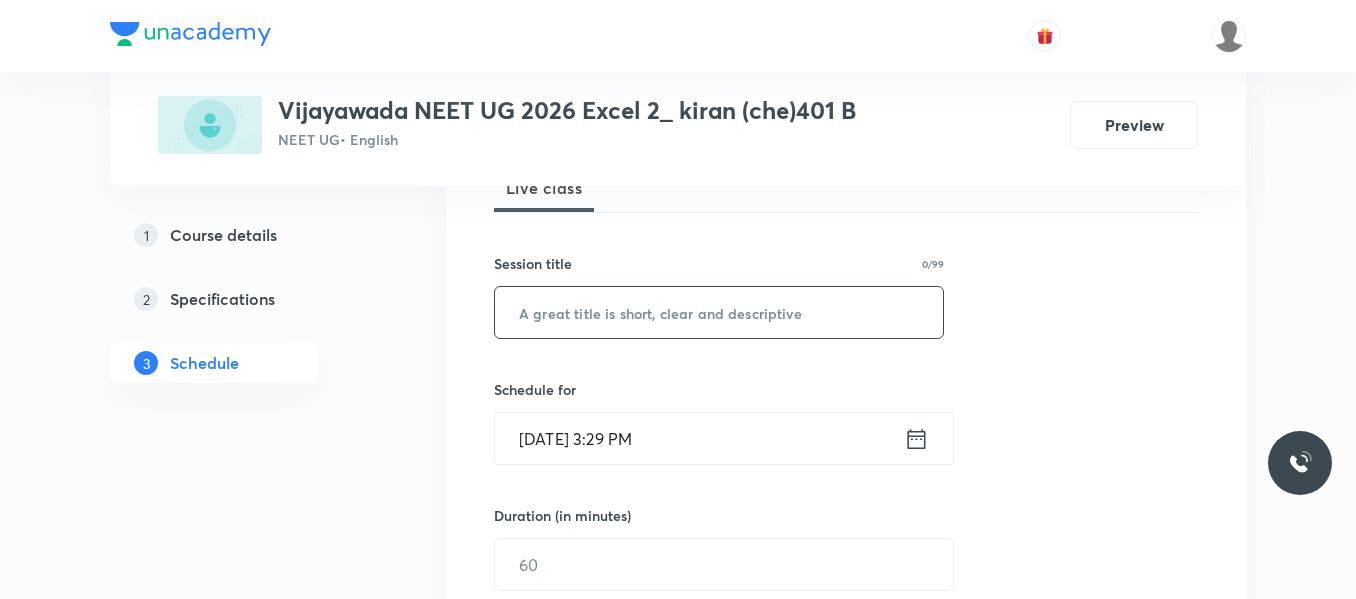 click at bounding box center [719, 312] 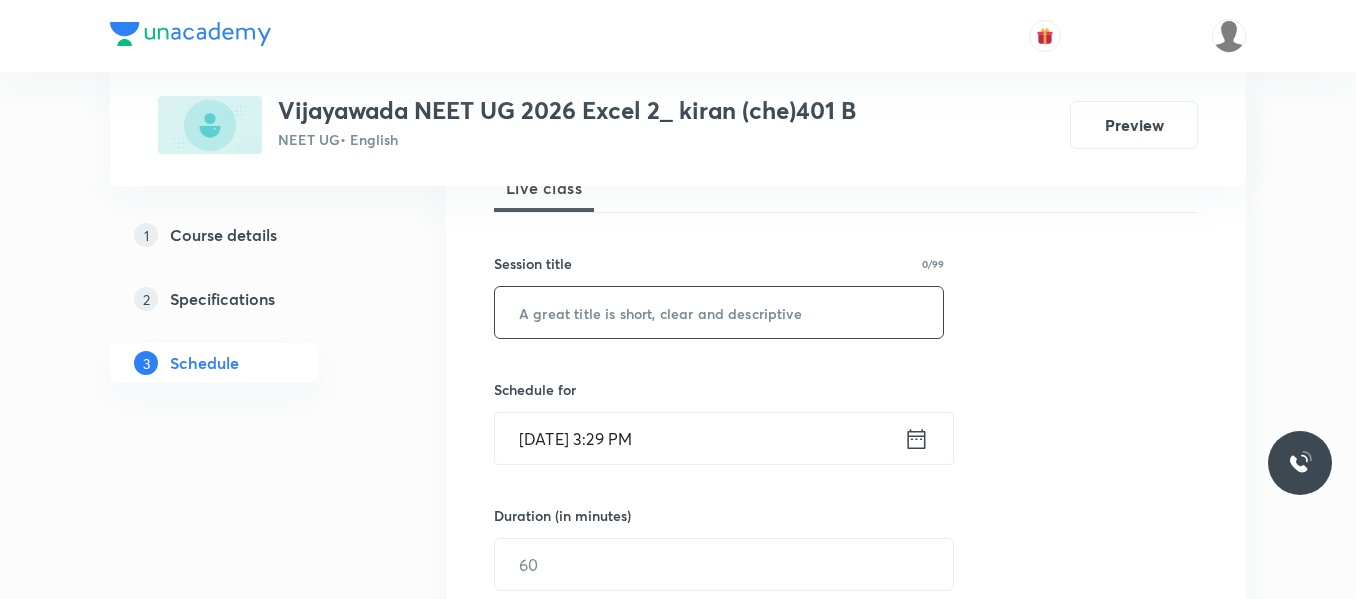 paste on "Halo alkanes and halo arenes" 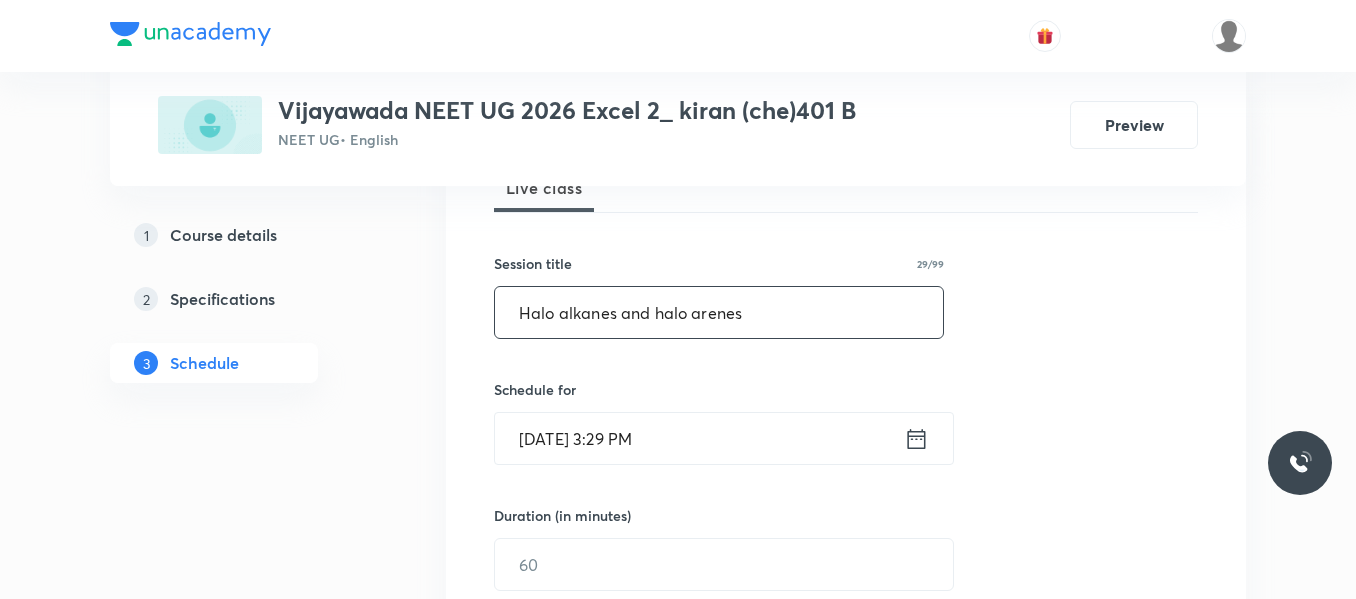 type on "Halo alkanes and halo arenes" 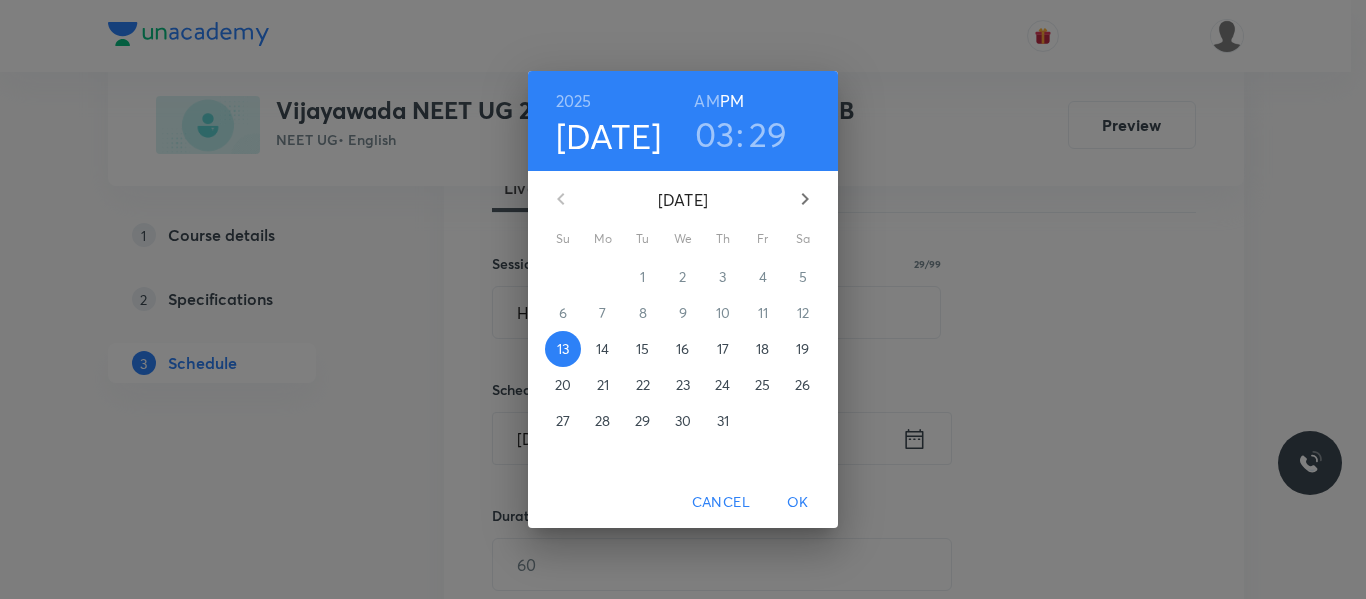 click on "14" at bounding box center [602, 349] 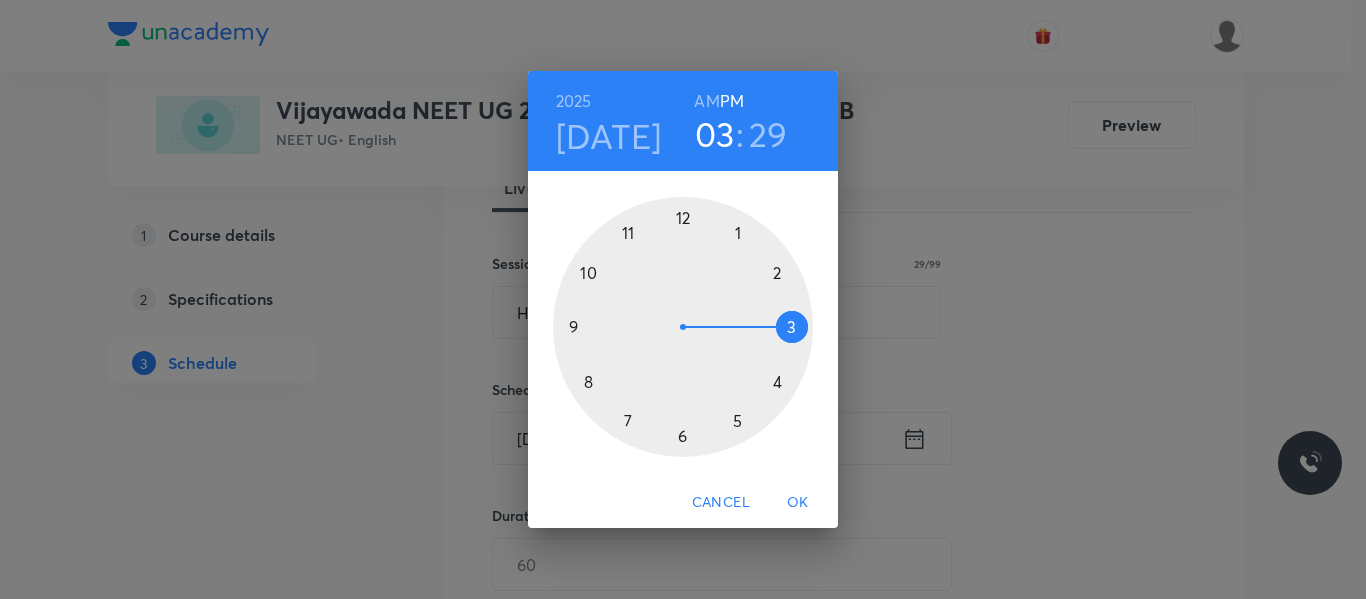 click at bounding box center (683, 327) 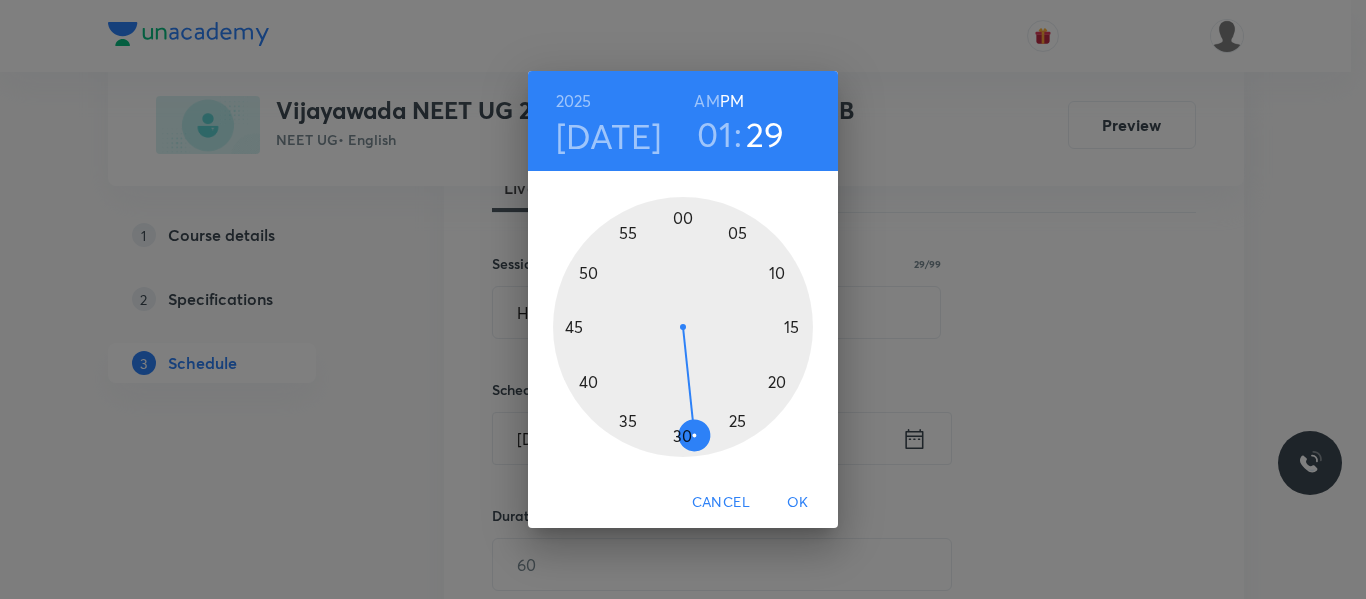 click at bounding box center (683, 327) 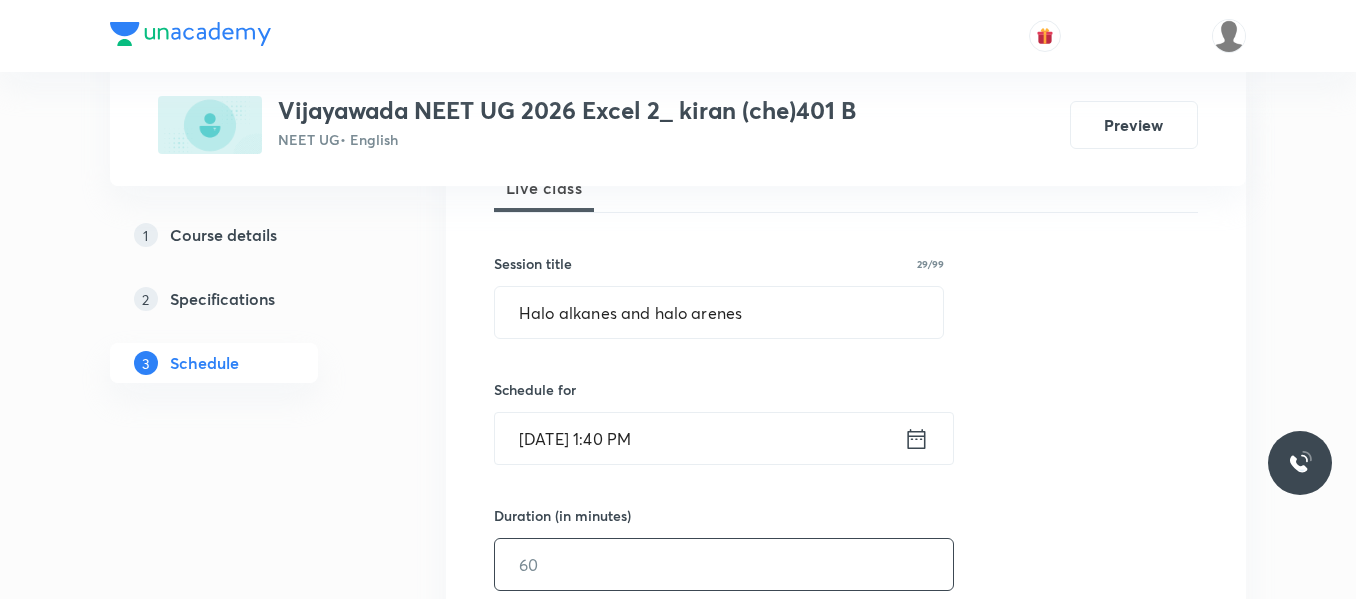 scroll, scrollTop: 414, scrollLeft: 0, axis: vertical 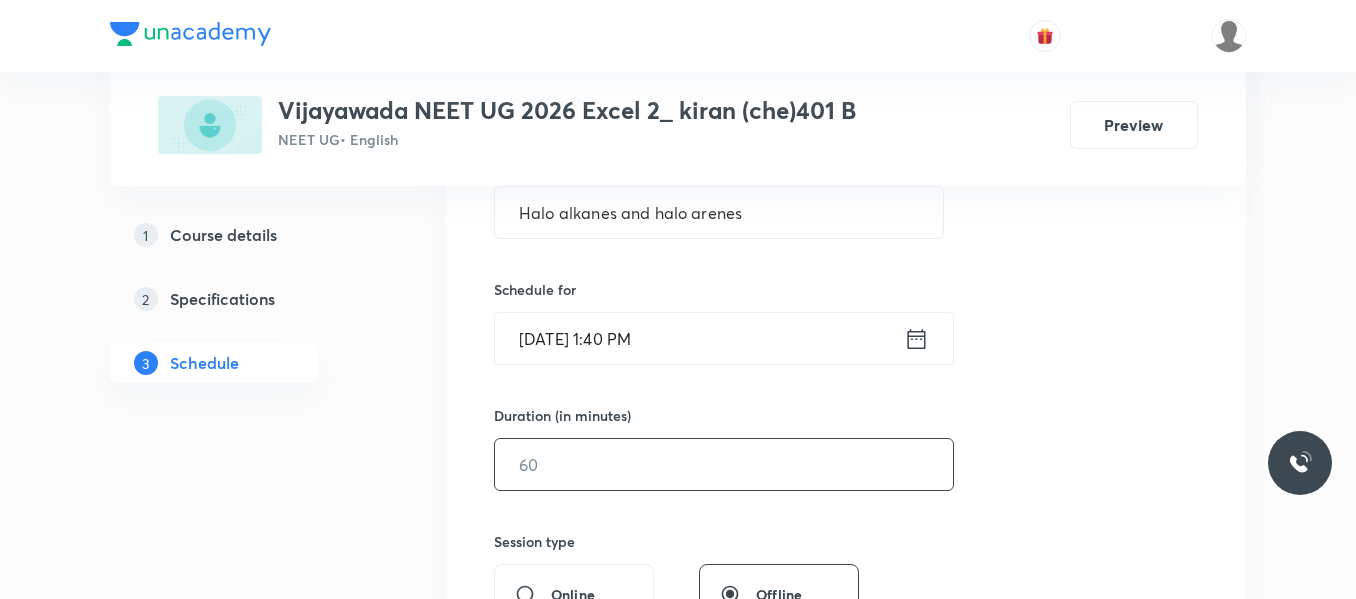 click at bounding box center [724, 464] 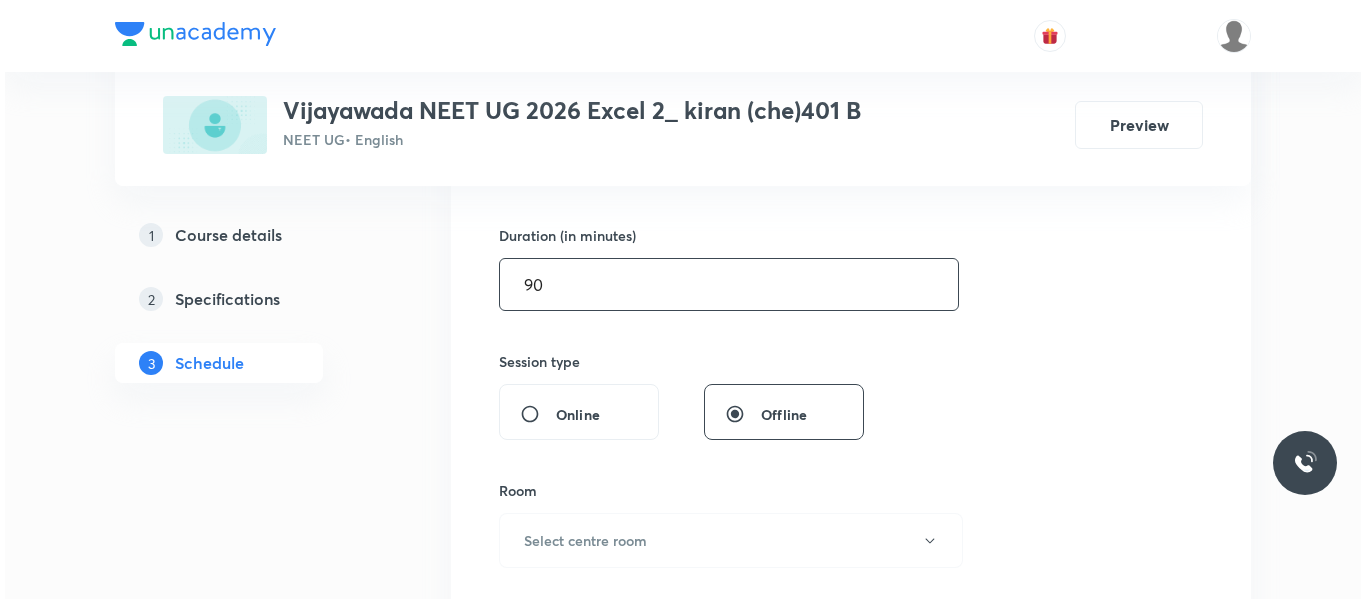 scroll, scrollTop: 614, scrollLeft: 0, axis: vertical 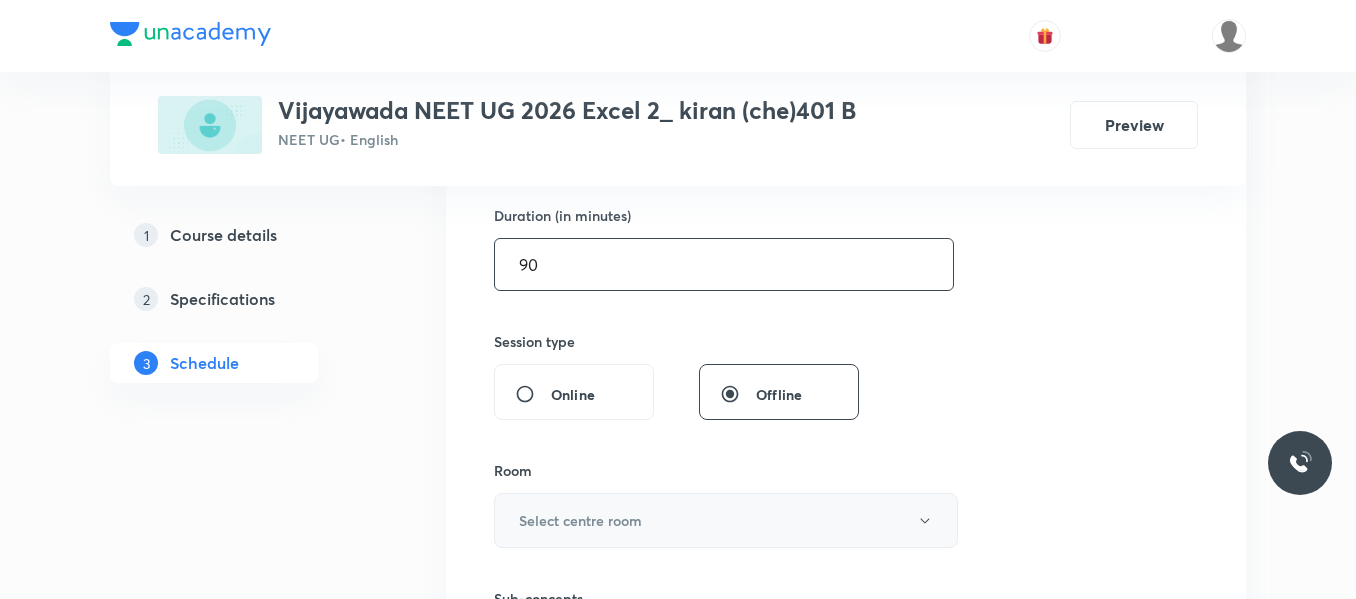 type on "90" 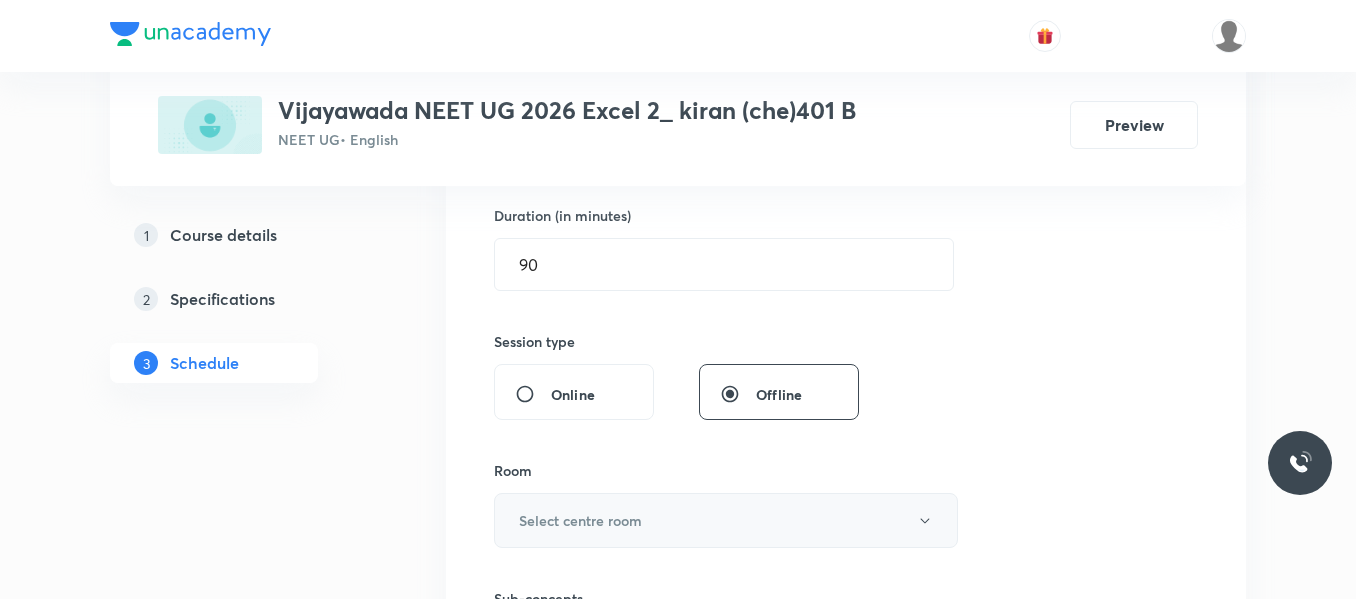 click on "Select centre room" at bounding box center [726, 520] 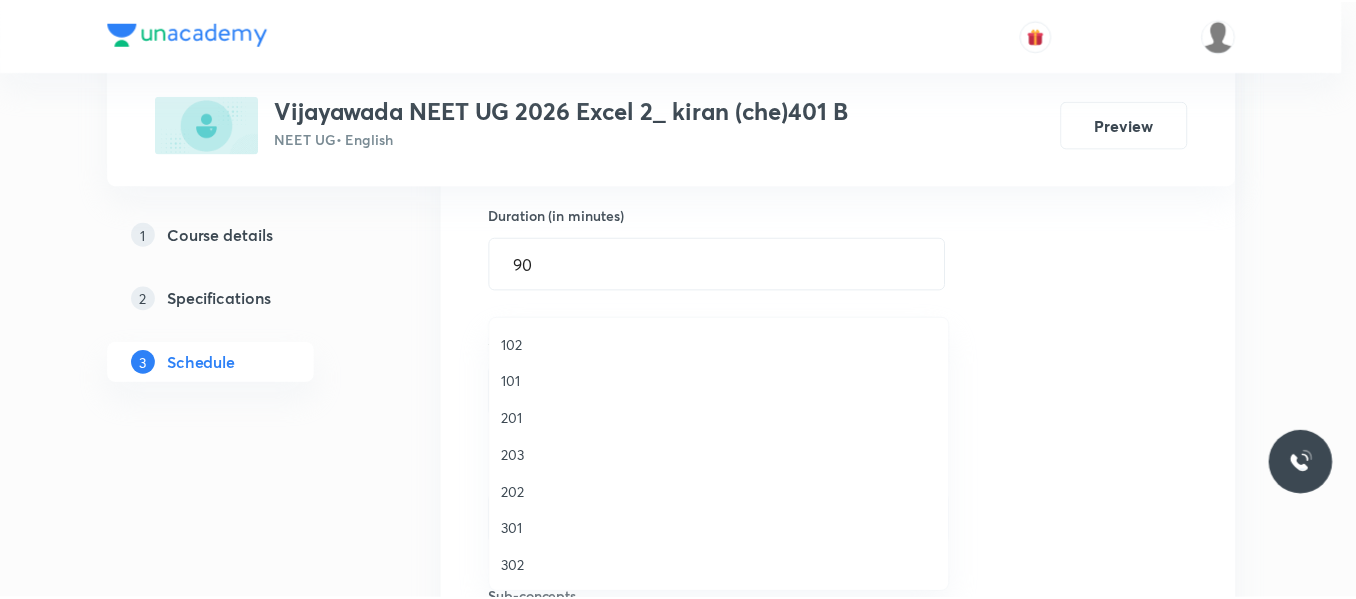 scroll, scrollTop: 100, scrollLeft: 0, axis: vertical 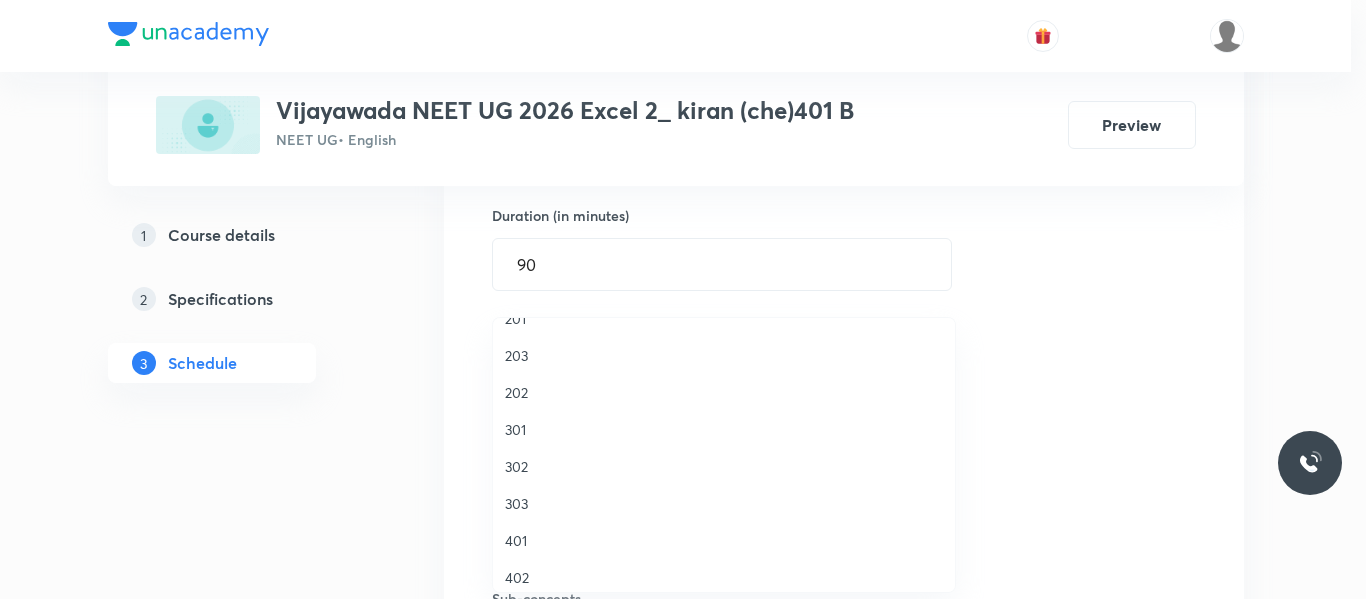 click on "401" at bounding box center (724, 540) 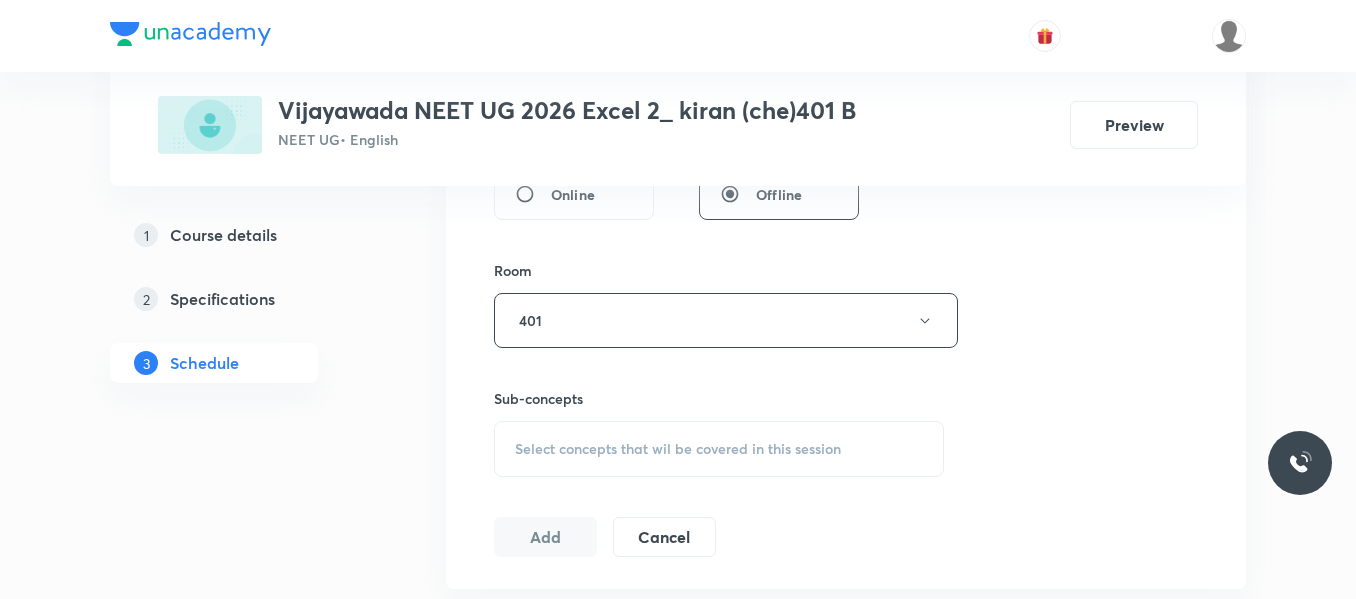 click on "Select concepts that wil be covered in this session" at bounding box center (678, 449) 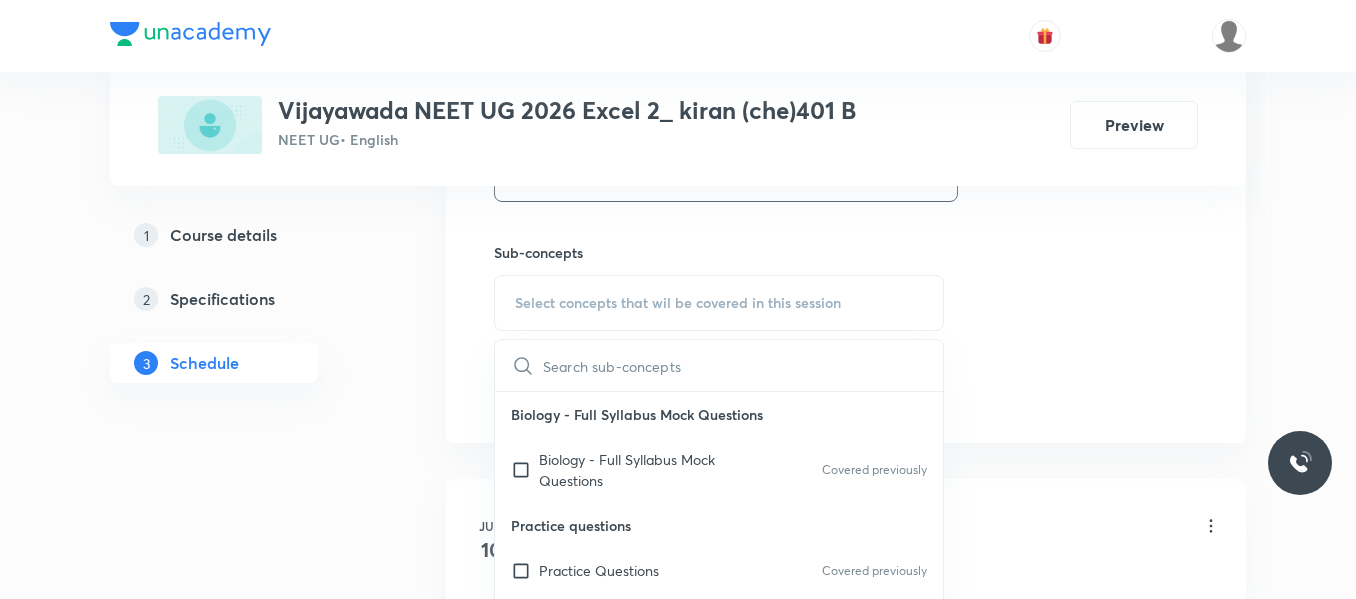 scroll, scrollTop: 1014, scrollLeft: 0, axis: vertical 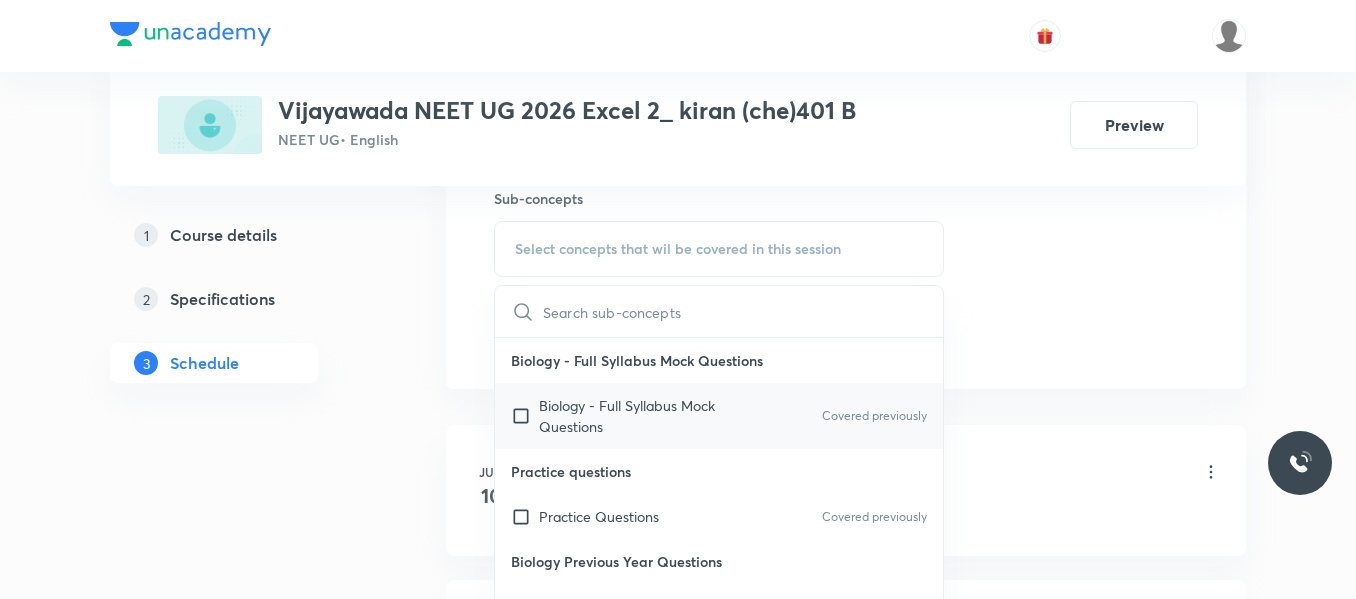 click on "Biology - Full Syllabus Mock Questions" at bounding box center (640, 416) 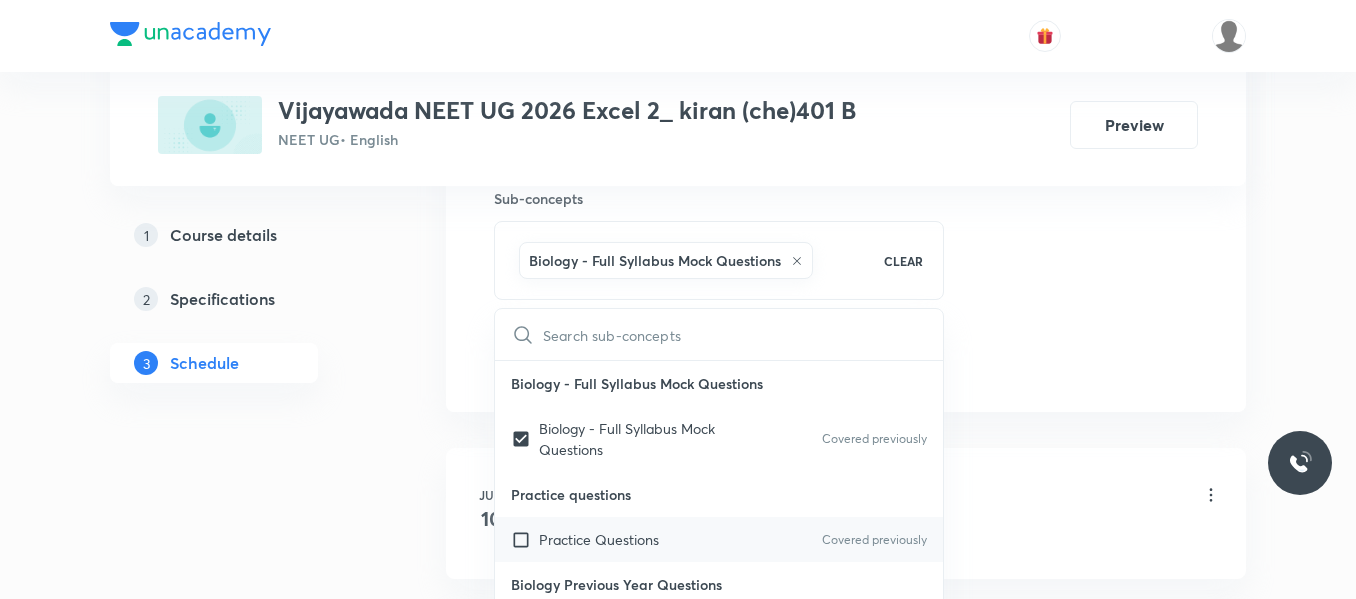 click on "Practice Questions" at bounding box center [599, 539] 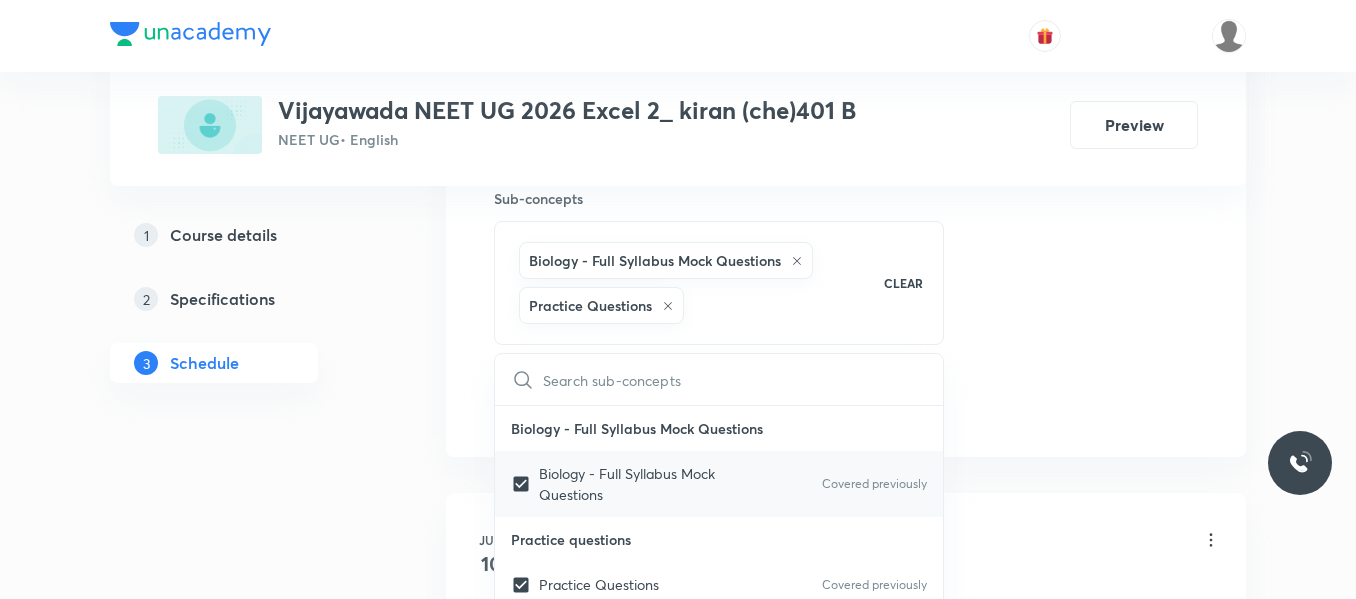 click on "Biology - Full Syllabus Mock Questions" at bounding box center [640, 484] 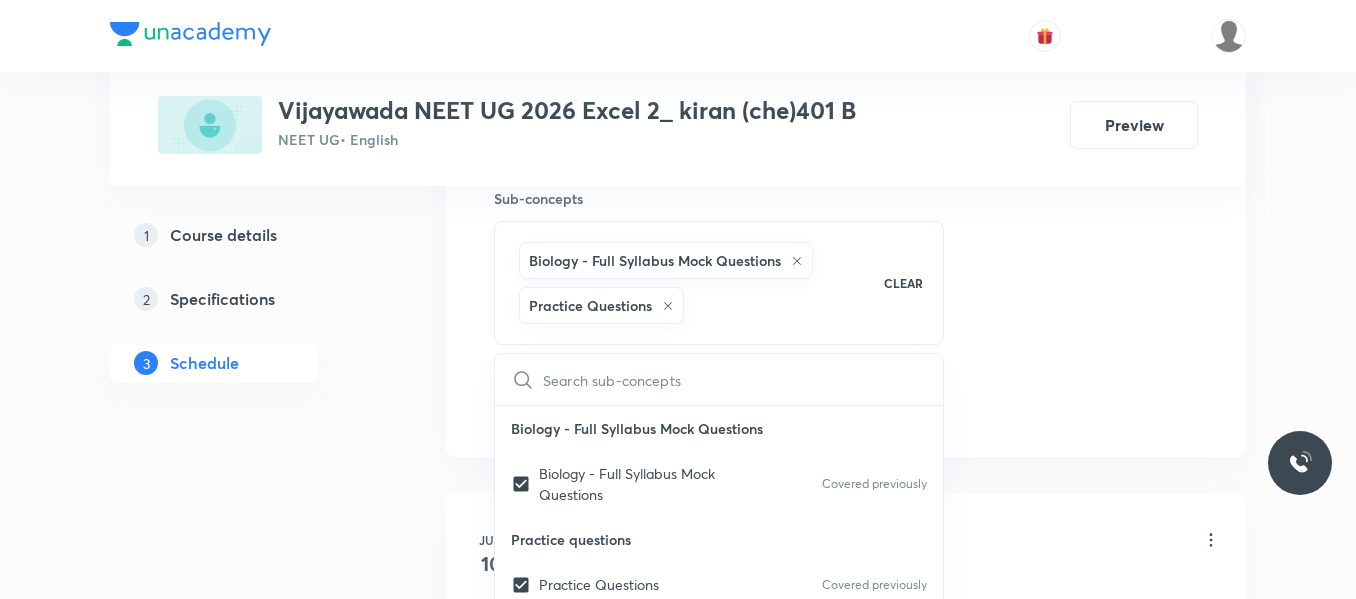 checkbox on "false" 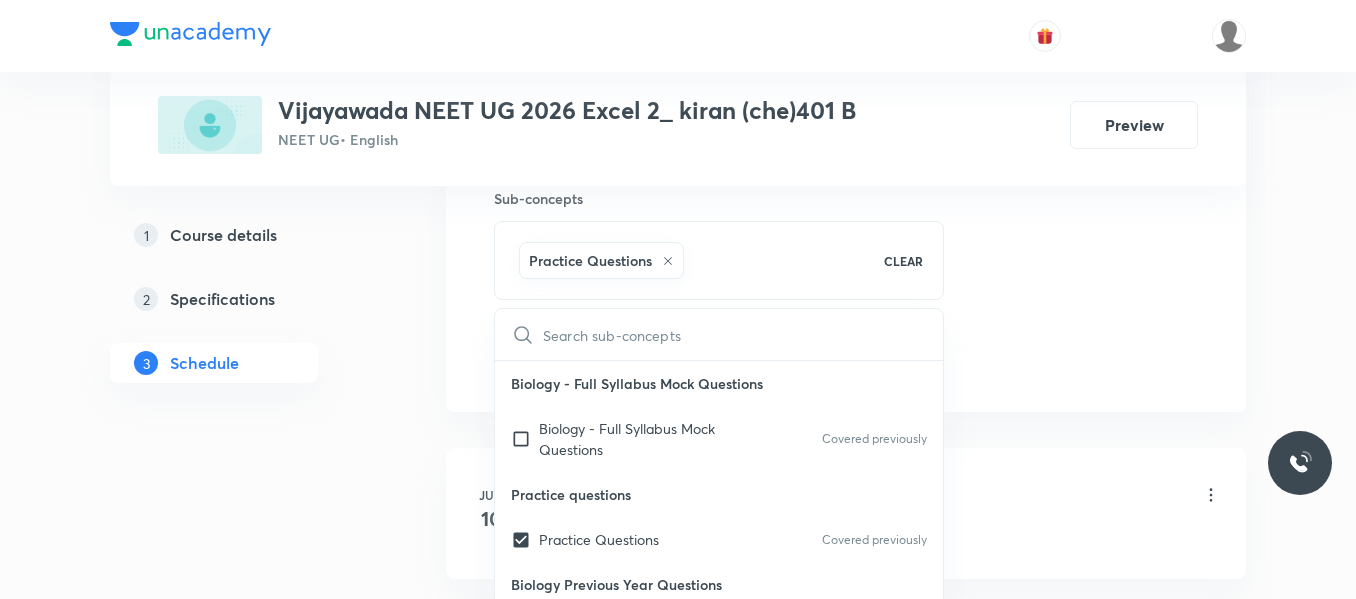 click on "Session  23 Live class Session title 29/99 Halo alkanes and halo arenes ​ Schedule for Jul 14, 2025, 1:40 PM ​ Duration (in minutes) 90 ​   Session type Online Offline Room 401 Sub-concepts Practice Questions CLEAR ​ Biology - Full Syllabus Mock Questions Biology - Full Syllabus Mock Questions Covered previously Practice questions Practice Questions Covered previously Biology Previous Year Questions Maths Previous Year Questions Covered previously Add Cancel" at bounding box center [846, -101] 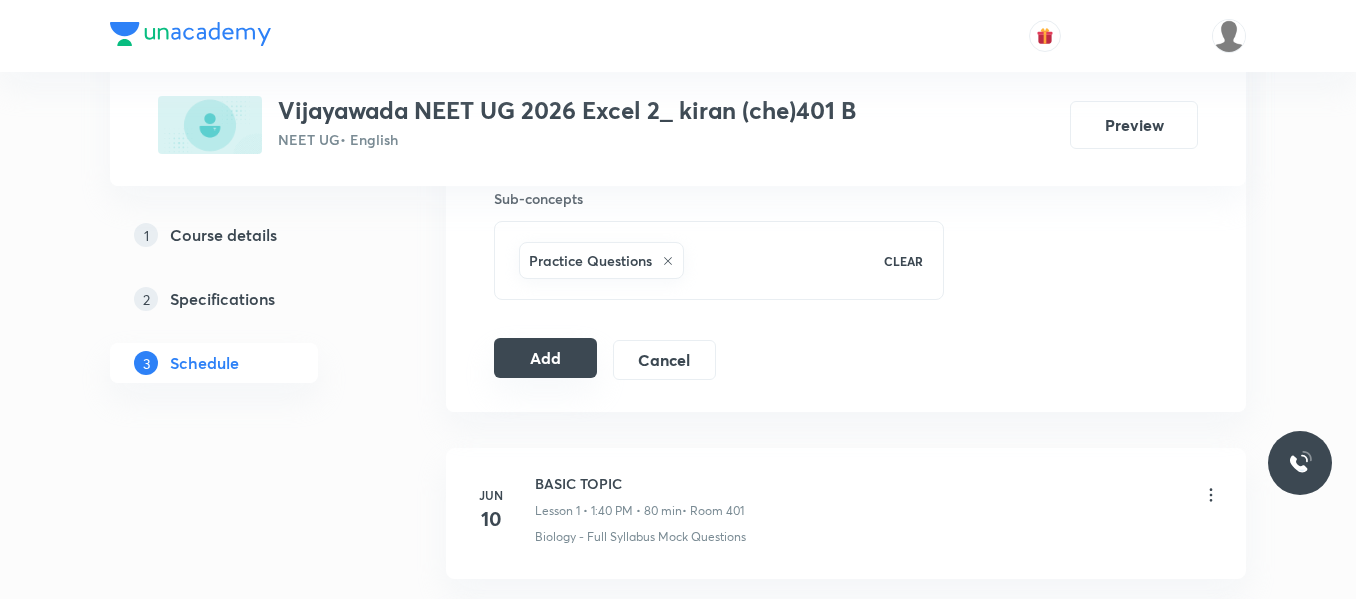 click on "Add" at bounding box center (545, 358) 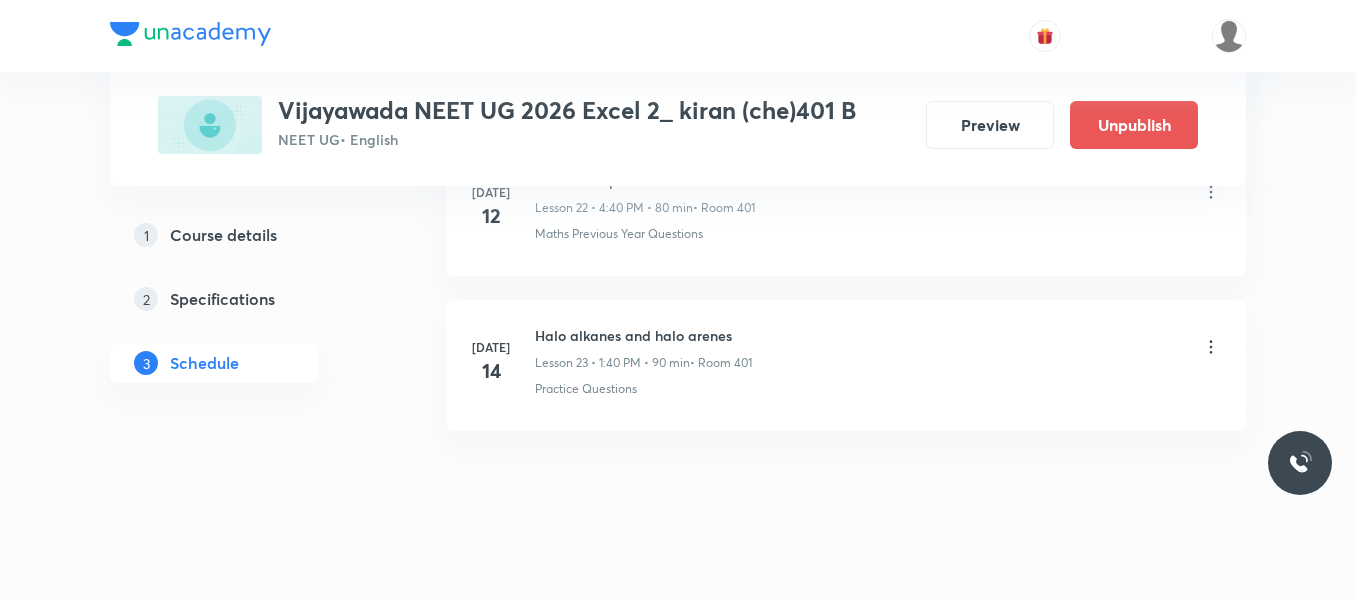 scroll, scrollTop: 3650, scrollLeft: 0, axis: vertical 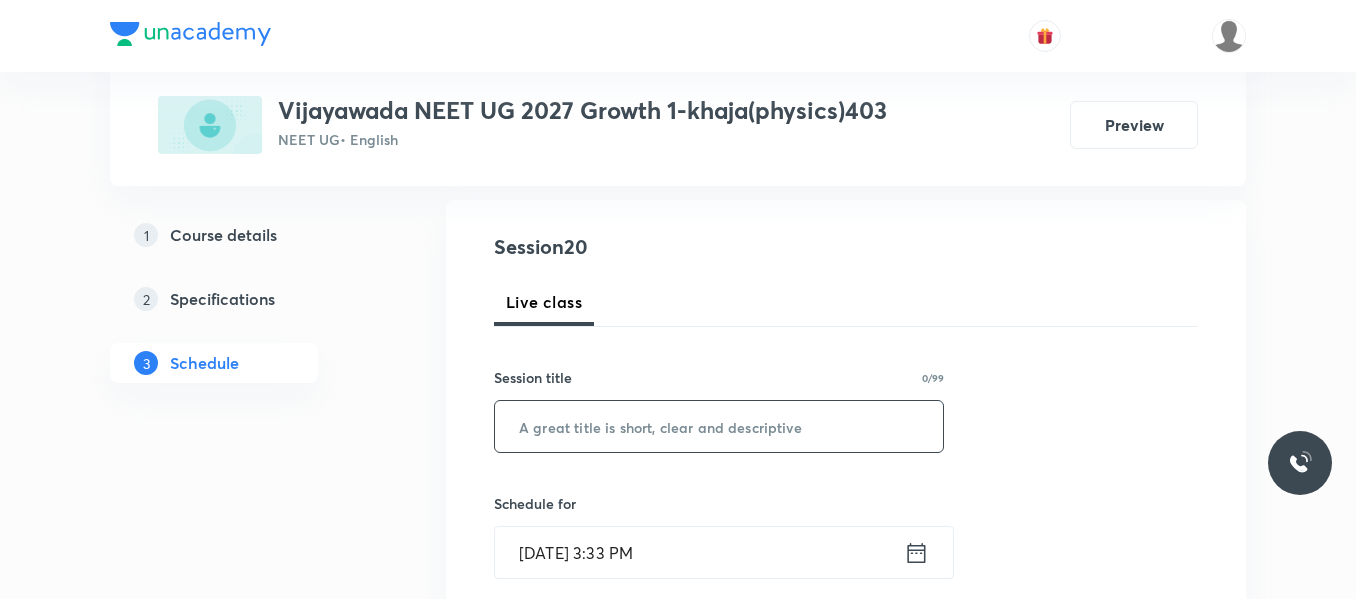 click at bounding box center [719, 426] 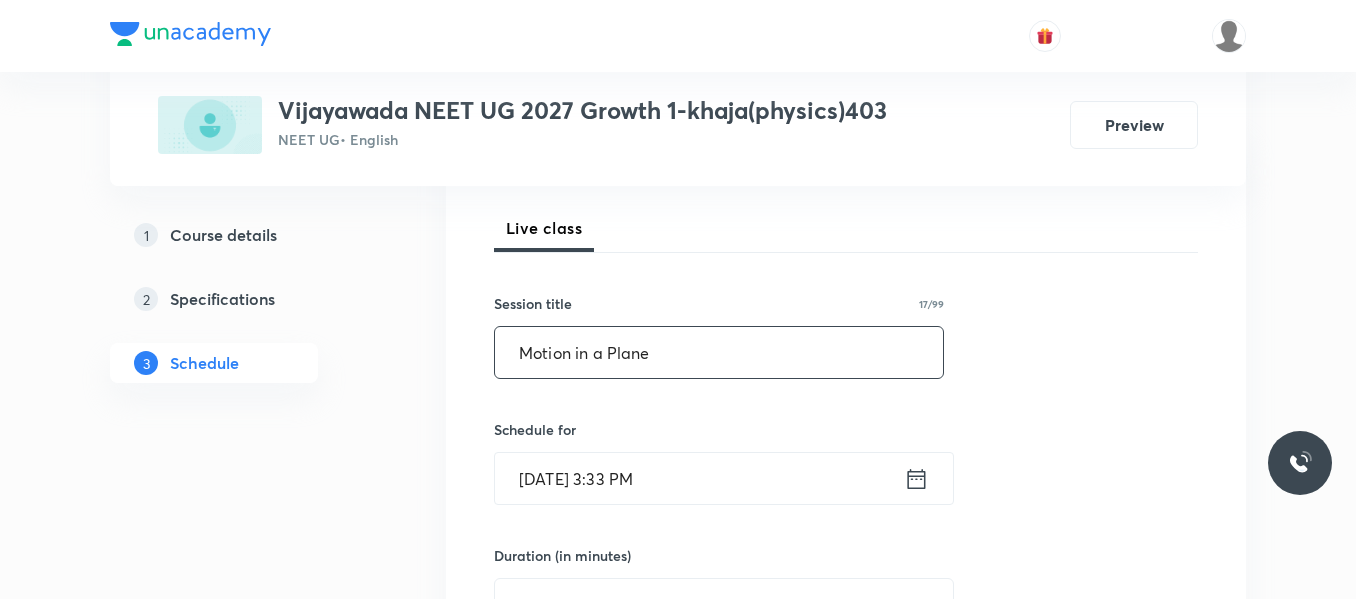 scroll, scrollTop: 400, scrollLeft: 0, axis: vertical 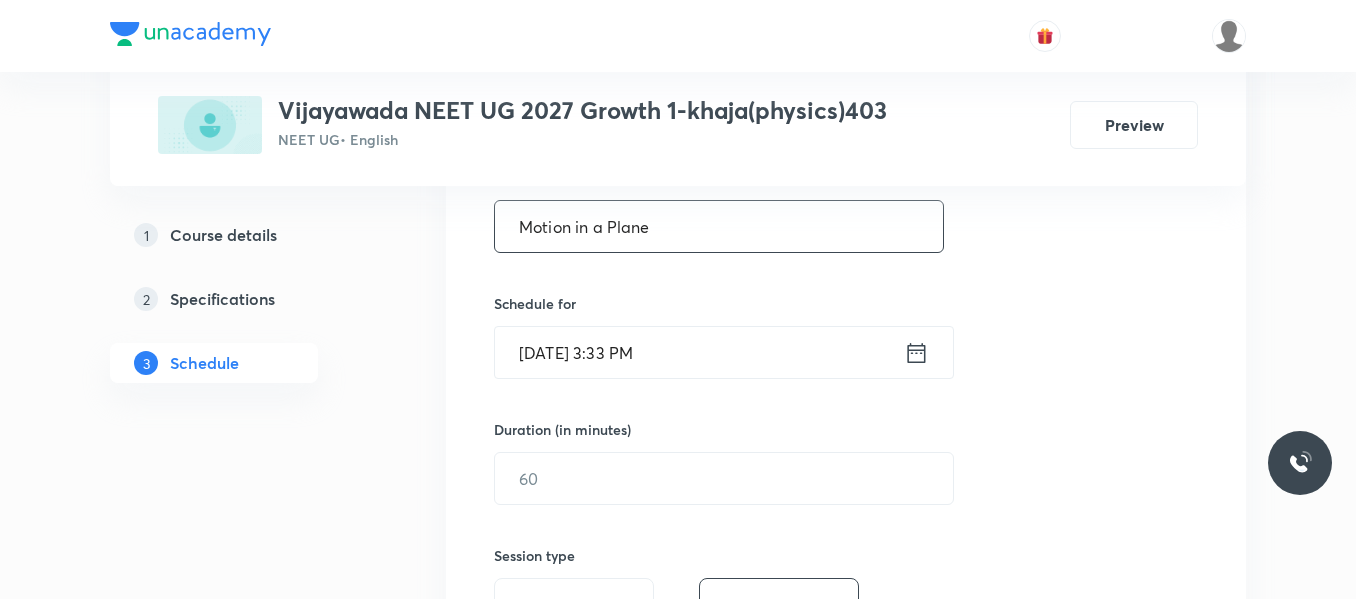 type on "Motion in a Plane" 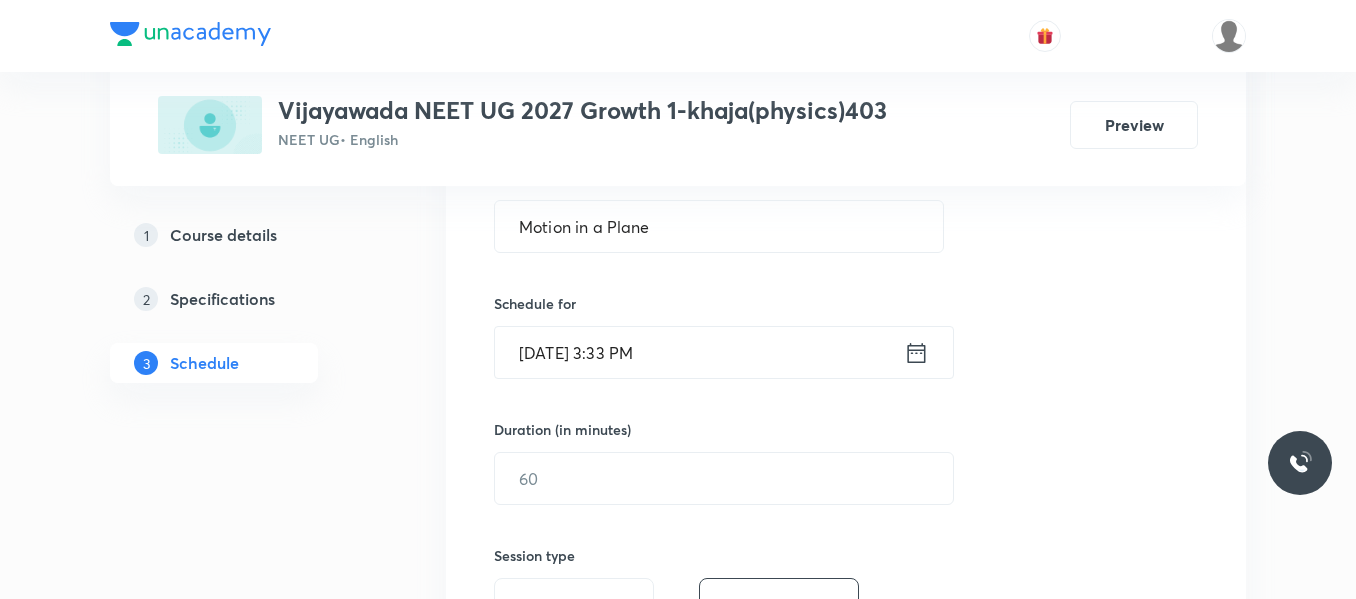 click 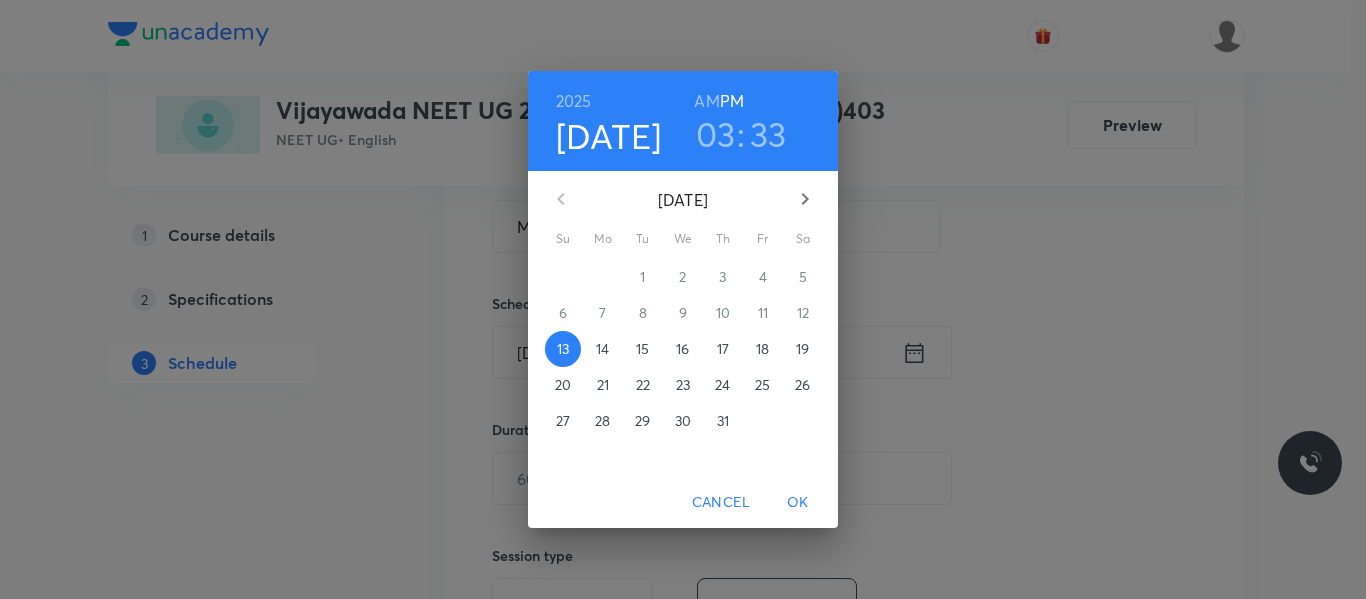 click on "14" at bounding box center [602, 349] 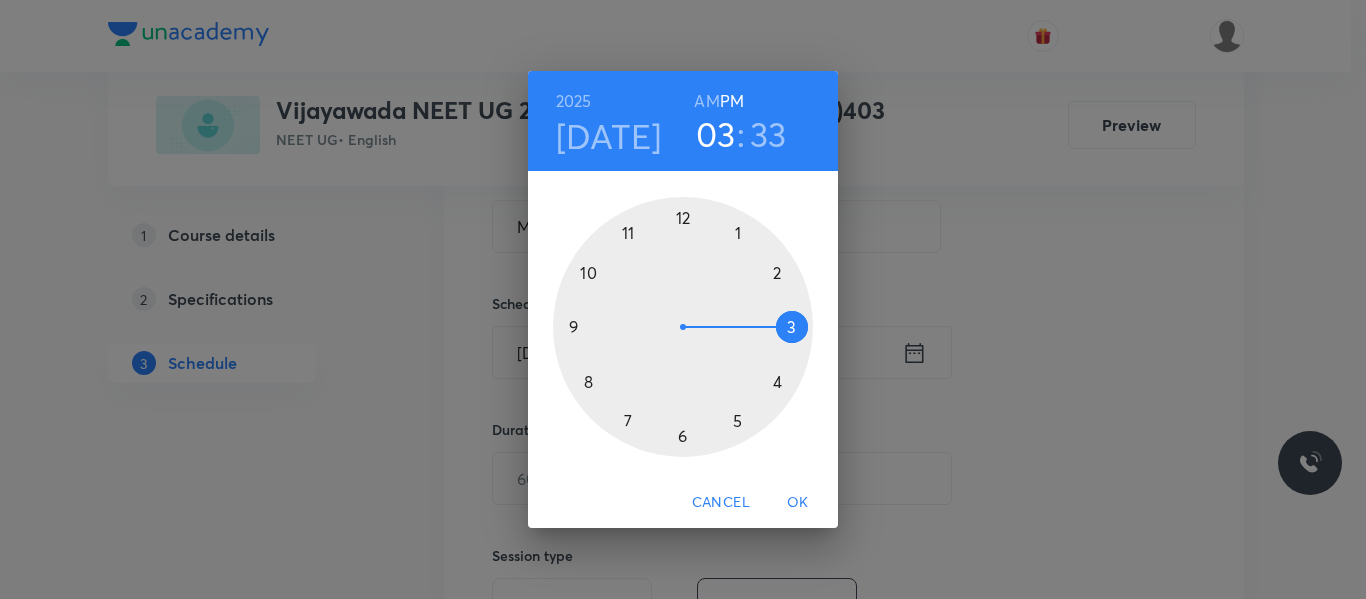 click at bounding box center [683, 327] 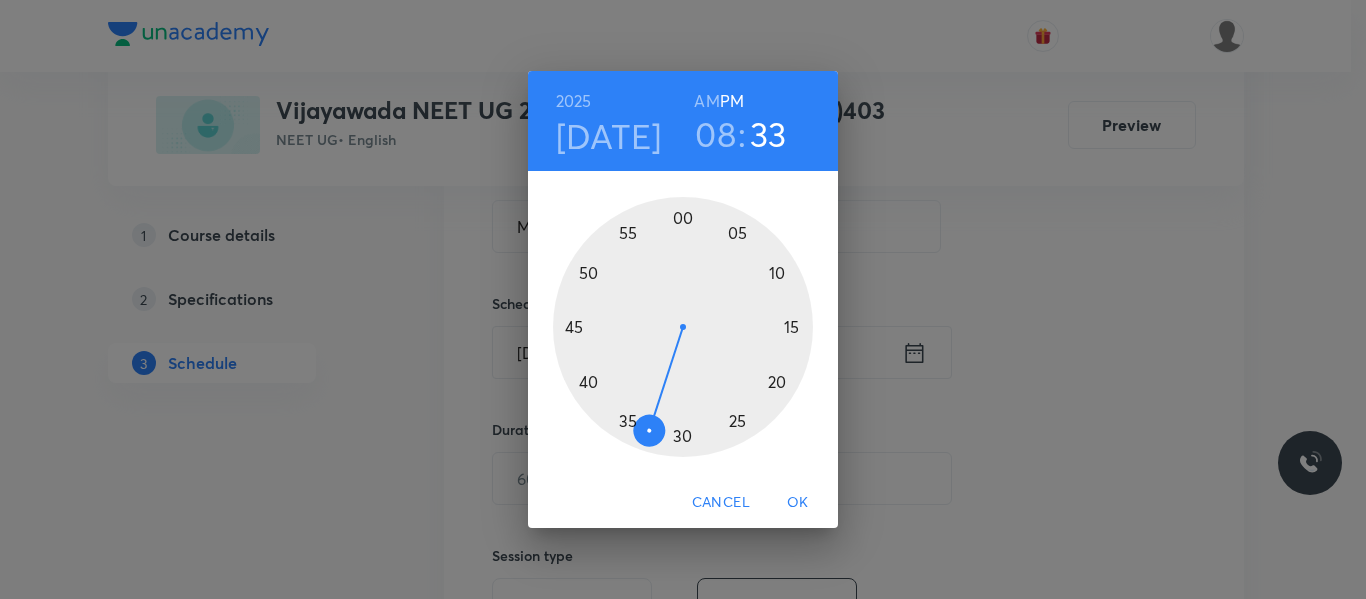 click on "AM" at bounding box center [706, 101] 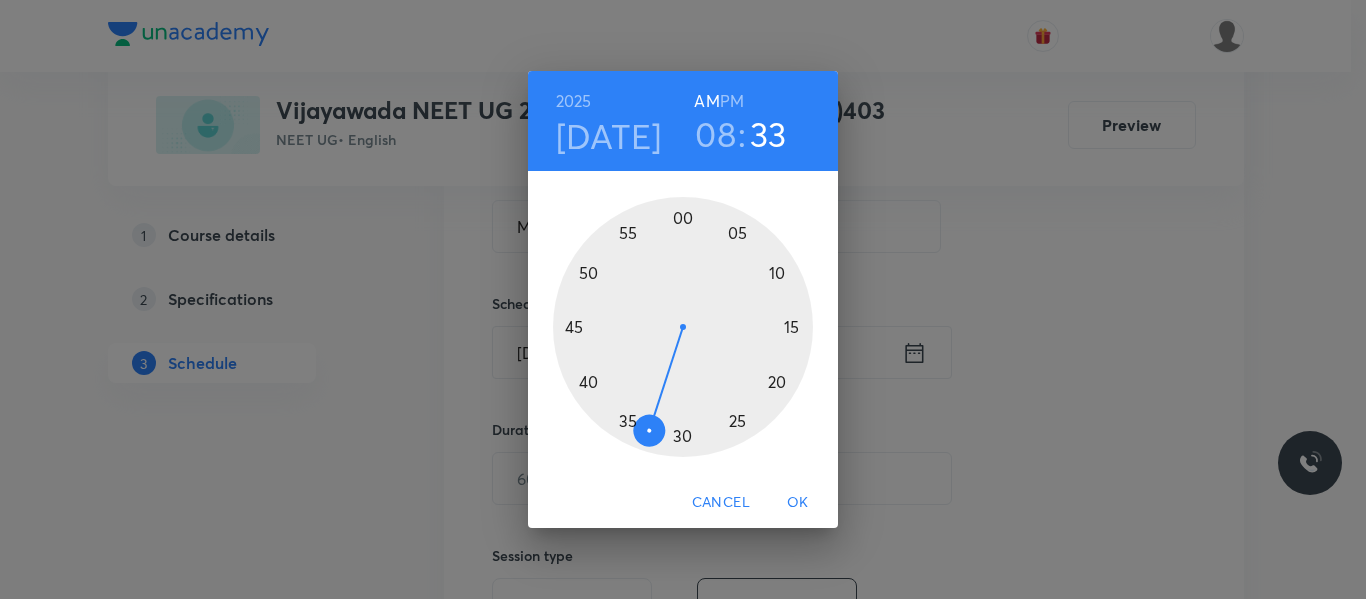 click at bounding box center [683, 327] 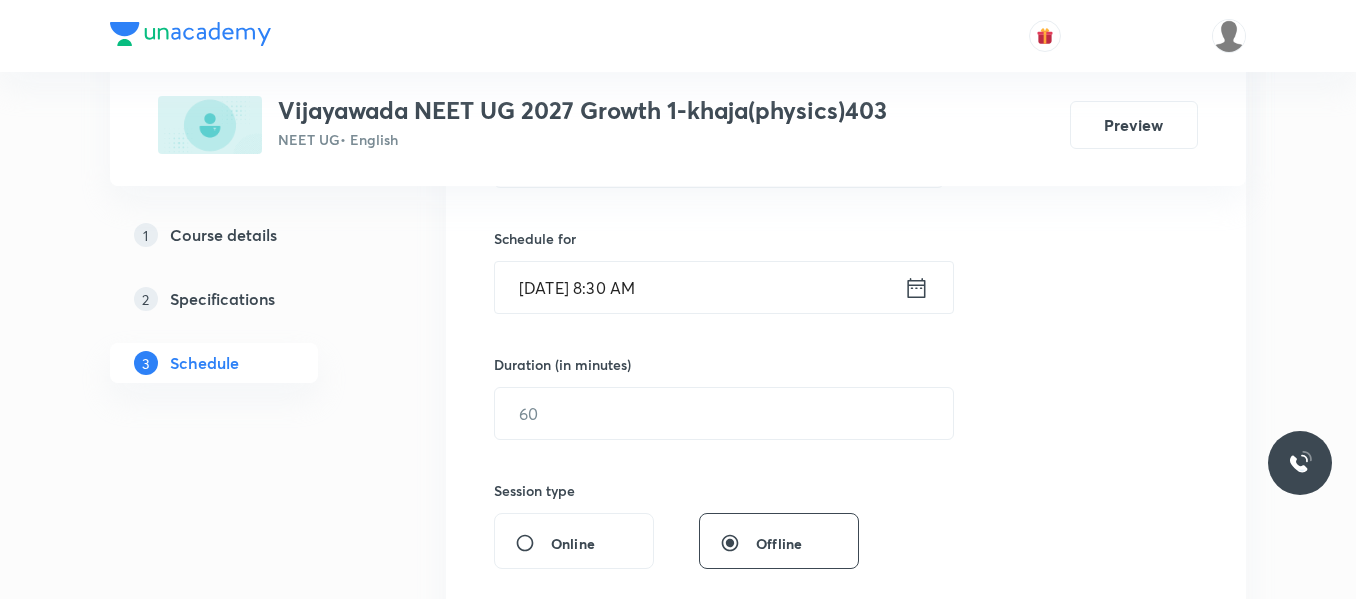 scroll, scrollTop: 500, scrollLeft: 0, axis: vertical 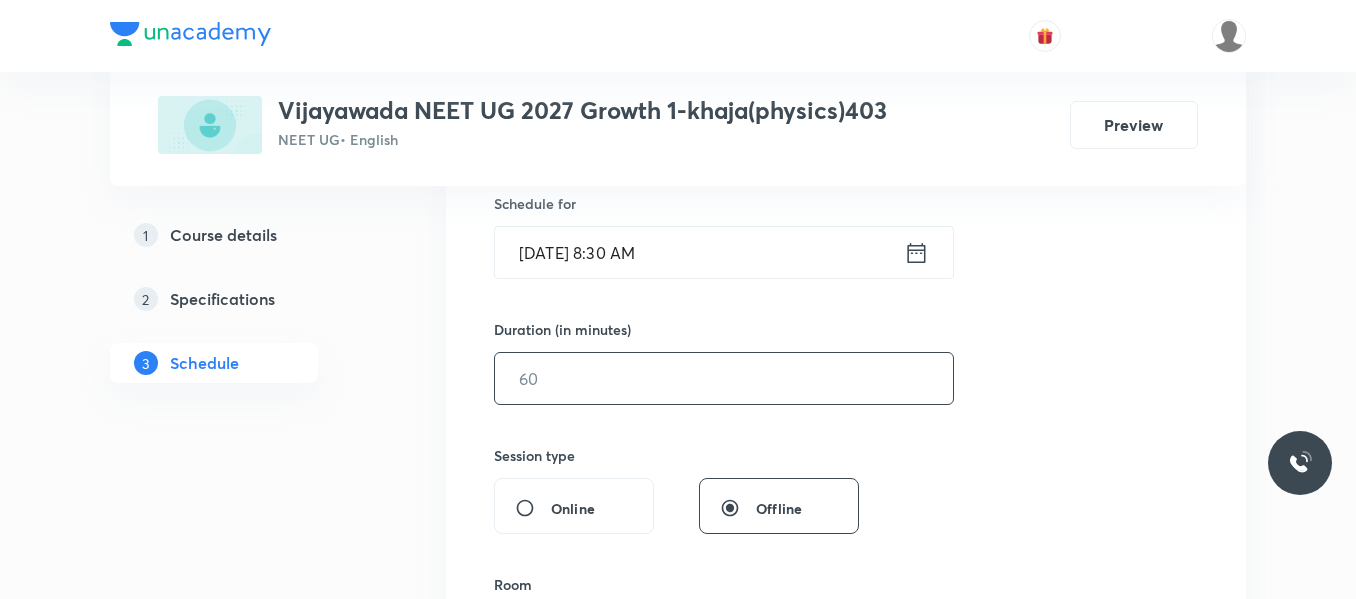 click at bounding box center (724, 378) 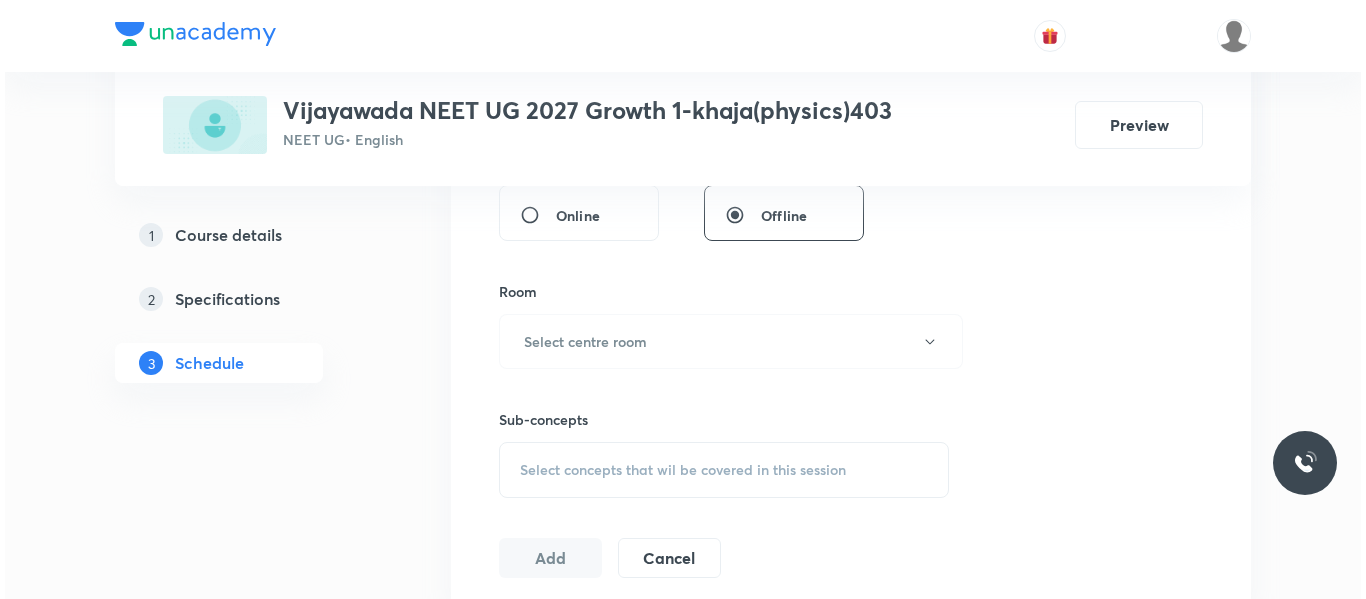scroll, scrollTop: 800, scrollLeft: 0, axis: vertical 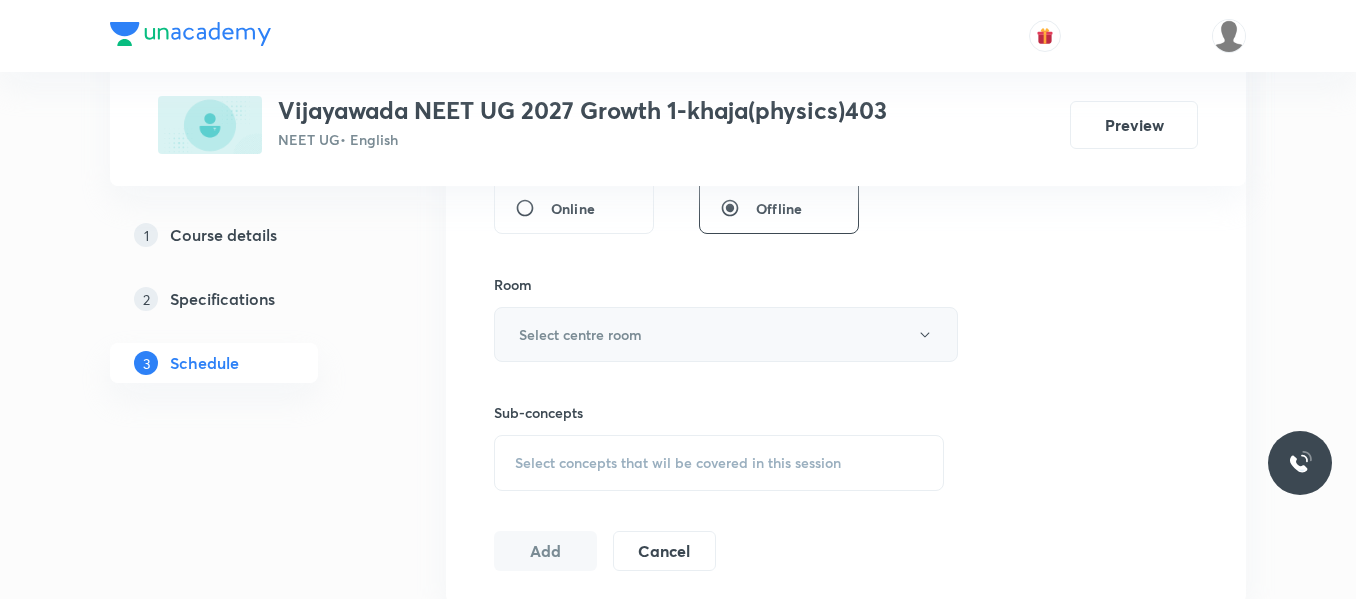 type on "80" 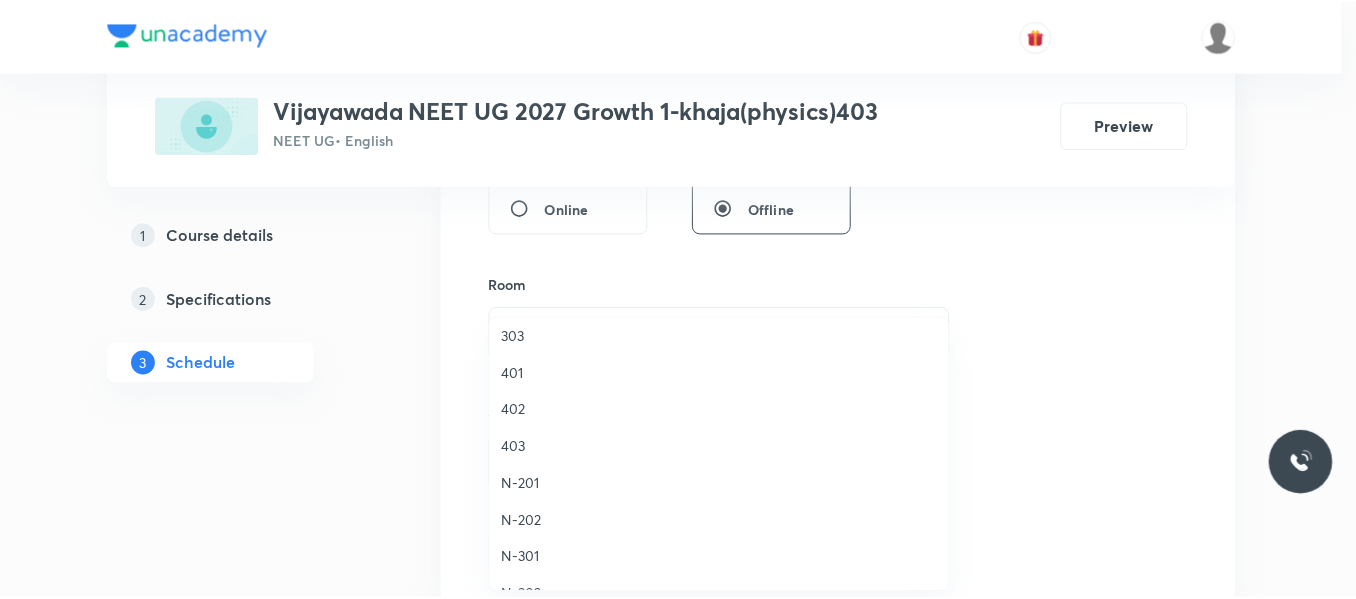 scroll, scrollTop: 300, scrollLeft: 0, axis: vertical 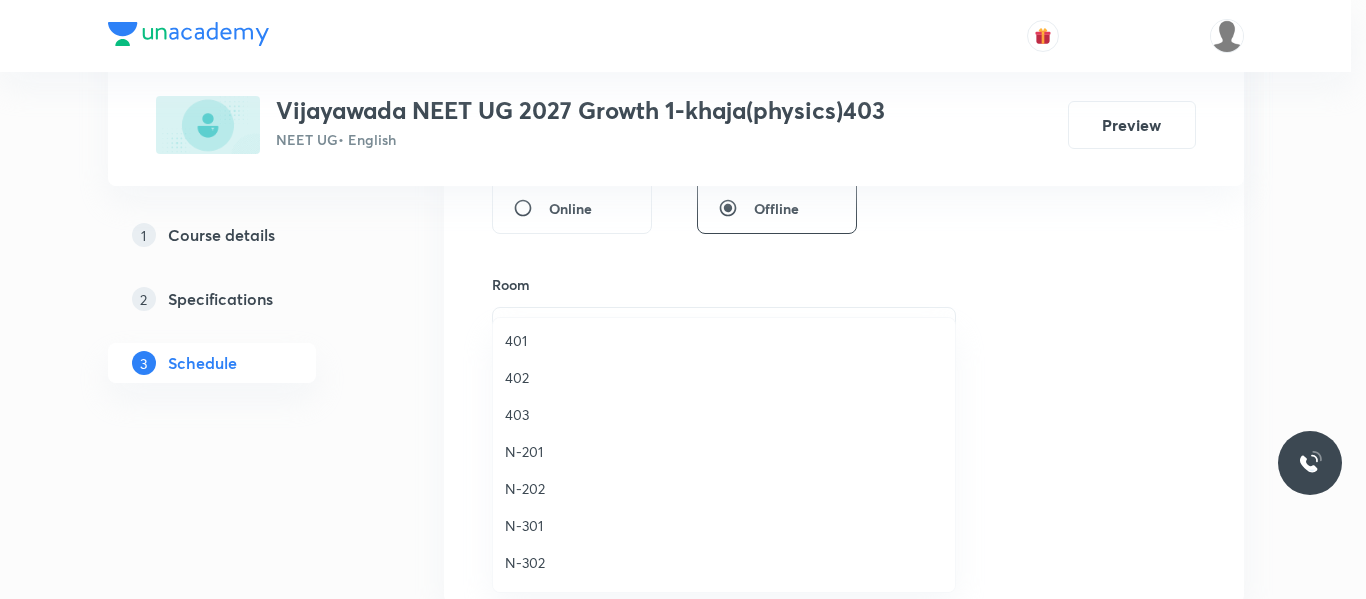 click on "403" at bounding box center (724, 414) 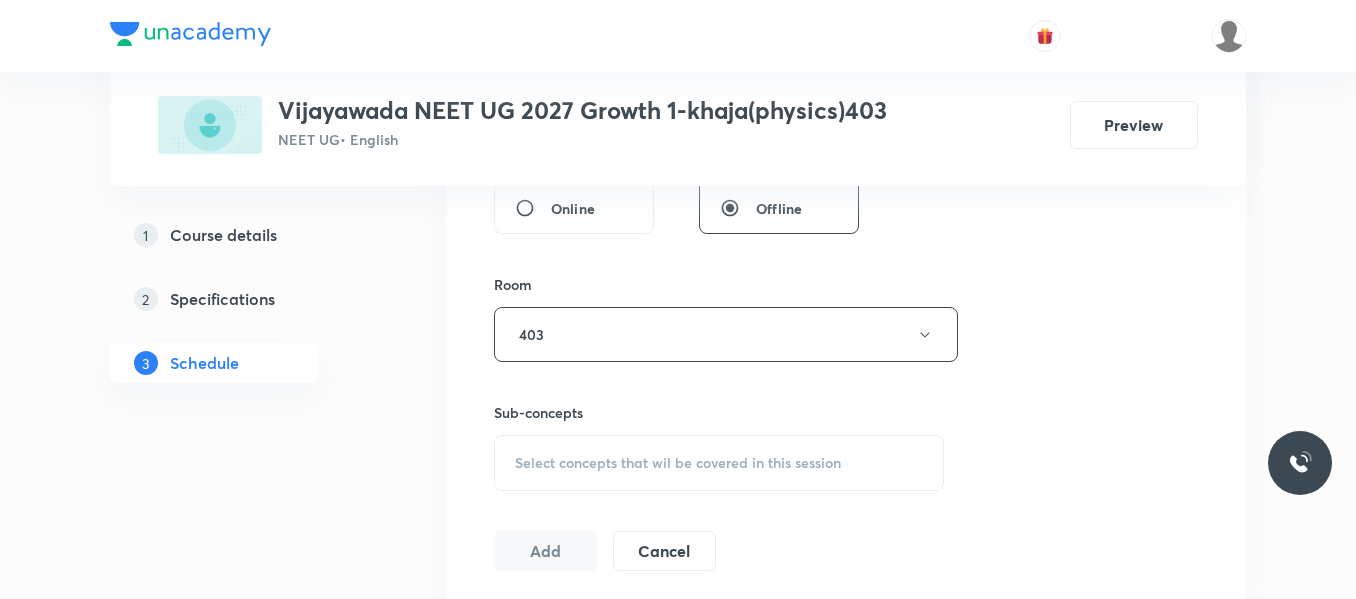 scroll, scrollTop: 900, scrollLeft: 0, axis: vertical 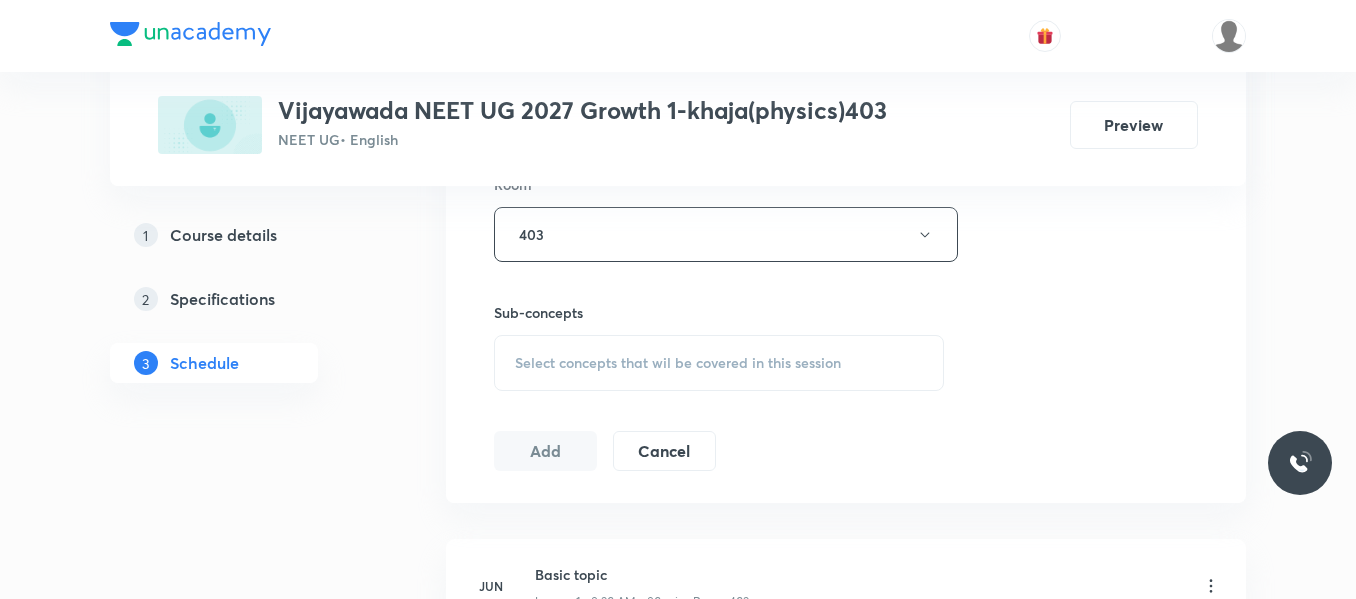 click on "Select concepts that wil be covered in this session" at bounding box center (719, 363) 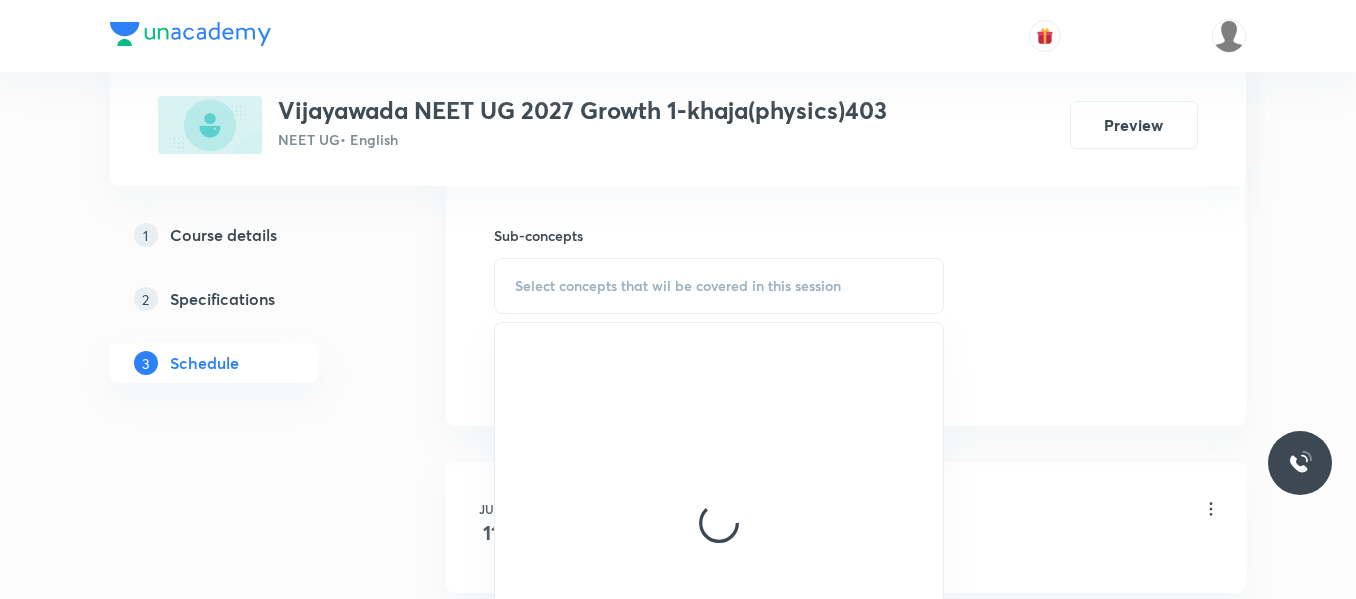 scroll, scrollTop: 1000, scrollLeft: 0, axis: vertical 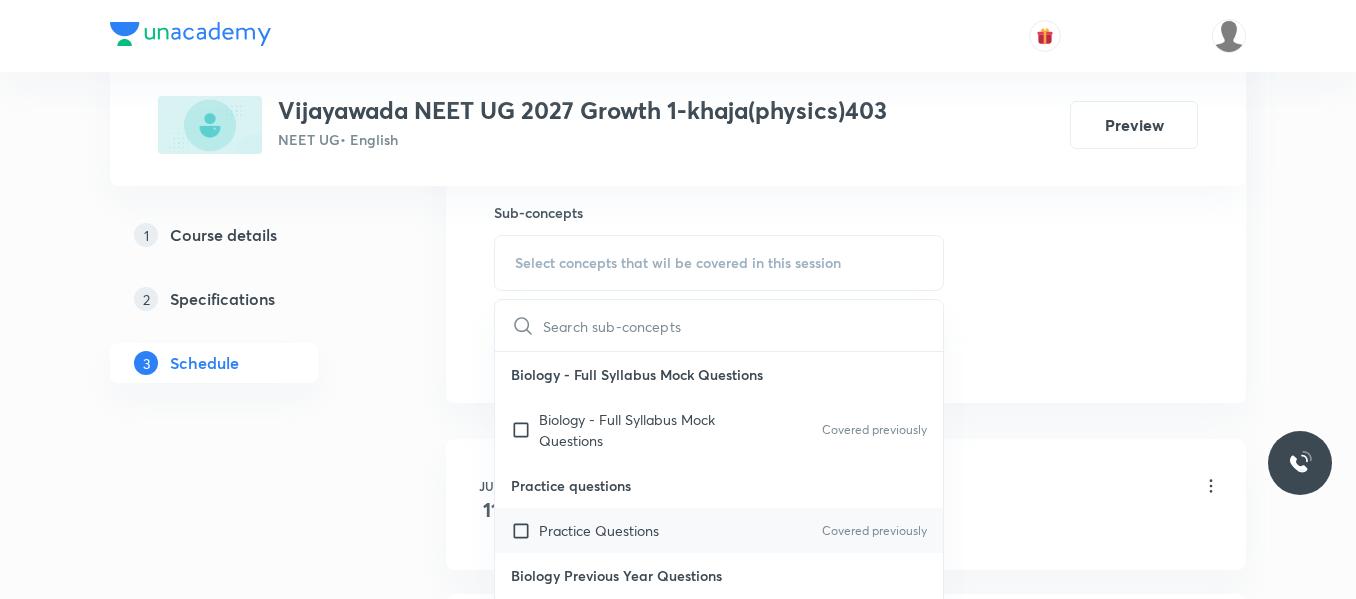 click on "Practice Questions" at bounding box center [599, 530] 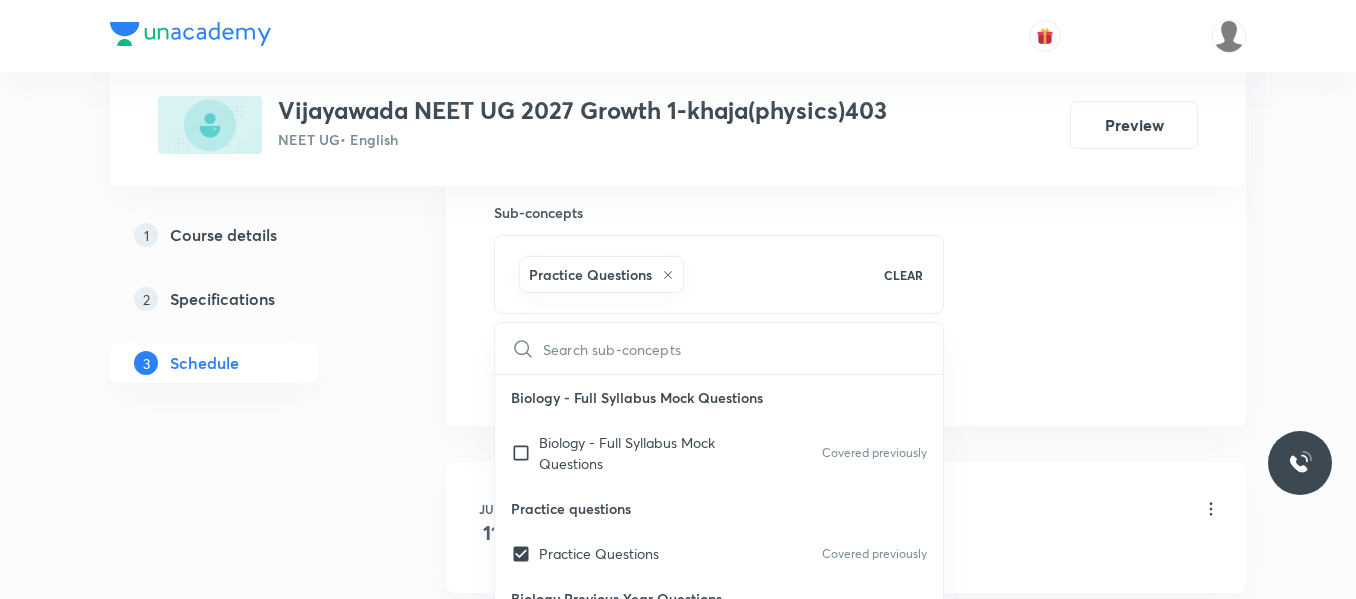 click on "Session  20 Live class Session title 17/99 Motion in a Plane ​ Schedule for Jul 14, 2025, 8:30 AM ​ Duration (in minutes) 80 ​   Session type Online Offline Room 403 Sub-concepts Practice Questions CLEAR ​ Biology - Full Syllabus Mock Questions Biology - Full Syllabus Mock Questions Covered previously Practice questions Practice Questions Covered previously Biology Previous Year Questions Maths Previous Year Questions Covered previously Morphology - Flowering Plants Plant Morphology Covered previously Root Covered previously Types Of Roots Covered previously Stem Types Of Stem  Covered previously Leaf Inflorescence Flower Fruit Seed Semi-Technical Description Of A Typical Flowering Plant Description Of Some Important Families Anatomy - Flowering Plants The Tissues  Tissue System Anatomy Of Dicotyledonous And Monocotyledonous Plants Secondary Growth Structural Organisation in Animals Animal Tissues Organ And Organ System Earthworm Cockroach Frogs Structural Organization in Animals Cockroach  Frog Add" at bounding box center [846, -87] 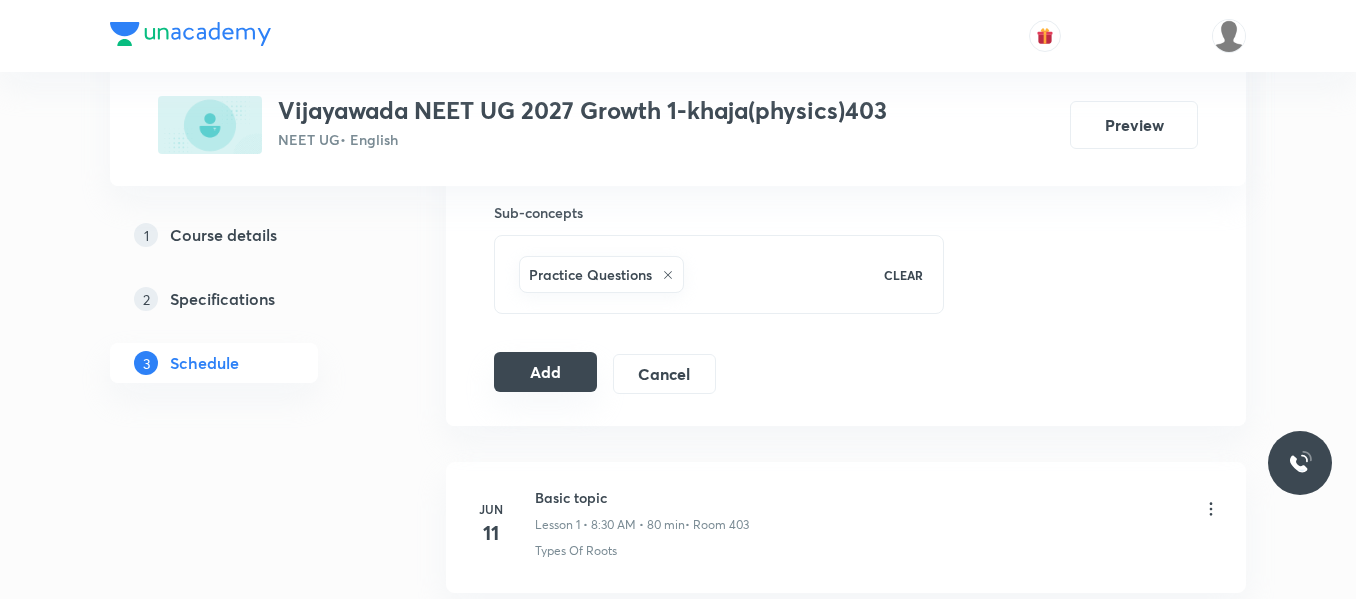 click on "Add" at bounding box center (545, 372) 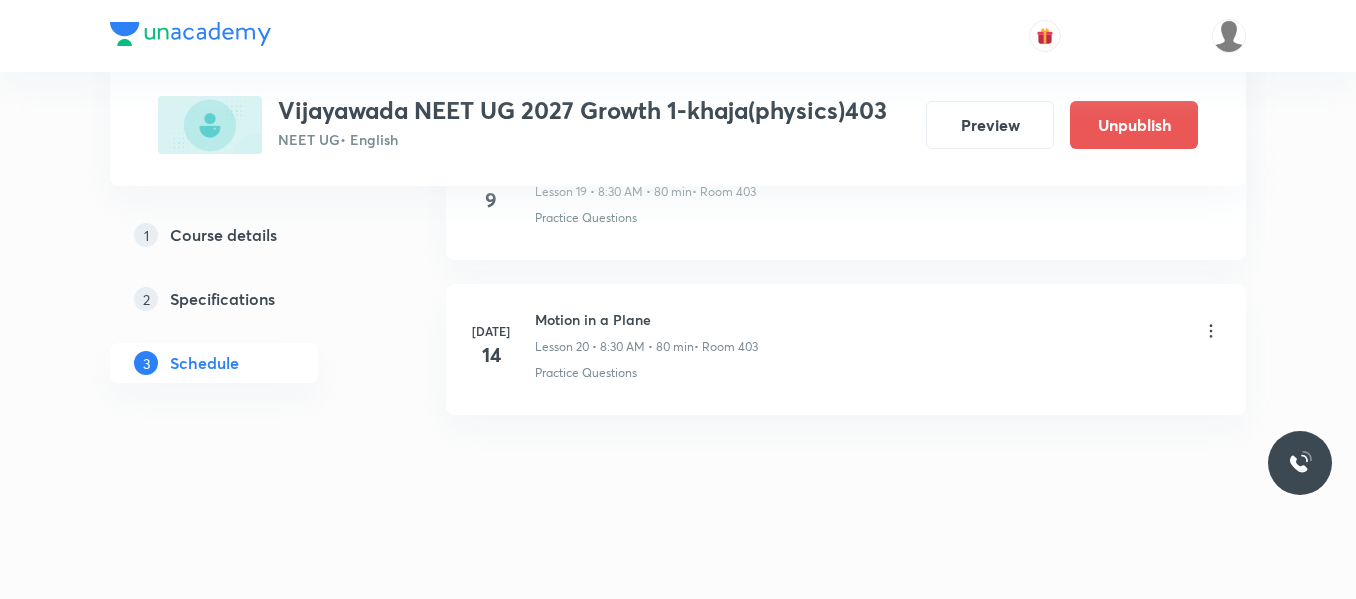 scroll, scrollTop: 3185, scrollLeft: 0, axis: vertical 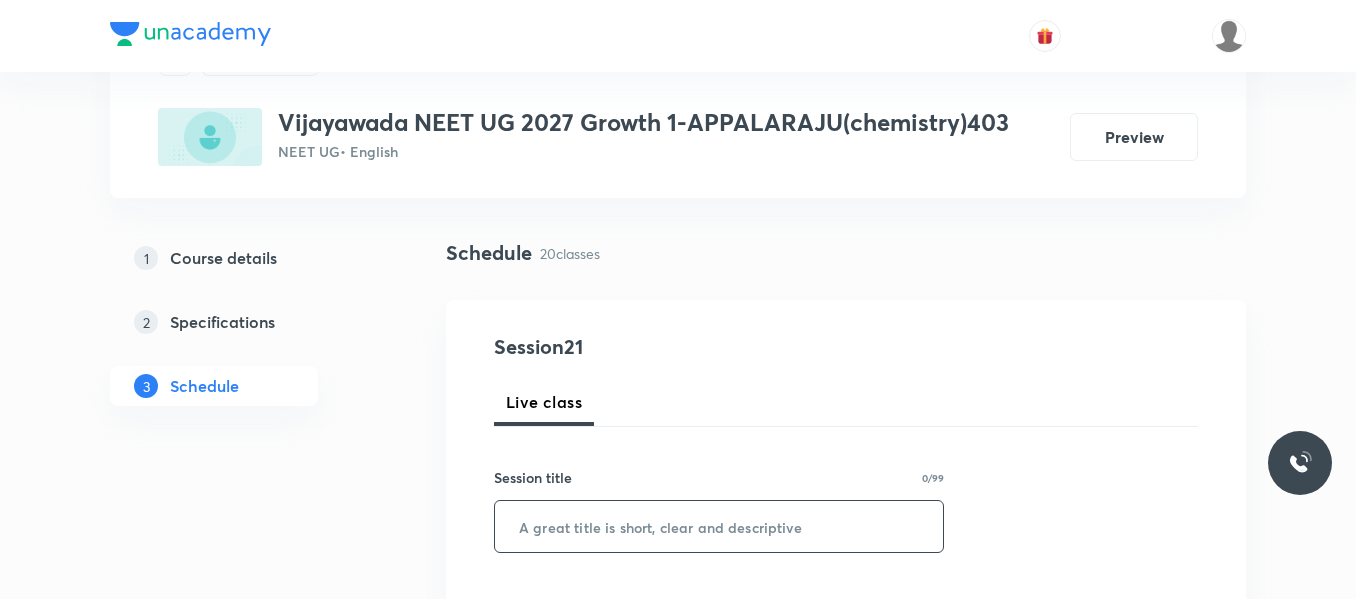 click at bounding box center [719, 526] 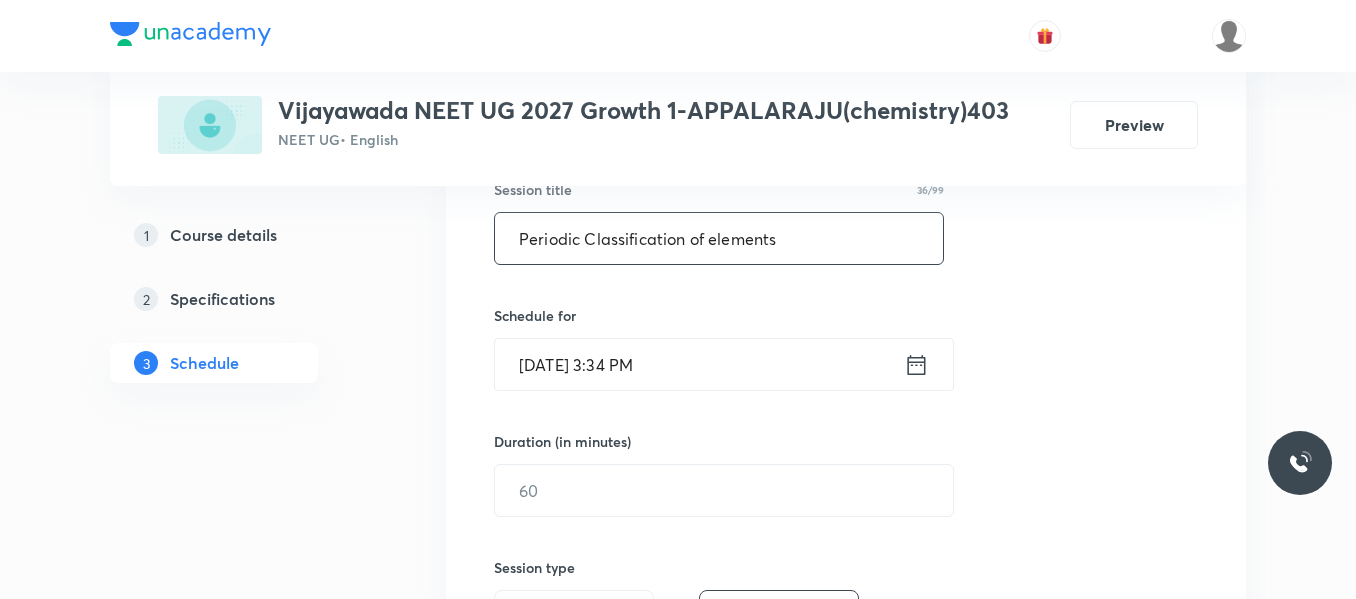 scroll, scrollTop: 400, scrollLeft: 0, axis: vertical 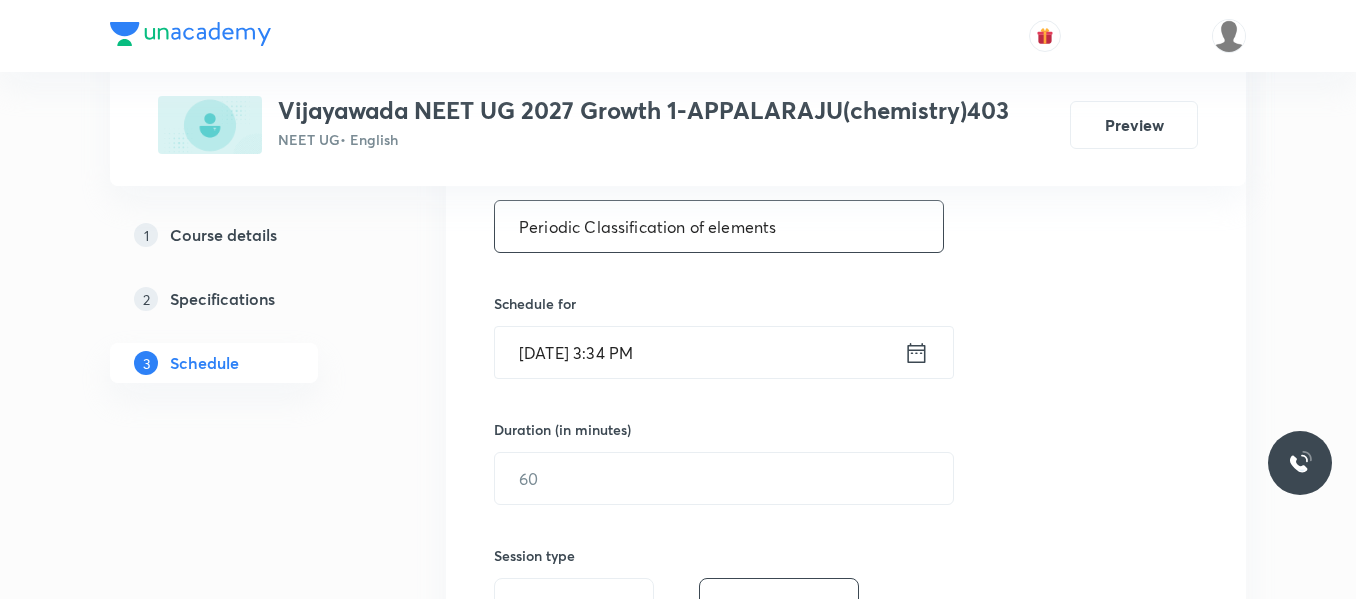 type on "Periodic Classification of elements" 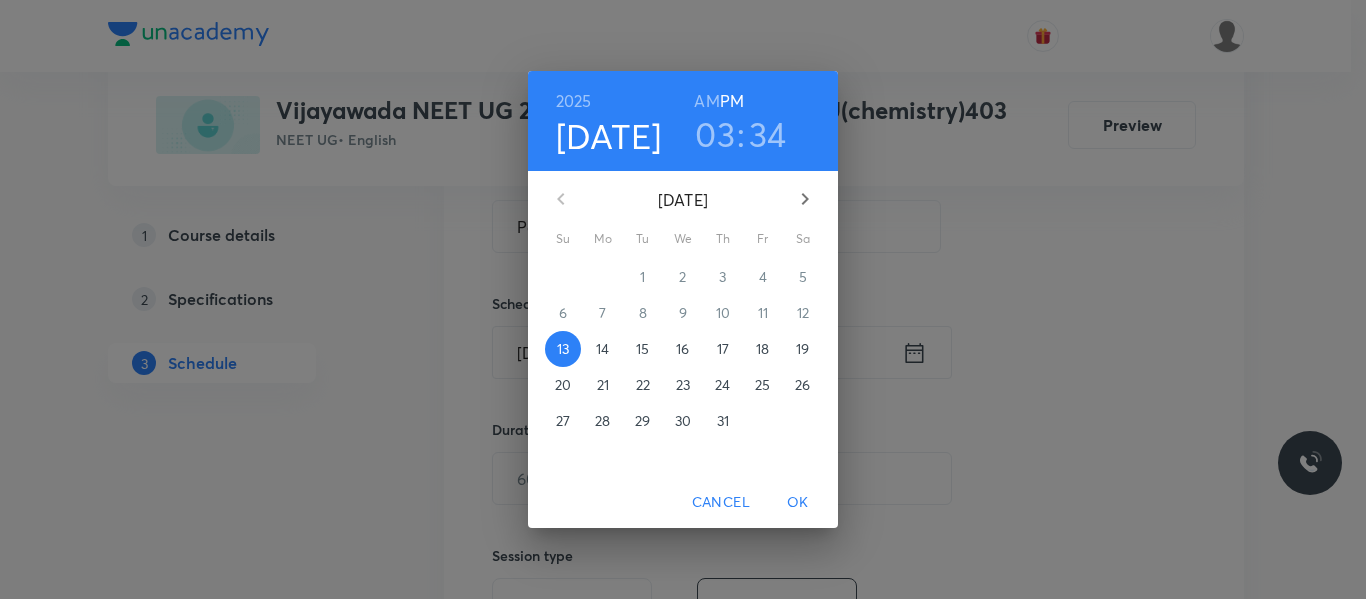 click on "14" at bounding box center [603, 349] 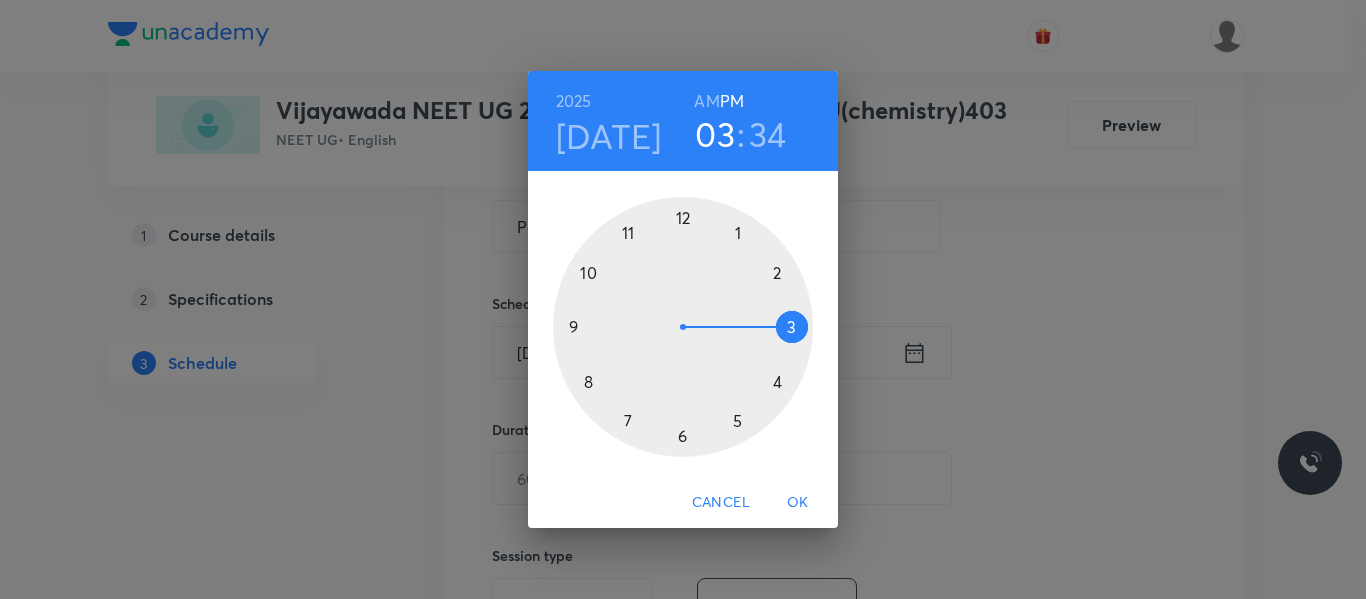 click at bounding box center (683, 327) 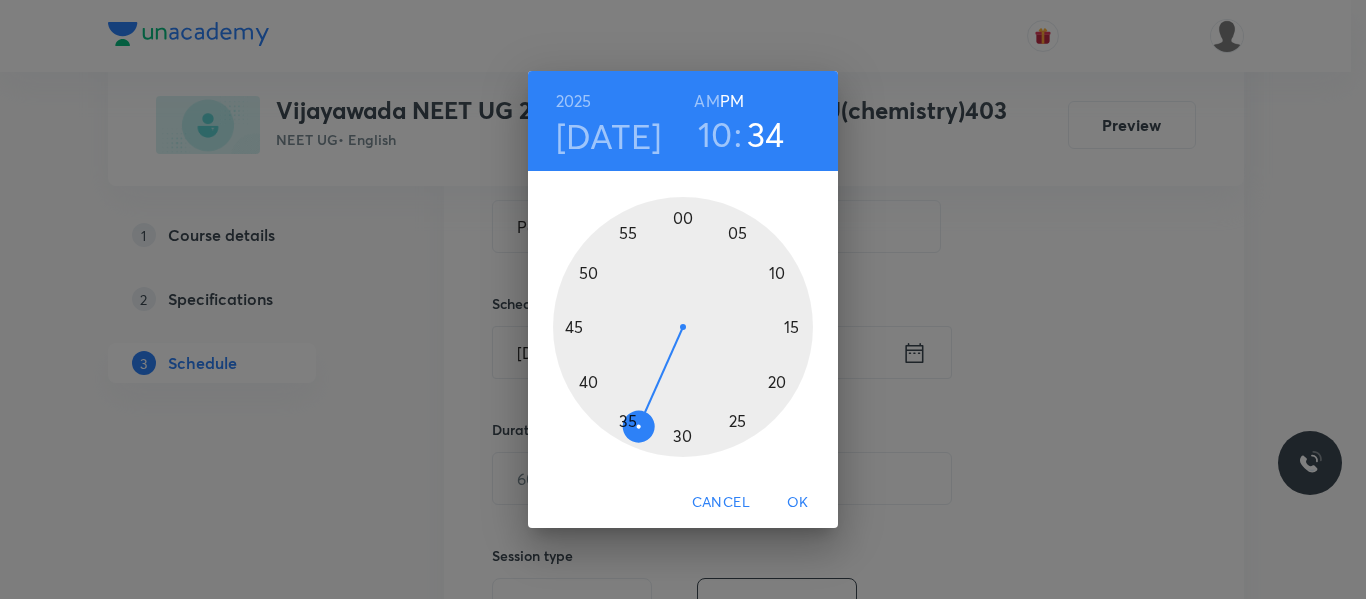 click on "AM" at bounding box center (706, 101) 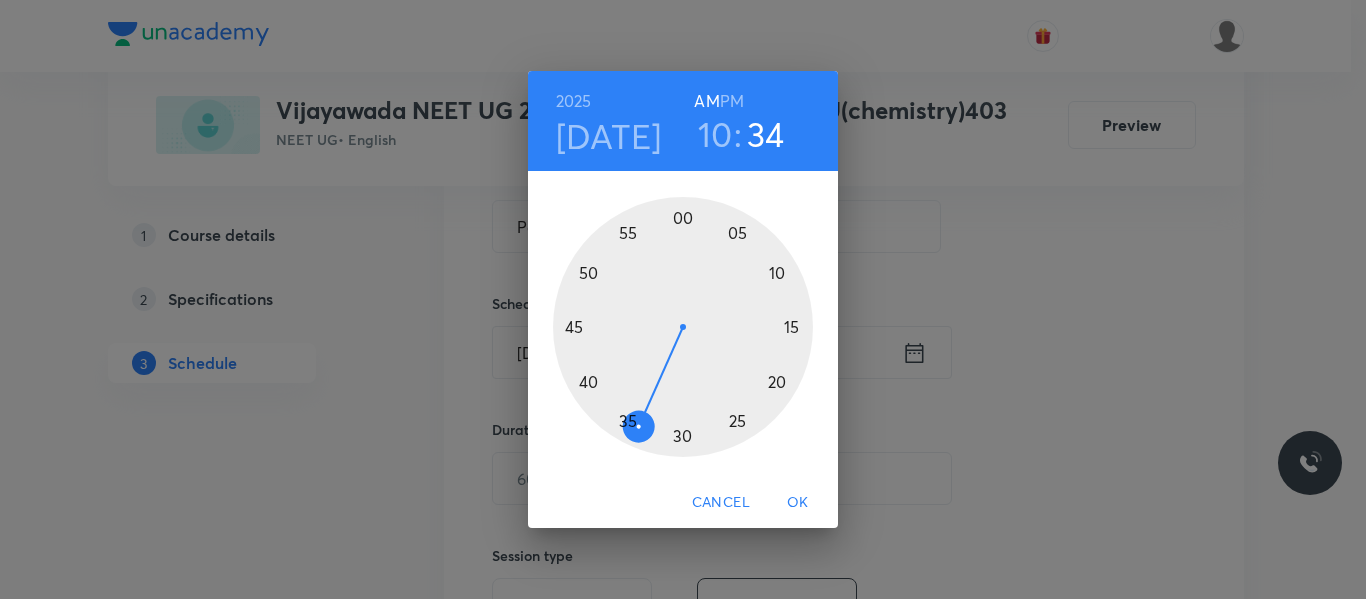 click at bounding box center [683, 327] 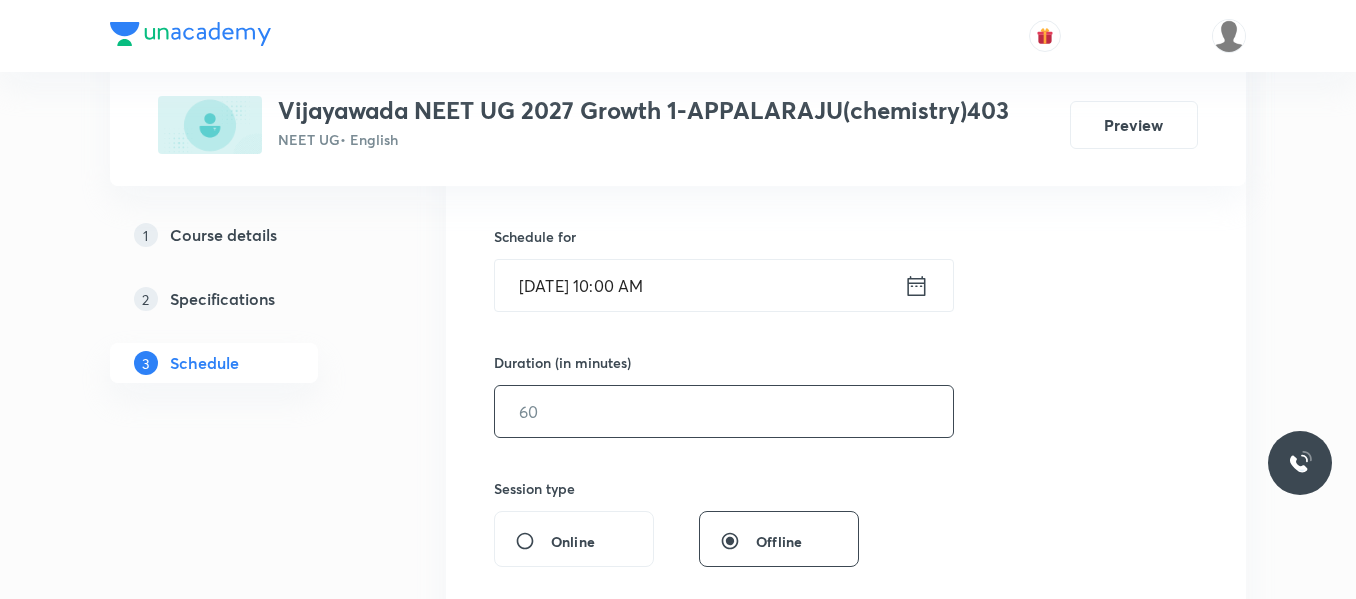 scroll, scrollTop: 500, scrollLeft: 0, axis: vertical 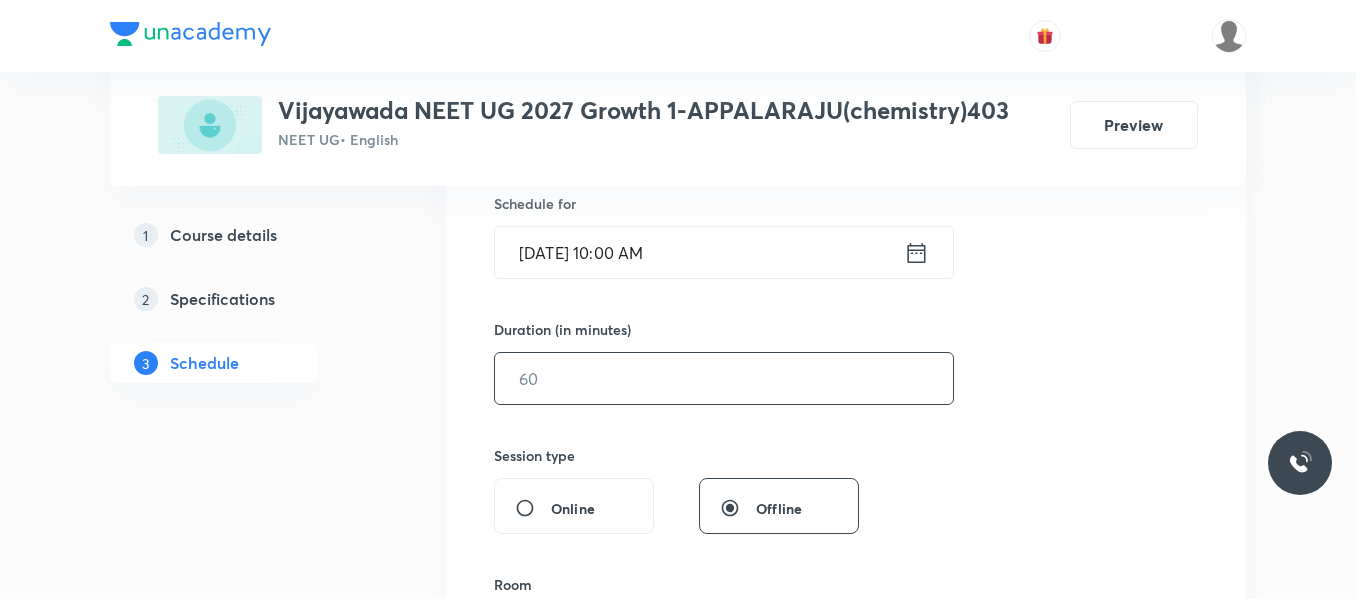 click at bounding box center (724, 378) 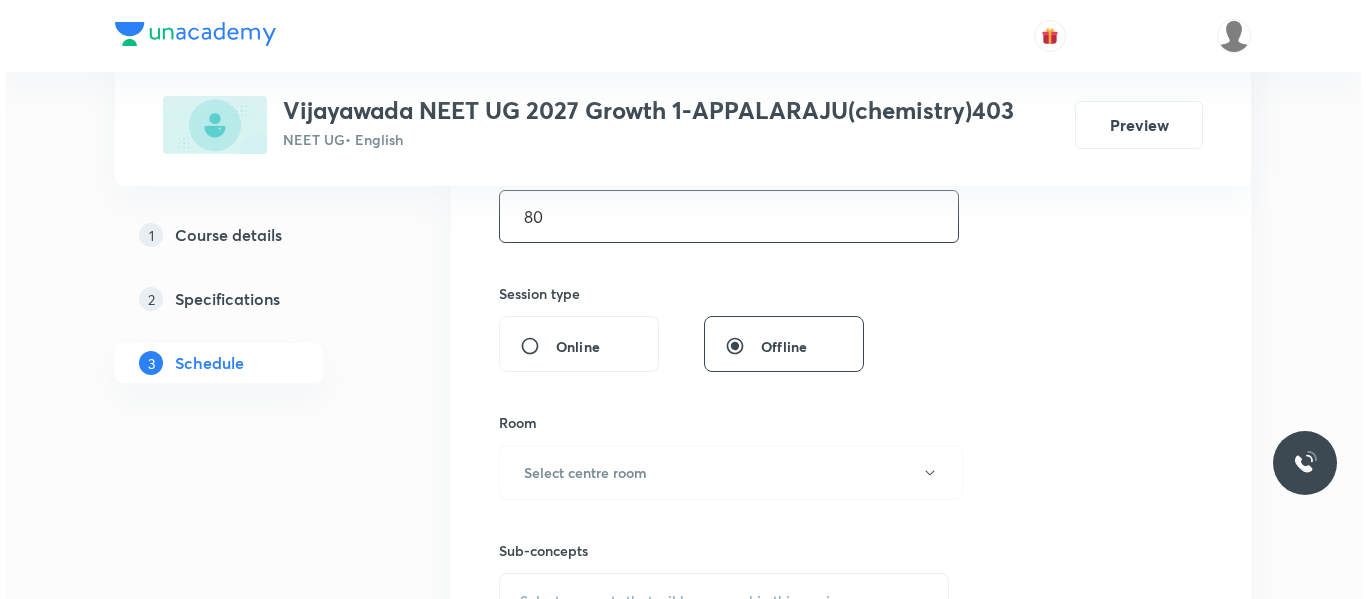scroll, scrollTop: 700, scrollLeft: 0, axis: vertical 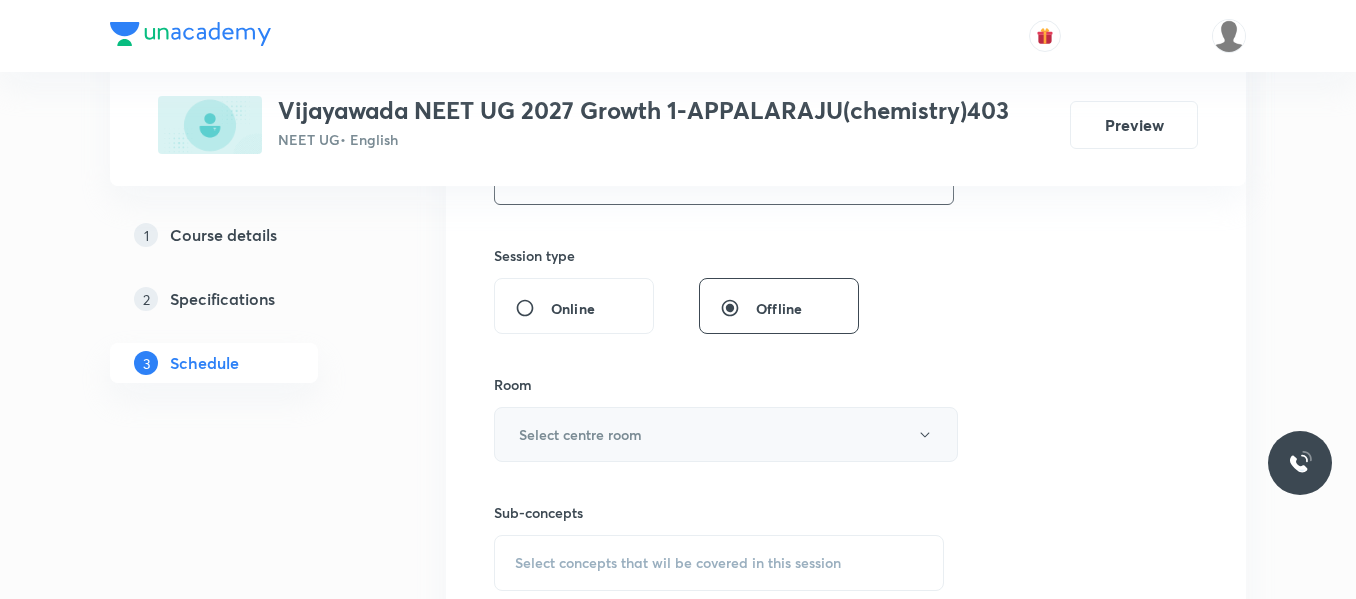 type on "80" 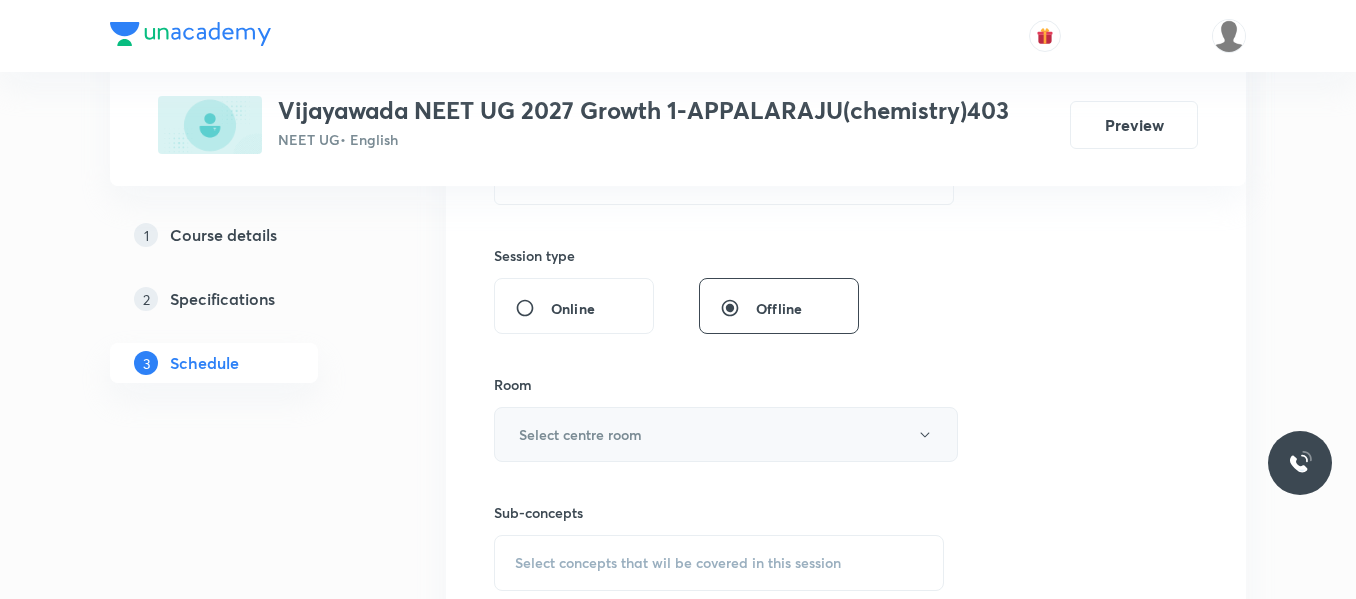 click on "Select centre room" at bounding box center [726, 434] 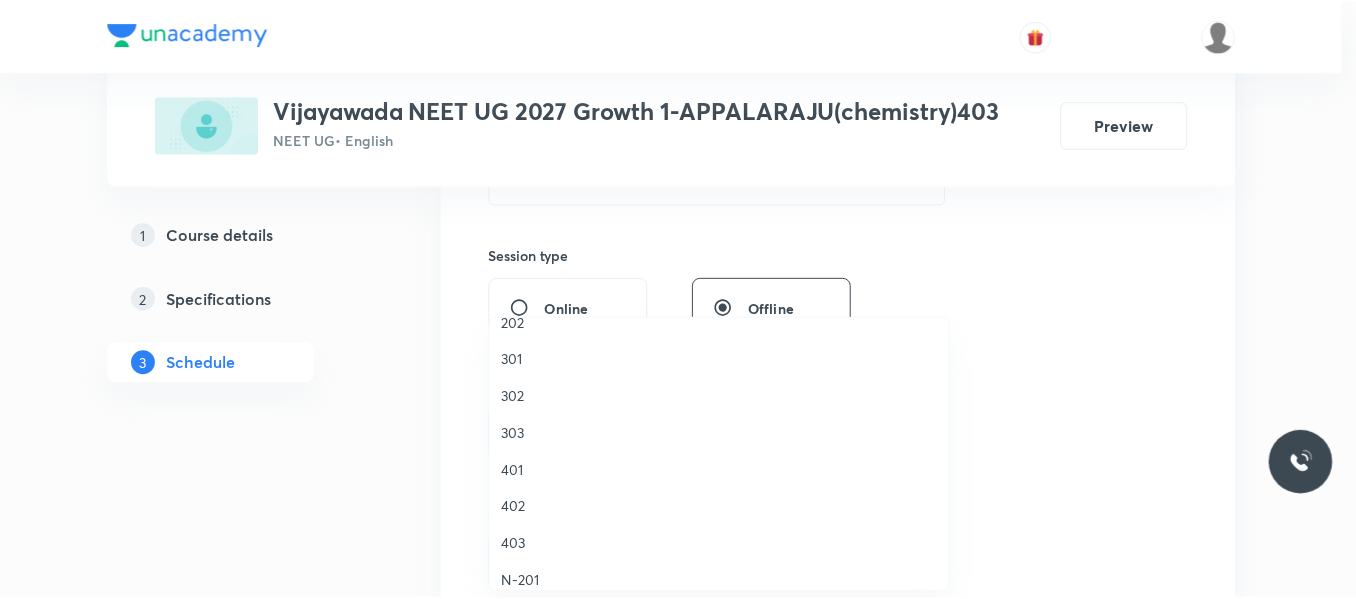 scroll, scrollTop: 200, scrollLeft: 0, axis: vertical 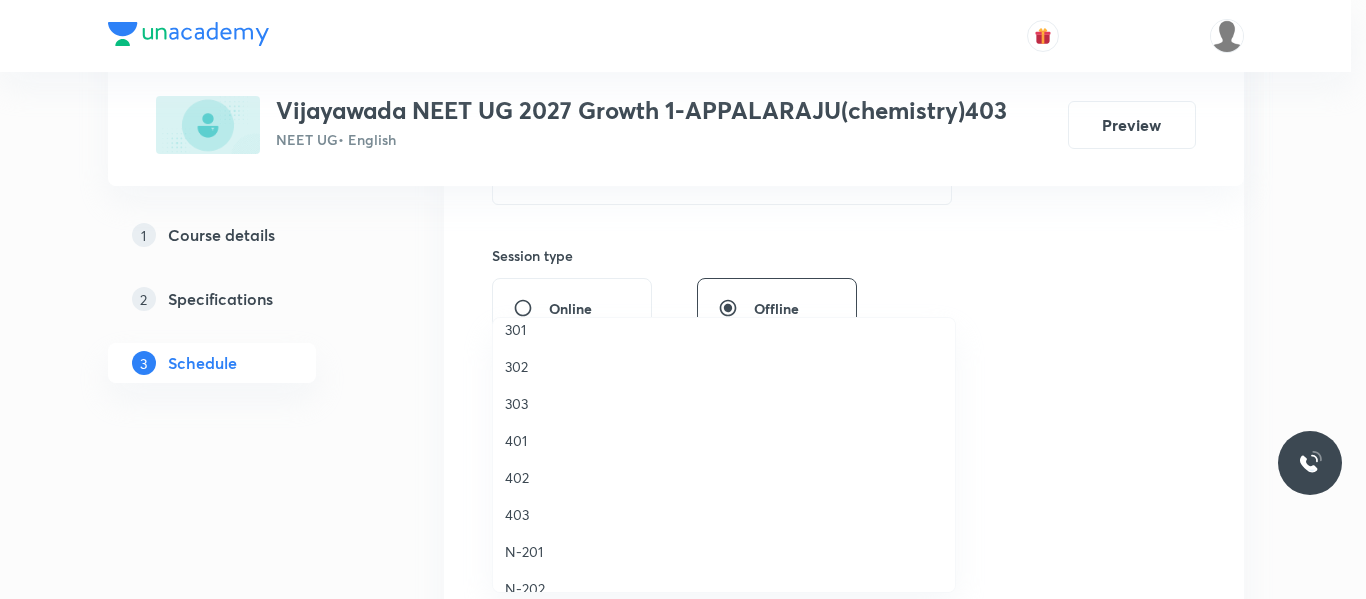 click on "403" at bounding box center [724, 514] 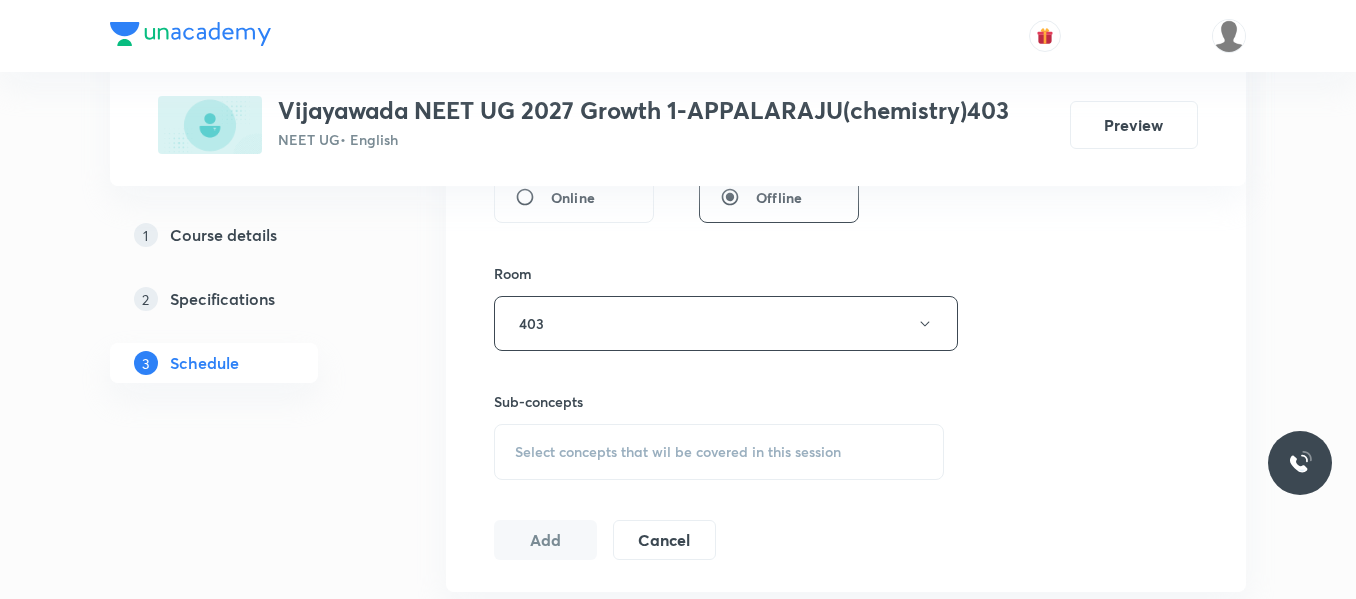 scroll, scrollTop: 900, scrollLeft: 0, axis: vertical 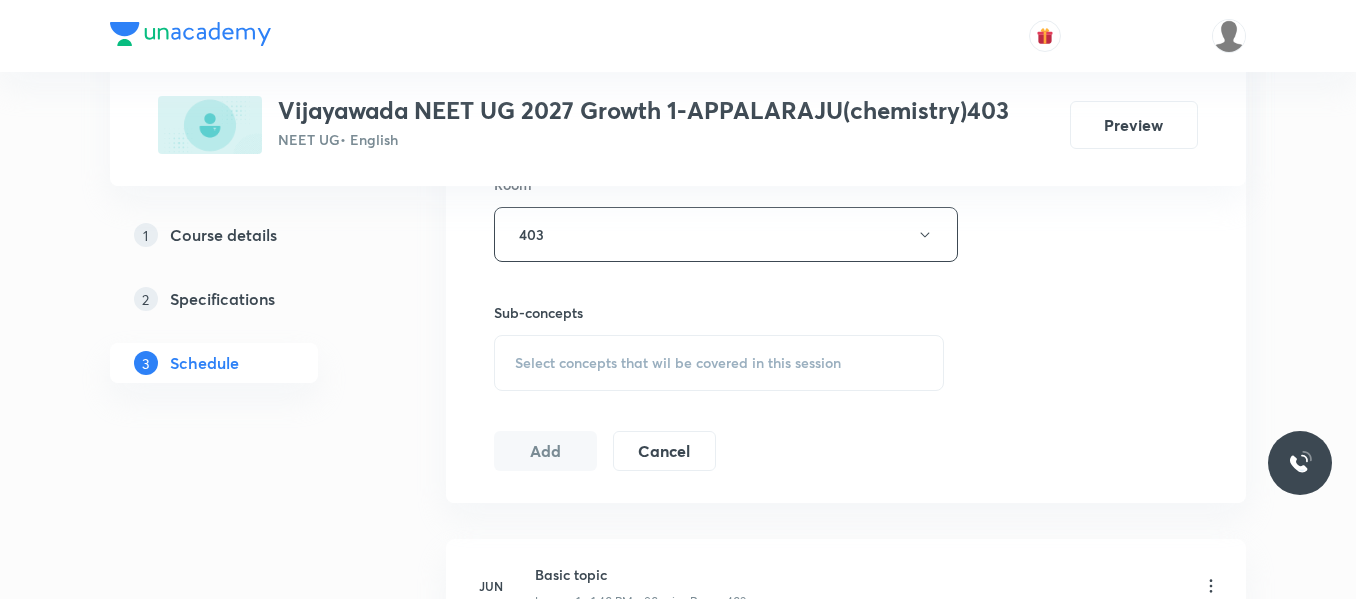 click on "Select concepts that wil be covered in this session" at bounding box center [678, 363] 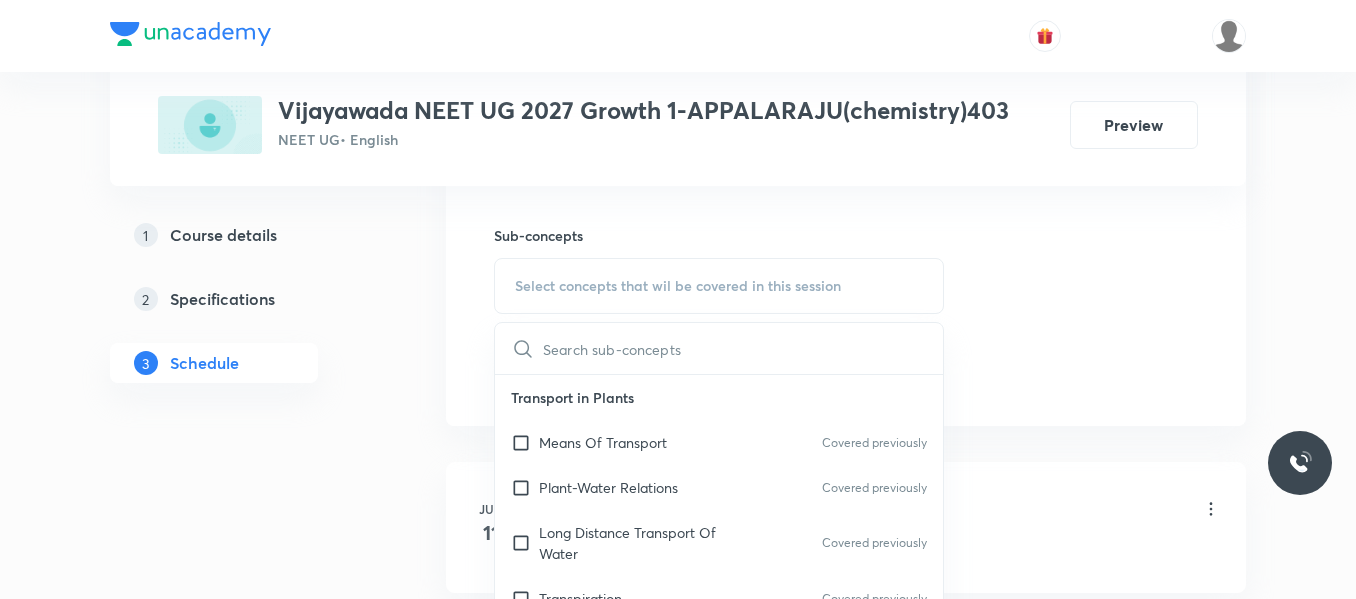scroll, scrollTop: 1000, scrollLeft: 0, axis: vertical 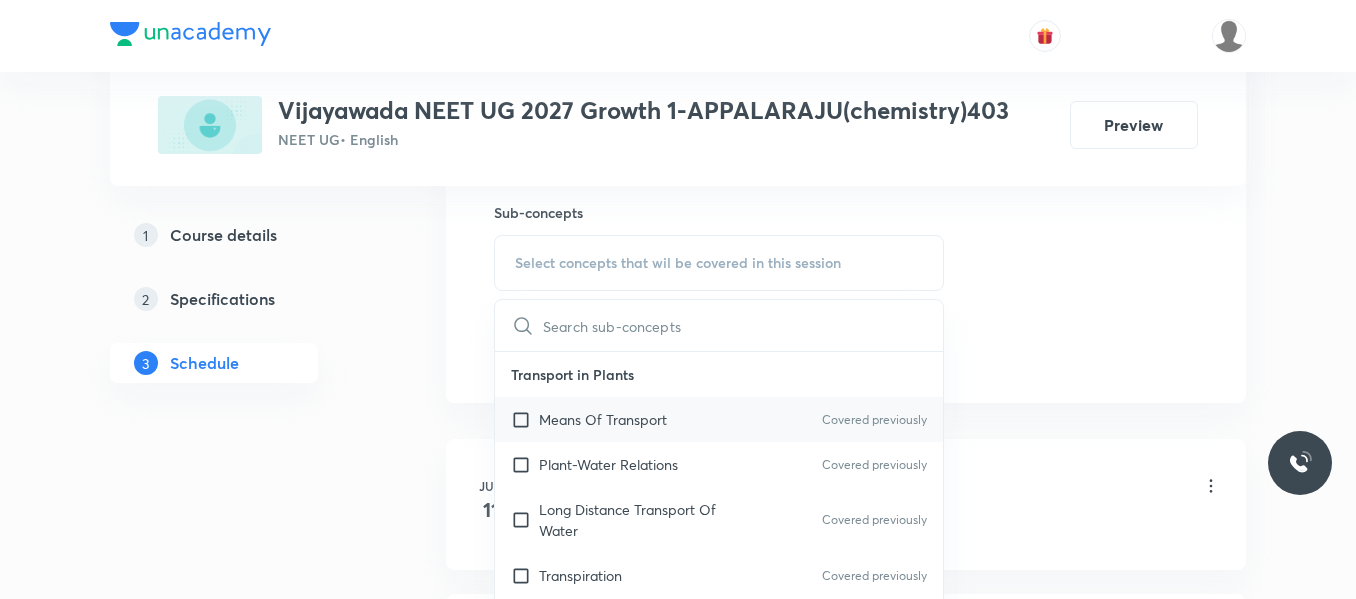 click on "Means Of Transport" at bounding box center [603, 419] 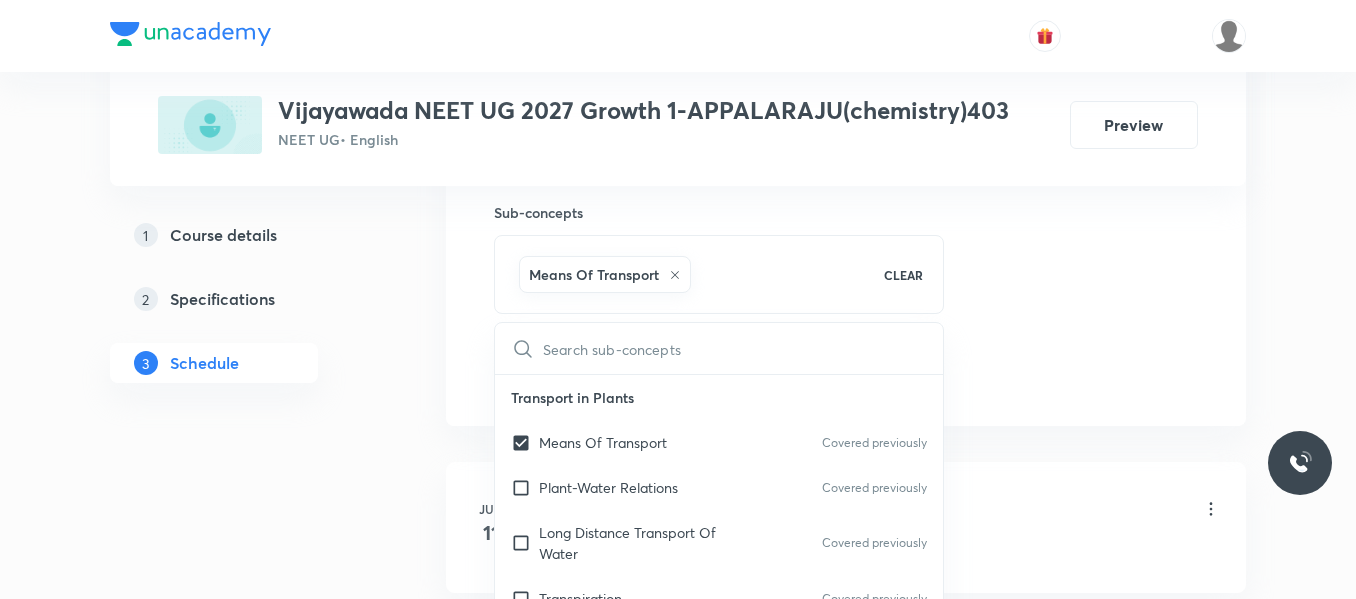 click on "Session  21 Live class Session title 36/99 Periodic Classification of elements ​ Schedule for Jul 14, 2025, 10:00 AM ​ Duration (in minutes) 80 ​   Session type Online Offline Room 403 Sub-concepts Means Of Transport CLEAR ​ Transport in Plants Means Of Transport Covered previously Plant-Water Relations Covered previously Long Distance Transport Of Water Covered previously Transpiration Covered previously Uptake And Transport Of Mineral Nutrients Covered previously Phloem Transport: Flow From Source To Sink Covered previously Guttation Covered previously Bleeding Phloem Transport (Food Transport) Mineral Nutrition Methods To Study The Mineral Requirements Of Plants Classification Of Mineral Nutrients Macroelements (Macronutrients) Microelements ( Micronutrients) Non-Essential Mineral Elements Covered previously Essential Mineral Elements Mechanism Of Absorption Of Elements Translocation Of Solutes Soil As Reservoir Of Essential Elements Metabolism Of Nitrogen Mineral Toxicity Hydroponics( Goerick) Add" at bounding box center [846, -87] 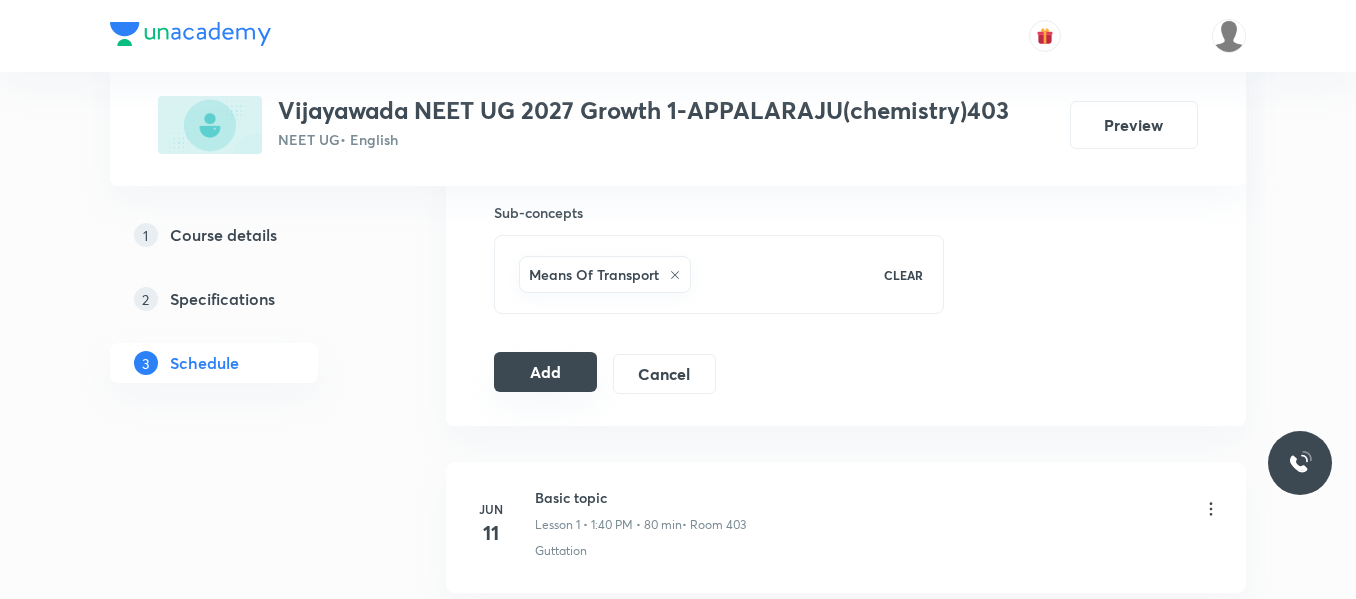 click on "Add" at bounding box center (545, 372) 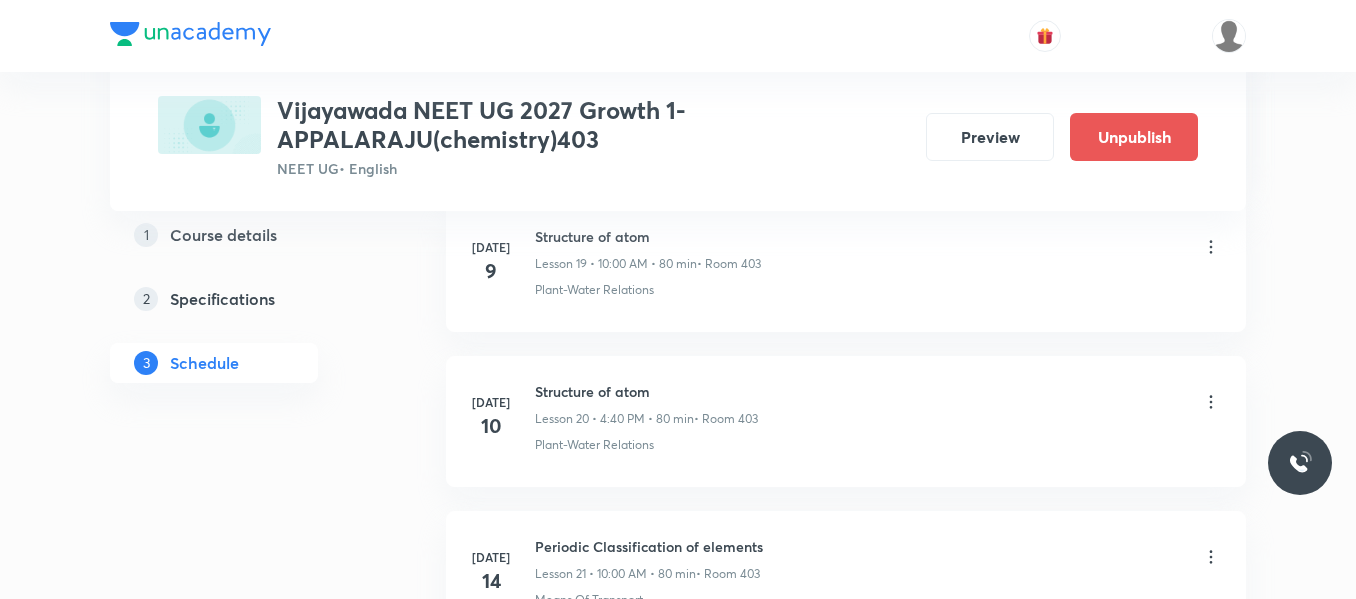 scroll, scrollTop: 3365, scrollLeft: 0, axis: vertical 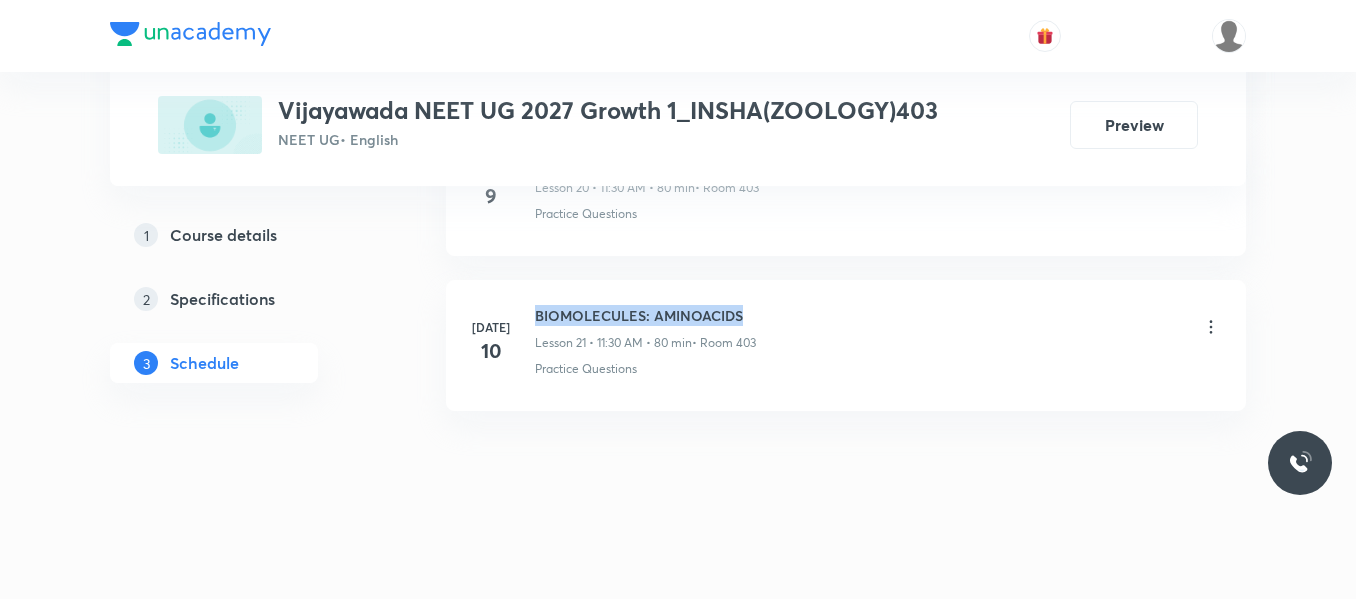 drag, startPoint x: 536, startPoint y: 316, endPoint x: 749, endPoint y: 312, distance: 213.03755 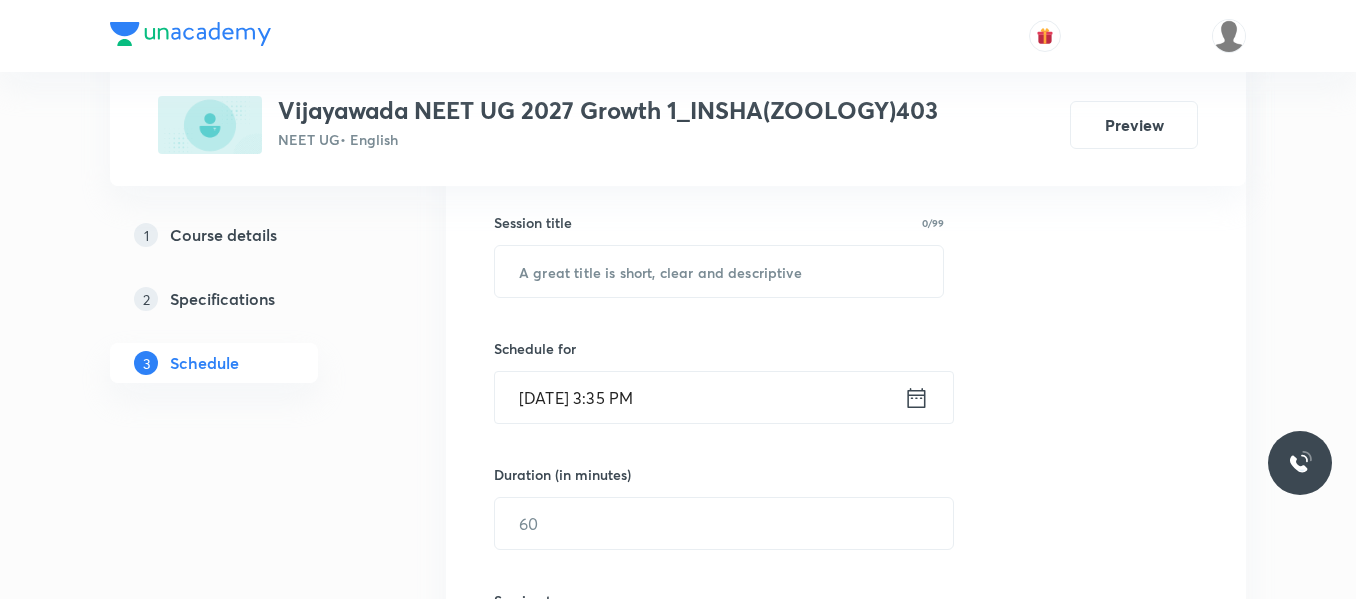 scroll, scrollTop: 259, scrollLeft: 0, axis: vertical 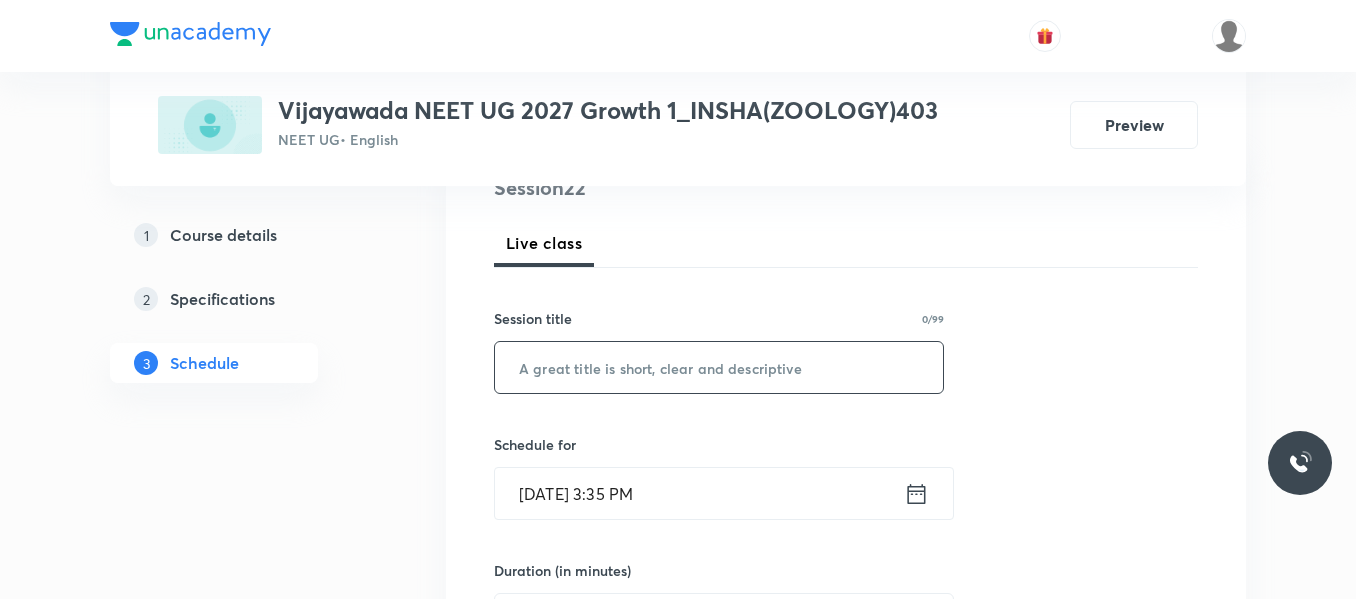click at bounding box center [719, 367] 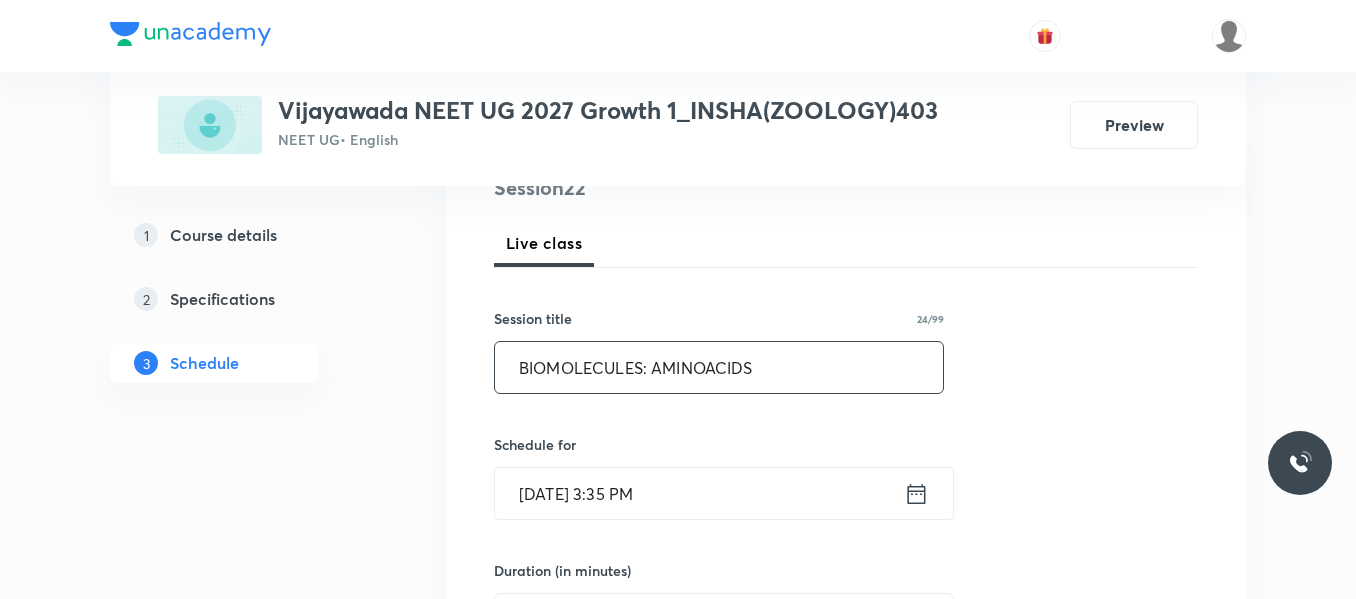 type on "BIOMOLECULES: AMINOACIDS" 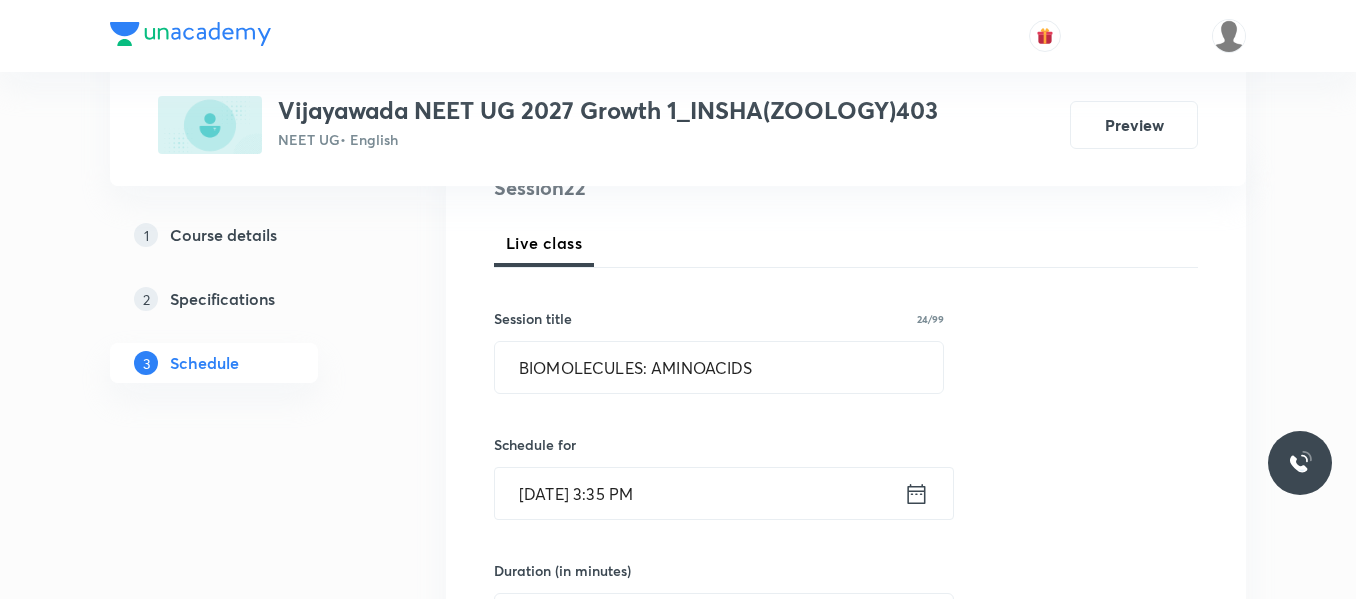 click 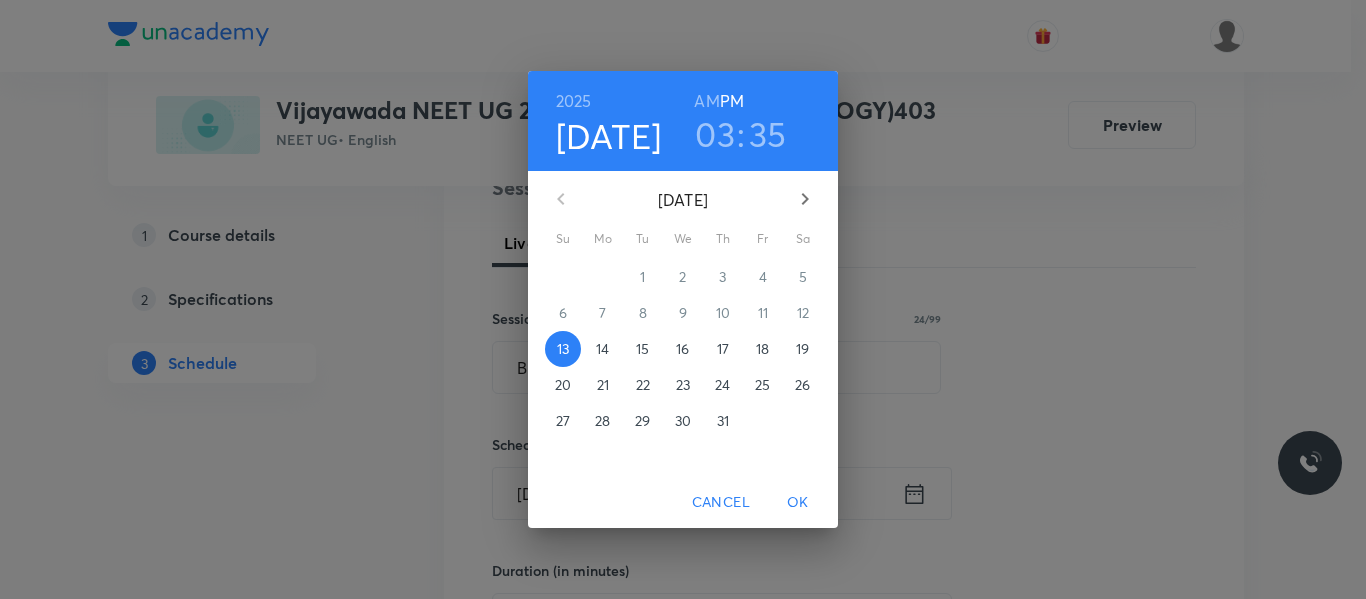 click on "14" at bounding box center [602, 349] 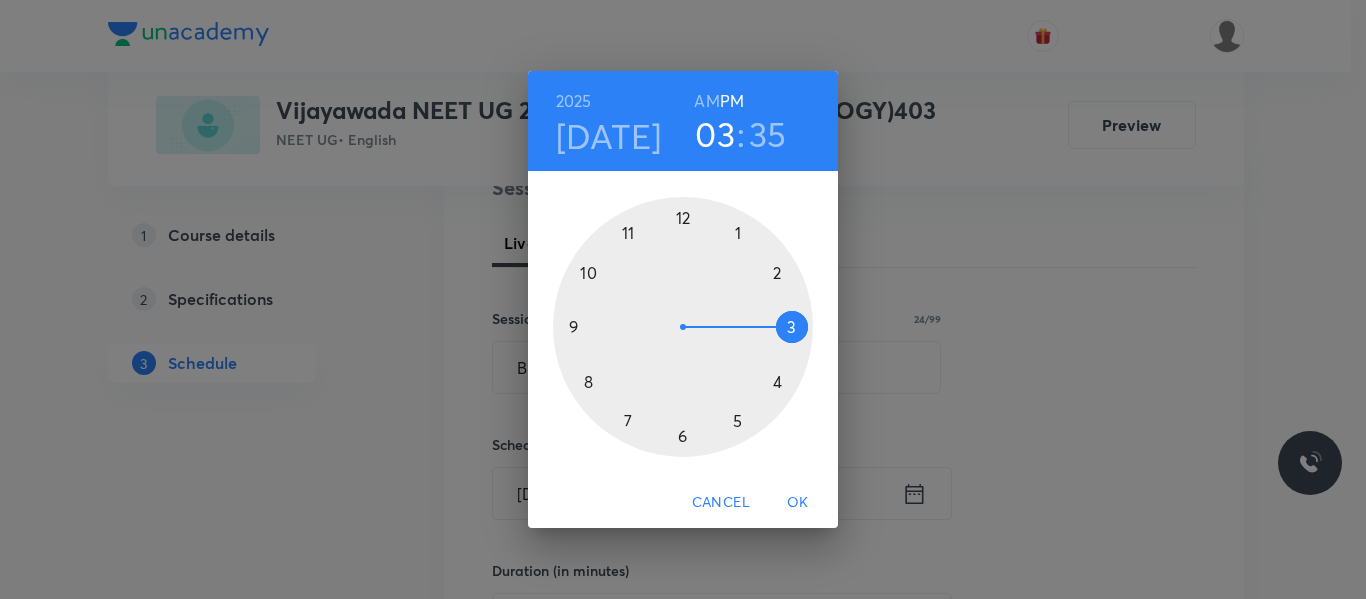 click at bounding box center [683, 327] 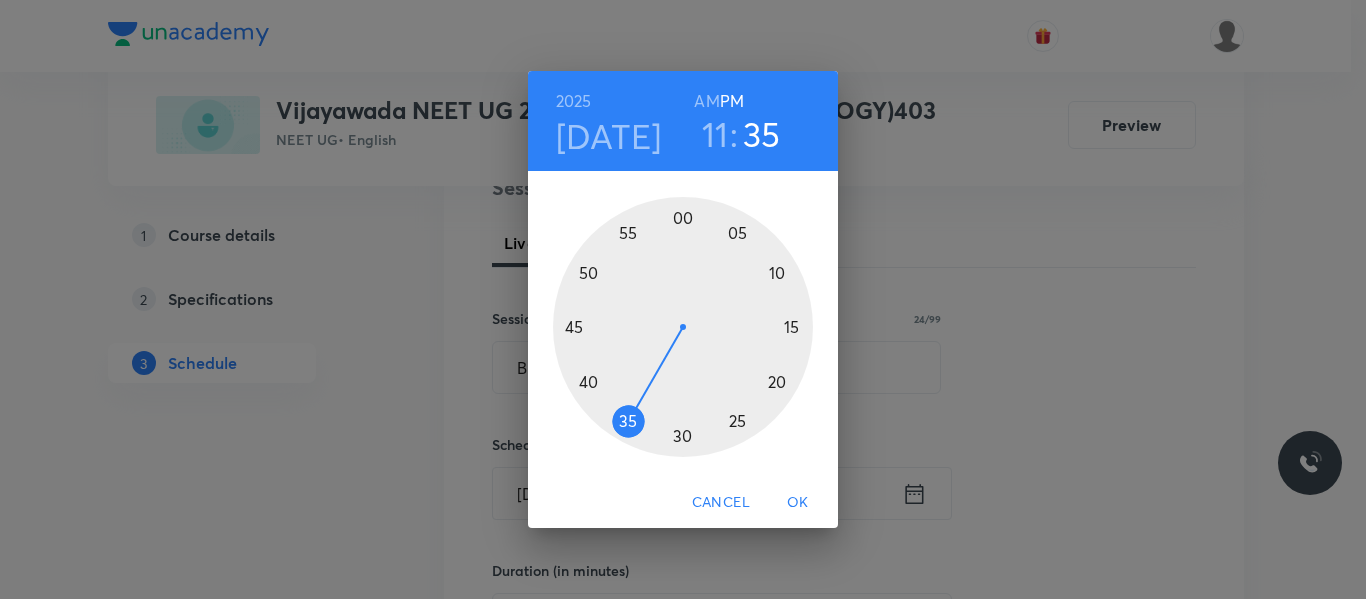 click on "AM" at bounding box center (706, 101) 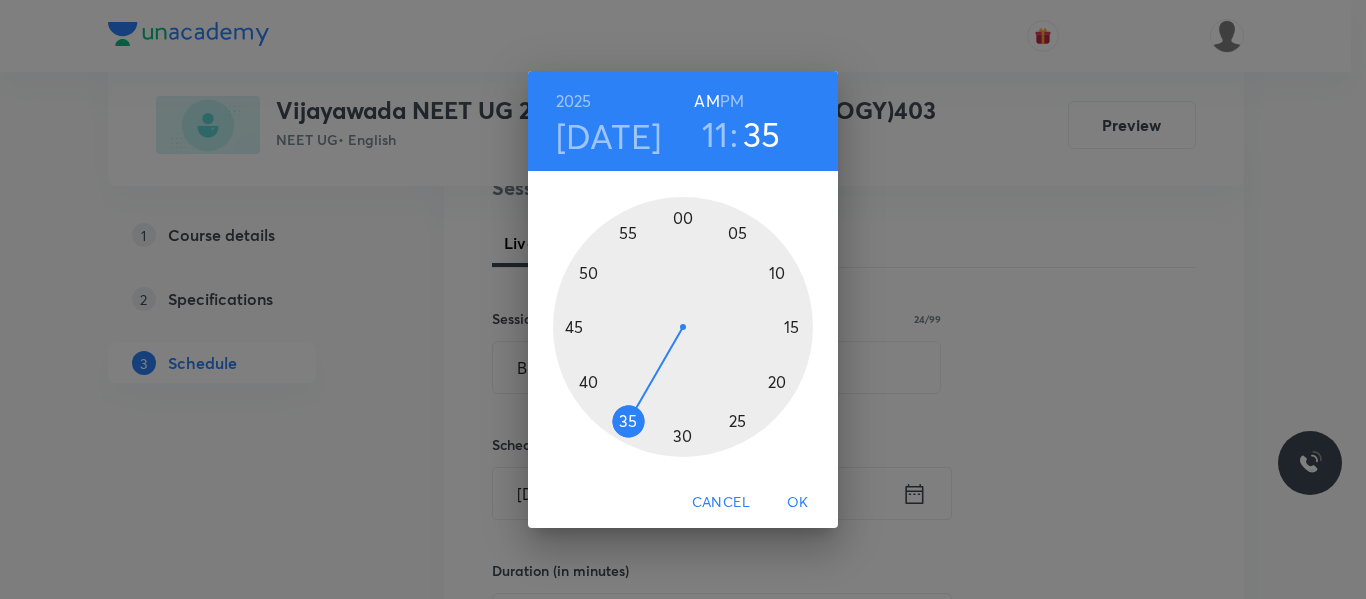 click at bounding box center (683, 327) 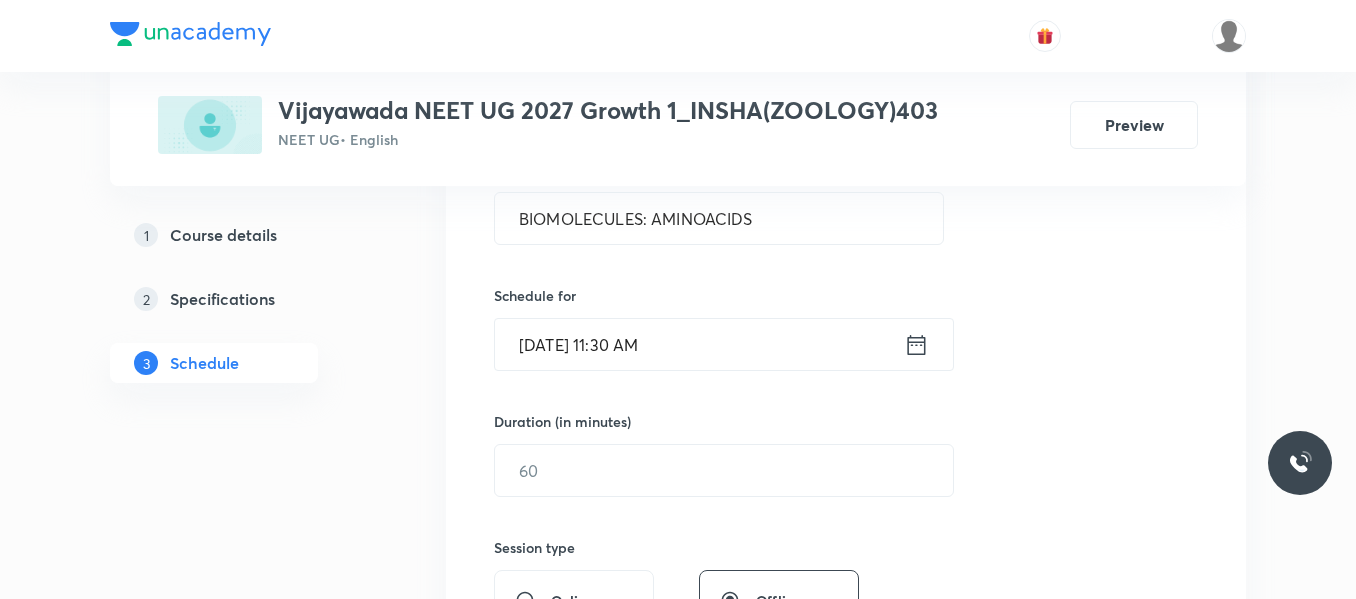 scroll, scrollTop: 459, scrollLeft: 0, axis: vertical 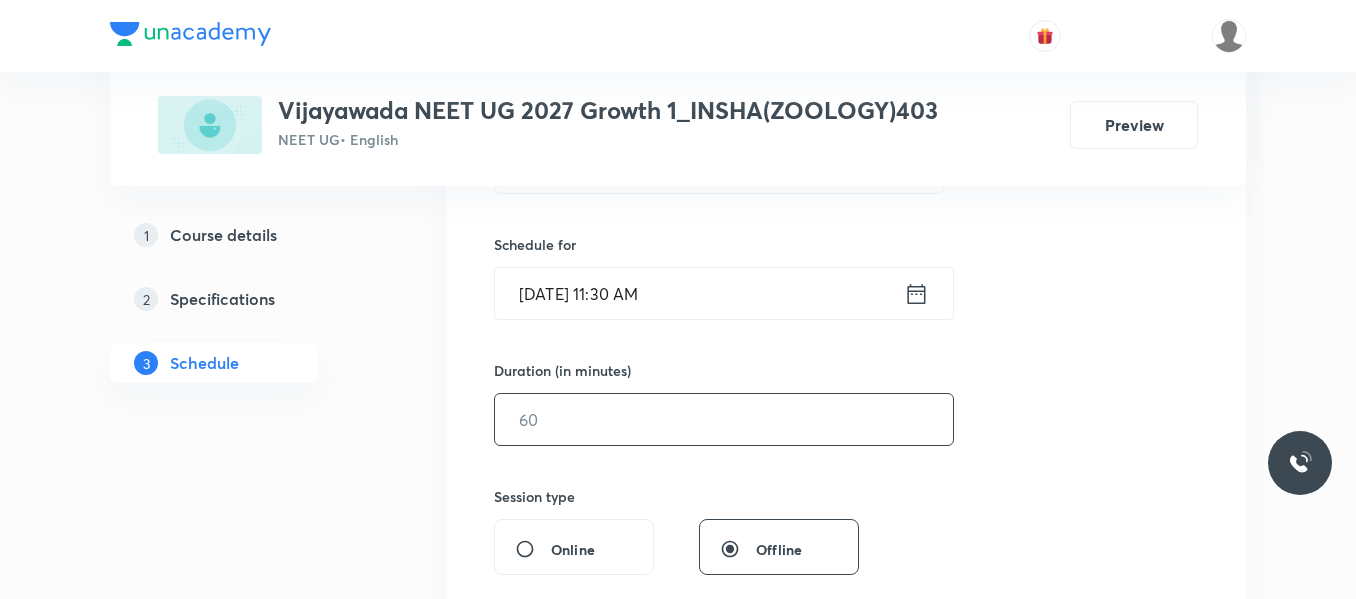click at bounding box center (724, 419) 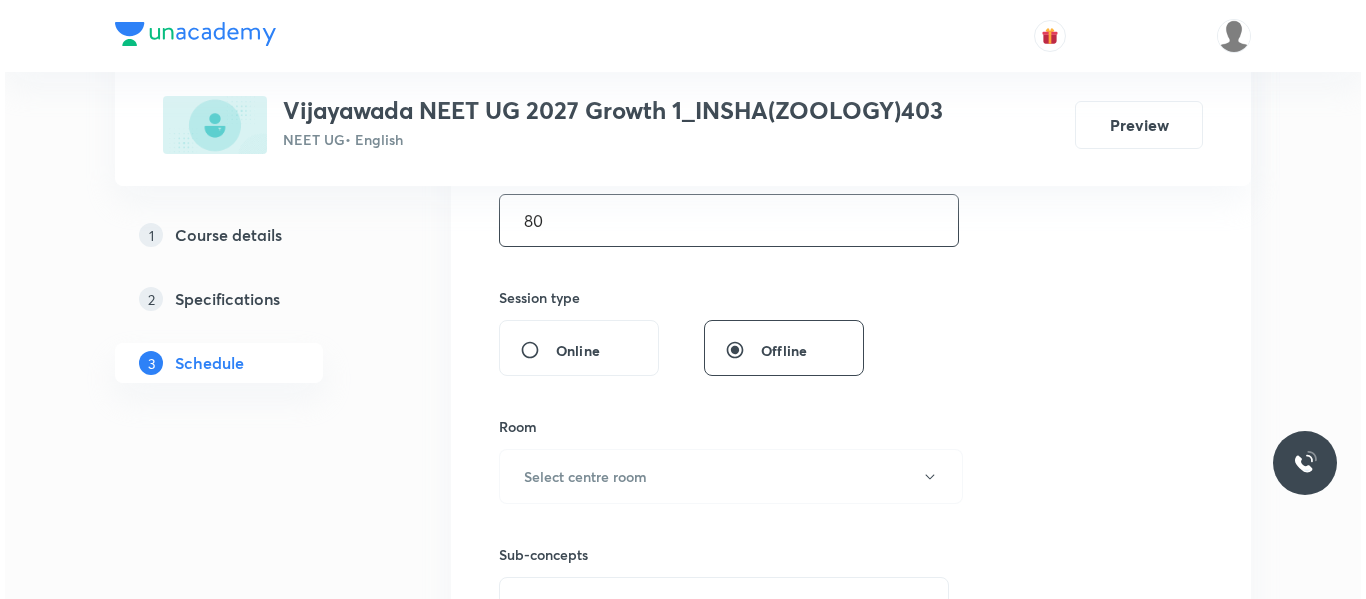 scroll, scrollTop: 659, scrollLeft: 0, axis: vertical 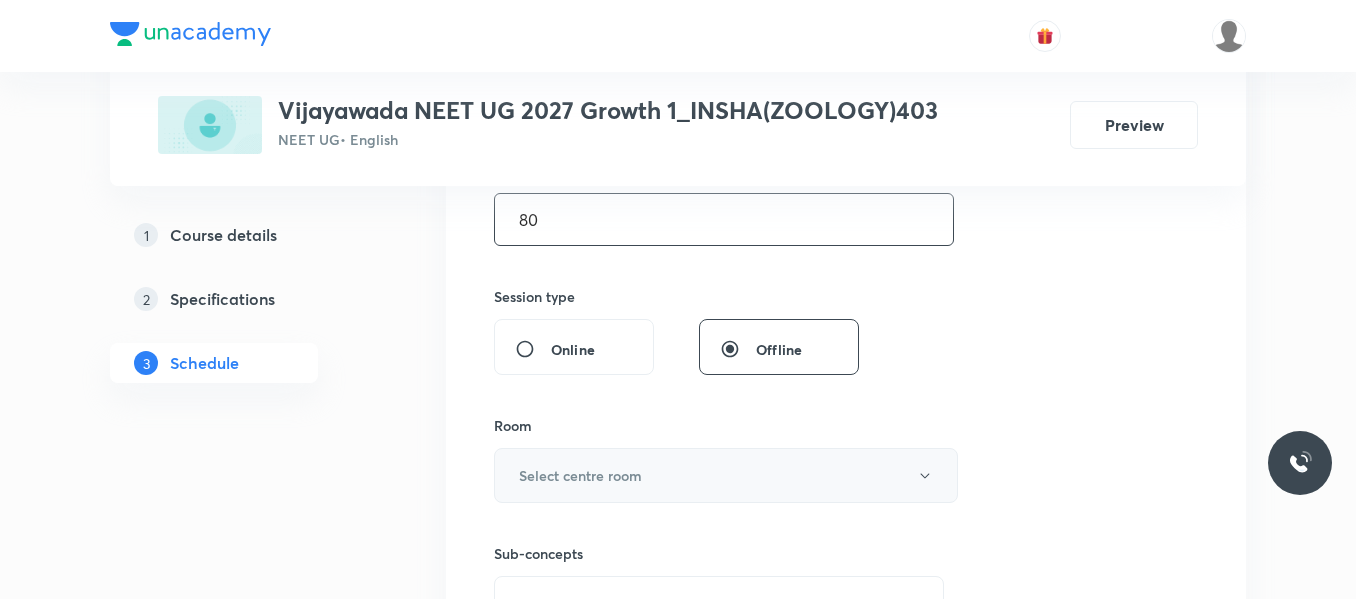 type on "80" 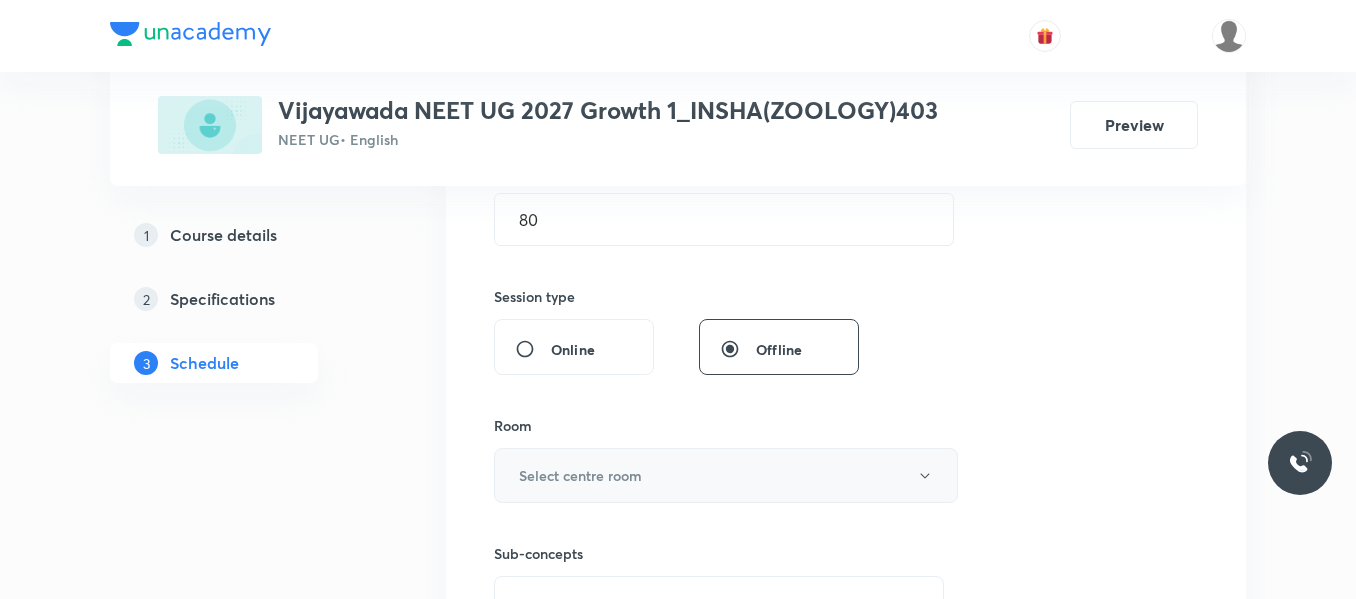 click on "Select centre room" at bounding box center [580, 475] 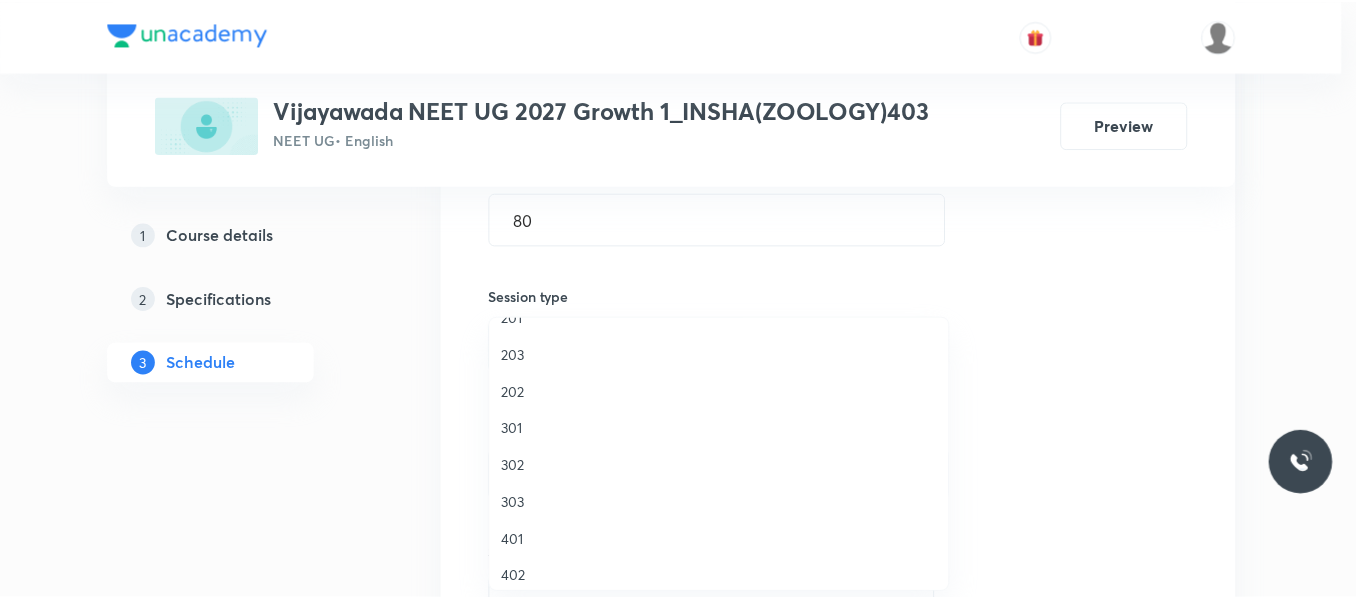scroll, scrollTop: 200, scrollLeft: 0, axis: vertical 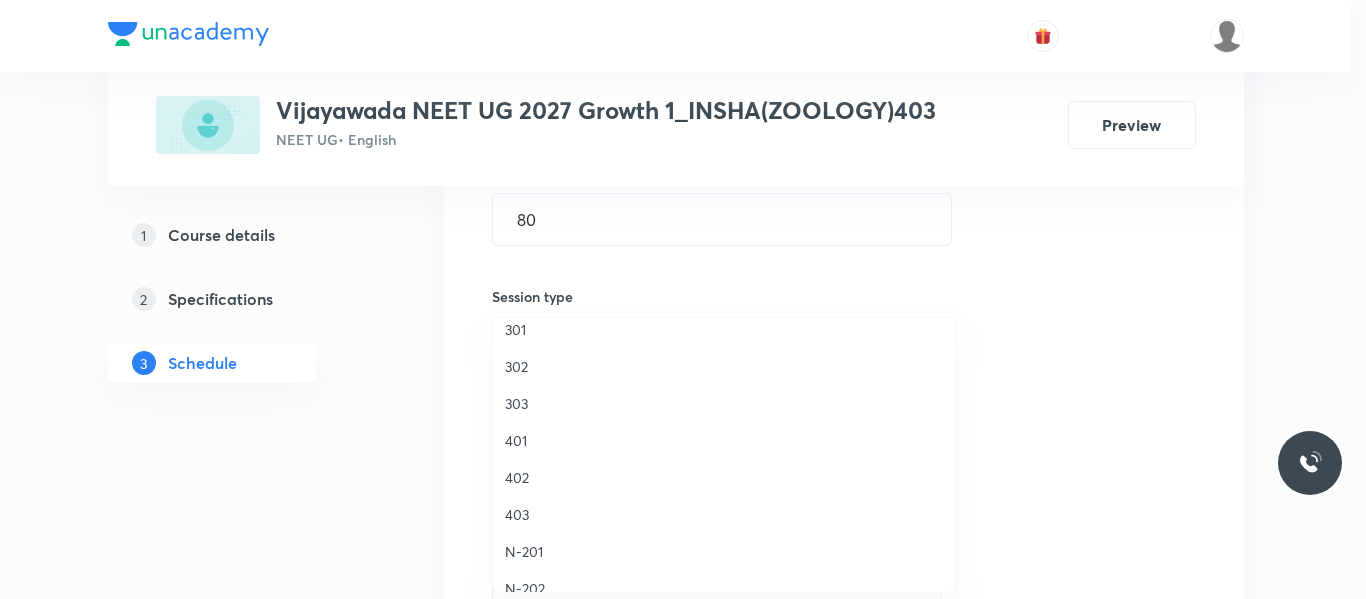 click on "403" at bounding box center (724, 514) 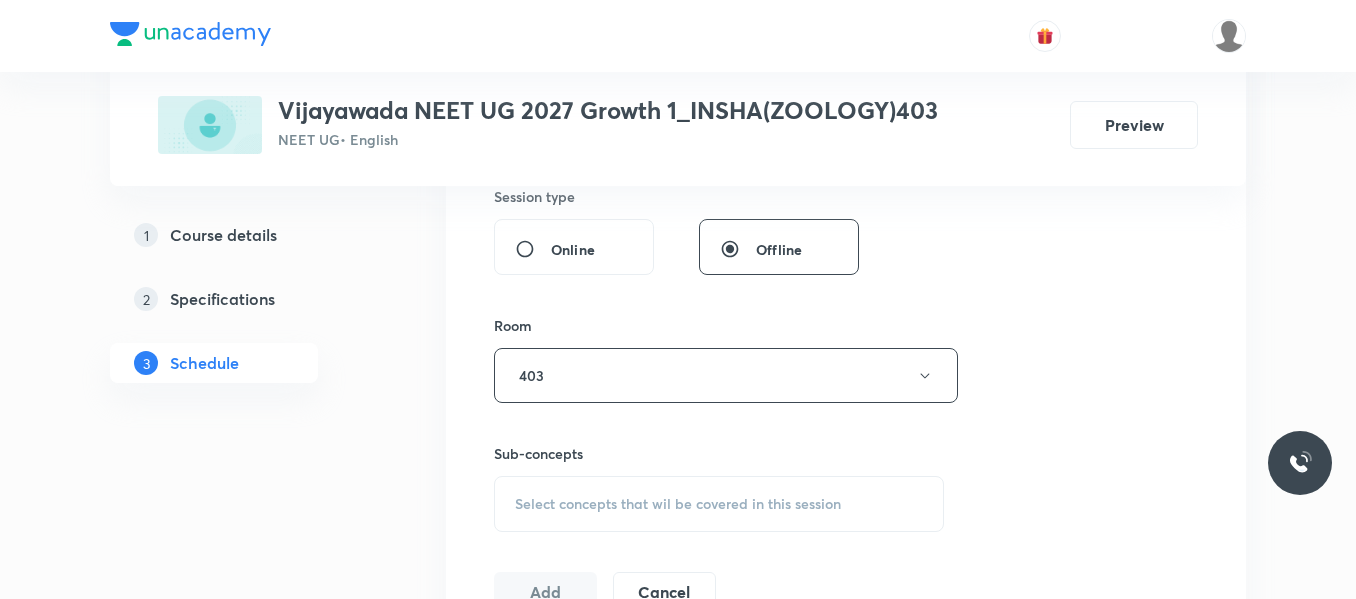 click on "Select concepts that wil be covered in this session" at bounding box center [678, 504] 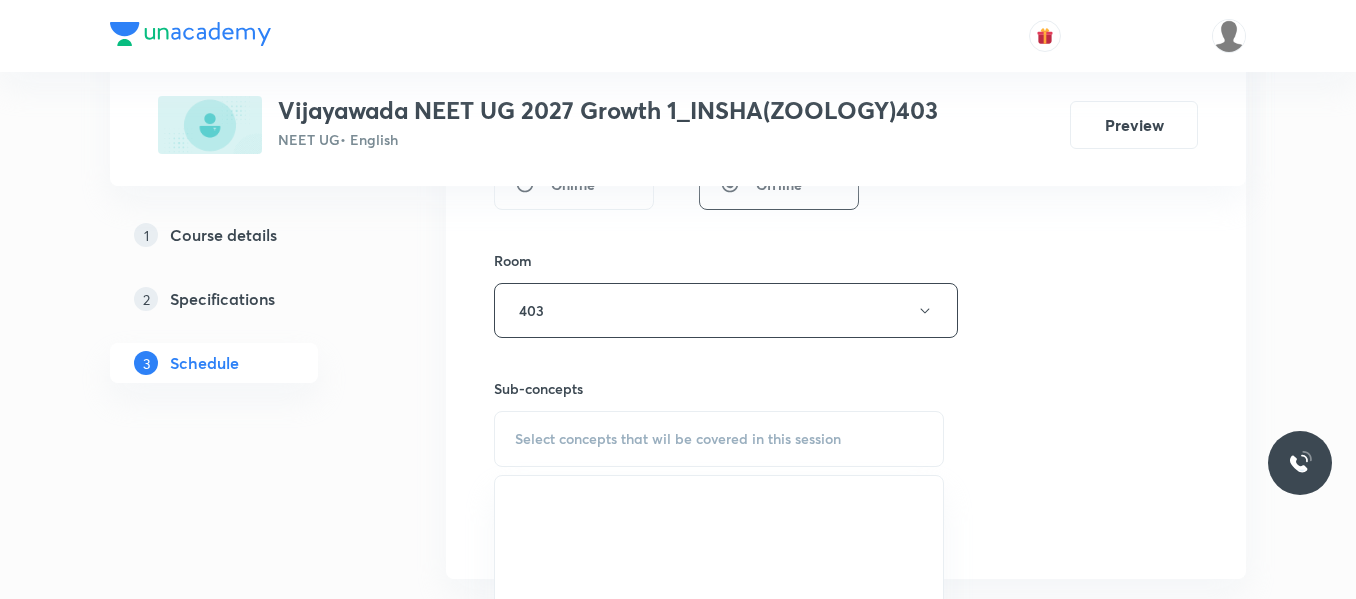 scroll, scrollTop: 859, scrollLeft: 0, axis: vertical 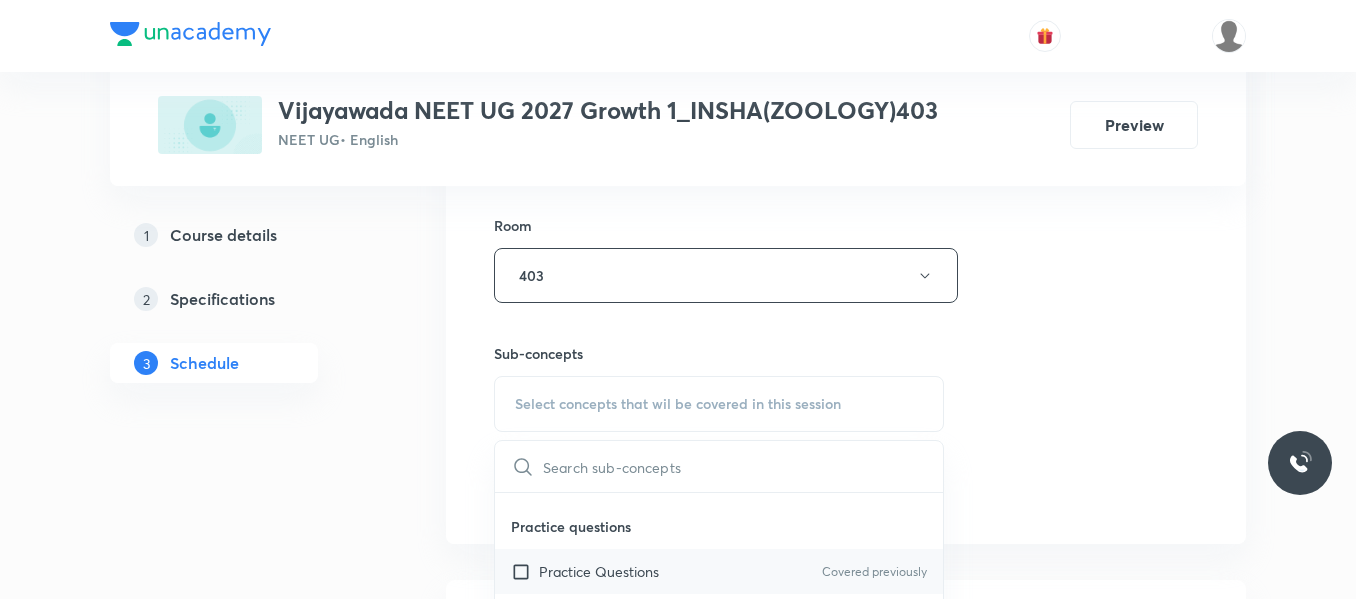 click on "Practice Questions" at bounding box center [599, 571] 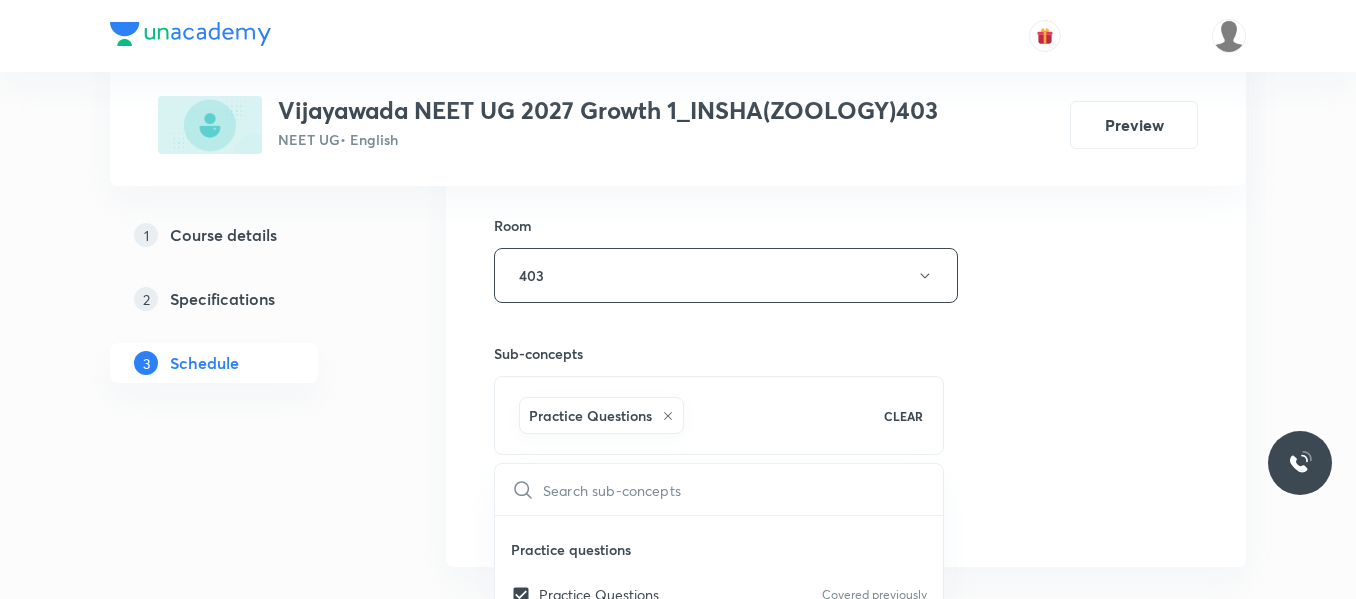 drag, startPoint x: 1133, startPoint y: 321, endPoint x: 568, endPoint y: 479, distance: 586.6762 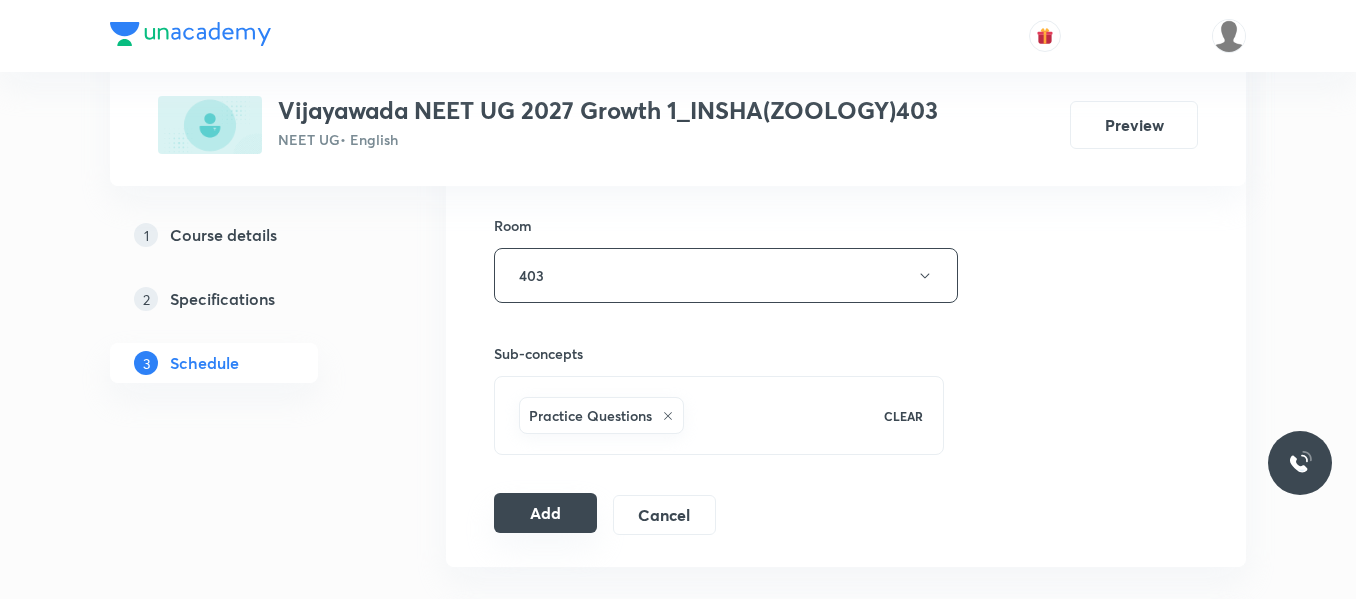 click on "Add" at bounding box center (545, 513) 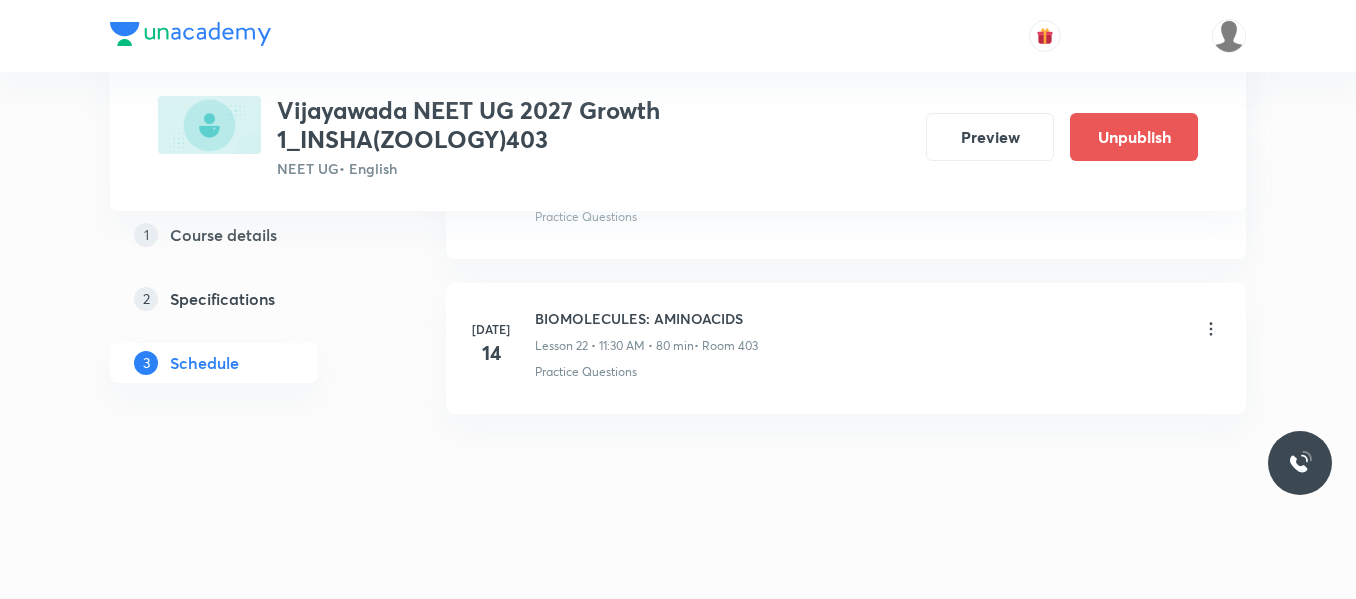 scroll, scrollTop: 3520, scrollLeft: 0, axis: vertical 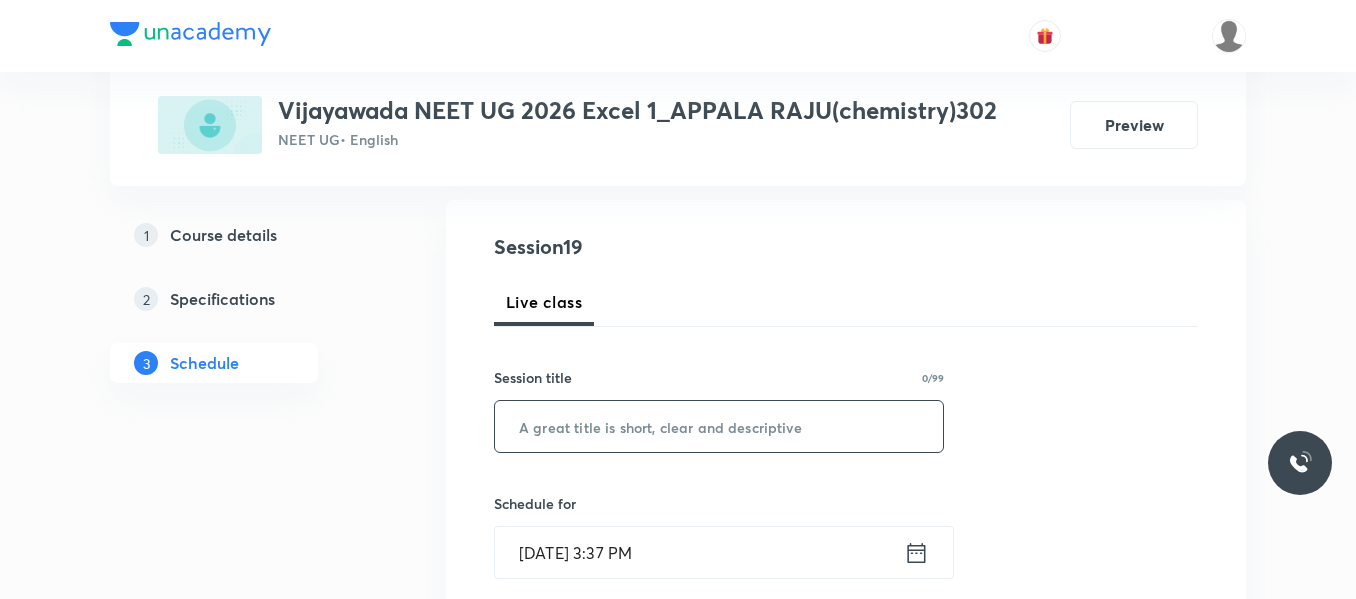 click at bounding box center (719, 426) 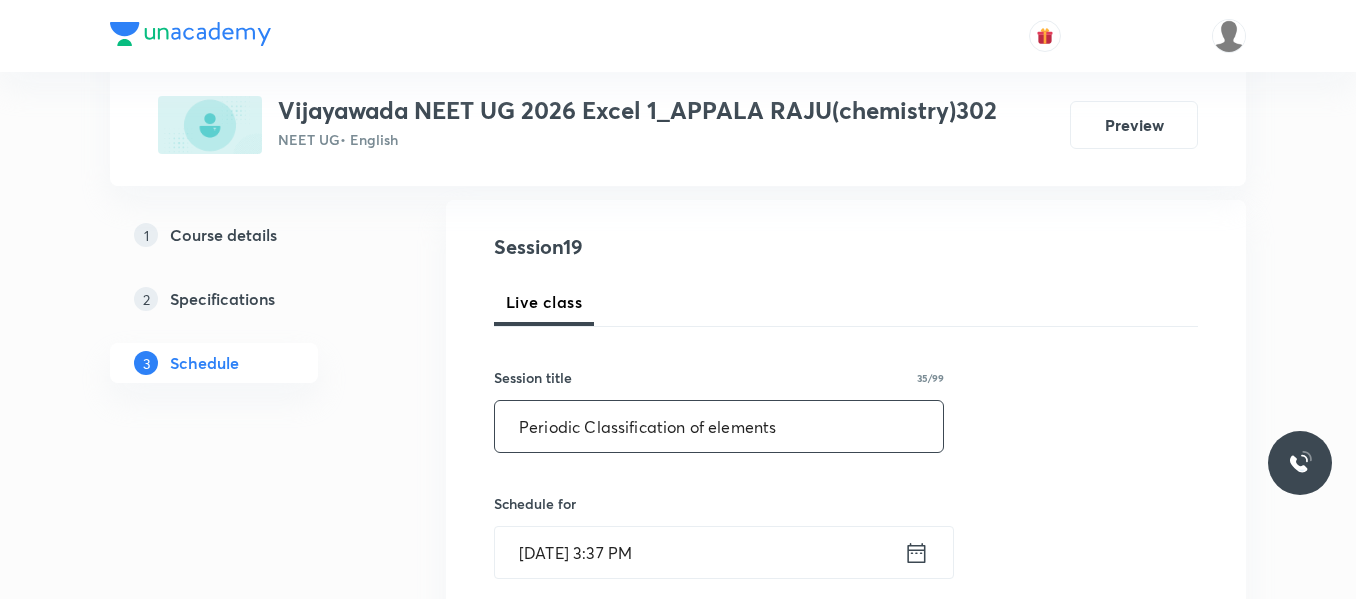 type on "Periodic Classification of elements" 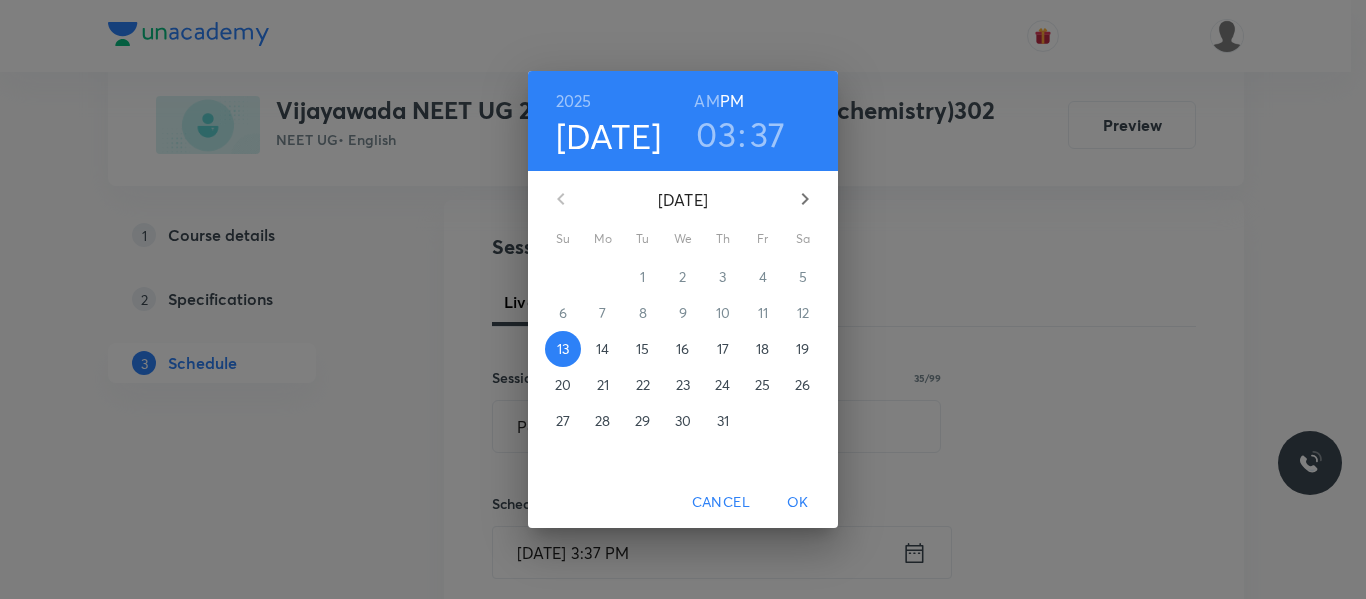 click on "14" at bounding box center [602, 349] 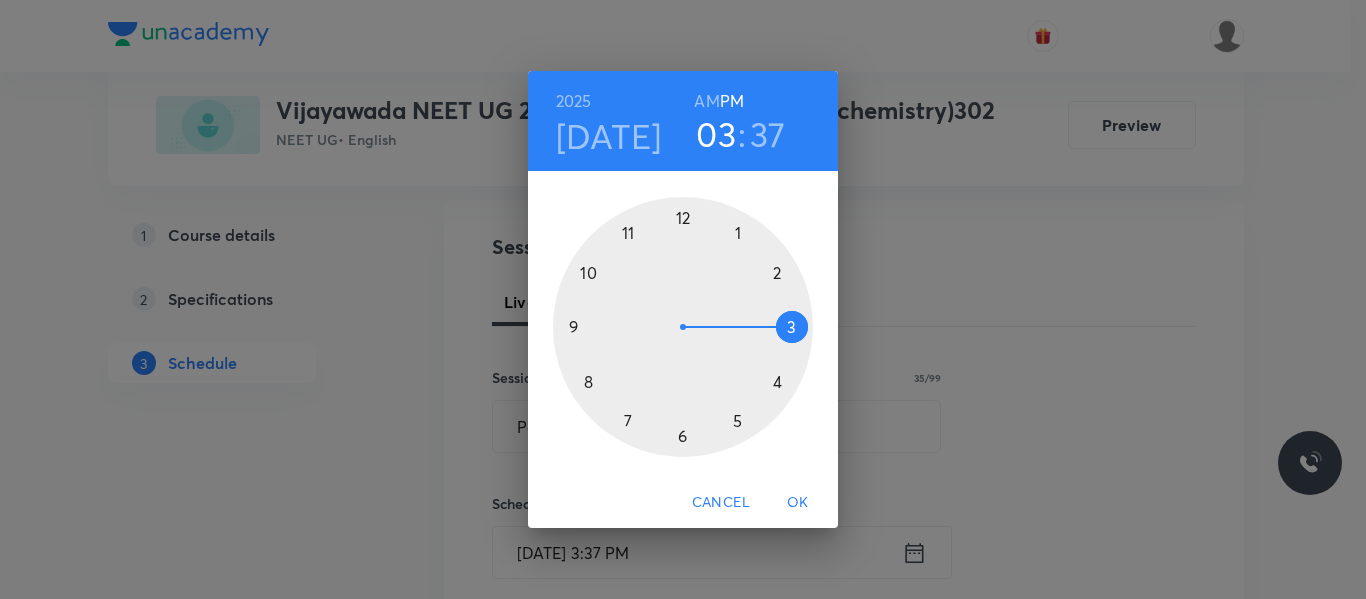 click at bounding box center [683, 327] 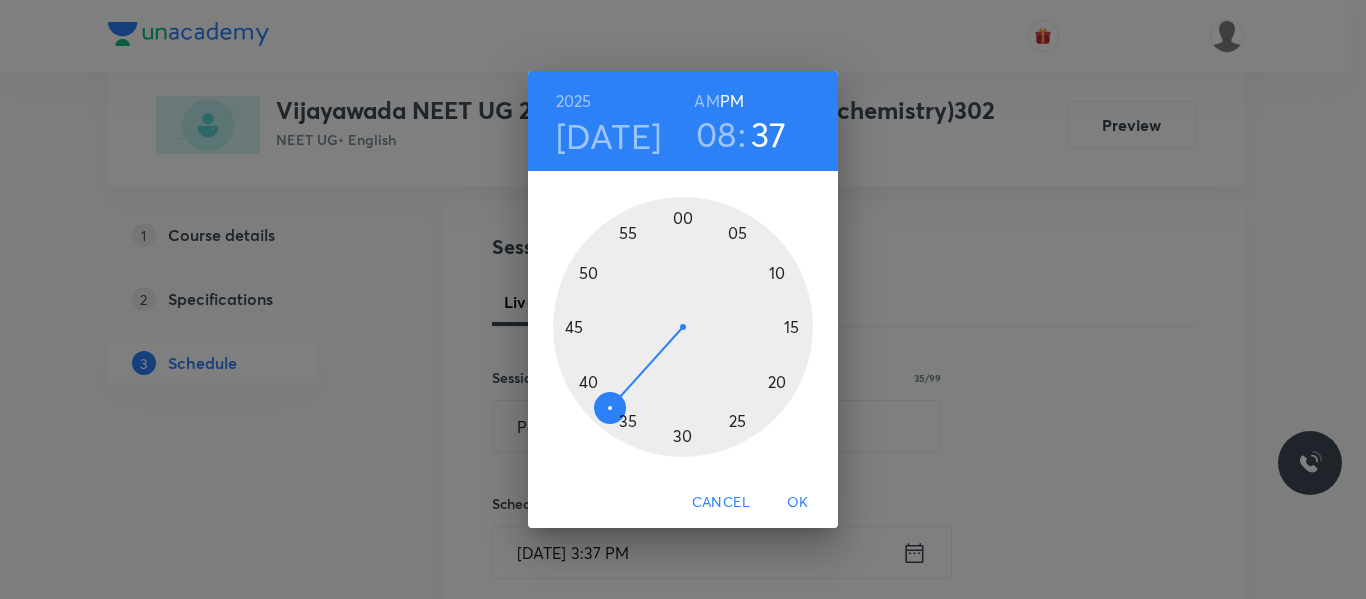 click on "AM" at bounding box center [706, 101] 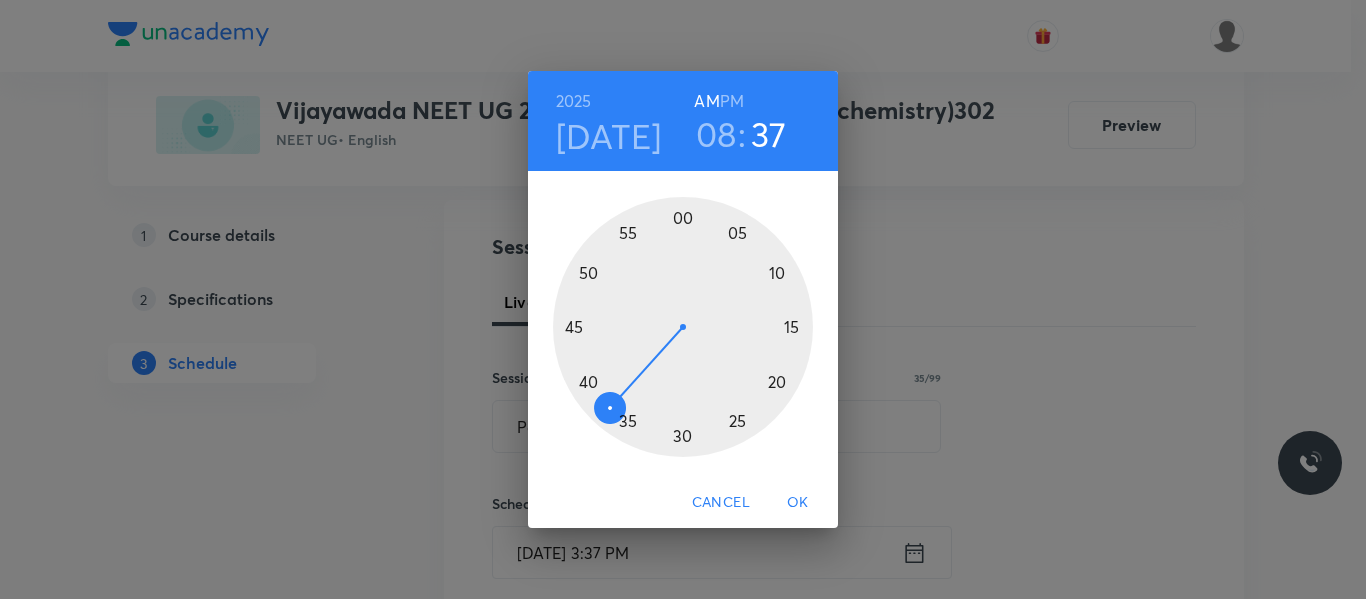 click at bounding box center [683, 327] 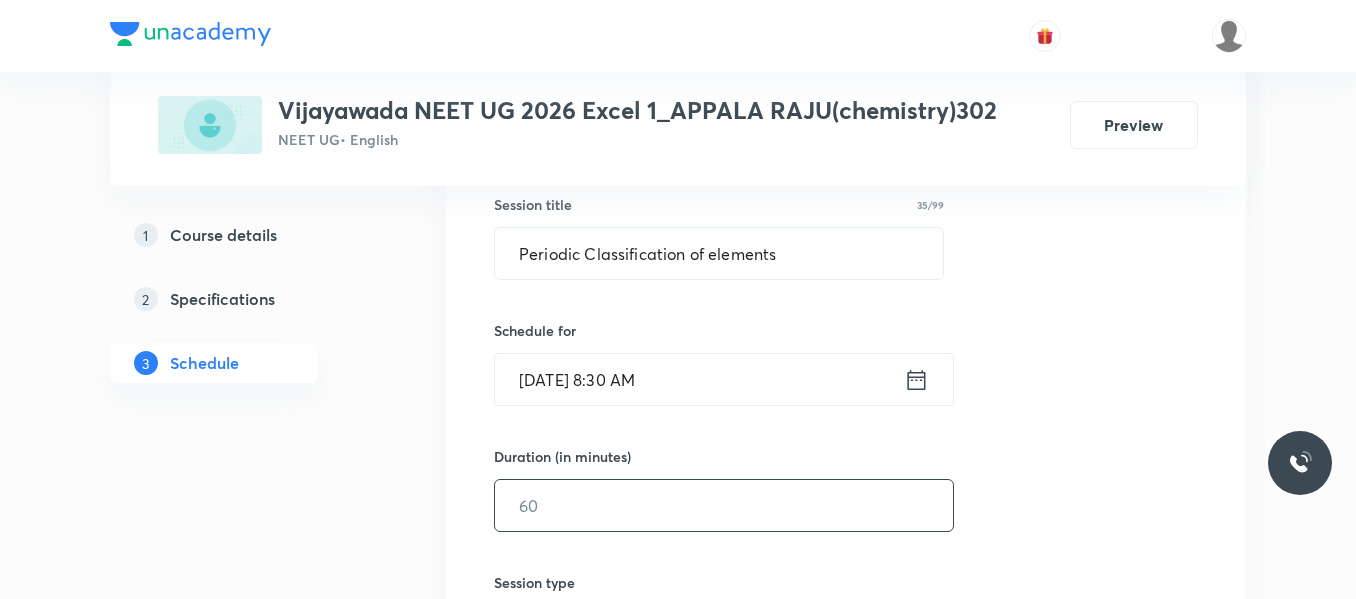 scroll, scrollTop: 400, scrollLeft: 0, axis: vertical 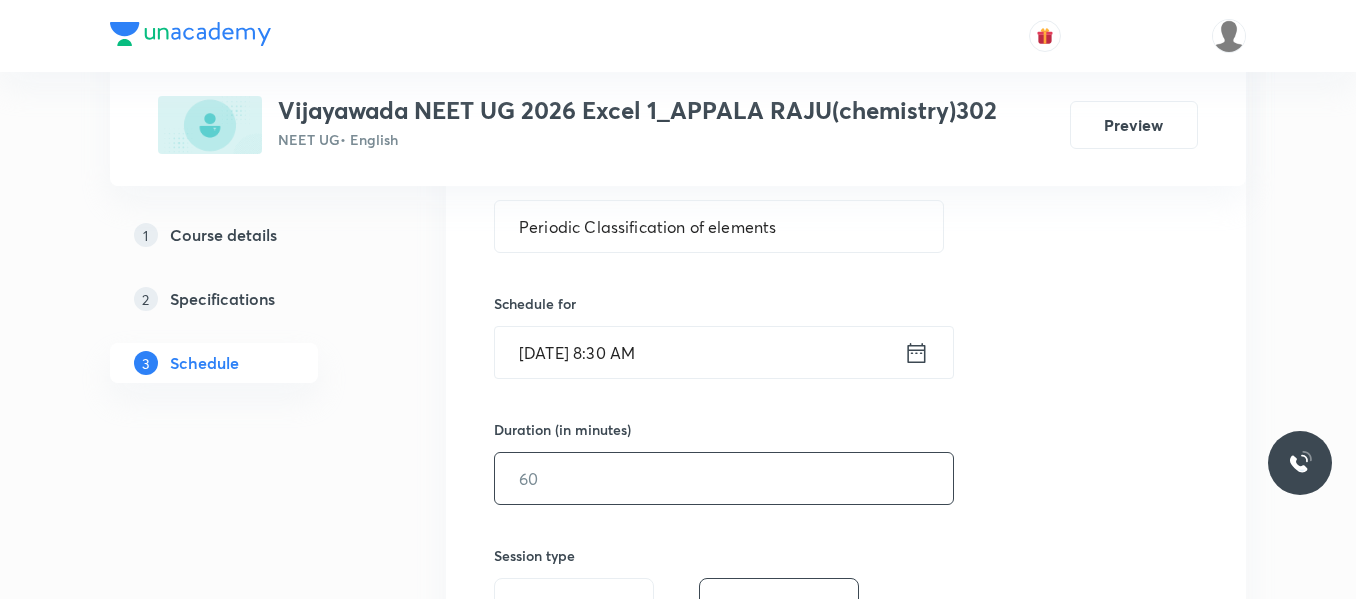 click at bounding box center [724, 478] 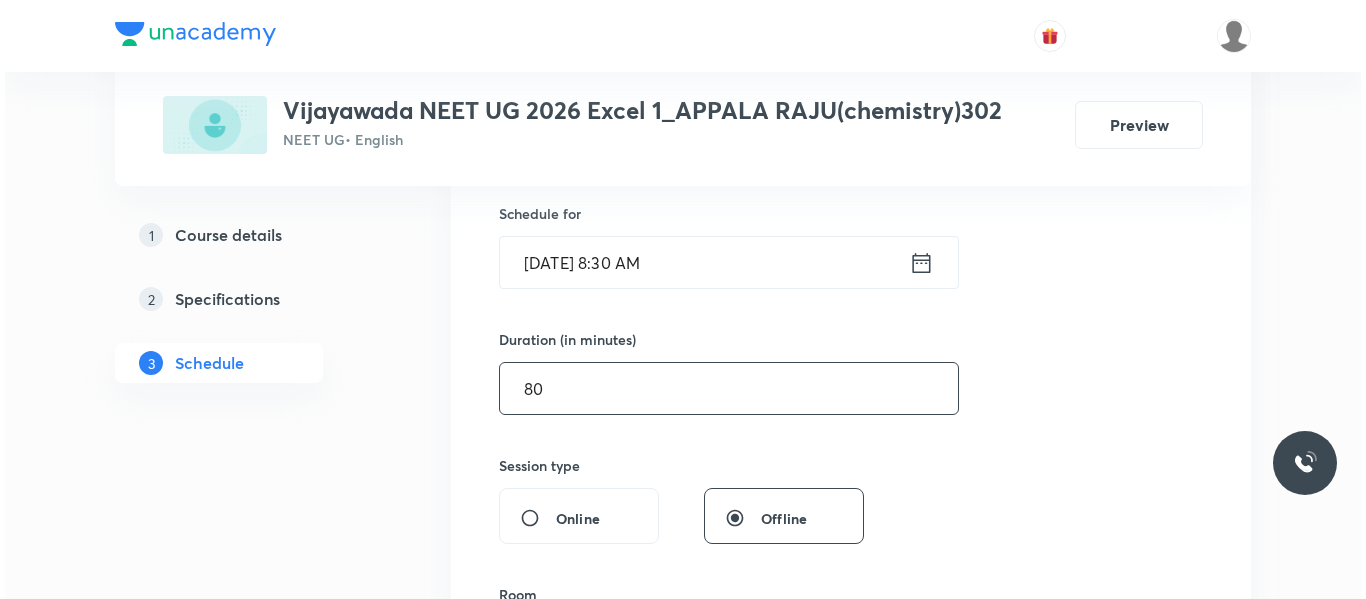 scroll, scrollTop: 600, scrollLeft: 0, axis: vertical 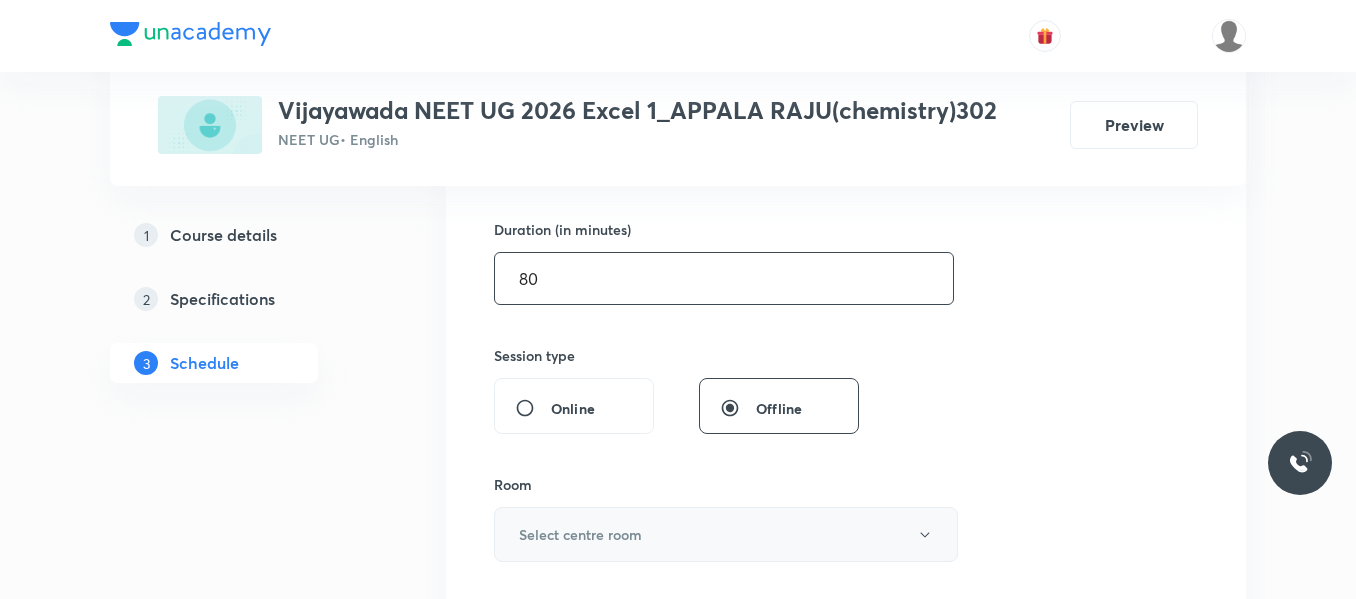 type on "80" 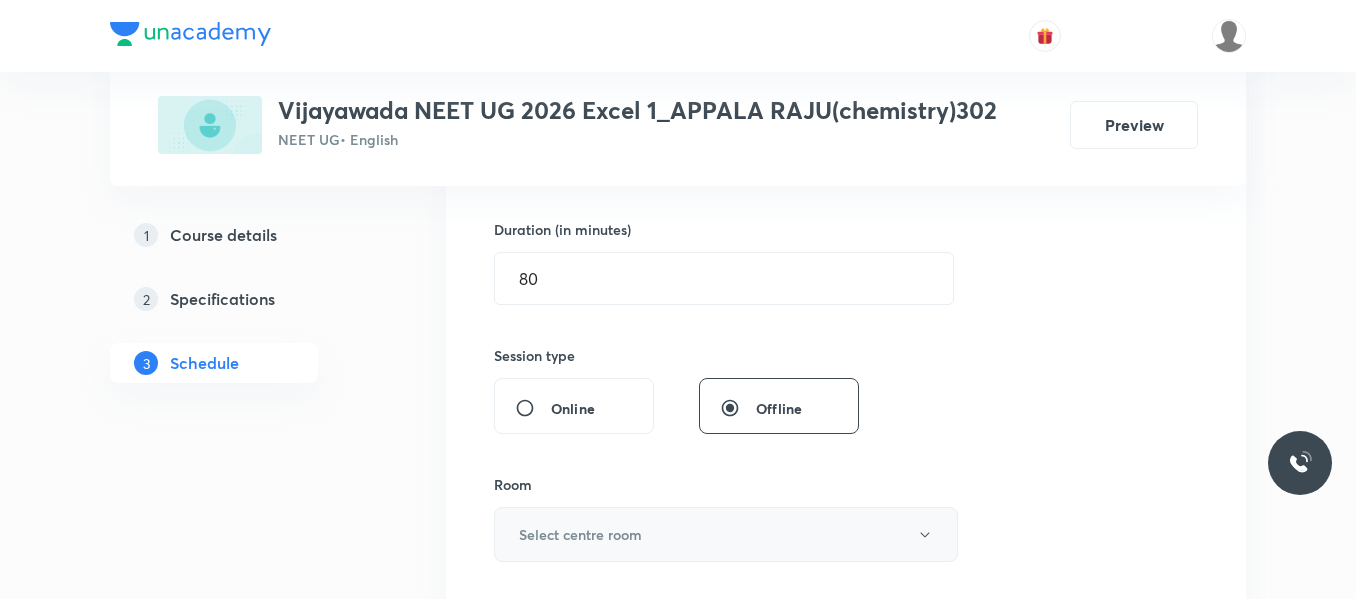 click on "Select centre room" at bounding box center [580, 534] 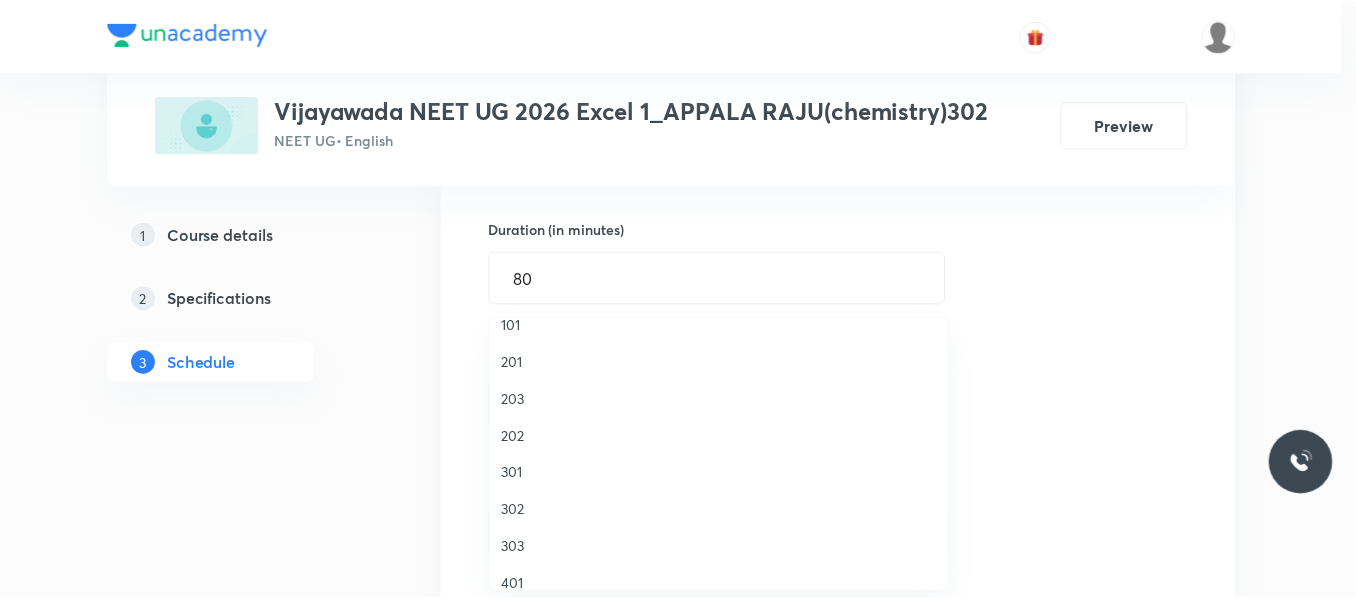scroll, scrollTop: 100, scrollLeft: 0, axis: vertical 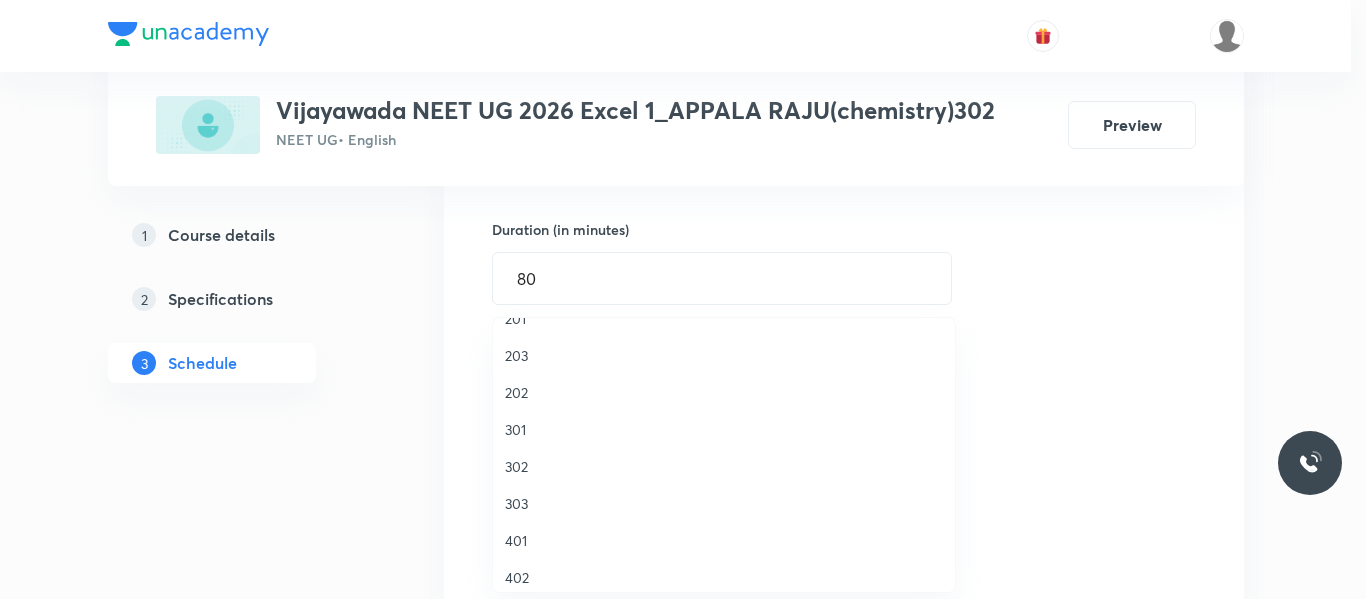 click on "302" at bounding box center [724, 466] 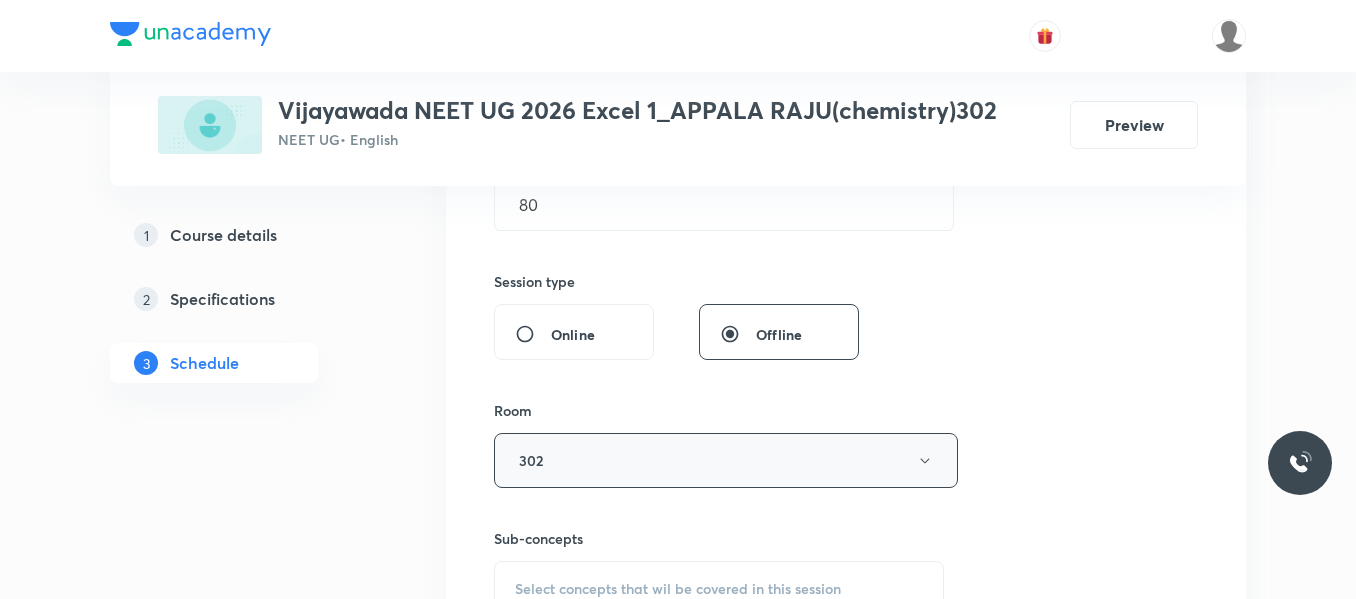 scroll, scrollTop: 800, scrollLeft: 0, axis: vertical 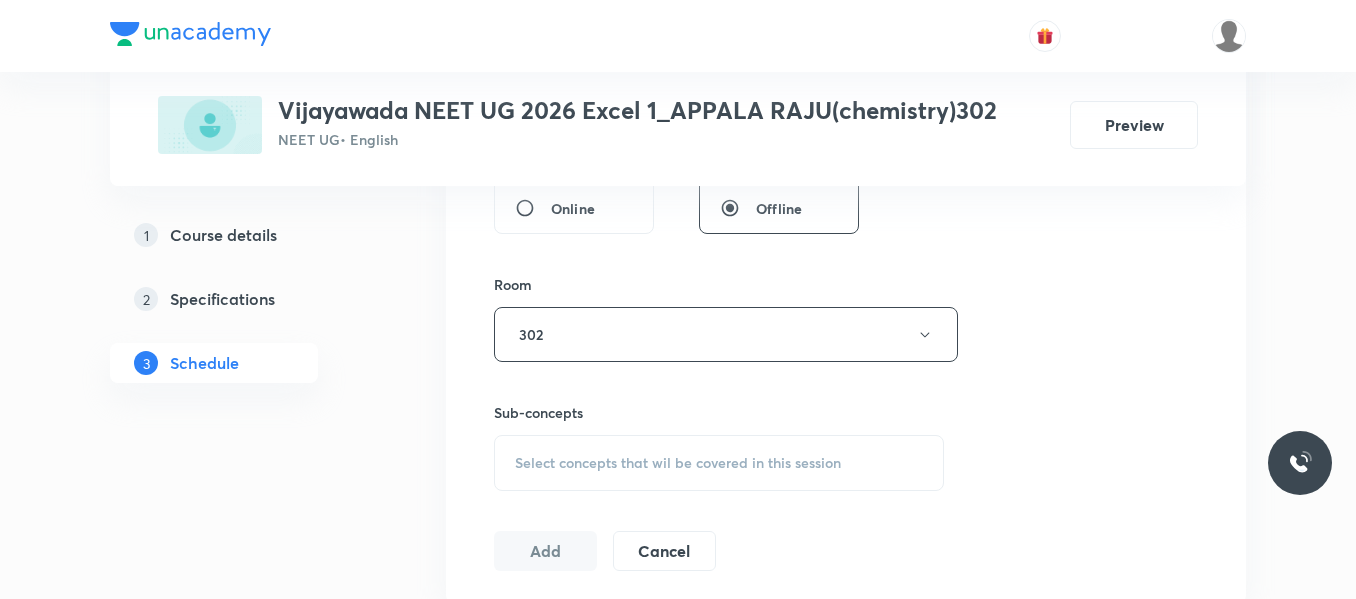 click on "Select concepts that wil be covered in this session" at bounding box center [678, 463] 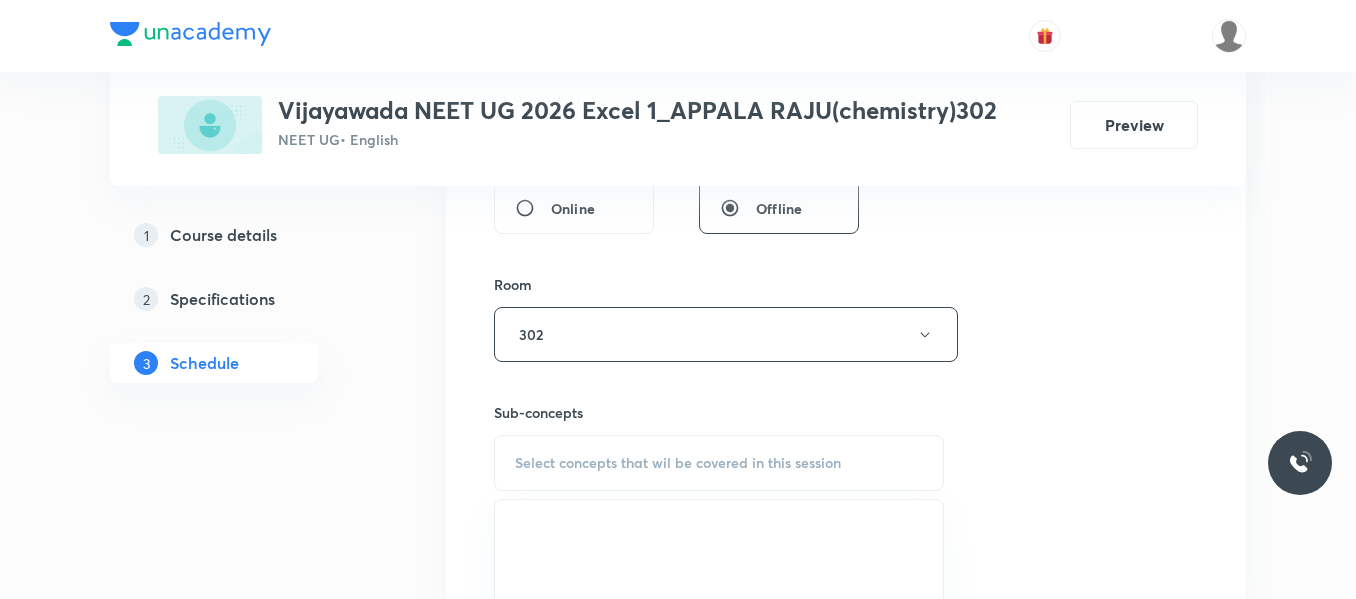 scroll, scrollTop: 900, scrollLeft: 0, axis: vertical 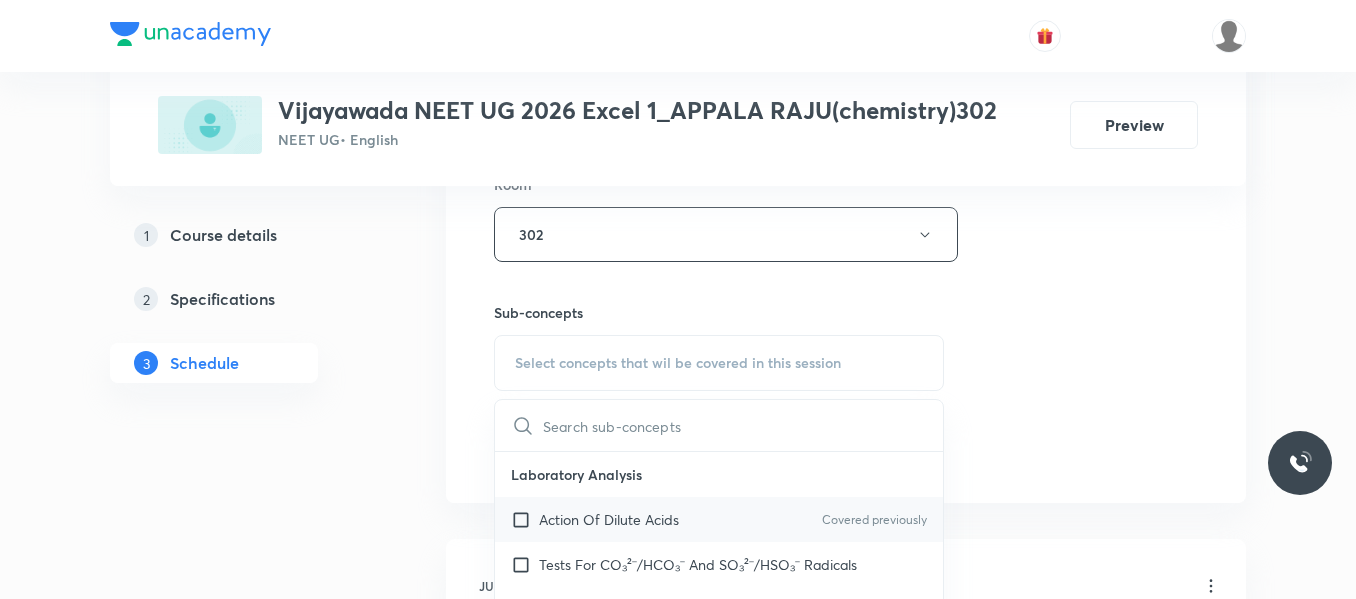 click on "Action Of Dilute Acids" at bounding box center [609, 519] 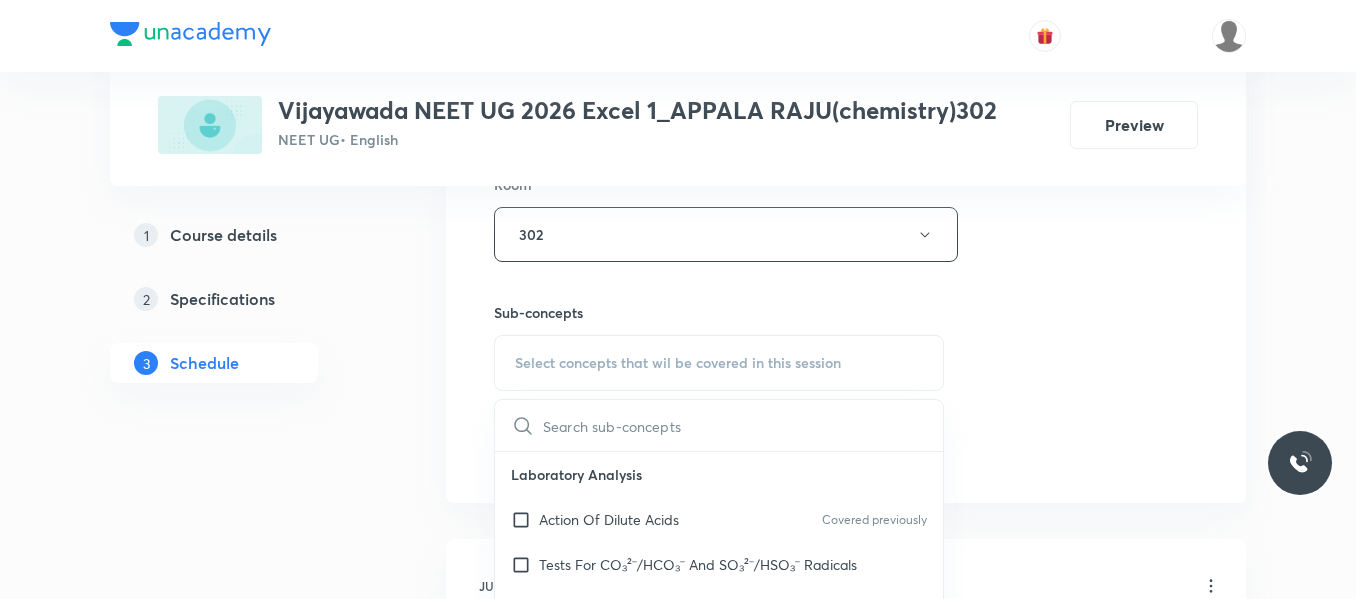 checkbox on "true" 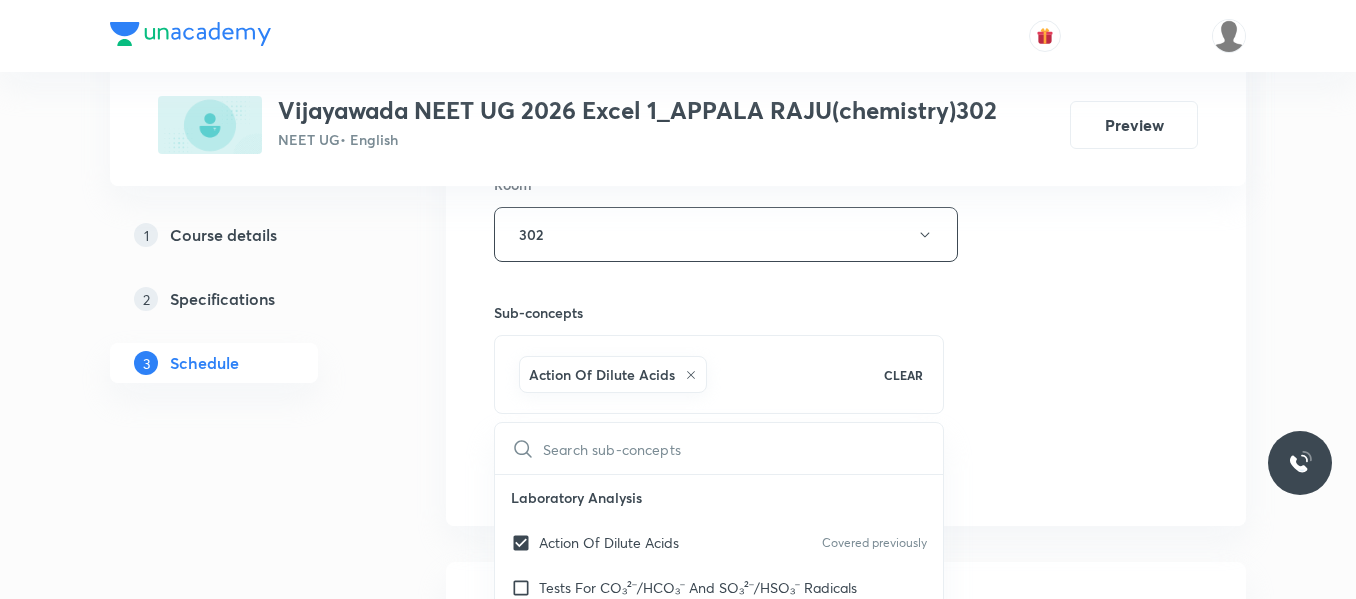 click on "Session  19 Live class Session title 35/99 Periodic Classification of elements ​ Schedule for Jul 14, 2025, 8:30 AM ​ Duration (in minutes) 80 ​   Session type Online Offline Room 302 Sub-concepts Action Of Dilute Acids CLEAR ​ Laboratory Analysis Action Of Dilute Acids Covered previously Tests For CO₃²⁻/HCO₃⁻ And SO₃²⁻/HSO₃⁻ Radicals Tests For Sulphide (S²⁻) Radical Covered previously Tests For Thiosulphate (S₂O₃²⁻) Radical Tests For Nitrite (NO₂⁻) Radical Tests For Acetate , Formate And Oxalate Radicals Tests For Halide(Cl⁻ , Br⁻ , I⁻) Radicals Test For Nitrate (NO₃⁻) Radical Test For Sulphate(SO₄²⁻) Radical Test For Borate(BO₃³⁻) Radical Test For Phosphate(PO₄³⁻) Radical Test For Chromate(CrO₄²⁻) And Dichromate(Cr₂O₇²⁻) Radicals Test For Permanganate (MnO₄⁻) And Manganate (MnO₄²⁻) Radicals Dry Tests For Basic Radicals Covered previously Wet Tests For Basic Radicals General Tests For Cations Specific Tests For Some Cations" at bounding box center [846, 13] 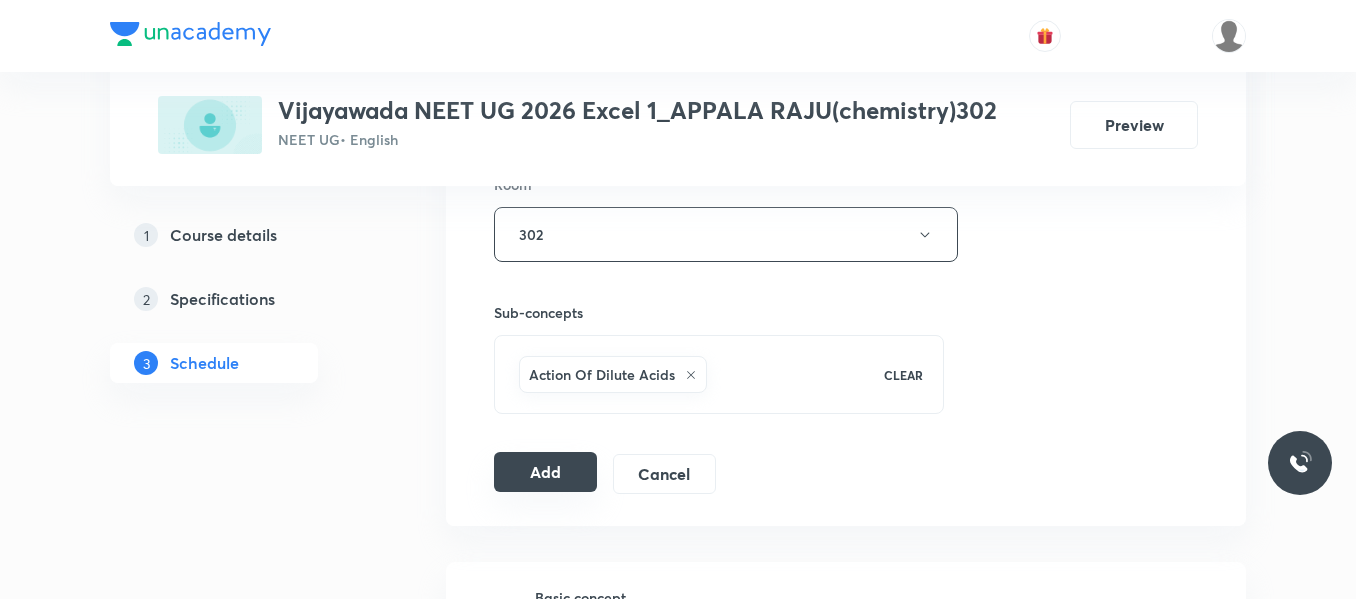 click on "Add" at bounding box center (545, 472) 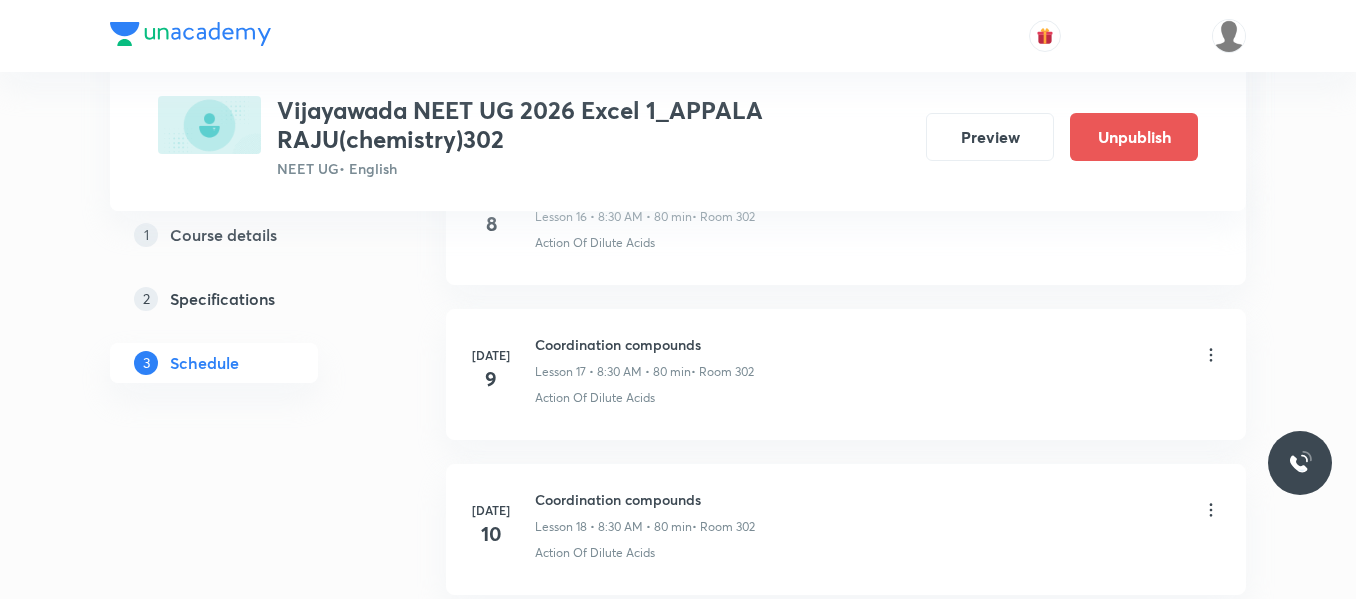 scroll, scrollTop: 3055, scrollLeft: 0, axis: vertical 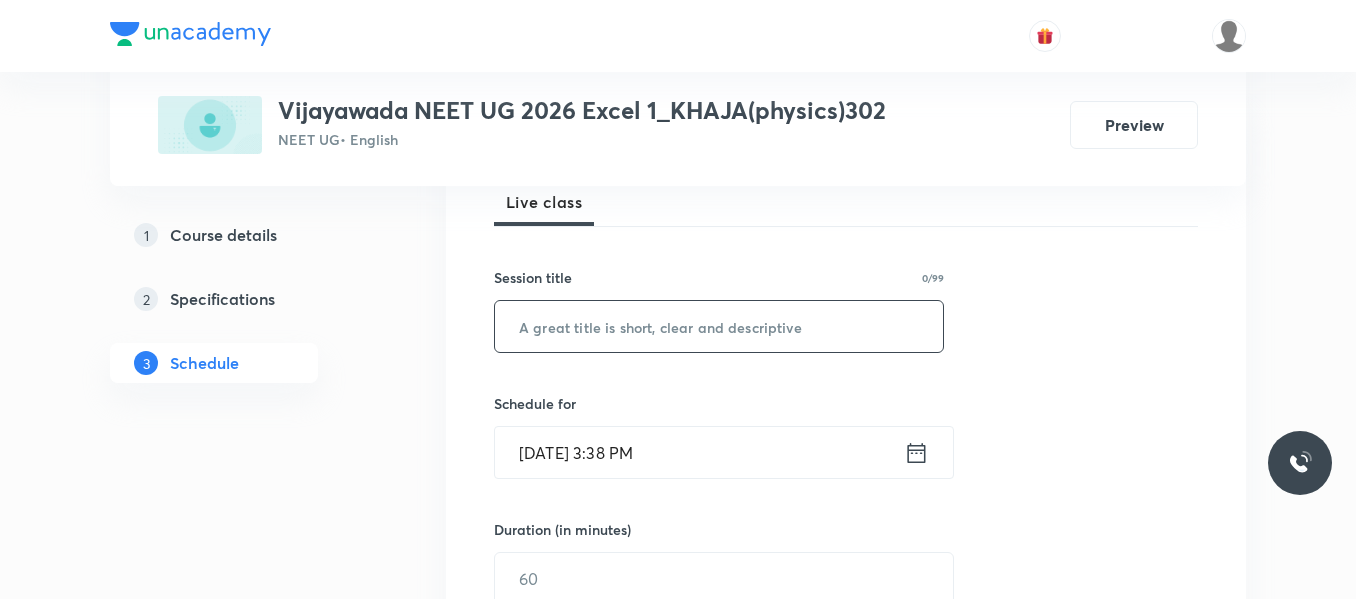 click at bounding box center [719, 326] 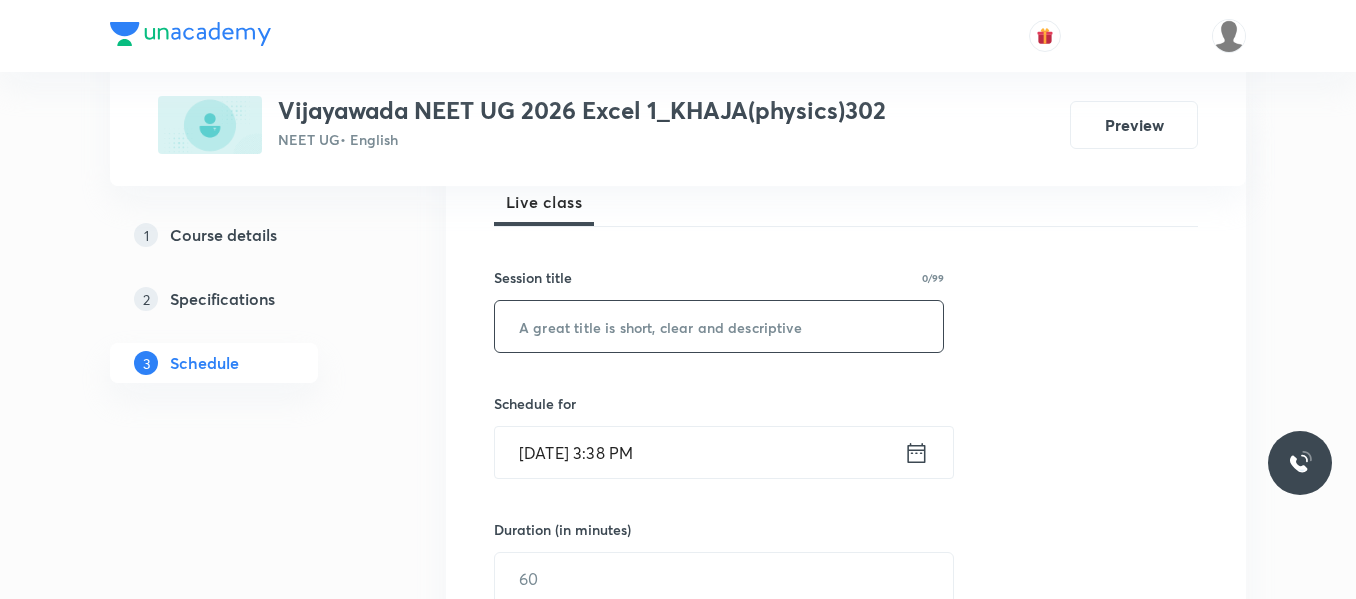 click at bounding box center (719, 326) 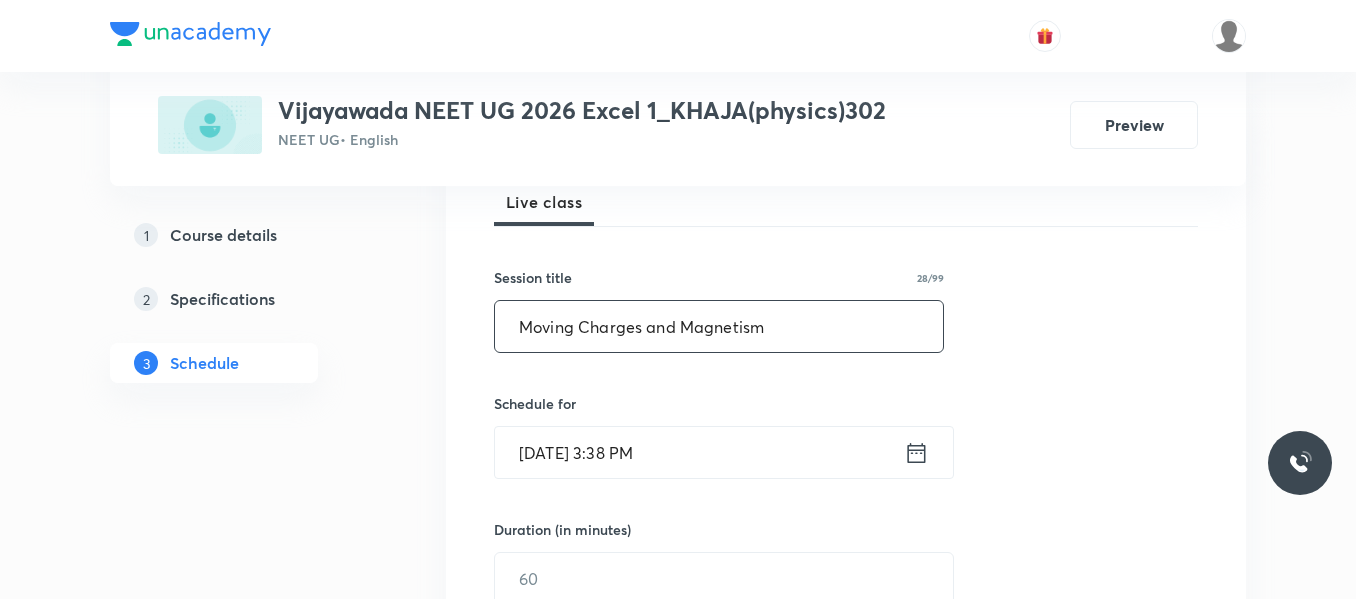 type on "Moving Charges and Magnetism" 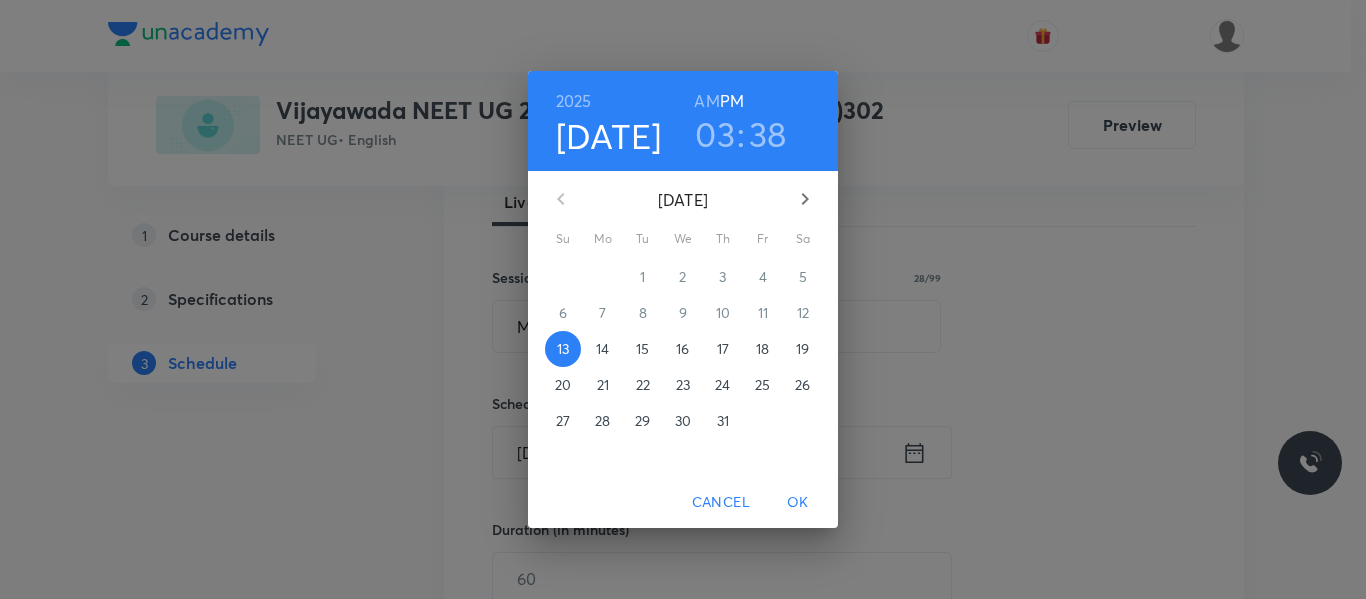 click on "14" at bounding box center [602, 349] 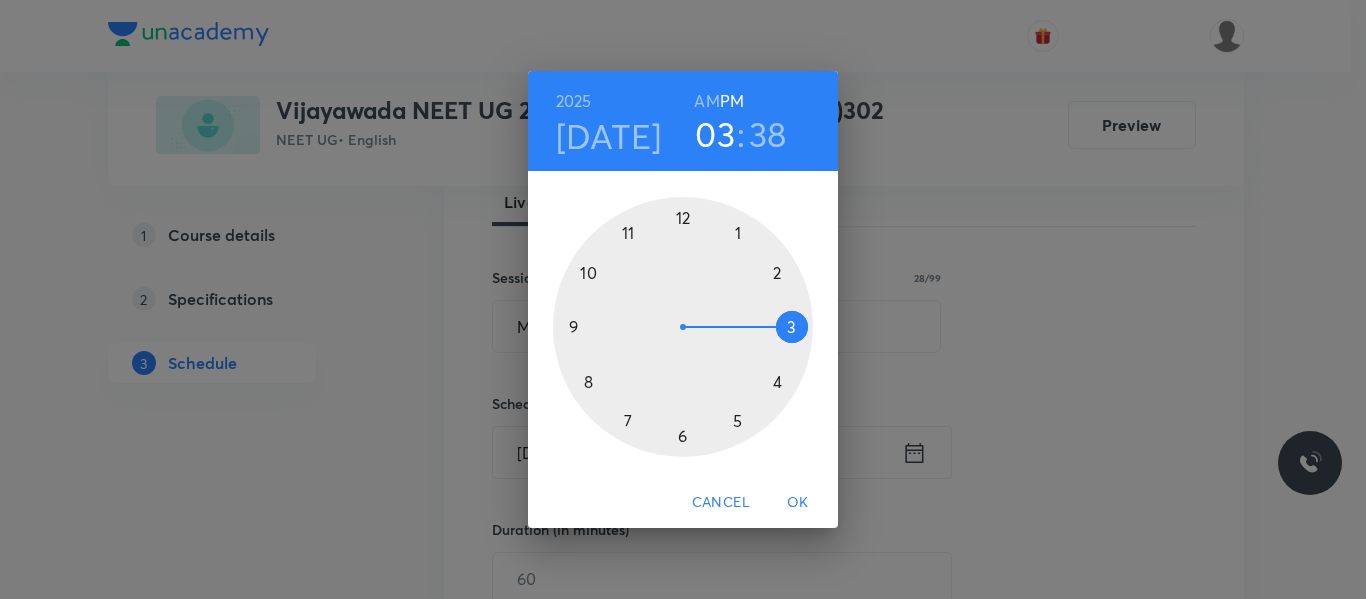 click at bounding box center [683, 327] 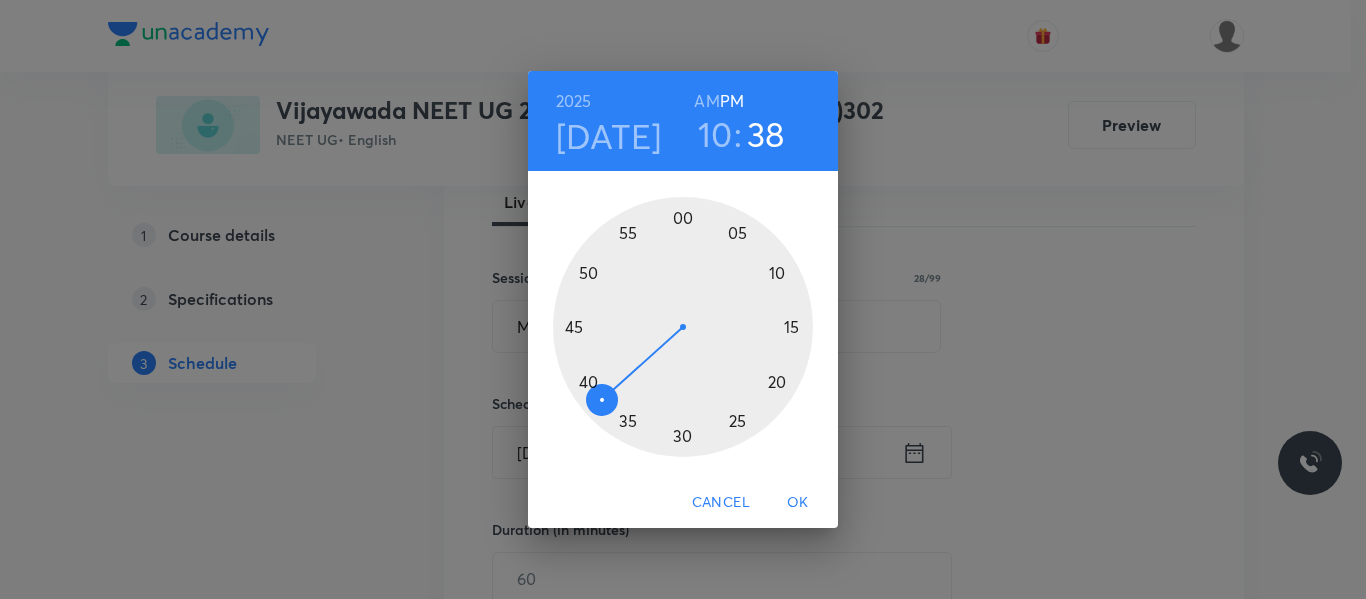click on "AM" at bounding box center (706, 101) 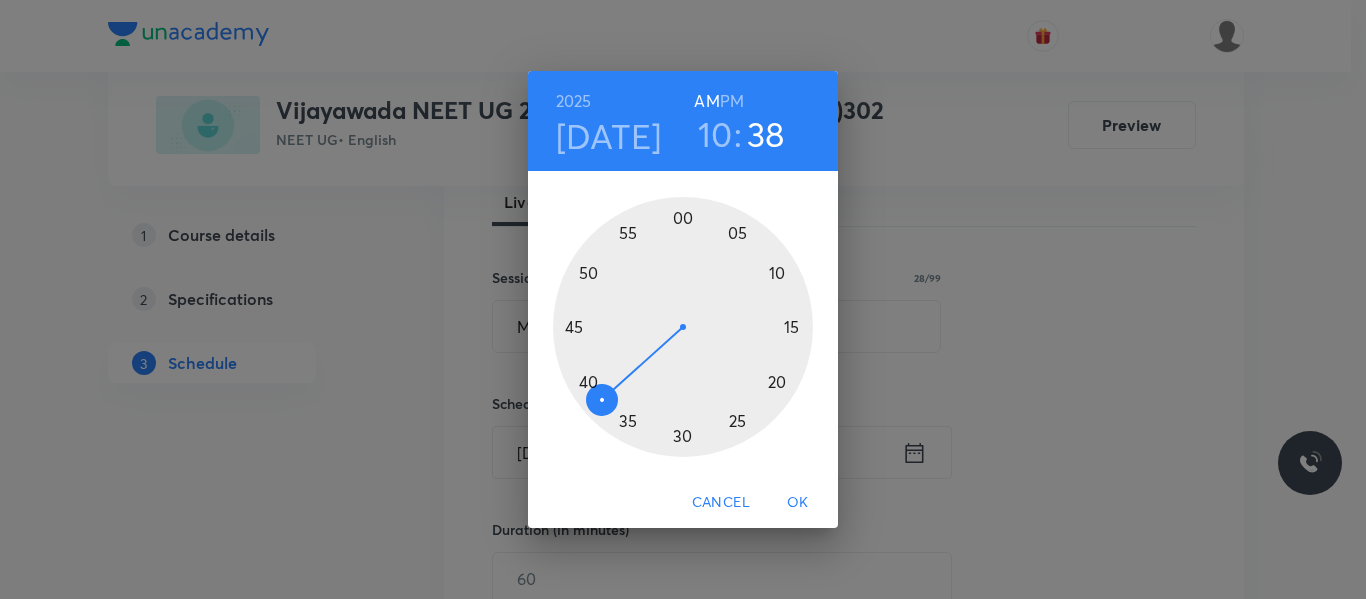 click at bounding box center [683, 327] 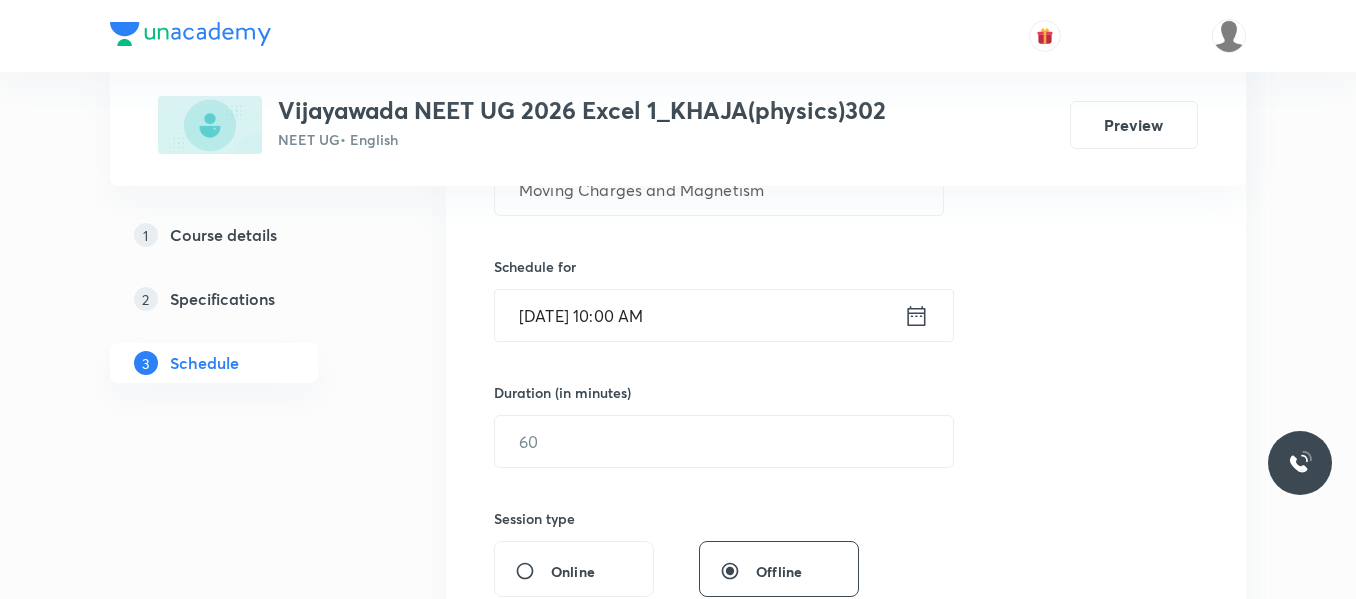 scroll, scrollTop: 500, scrollLeft: 0, axis: vertical 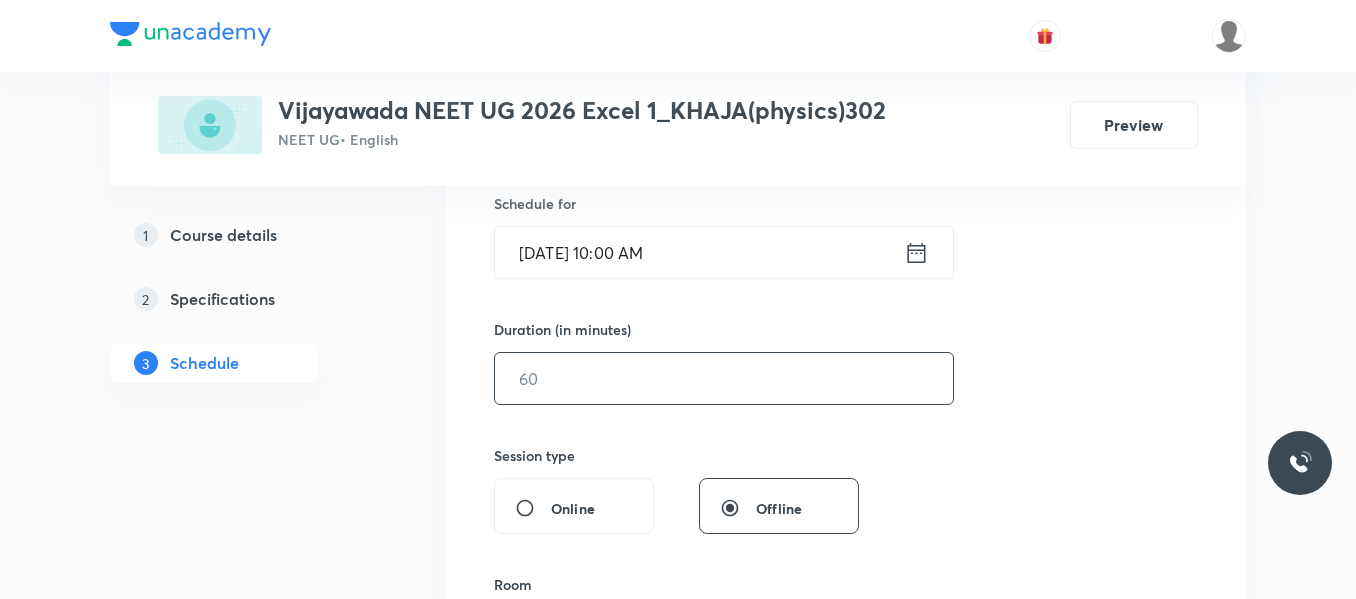 click at bounding box center (724, 378) 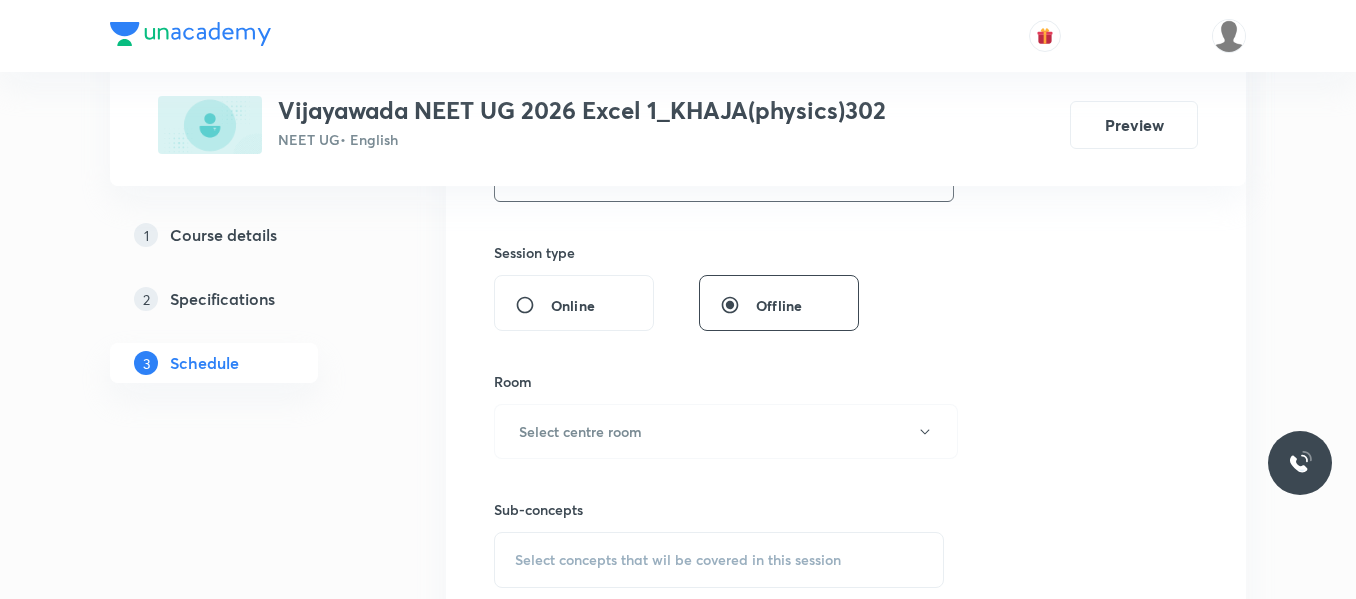 scroll, scrollTop: 800, scrollLeft: 0, axis: vertical 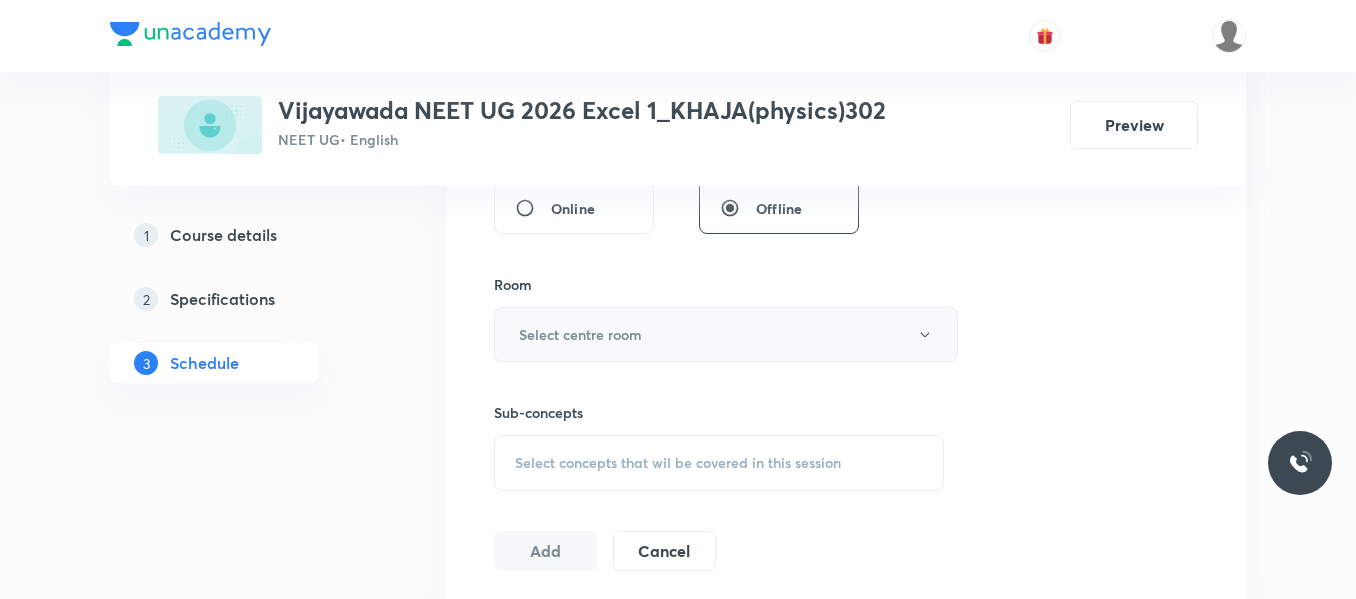 type on "80" 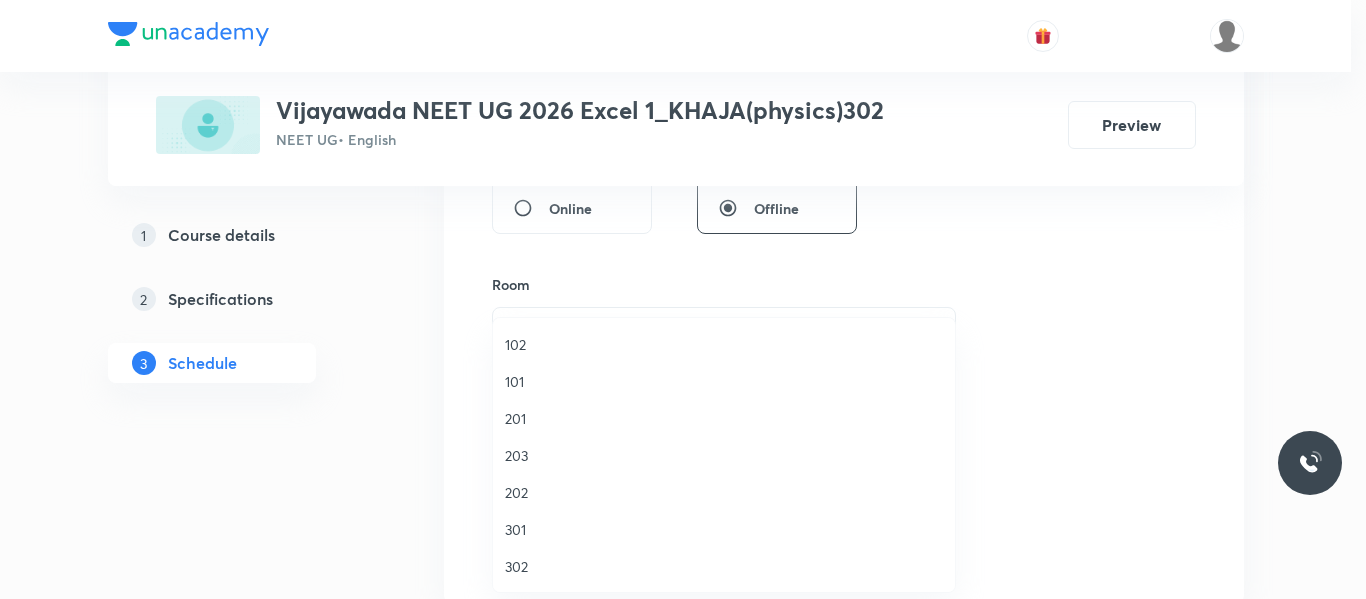 click on "302" at bounding box center [724, 566] 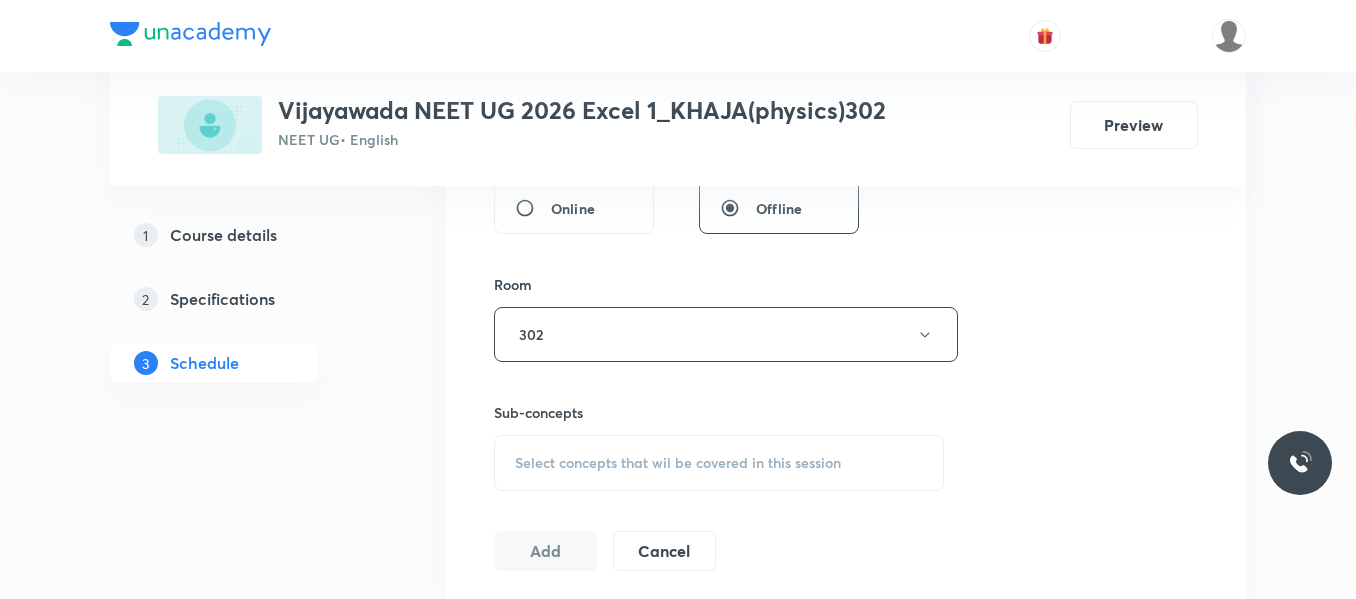 scroll, scrollTop: 900, scrollLeft: 0, axis: vertical 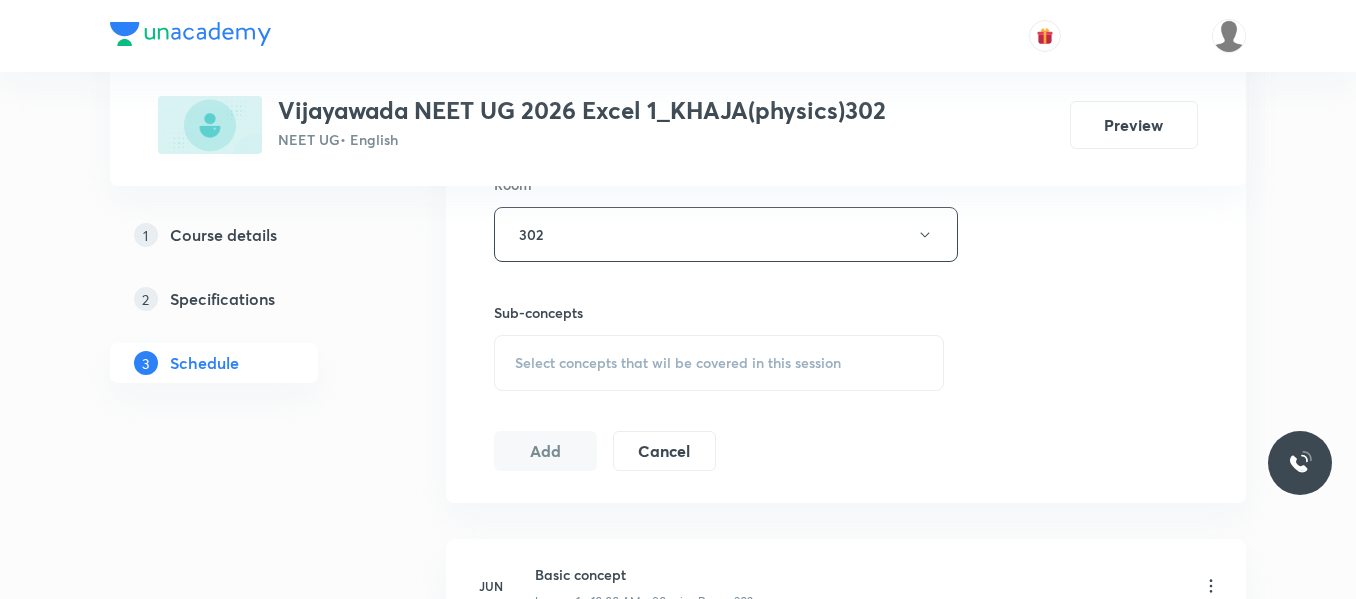 click on "Select concepts that wil be covered in this session" at bounding box center [719, 363] 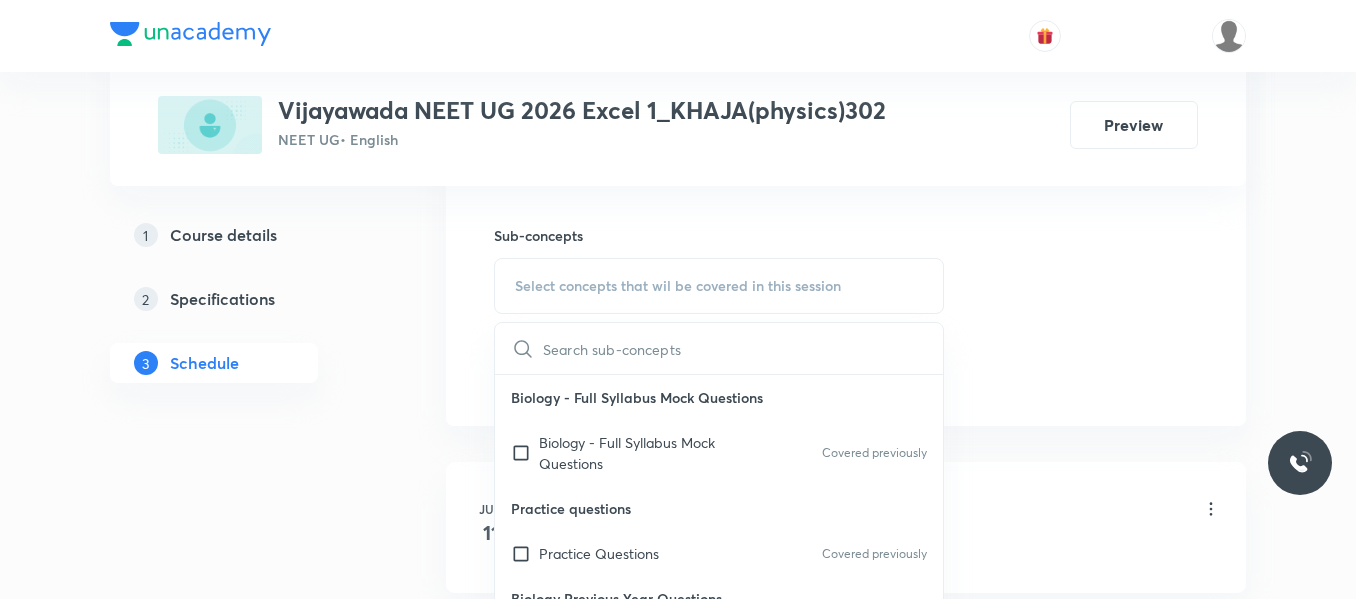 scroll, scrollTop: 1000, scrollLeft: 0, axis: vertical 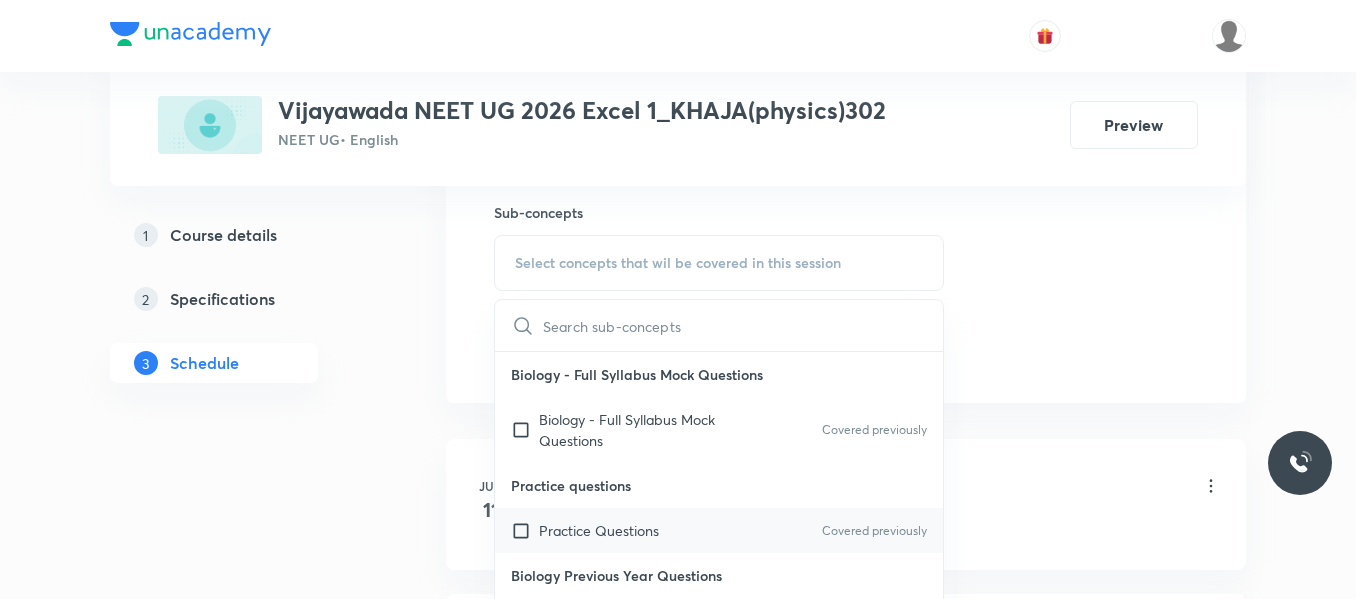 click on "Practice Questions" at bounding box center [599, 530] 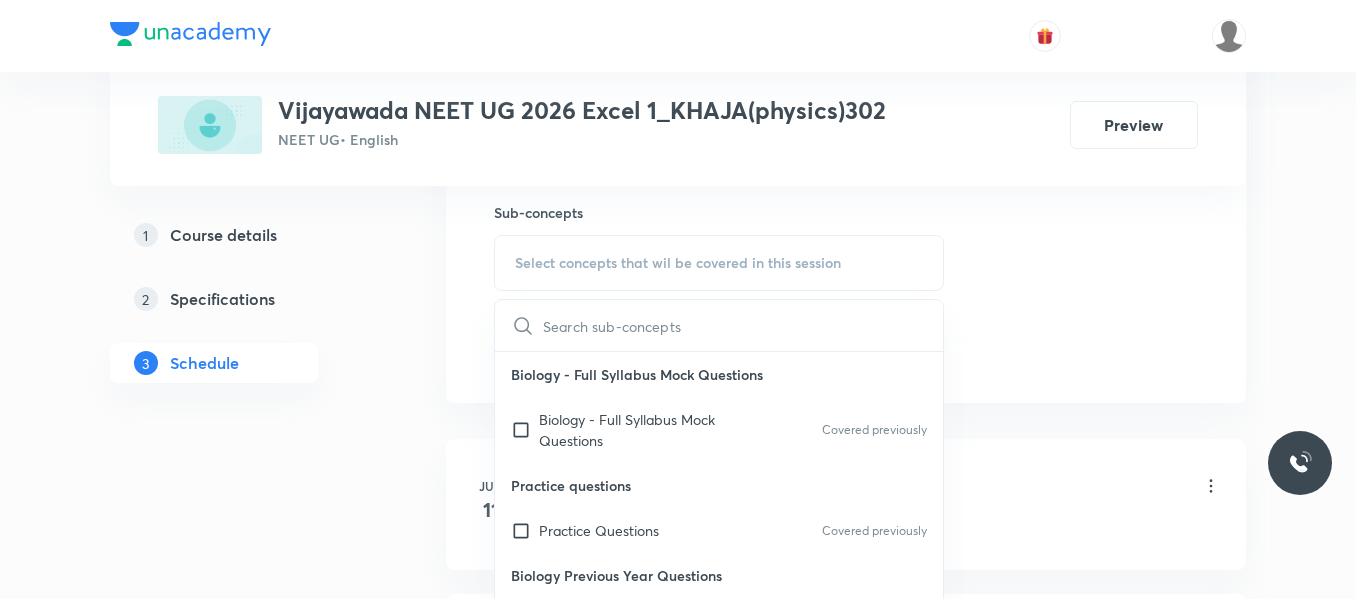 checkbox on "true" 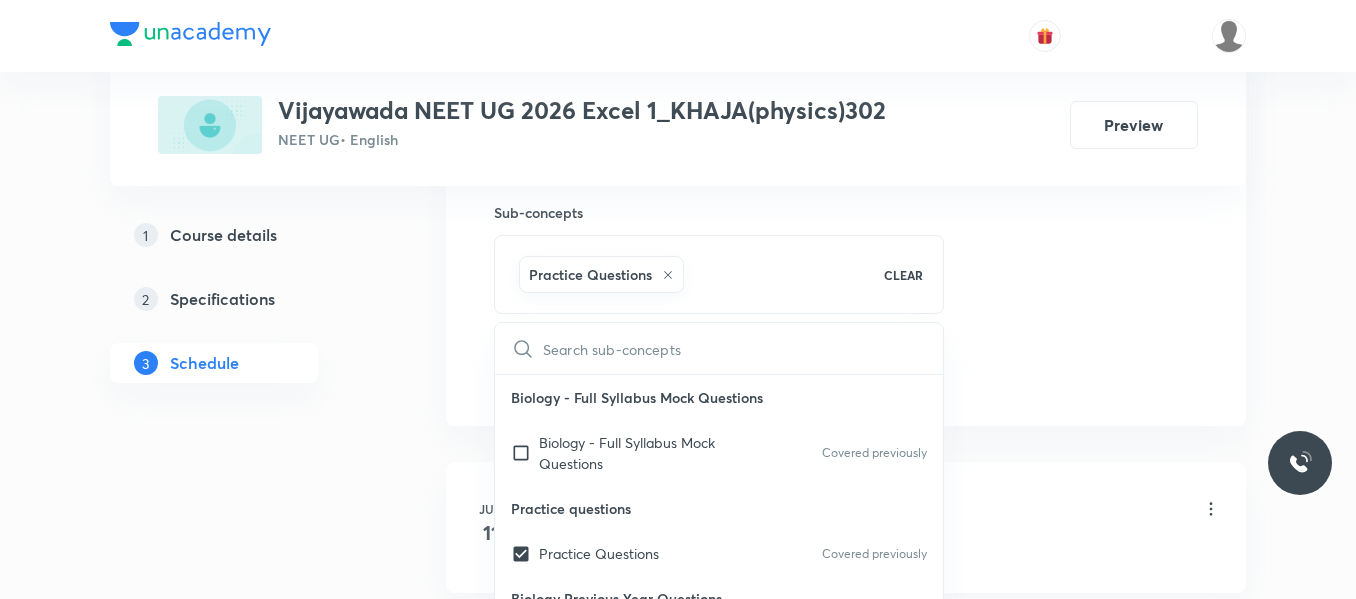 click on "Session  19 Live class Session title 28/99 Moving Charges and Magnetism ​ Schedule for Jul 14, 2025, 10:00 AM ​ Duration (in minutes) 80 ​   Session type Online Offline Room 302 Sub-concepts Practice Questions CLEAR ​ Biology - Full Syllabus Mock Questions Biology - Full Syllabus Mock Questions Covered previously Practice questions Practice Questions Covered previously Biology Previous Year Questions Maths Previous Year Questions Covered previously Living World What Is Living? Diversity In The Living World Covered previously Systematics Covered previously Types Of Taxonomy Fundamental Components Of Taxonomy Taxonomic Categories Taxonomical Aids The Three Domains Of Life Biological Nomenclature  Biological Classification System Of Classification Kingdom Monera Kingdom Protista Kingdom Fungi Kingdom Plantae Kingdom Animalia Linchens Mycorrhiza Virus Prions Viroids Plant Kingdom Algae Bryophytes Pteridophytes Gymnosperms Angiosperms Animal Kingdom Basics Of Classification Classification Of Animals Add" at bounding box center [846, -87] 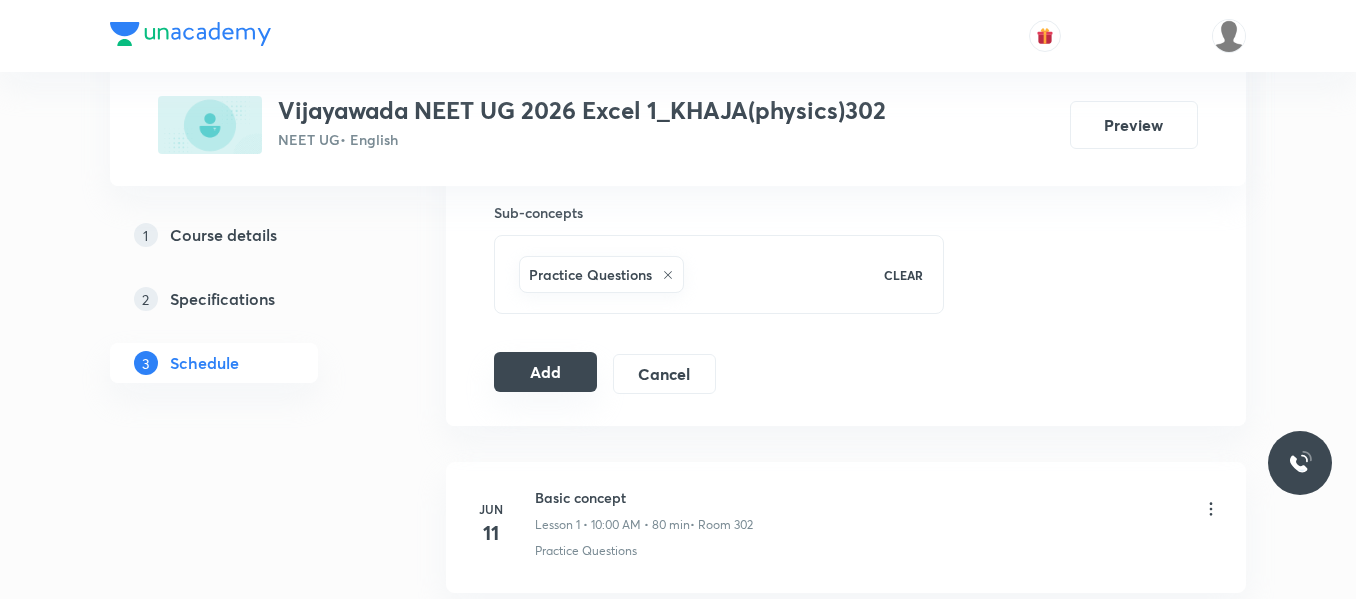 click on "Add Cancel" at bounding box center (613, 374) 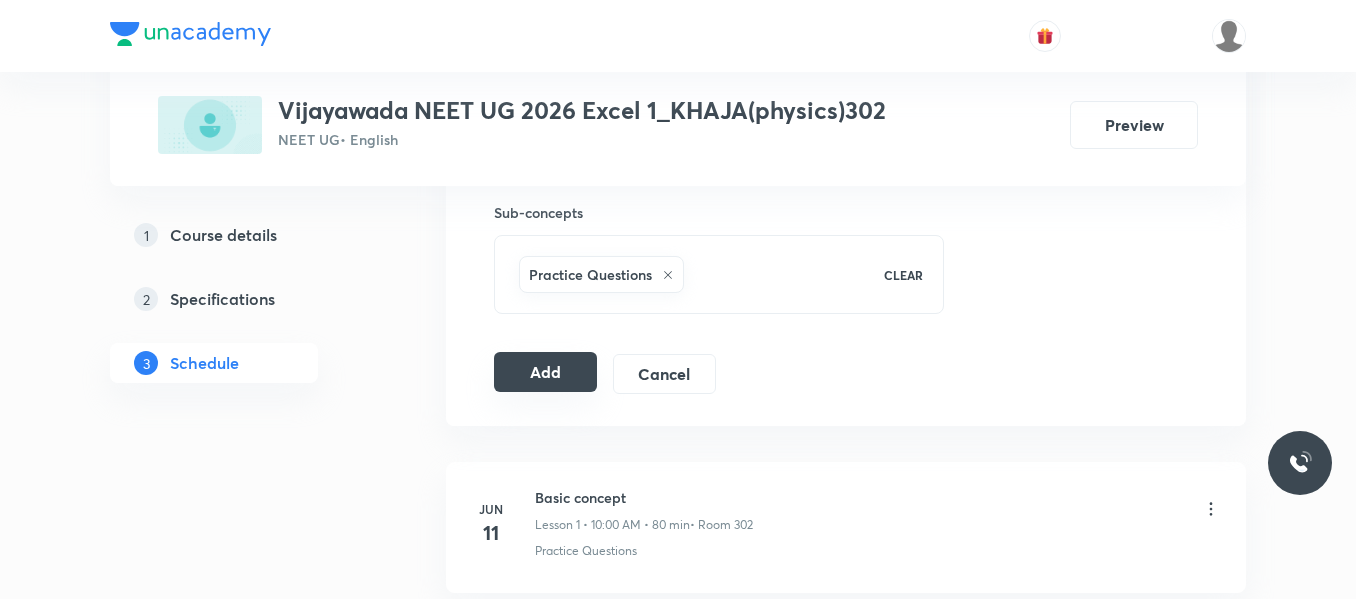 click on "Add" at bounding box center [545, 372] 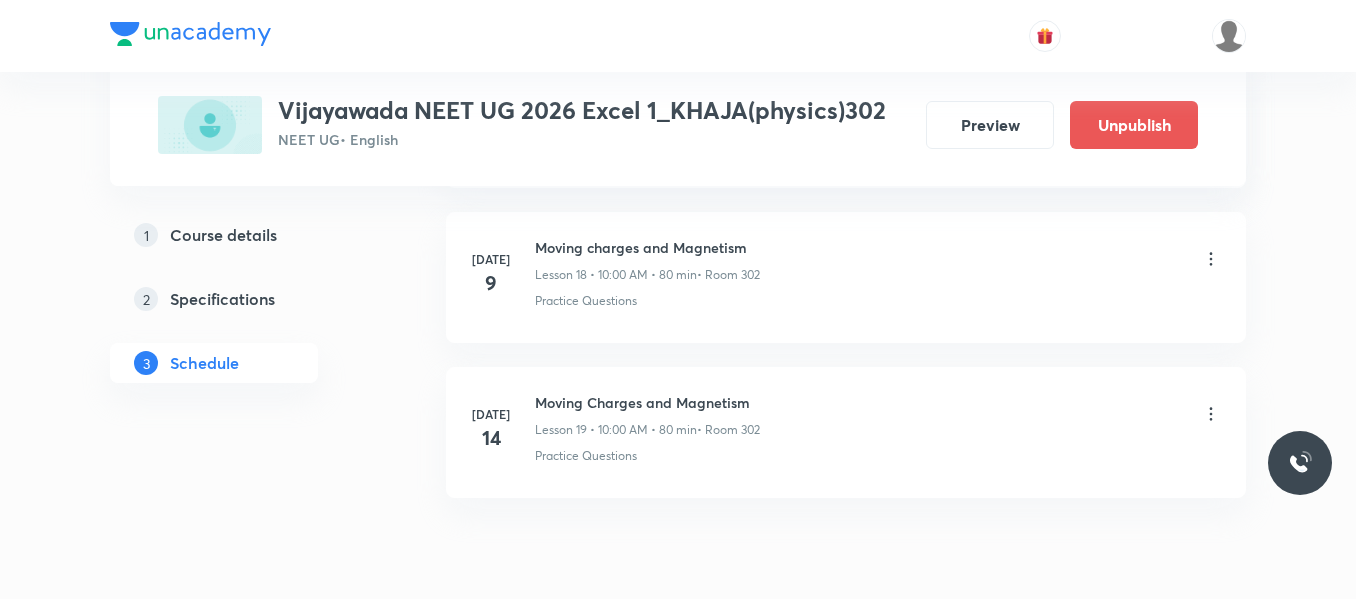 scroll, scrollTop: 3030, scrollLeft: 0, axis: vertical 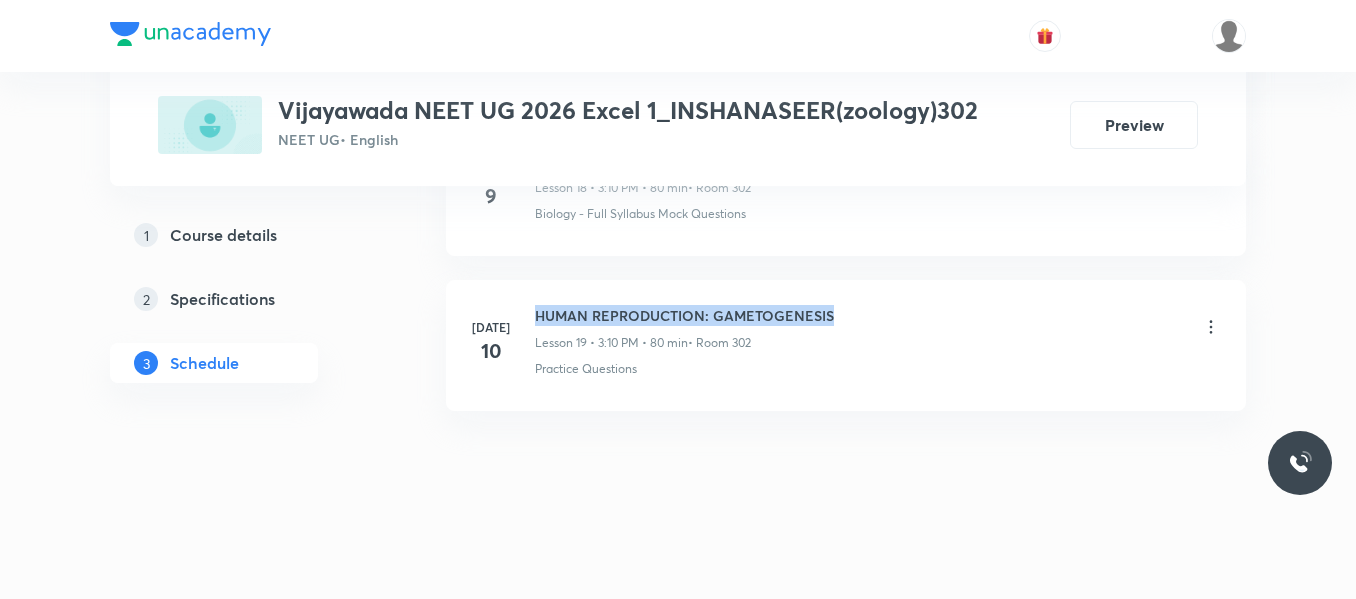 drag, startPoint x: 534, startPoint y: 313, endPoint x: 940, endPoint y: 298, distance: 406.277 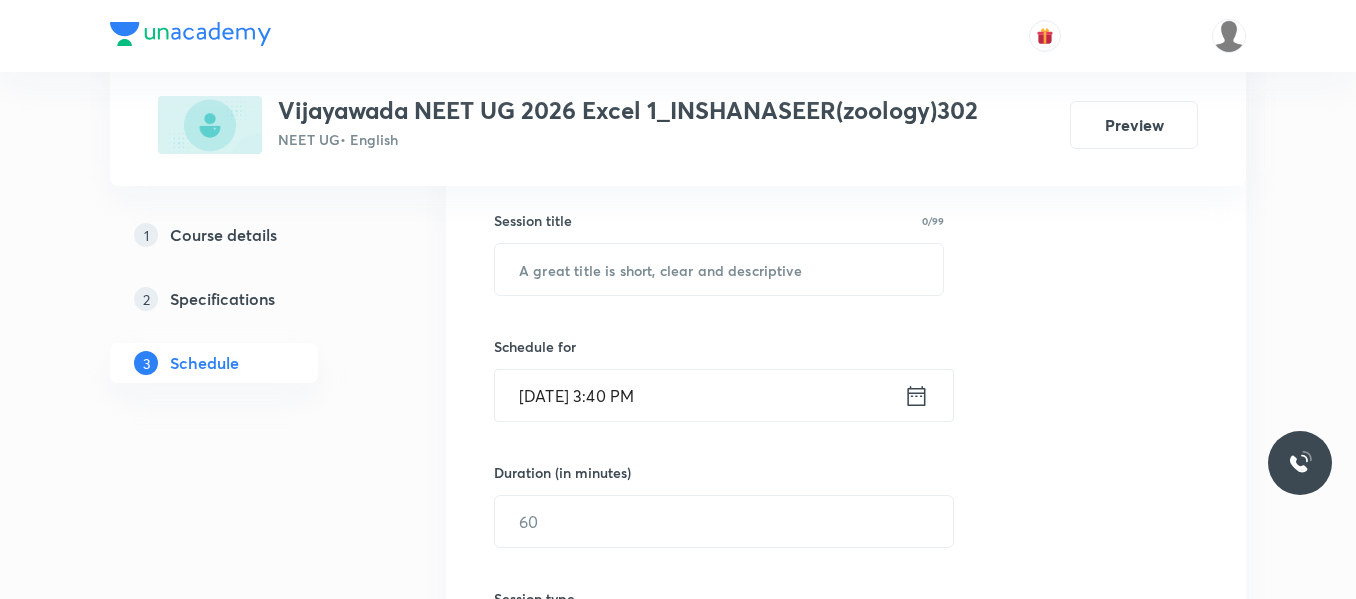 scroll, scrollTop: 349, scrollLeft: 0, axis: vertical 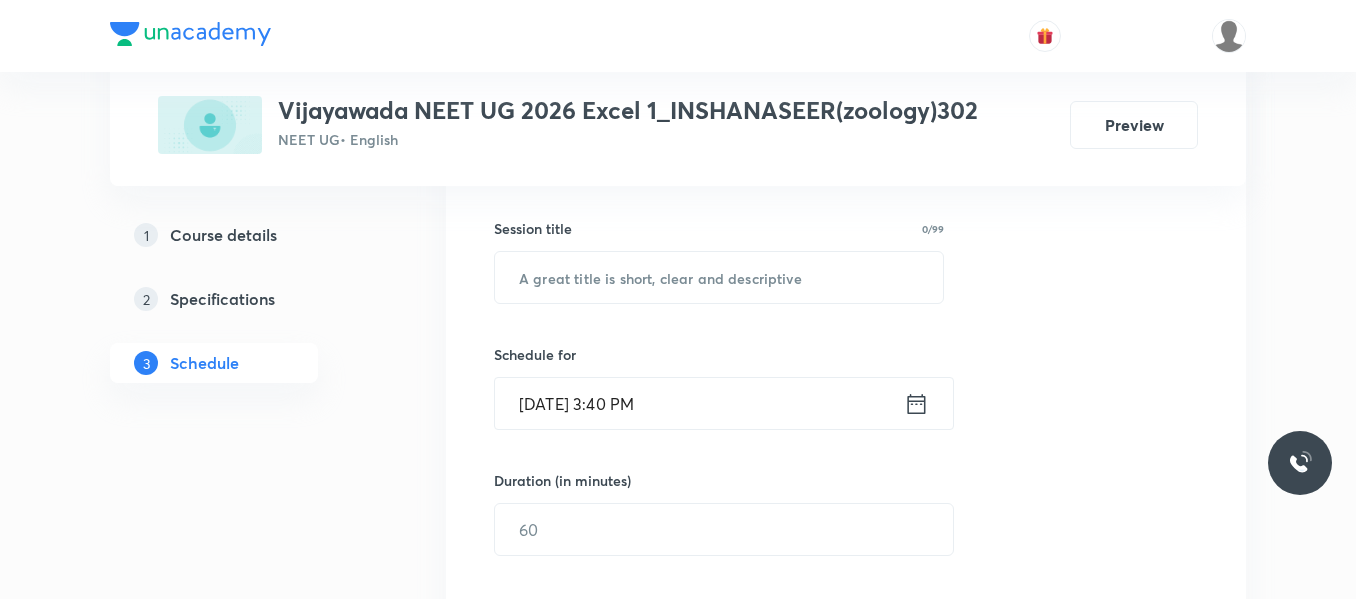 click at bounding box center [719, 277] 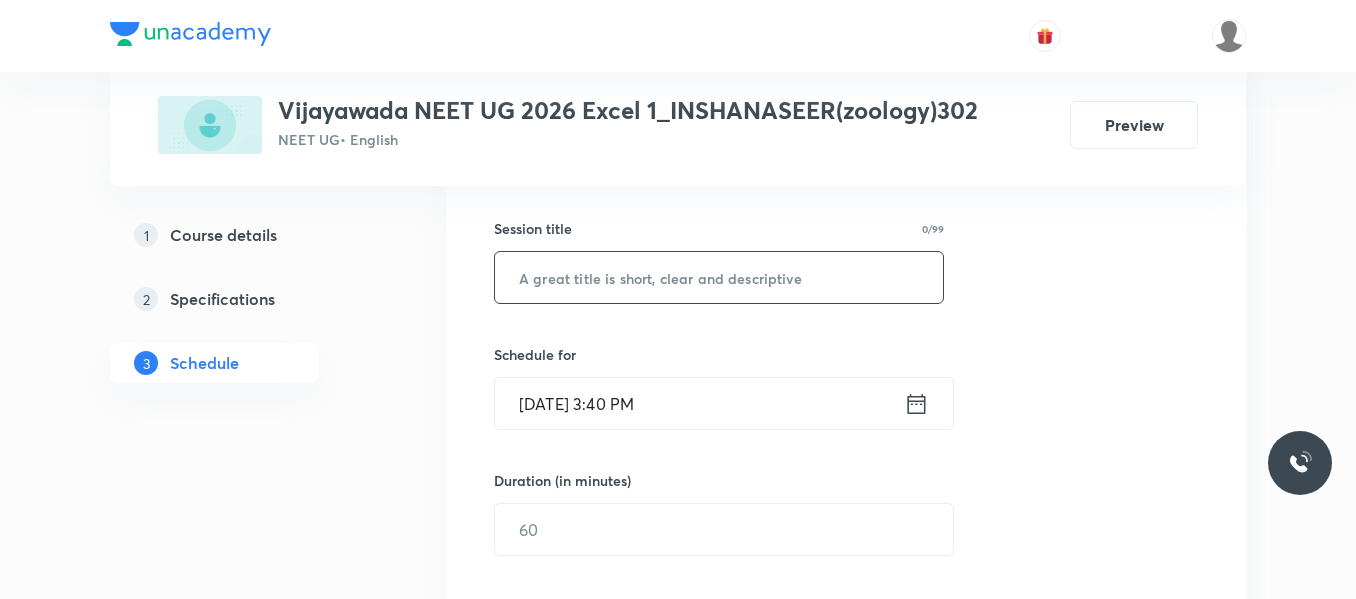 paste on "HUMAN REPRODUCTION: GAMETOGENESIS" 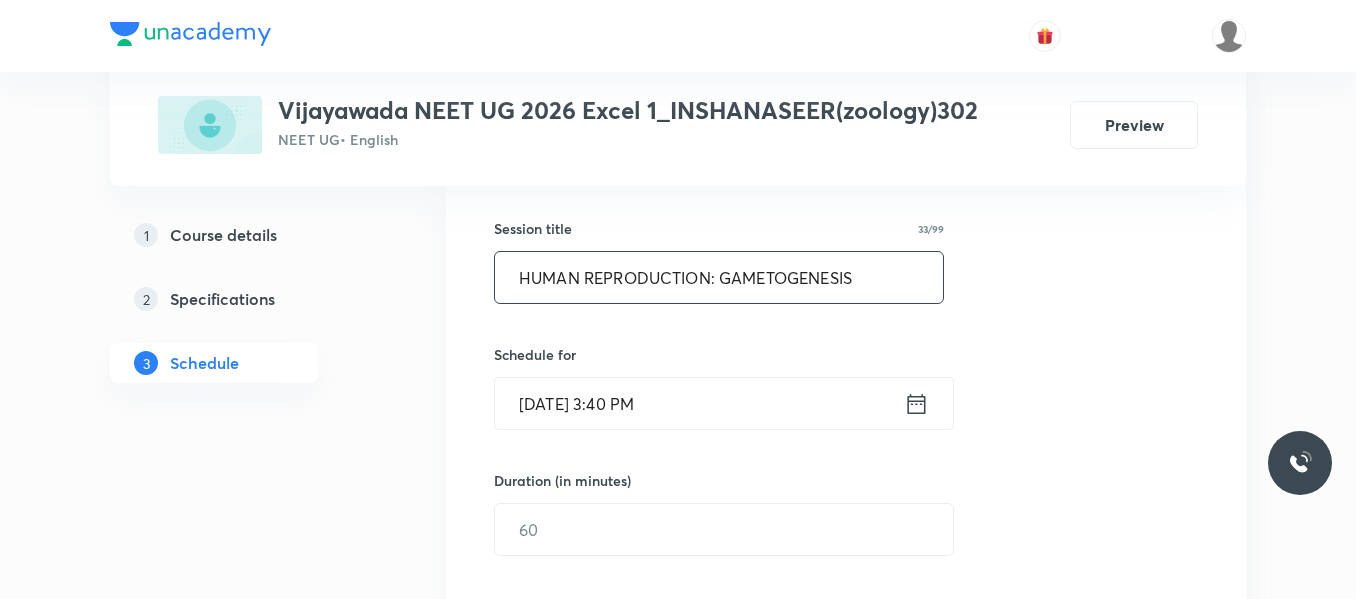 type on "HUMAN REPRODUCTION: GAMETOGENESIS" 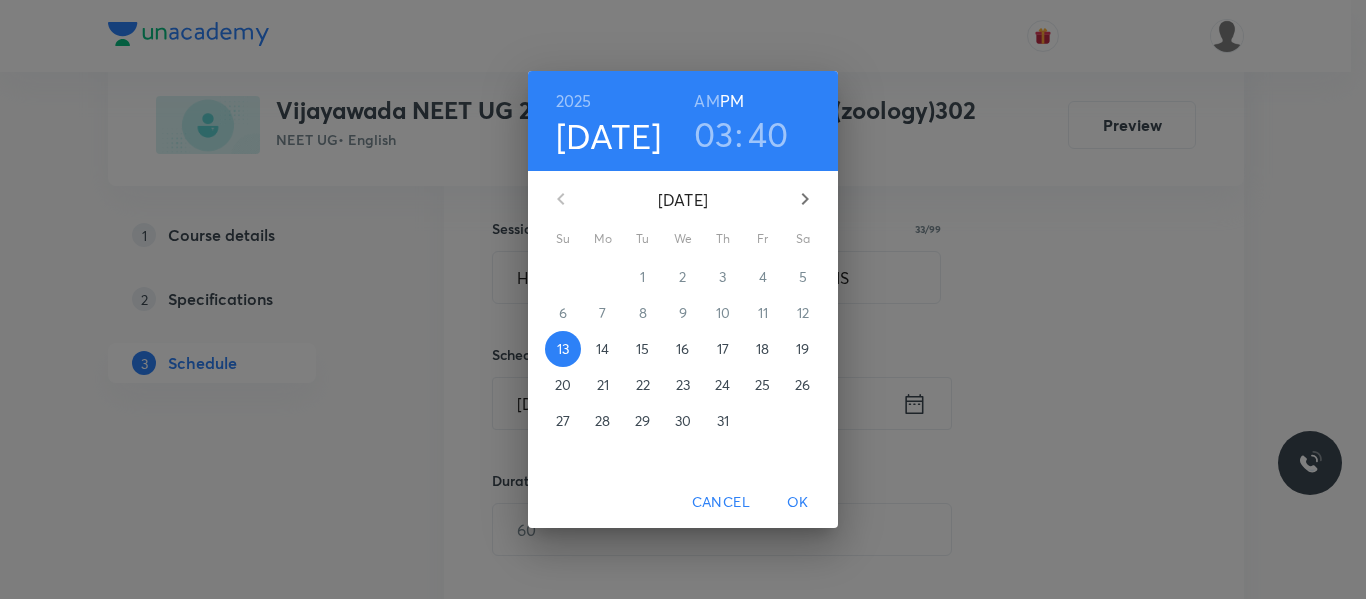 click on "14" at bounding box center (603, 349) 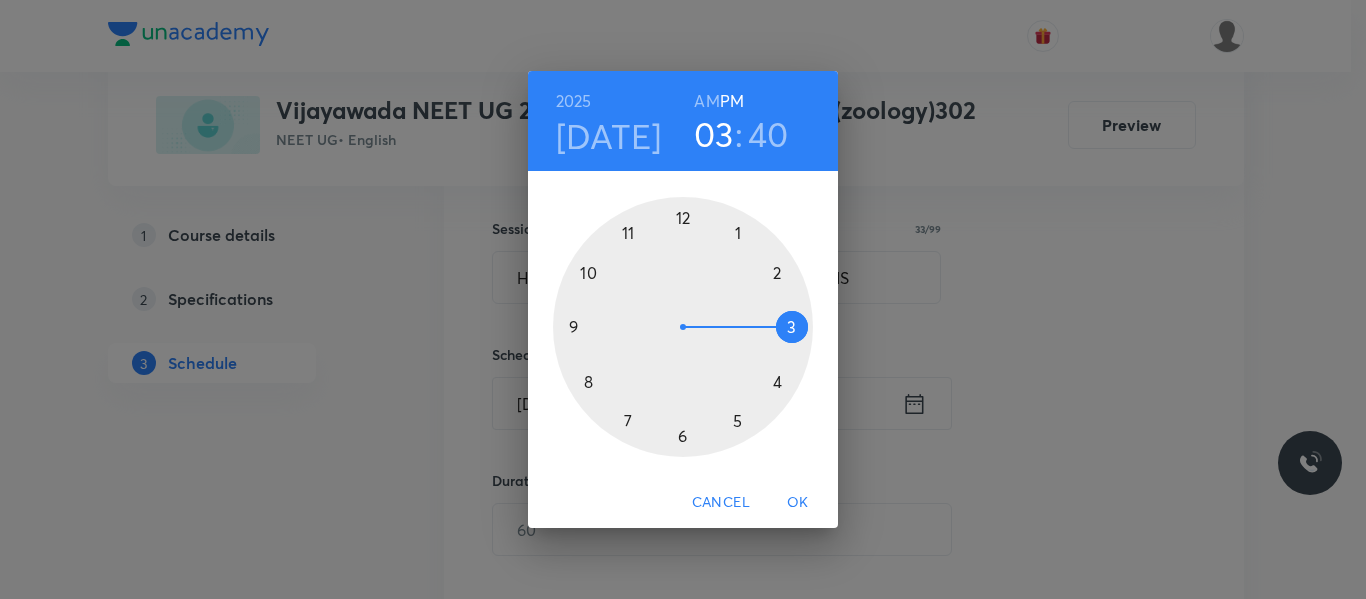 click on "40" at bounding box center [768, 134] 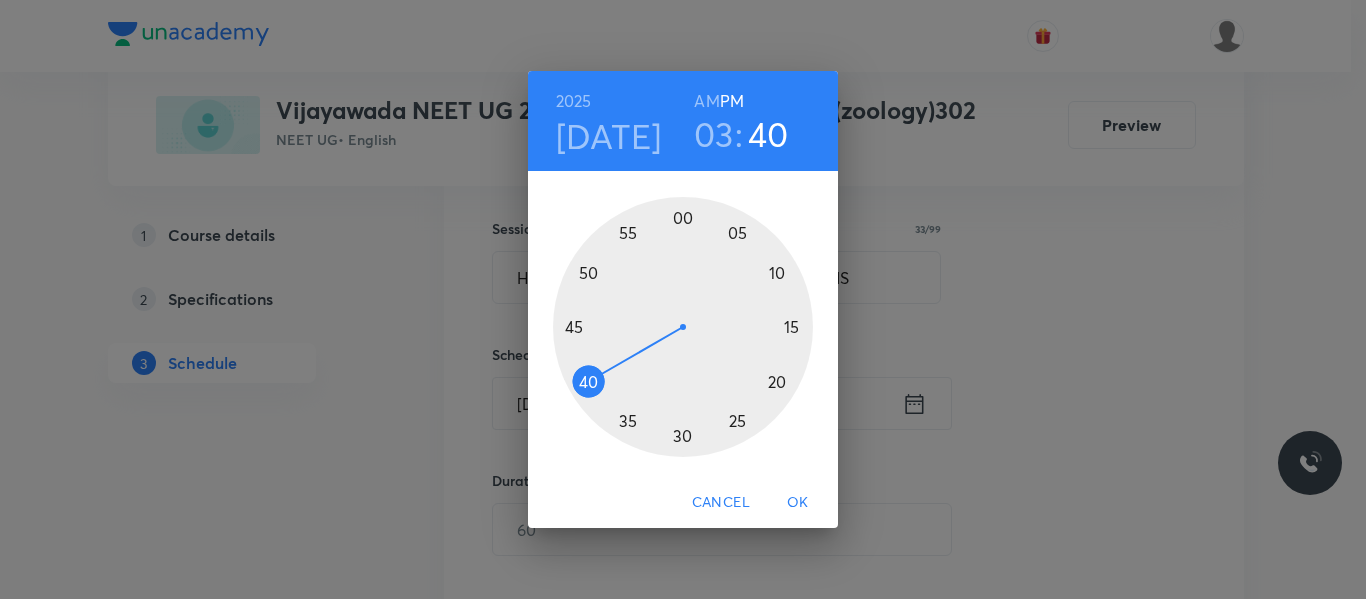click at bounding box center [683, 327] 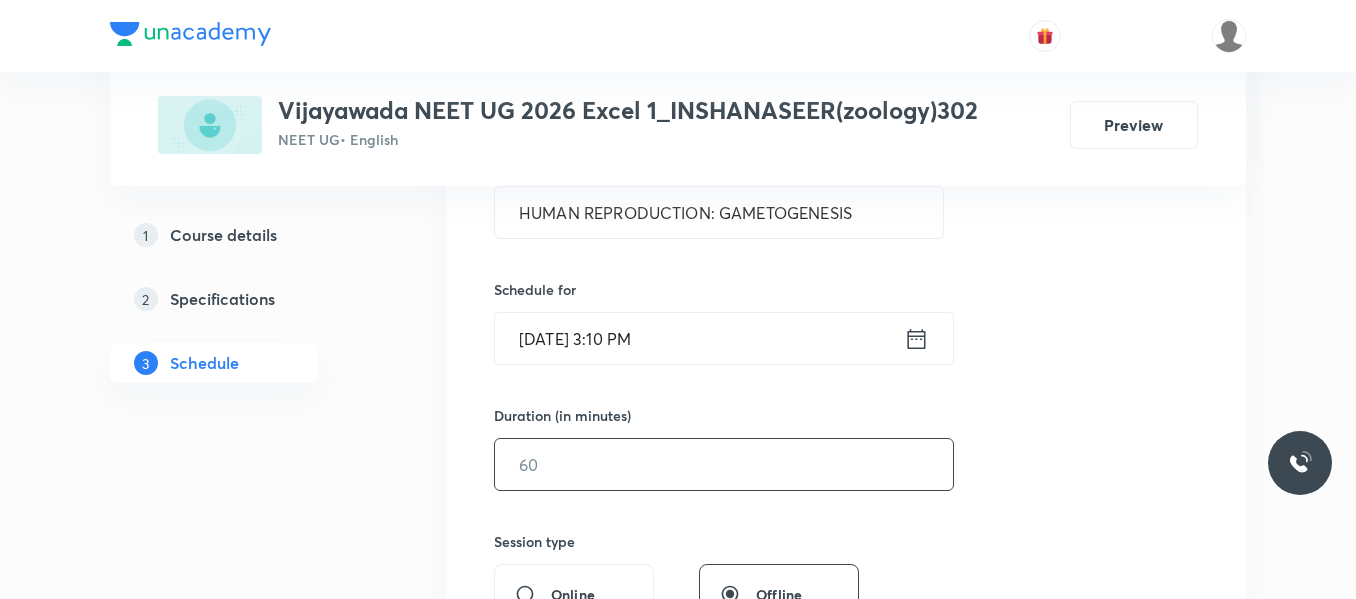 scroll, scrollTop: 449, scrollLeft: 0, axis: vertical 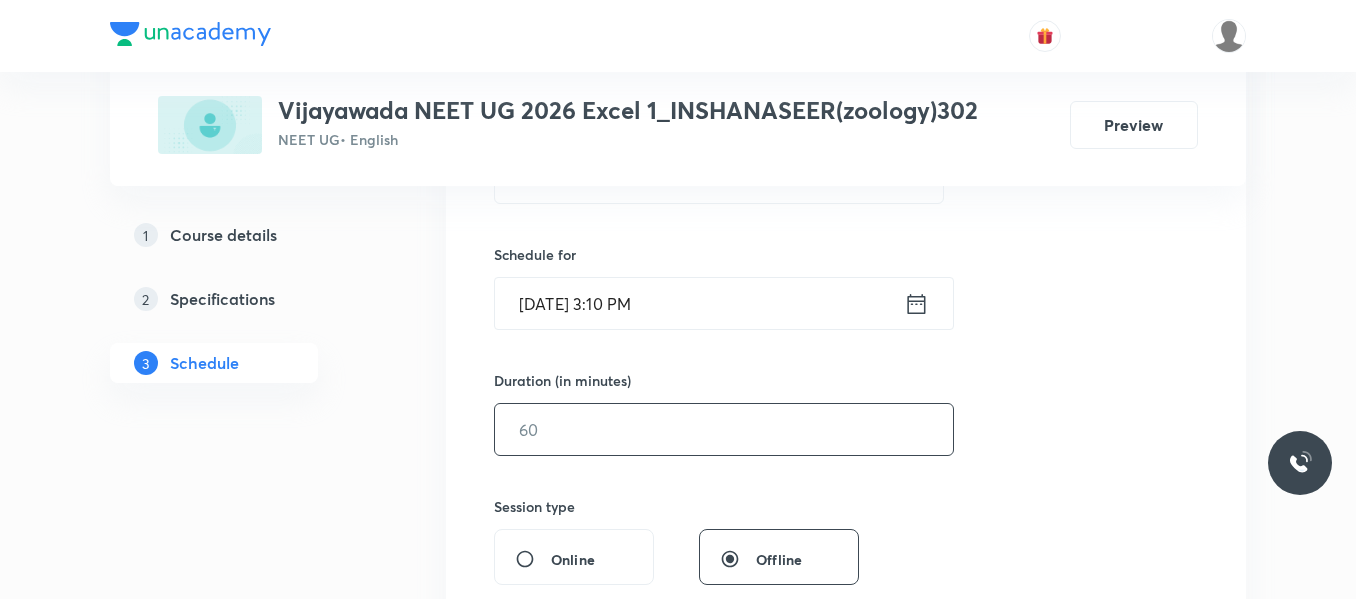 click at bounding box center (724, 429) 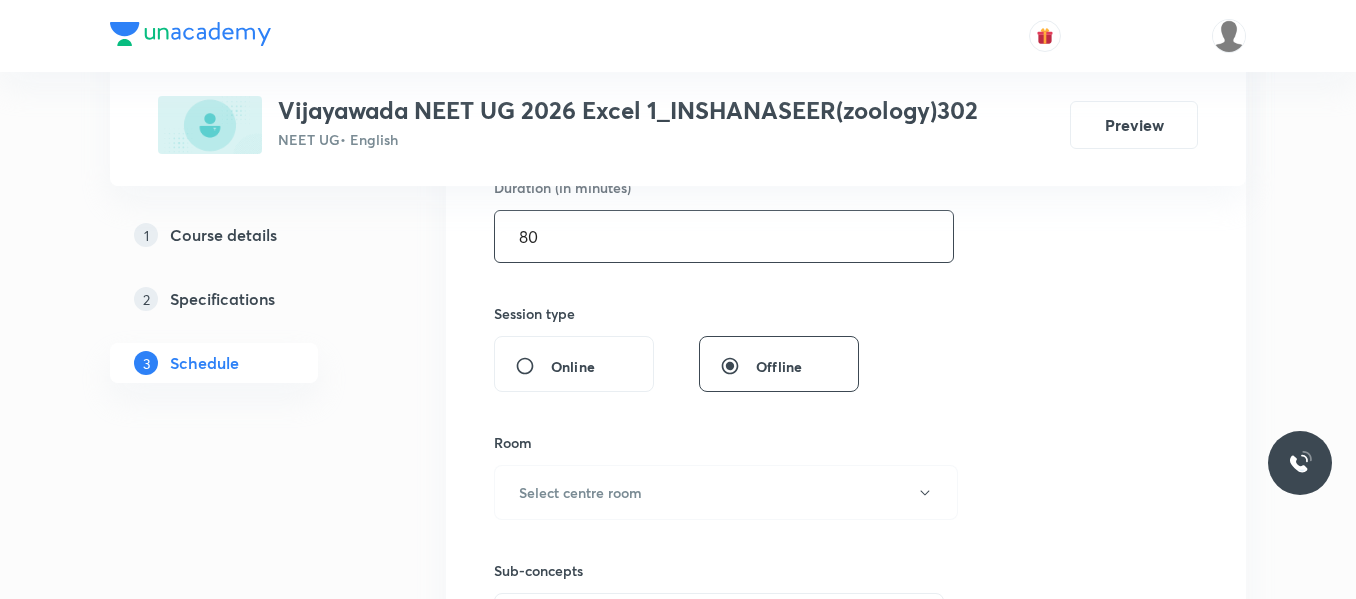 scroll, scrollTop: 649, scrollLeft: 0, axis: vertical 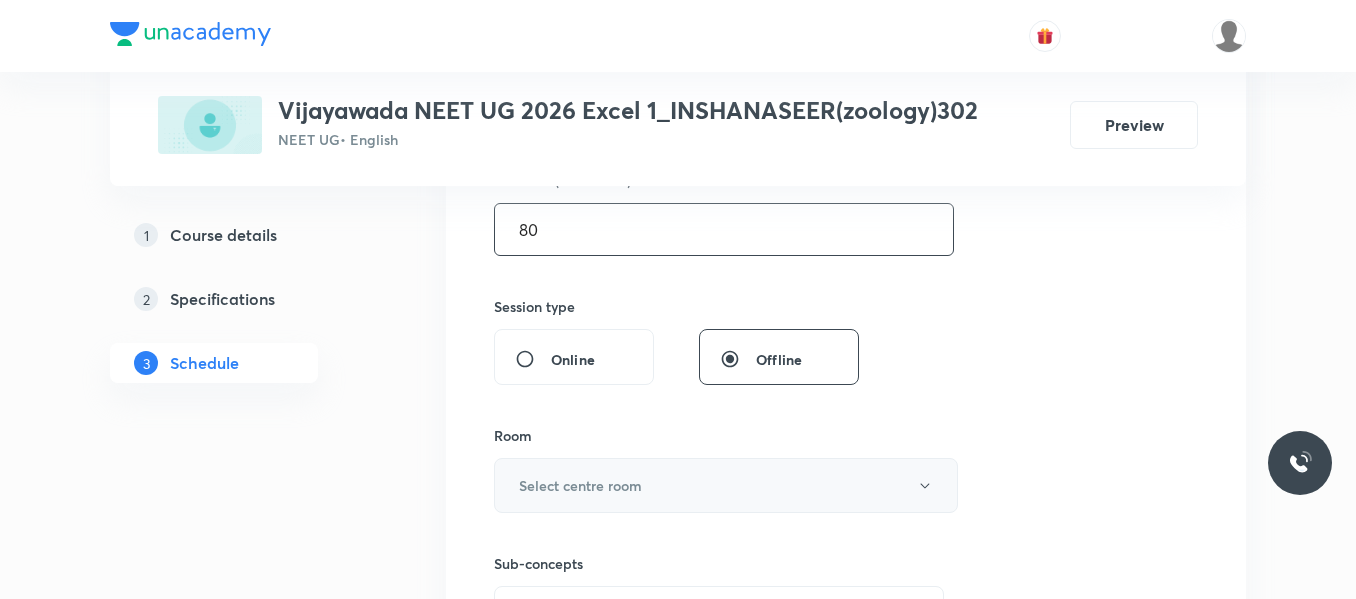 type on "80" 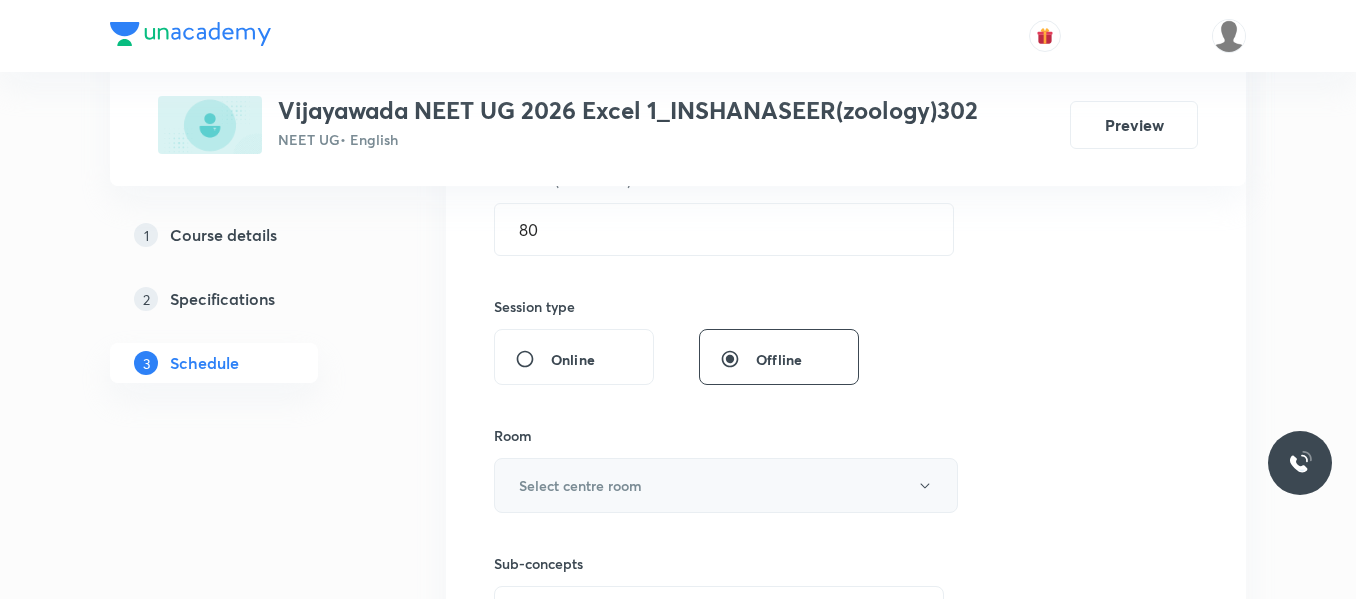 click on "Select centre room" at bounding box center [580, 485] 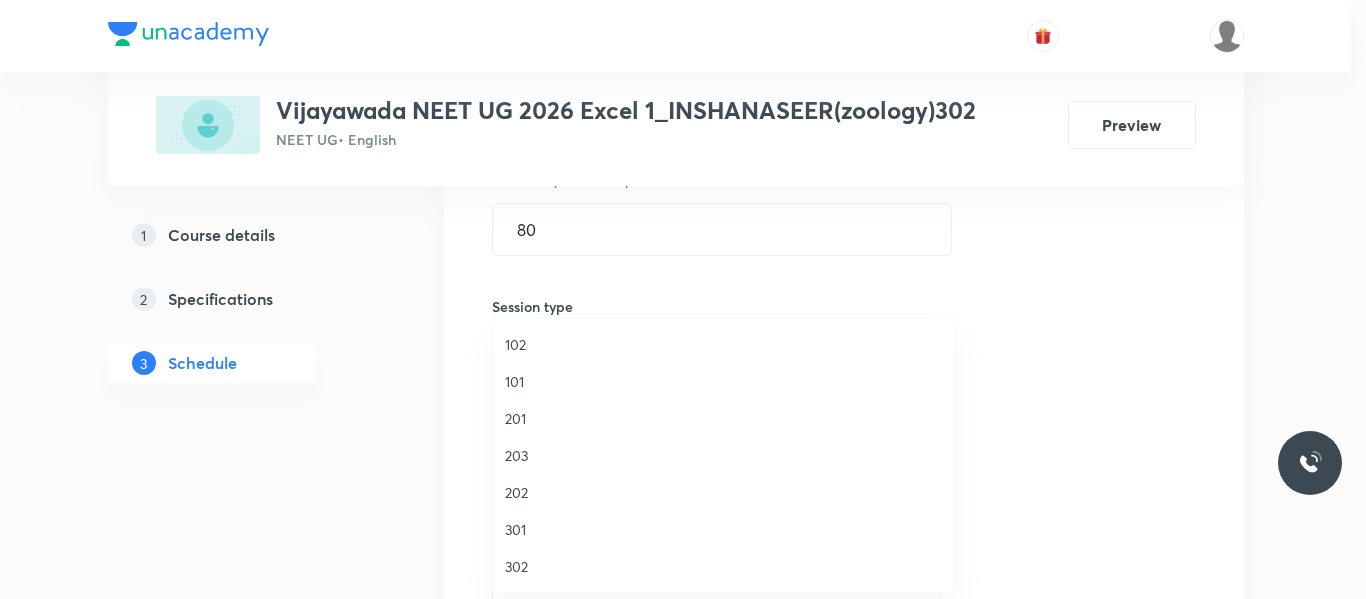 click on "302" at bounding box center [724, 566] 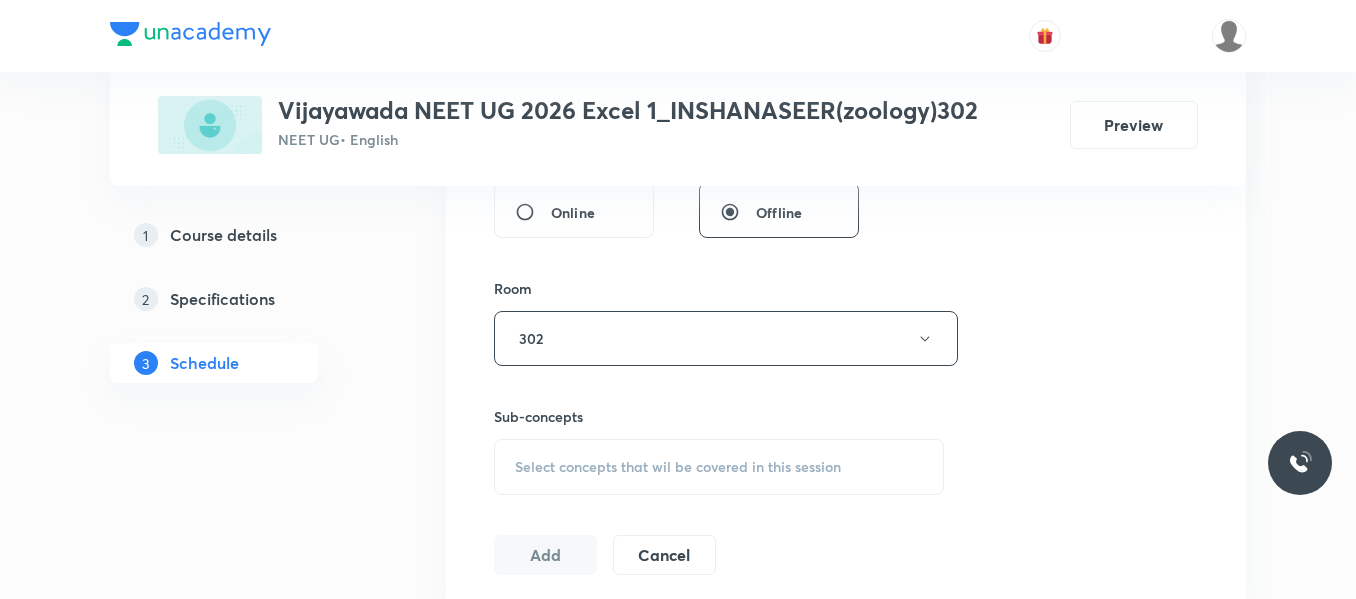scroll, scrollTop: 849, scrollLeft: 0, axis: vertical 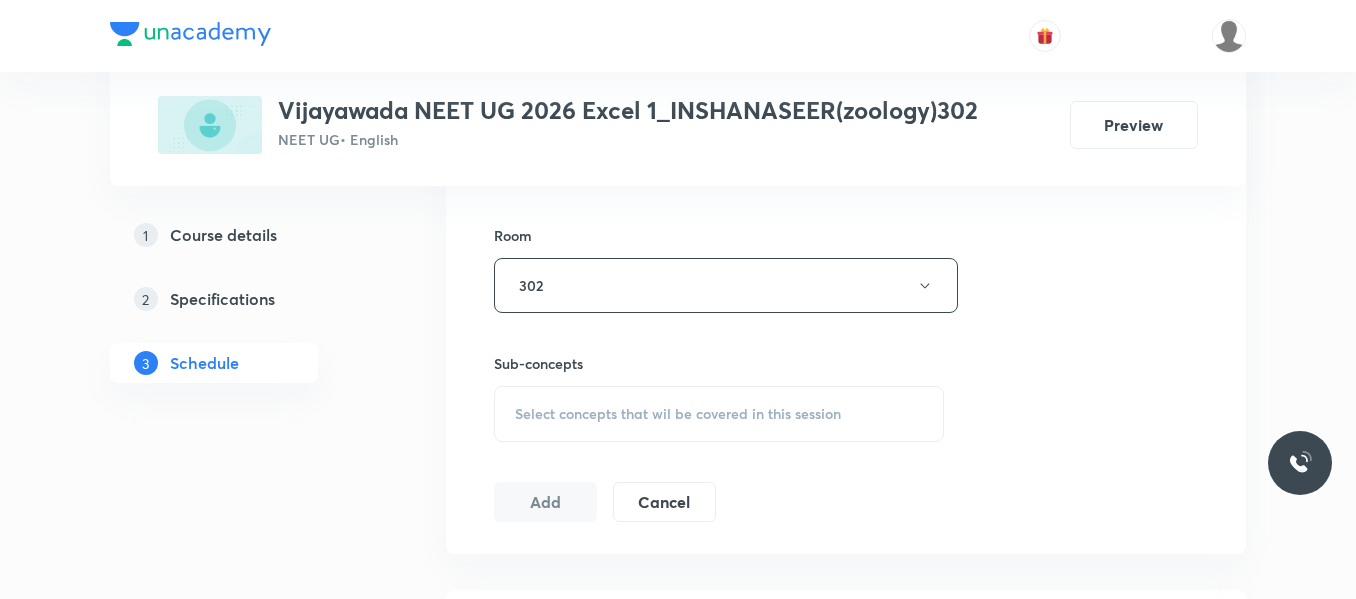 click on "Select concepts that wil be covered in this session" at bounding box center [678, 414] 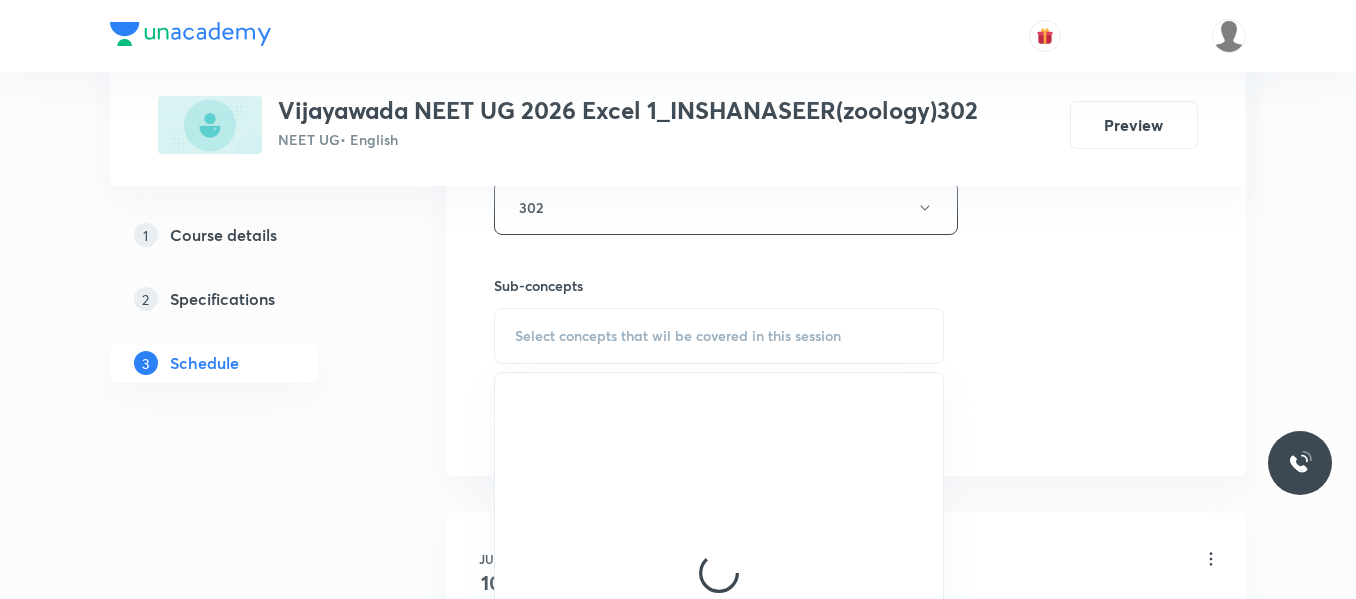 scroll, scrollTop: 1049, scrollLeft: 0, axis: vertical 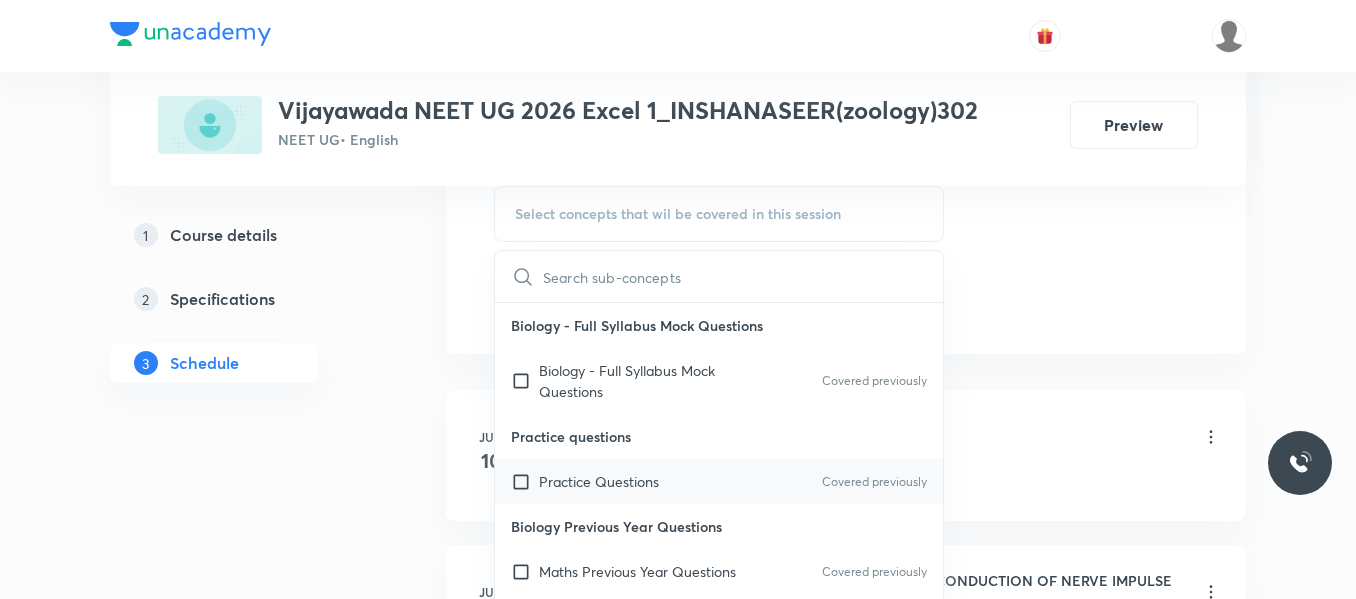 click on "Practice Questions" at bounding box center (599, 481) 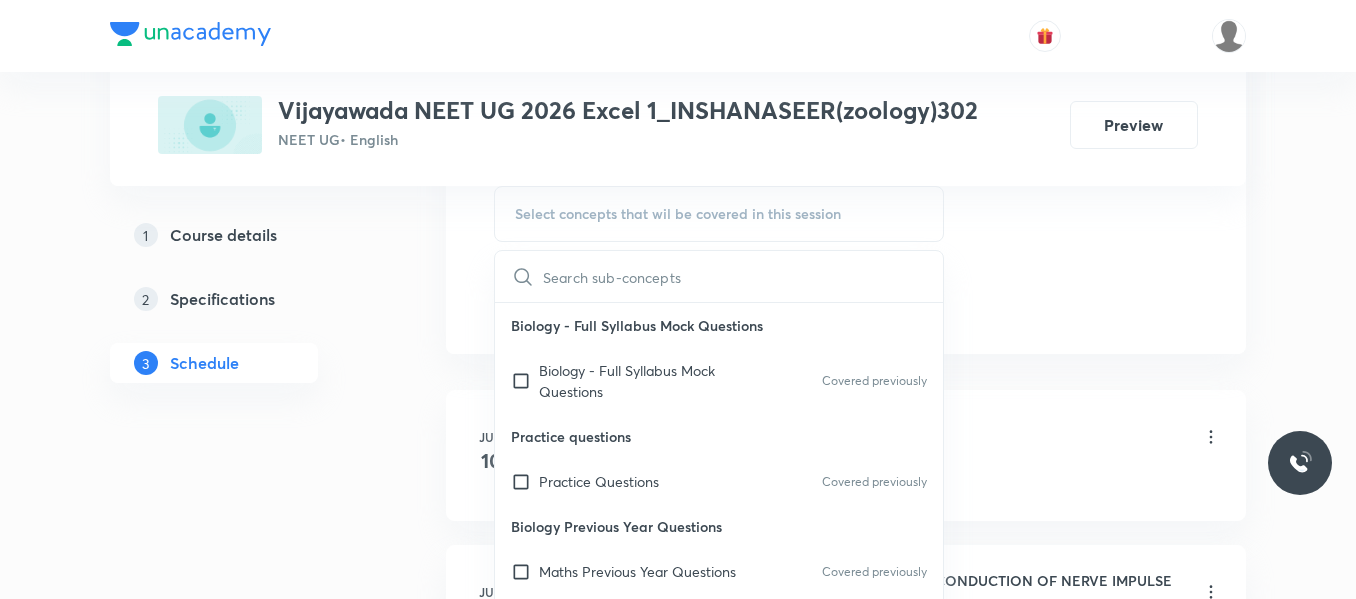checkbox on "true" 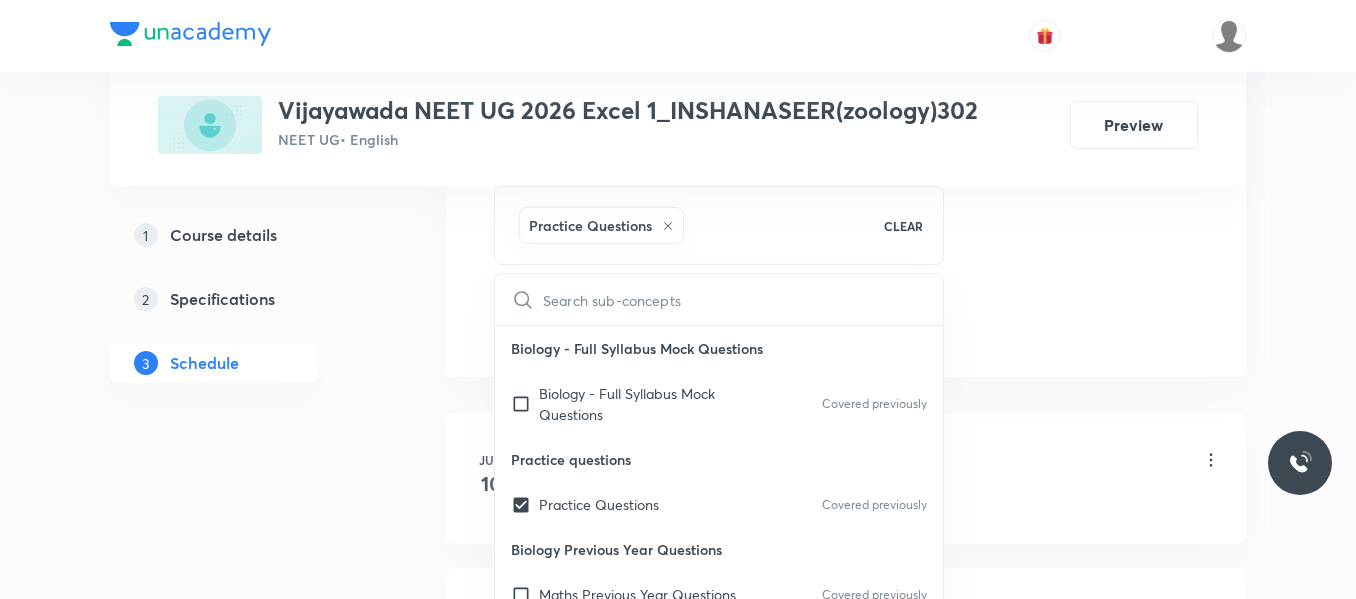 click on "Session  20 Live class Session title 33/99 HUMAN REPRODUCTION: GAMETOGENESIS ​ Schedule for Jul 14, 2025, 3:10 PM ​ Duration (in minutes) 80 ​   Session type Online Offline Room 302 Sub-concepts Practice Questions CLEAR ​ Biology - Full Syllabus Mock Questions Biology - Full Syllabus Mock Questions Covered previously Practice questions Practice Questions Covered previously Biology Previous Year Questions Maths Previous Year Questions Covered previously Living World What Is Living? Covered previously Diversity In The Living World Systematics Covered previously Types Of Taxonomy Fundamental Components Of Taxonomy Taxonomic Categories Taxonomical Aids The Three Domains Of Life Biological Nomenclature  Biological Classification System Of Classification Kingdom Monera Kingdom Protista Kingdom Fungi Kingdom Plantae Kingdom Animalia Linchens Mycorrhiza Virus Prions Viroids Plant Kingdom Algae Bryophytes Pteridophytes Gymnosperms Angiosperms Animal Kingdom Basics Of Classification Classification Of Animals" at bounding box center (846, -136) 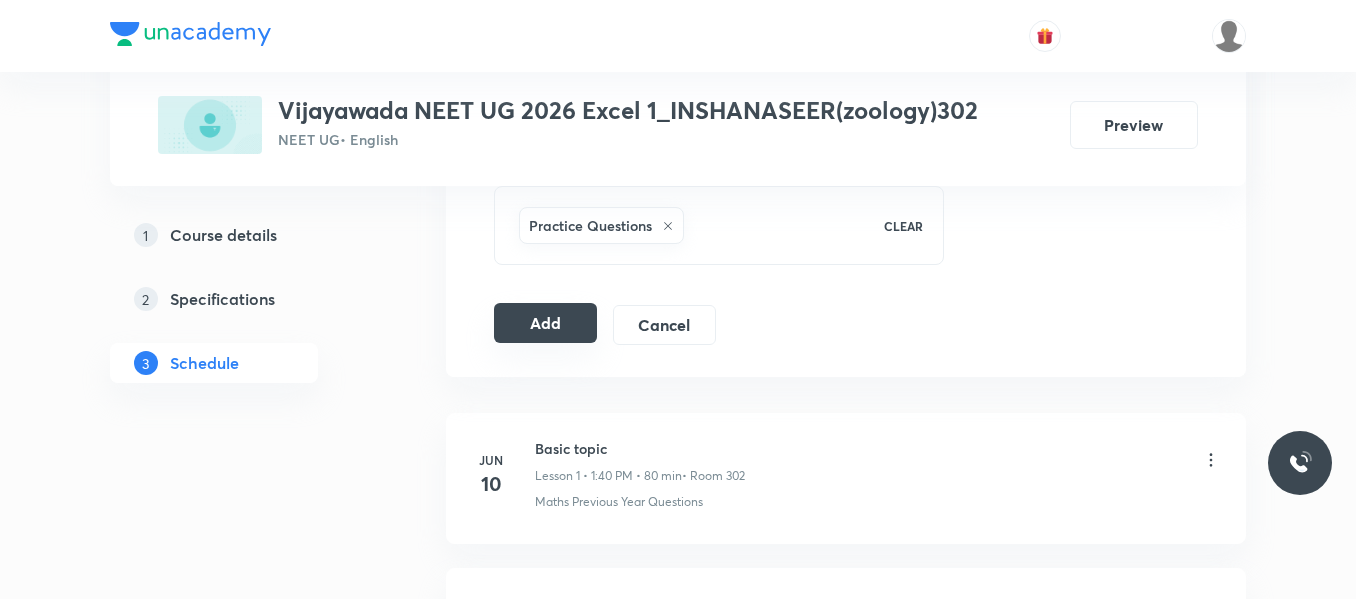 click on "Add" at bounding box center (545, 323) 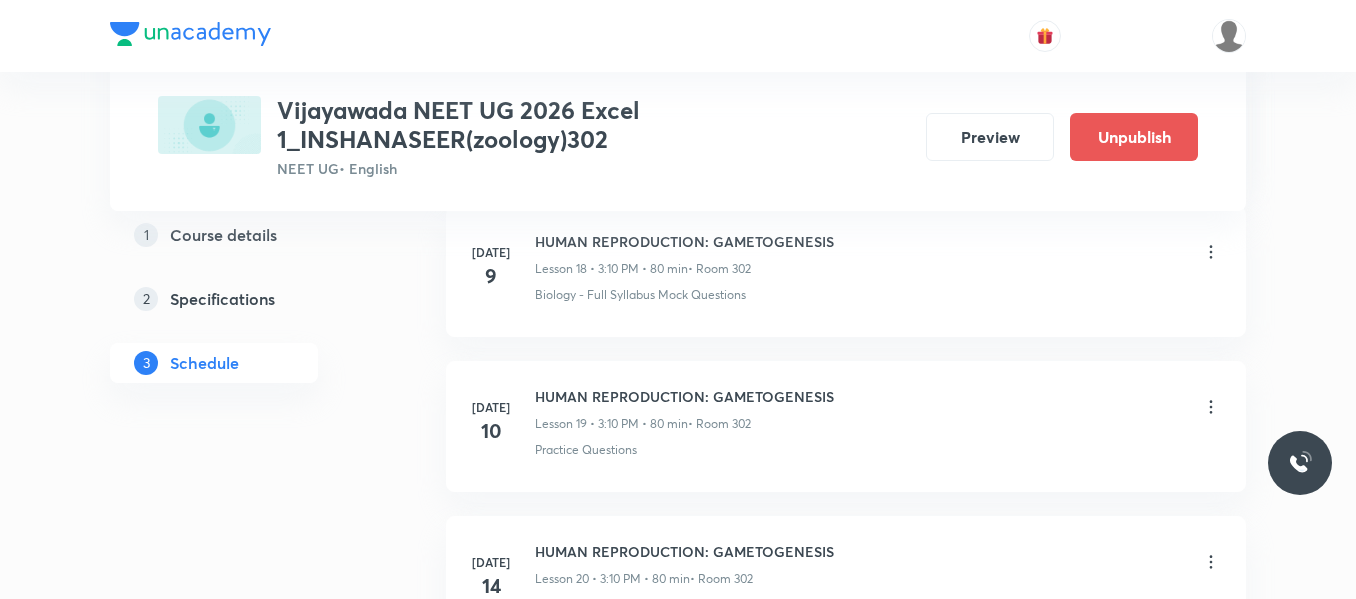 scroll, scrollTop: 3210, scrollLeft: 0, axis: vertical 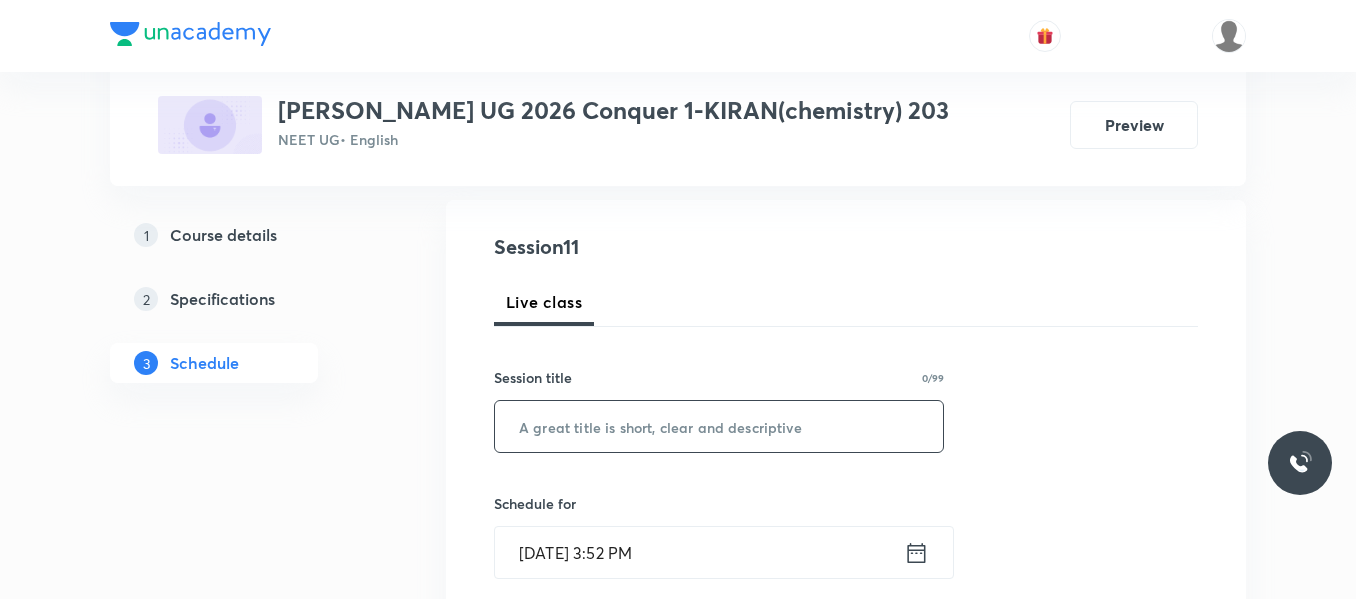 click at bounding box center (719, 426) 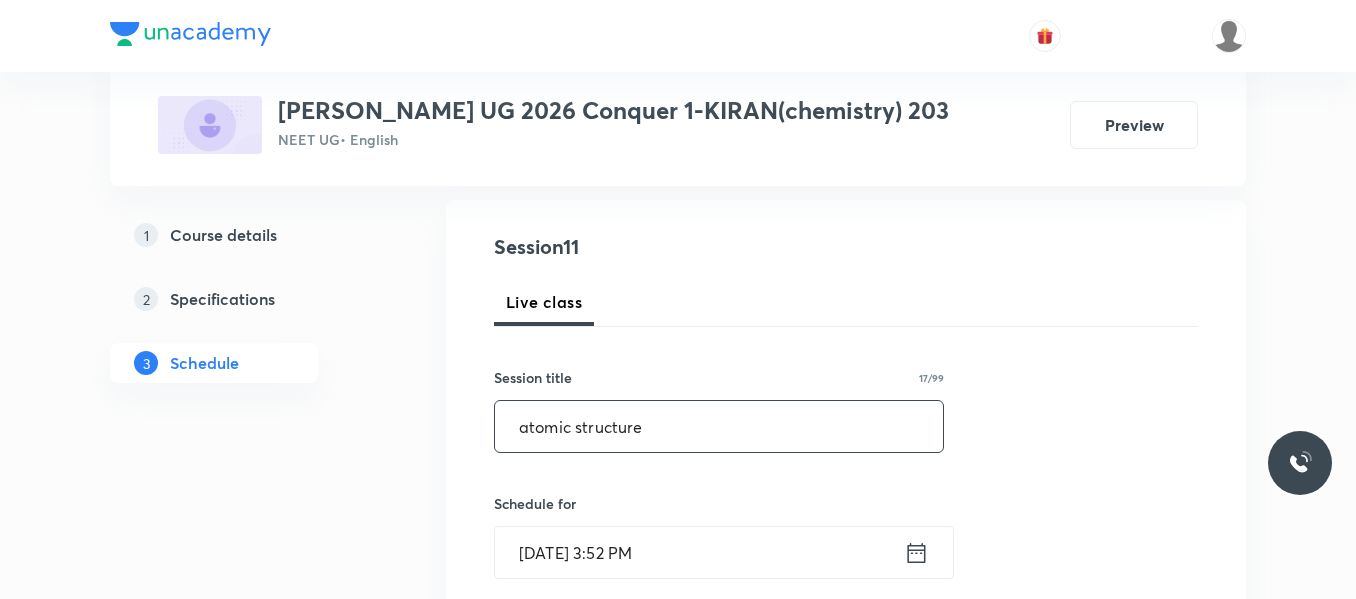 type on "atomic structure" 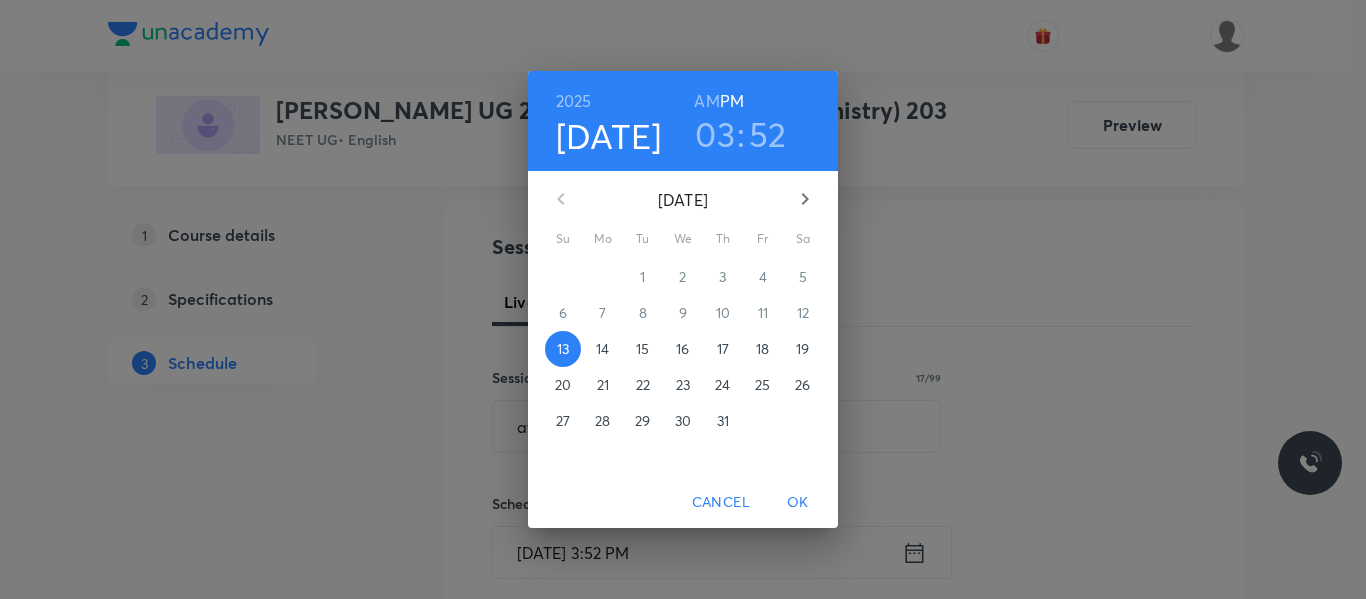 click on "14" at bounding box center [602, 349] 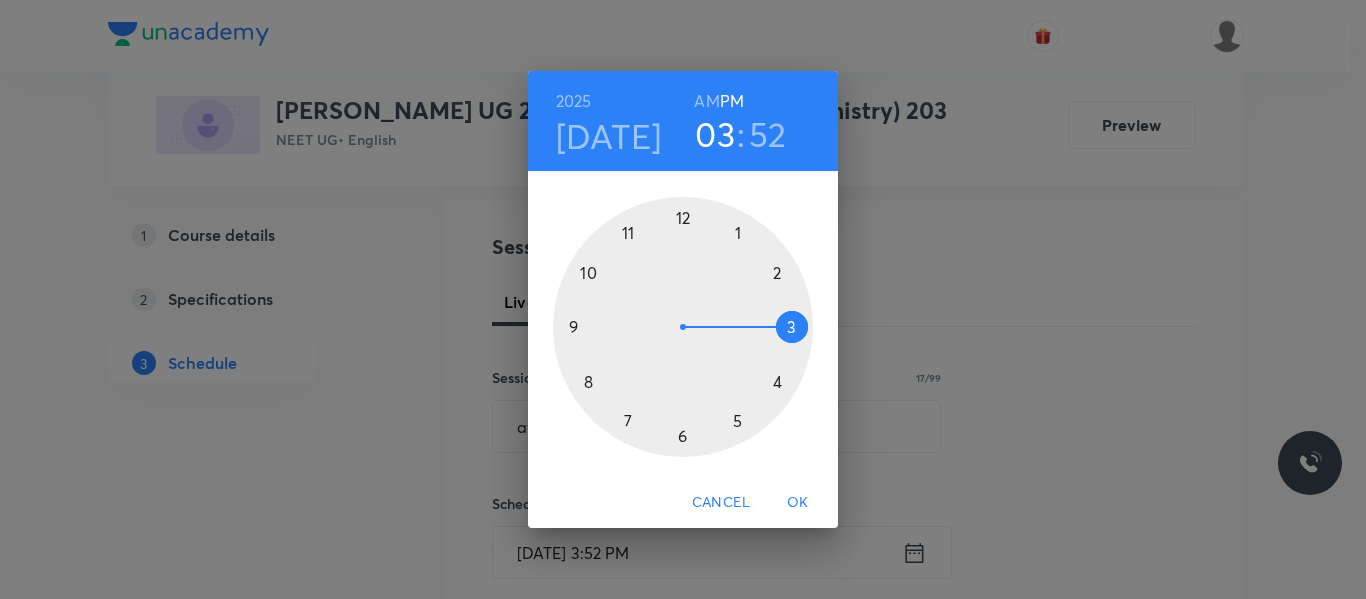 click at bounding box center (683, 327) 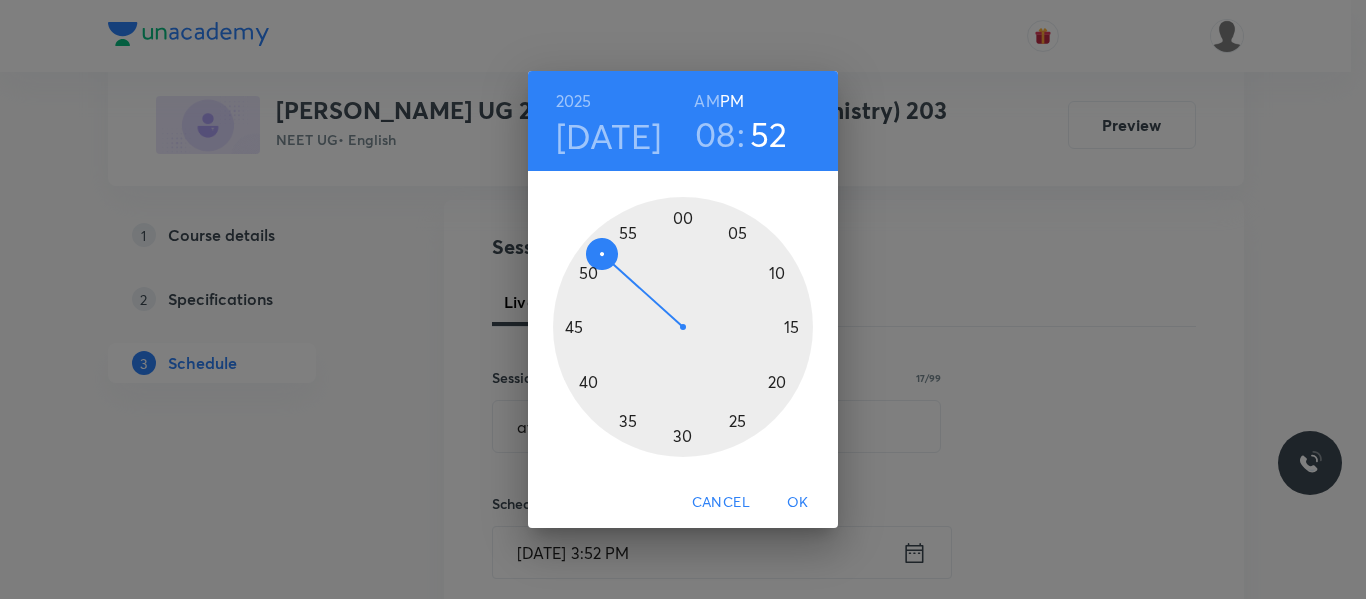 click on "AM" at bounding box center [706, 101] 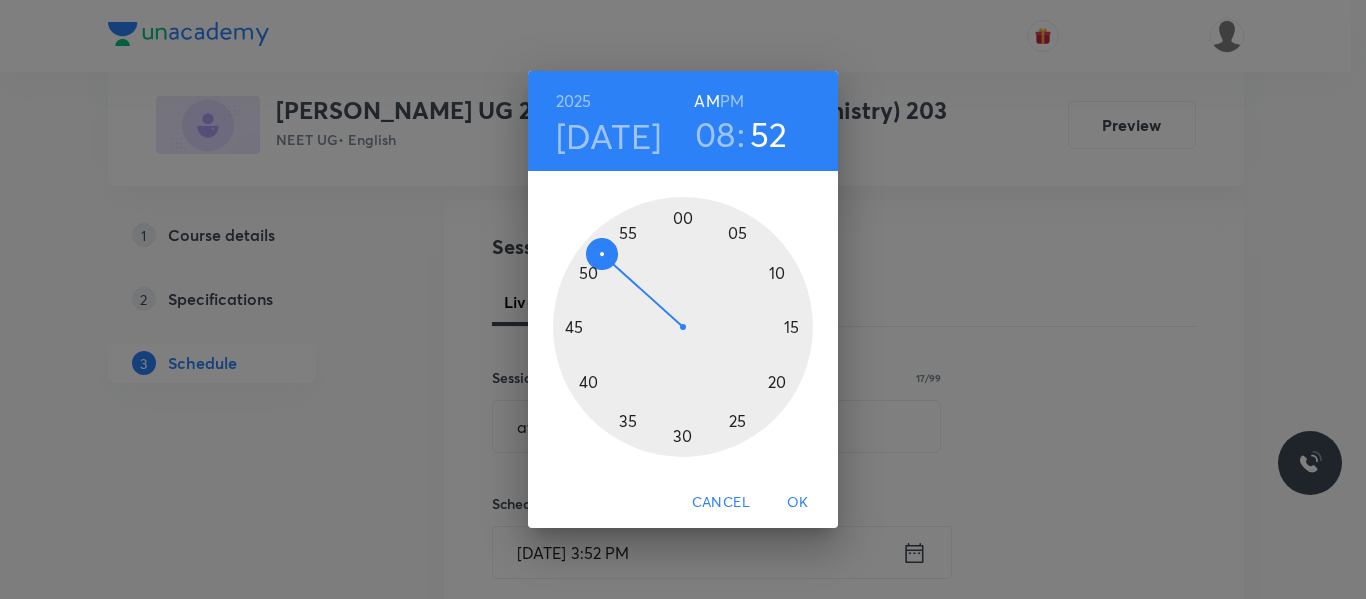 click at bounding box center [683, 327] 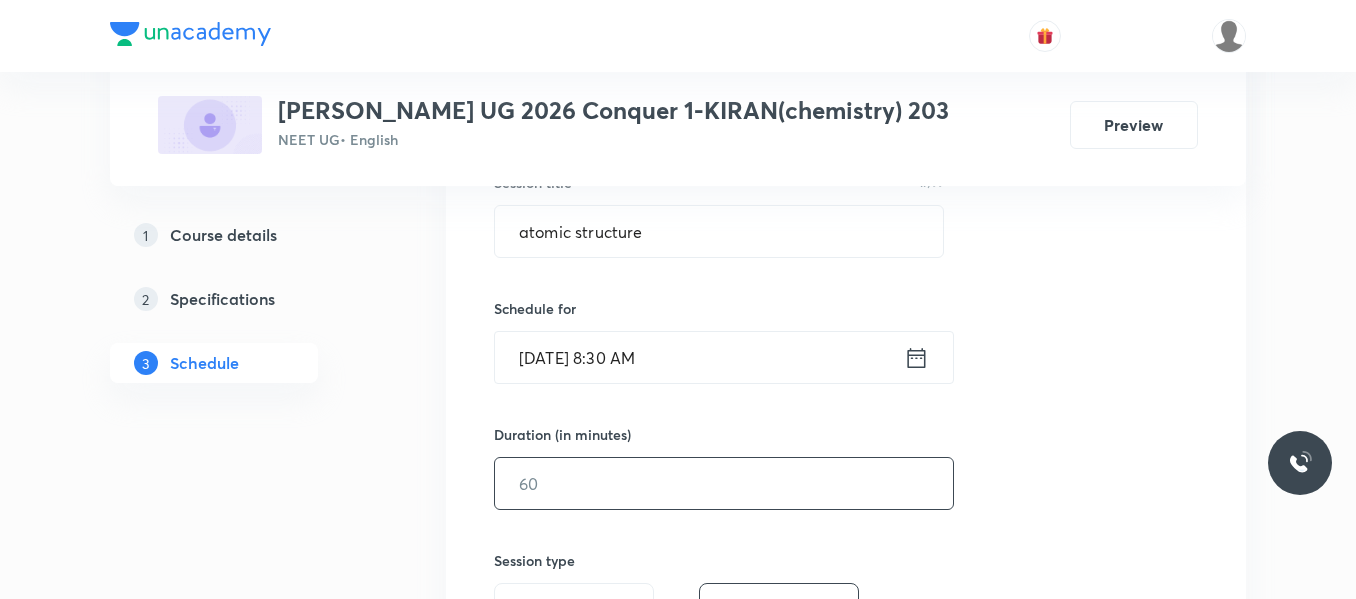 scroll, scrollTop: 400, scrollLeft: 0, axis: vertical 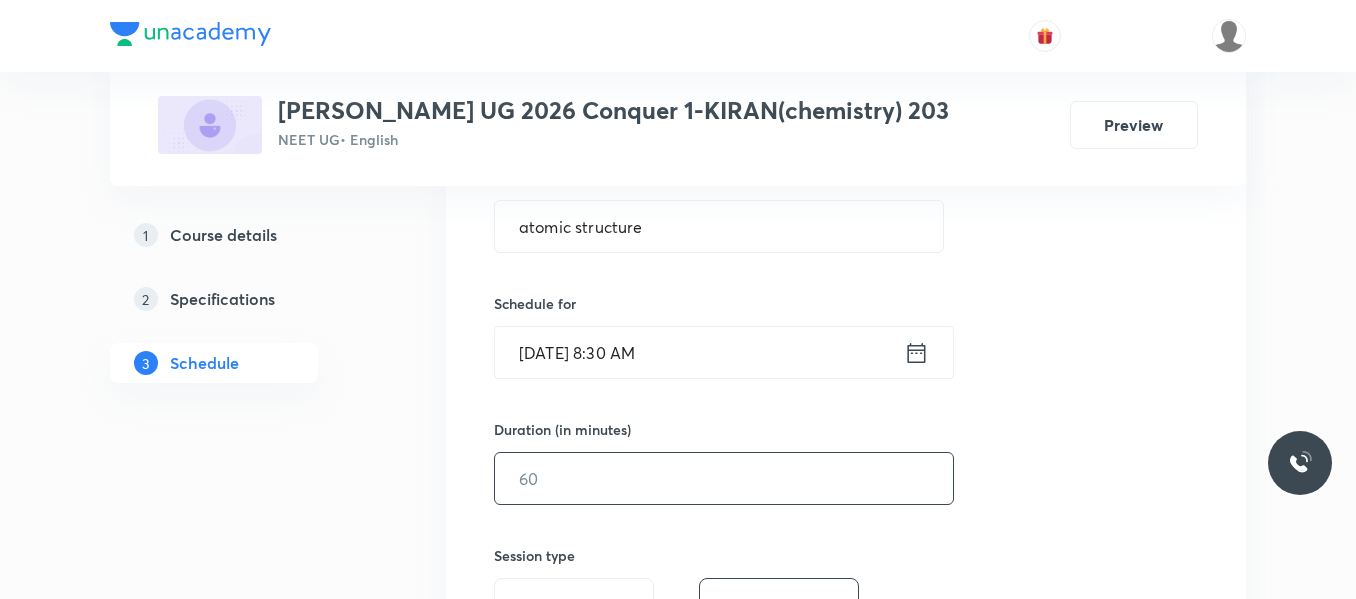 click at bounding box center (724, 478) 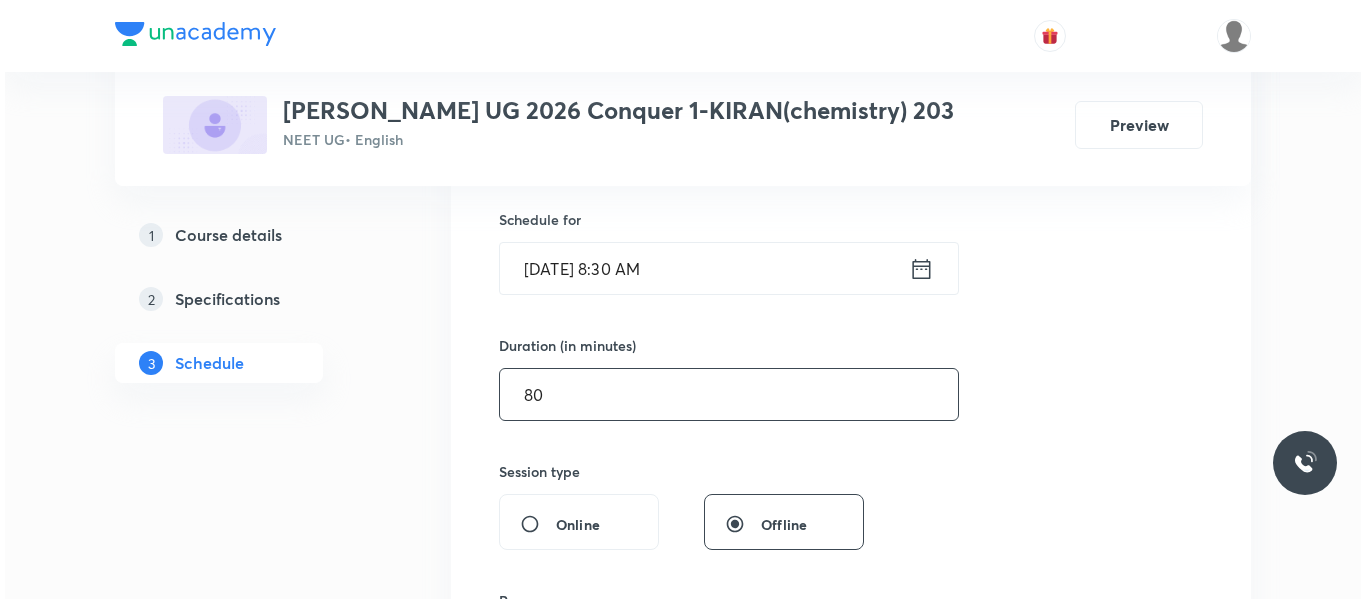 scroll, scrollTop: 600, scrollLeft: 0, axis: vertical 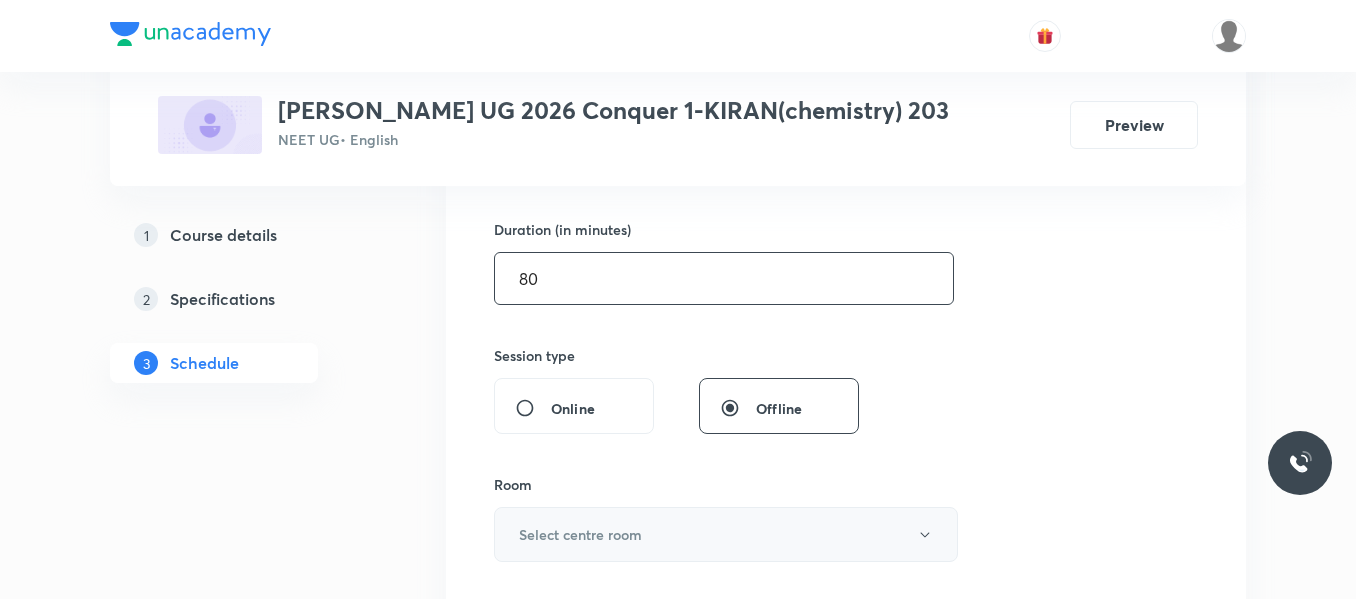 type on "80" 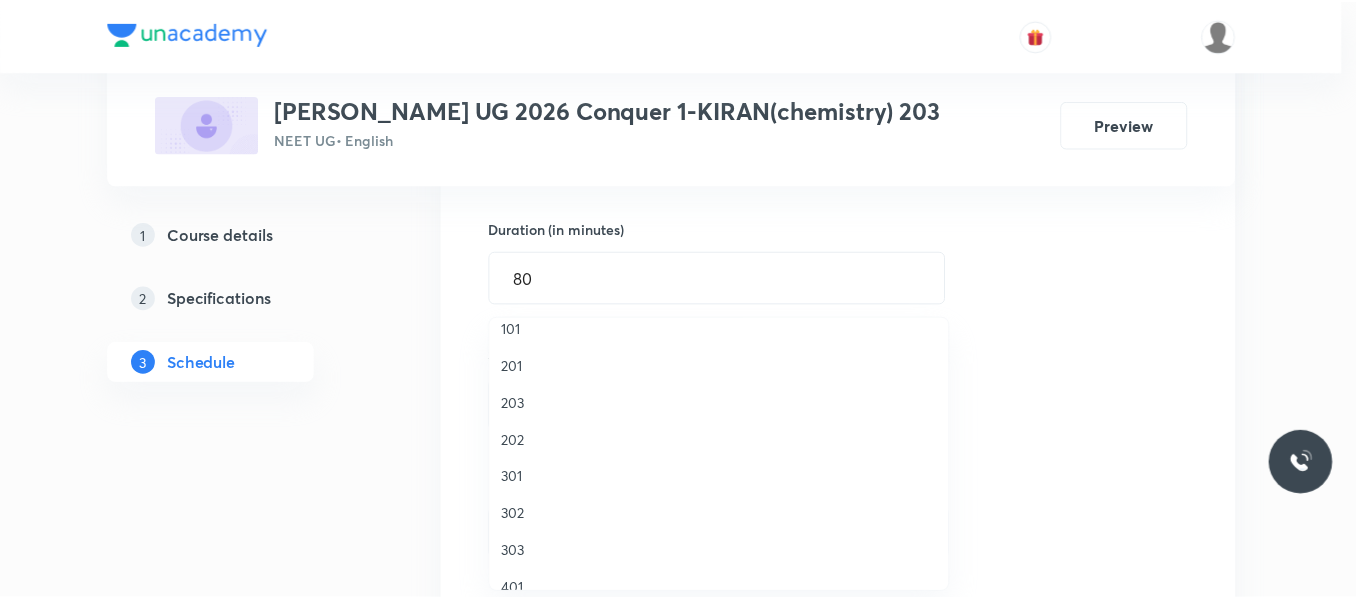 scroll, scrollTop: 100, scrollLeft: 0, axis: vertical 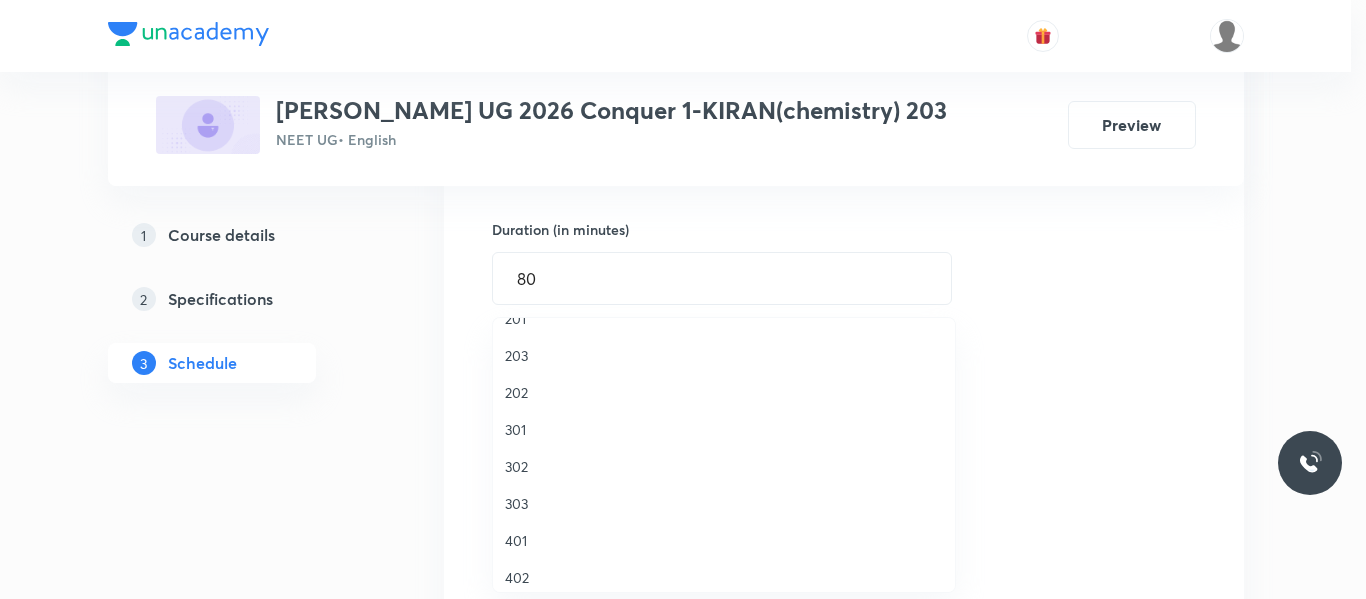click on "203" at bounding box center (724, 355) 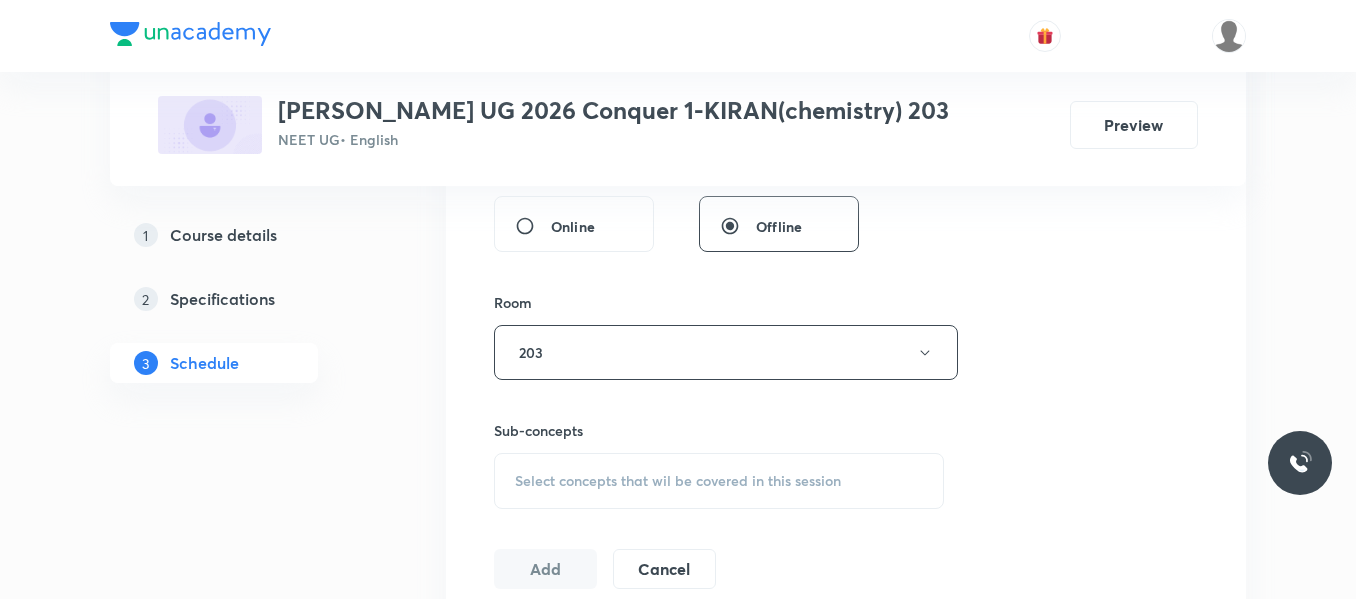 scroll, scrollTop: 800, scrollLeft: 0, axis: vertical 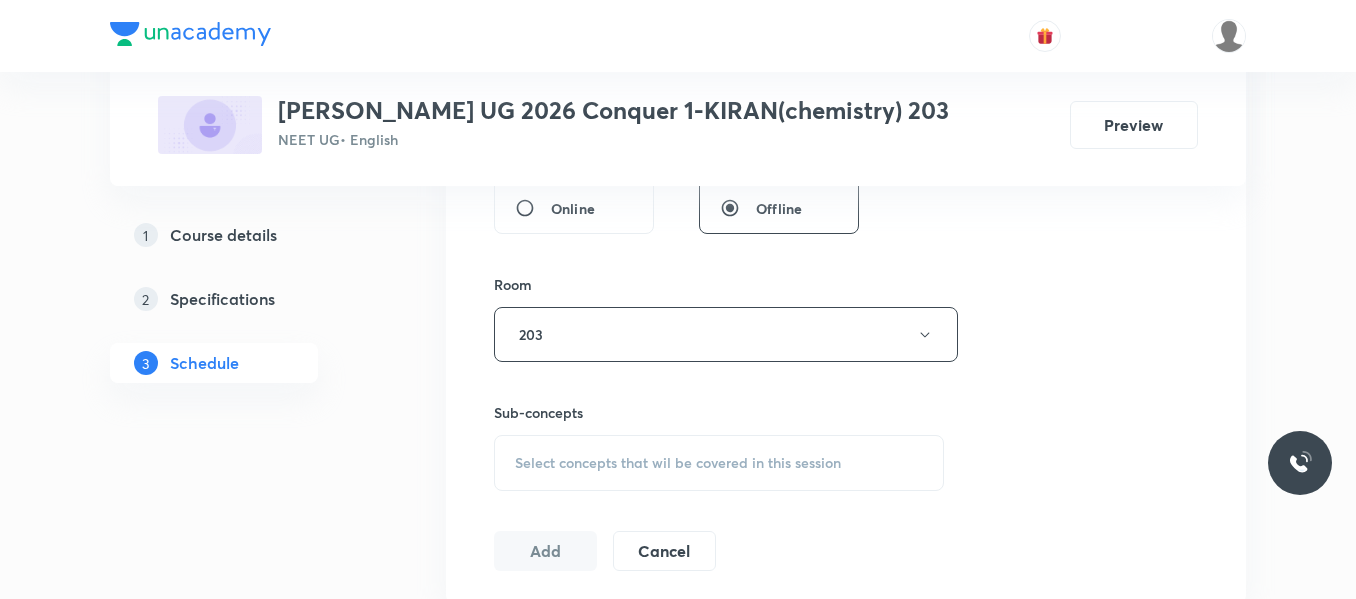 click on "Select concepts that wil be covered in this session" at bounding box center (719, 463) 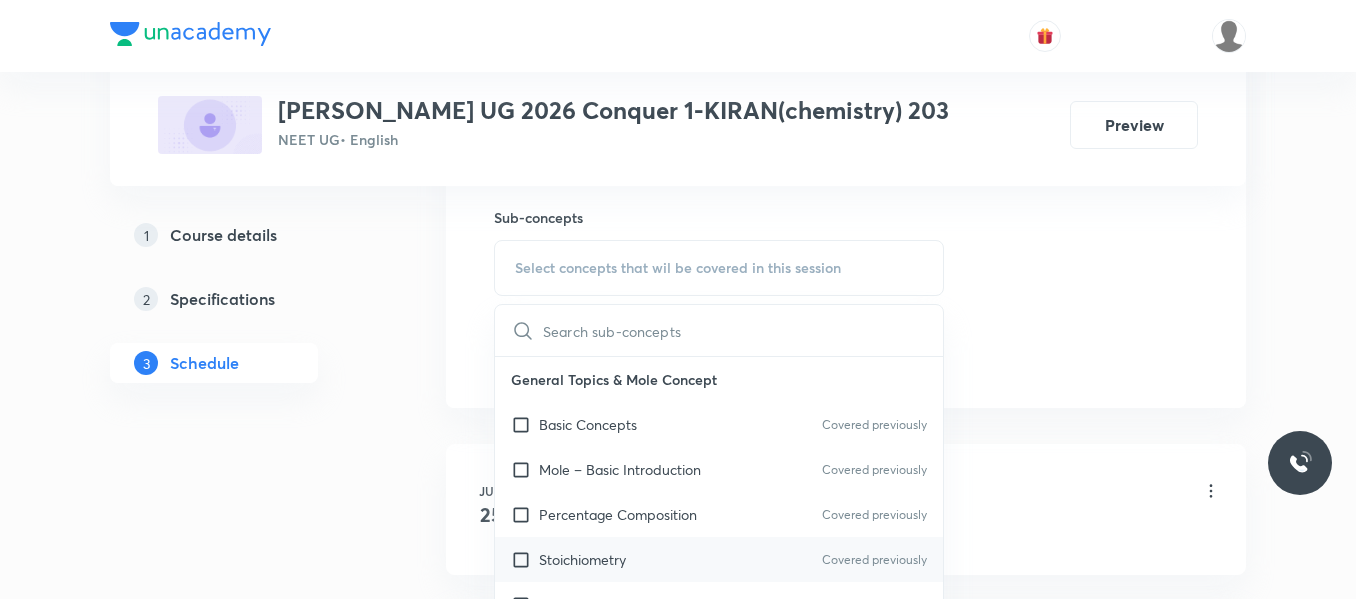 scroll, scrollTop: 1000, scrollLeft: 0, axis: vertical 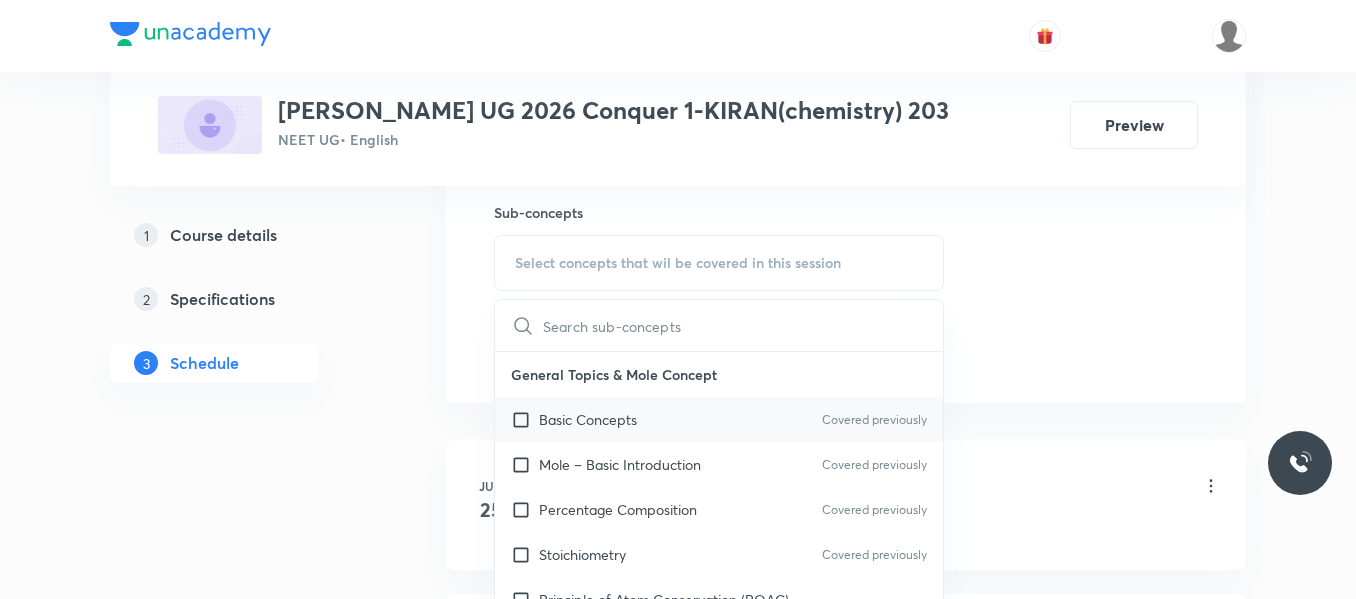 click on "Basic Concepts" at bounding box center (588, 419) 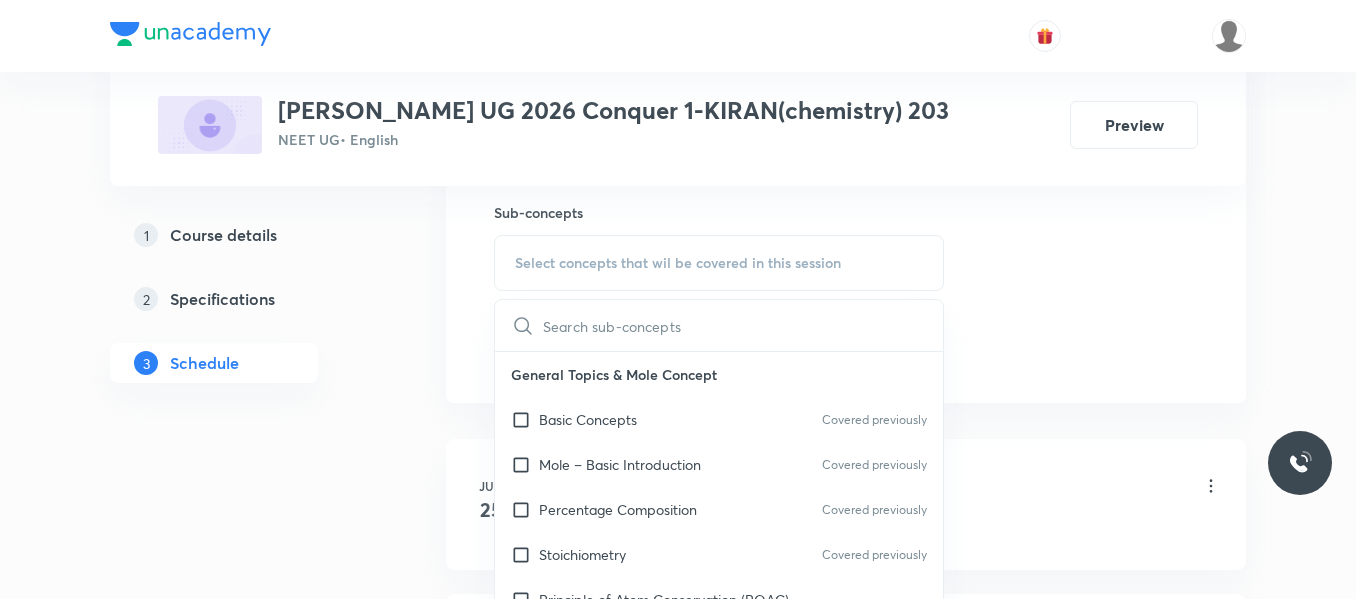 checkbox on "true" 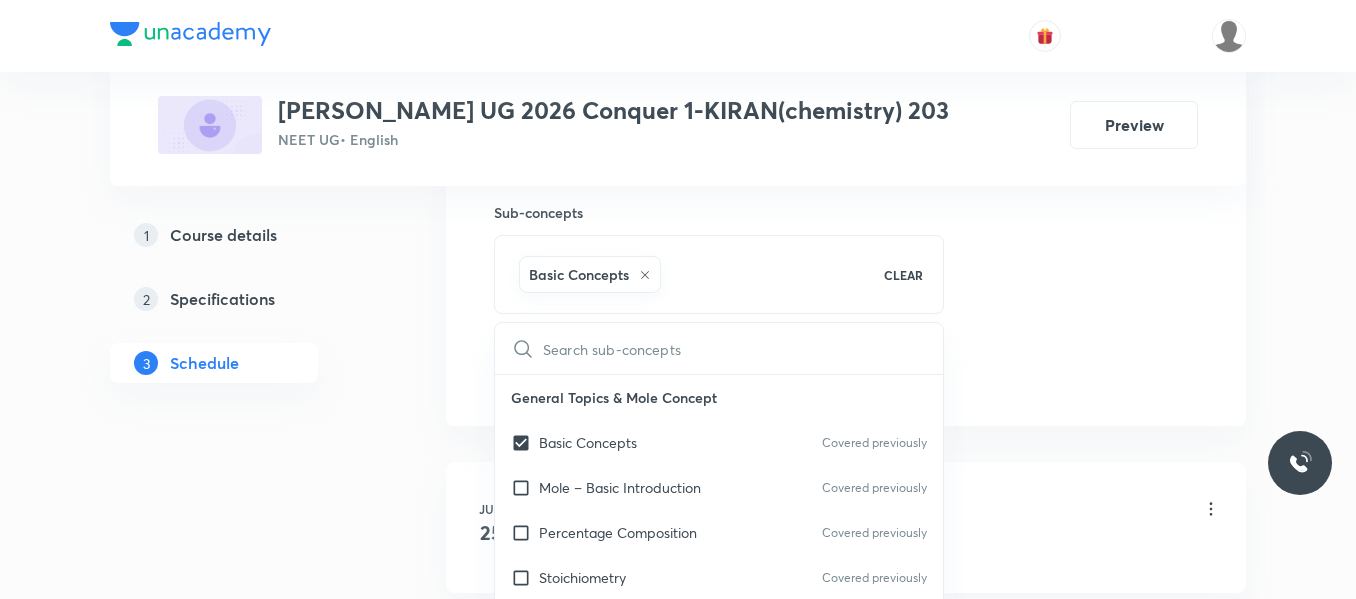 click on "Session  11 Live class Session title 17/99 atomic structure ​ Schedule for Jul 14, 2025, 8:30 AM ​ Duration (in minutes) 80 ​   Session type Online Offline Room 203 Sub-concepts Basic Concepts CLEAR ​ General Topics & Mole Concept Basic Concepts Covered previously Mole – Basic Introduction Covered previously Percentage Composition Covered previously Stoichiometry Covered previously Principle of Atom Conservation (POAC) Relation between Stoichiometric Quantities Application of Mole Concept: Gravimetric Analysis Covered previously Electronic Configuration Of Atoms (Hund's rule)  Quantum Numbers (Magnetic Quantum no.) Quantum Numbers(Pauli's Exclusion law) Mean Molar Mass or Molecular Mass Variation of Conductivity with Concentration Mechanism of Corrosion Atomic Structure Discovery Of Electron Some Prerequisites of Physics Discovery Of Protons And Neutrons Atomic Models Representation Of Atom With Electrons And Neutrons Nature of Waves Nature Of Electromagnetic Radiation Planck’S Quantum Theory Wave" at bounding box center (846, -87) 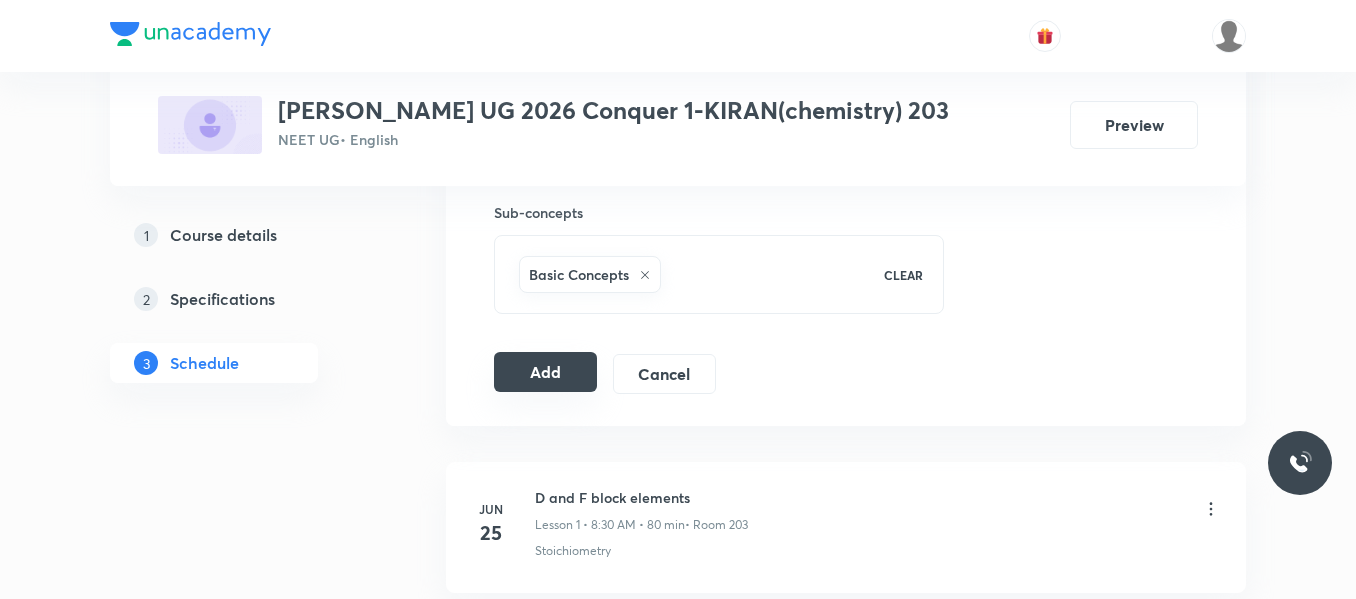 click on "Add" at bounding box center [545, 372] 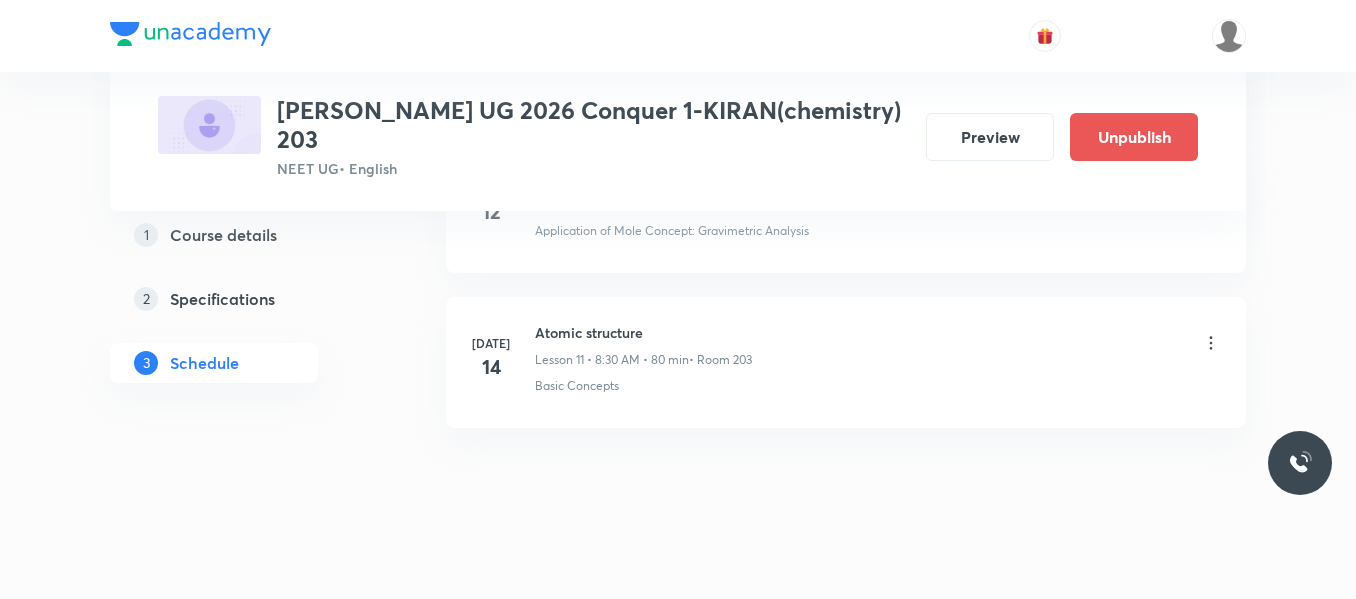 scroll, scrollTop: 1815, scrollLeft: 0, axis: vertical 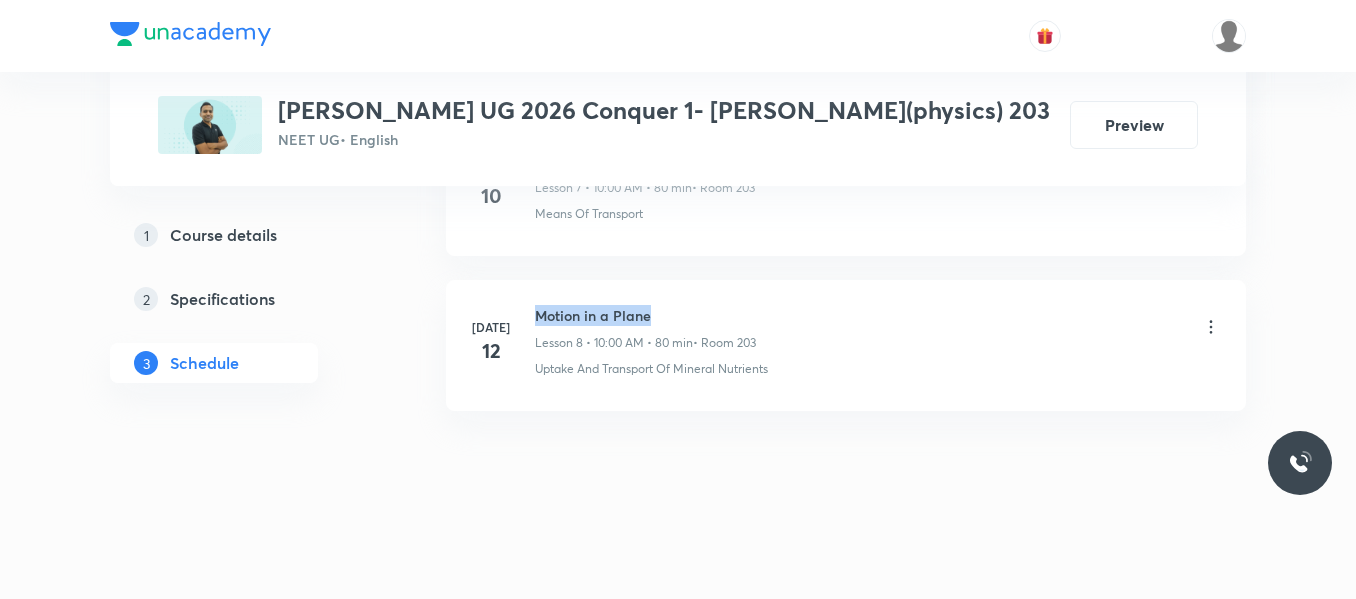 drag, startPoint x: 536, startPoint y: 308, endPoint x: 709, endPoint y: 300, distance: 173.18488 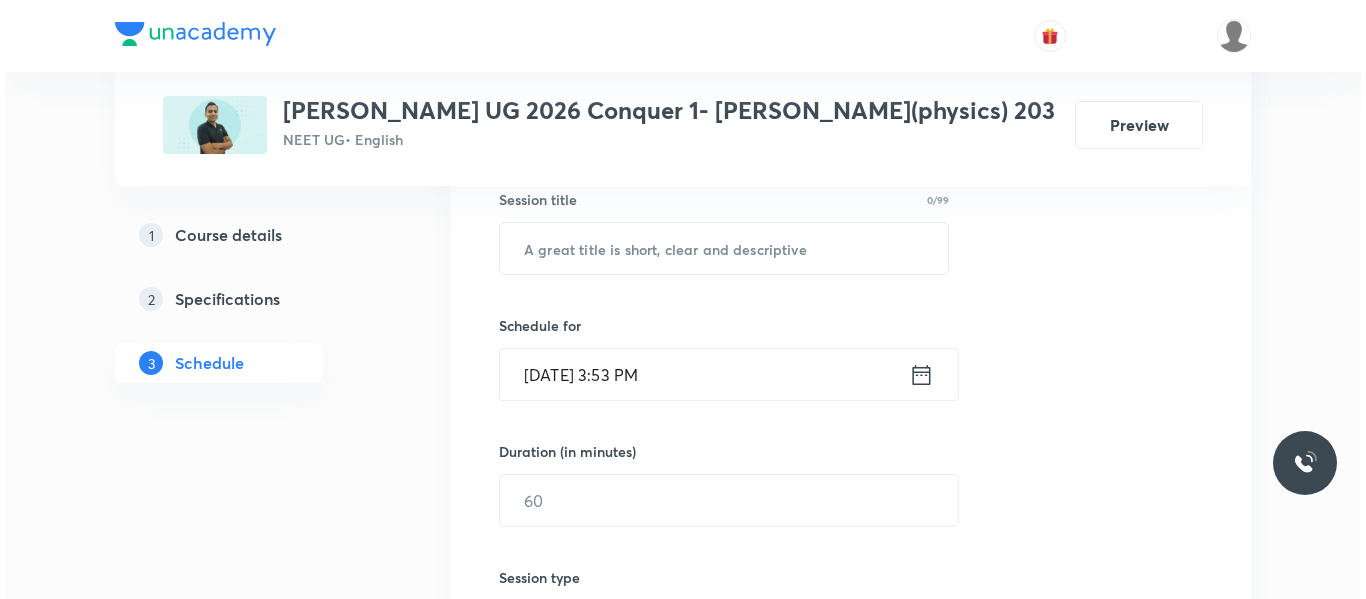 scroll, scrollTop: 344, scrollLeft: 0, axis: vertical 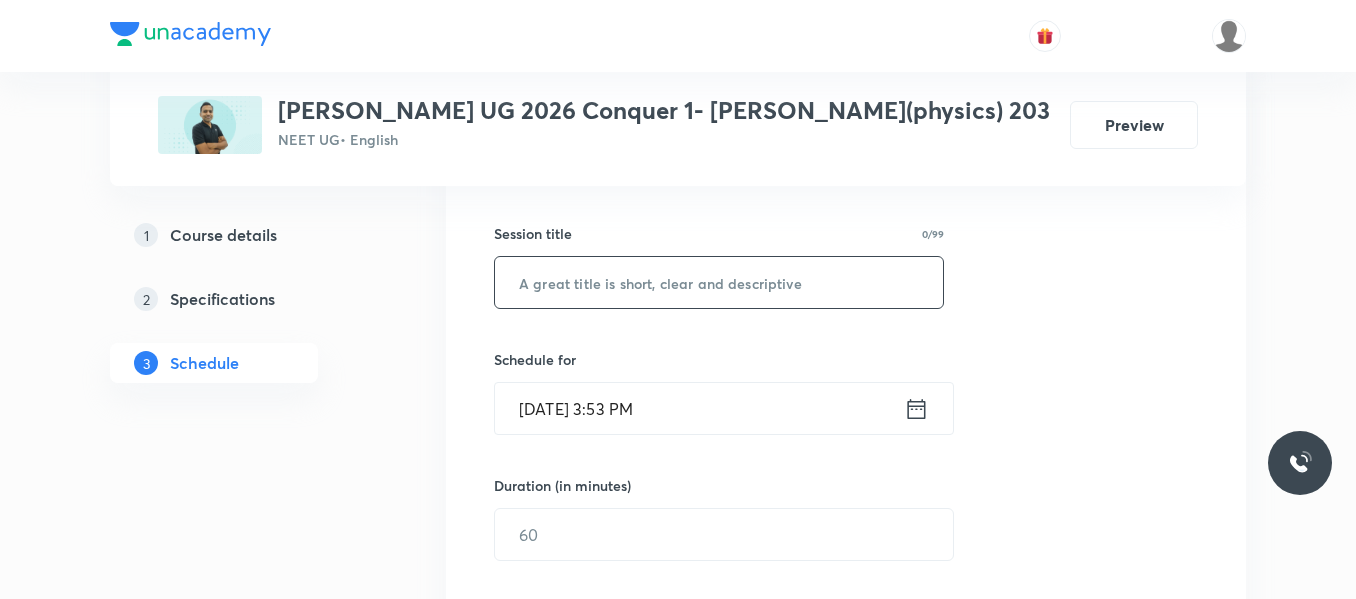 click at bounding box center [719, 282] 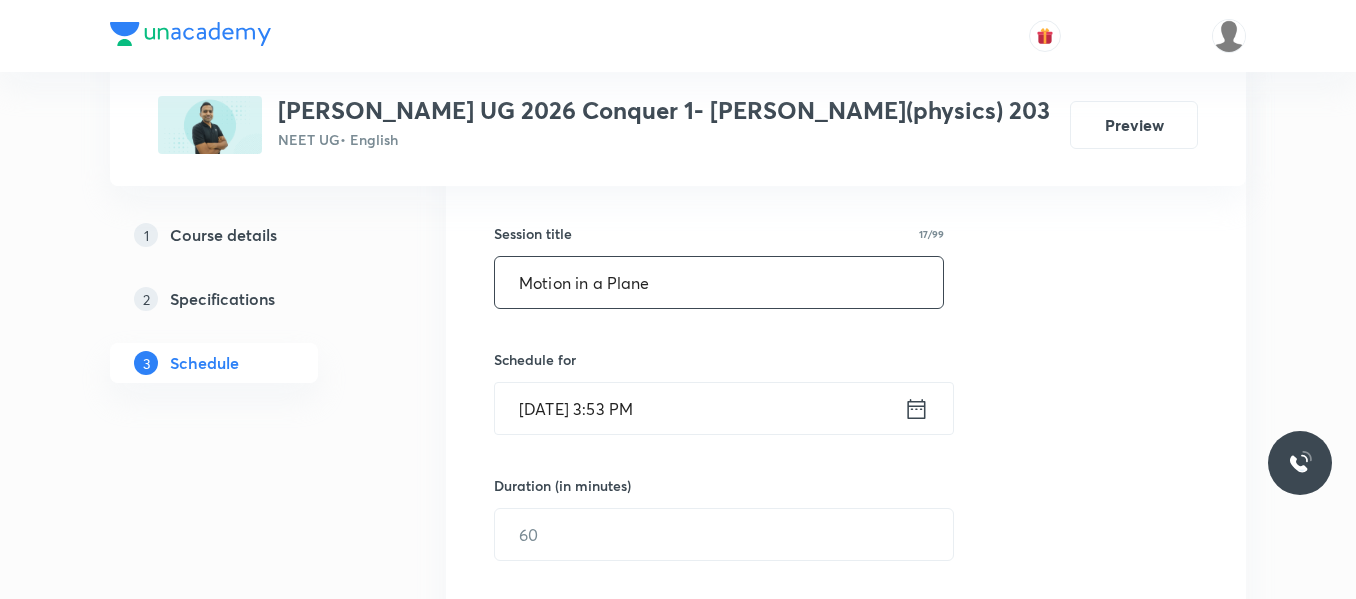 type on "Motion in a Plane" 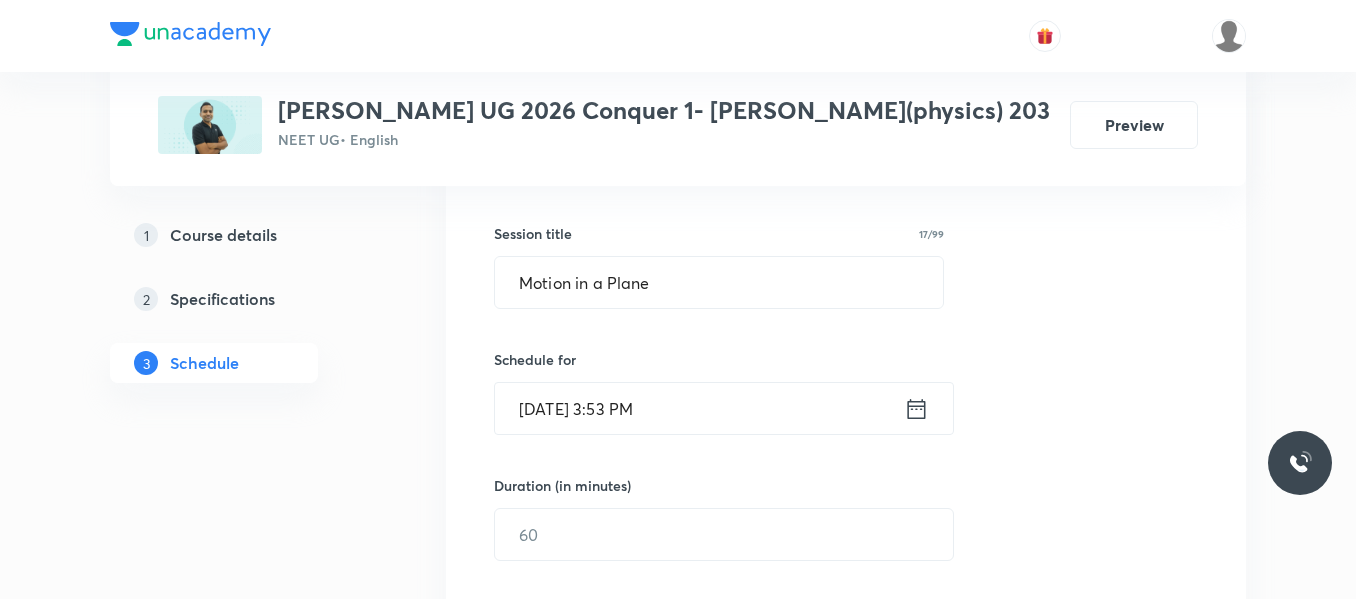 click 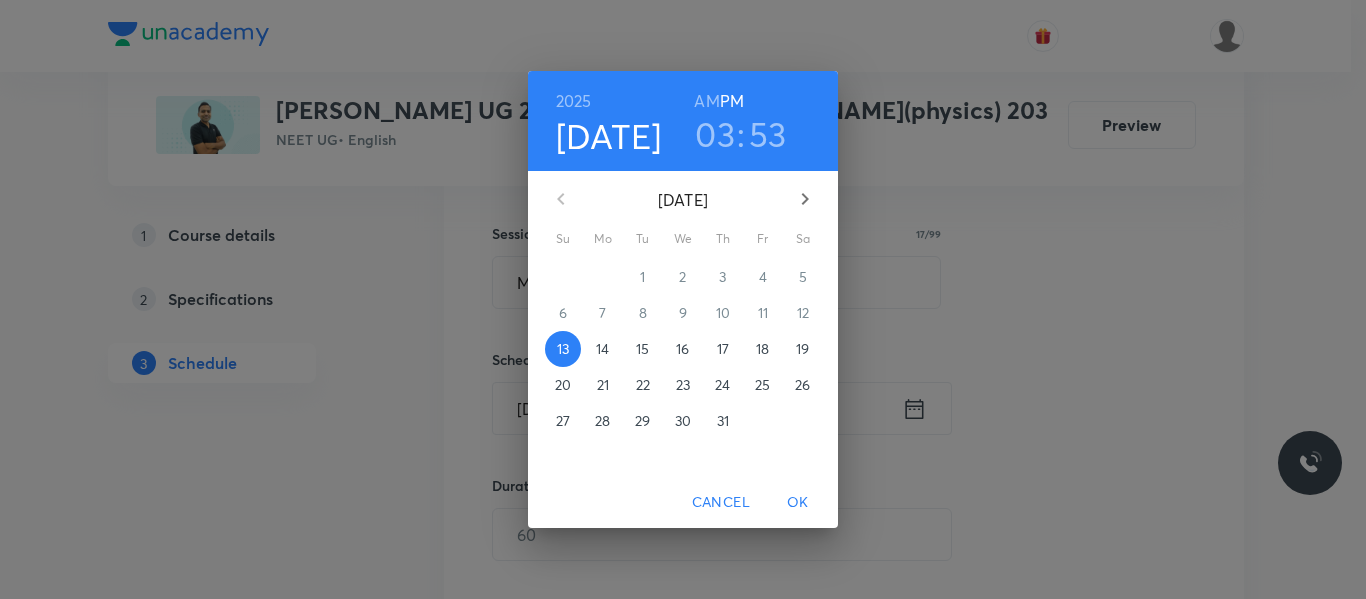 click on "14" at bounding box center (602, 349) 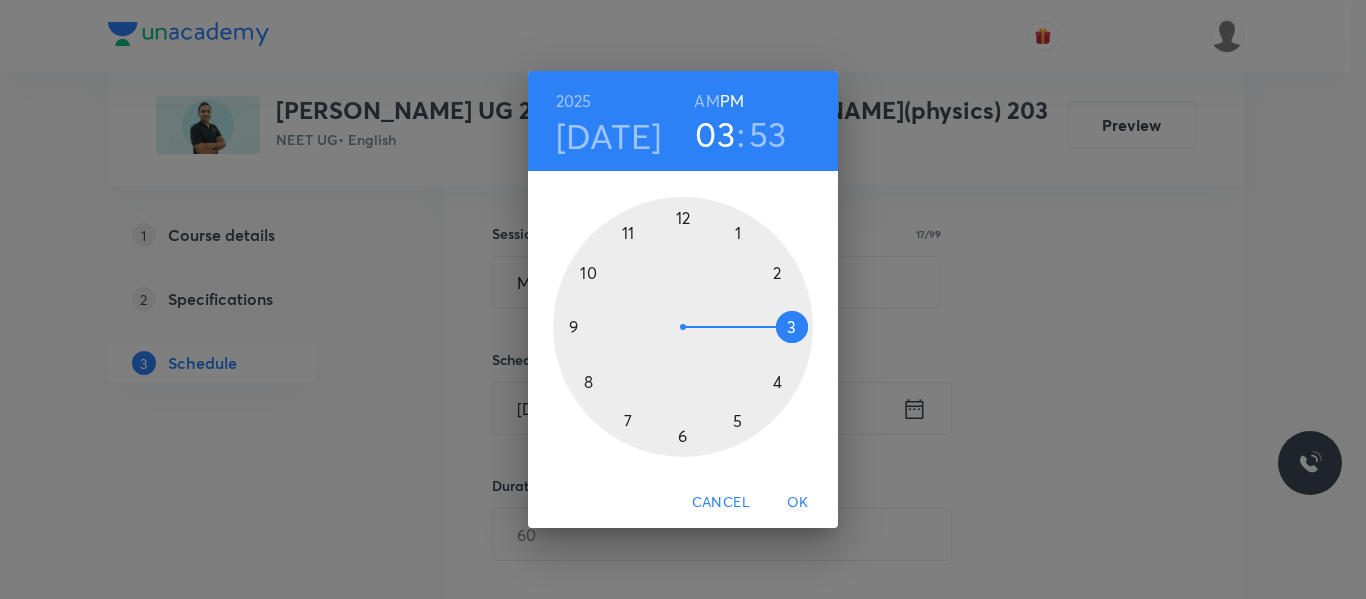 drag, startPoint x: 583, startPoint y: 276, endPoint x: 657, endPoint y: 235, distance: 84.59905 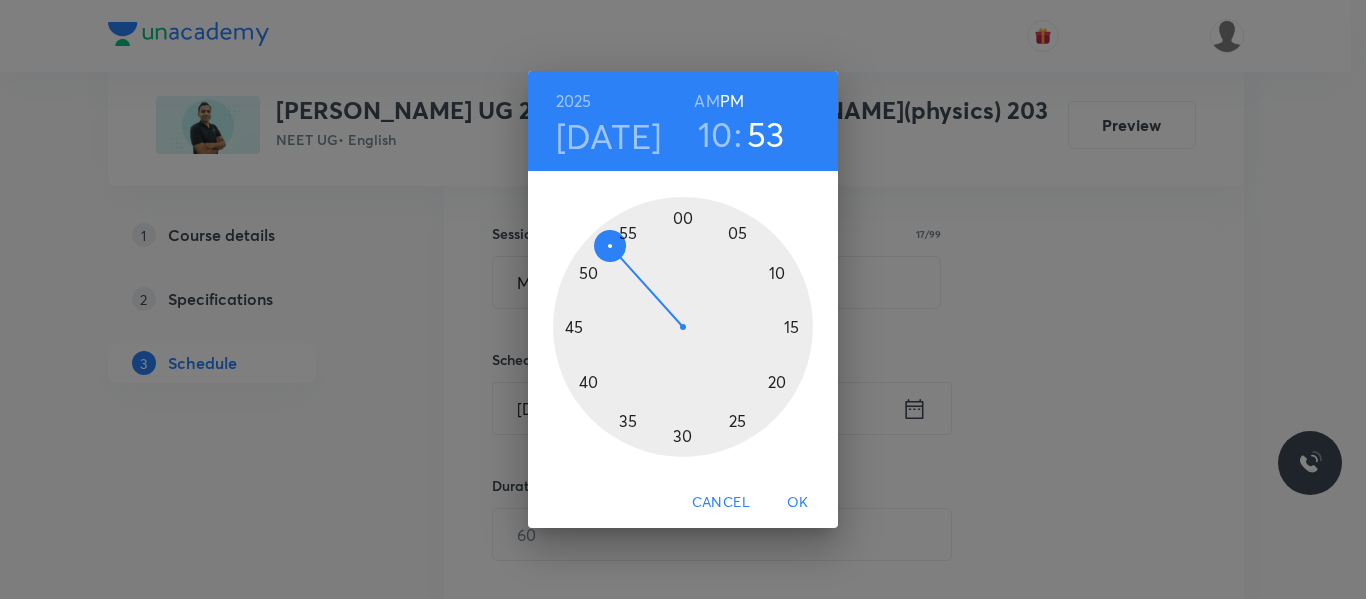 click on "AM" at bounding box center [706, 101] 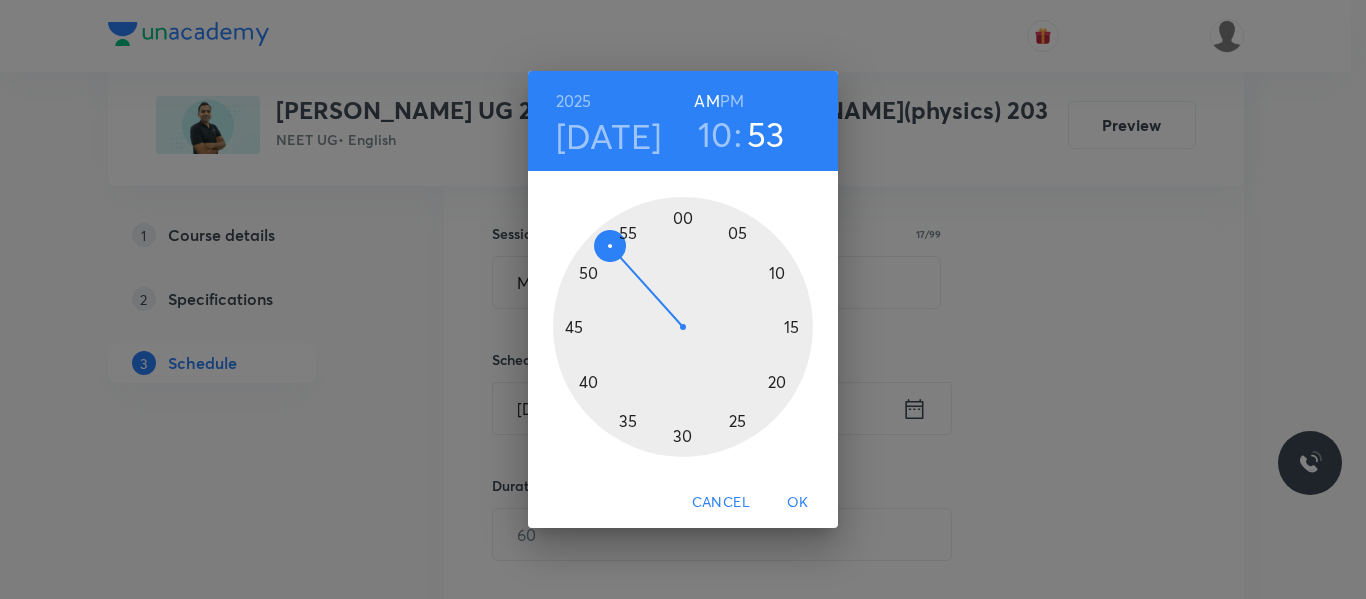 click at bounding box center [683, 327] 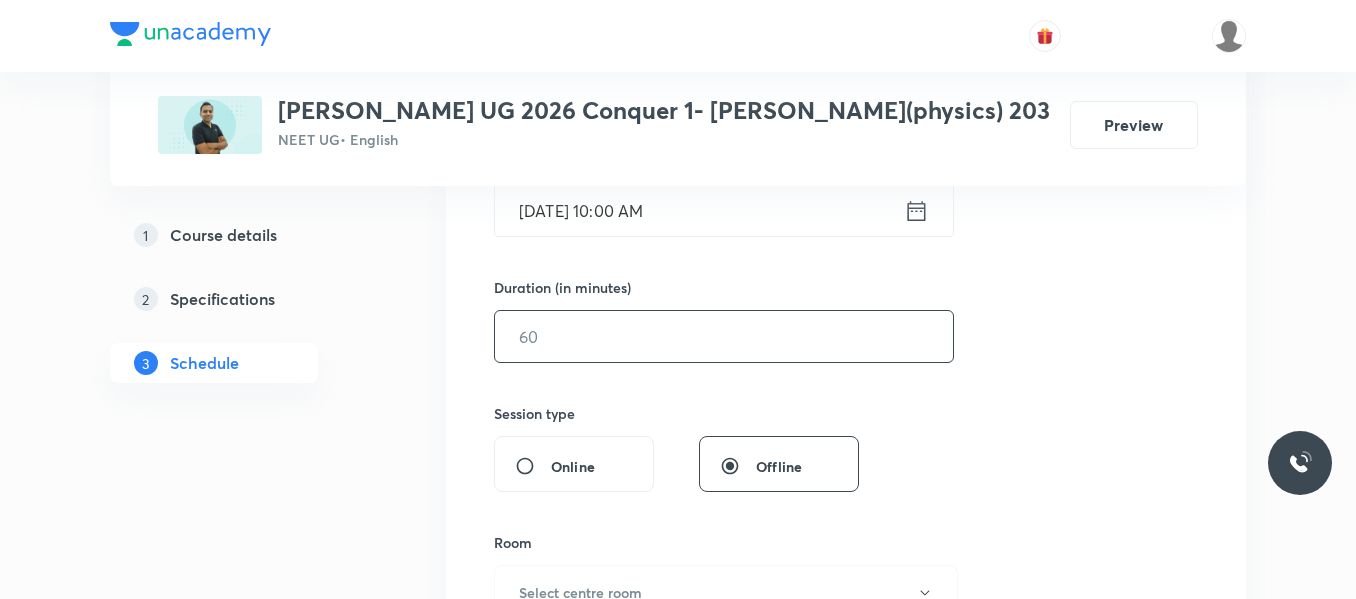 scroll, scrollTop: 544, scrollLeft: 0, axis: vertical 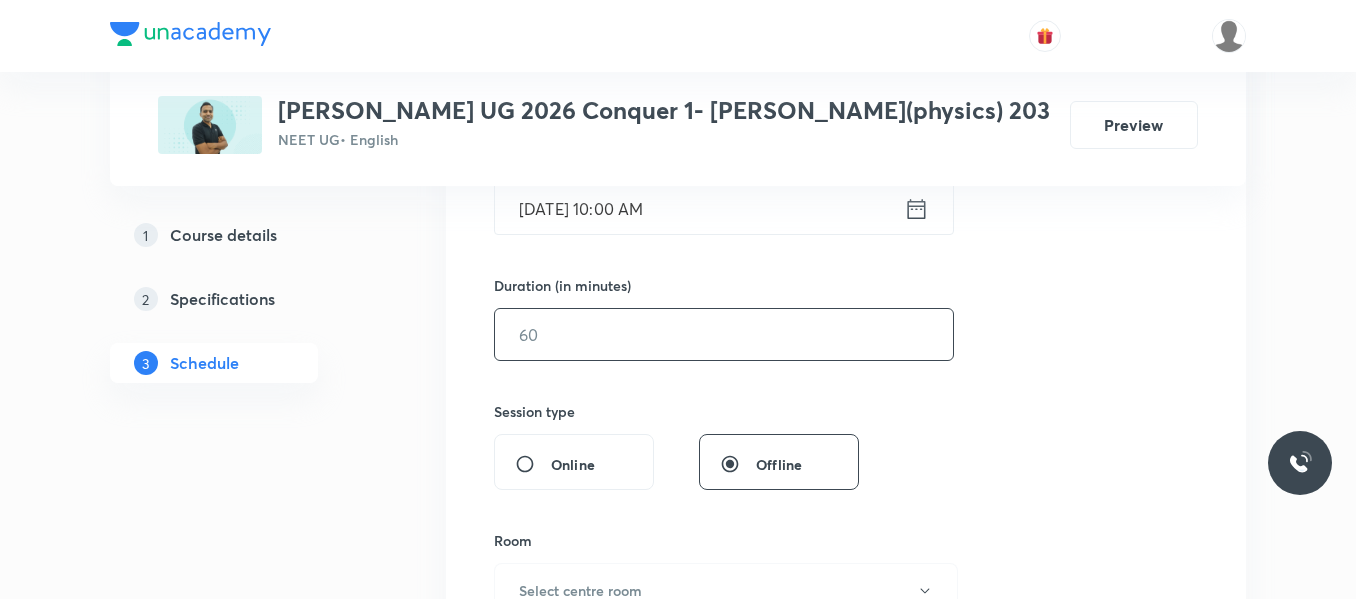 click at bounding box center (724, 334) 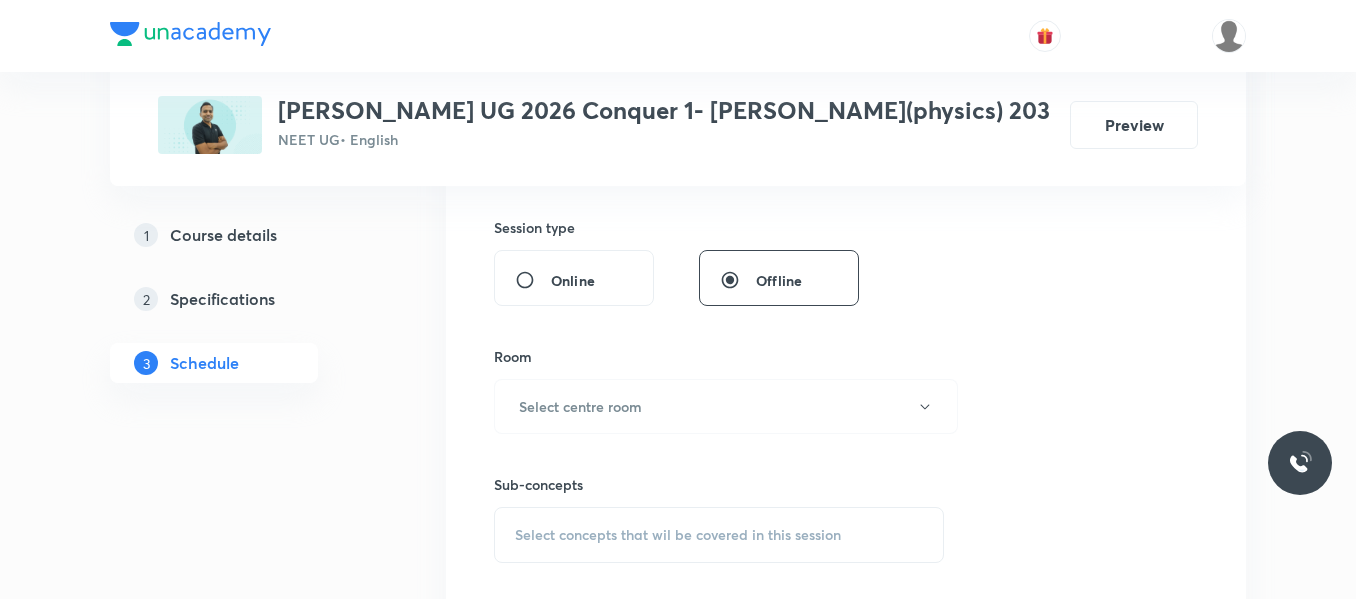 scroll, scrollTop: 744, scrollLeft: 0, axis: vertical 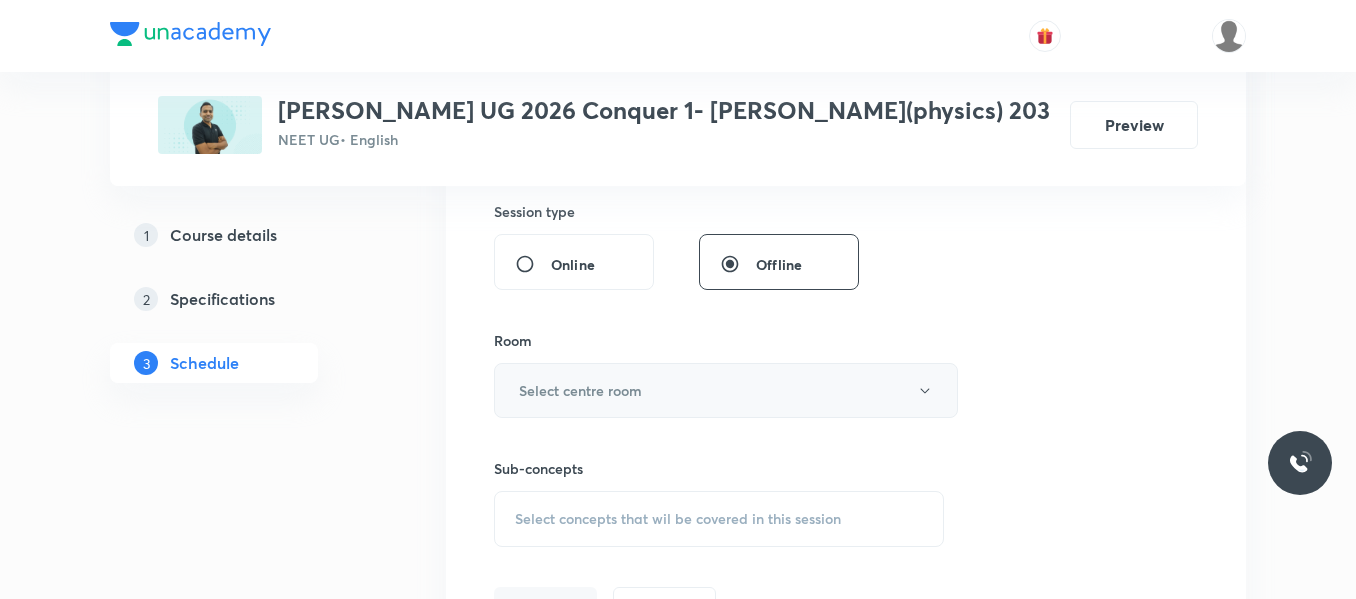 type on "80" 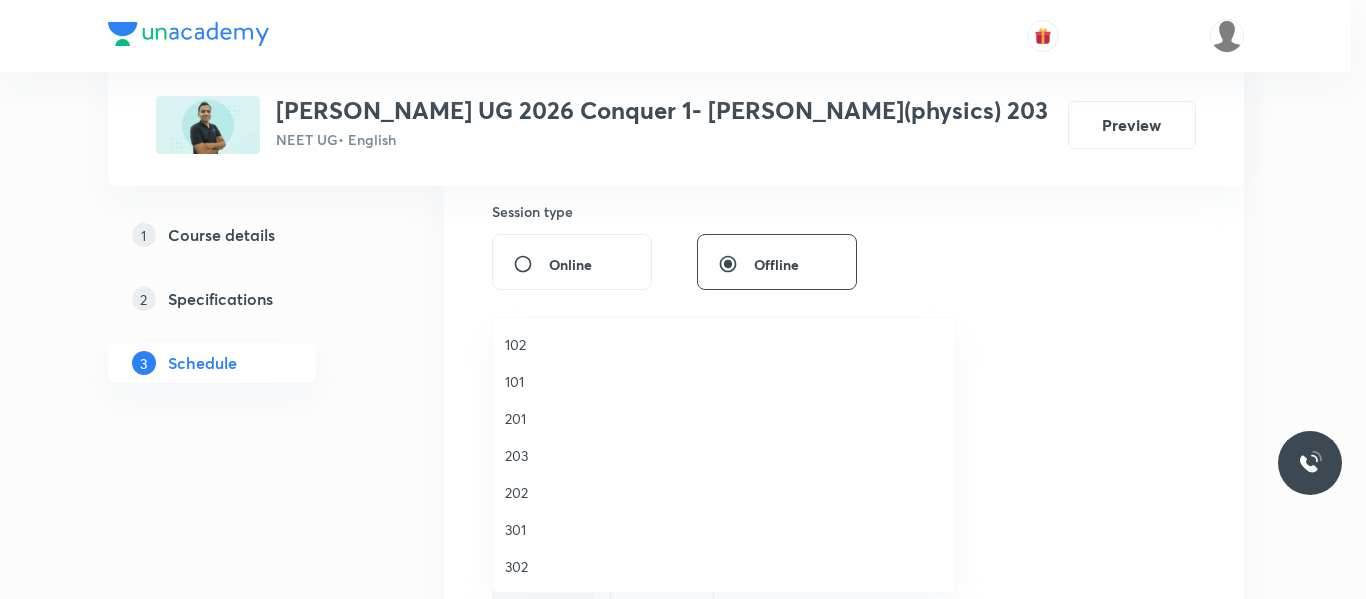 click on "203" at bounding box center [724, 455] 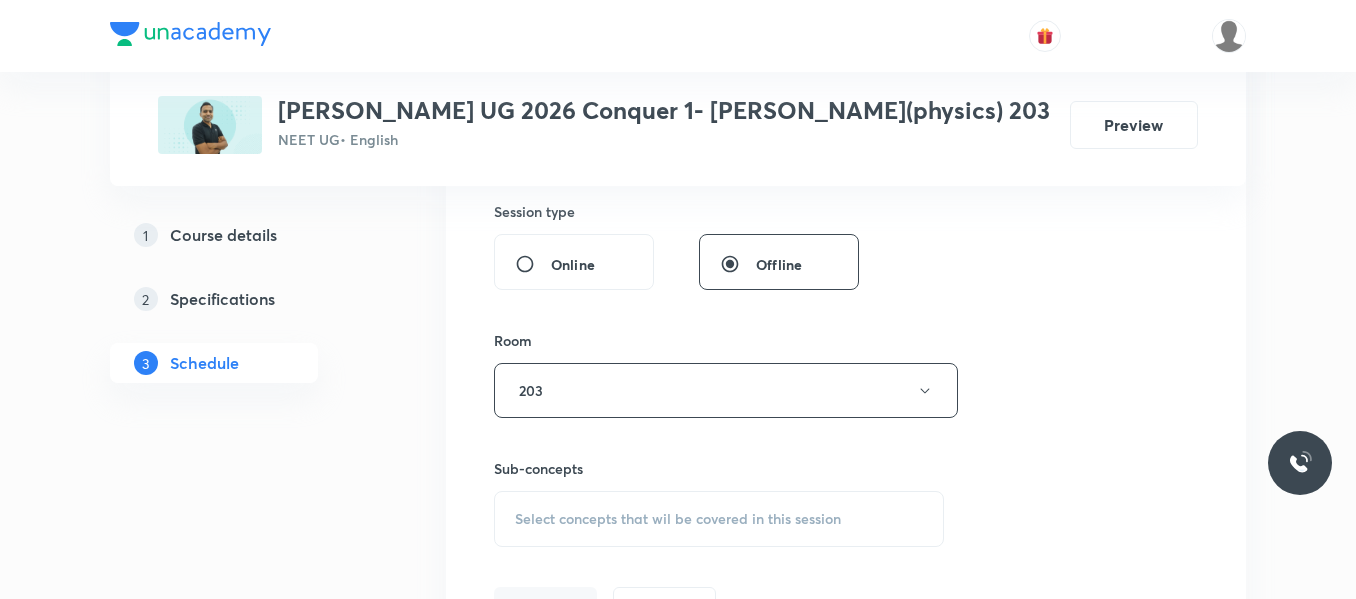 scroll, scrollTop: 844, scrollLeft: 0, axis: vertical 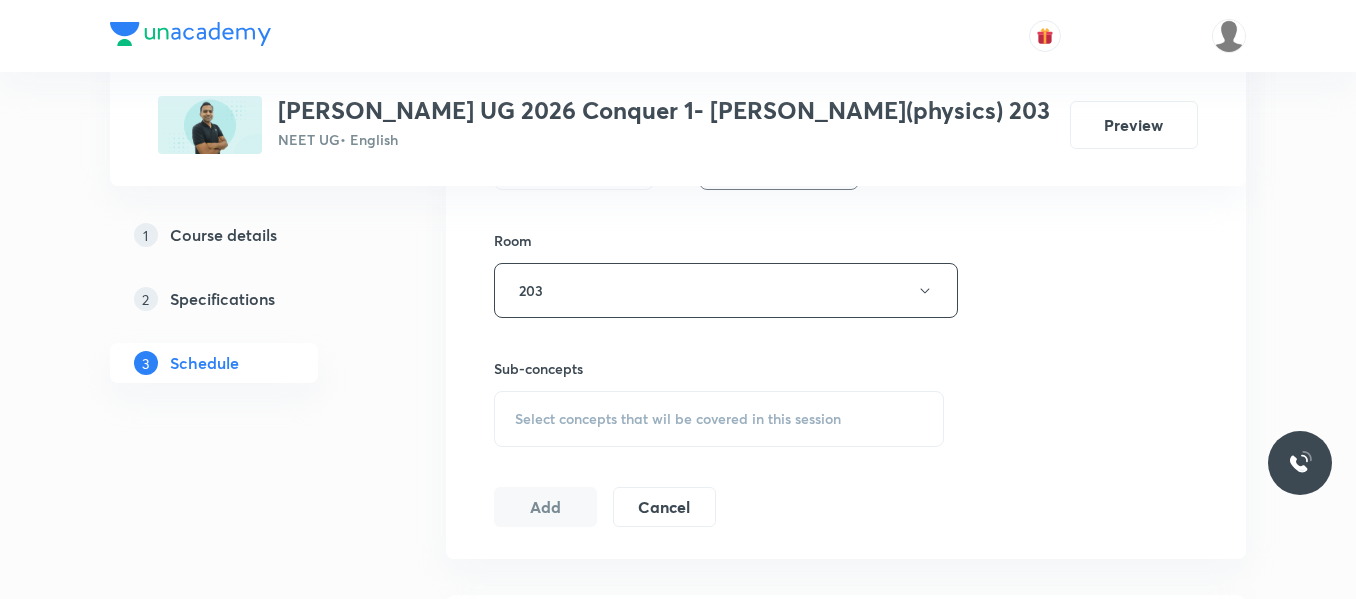 click on "Select concepts that wil be covered in this session" at bounding box center [678, 419] 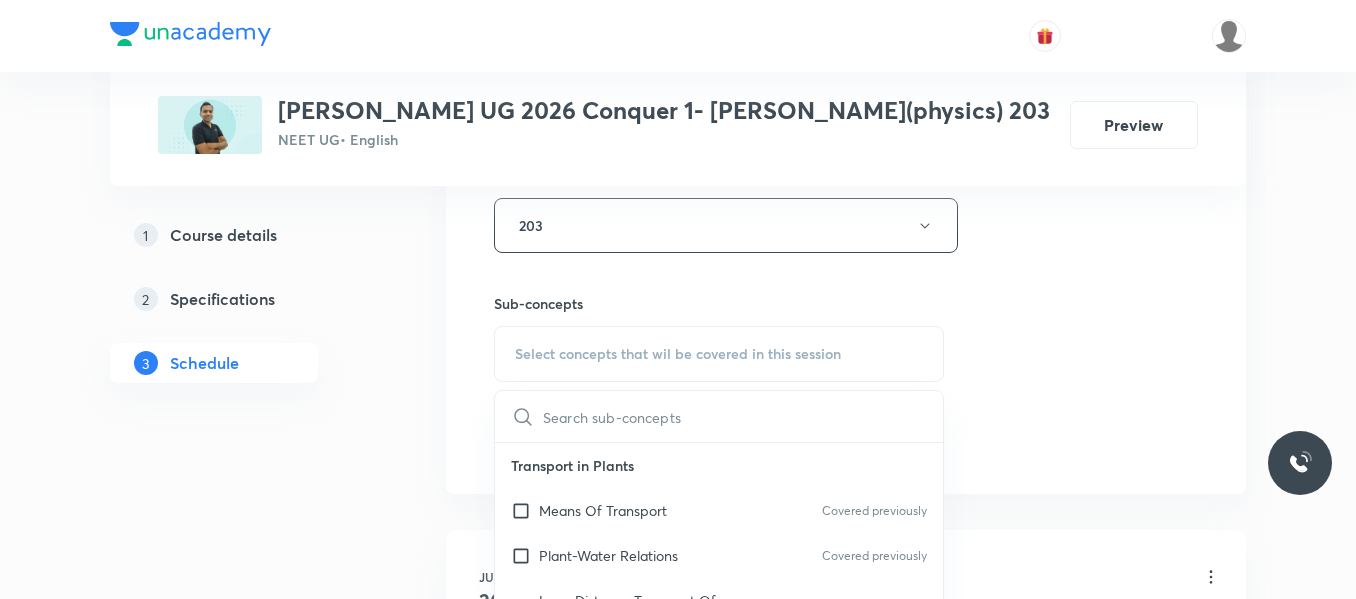 scroll, scrollTop: 944, scrollLeft: 0, axis: vertical 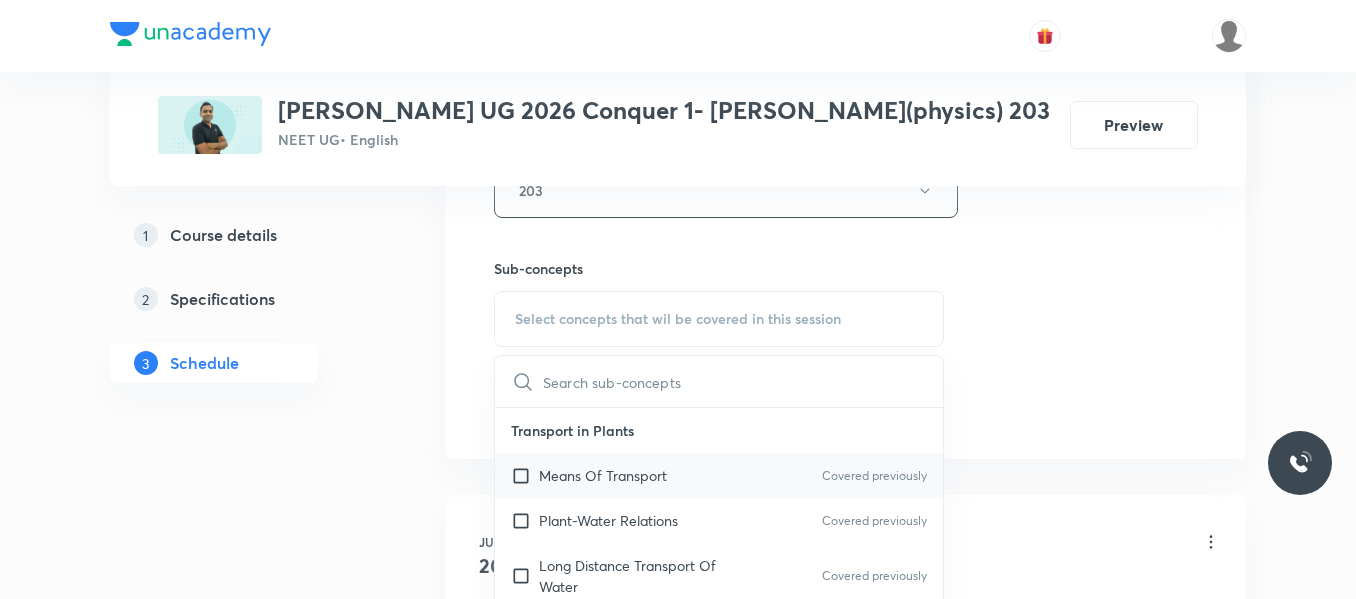 click on "Means Of Transport" at bounding box center [603, 475] 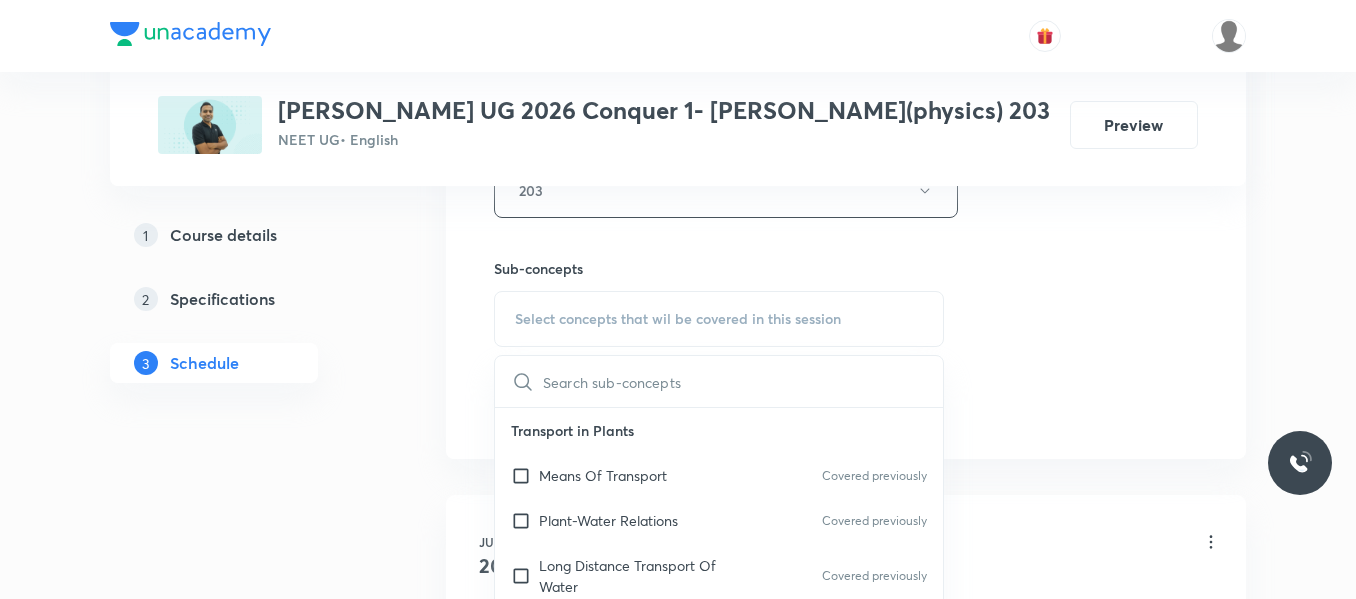 checkbox on "true" 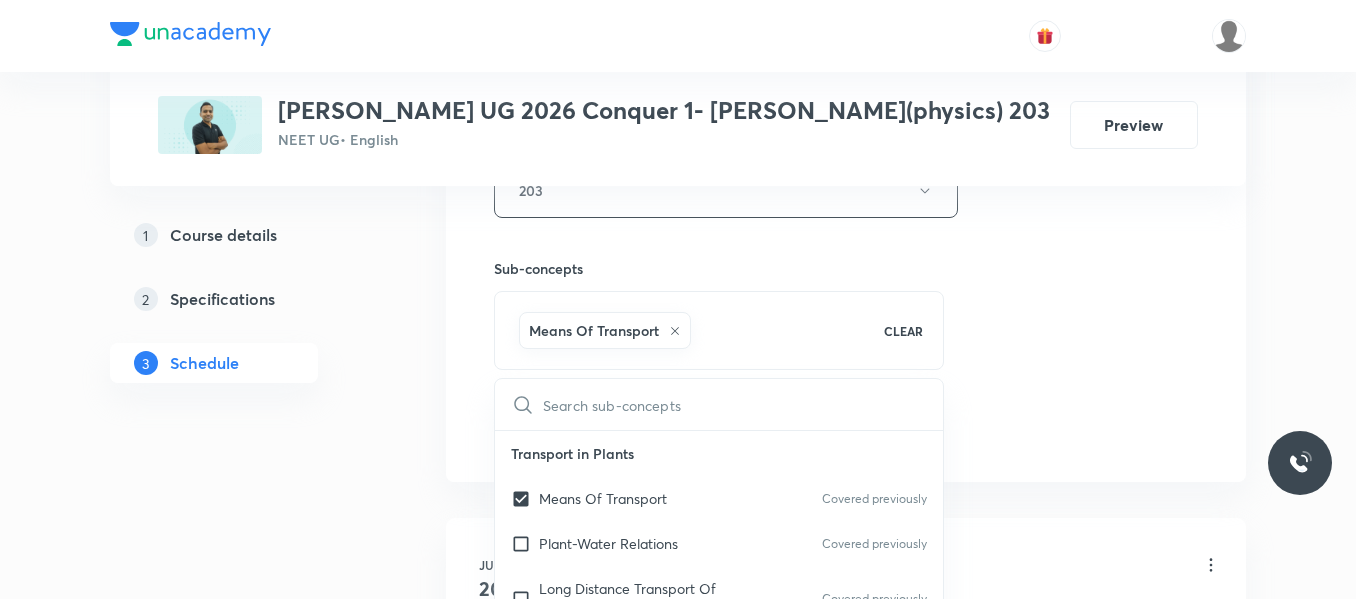 click on "Session  9 Live class Session title 17/99 Motion in a Plane ​ Schedule for Jul 14, 2025, 10:00 AM ​ Duration (in minutes) 80 ​   Session type Online Offline Room 203 Sub-concepts Means Of Transport CLEAR ​ Transport in Plants Means Of Transport Covered previously Plant-Water Relations Covered previously Long Distance Transport Of Water Covered previously Transpiration Uptake And Transport Of Mineral Nutrients Covered previously Phloem Transport: Flow From Source To Sink Guttation Bleeding Phloem Transport (Food Transport) Mineral Nutrition Methods To Study The Mineral Requirements Of Plants Classification Of Mineral Nutrients Macroelements (Macronutrients) Microelements ( Micronutrients) Non-Essential Mineral Elements Essential Mineral Elements Mechanism Of Absorption Of Elements Translocation Of Solutes Soil As Reservoir Of Essential Elements Metabolism Of Nitrogen Mineral Toxicity Hydroponics( Goerick) Nitrogen Assimilation Photosynthesis What Do We Know? Early Experiments Photosynthesis Organelle" at bounding box center [846, -31] 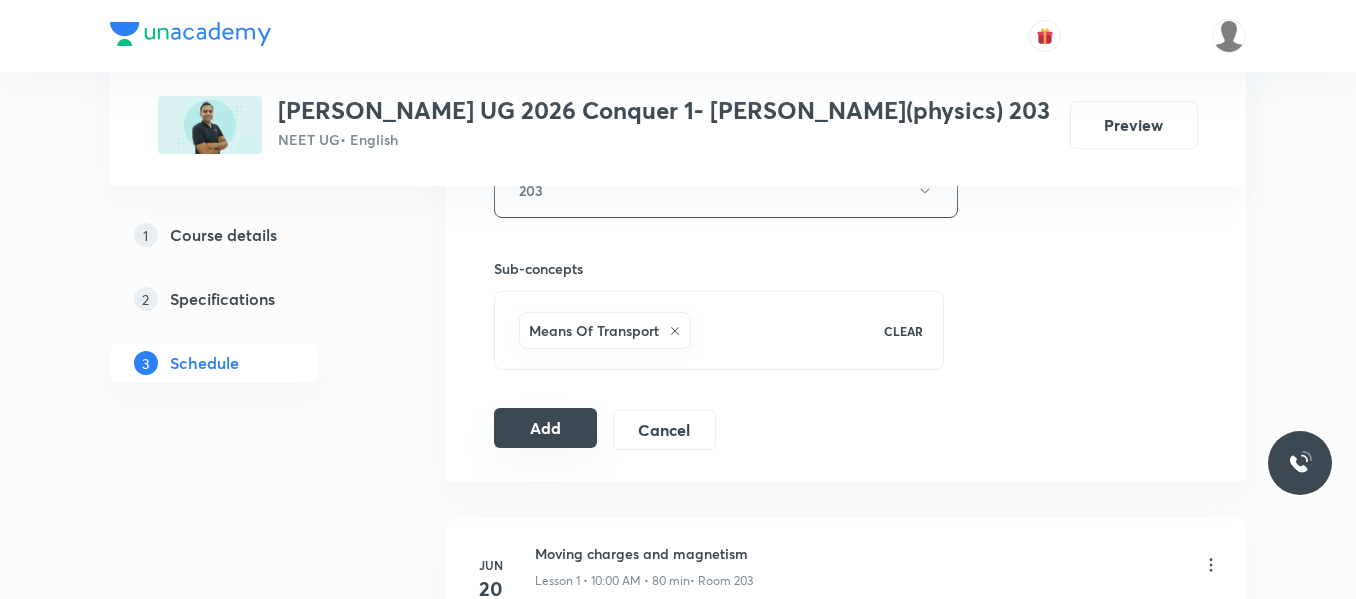 click on "Add" at bounding box center (545, 428) 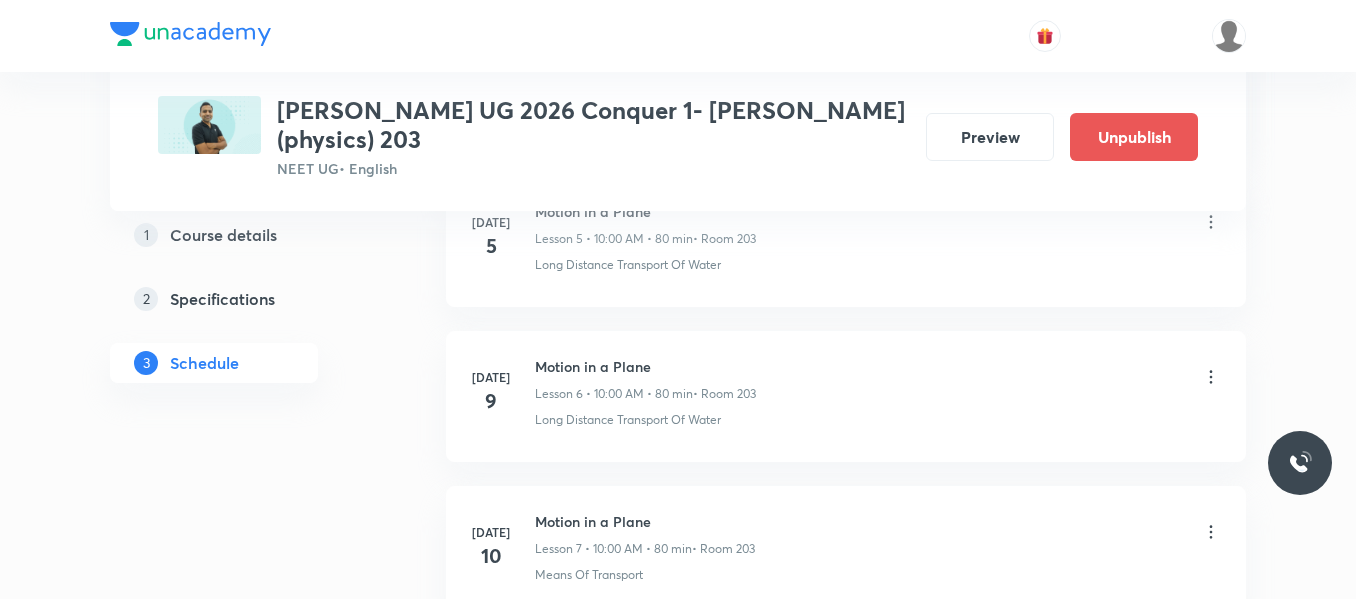scroll, scrollTop: 1505, scrollLeft: 0, axis: vertical 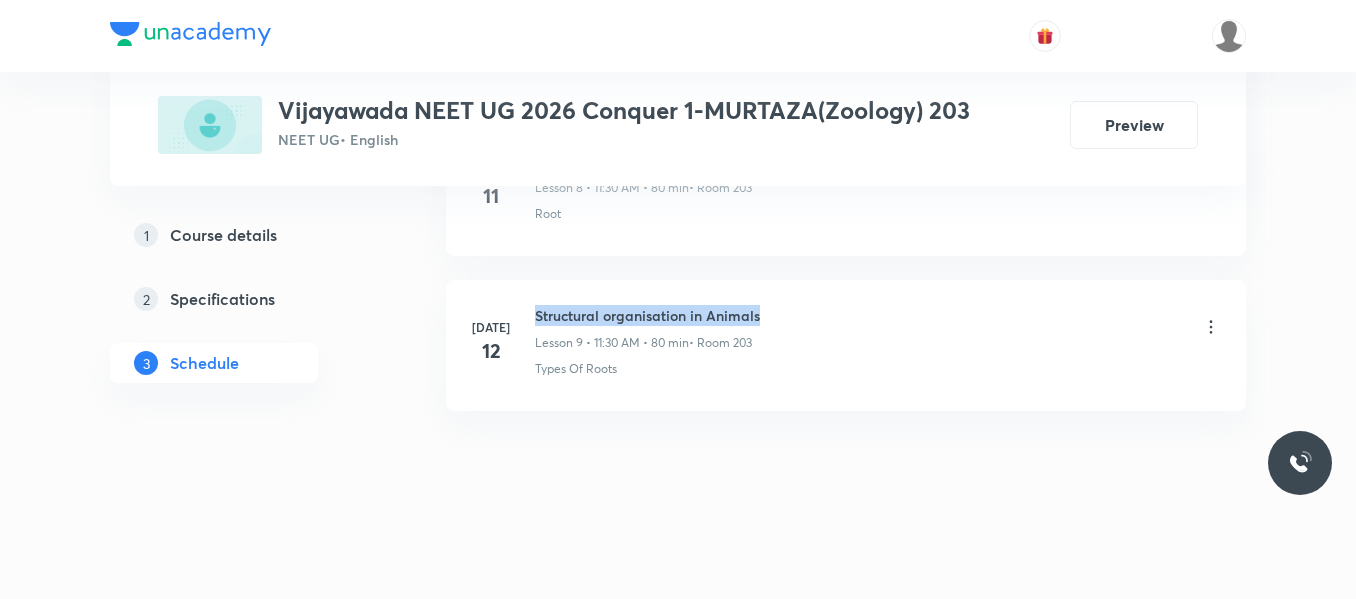 drag, startPoint x: 535, startPoint y: 313, endPoint x: 808, endPoint y: 292, distance: 273.8065 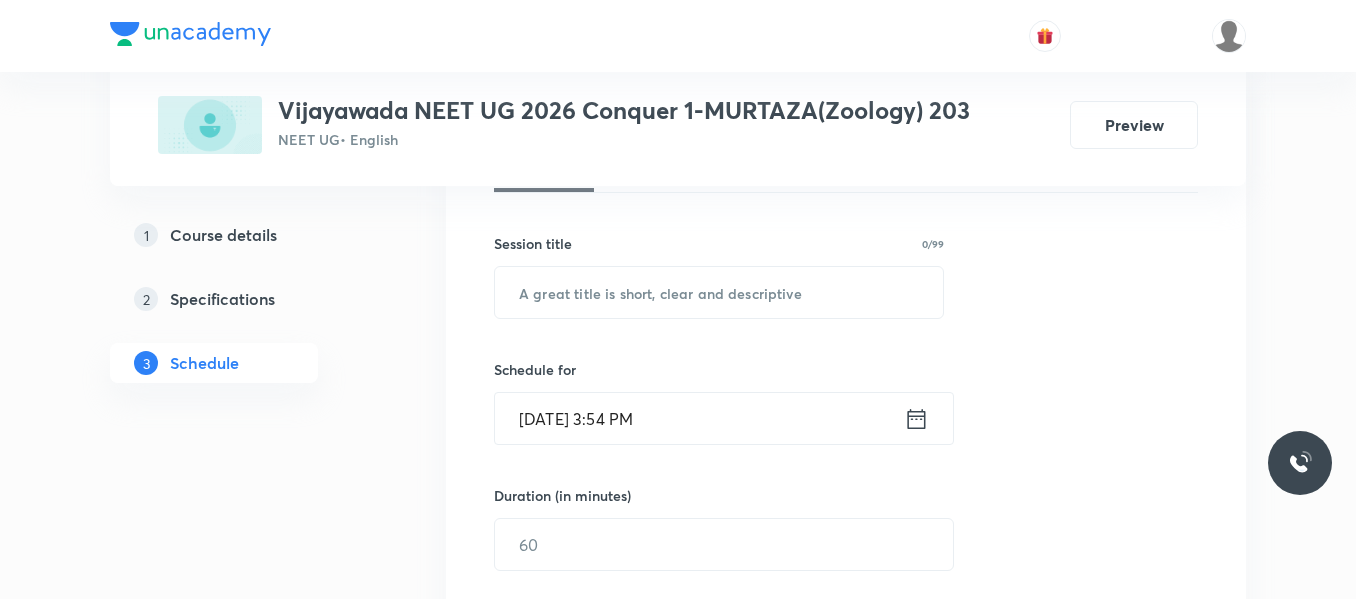 scroll, scrollTop: 199, scrollLeft: 0, axis: vertical 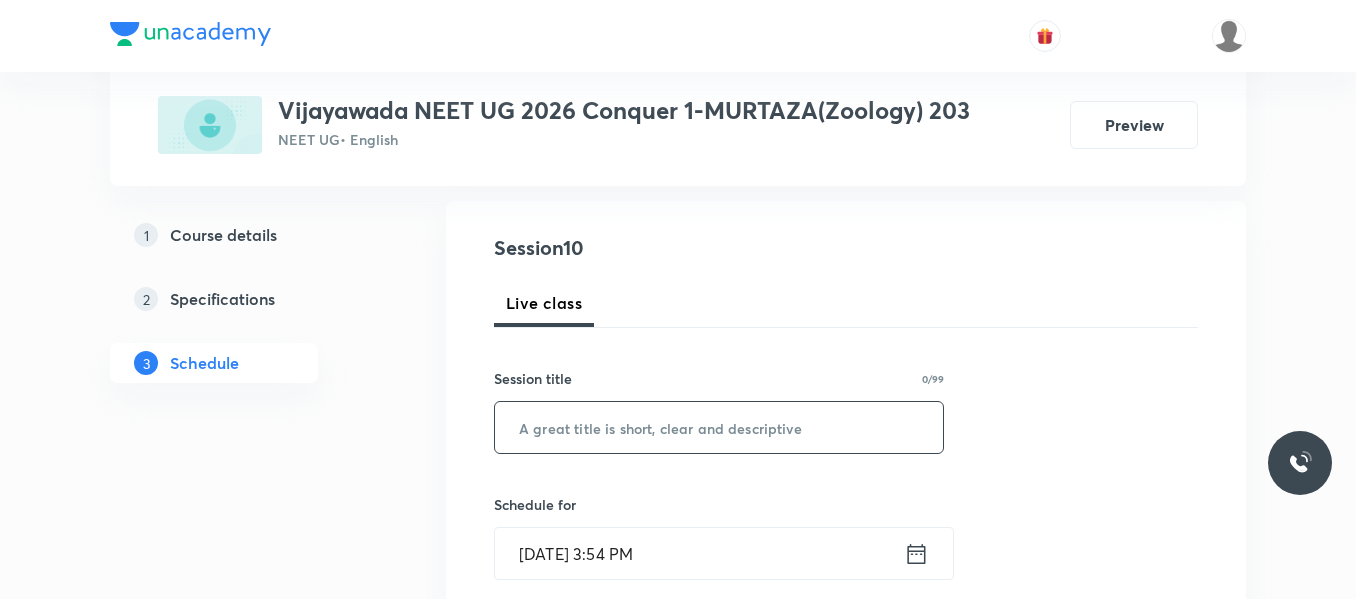 click at bounding box center (719, 427) 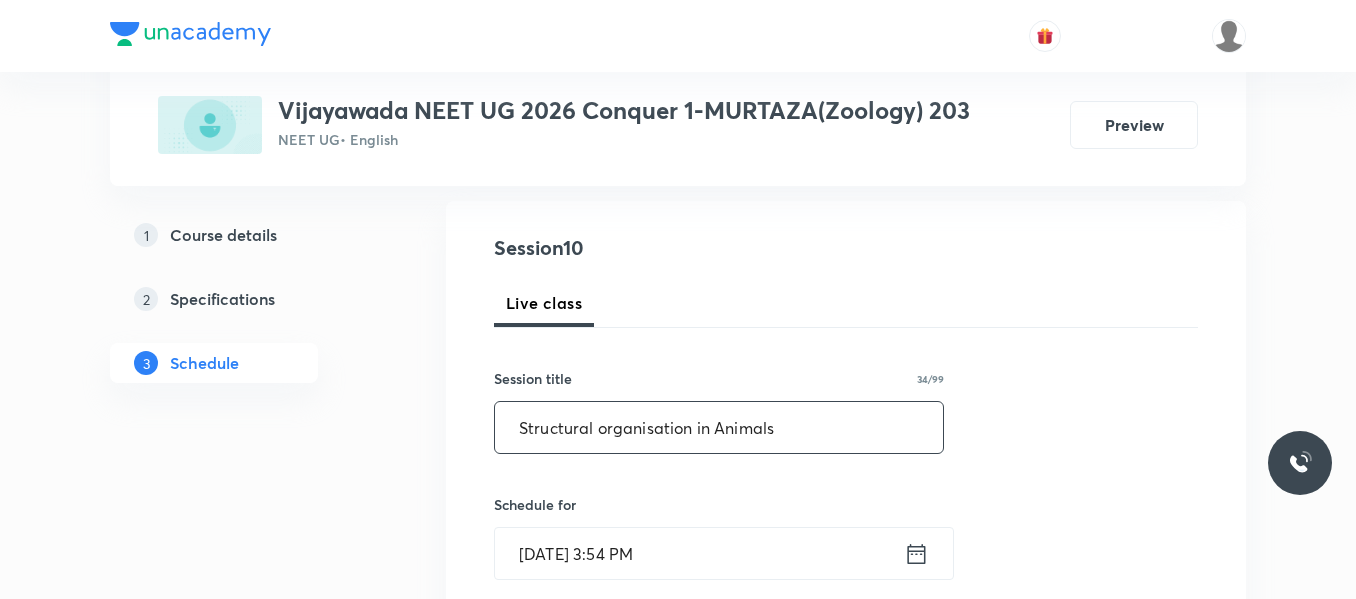 type on "Structural organisation in Animals" 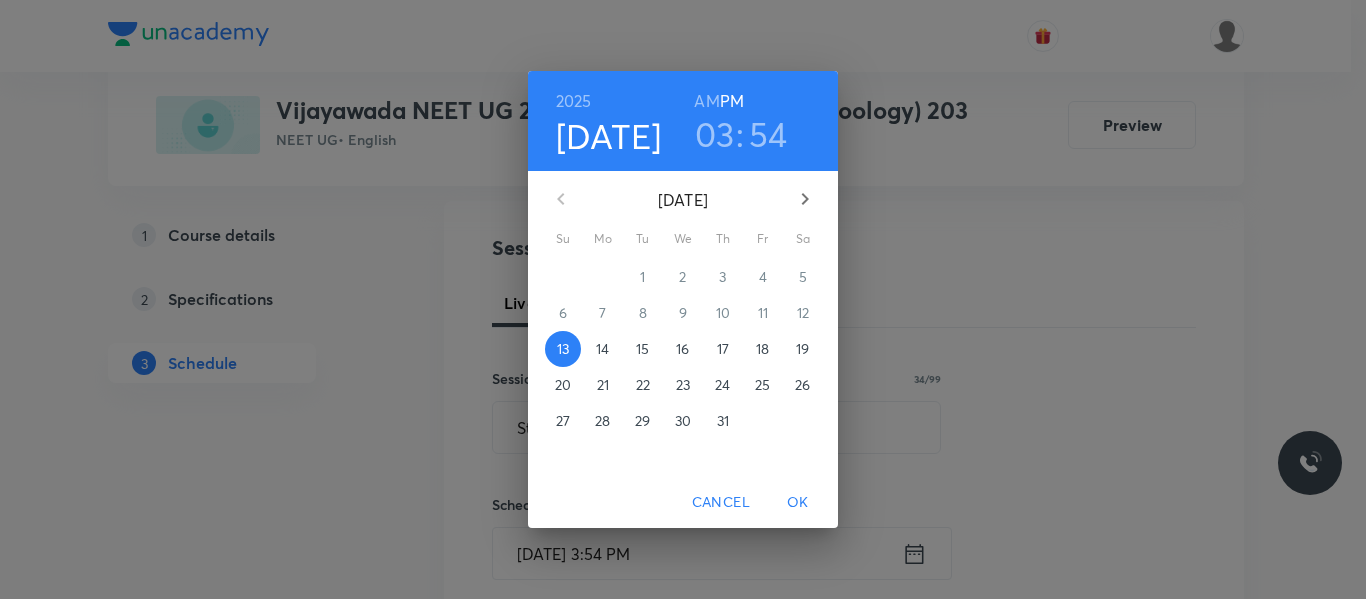 click on "14" at bounding box center (602, 349) 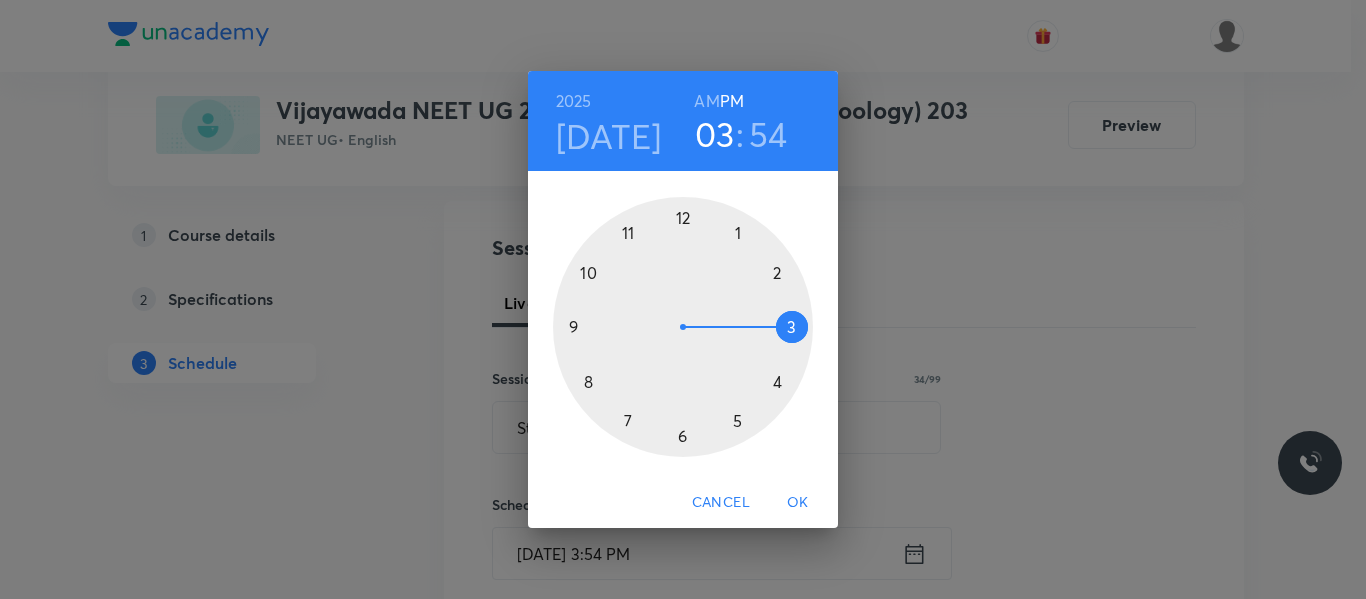 click at bounding box center (683, 327) 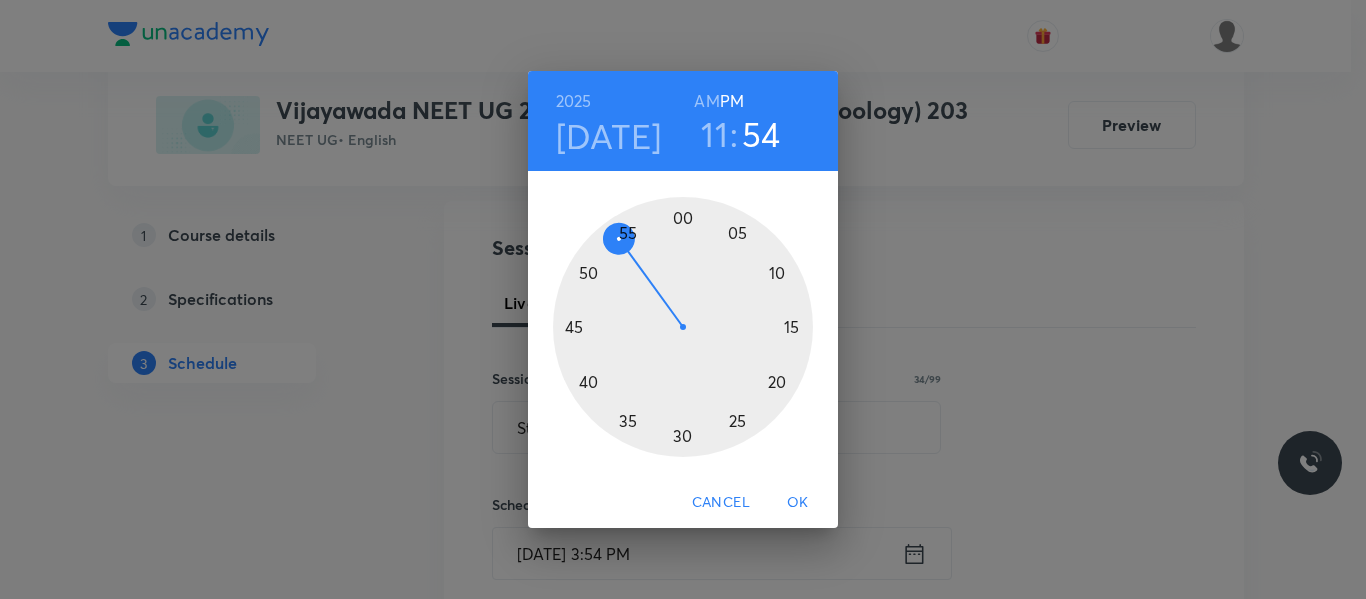 click on "AM" at bounding box center [706, 101] 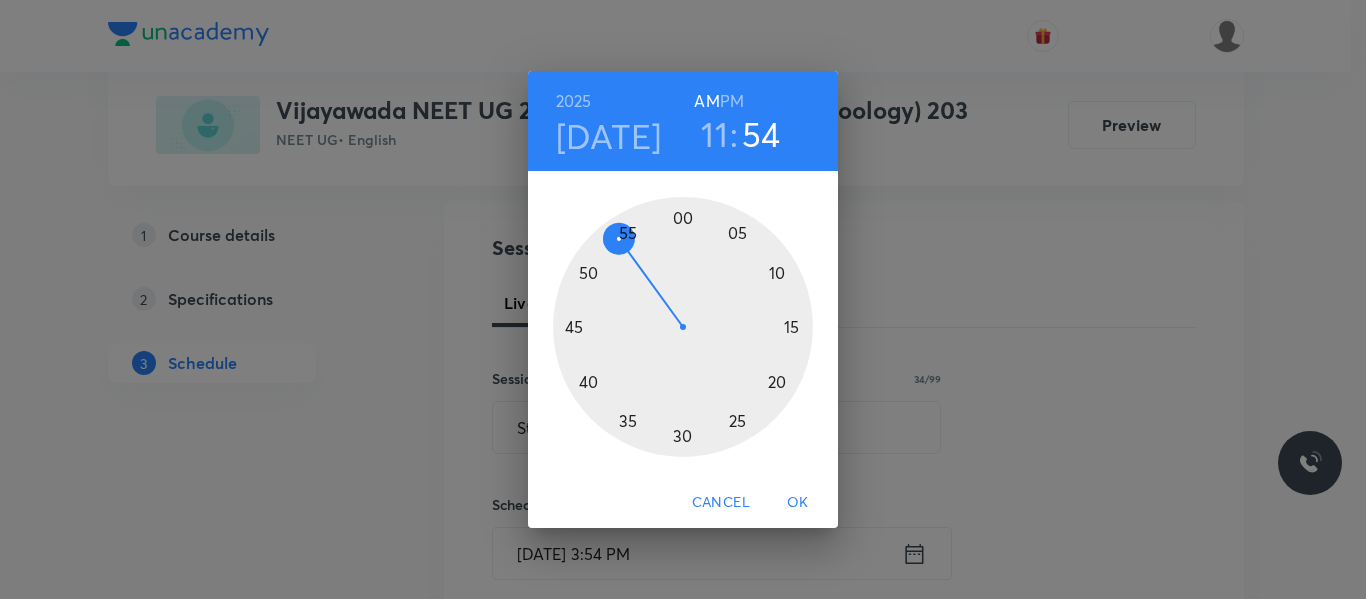 click at bounding box center [683, 327] 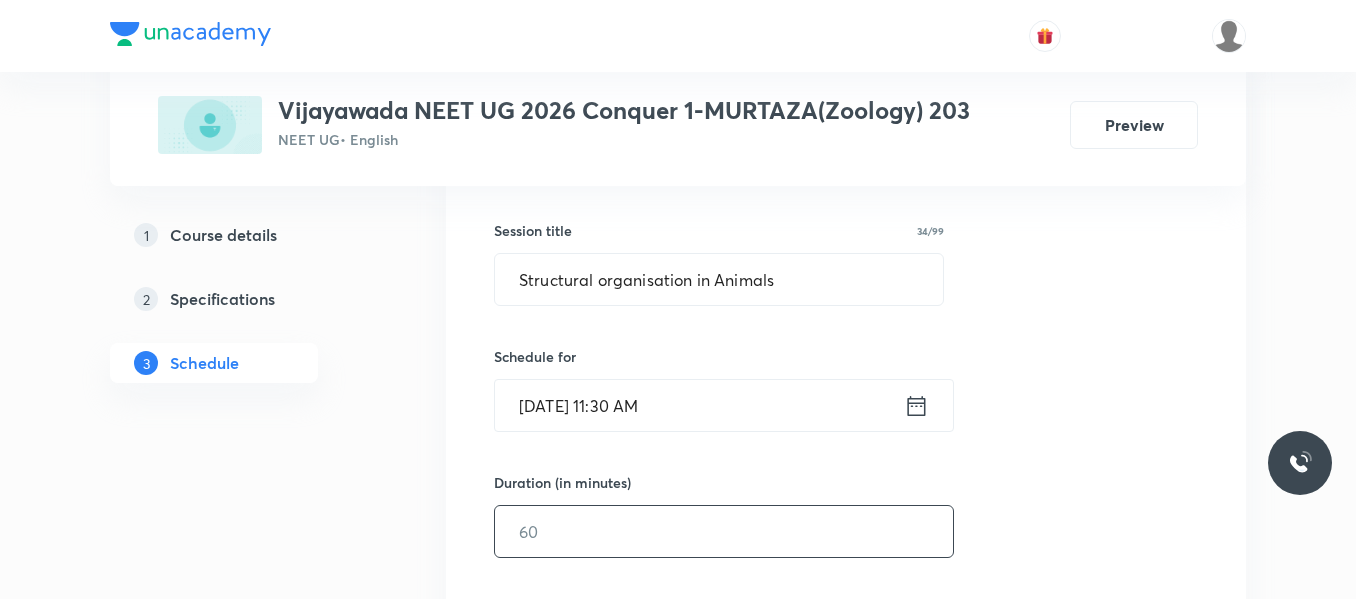 scroll, scrollTop: 399, scrollLeft: 0, axis: vertical 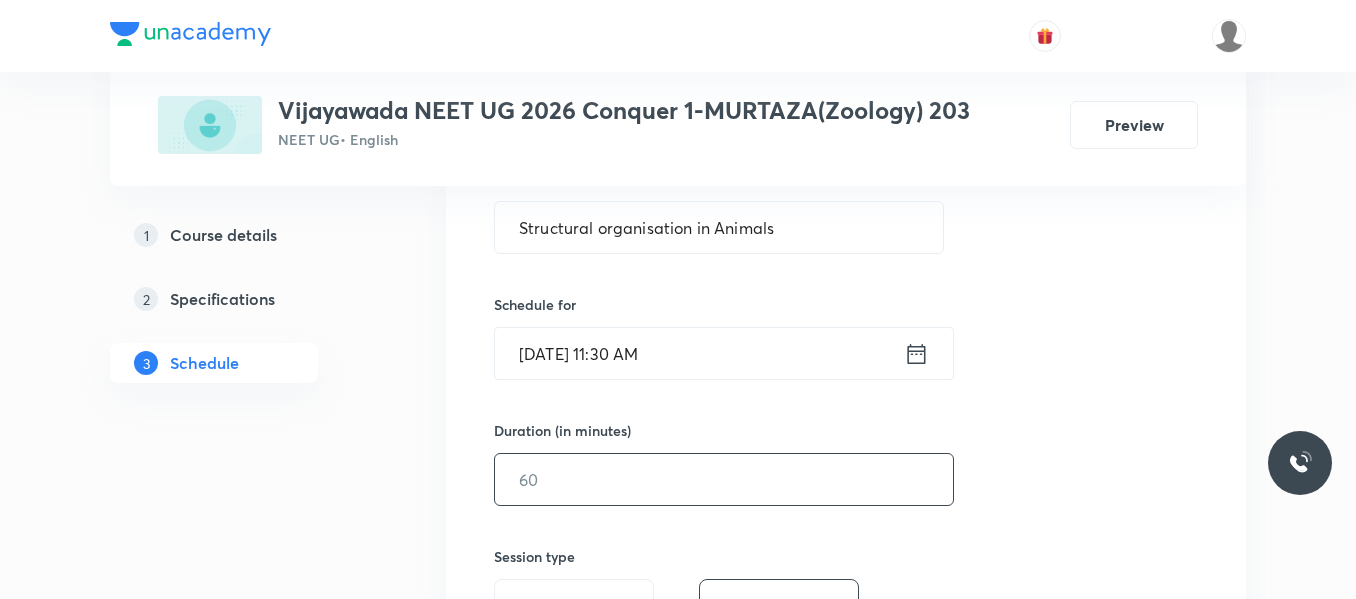 click at bounding box center (724, 479) 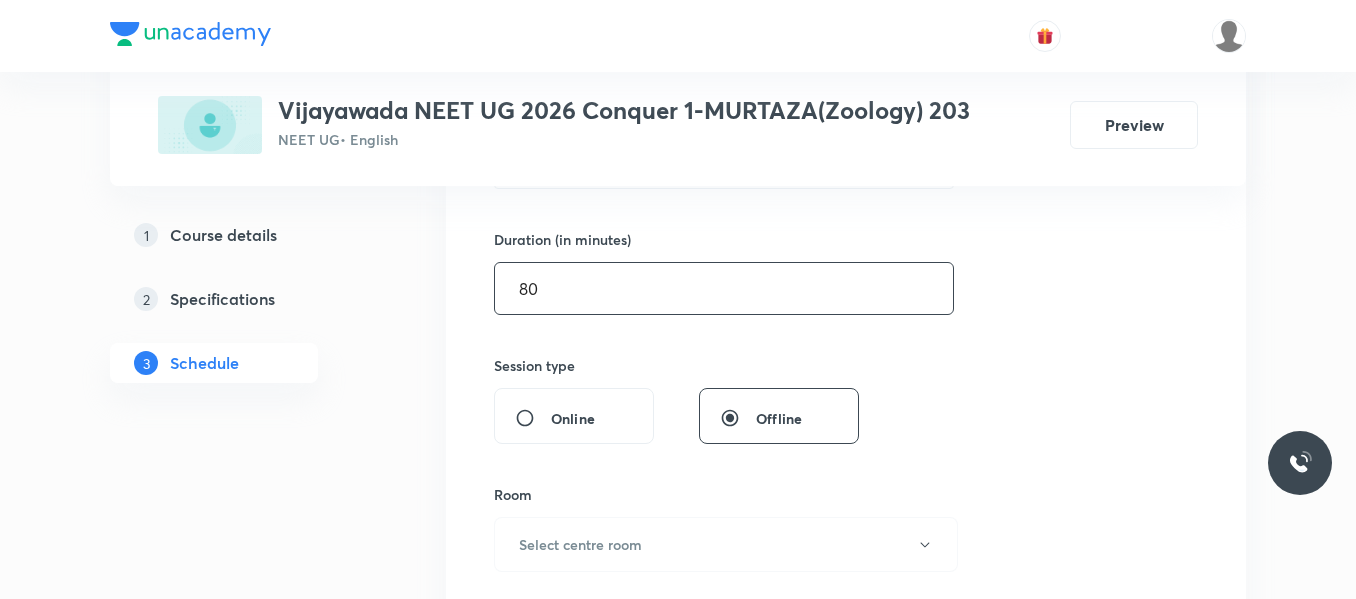 scroll, scrollTop: 599, scrollLeft: 0, axis: vertical 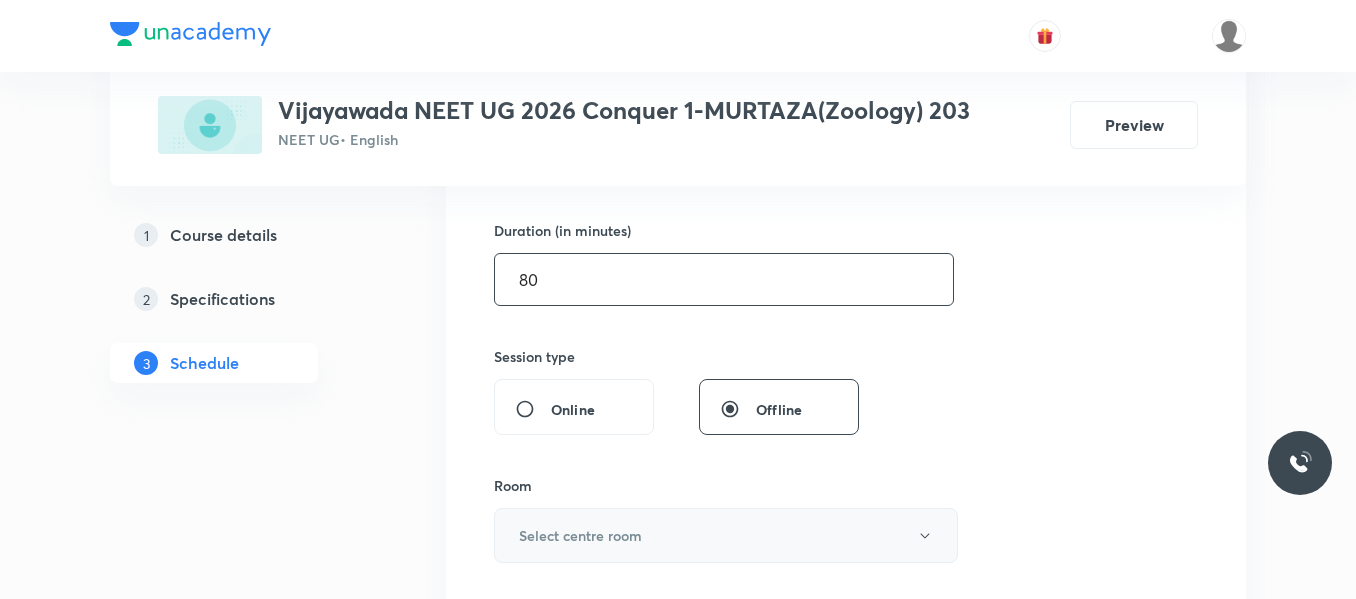 type on "80" 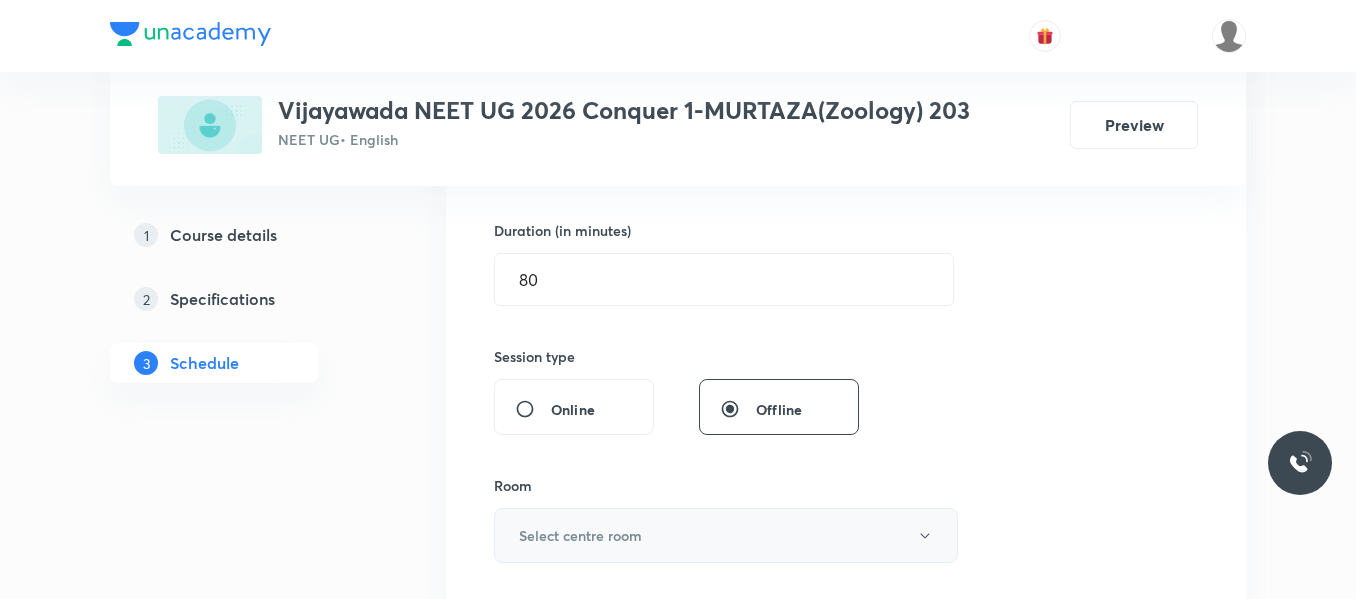 click on "Select centre room" at bounding box center [580, 535] 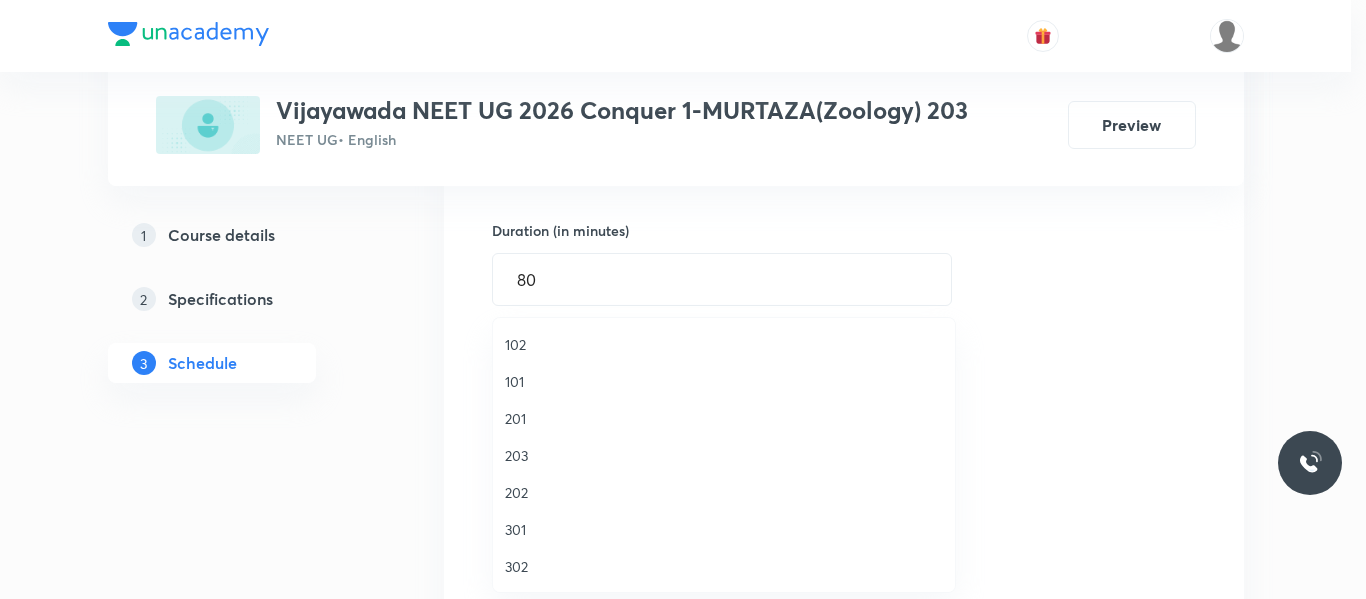 click on "203" at bounding box center [724, 455] 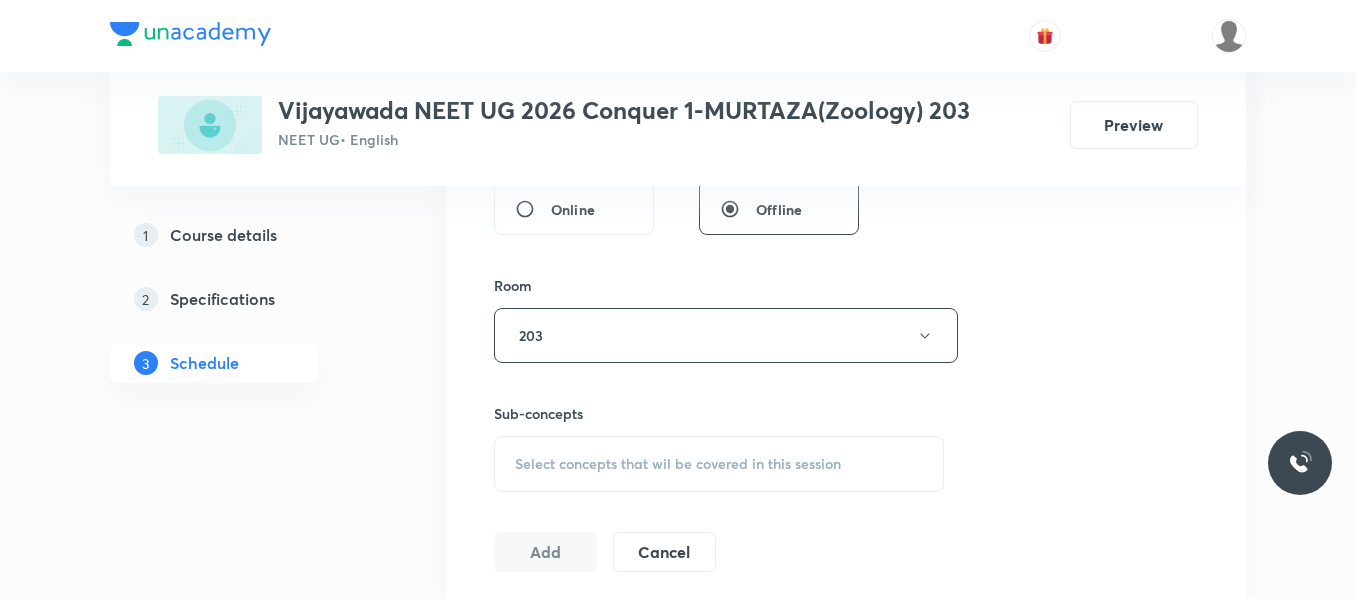 drag, startPoint x: 651, startPoint y: 458, endPoint x: 664, endPoint y: 452, distance: 14.3178215 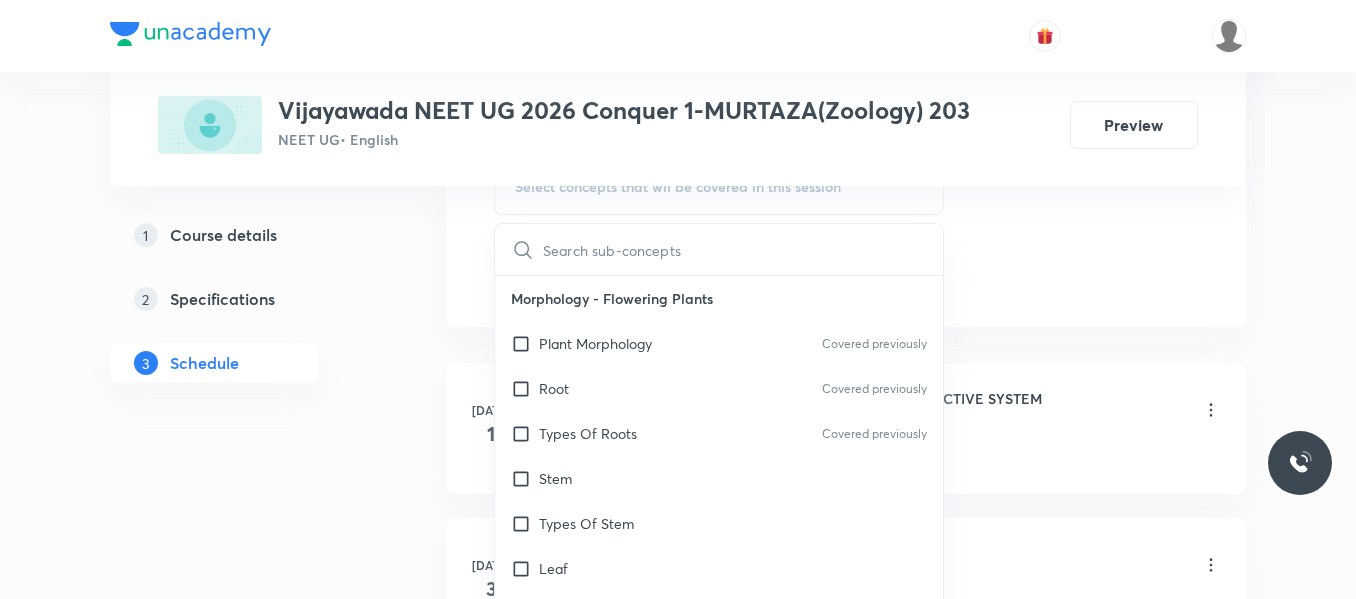 scroll, scrollTop: 1099, scrollLeft: 0, axis: vertical 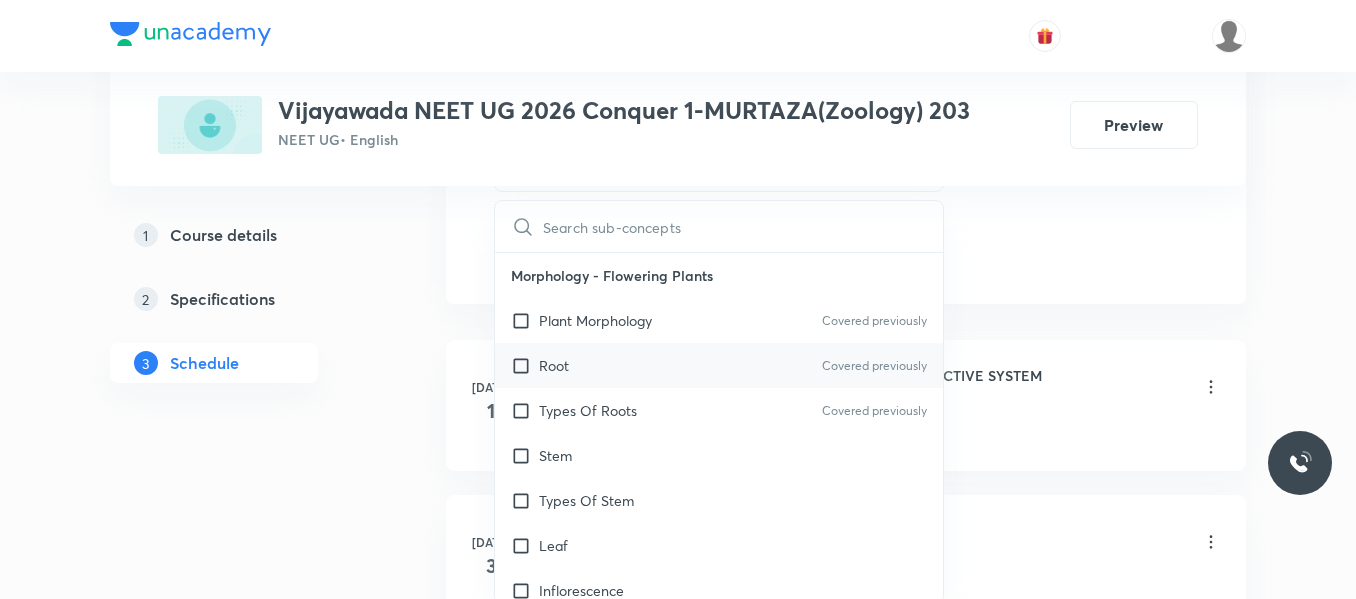 click on "Root Covered previously" at bounding box center (719, 365) 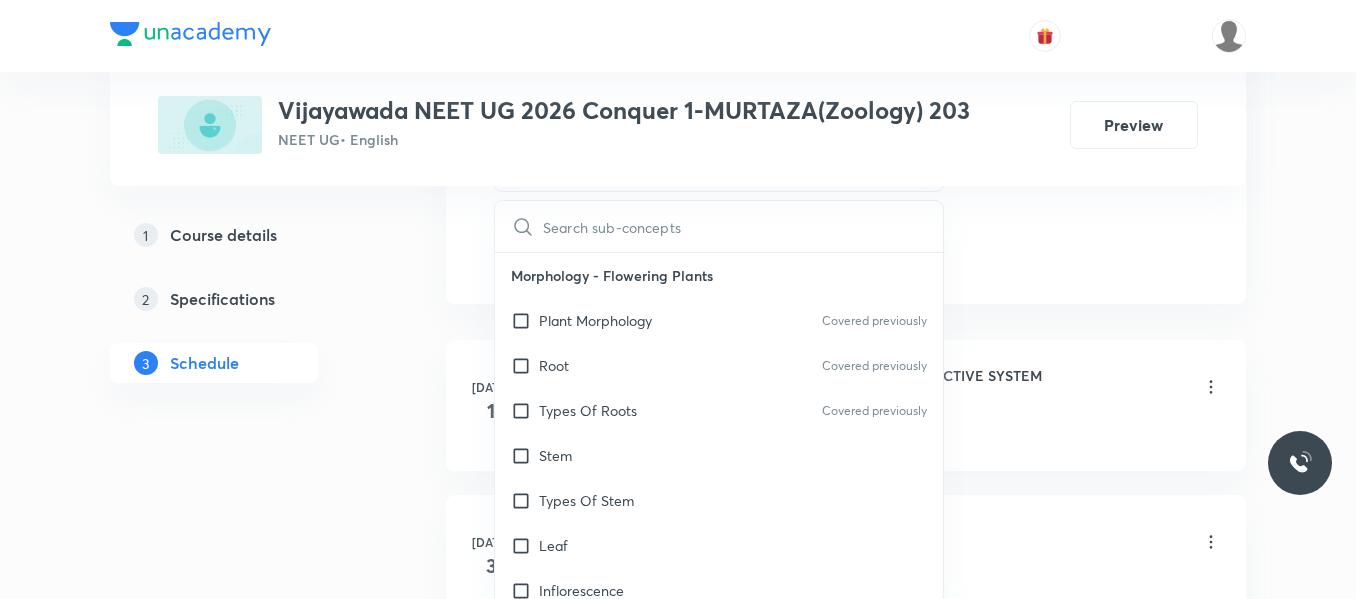 checkbox on "true" 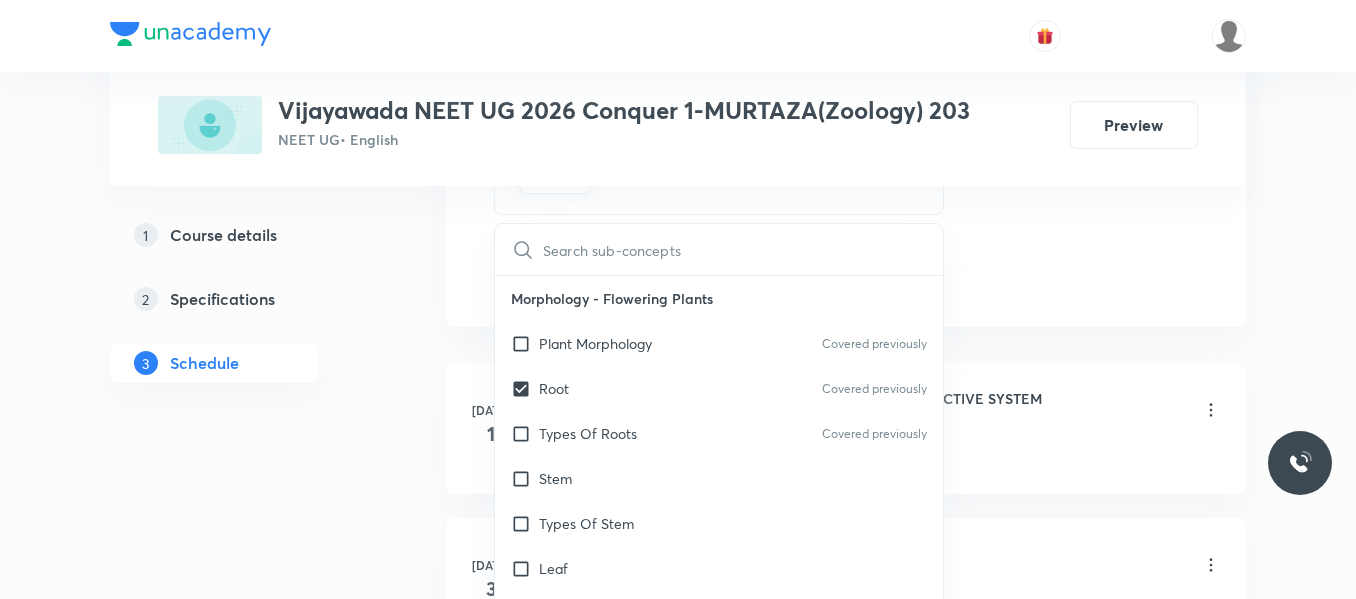 click on "Session  10 Live class Session title 34/99 Structural organisation in Animals ​ Schedule for Jul 14, 2025, 11:30 AM ​ Duration (in minutes) 80 ​   Session type Online Offline Room 203 Sub-concepts Root CLEAR ​ Morphology - Flowering Plants Plant Morphology Covered previously Root Covered previously Types Of Roots Covered previously Stem Types Of Stem  Leaf Inflorescence Flower Fruit Seed Semi-Technical Description Of A Typical Flowering Plant Description Of Some Important Families Anatomy - Flowering Plants The Tissues  Tissue System Anatomy Of Dicotyledonous And Monocotyledonous Plants Secondary Growth Structural Organisation in Animals Animal Tissues Organ And Organ System Earthworm Cockroach Frogs Structural Organization in Animals Cockroach General Features  Frog General Features Add Cancel" at bounding box center [846, -186] 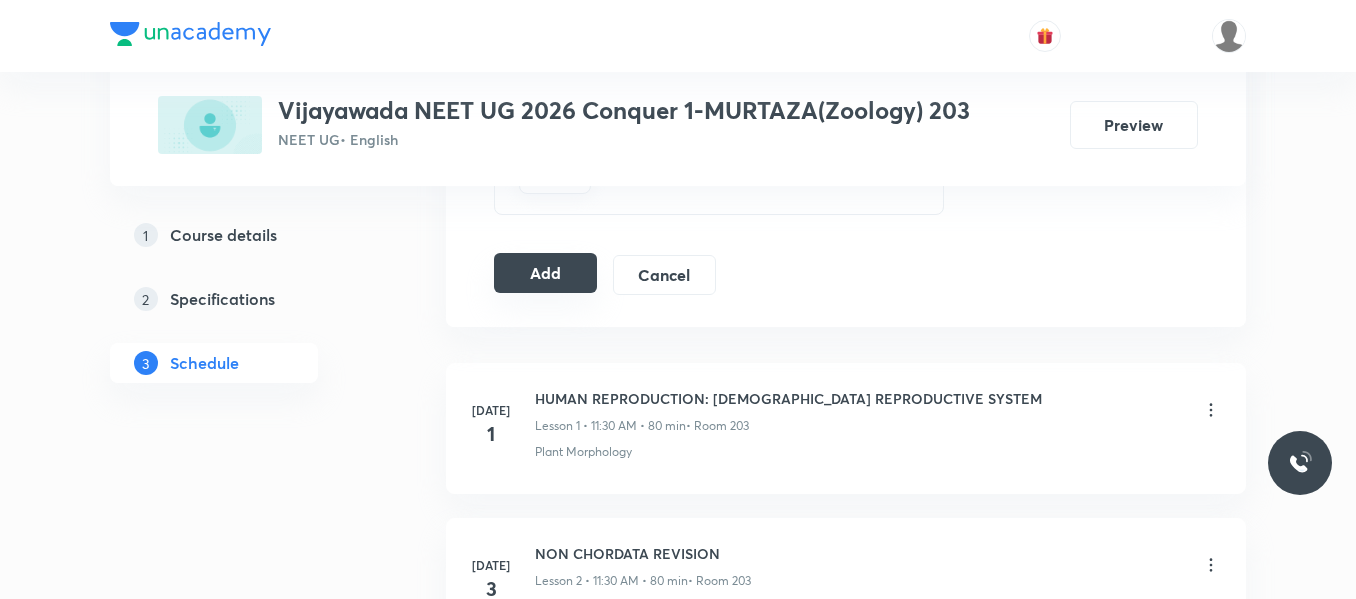 click on "Add" at bounding box center [545, 273] 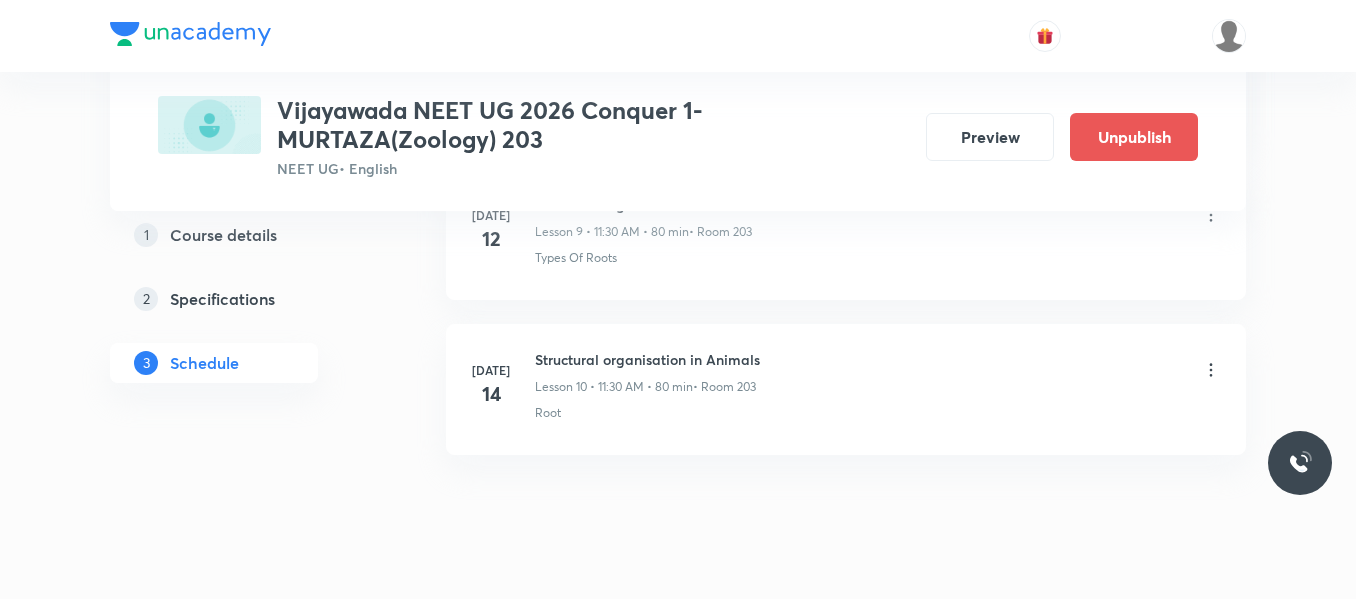 scroll, scrollTop: 1660, scrollLeft: 0, axis: vertical 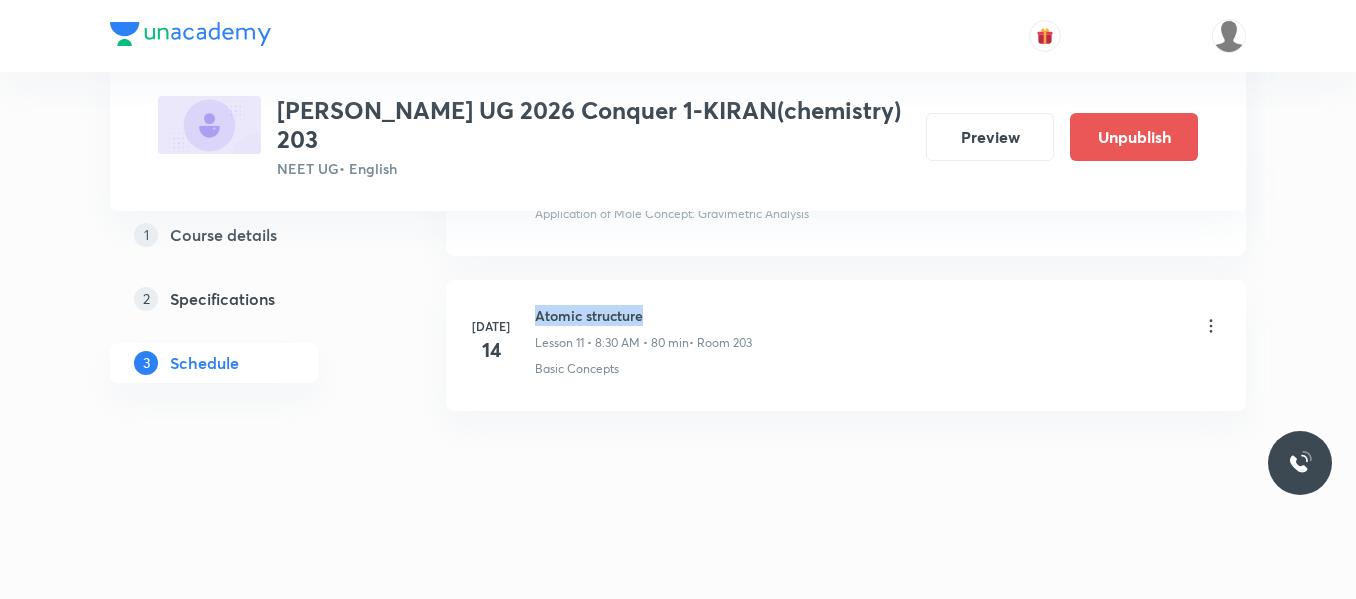drag, startPoint x: 535, startPoint y: 316, endPoint x: 674, endPoint y: 316, distance: 139 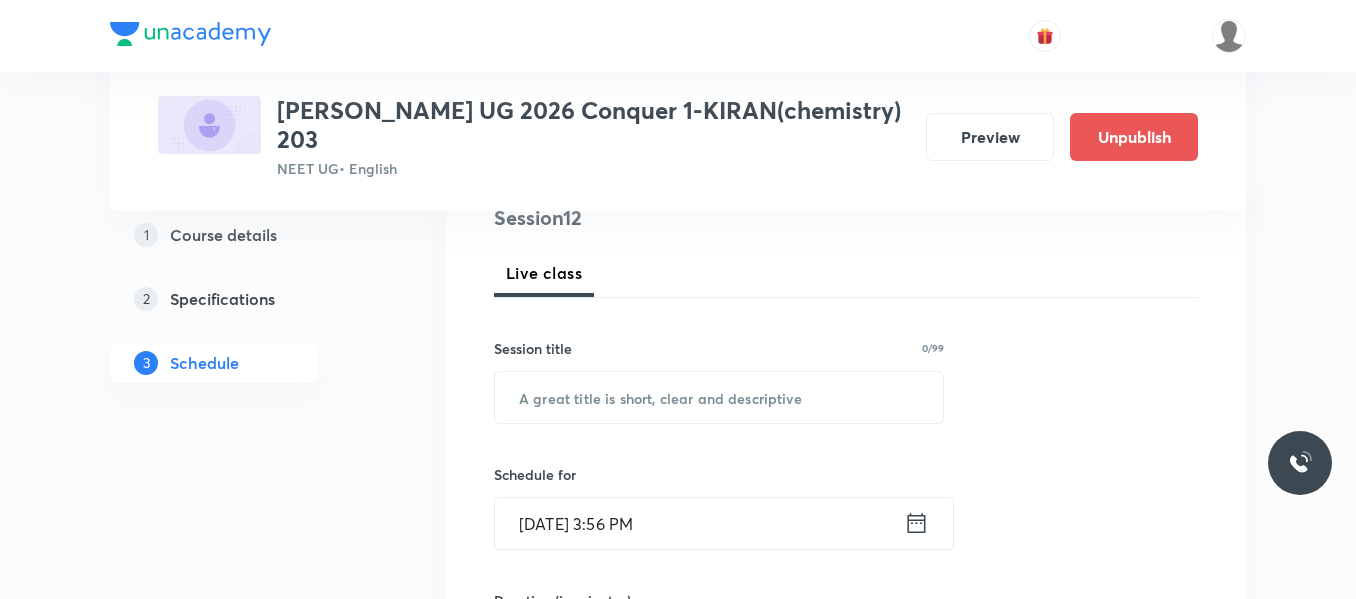 scroll, scrollTop: 234, scrollLeft: 0, axis: vertical 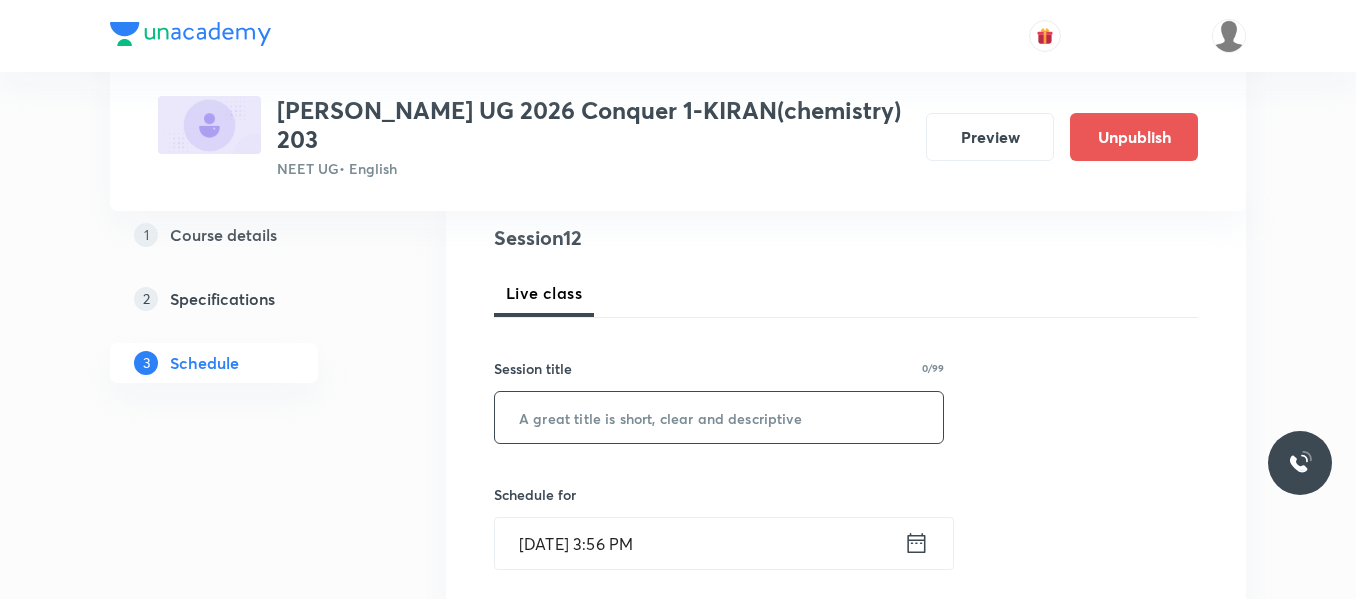 click at bounding box center [719, 417] 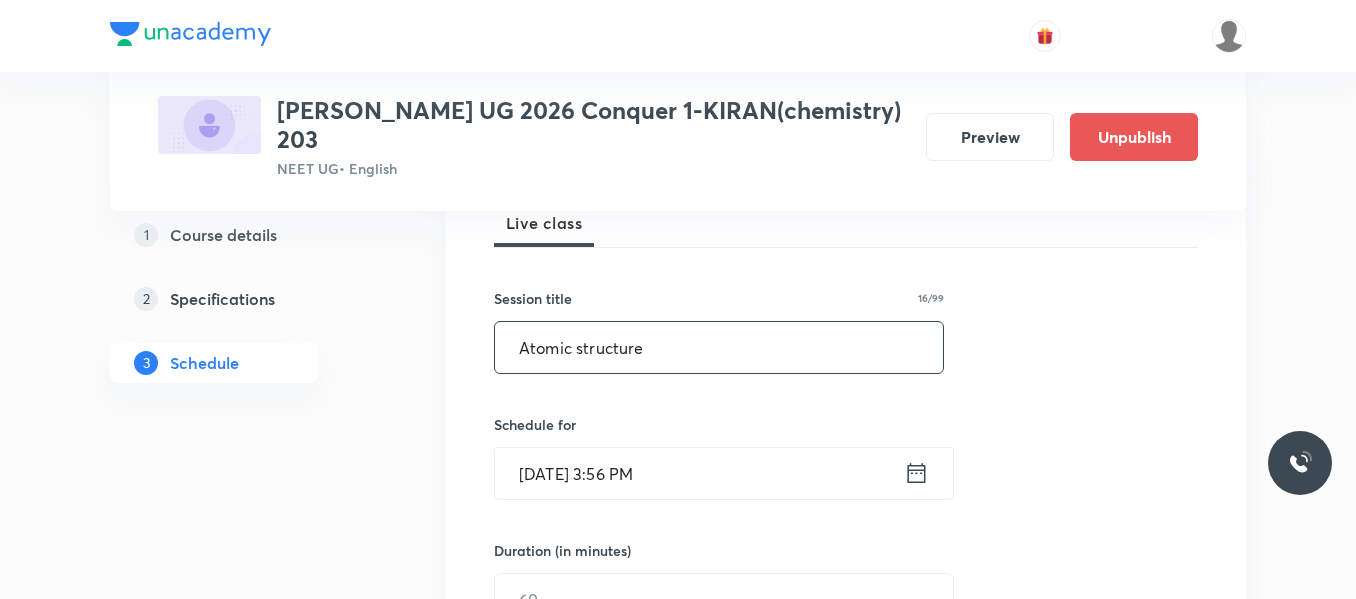 scroll, scrollTop: 334, scrollLeft: 0, axis: vertical 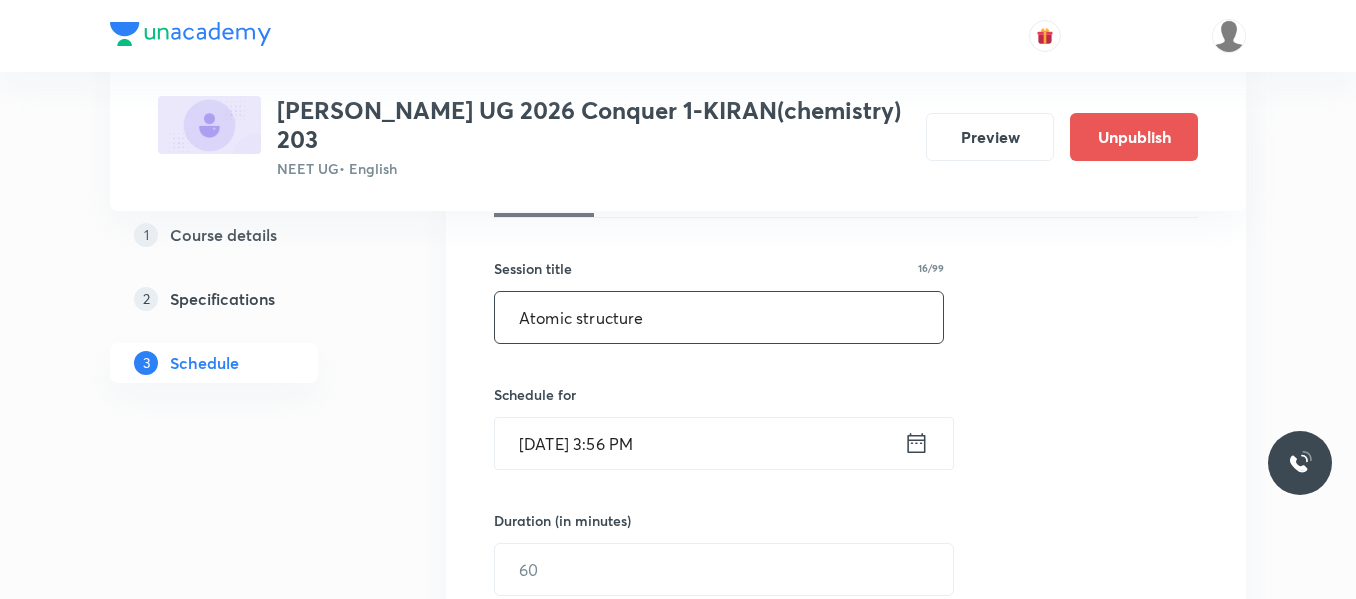 type on "Atomic structure" 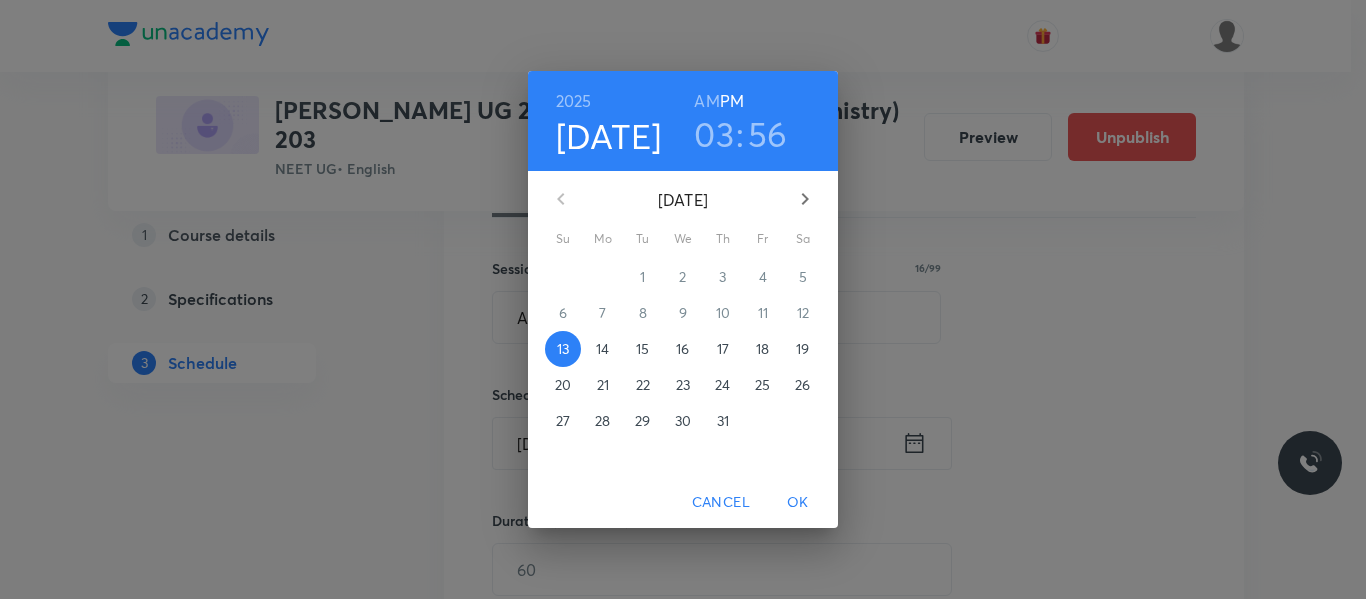 click on "14" at bounding box center (602, 349) 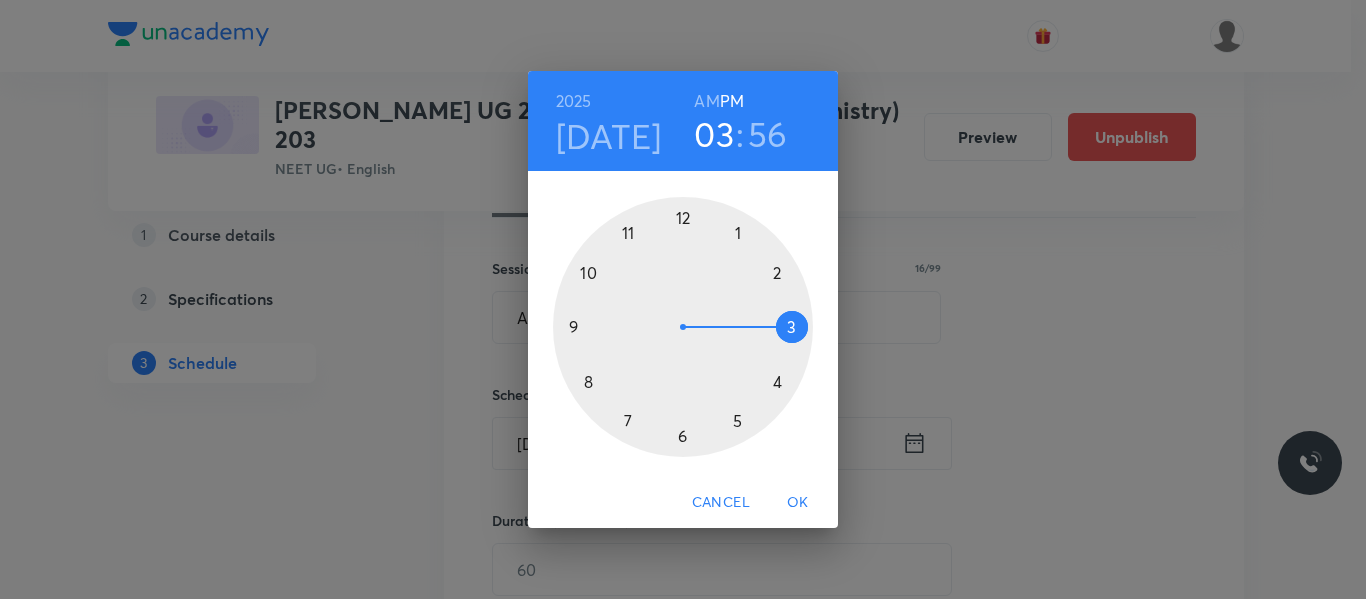 click at bounding box center (683, 327) 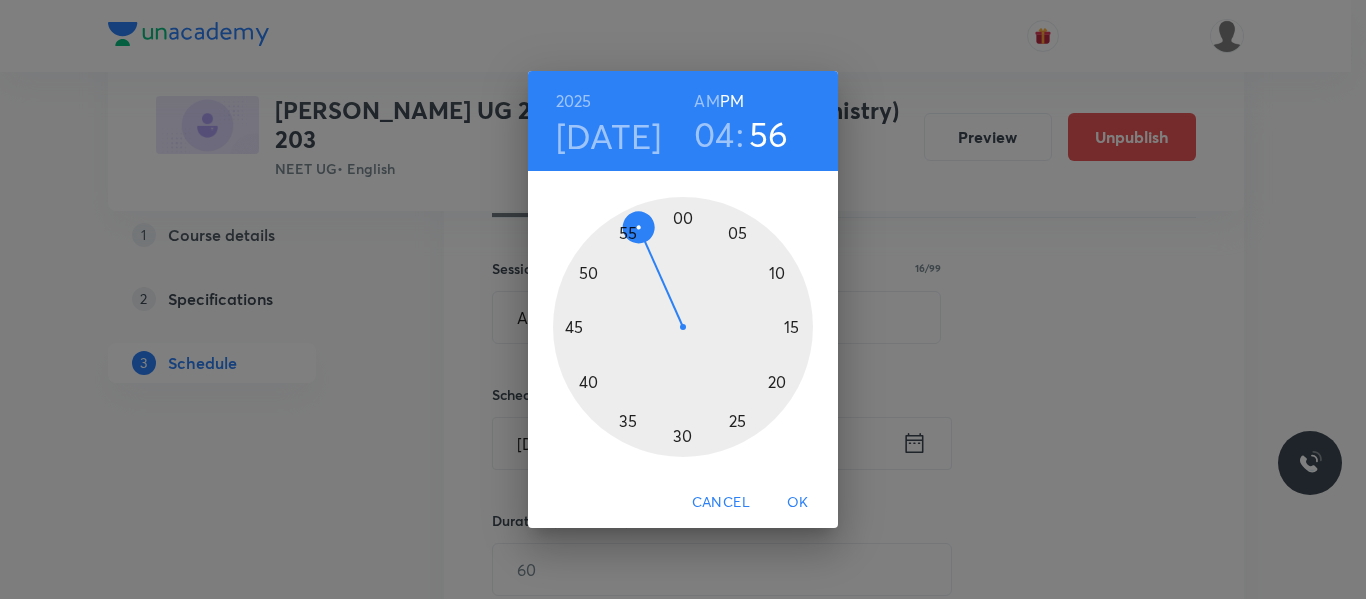 click at bounding box center [683, 327] 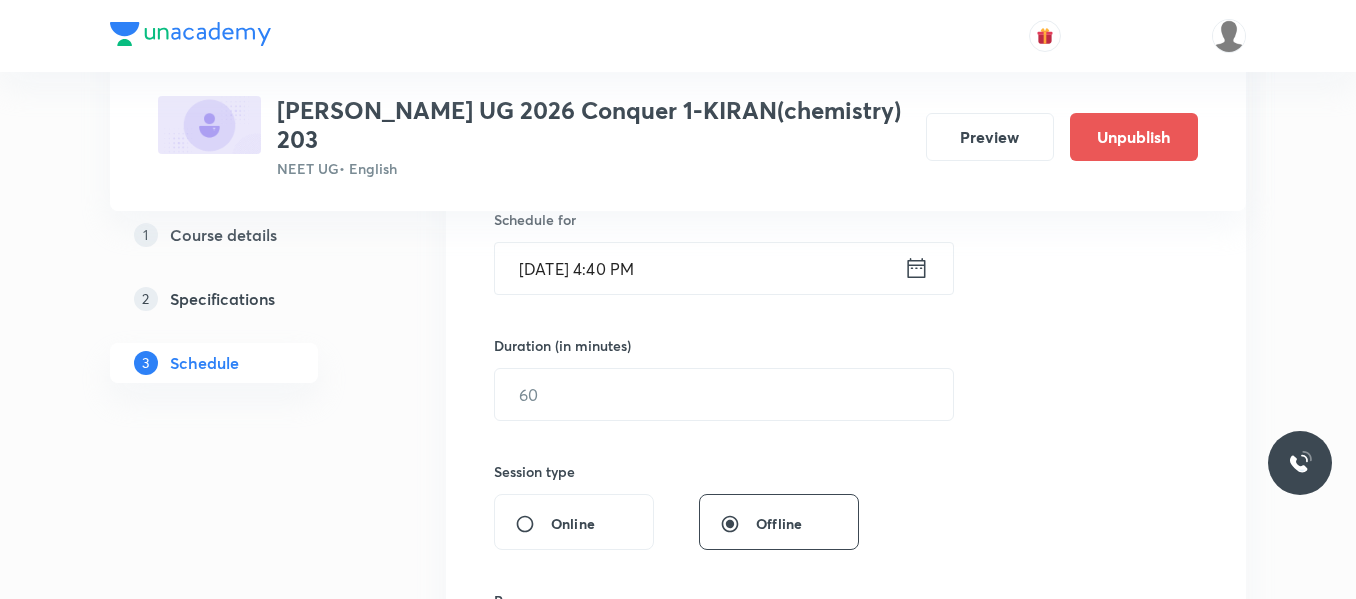 scroll, scrollTop: 534, scrollLeft: 0, axis: vertical 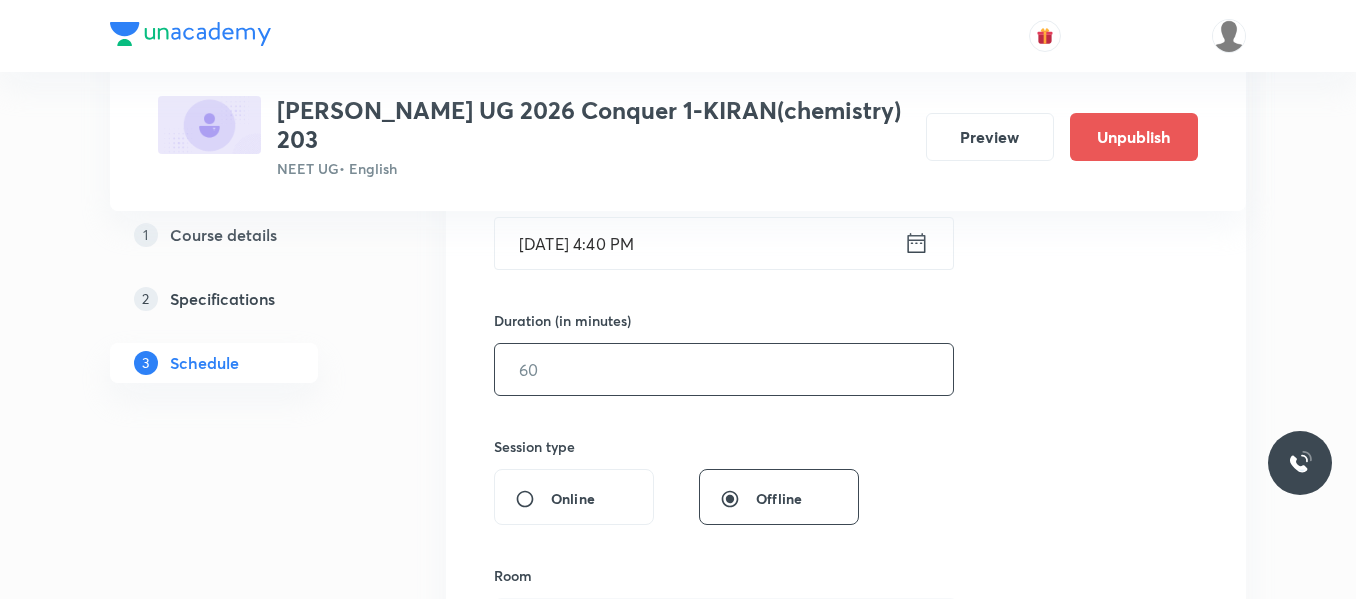 click at bounding box center (724, 369) 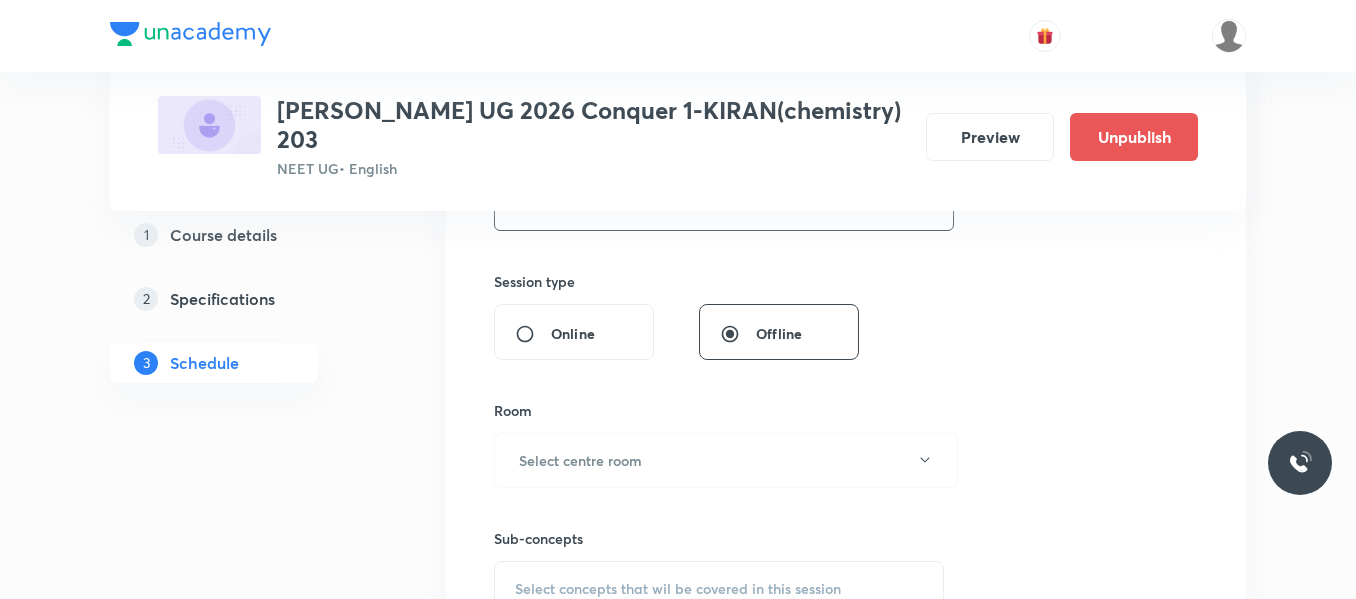 scroll, scrollTop: 734, scrollLeft: 0, axis: vertical 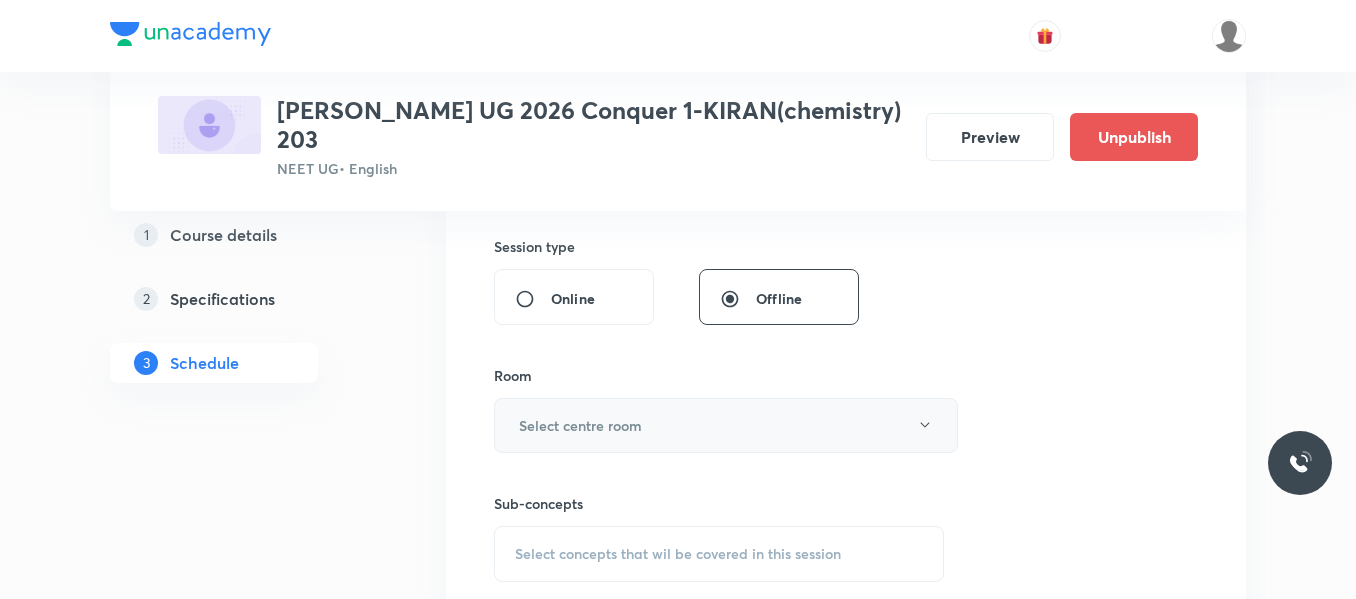 type on "80" 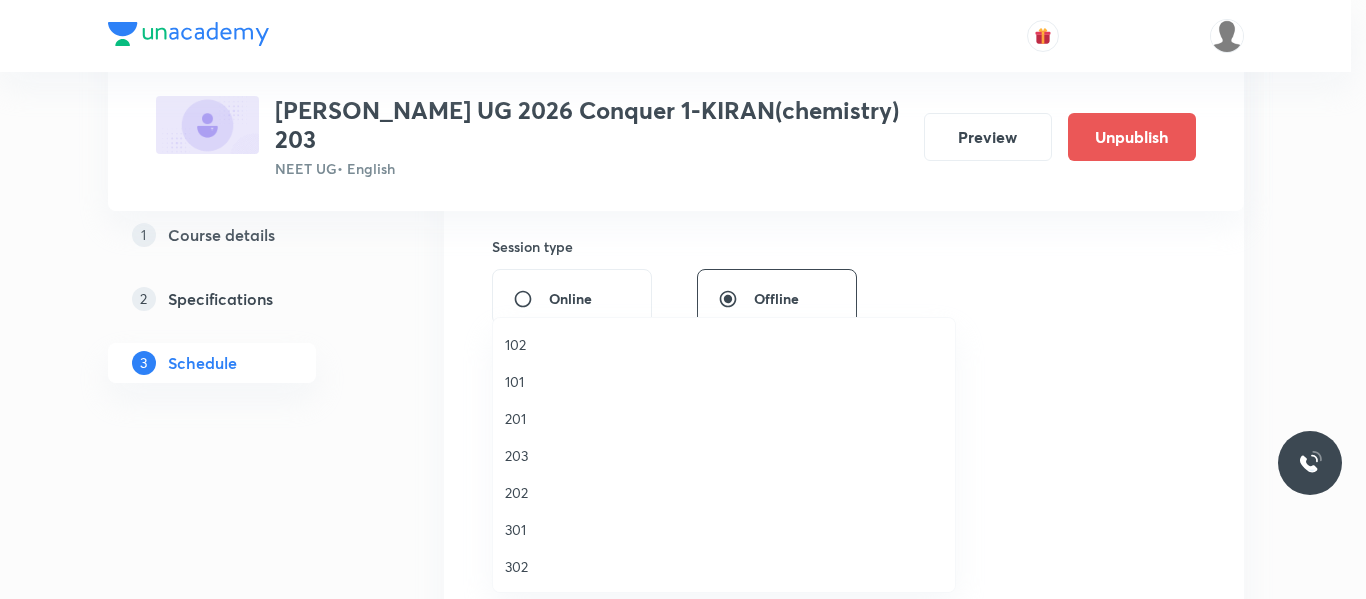 click on "203" at bounding box center [724, 455] 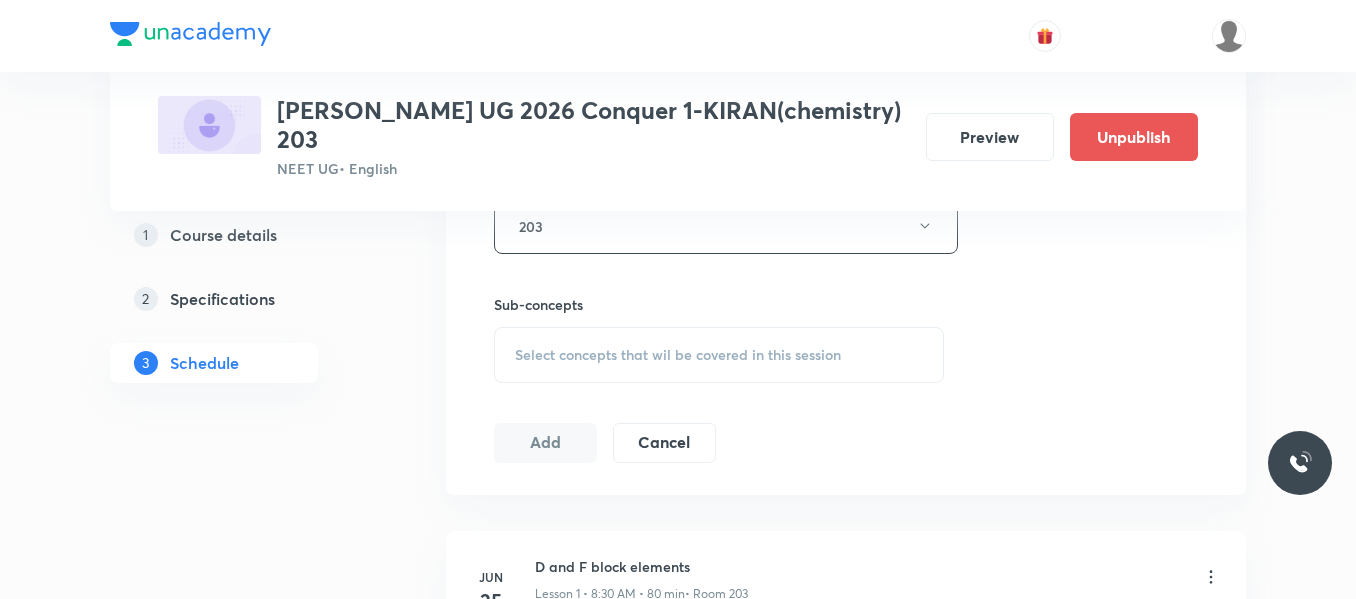 scroll, scrollTop: 934, scrollLeft: 0, axis: vertical 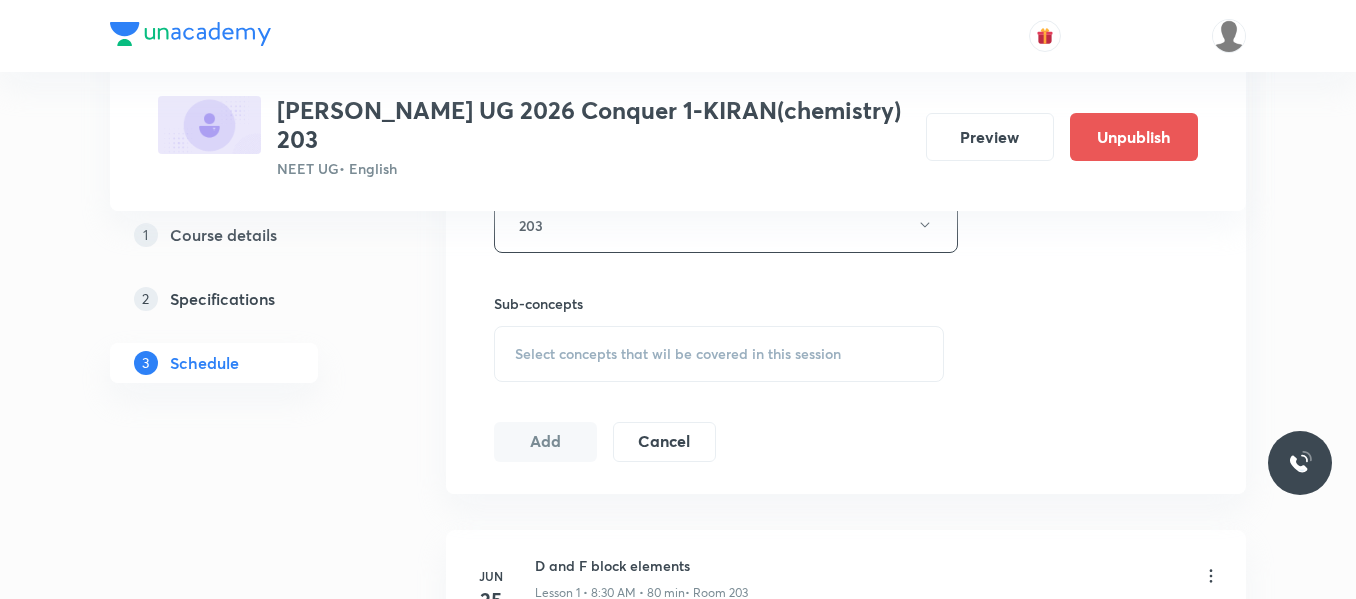 click on "Select concepts that wil be covered in this session" at bounding box center (678, 354) 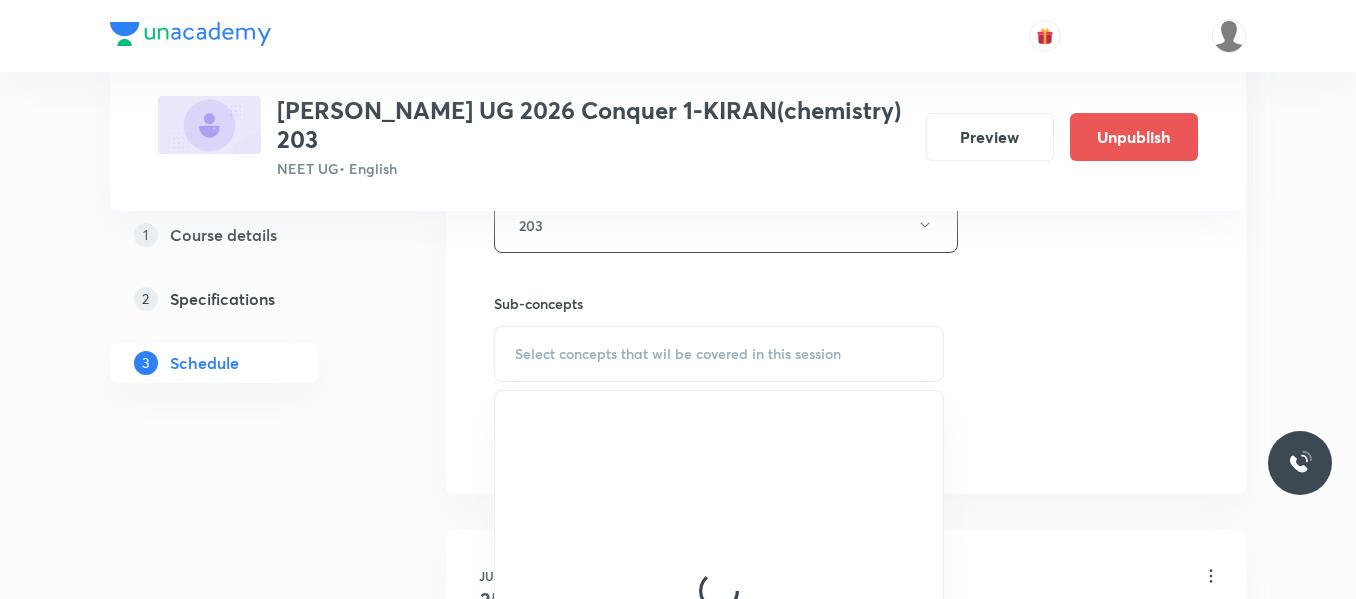 scroll, scrollTop: 1034, scrollLeft: 0, axis: vertical 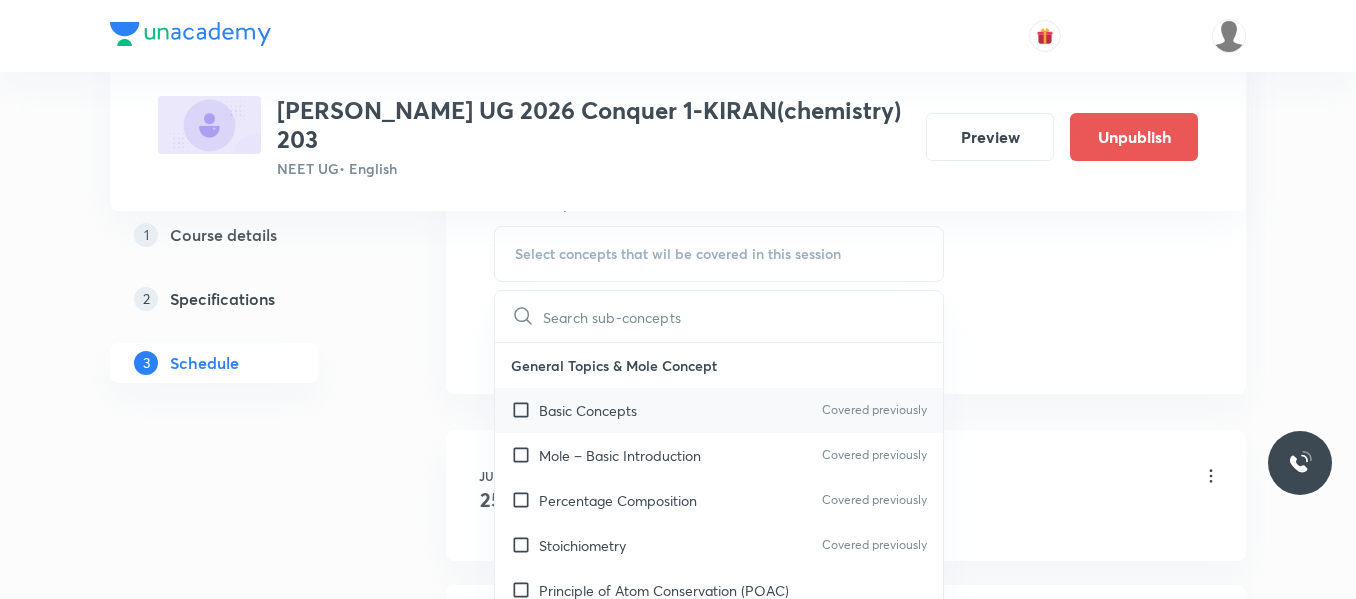 click on "Basic Concepts" at bounding box center (588, 410) 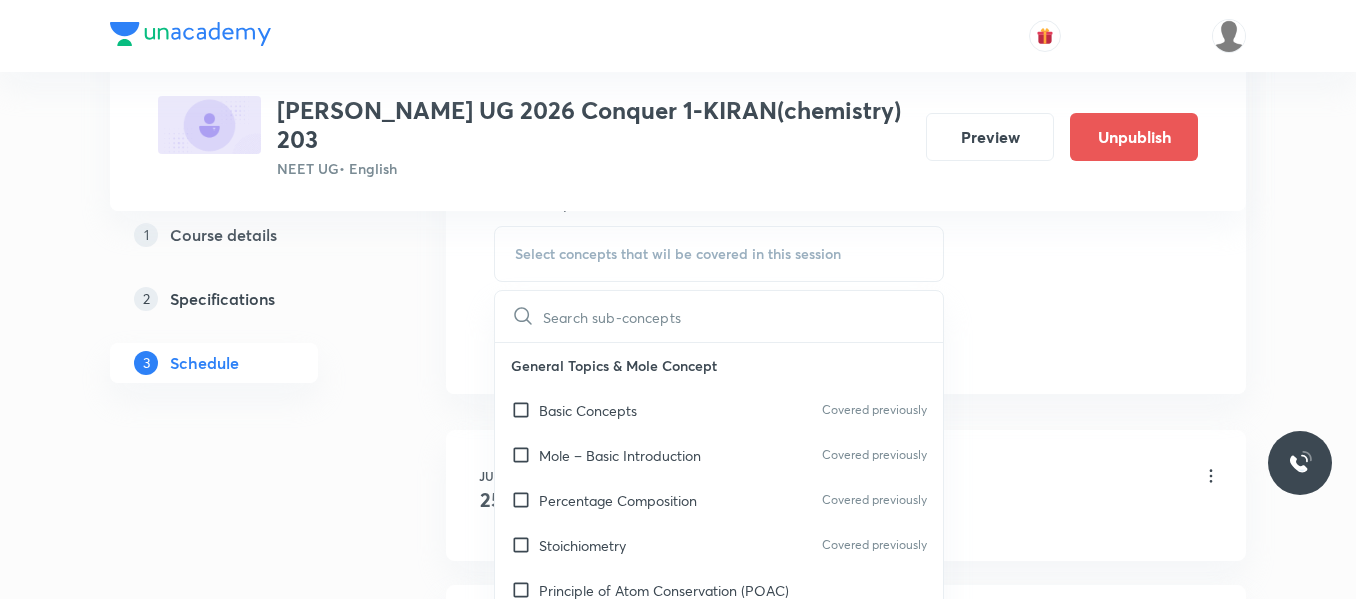 checkbox on "true" 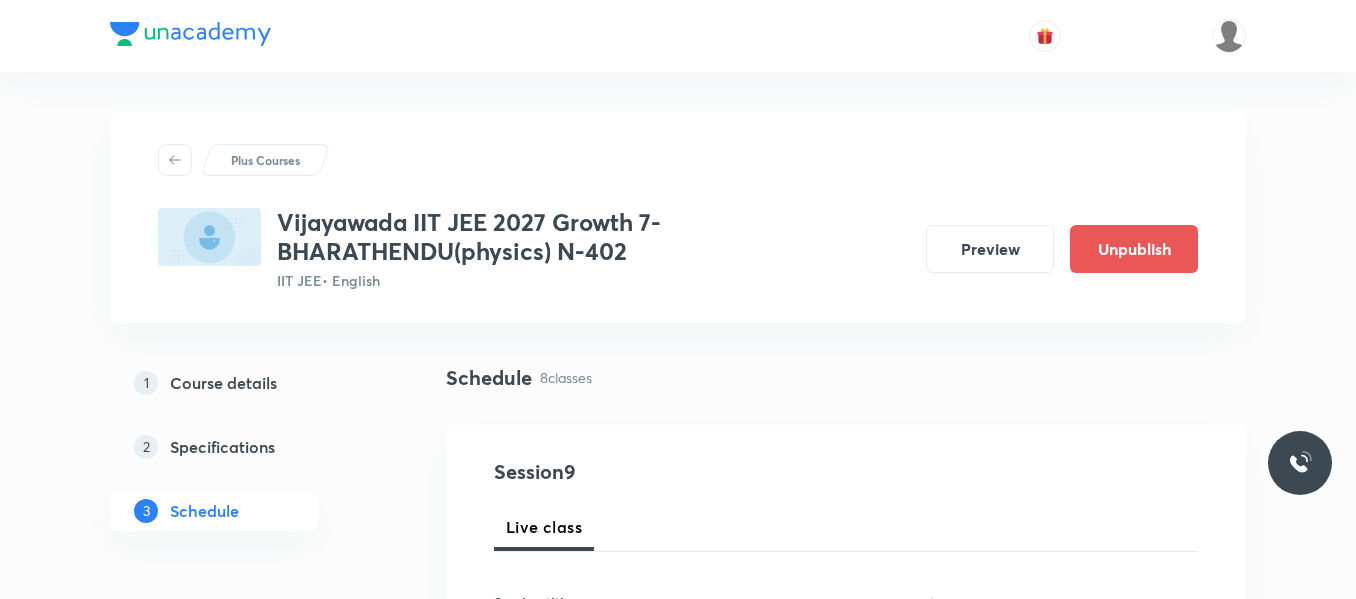 scroll, scrollTop: 0, scrollLeft: 0, axis: both 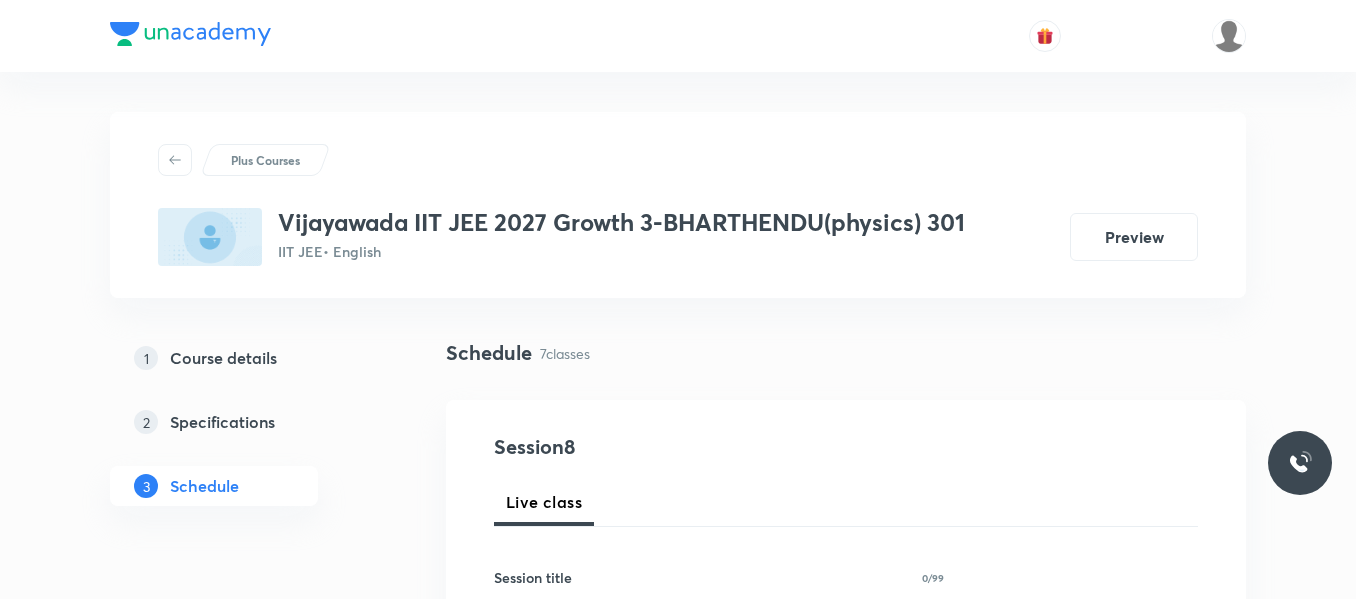 click on "Course details" at bounding box center (223, 358) 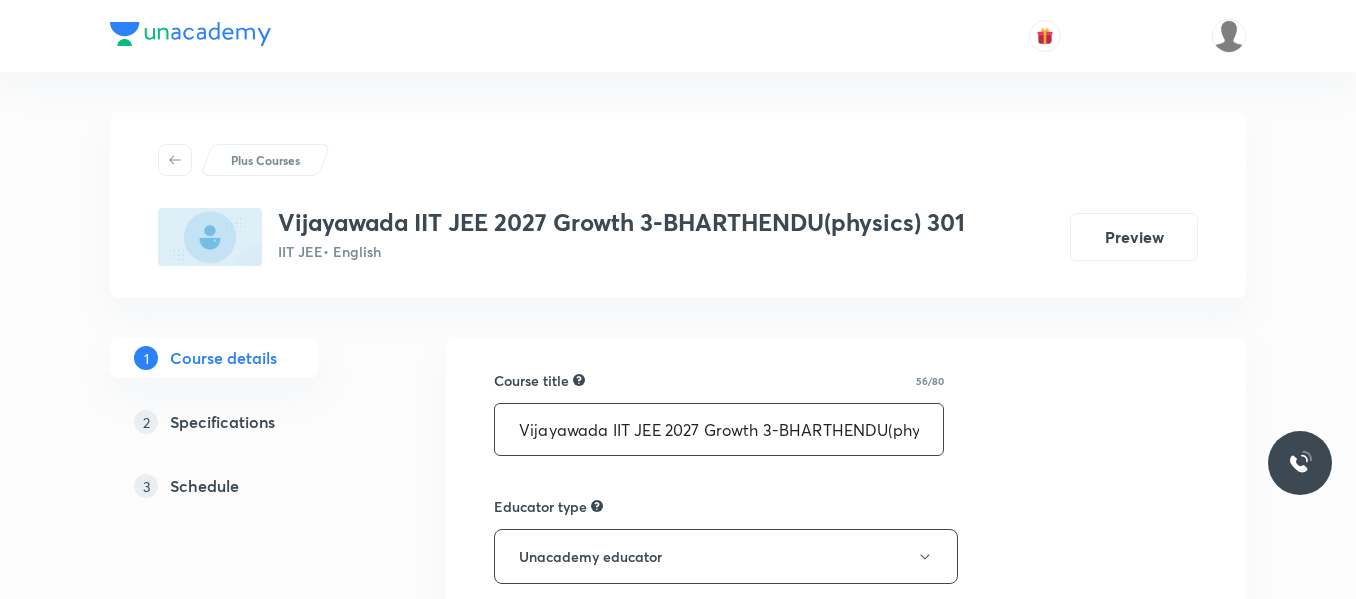 click on "Vijayawada IIT JEE 2027 Growth 3-BHARTHENDU(physics) 301" at bounding box center (719, 429) 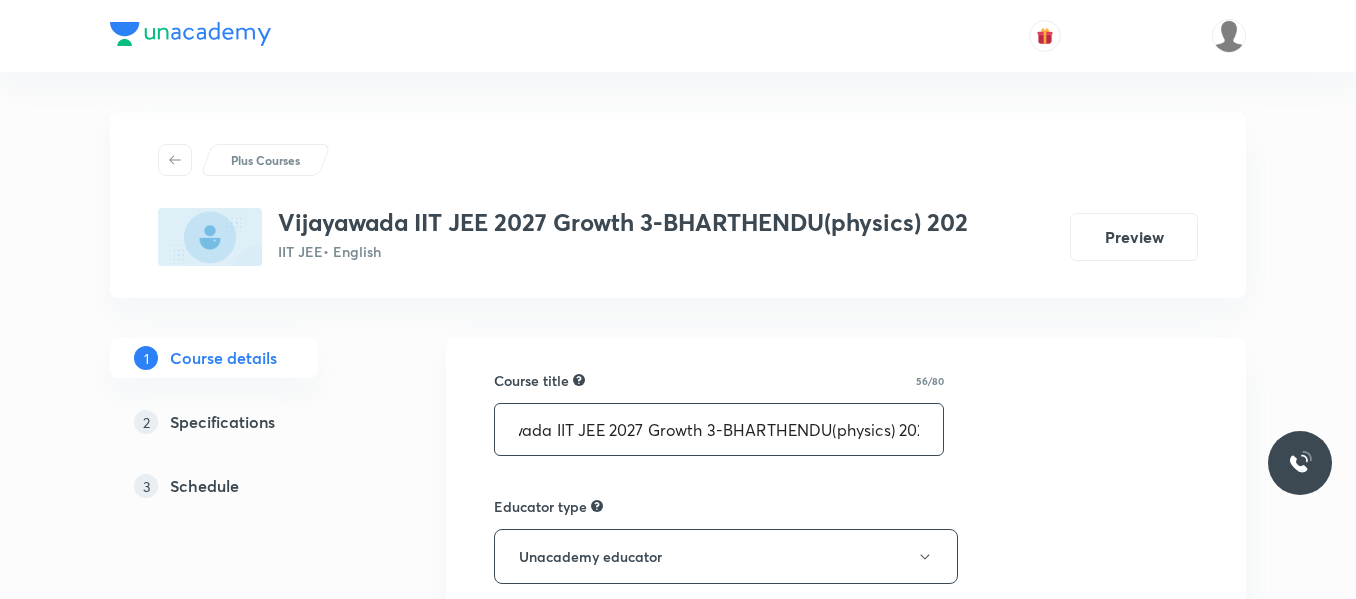 scroll, scrollTop: 0, scrollLeft: 64, axis: horizontal 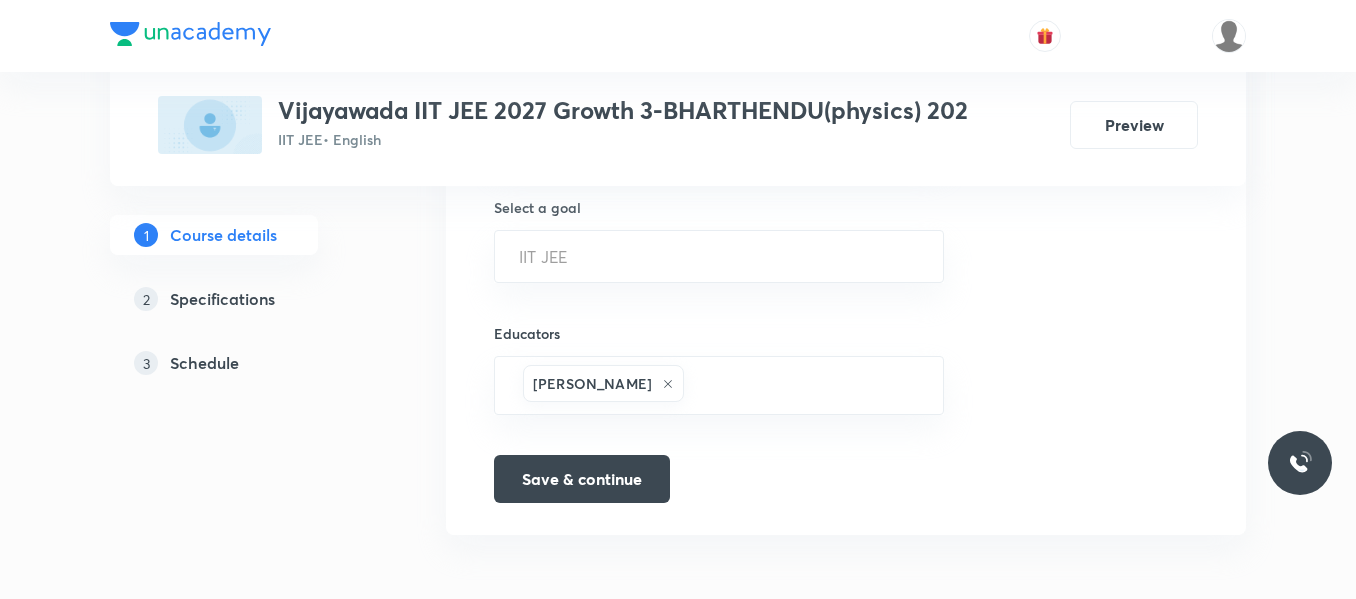 type on "Vijayawada IIT JEE 2027 Growth 3-BHARTHENDU(physics) 202" 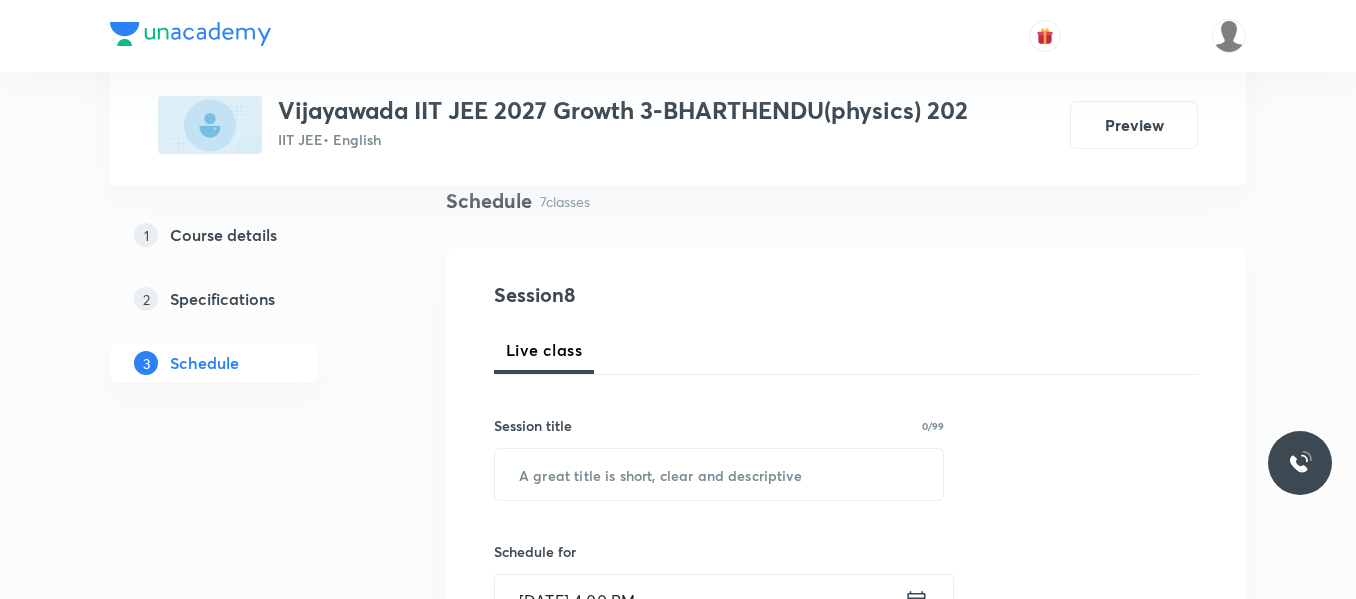 scroll, scrollTop: 200, scrollLeft: 0, axis: vertical 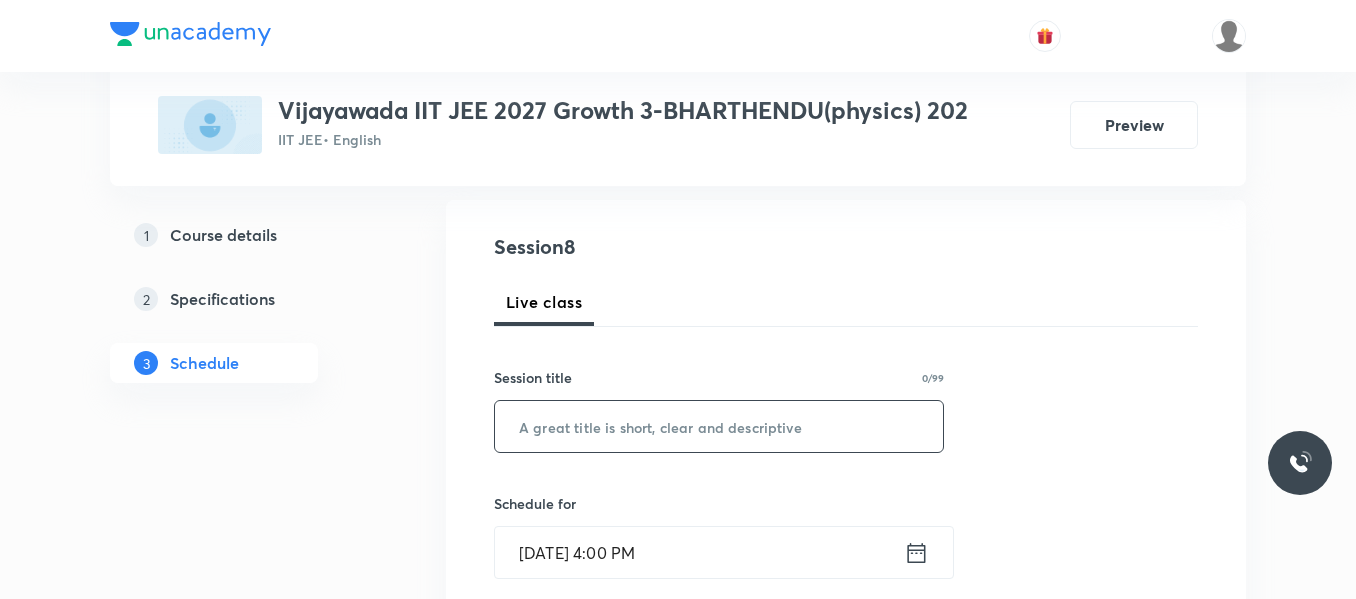 click at bounding box center (719, 426) 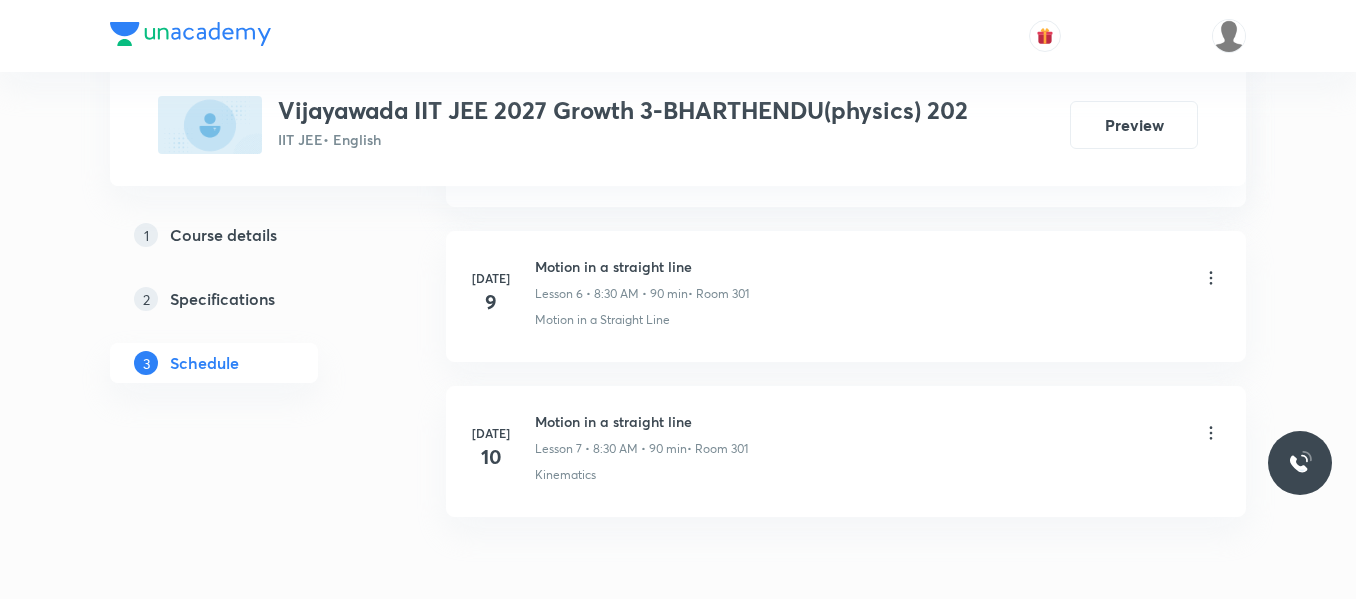 scroll, scrollTop: 2089, scrollLeft: 0, axis: vertical 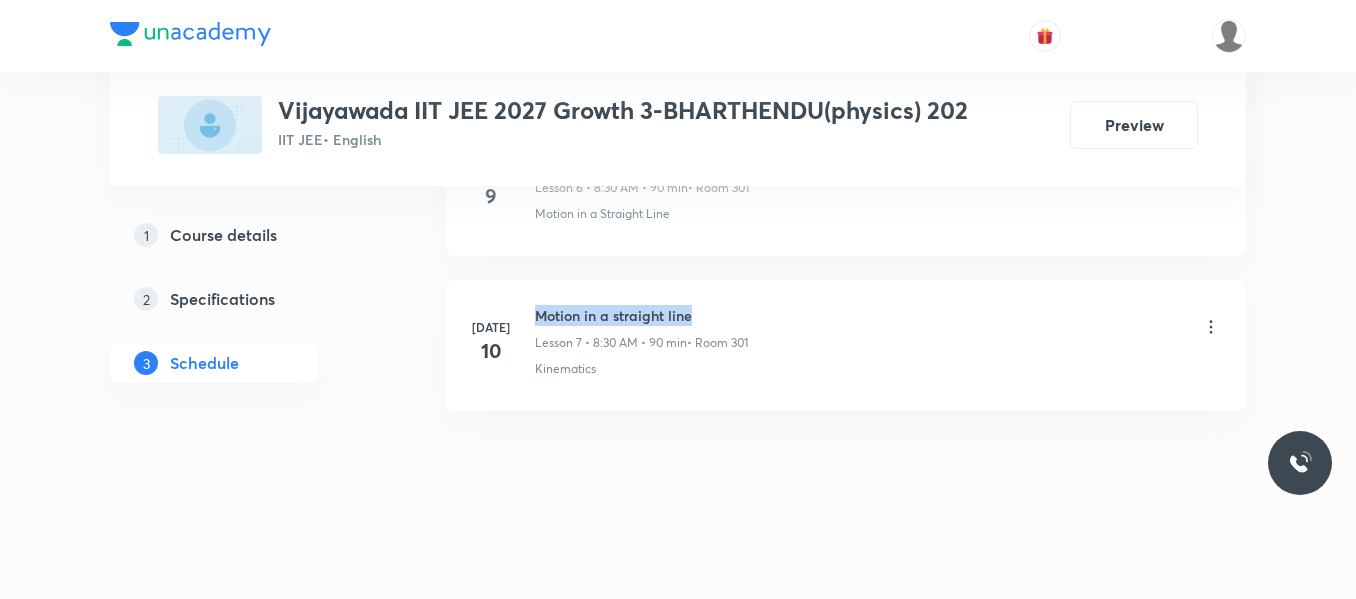 drag, startPoint x: 535, startPoint y: 317, endPoint x: 702, endPoint y: 303, distance: 167.5858 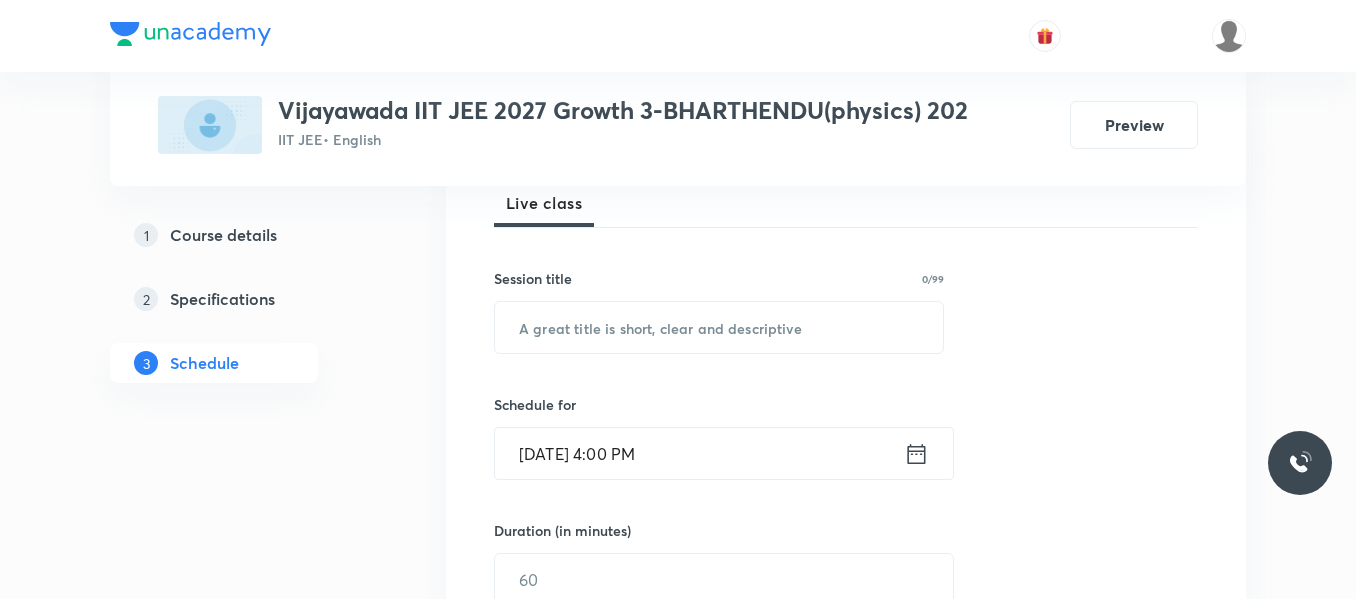 scroll, scrollTop: 300, scrollLeft: 0, axis: vertical 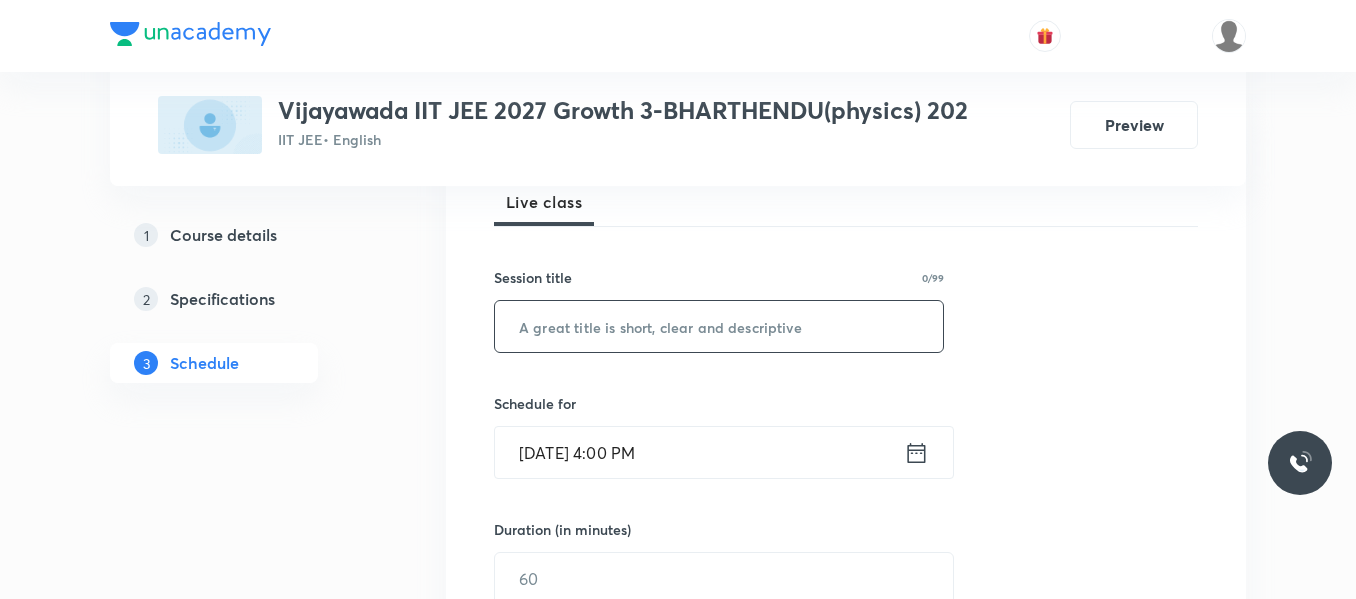 click at bounding box center [719, 326] 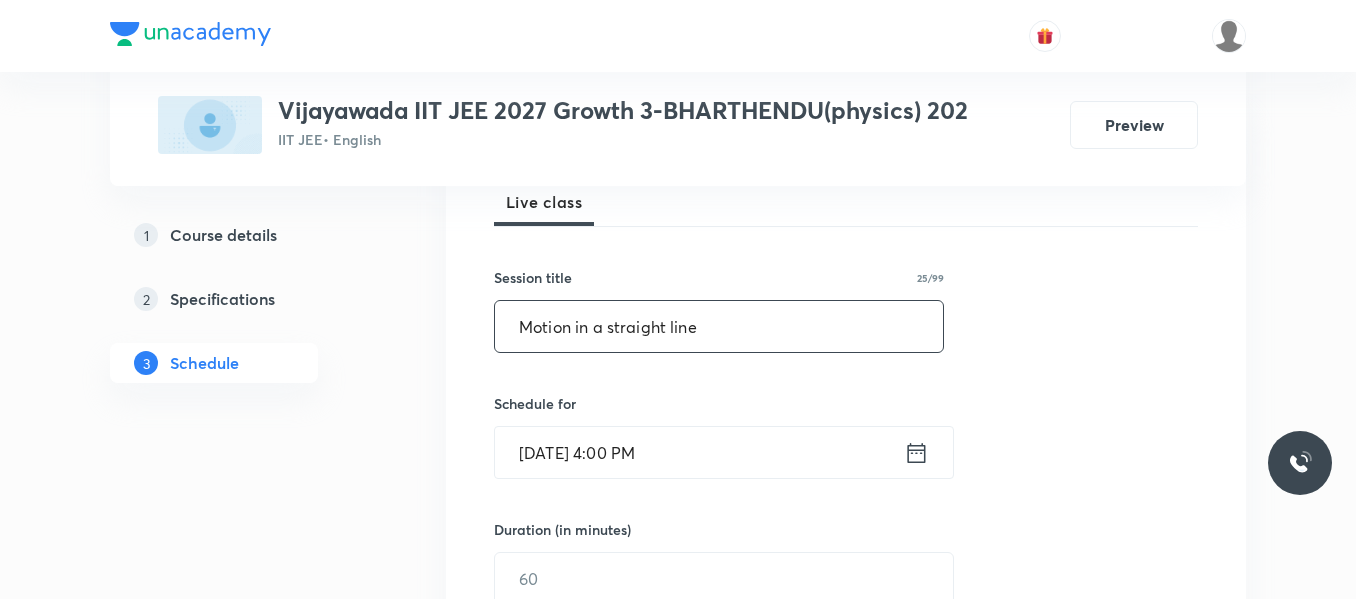 drag, startPoint x: 653, startPoint y: 341, endPoint x: 720, endPoint y: 490, distance: 163.37074 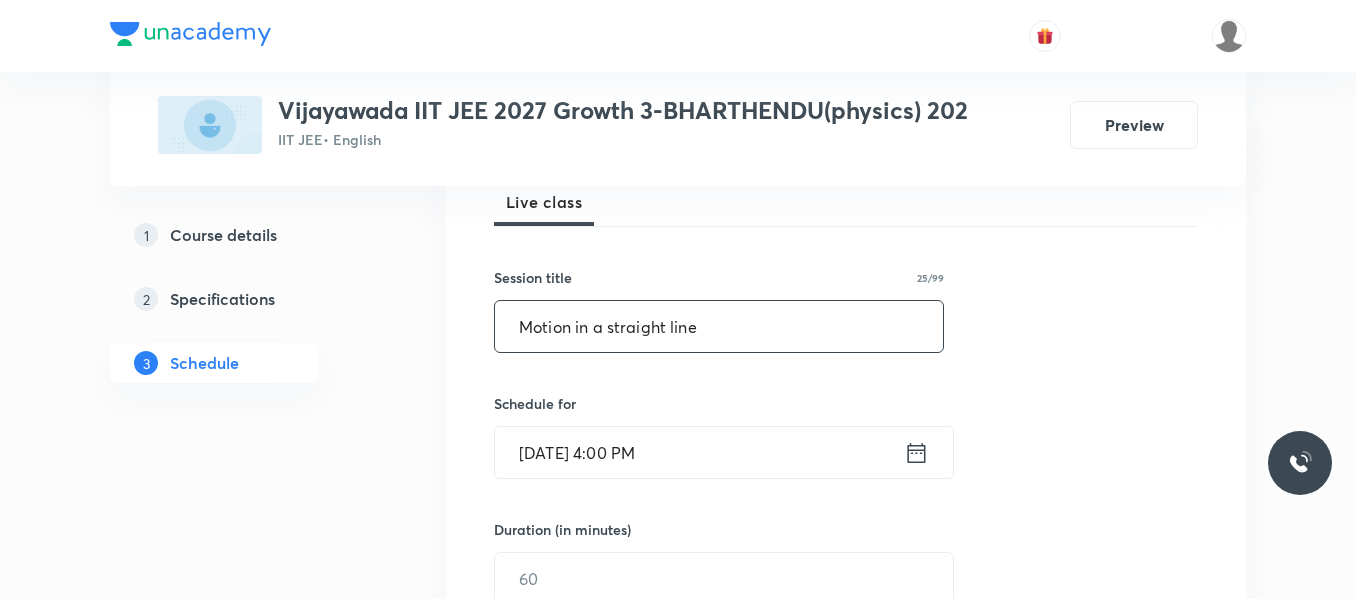 type on "Motion in a straight line" 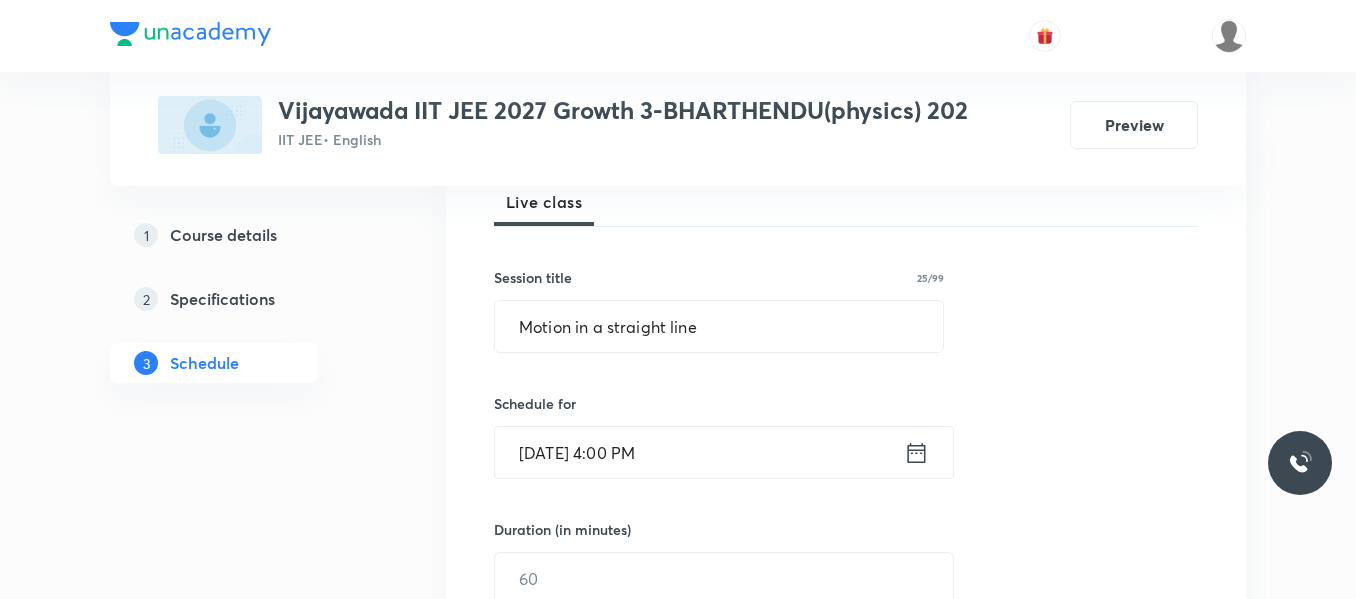 click 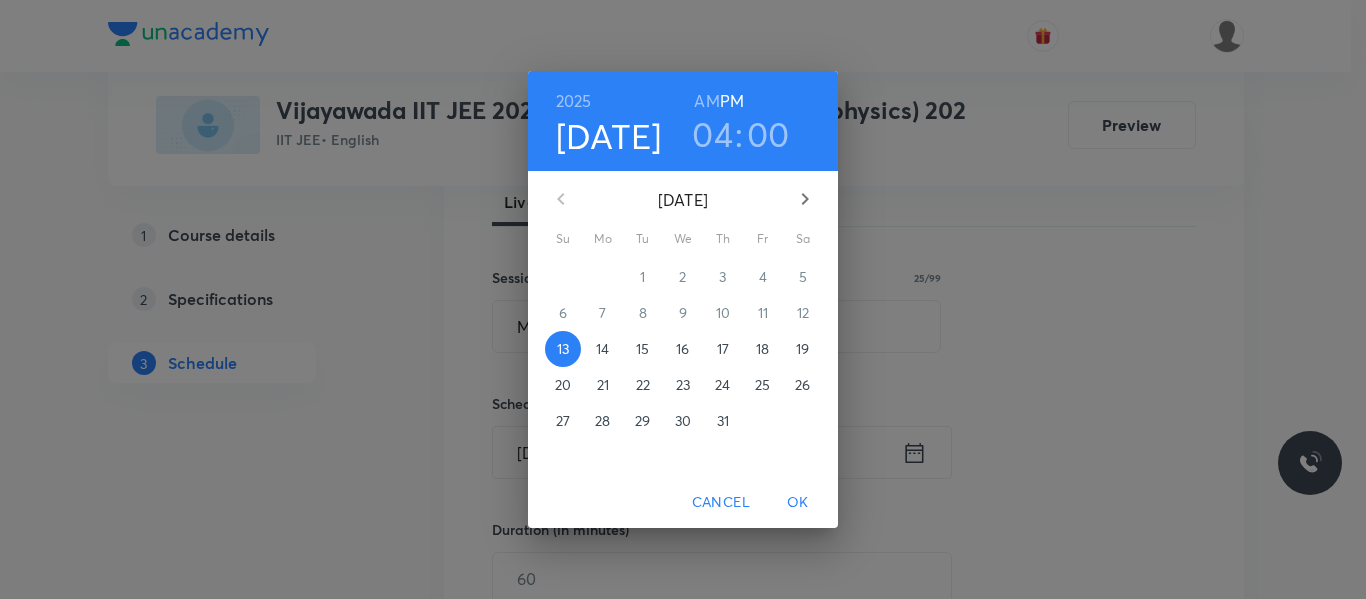 click on "04" at bounding box center [712, 134] 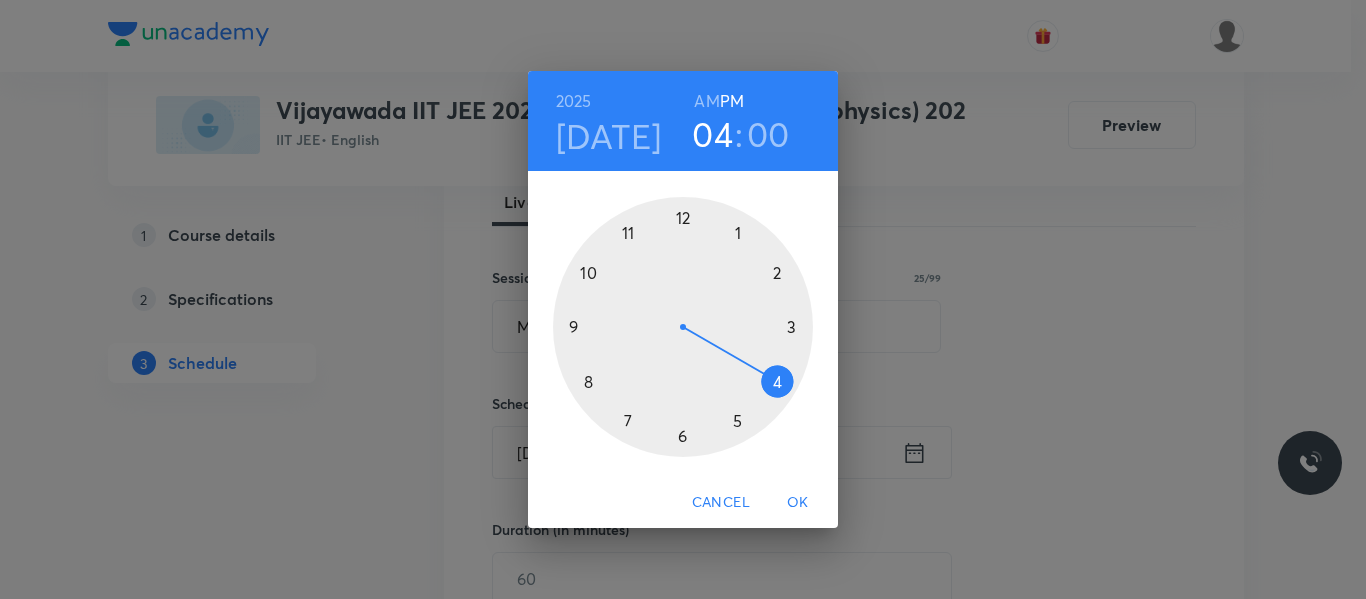 click on "[DATE]" at bounding box center (609, 136) 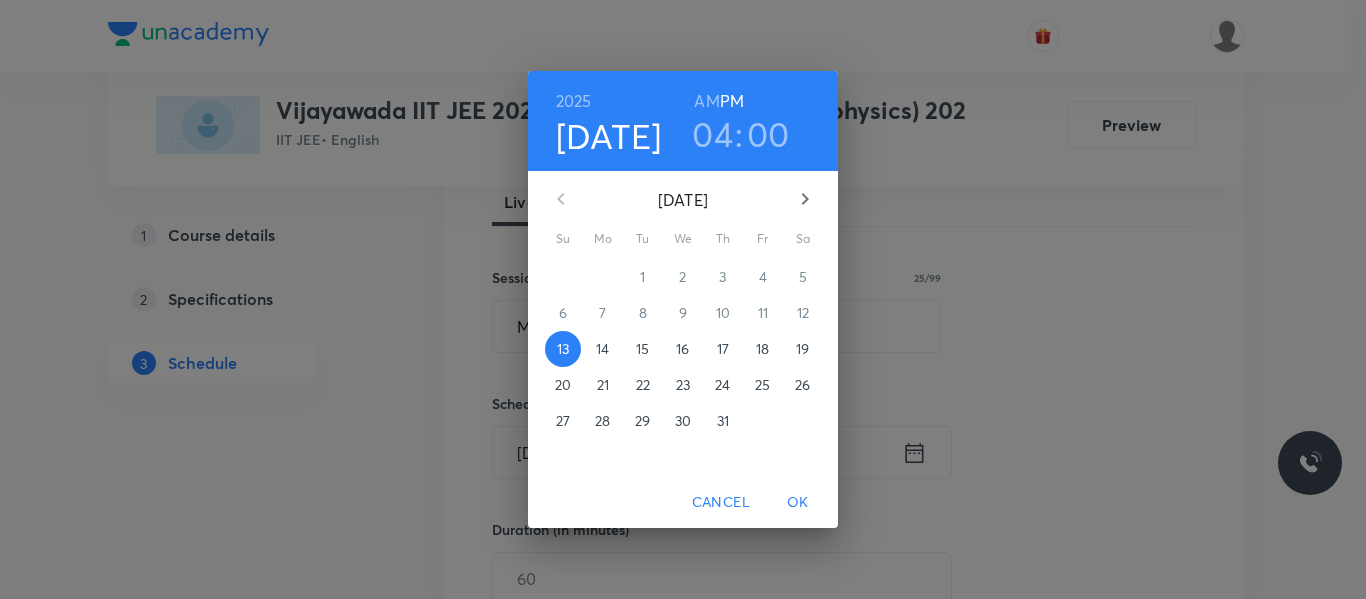 click on "14" at bounding box center (602, 349) 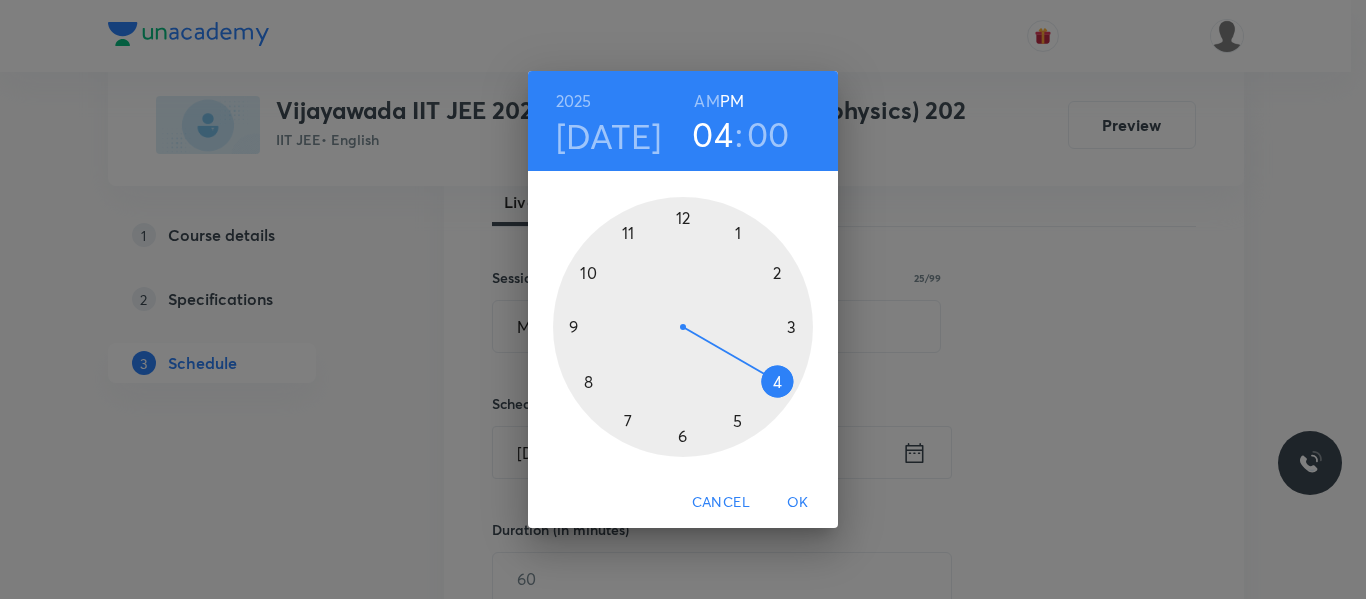 click at bounding box center (683, 327) 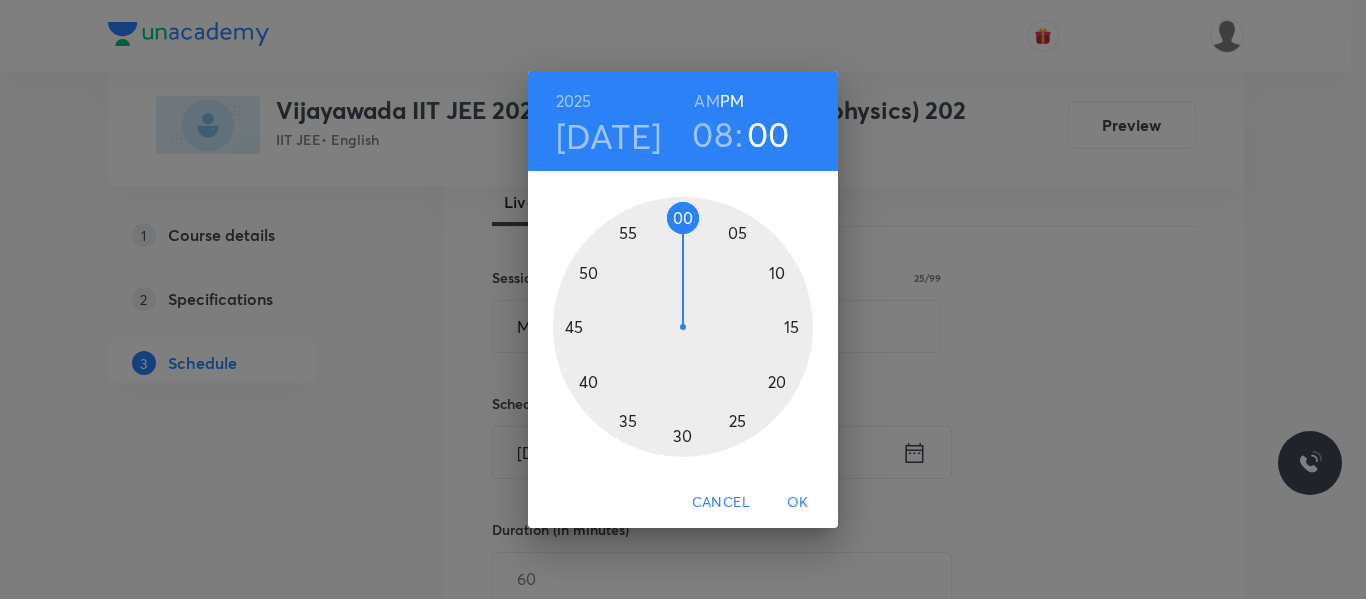 click on "AM" at bounding box center [706, 101] 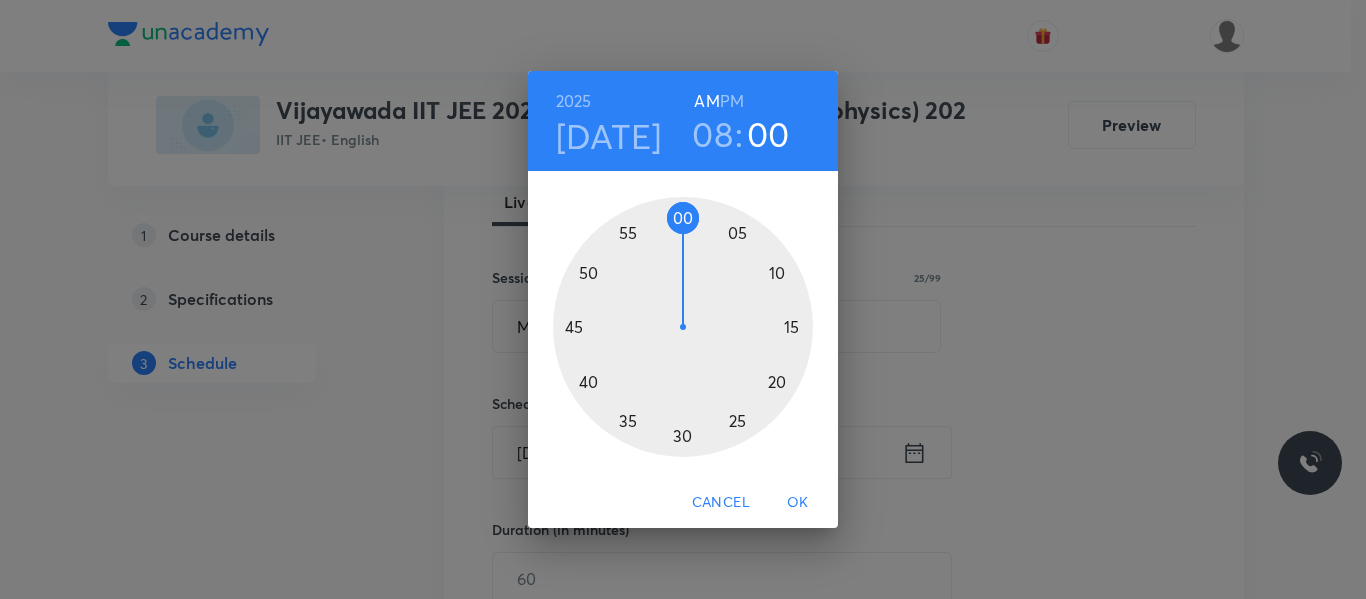 click at bounding box center [683, 327] 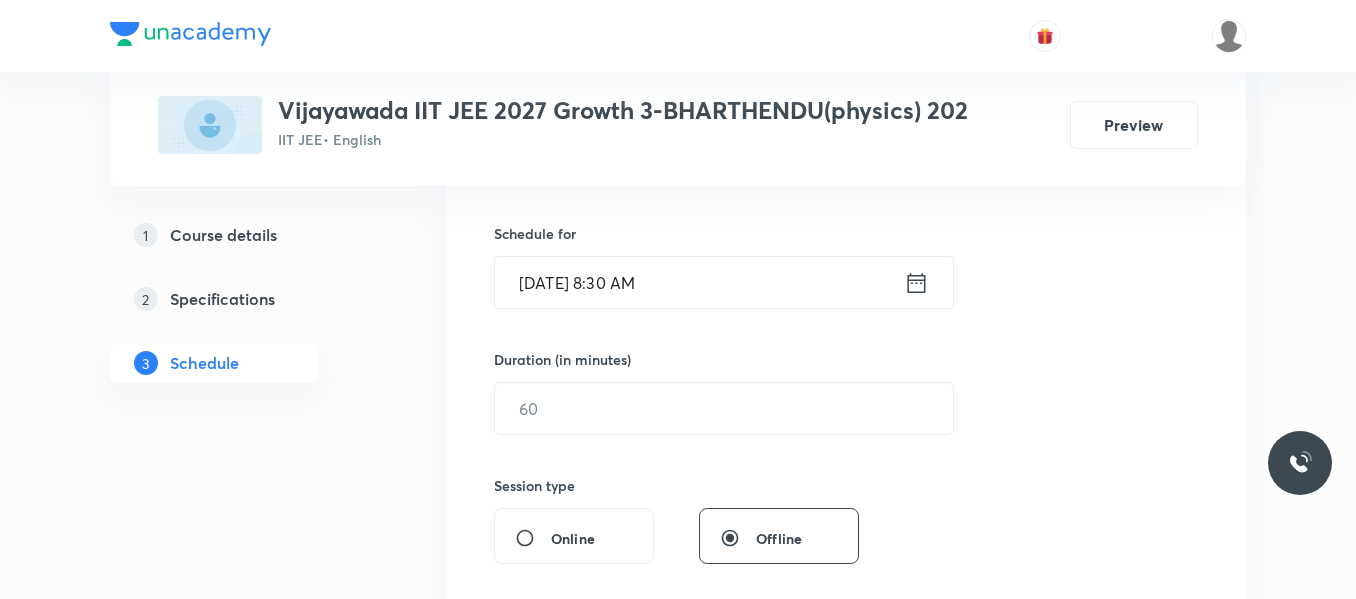 scroll, scrollTop: 500, scrollLeft: 0, axis: vertical 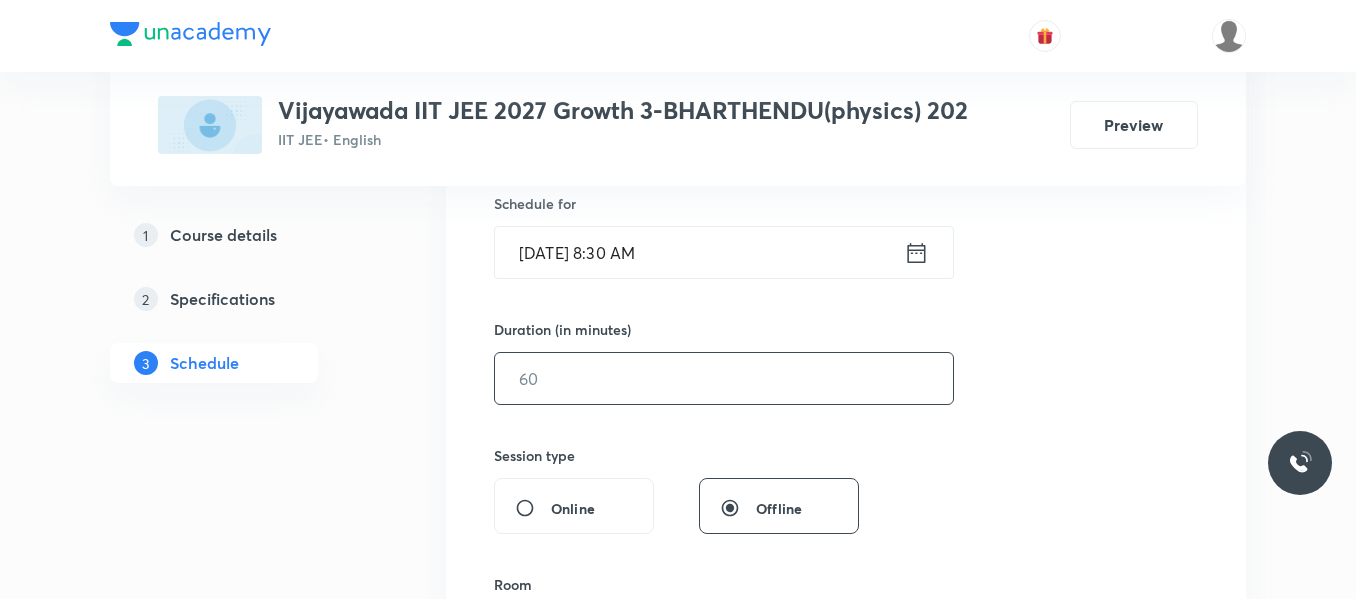click at bounding box center (724, 378) 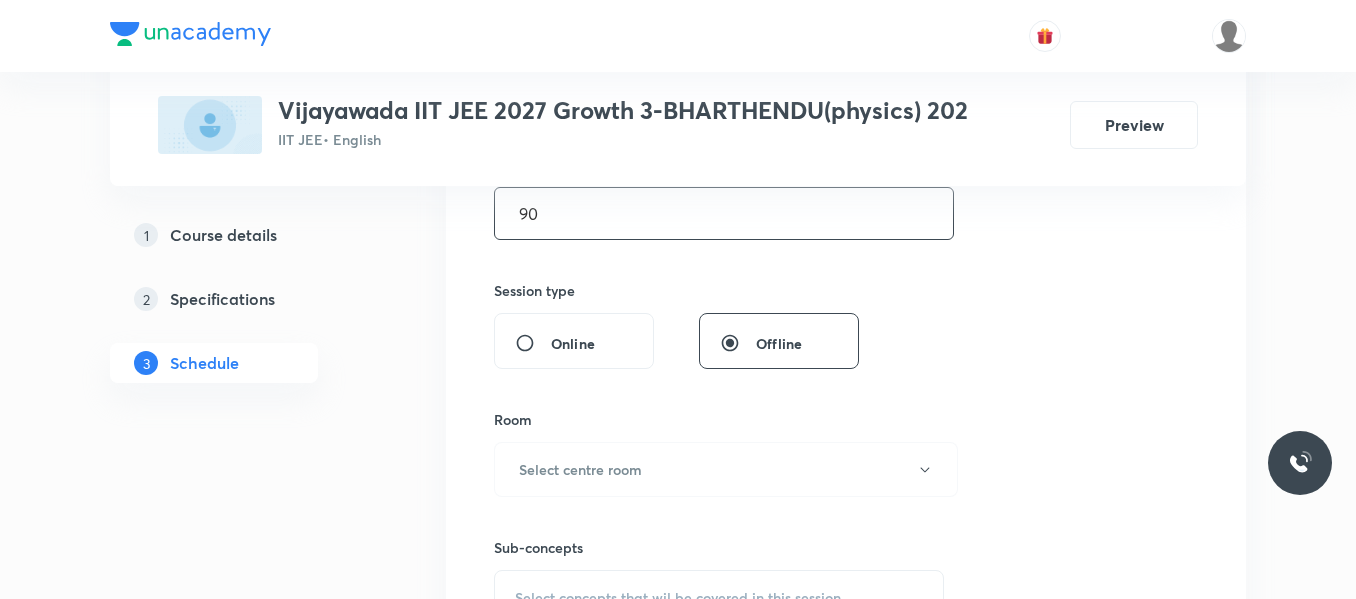 scroll, scrollTop: 700, scrollLeft: 0, axis: vertical 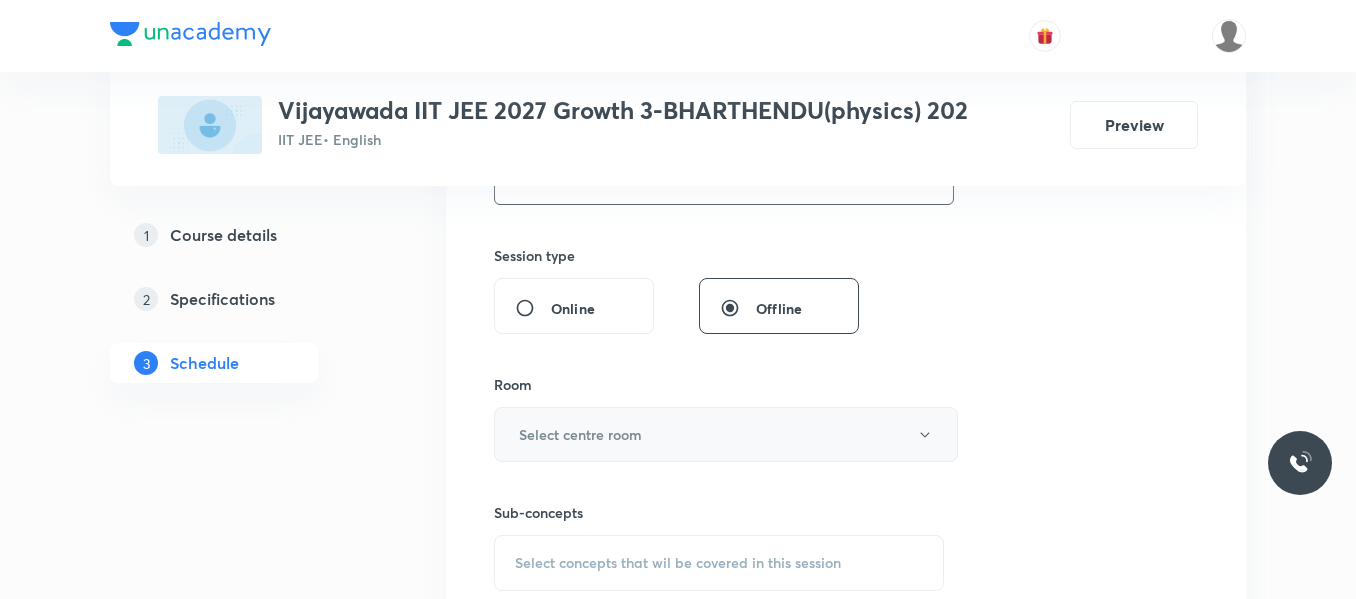 type on "90" 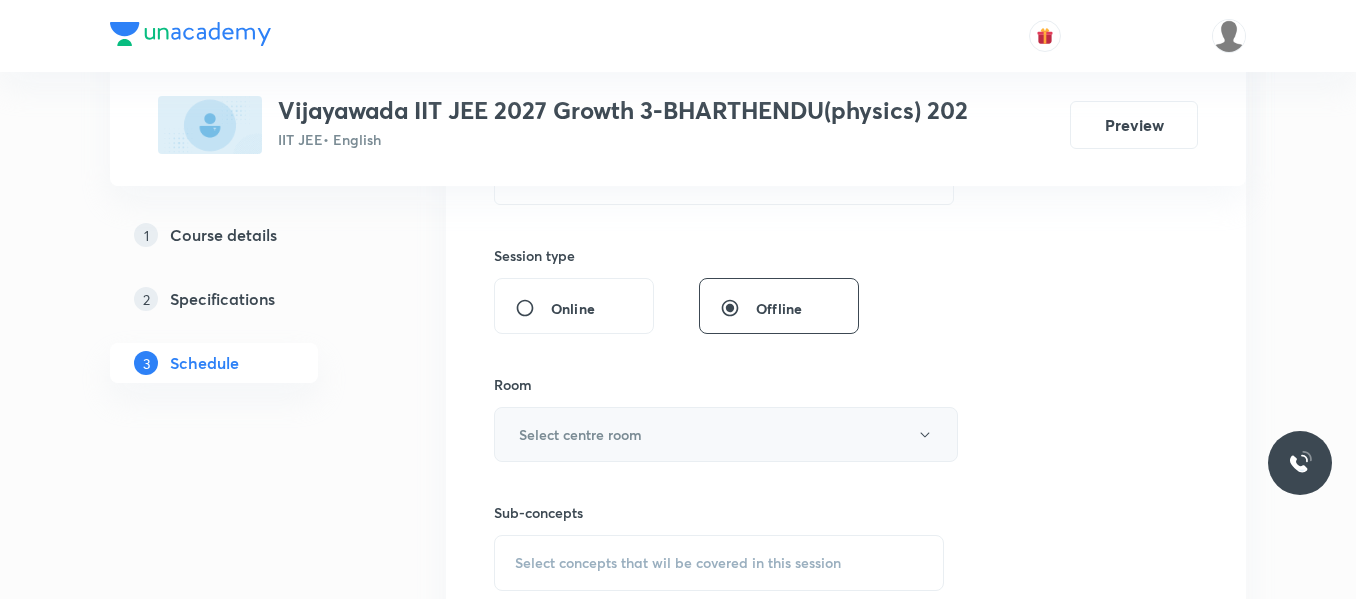 click on "Select centre room" at bounding box center (580, 434) 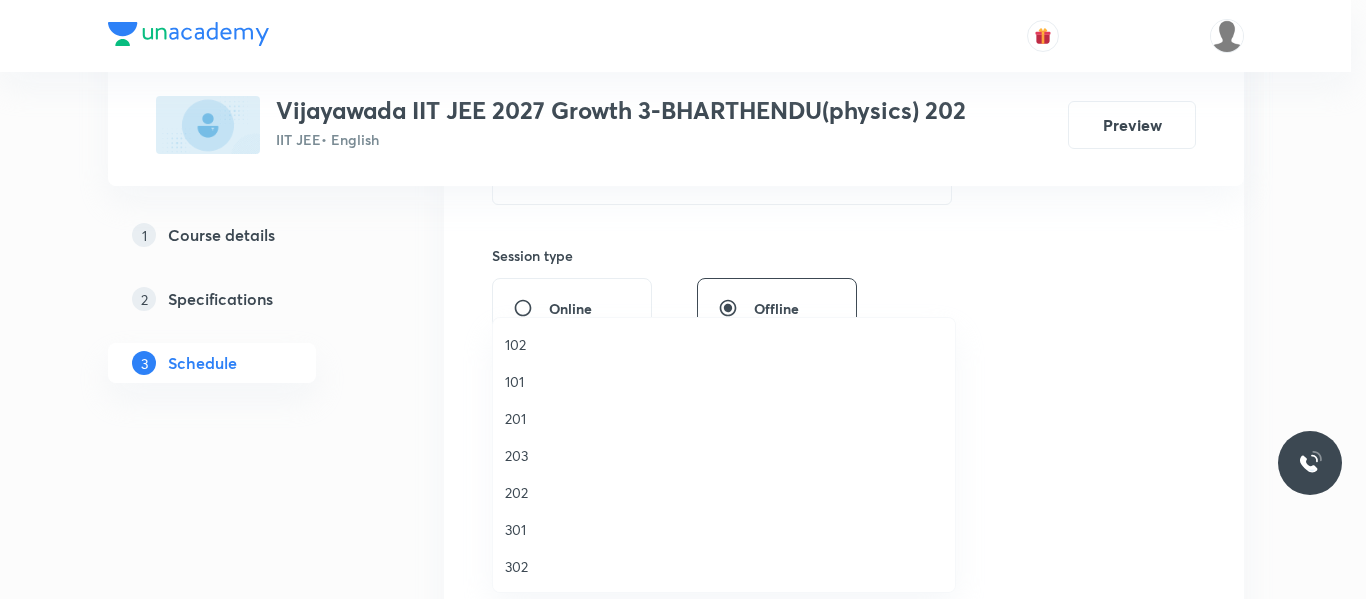 click on "202" at bounding box center (724, 492) 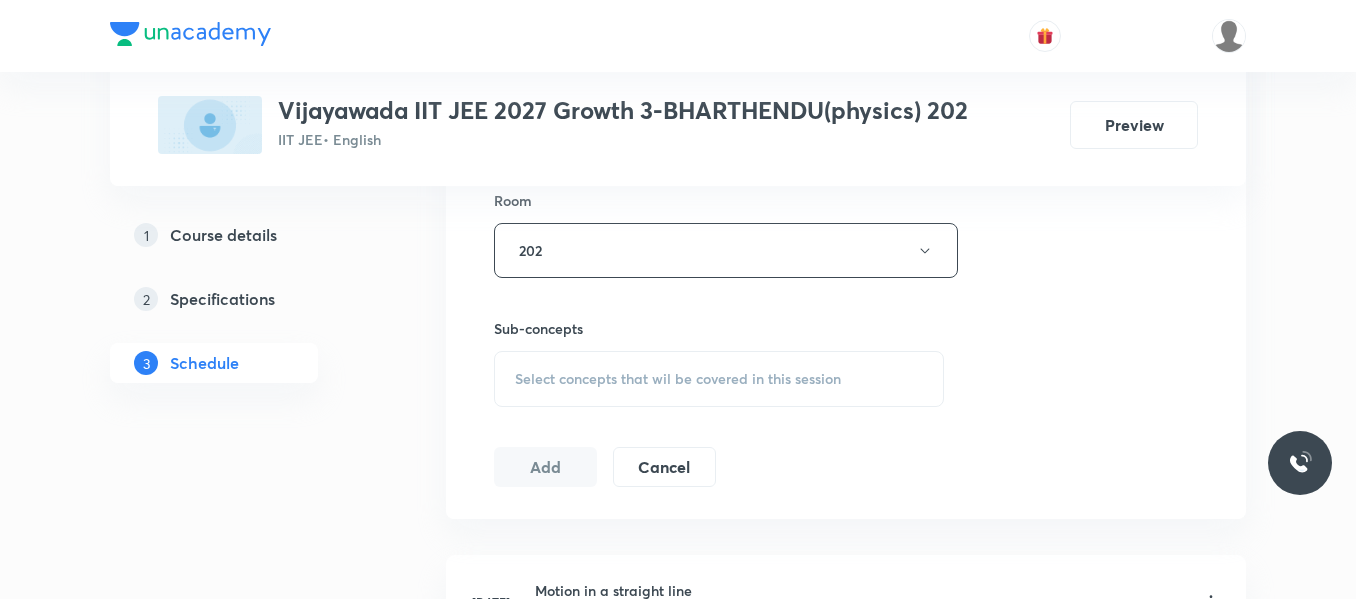scroll, scrollTop: 900, scrollLeft: 0, axis: vertical 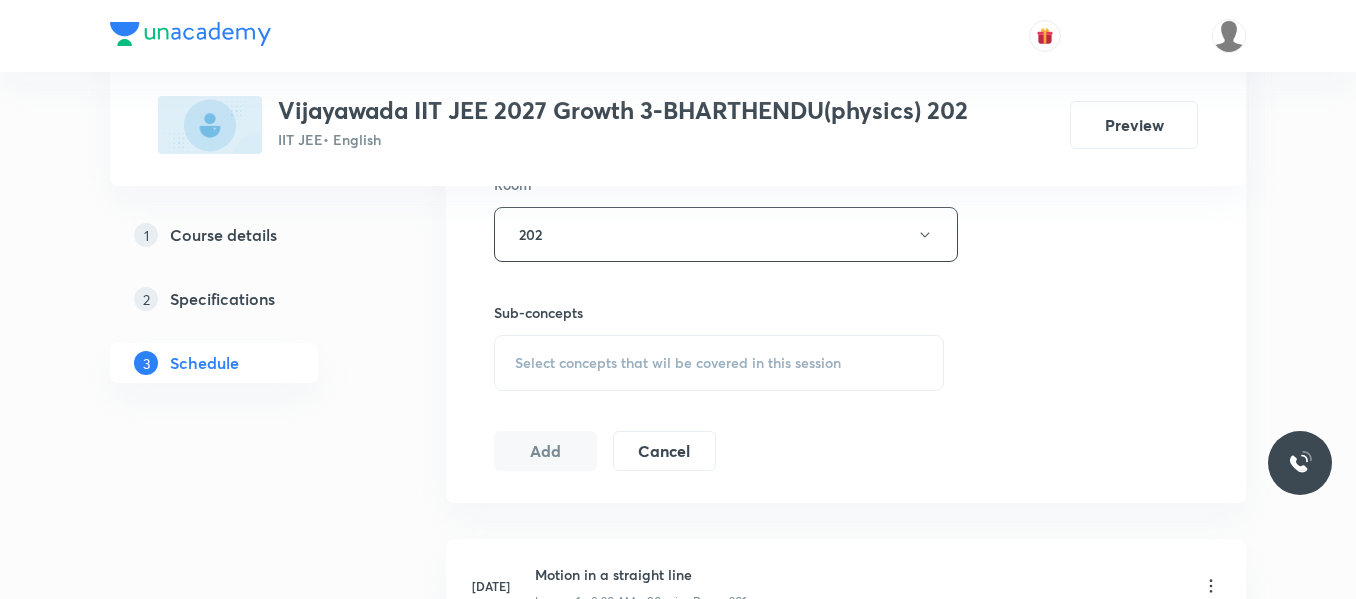 click on "Select concepts that wil be covered in this session" at bounding box center (678, 363) 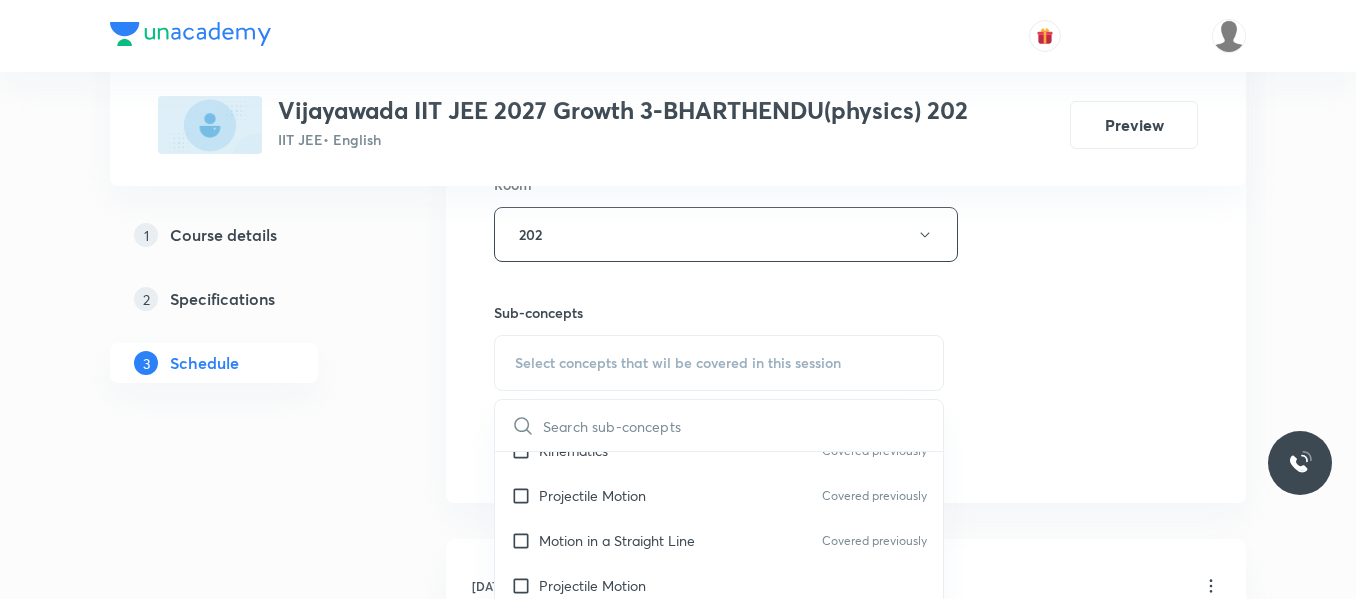 scroll, scrollTop: 100, scrollLeft: 0, axis: vertical 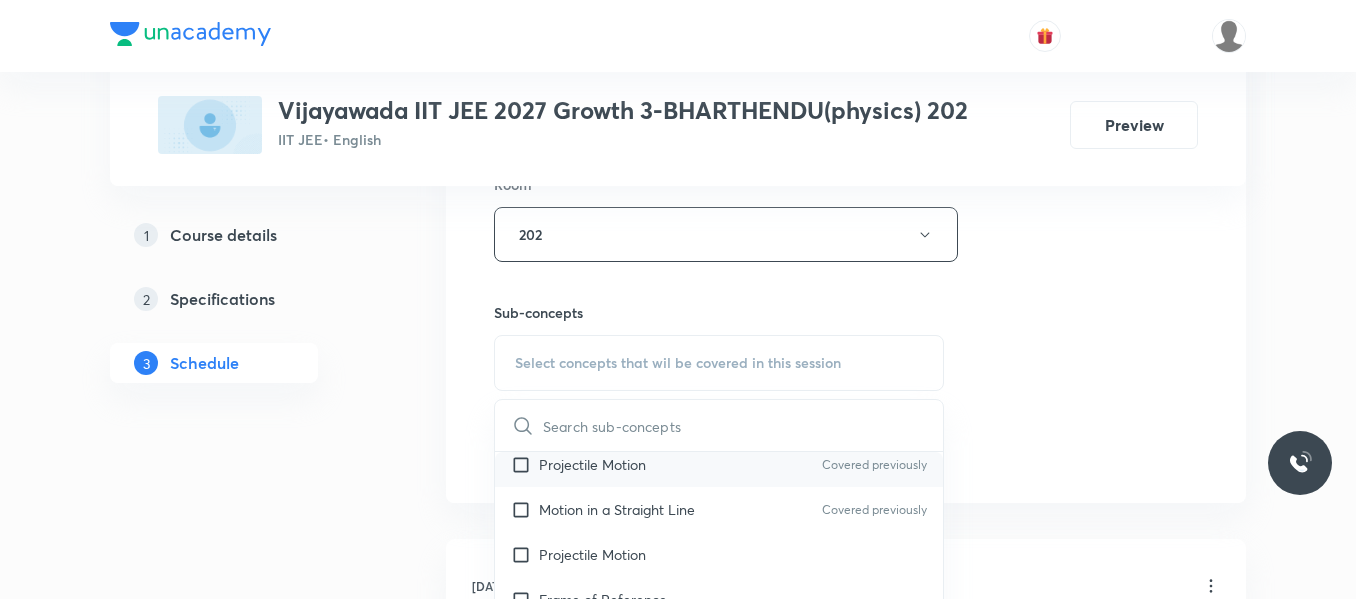 click on "Projectile Motion" at bounding box center (592, 464) 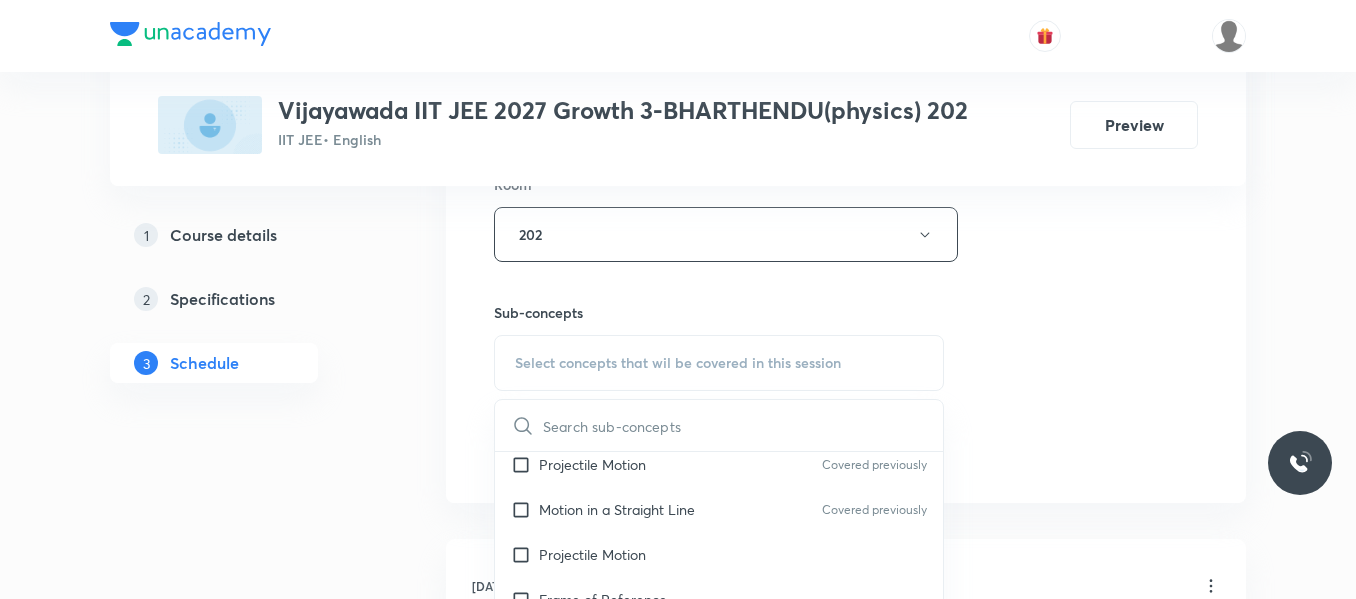 checkbox on "true" 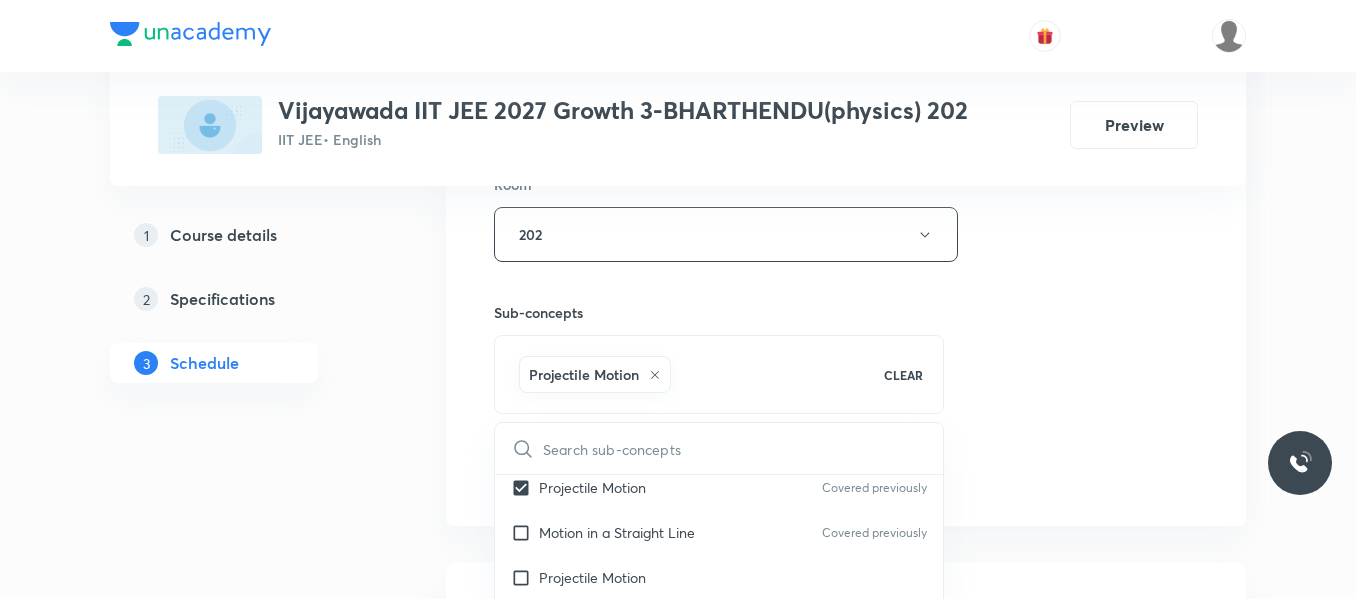 drag, startPoint x: 1077, startPoint y: 366, endPoint x: 961, endPoint y: 401, distance: 121.16518 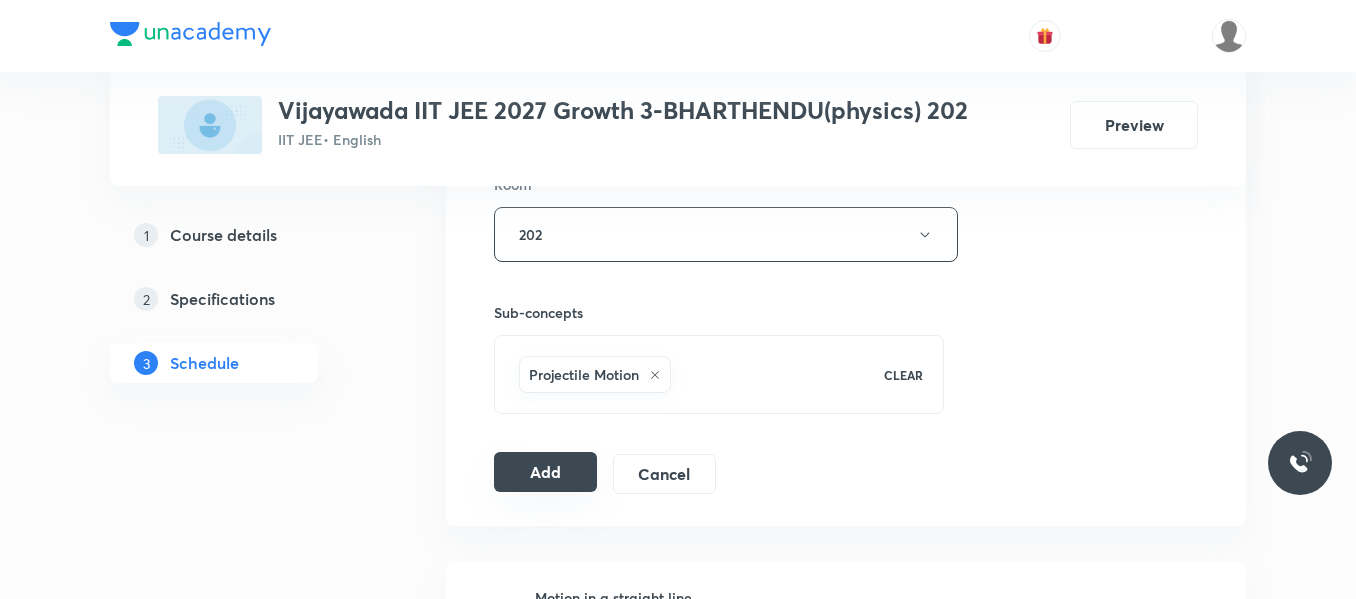 click on "Add" at bounding box center [545, 472] 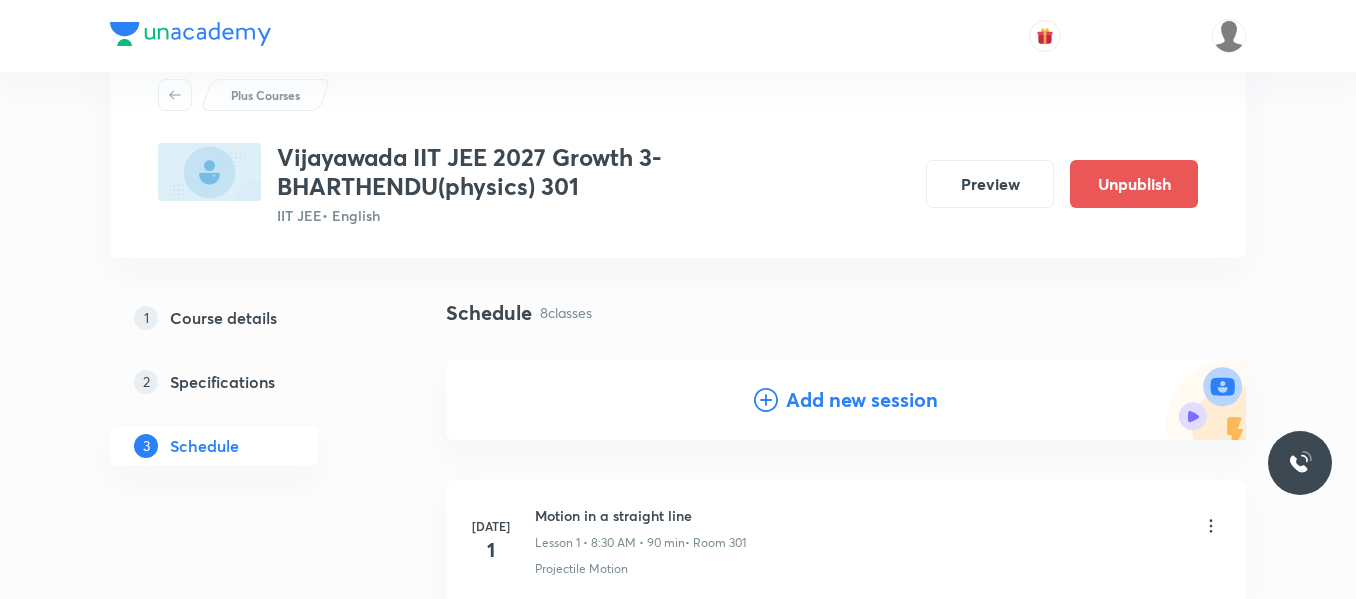 scroll, scrollTop: 100, scrollLeft: 0, axis: vertical 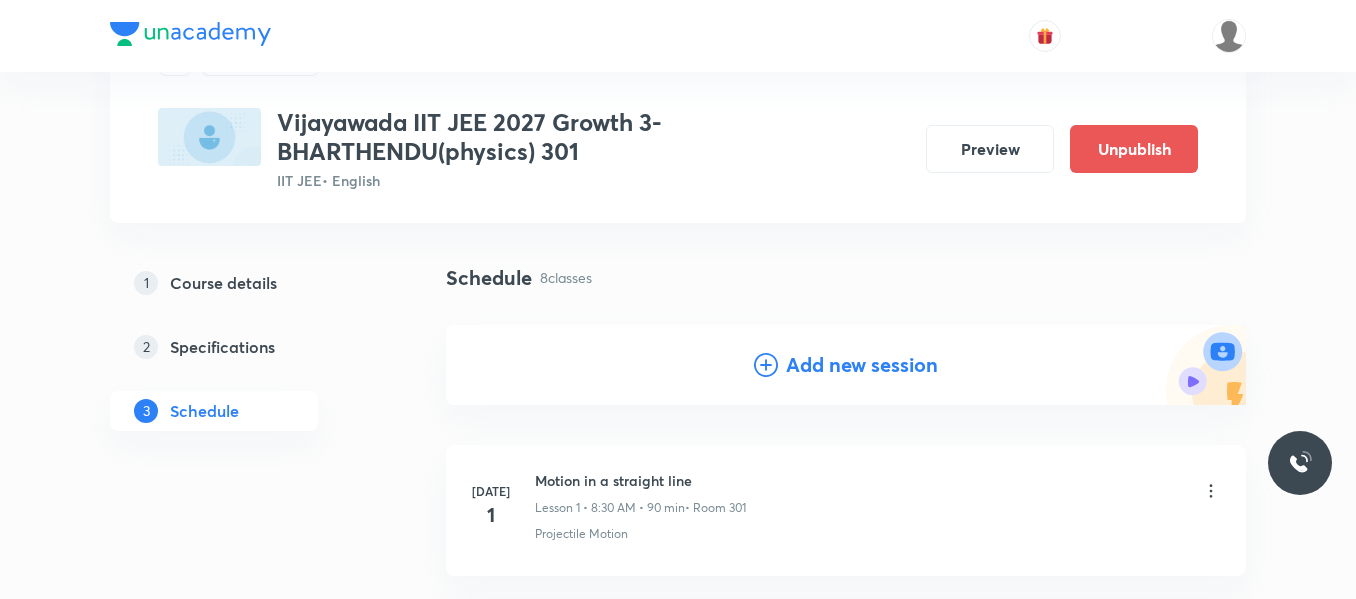 click on "Course details" at bounding box center [223, 283] 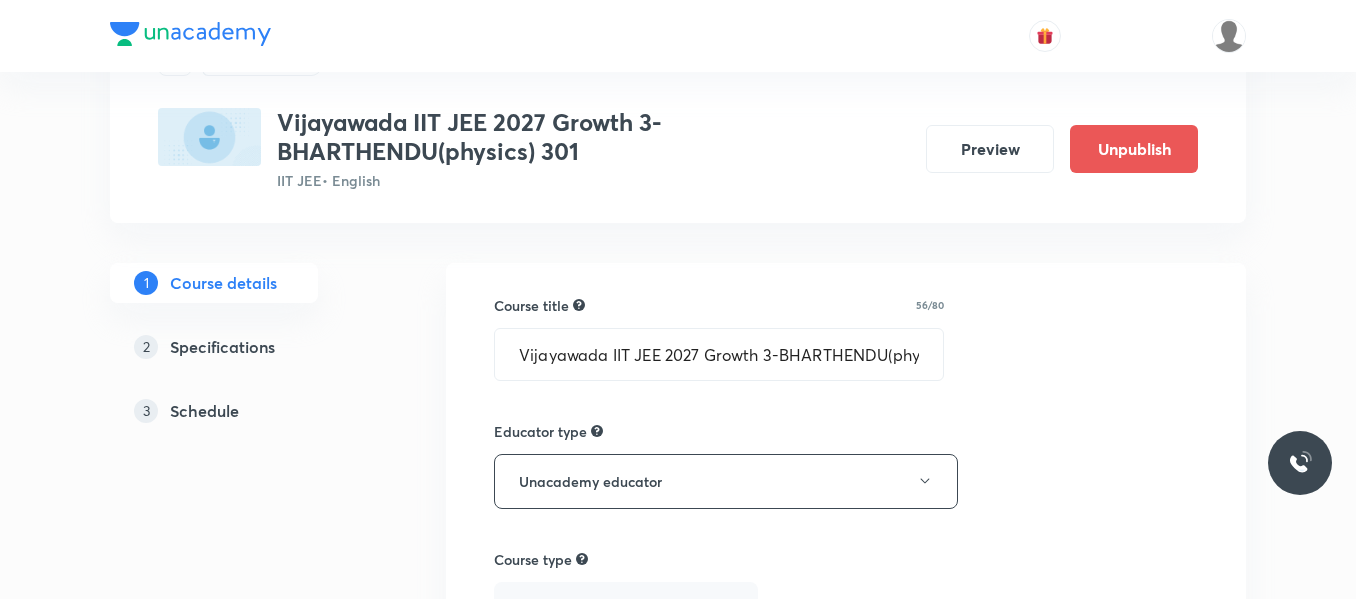 scroll, scrollTop: 0, scrollLeft: 0, axis: both 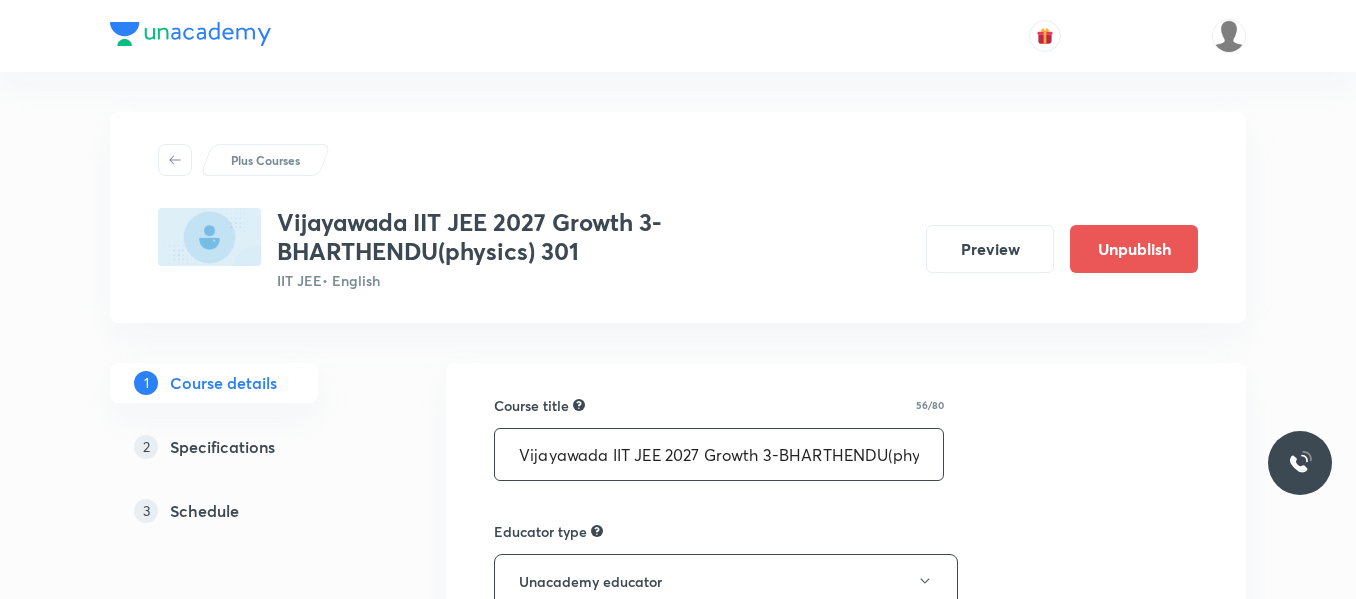 click on "Vijayawada IIT JEE 2027 Growth 3-BHARTHENDU(physics) 301" at bounding box center (719, 454) 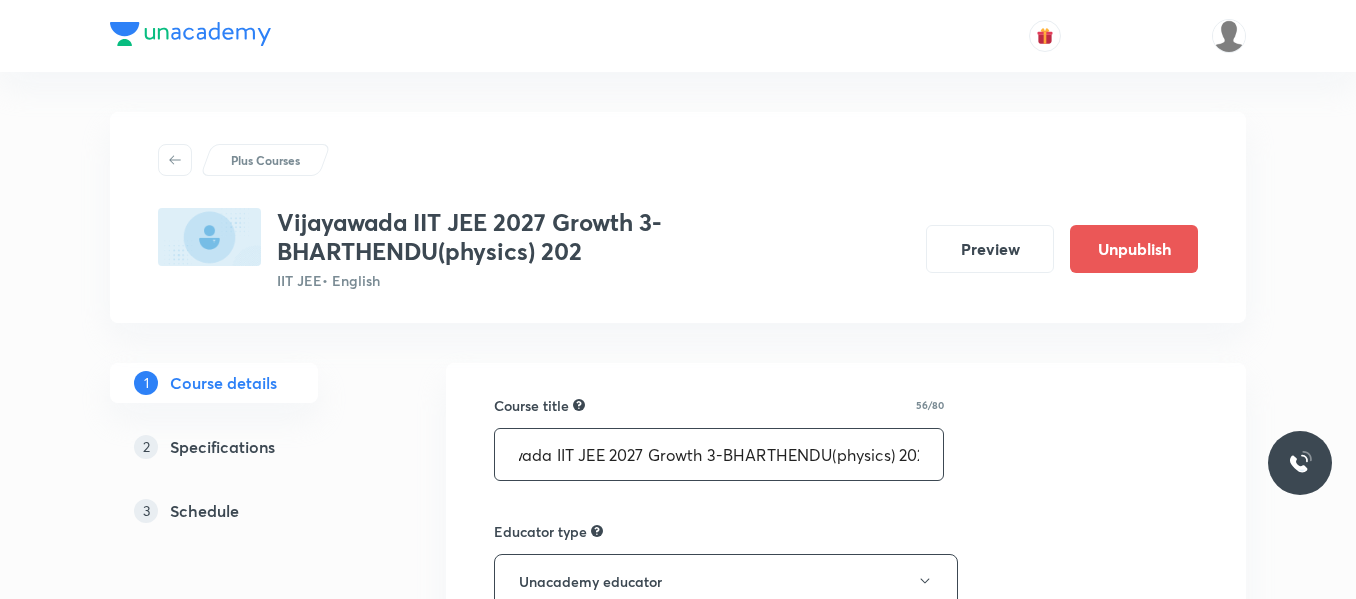 scroll, scrollTop: 0, scrollLeft: 64, axis: horizontal 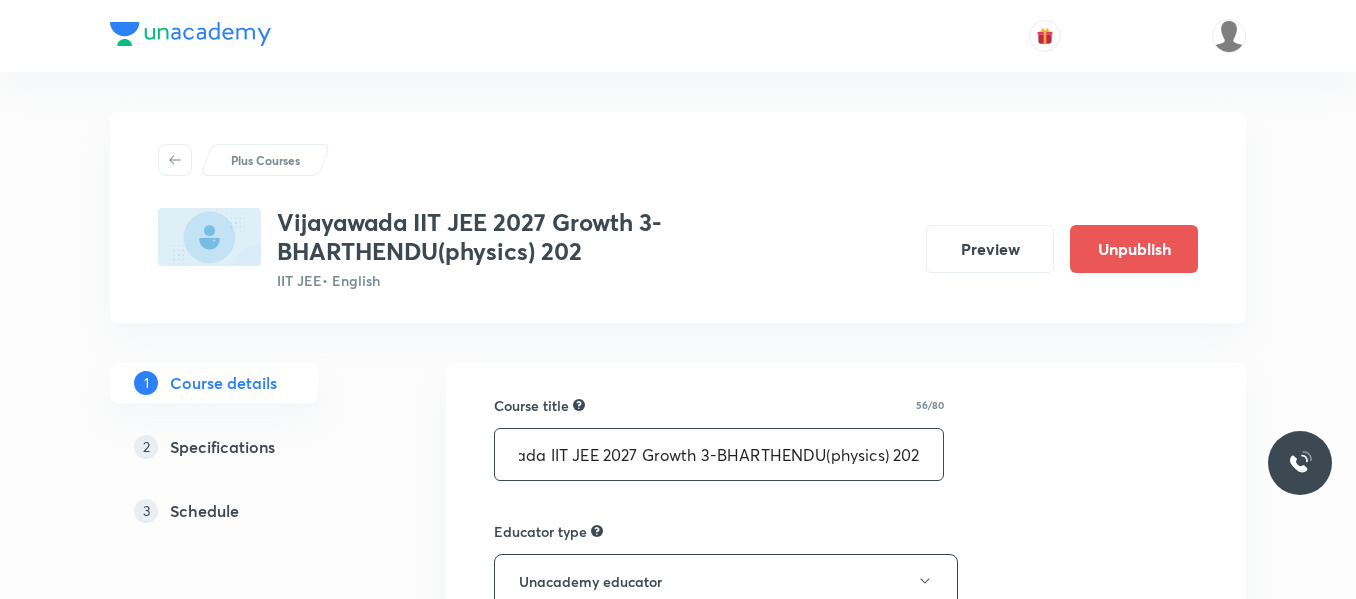 type on "Vijayawada IIT JEE 2027 Growth 3-BHARTHENDU(physics) 202" 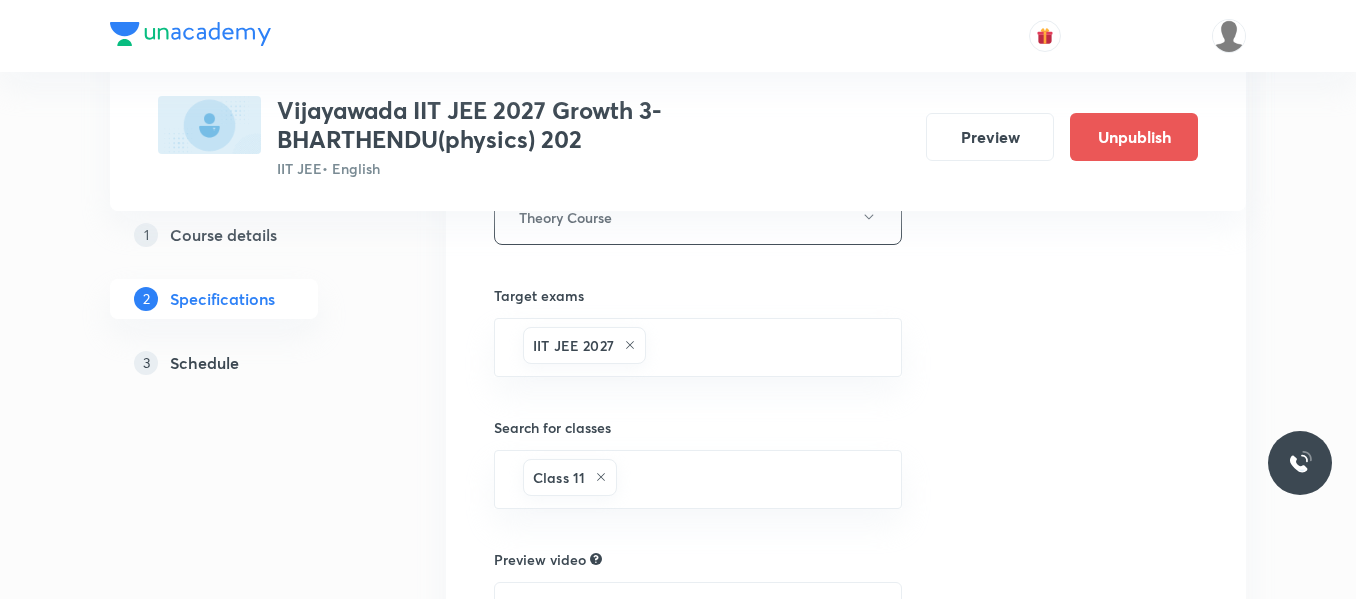 scroll, scrollTop: 500, scrollLeft: 0, axis: vertical 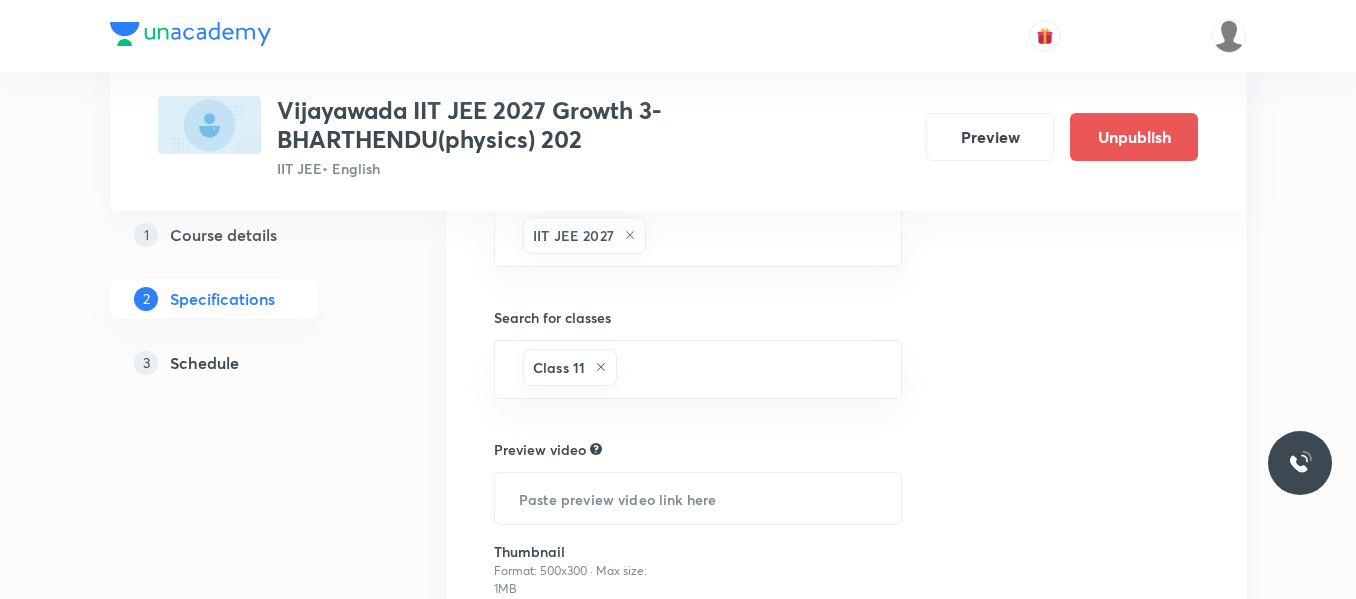 click on "Schedule" at bounding box center [204, 363] 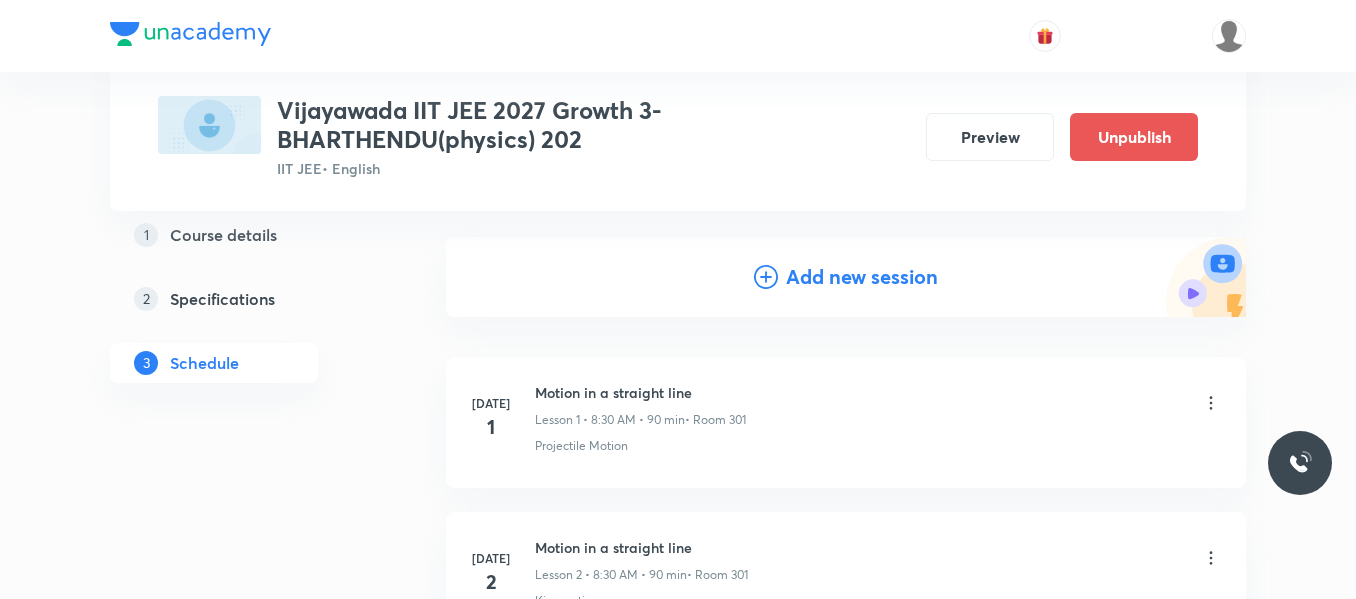scroll, scrollTop: 0, scrollLeft: 0, axis: both 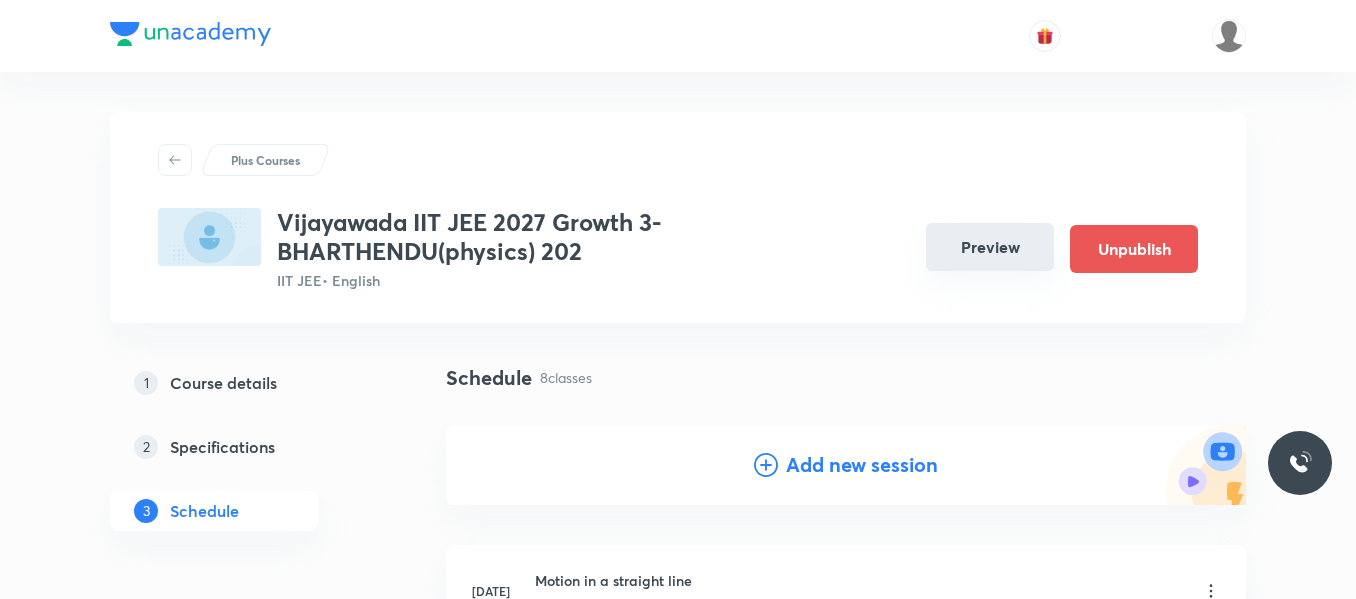 click on "Preview" at bounding box center (990, 247) 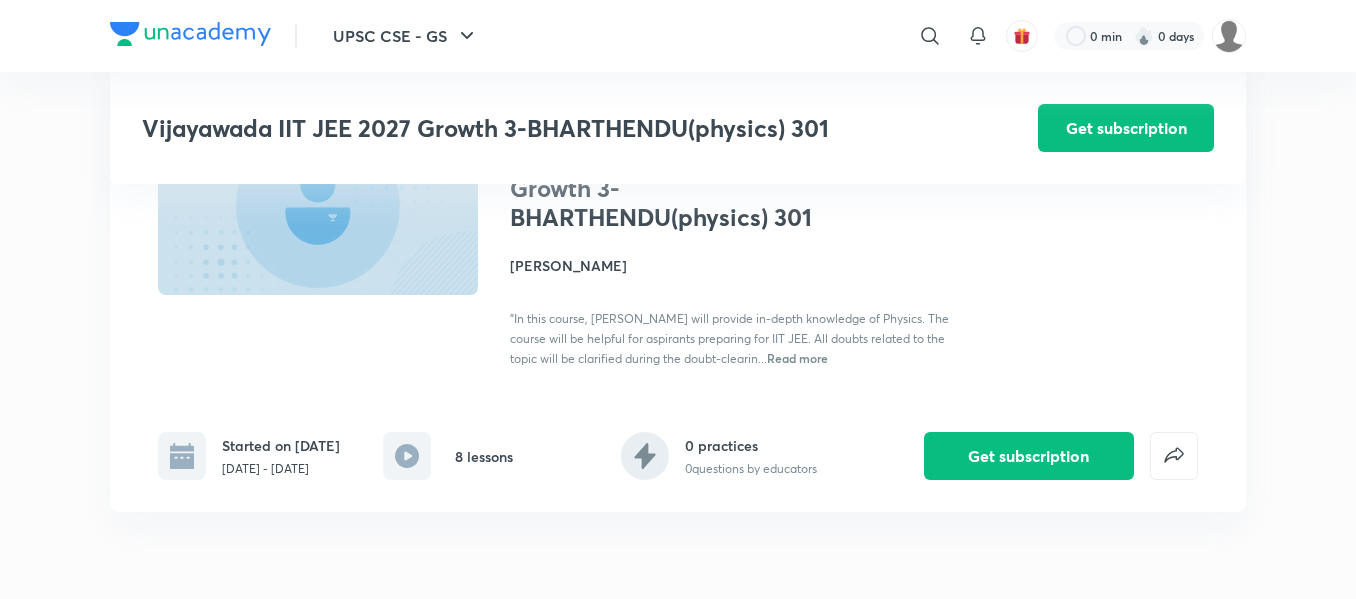 scroll, scrollTop: 100, scrollLeft: 0, axis: vertical 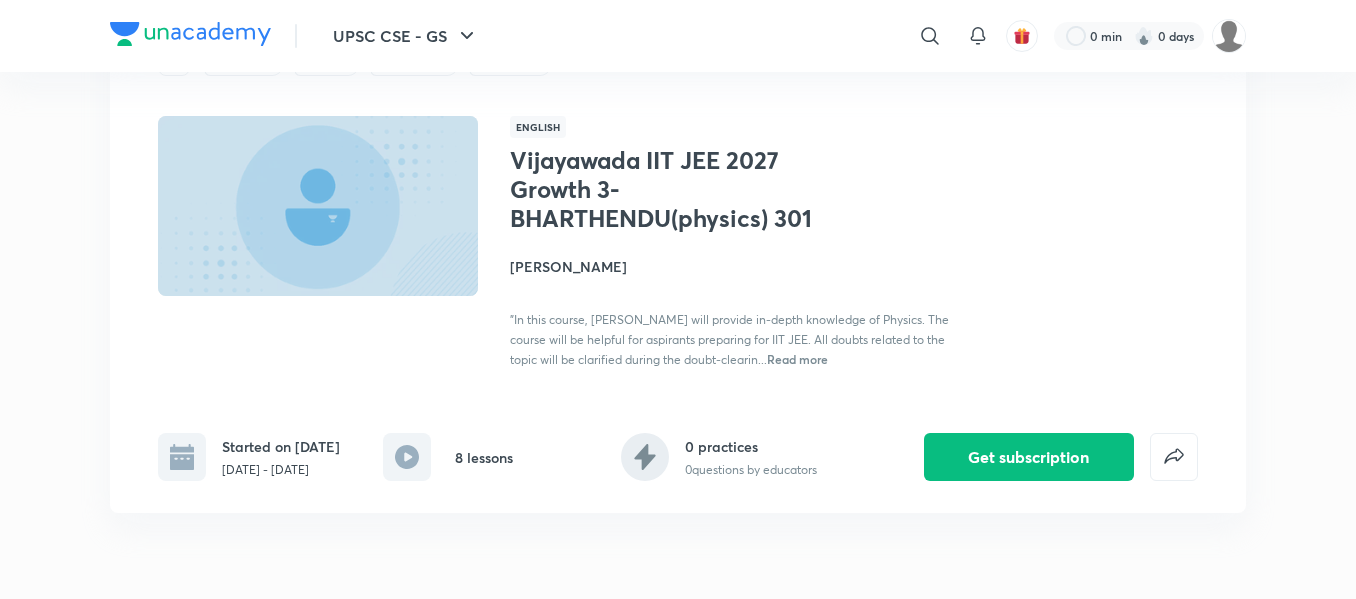 click on "Vijayawada IIT JEE 2027 Growth 3-BHARTHENDU(physics) 301" at bounding box center [673, 189] 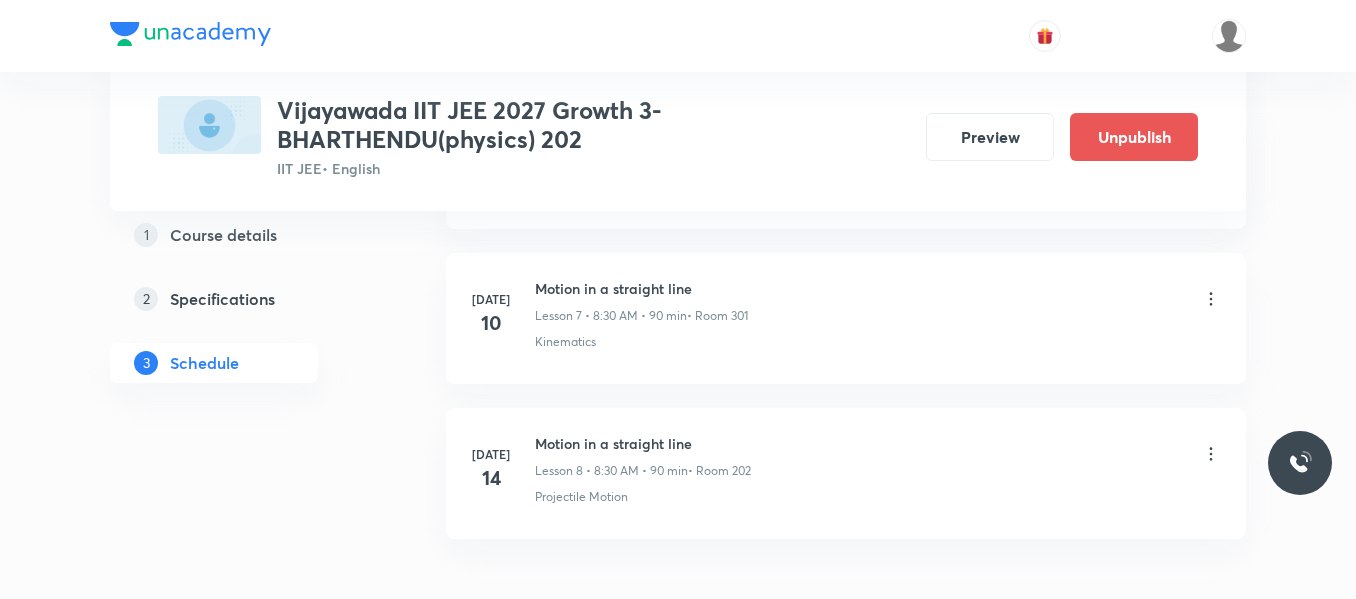 scroll, scrollTop: 2269, scrollLeft: 0, axis: vertical 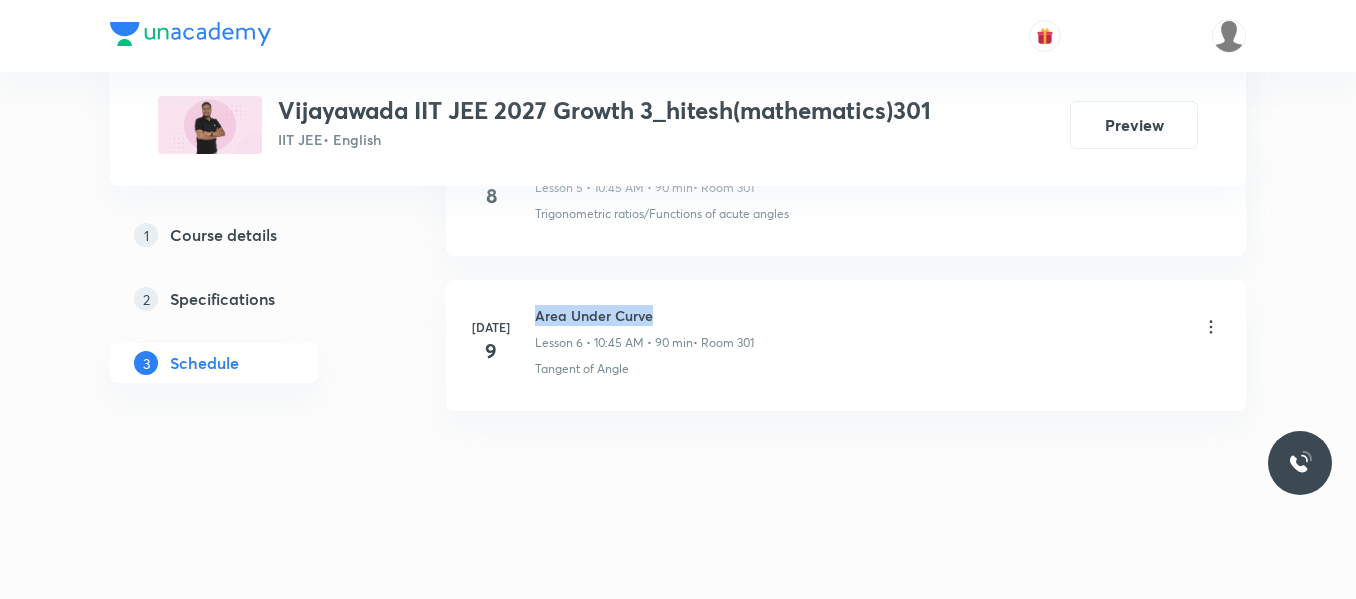 drag, startPoint x: 535, startPoint y: 313, endPoint x: 673, endPoint y: 322, distance: 138.29317 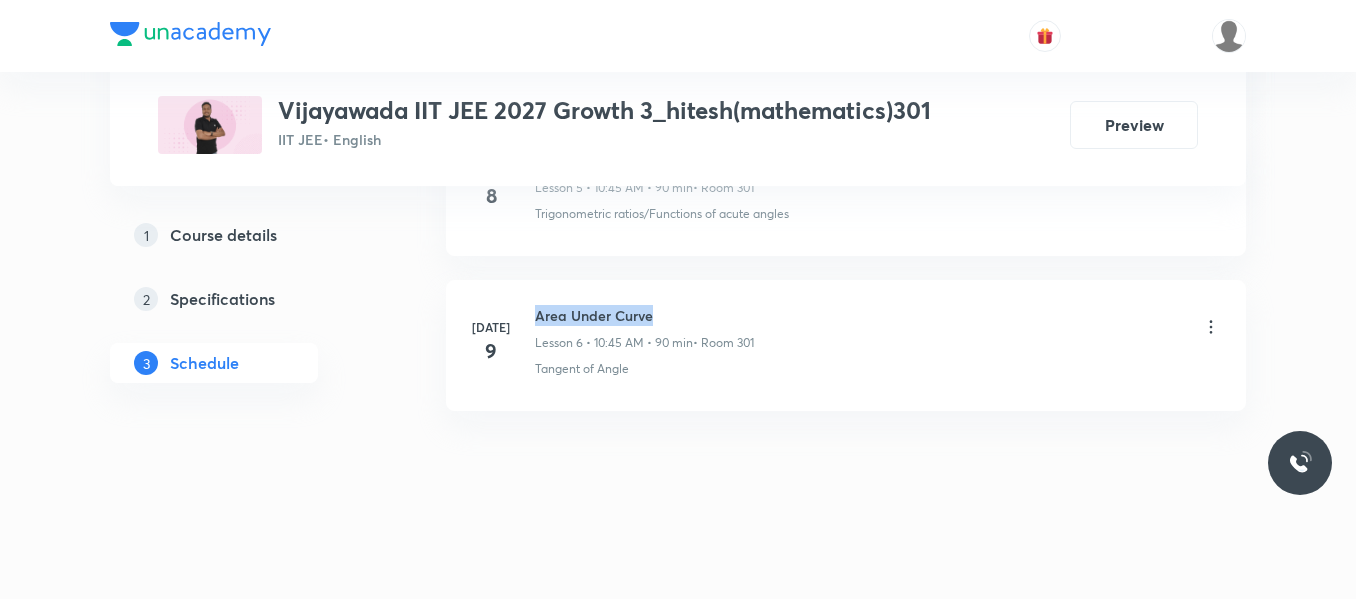 copy on "Area Under Curve" 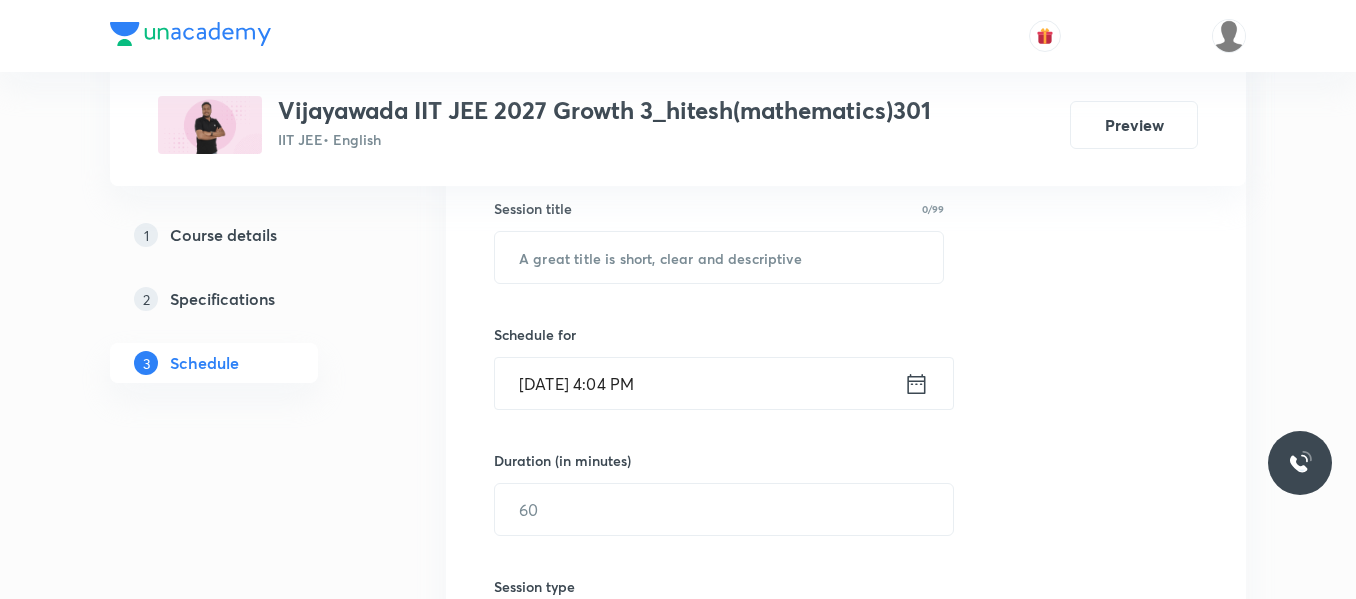 scroll, scrollTop: 334, scrollLeft: 0, axis: vertical 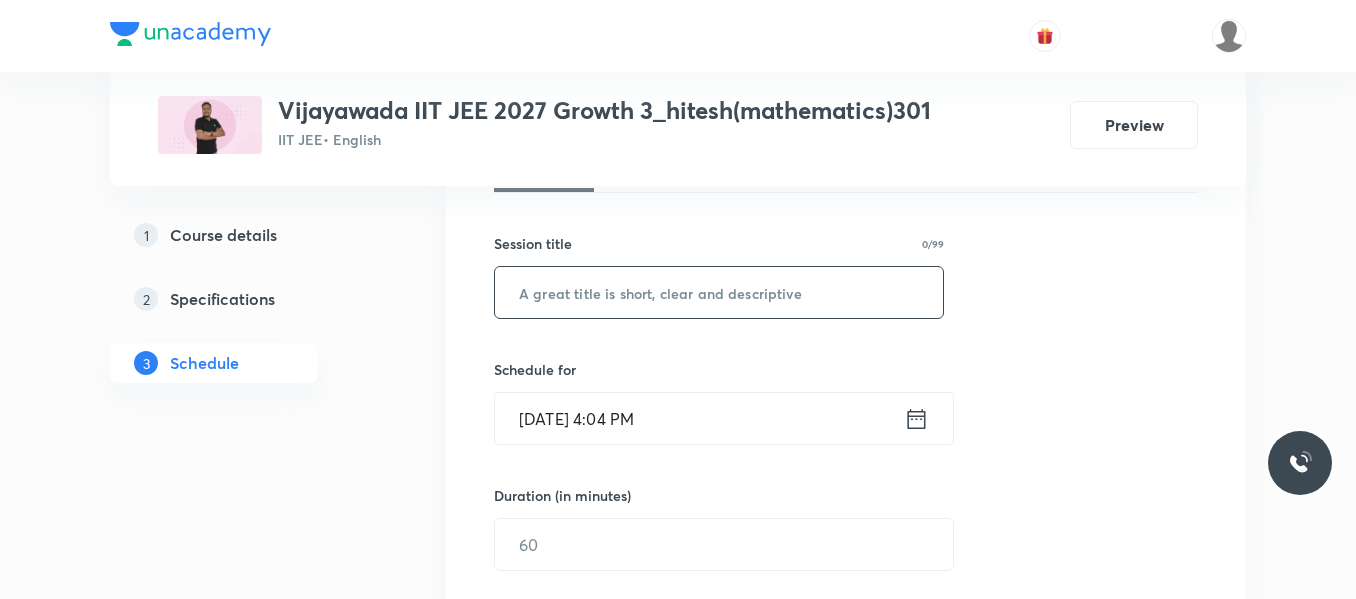 click at bounding box center [719, 292] 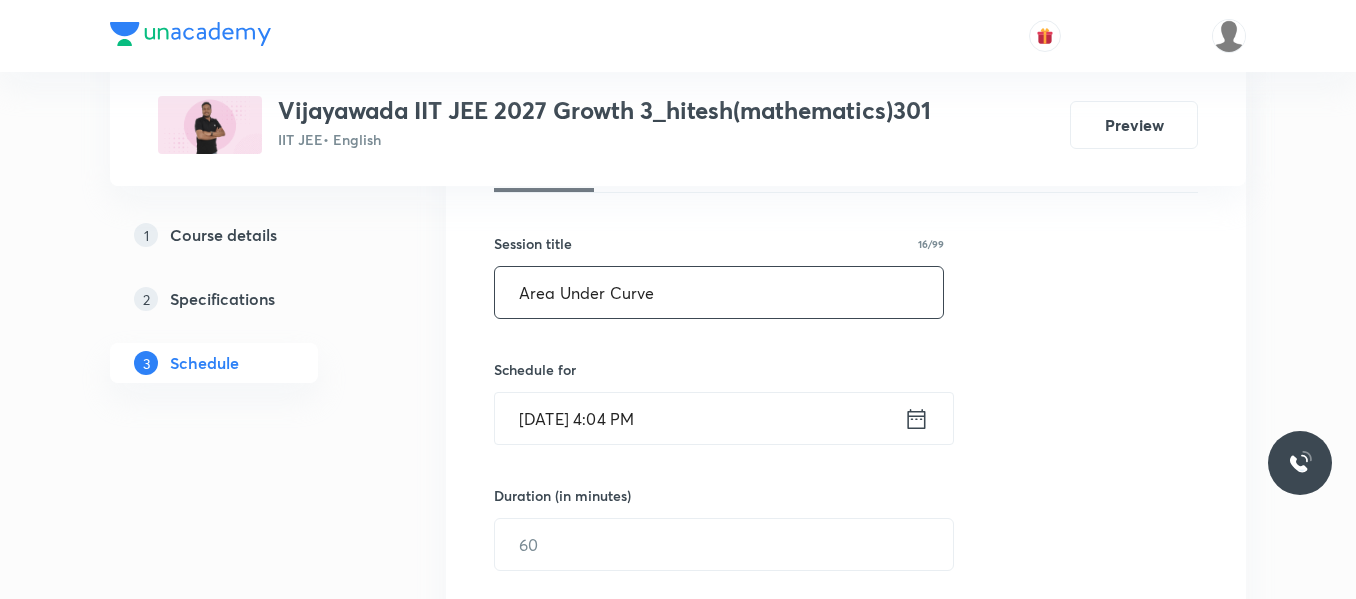 type on "Area Under Curve" 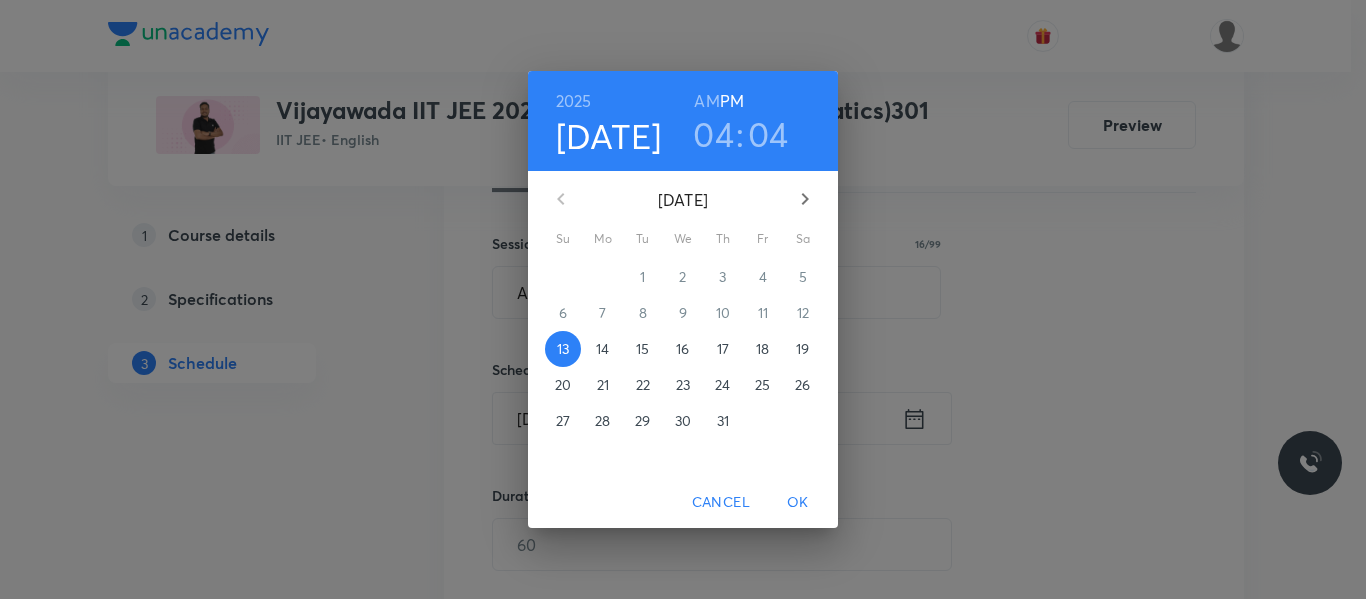 click on "14" at bounding box center [603, 349] 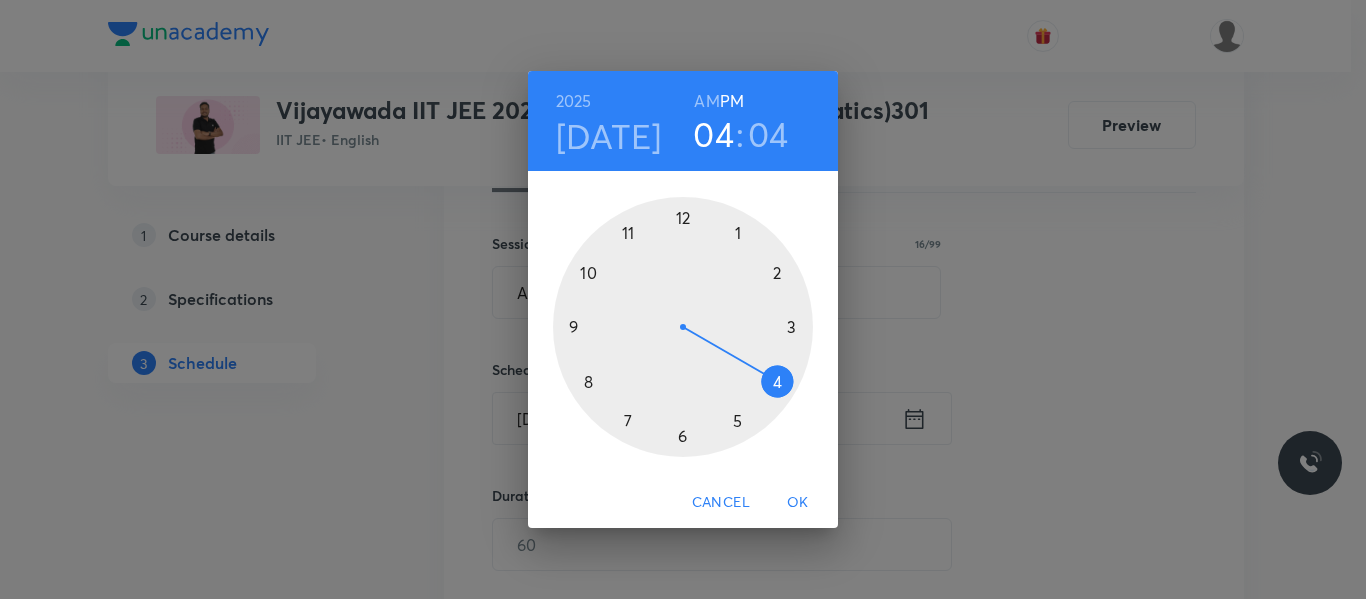 click at bounding box center (683, 327) 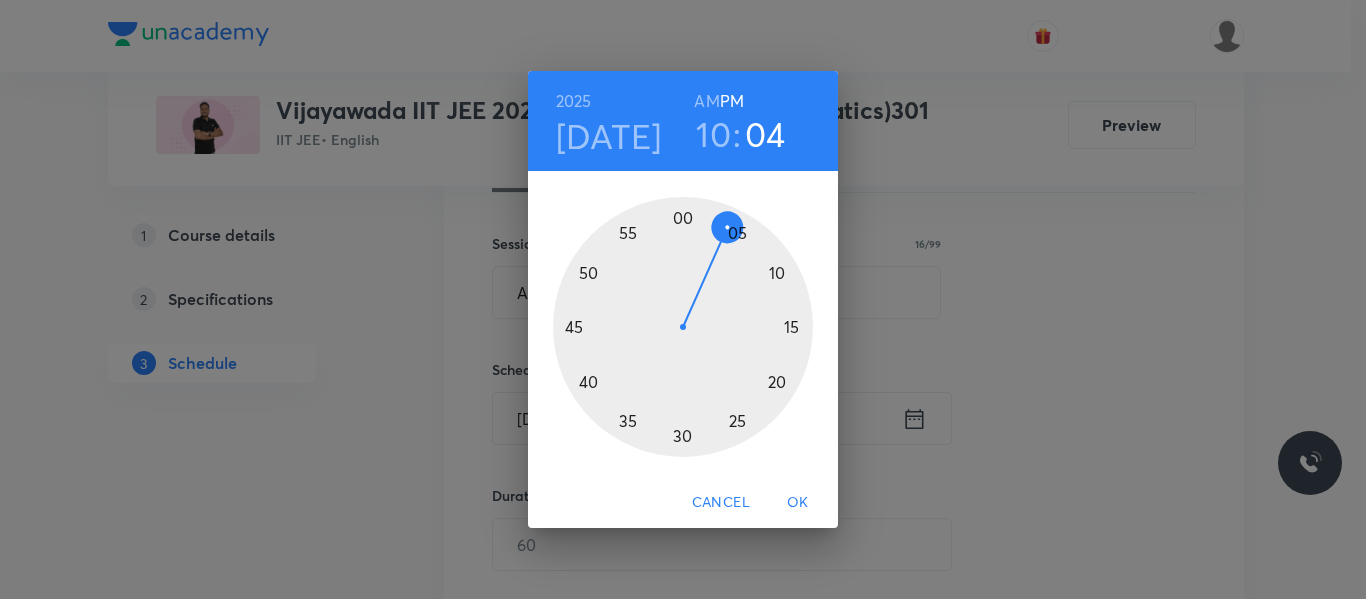 click on "AM" at bounding box center (706, 101) 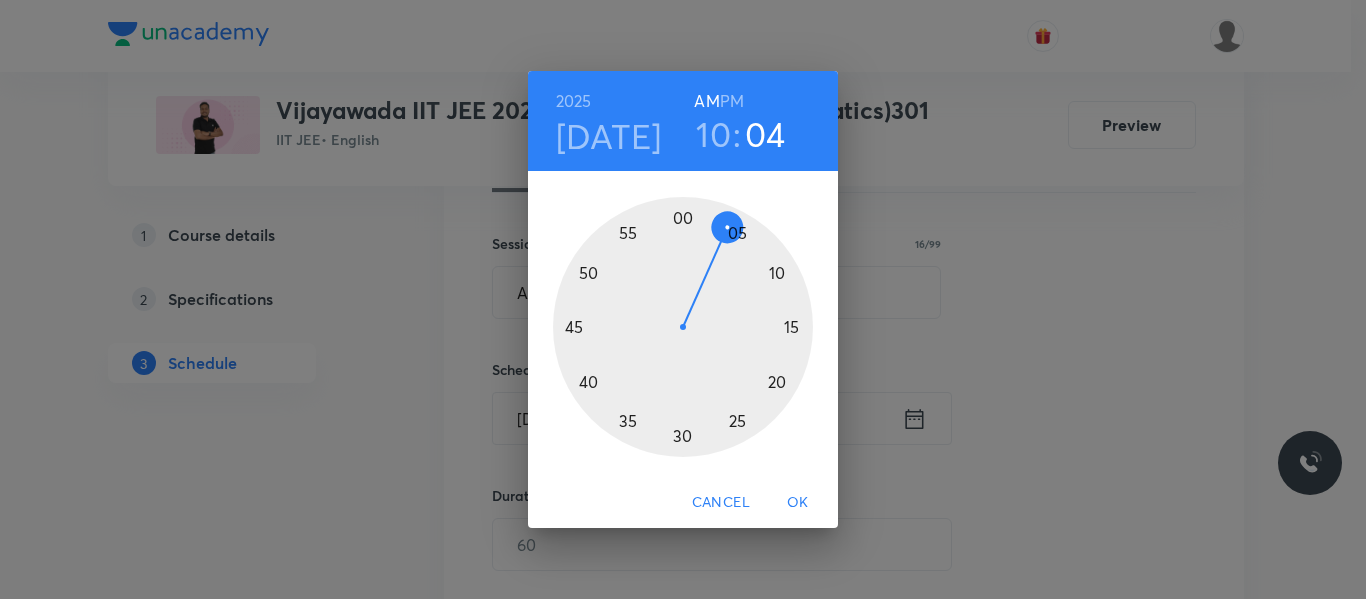 click at bounding box center [683, 327] 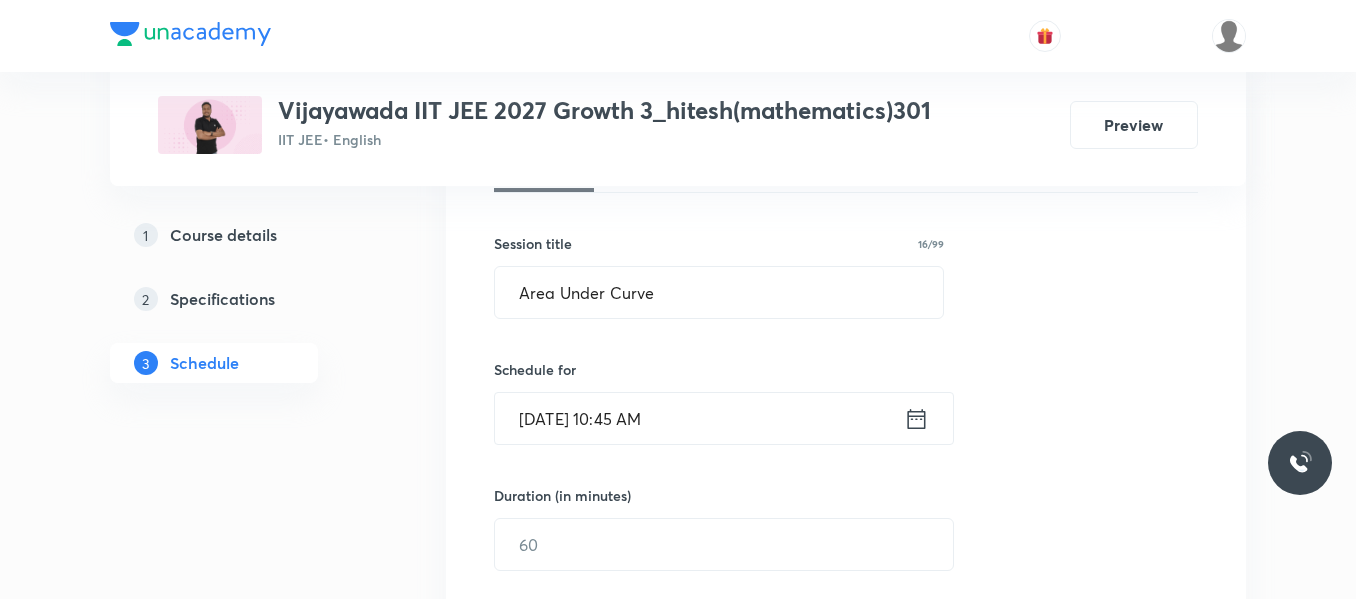 scroll, scrollTop: 434, scrollLeft: 0, axis: vertical 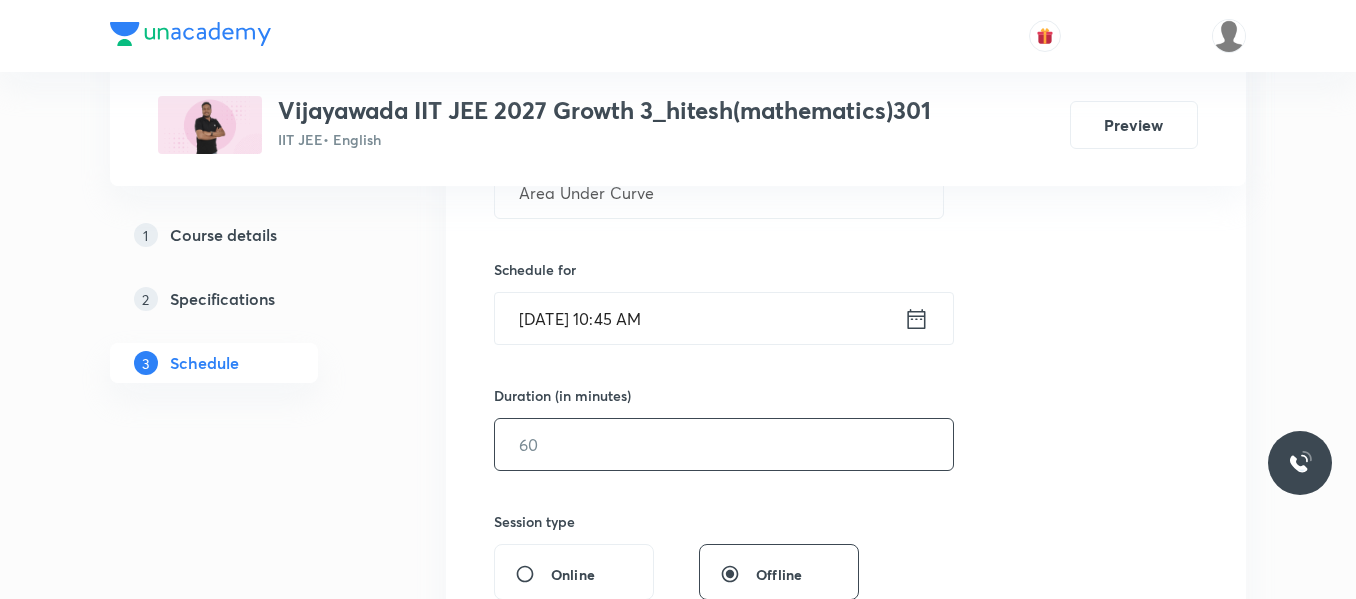 click at bounding box center (724, 444) 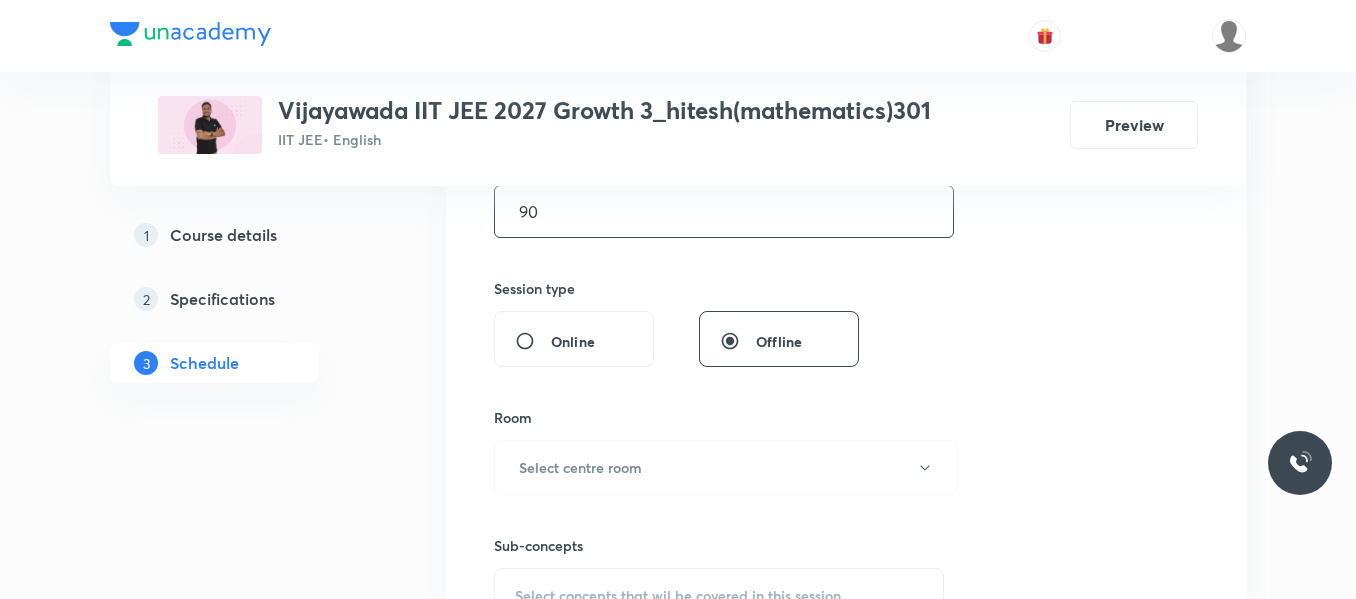 scroll, scrollTop: 734, scrollLeft: 0, axis: vertical 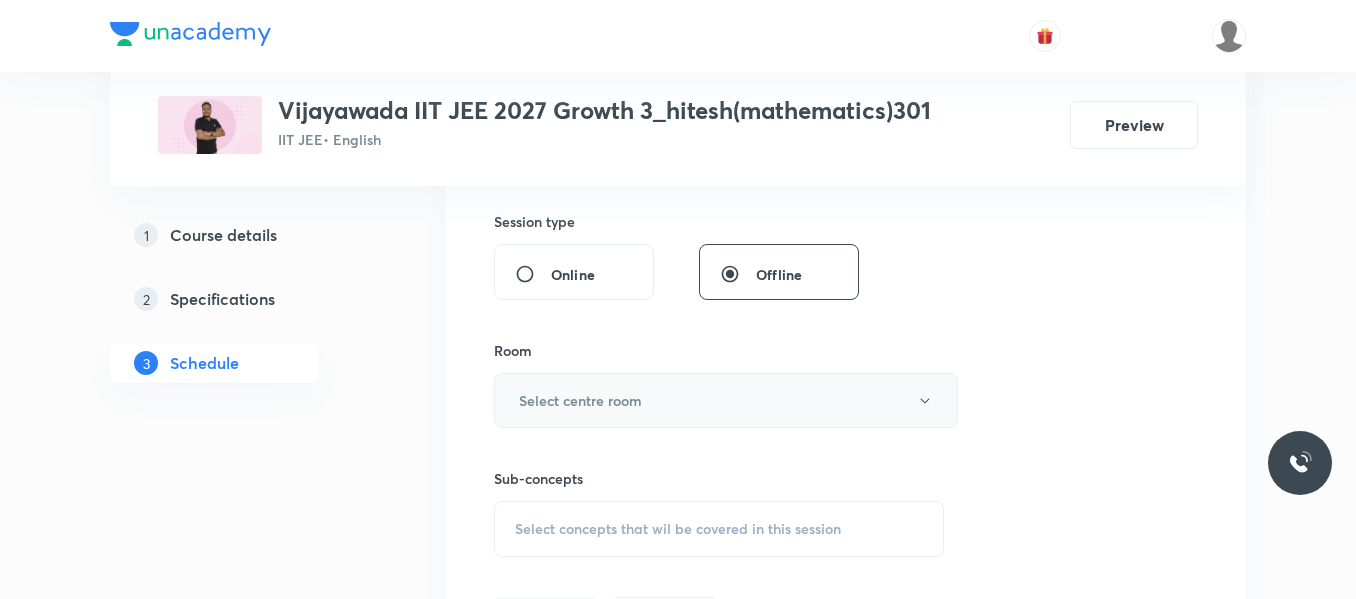 type on "90" 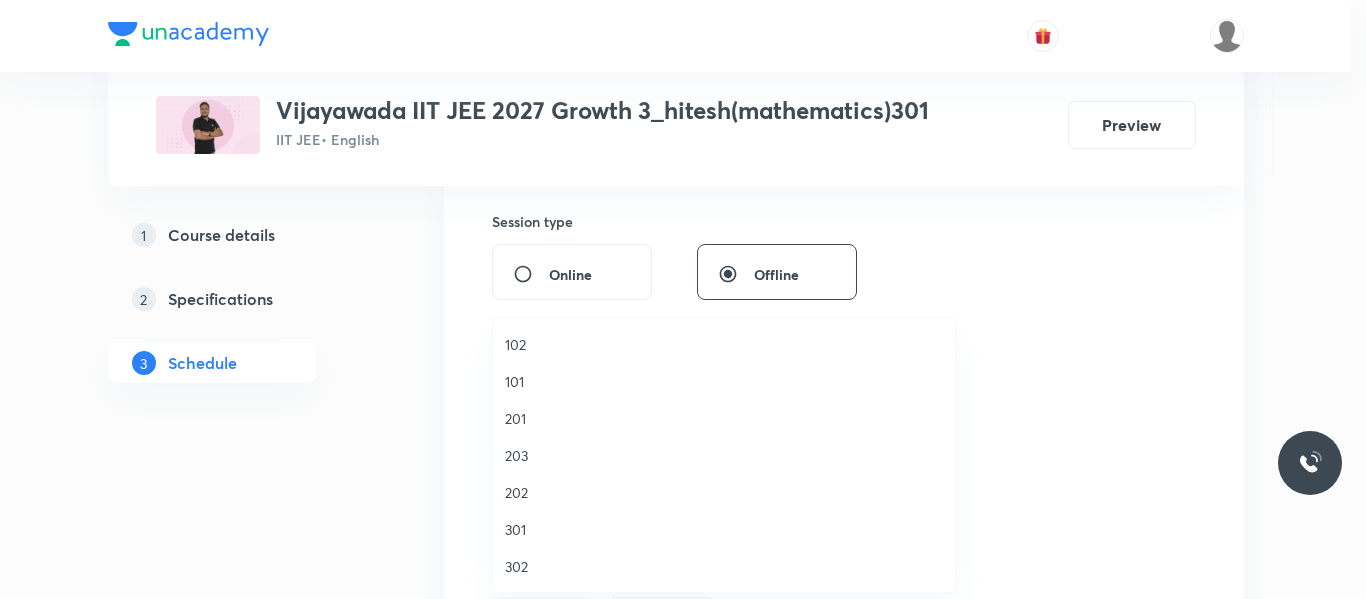 click on "301" at bounding box center (724, 529) 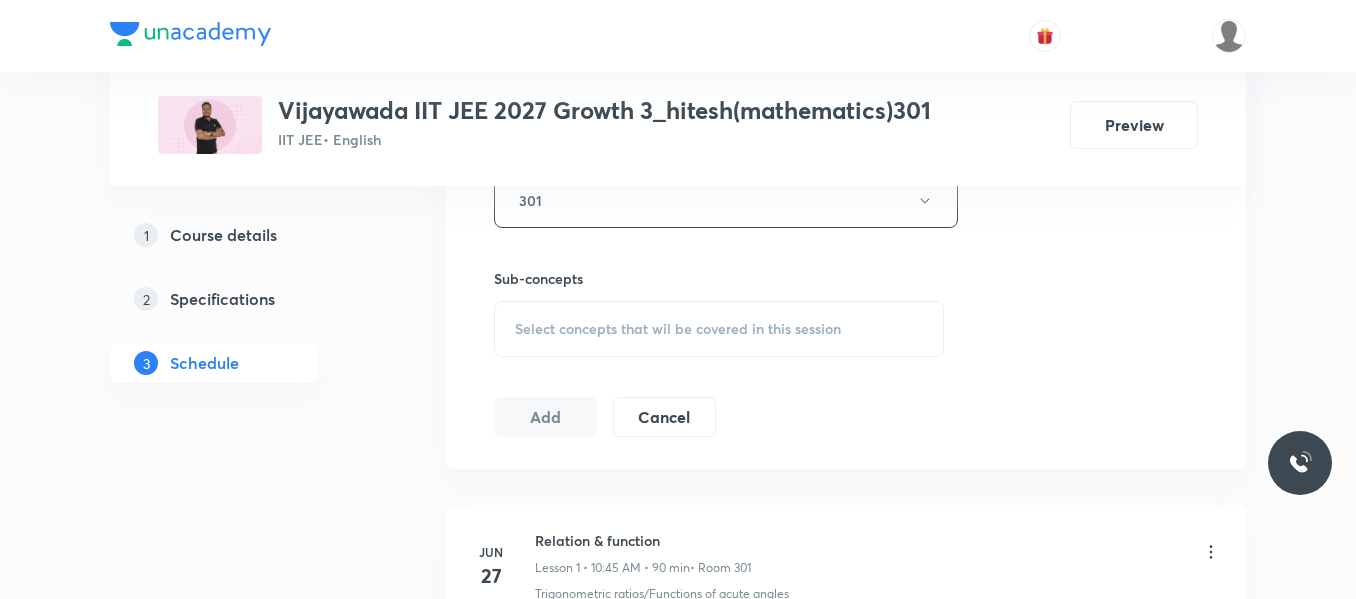 click on "Select concepts that wil be covered in this session" at bounding box center (719, 329) 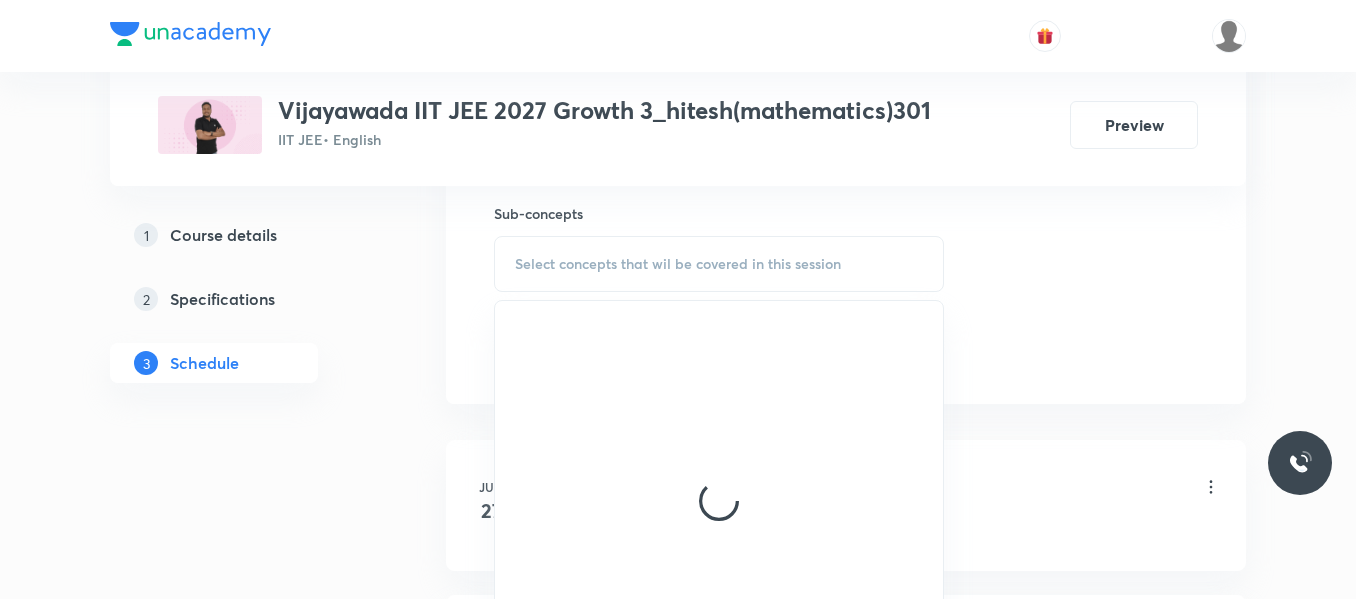 scroll, scrollTop: 1034, scrollLeft: 0, axis: vertical 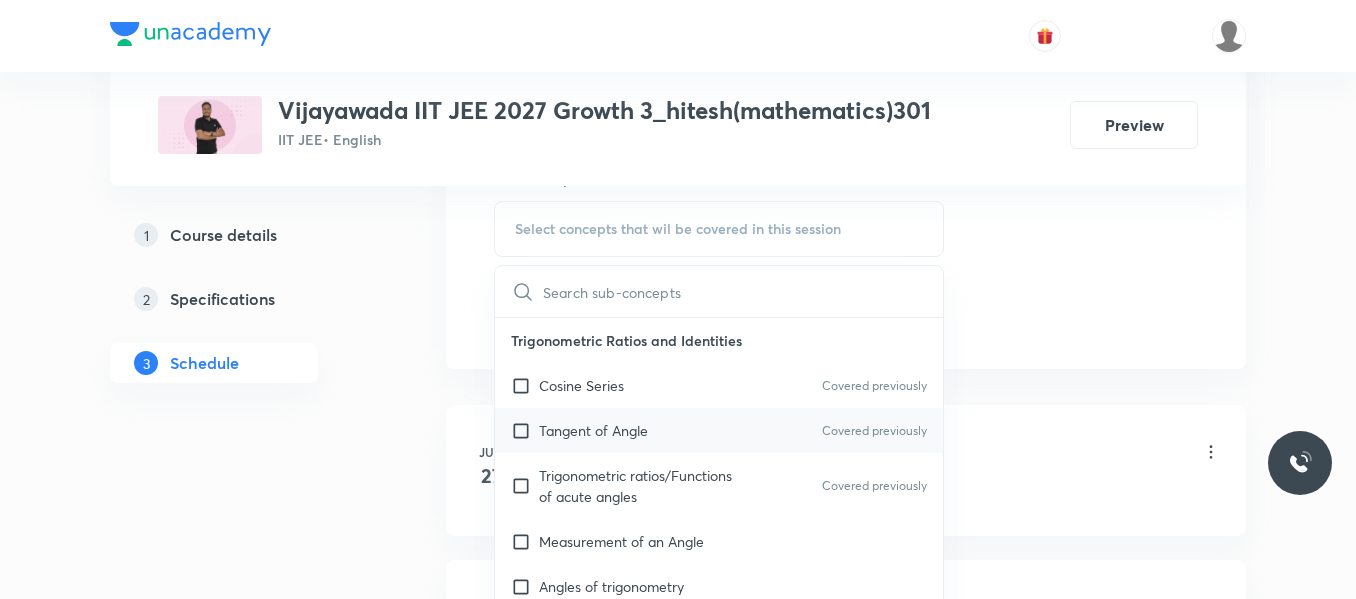 click on "Tangent of Angle Covered previously" at bounding box center (719, 430) 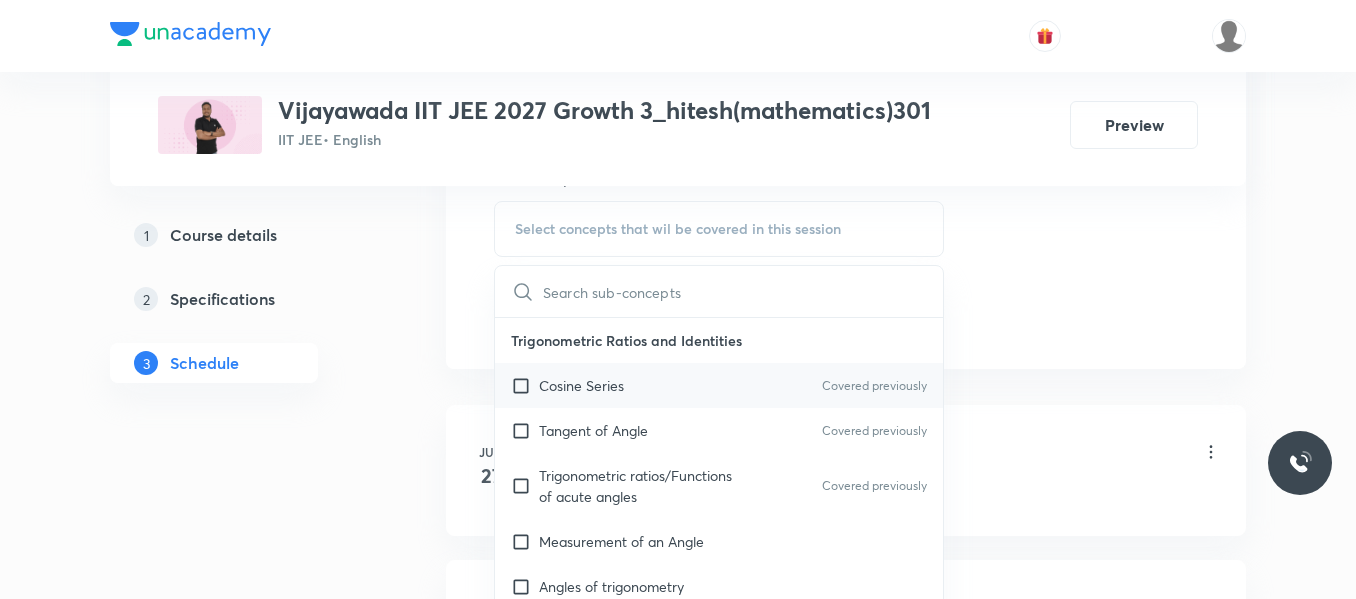checkbox on "true" 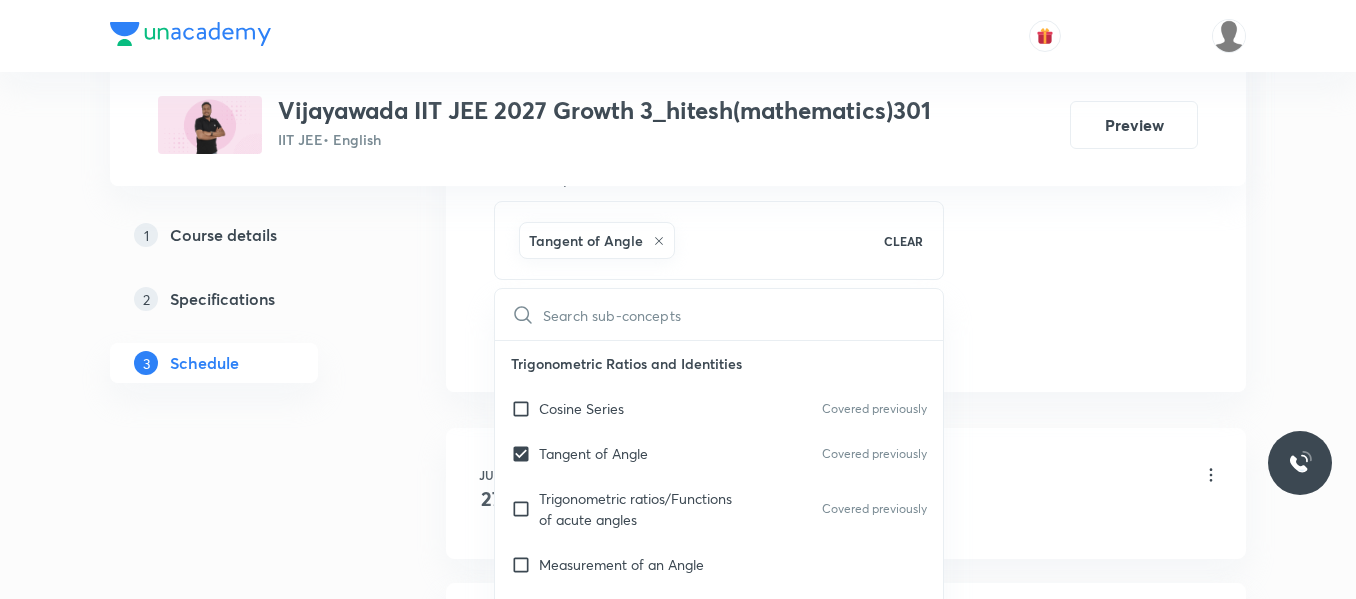 click on "Session  7 Live class Session title 16/99 Area Under Curve ​ Schedule for Jul 14, 2025, 10:45 AM ​ Duration (in minutes) 90 ​   Session type Online Offline Room 301 Sub-concepts Tangent of Angle CLEAR ​ Trigonometric Ratios and Identities Cosine Series Covered previously Tangent of Angle Covered previously Trigonometric ratios/Functions of acute angles Covered previously Measurement of an Angle Angles of trigonometry Trigonometric functions of any angle Trigonometric functions defined as circular function Graphs and other useful data of trigonometric functions Trigonometric ratios of allied angles Trigonometric ratios for compound angles Transformation formula Trigonomertic ratios of multiple and sub-multiple angles Values of trigonometric ratios of typical angles Continued Product of Cosine/Sine Series Sum of Trigonometric Series Optimization of Equation Heights and Distances Conditional identities Heights and Distances Application of Trigonometry in Maximizing and Minimizing Properties of Triangle" at bounding box center (846, -121) 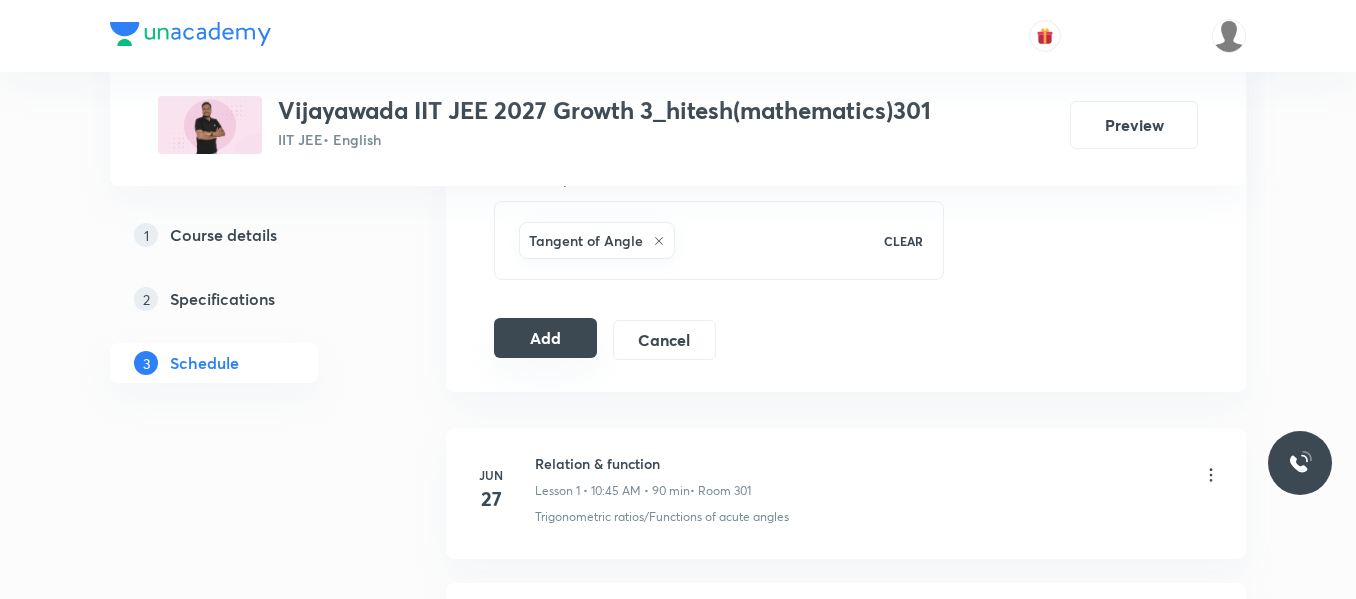 click on "Add" at bounding box center [545, 338] 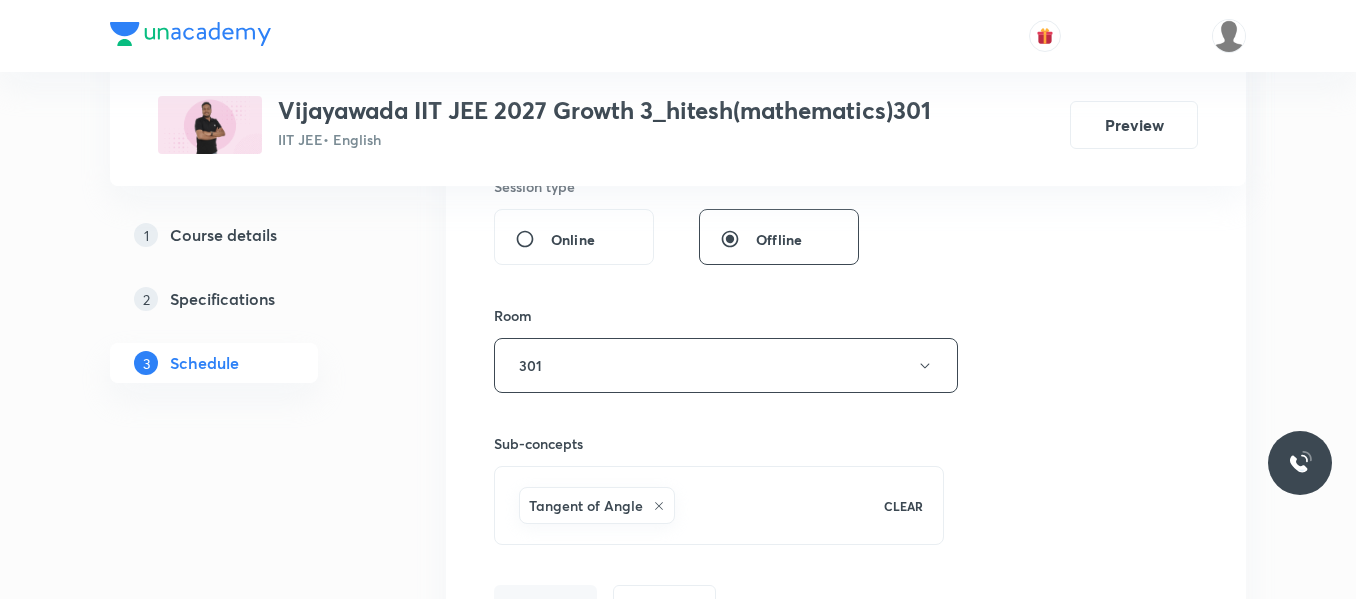scroll, scrollTop: 734, scrollLeft: 0, axis: vertical 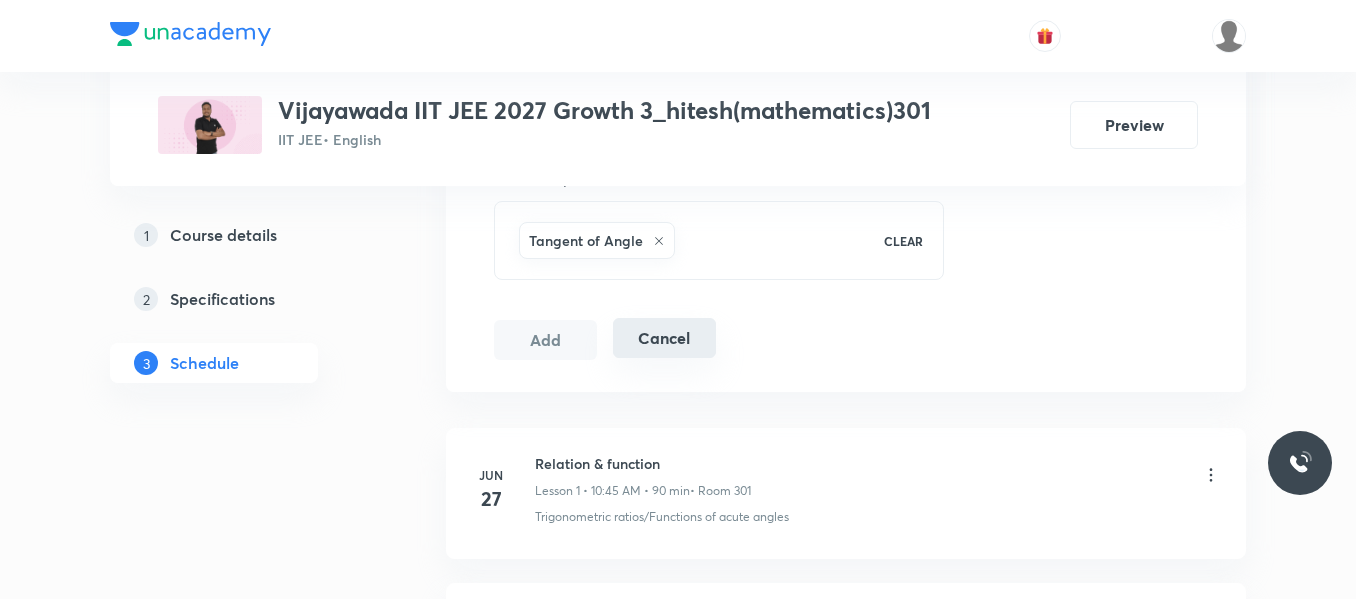 click on "Cancel" at bounding box center (664, 338) 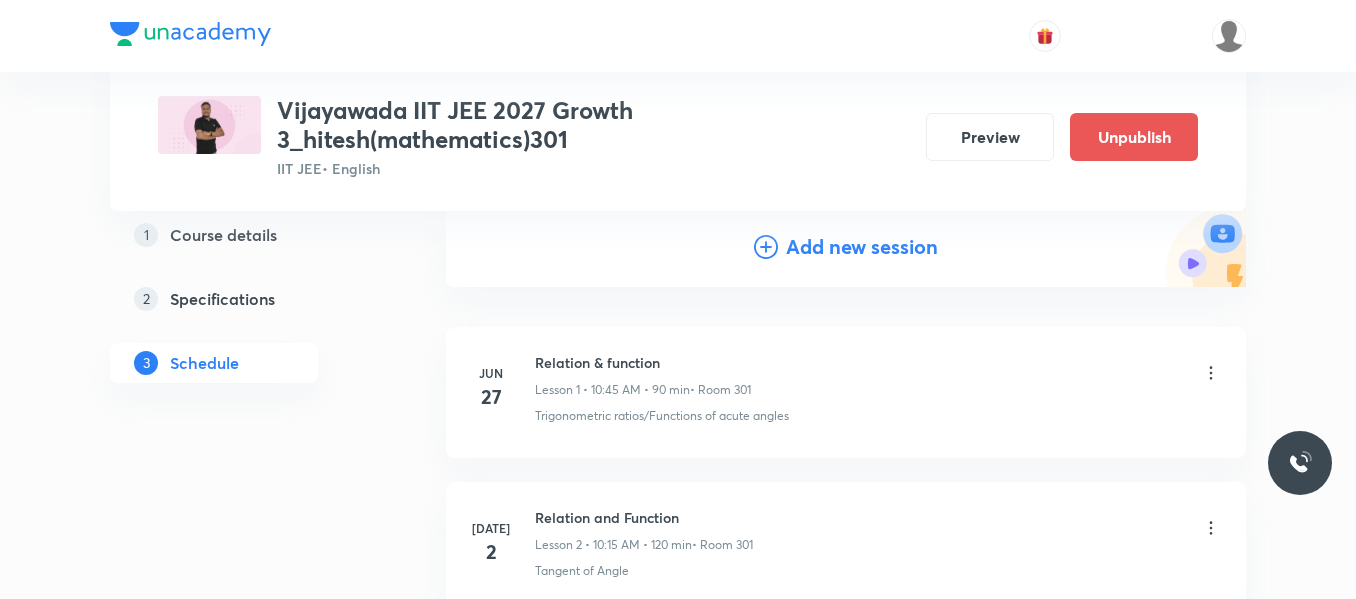 scroll, scrollTop: 0, scrollLeft: 0, axis: both 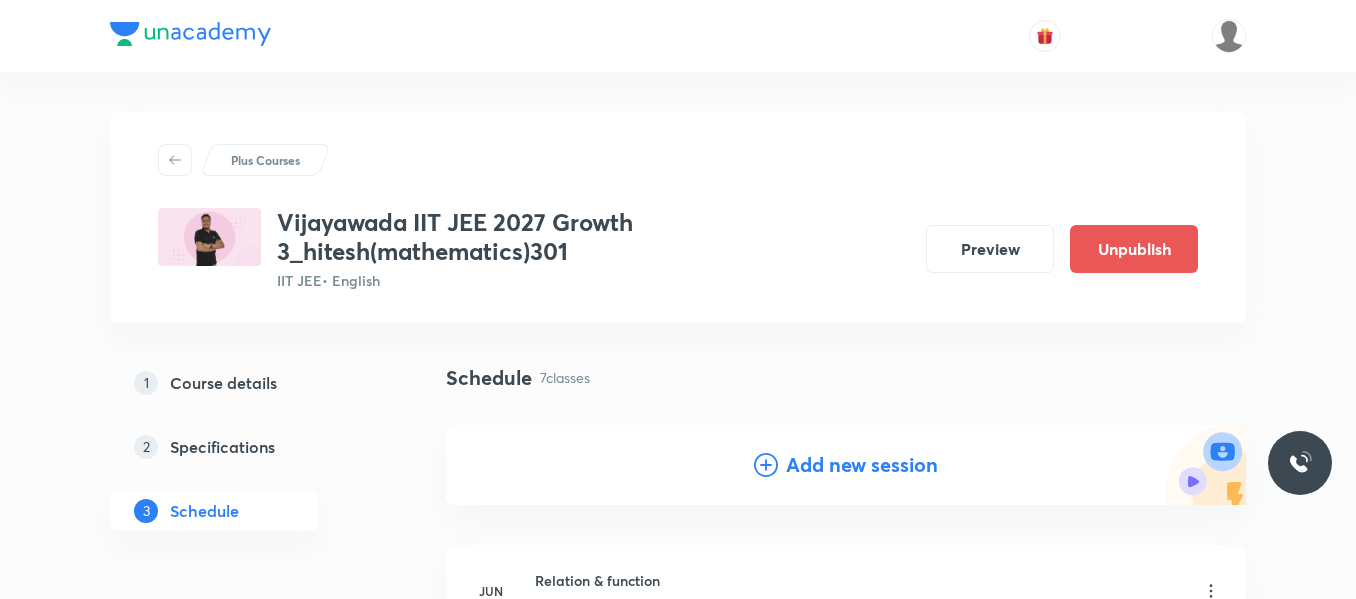 click 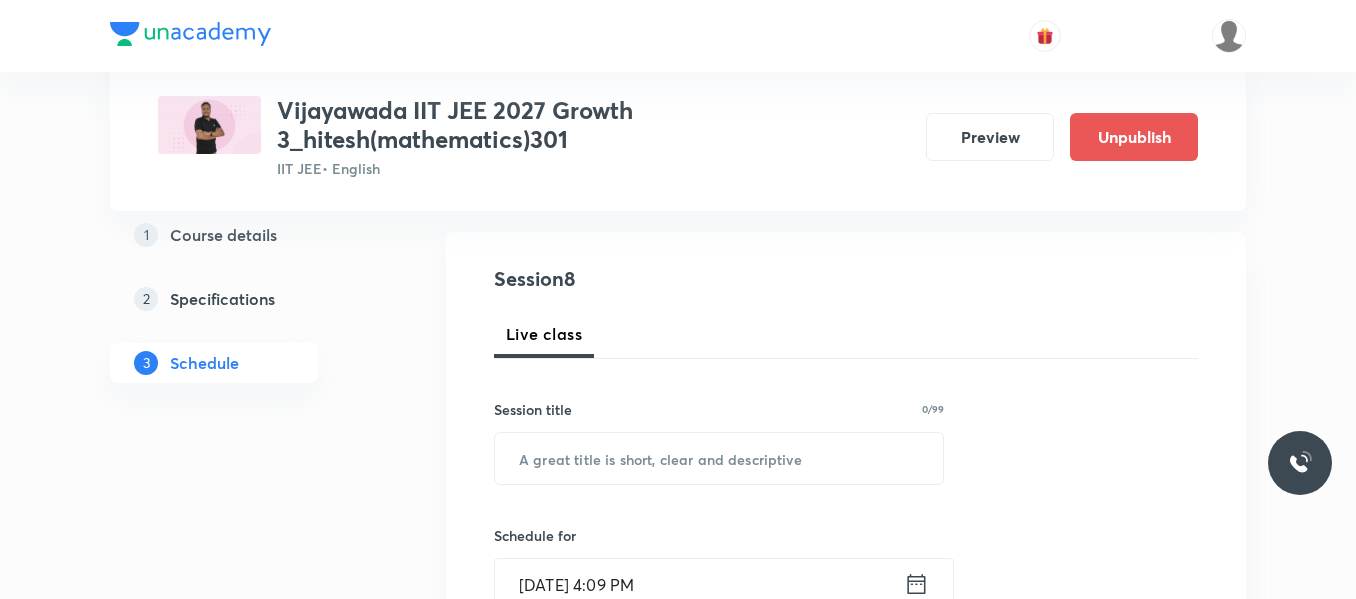 scroll, scrollTop: 200, scrollLeft: 0, axis: vertical 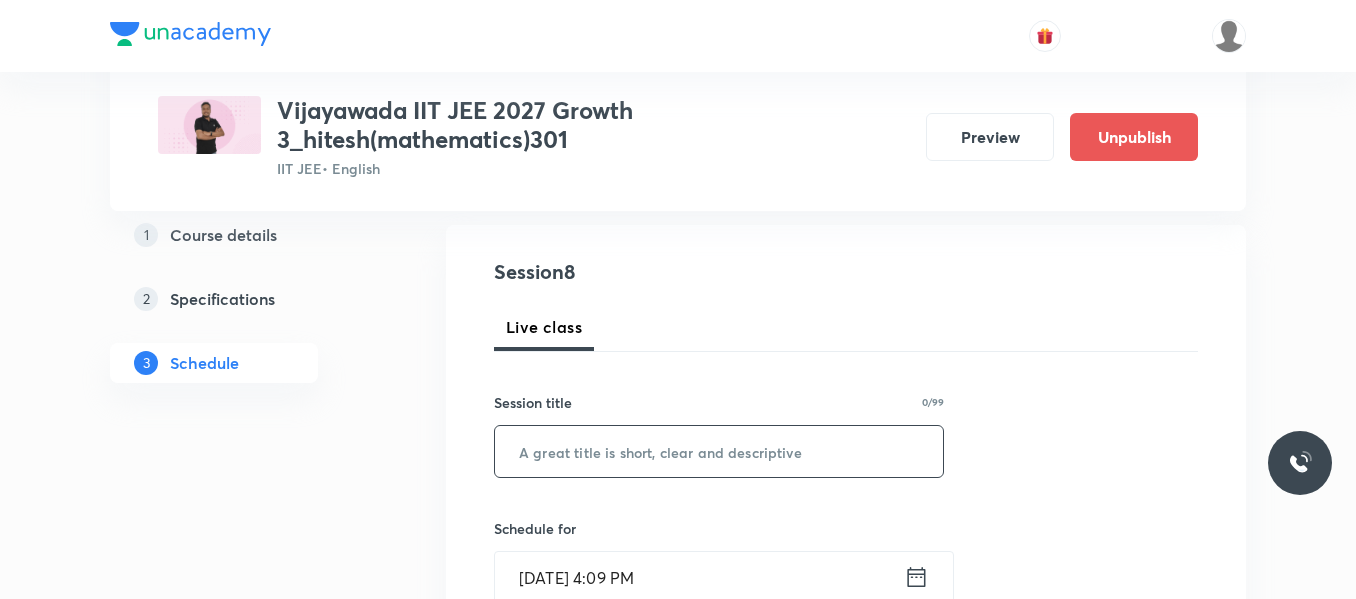 click at bounding box center [719, 451] 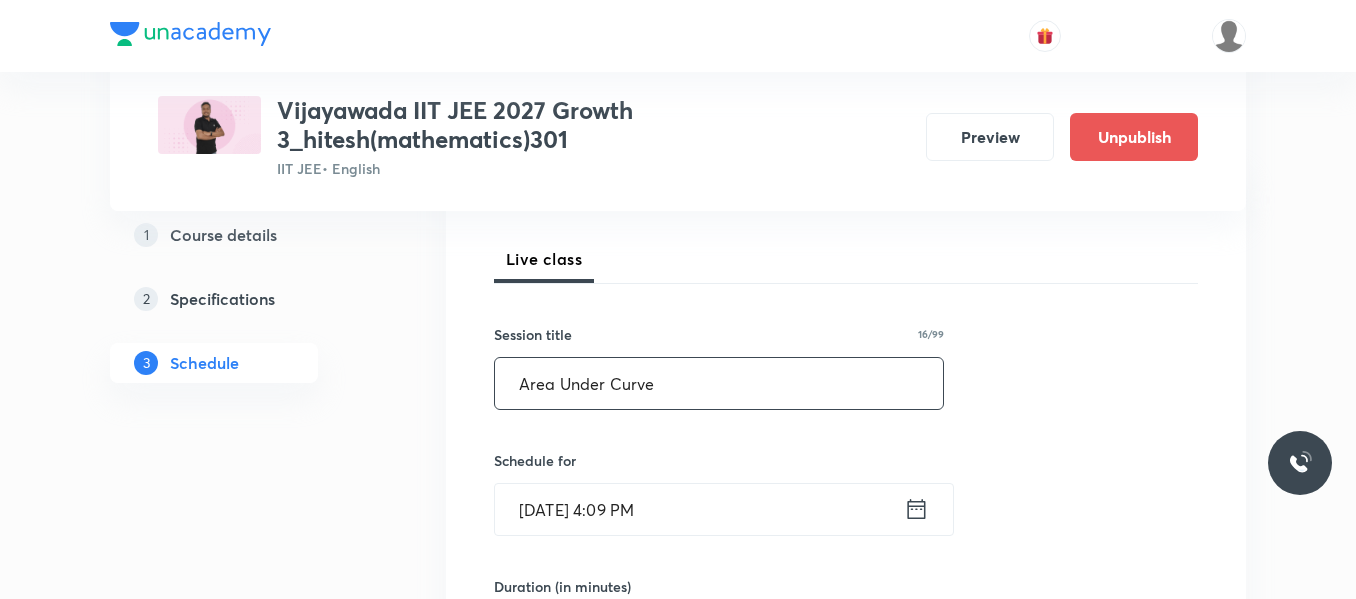 scroll, scrollTop: 300, scrollLeft: 0, axis: vertical 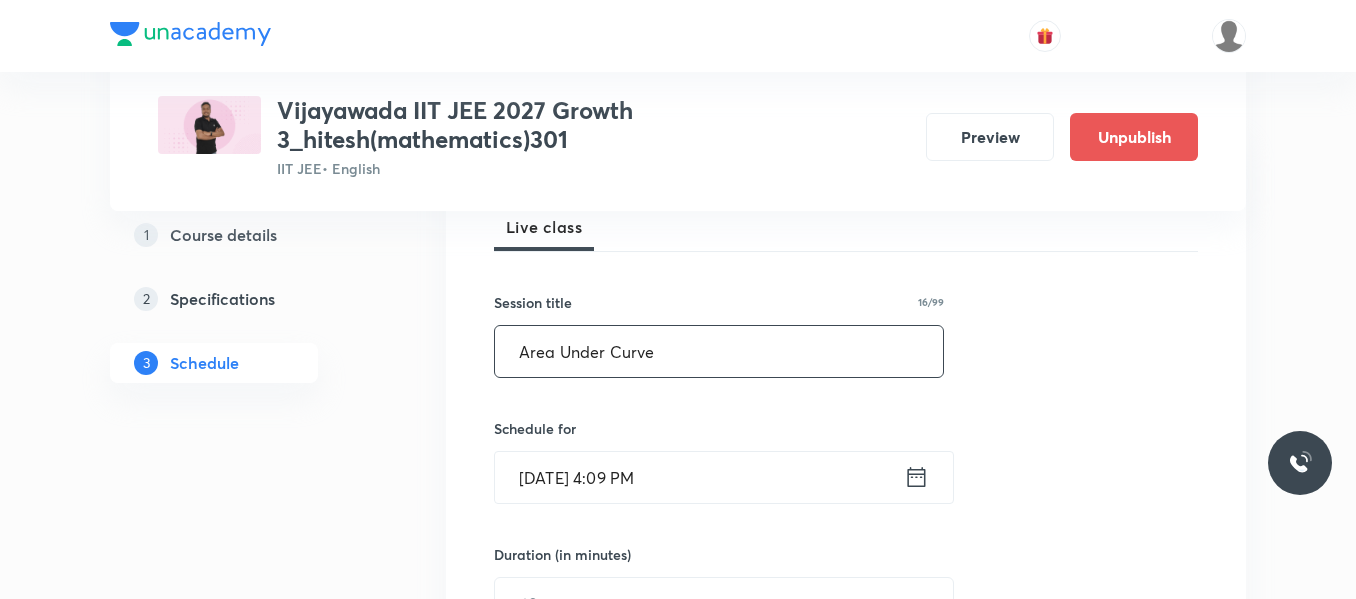 type on "Area Under Curve" 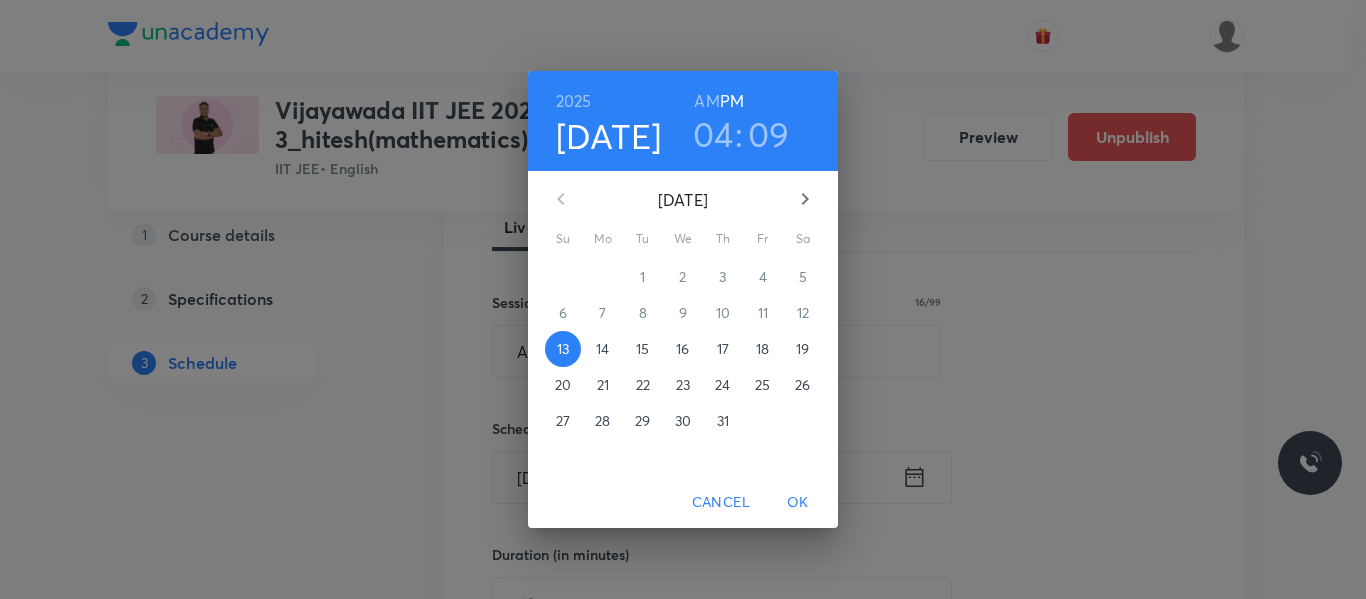 click on "14" at bounding box center (602, 349) 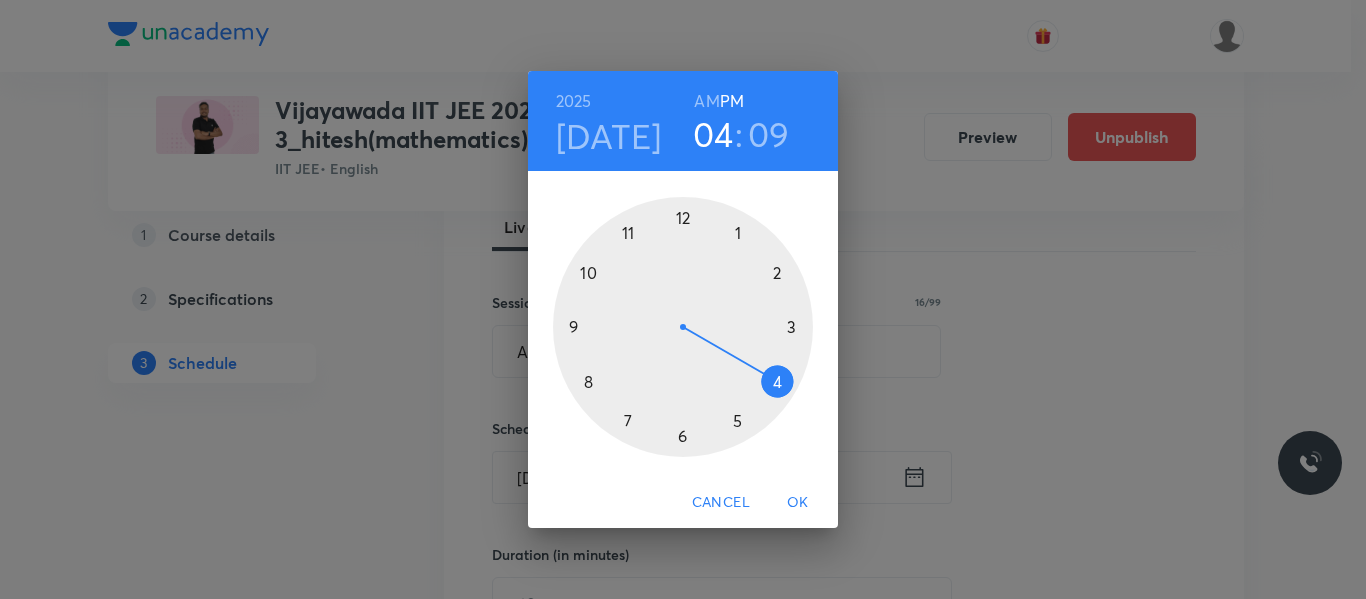click at bounding box center [683, 327] 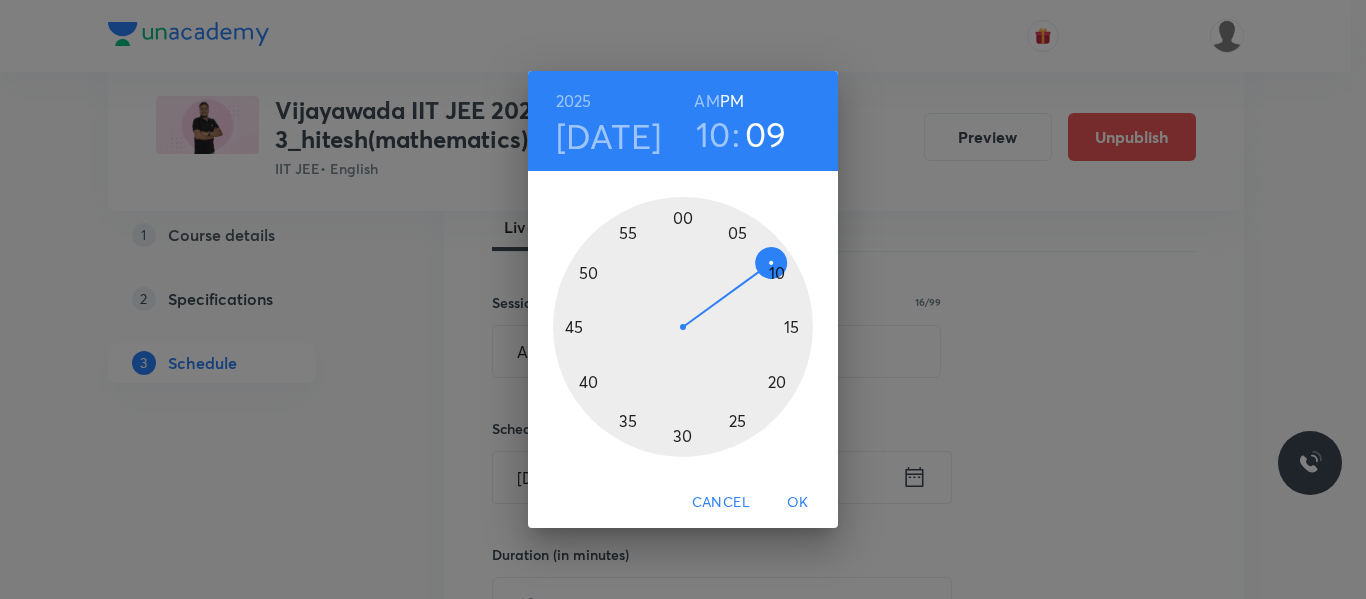 click on "AM" at bounding box center [706, 101] 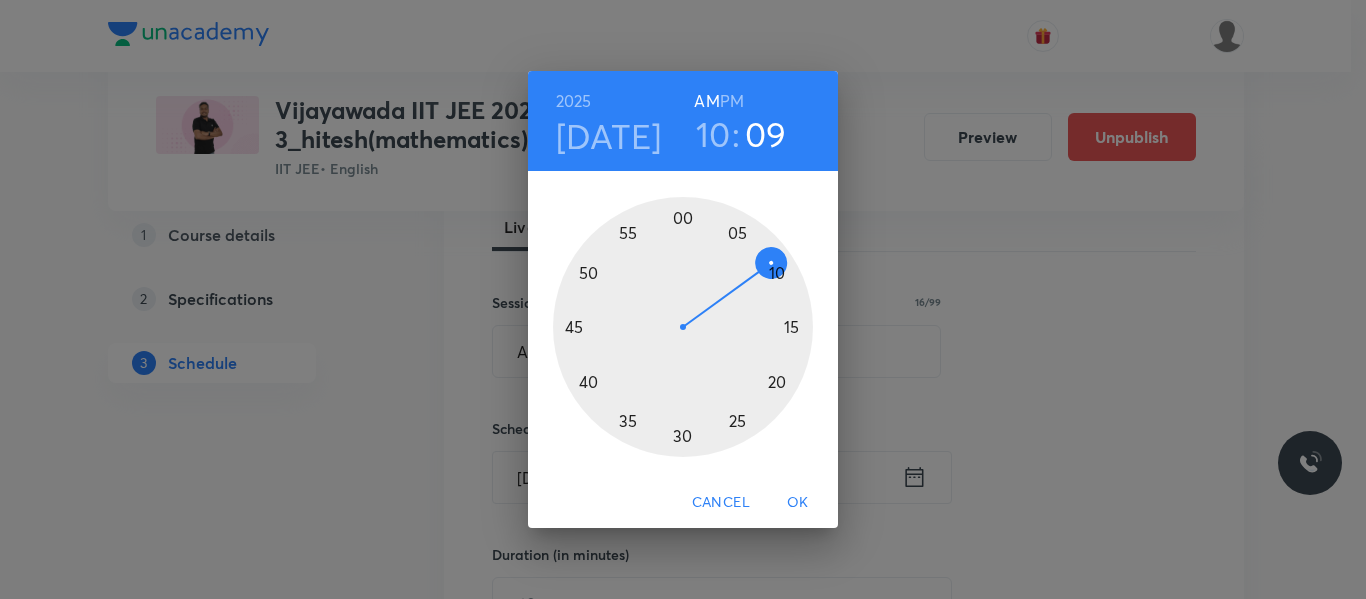click at bounding box center [683, 327] 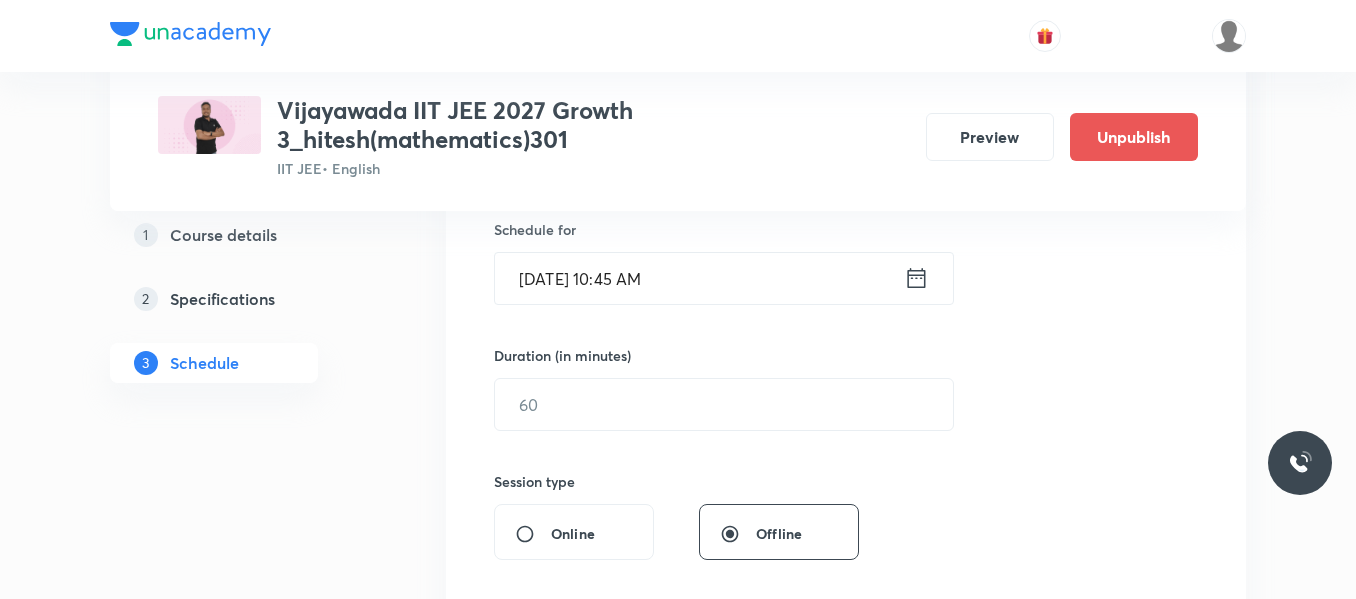 scroll, scrollTop: 500, scrollLeft: 0, axis: vertical 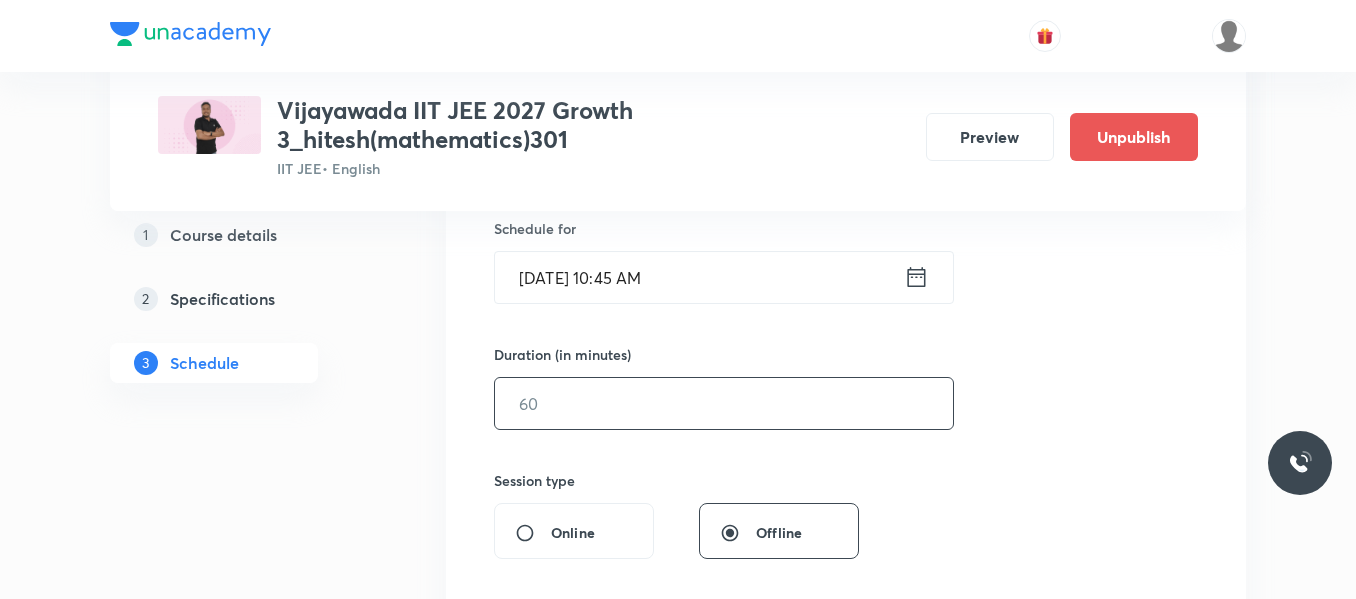 click at bounding box center (724, 403) 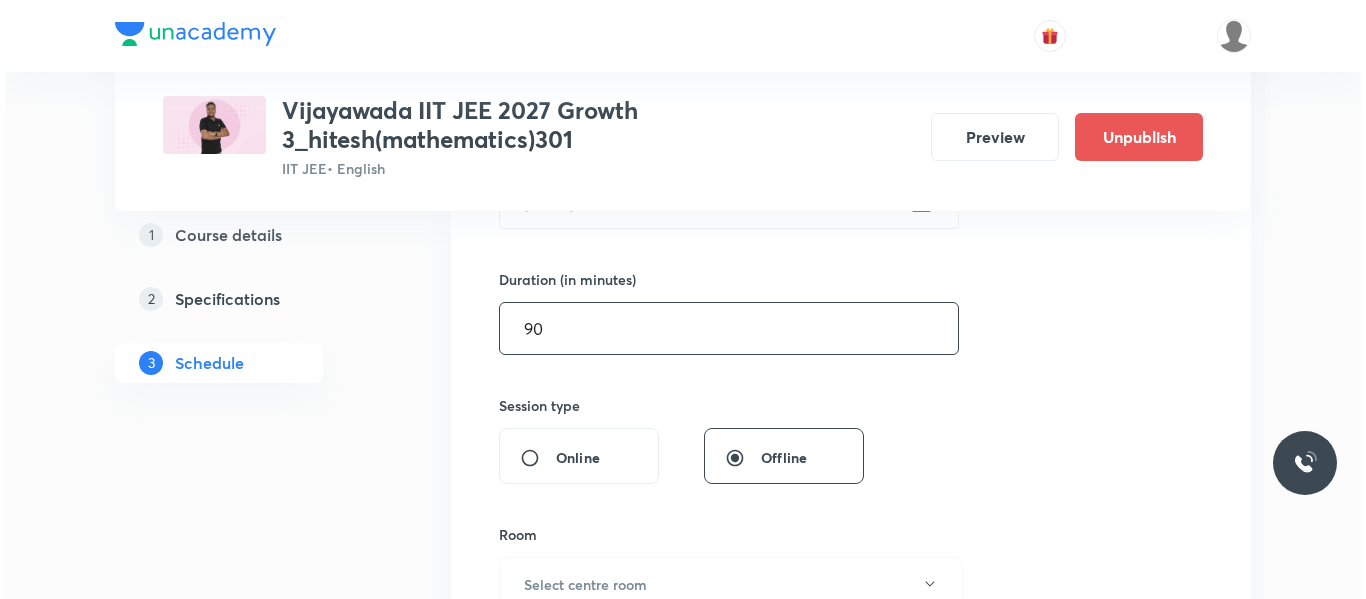 scroll, scrollTop: 800, scrollLeft: 0, axis: vertical 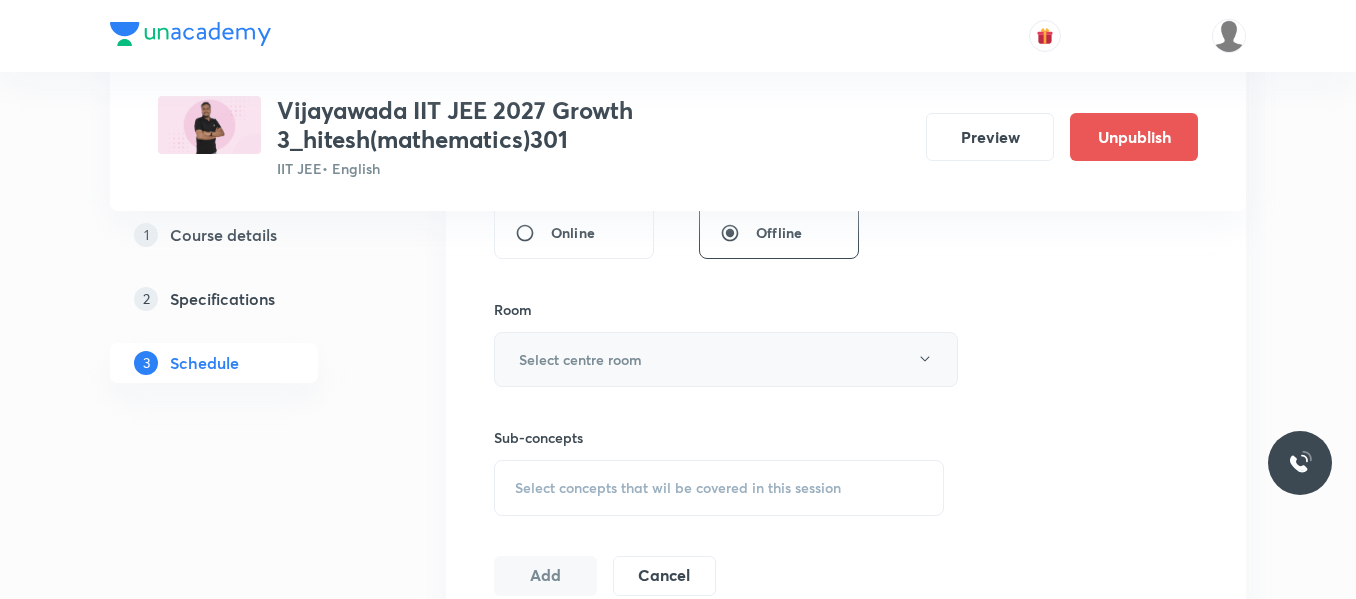 type on "90" 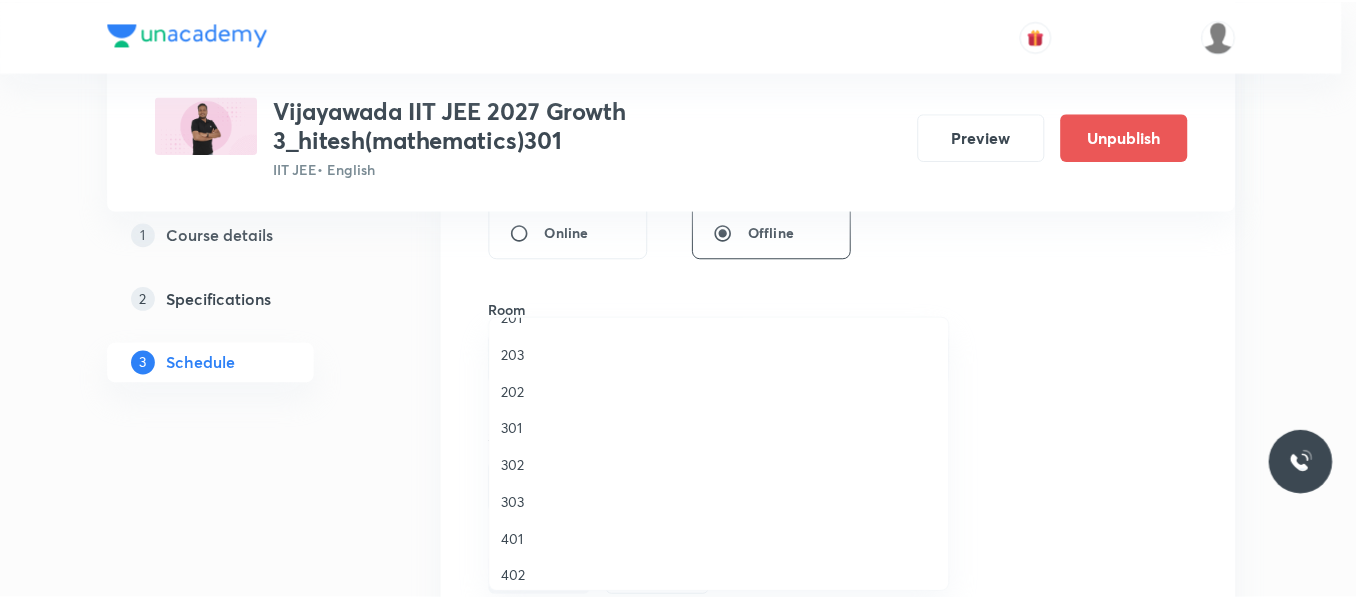 scroll, scrollTop: 0, scrollLeft: 0, axis: both 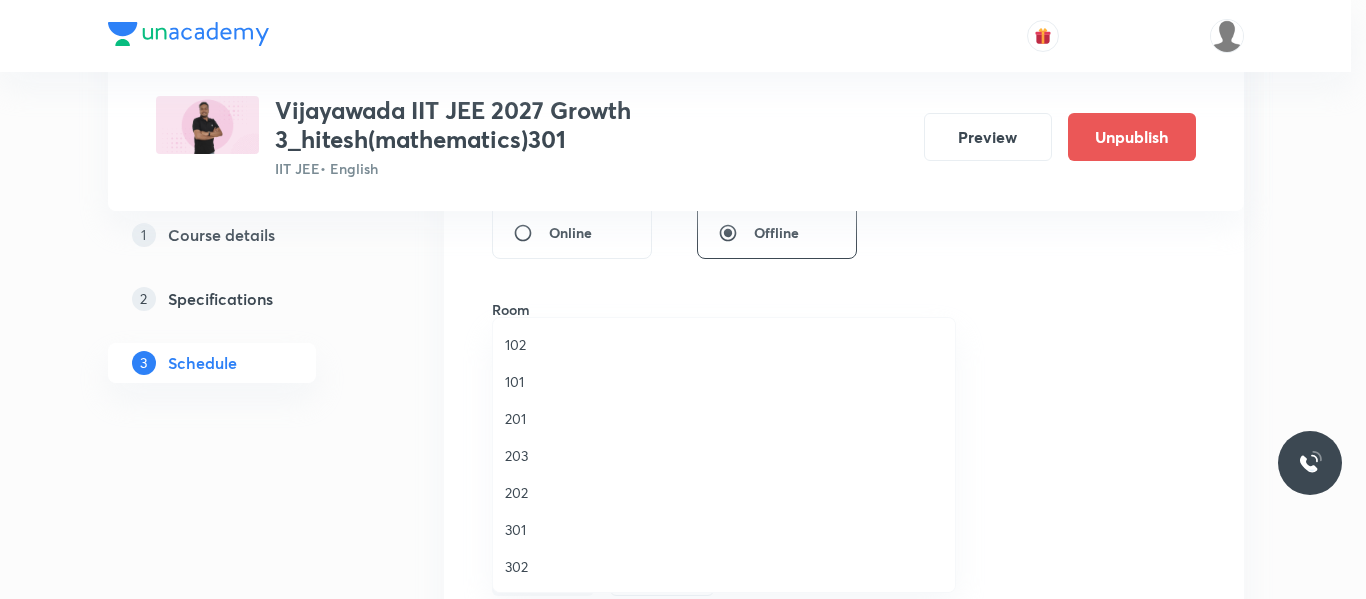 click on "202" at bounding box center [724, 492] 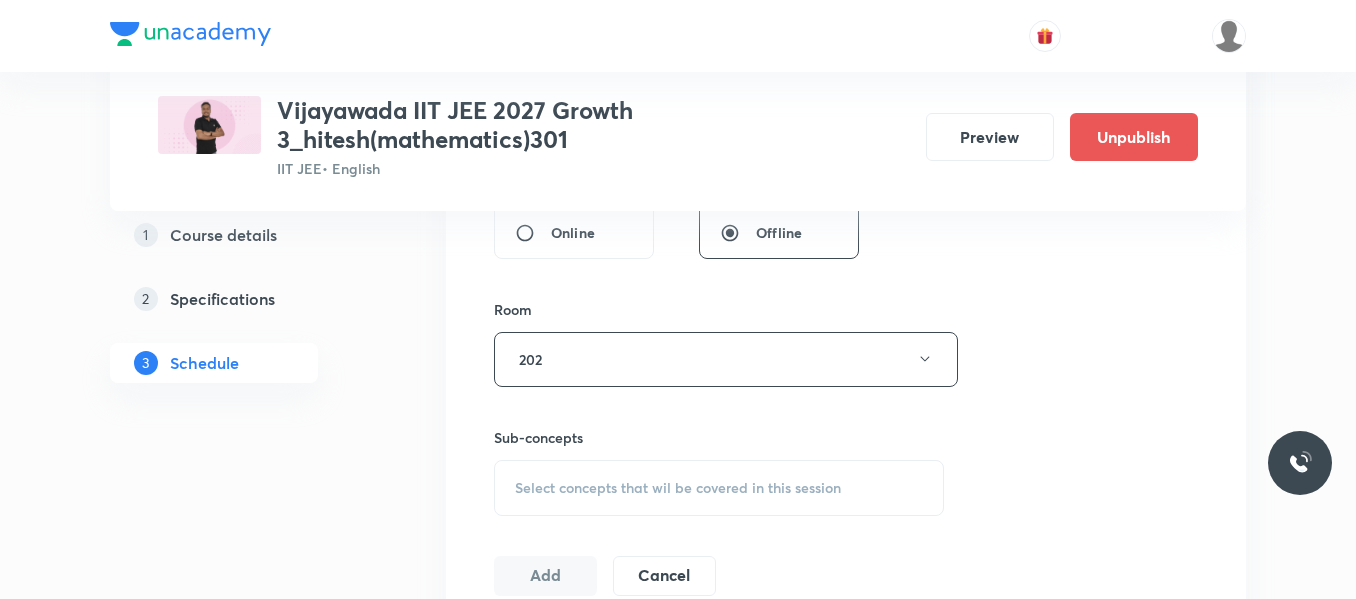 scroll, scrollTop: 900, scrollLeft: 0, axis: vertical 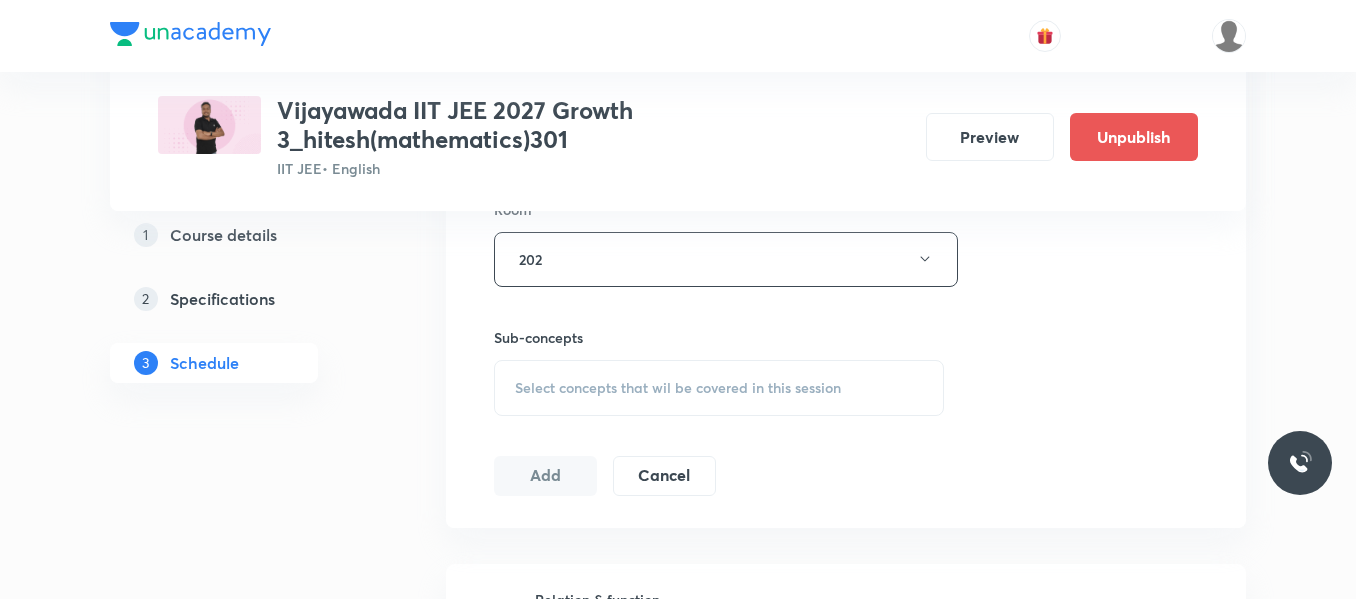 click on "Select concepts that wil be covered in this session" at bounding box center (678, 388) 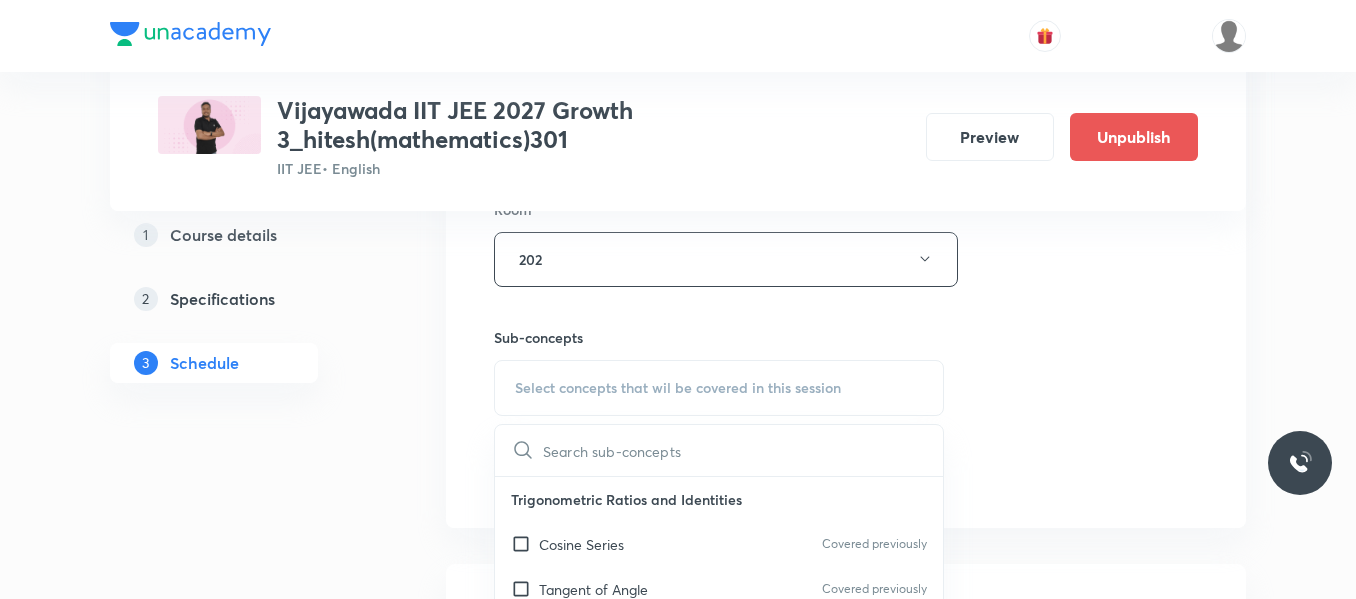 scroll, scrollTop: 1000, scrollLeft: 0, axis: vertical 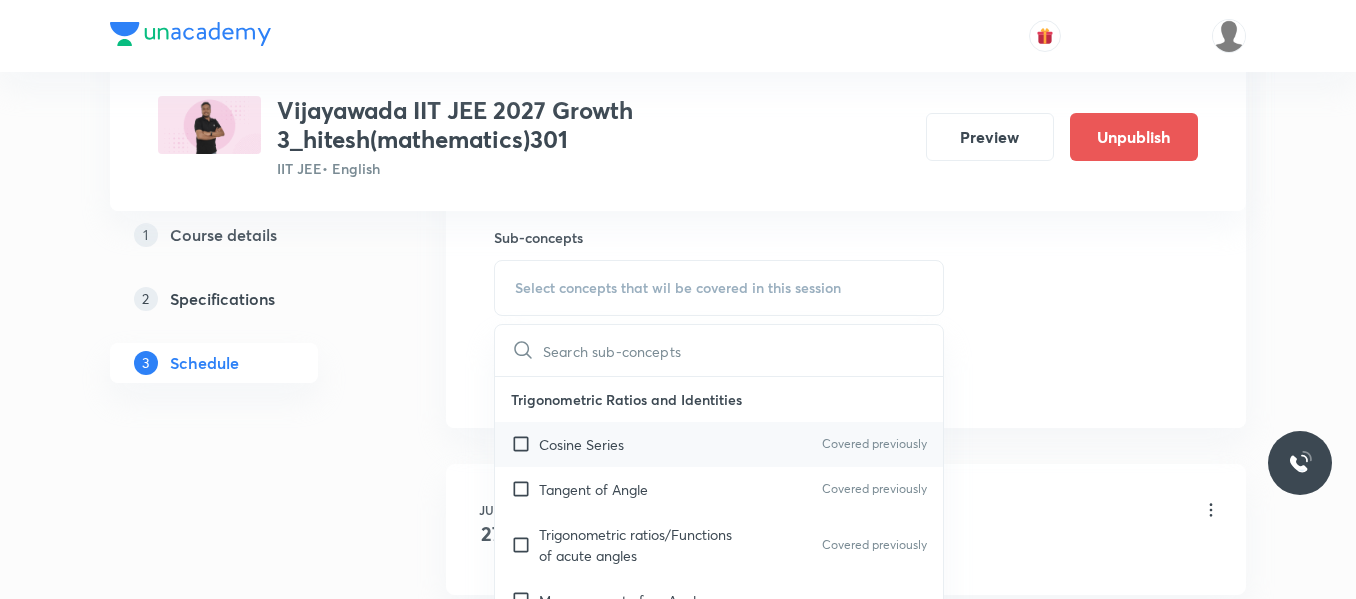 click on "Cosine Series" at bounding box center (581, 444) 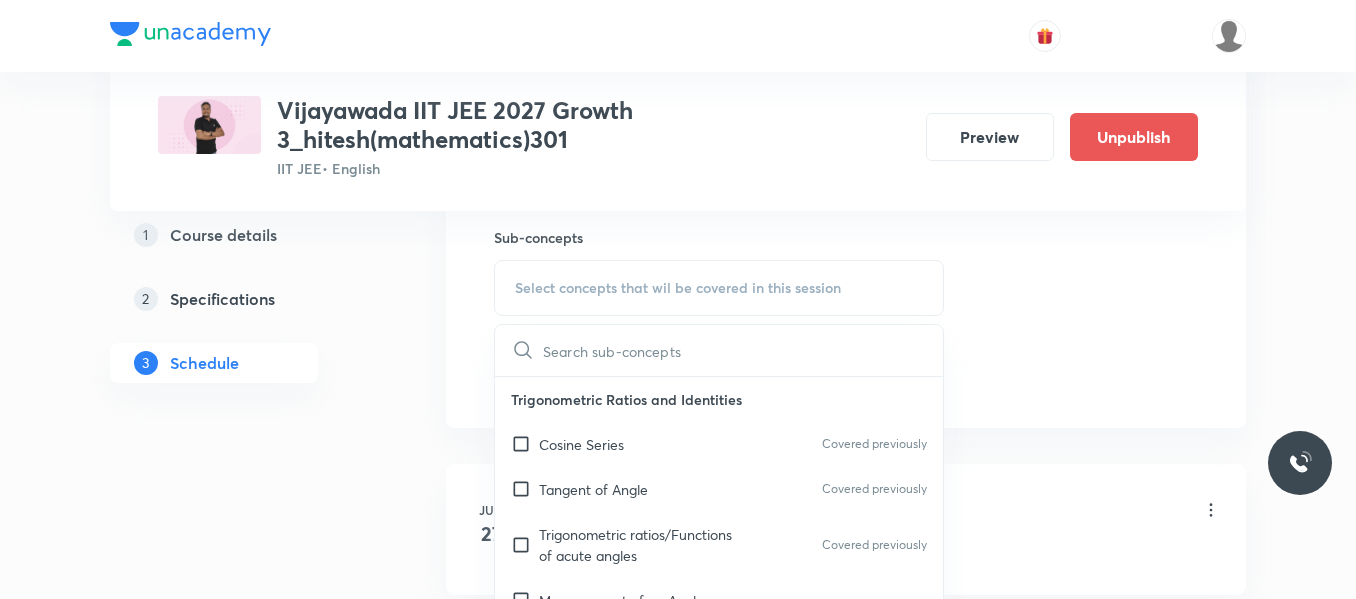 checkbox on "true" 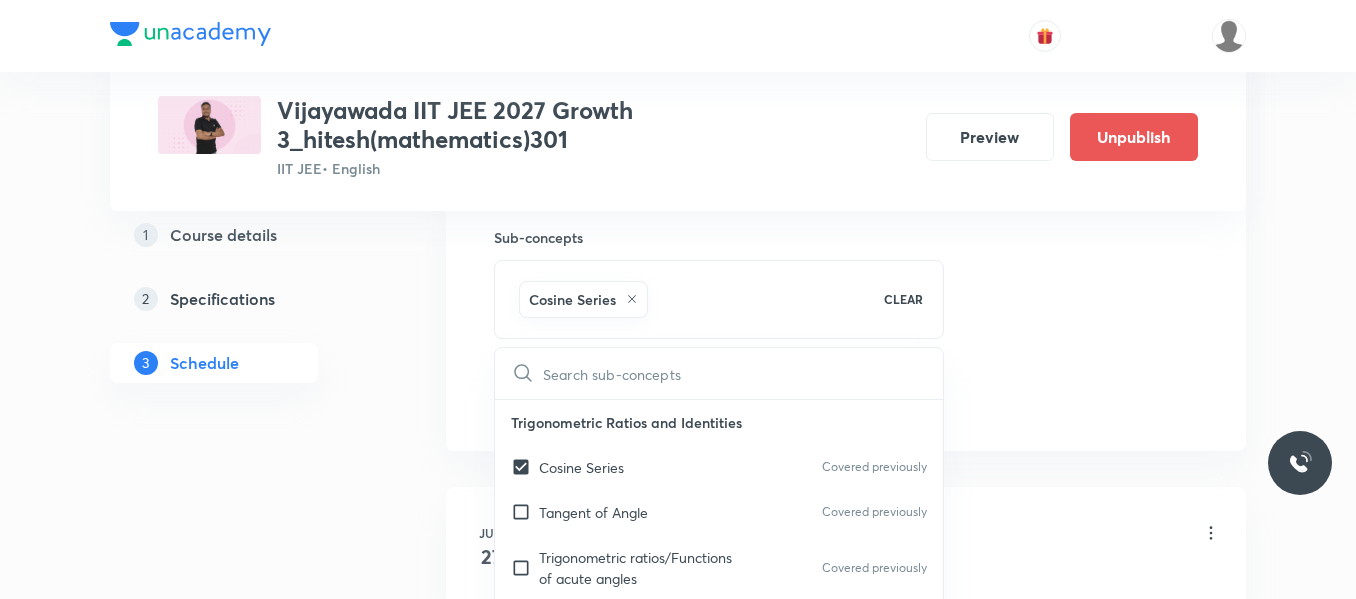 click on "Session  8 Live class Session title 16/99 Area Under Curve ​ Schedule for Jul 14, 2025, 10:45 AM ​ Duration (in minutes) 90 ​   Session type Online Offline Room 202 Sub-concepts Cosine Series CLEAR ​ Trigonometric Ratios and Identities Cosine Series Covered previously Tangent of Angle Covered previously Trigonometric ratios/Functions of acute angles Covered previously Measurement of an Angle Angles of trigonometry Trigonometric functions of any angle Trigonometric functions defined as circular function Graphs and other useful data of trigonometric functions Trigonometric ratios of allied angles Trigonometric ratios for compound angles Transformation formula Trigonomertic ratios of multiple and sub-multiple angles Values of trigonometric ratios of typical angles Continued Product of Cosine/Sine Series Sum of Trigonometric Series Optimization of Equation Heights and Distances Conditional identities Heights and Distances Application of Trigonometry in Maximizing and Minimizing Properties of Triangle Add" at bounding box center [846, -62] 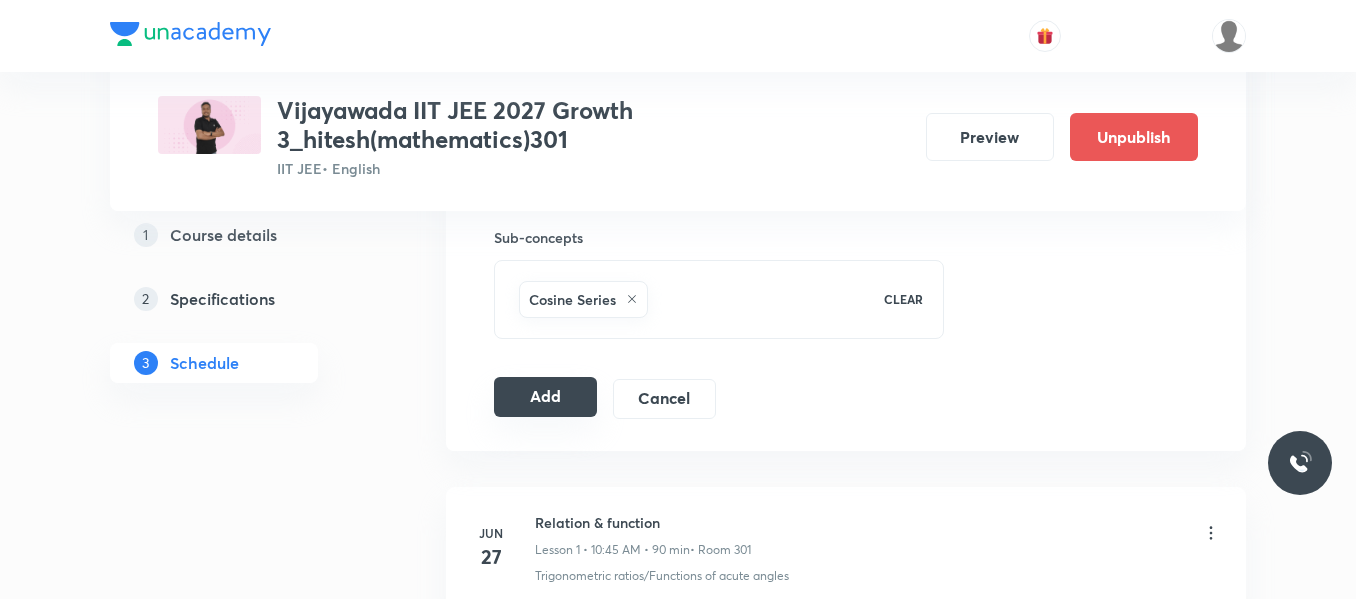 click on "Add" at bounding box center (545, 397) 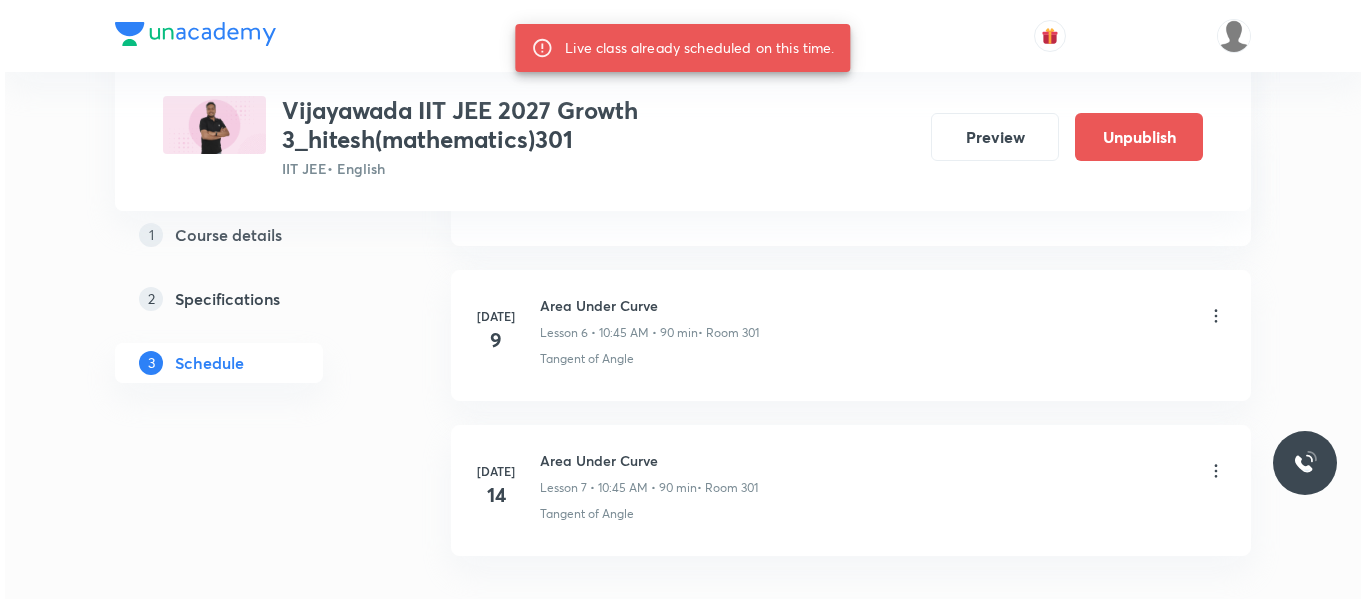 scroll, scrollTop: 2137, scrollLeft: 0, axis: vertical 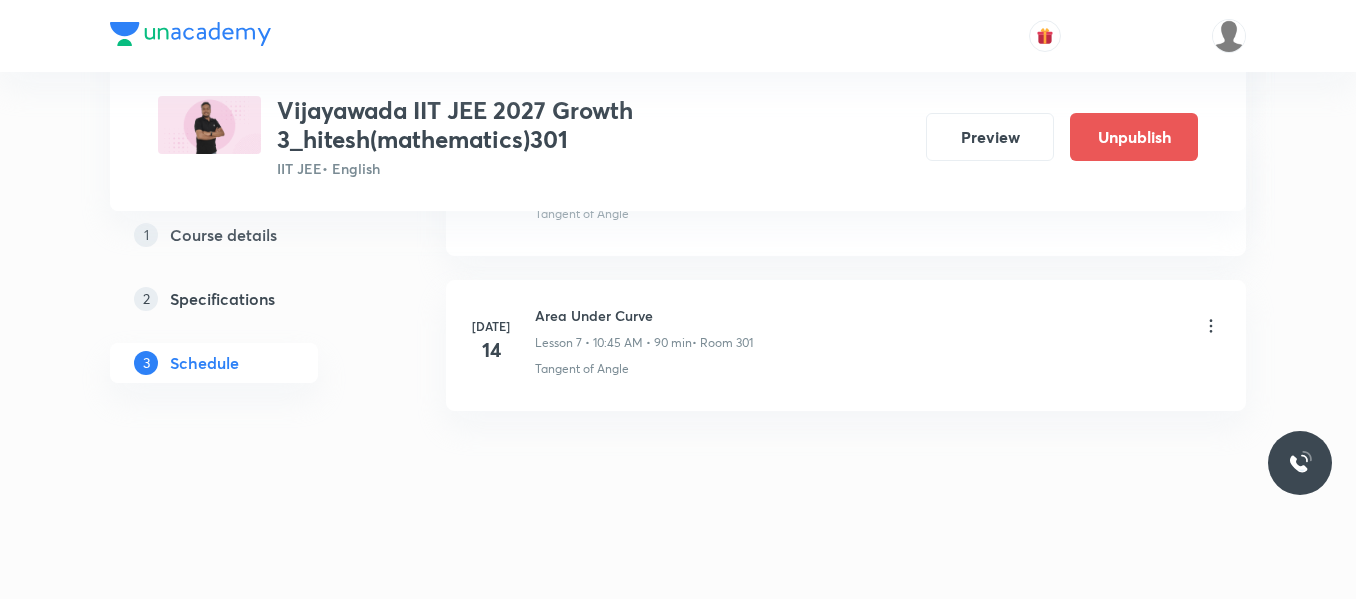 click 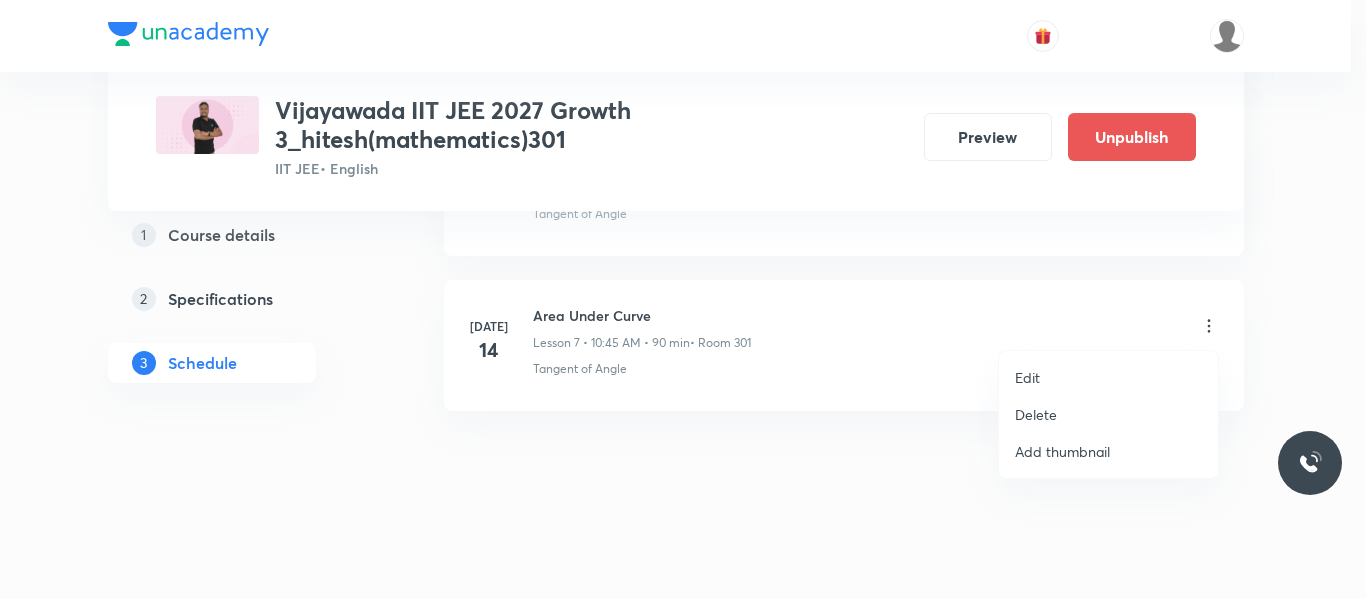 click on "Edit" at bounding box center (1027, 377) 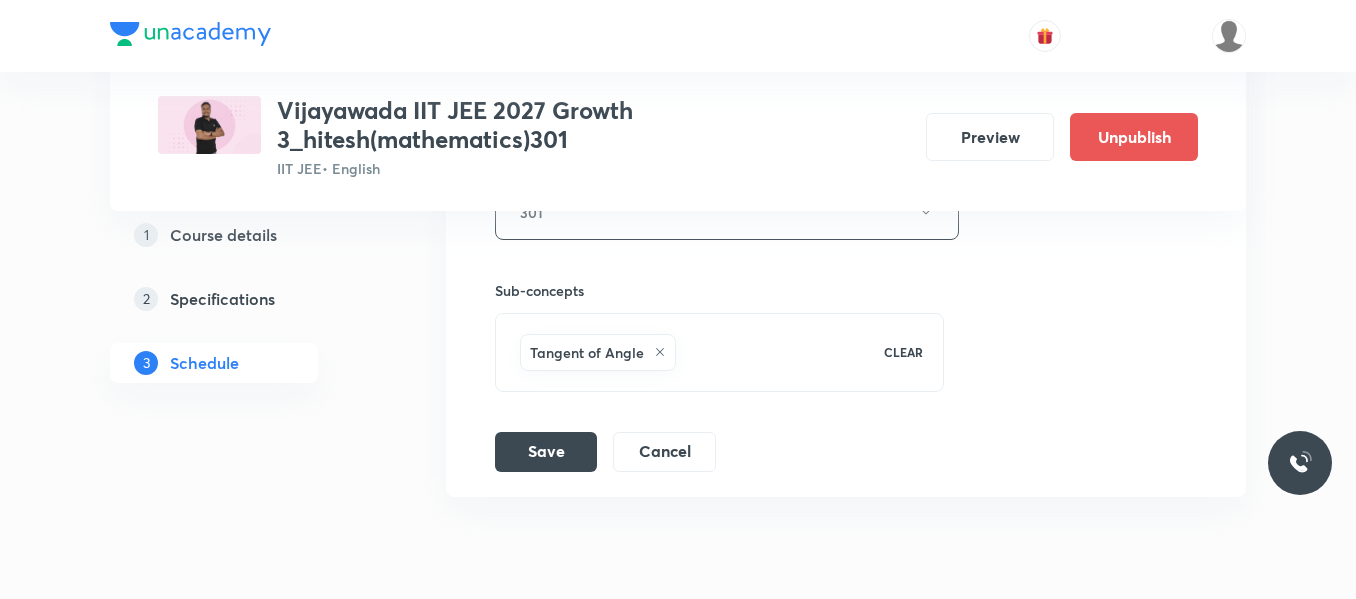 scroll, scrollTop: 1764, scrollLeft: 0, axis: vertical 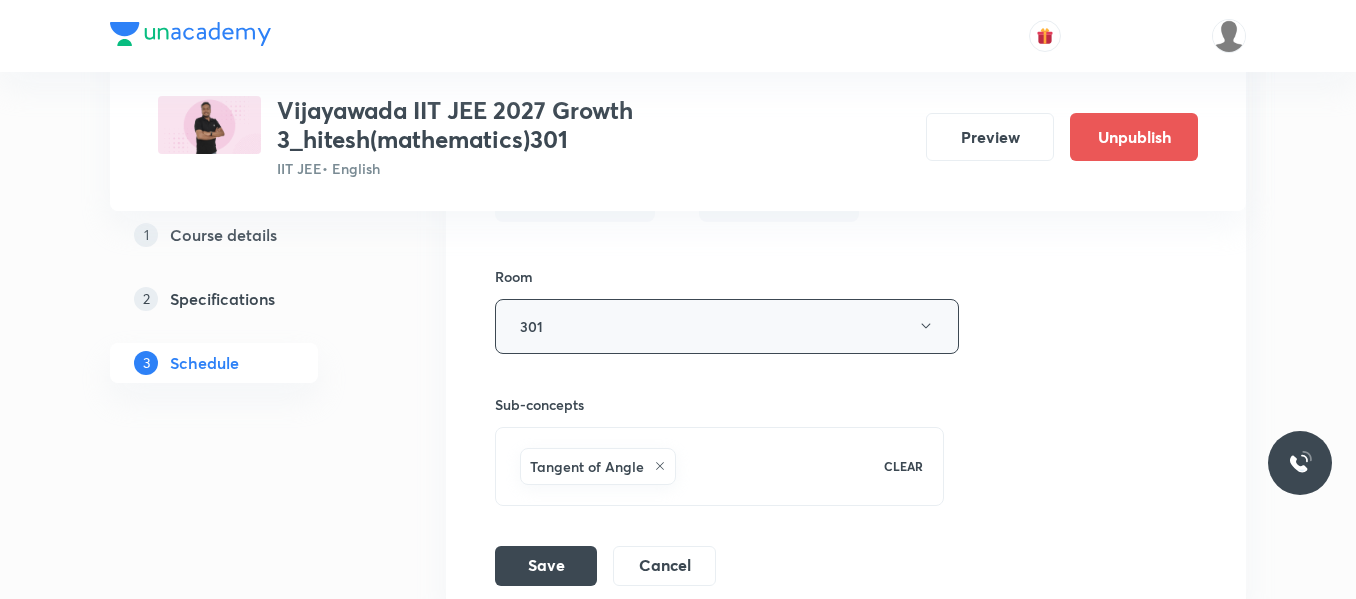 click on "301" at bounding box center [727, 326] 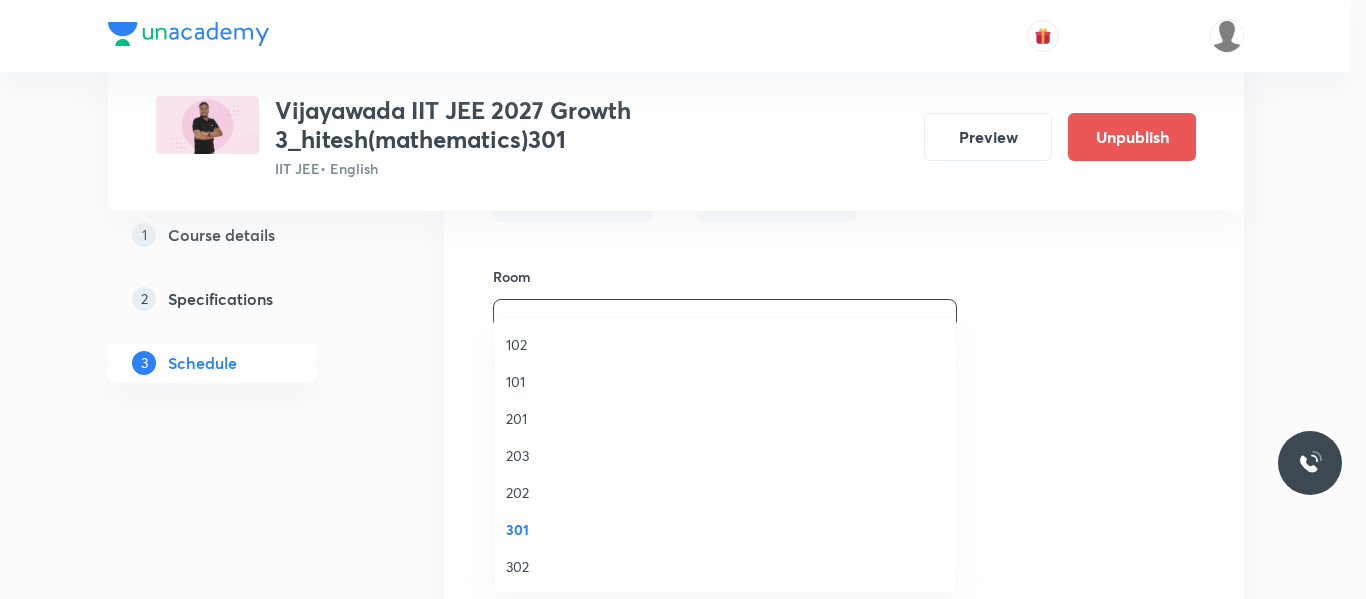 click on "202" at bounding box center [725, 492] 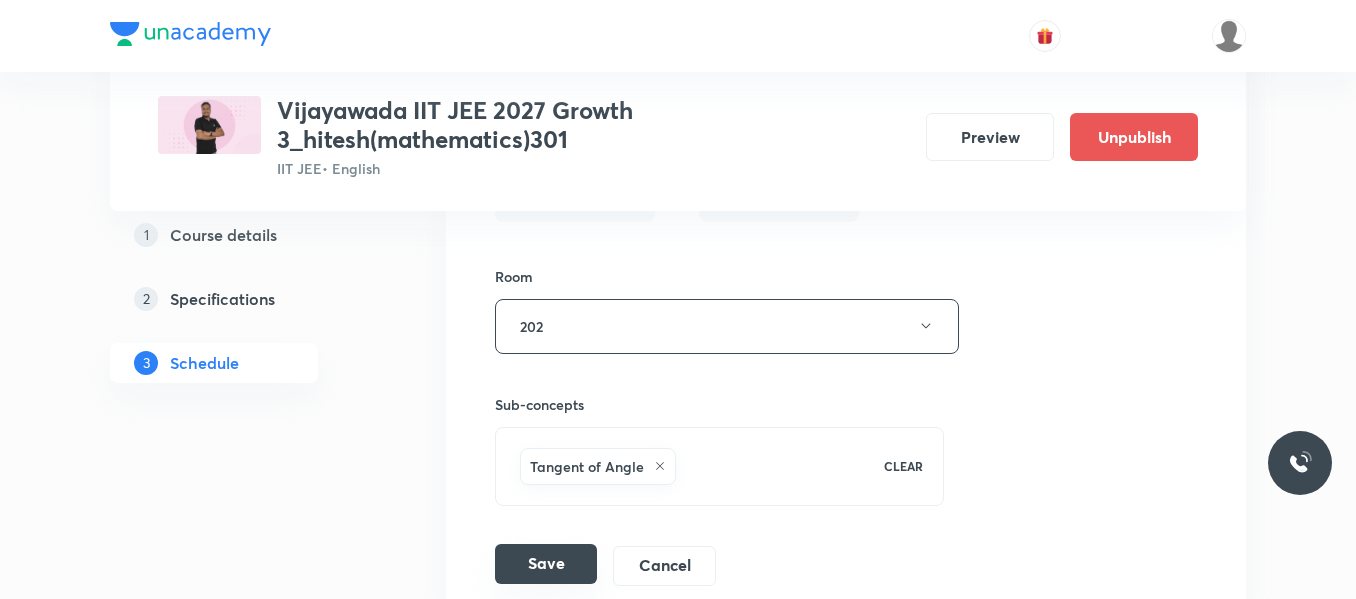 click on "Save" at bounding box center [546, 564] 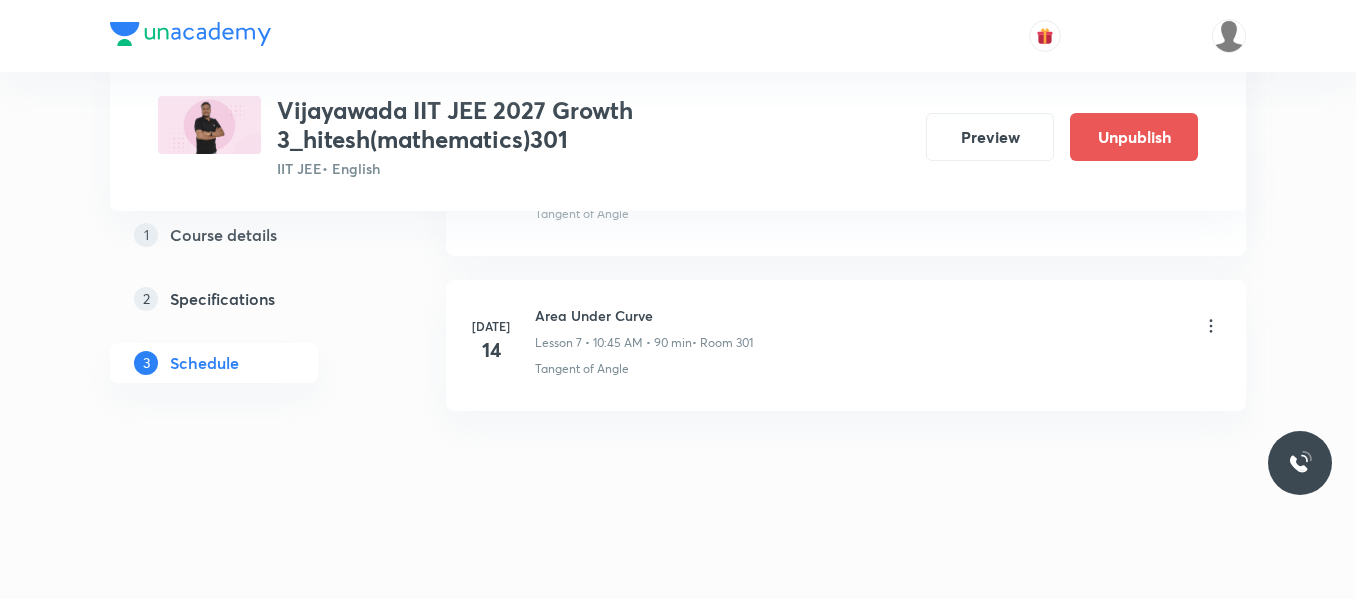 scroll, scrollTop: 1195, scrollLeft: 0, axis: vertical 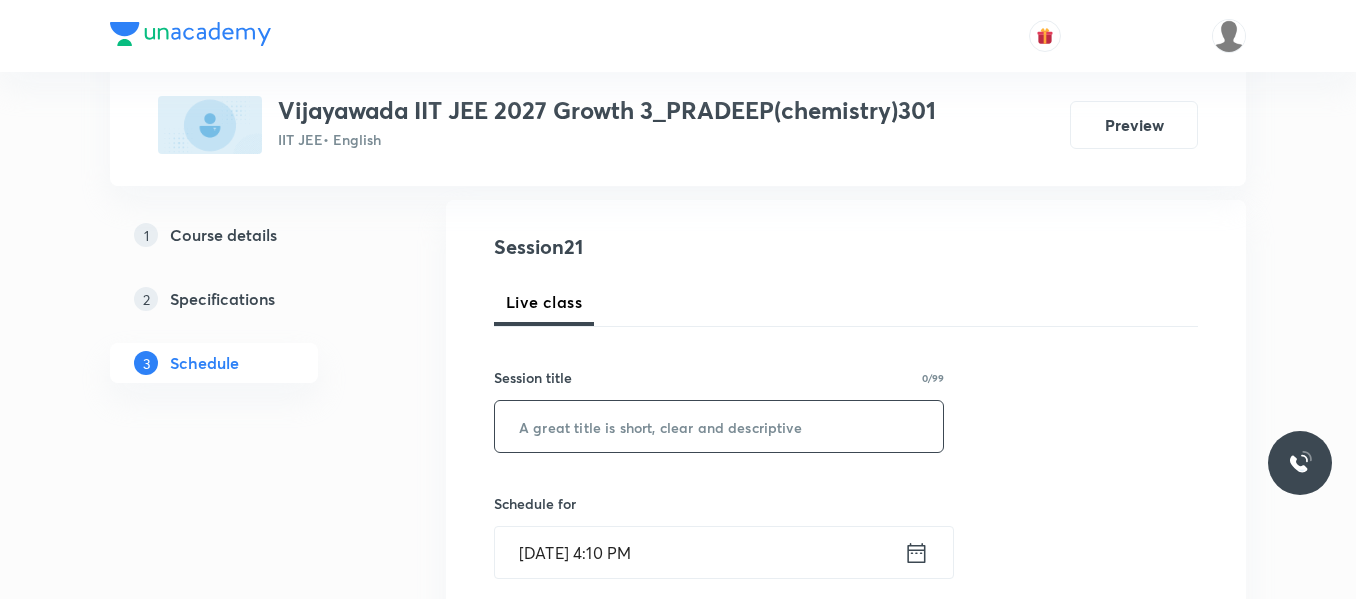 click at bounding box center [719, 426] 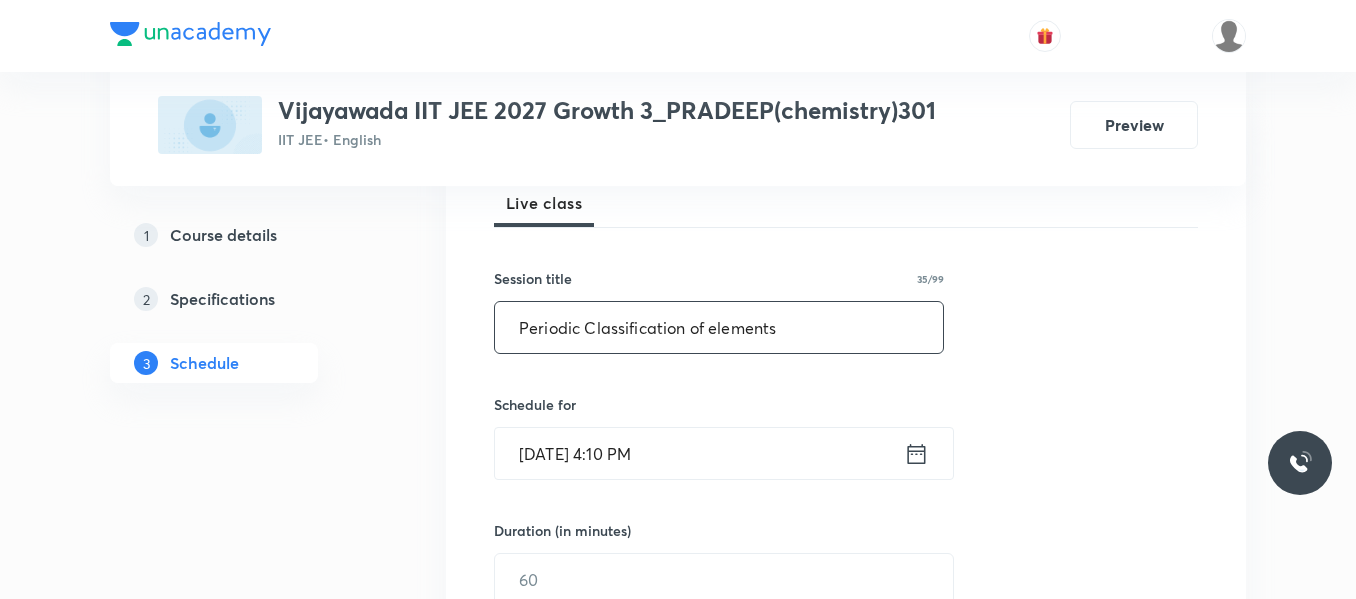 scroll, scrollTop: 300, scrollLeft: 0, axis: vertical 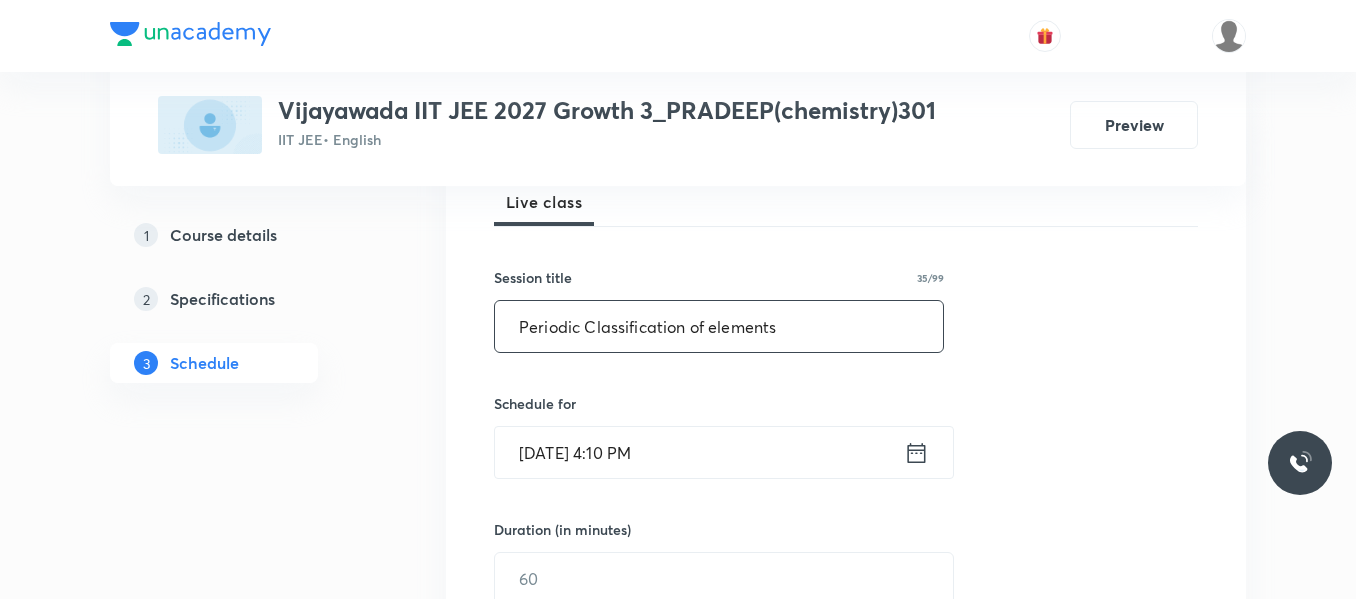 type on "Periodic Classification of elements" 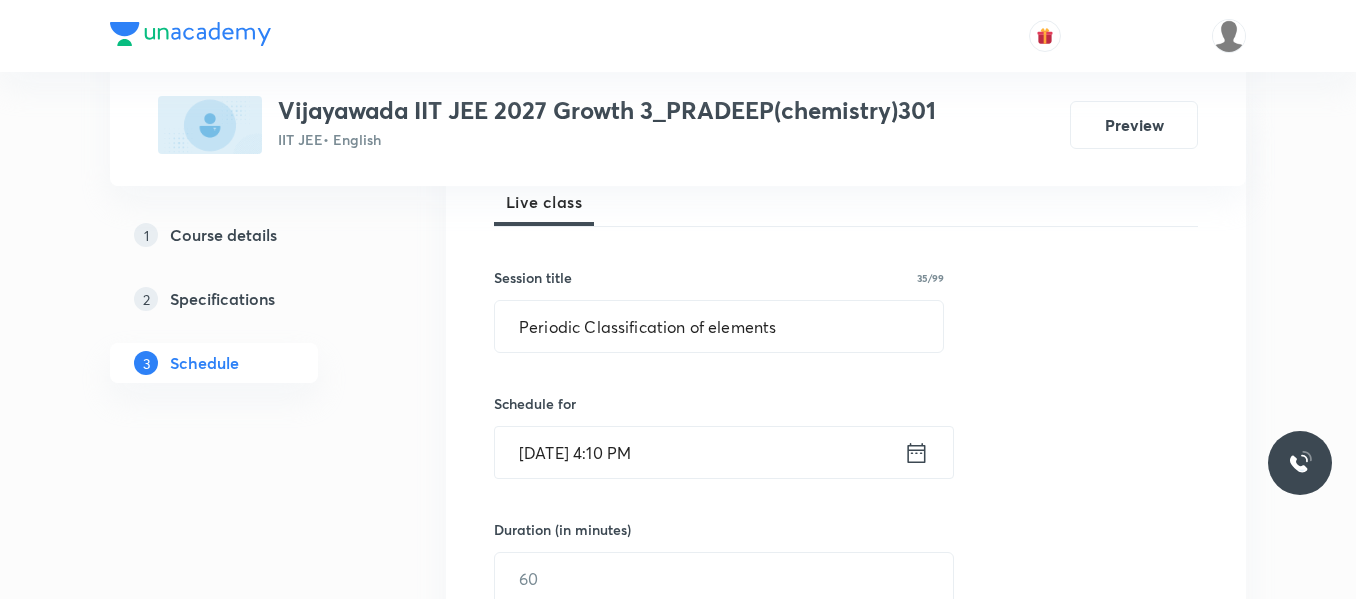 click 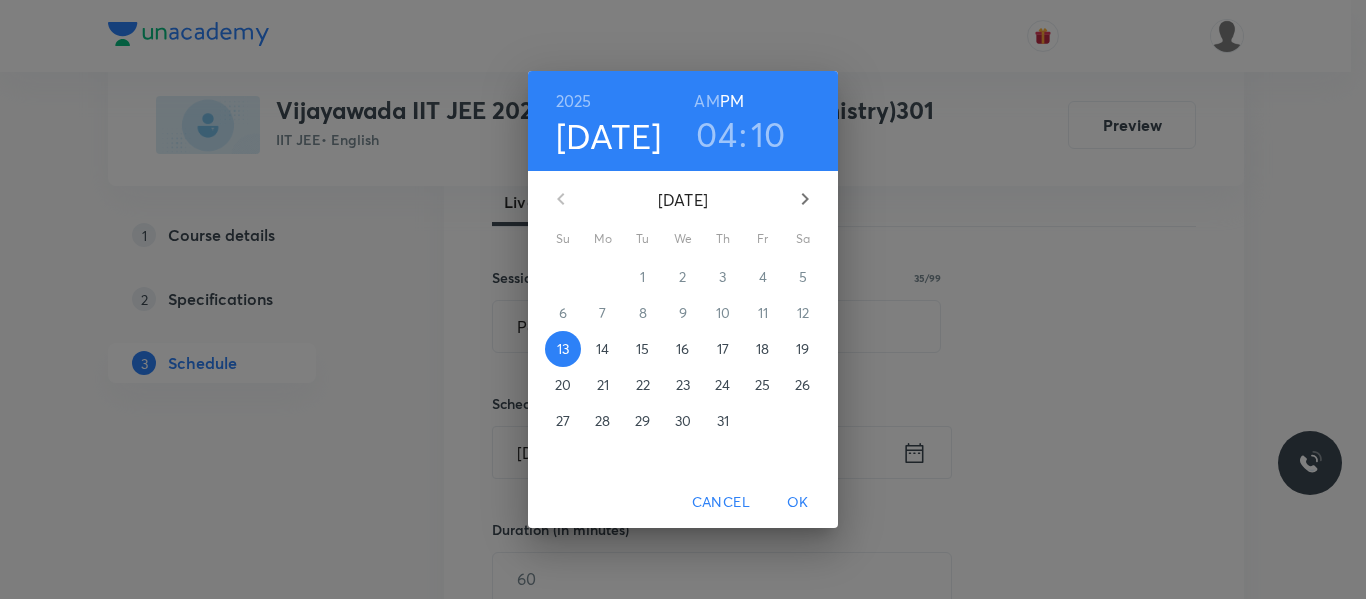 click on "14" at bounding box center [602, 349] 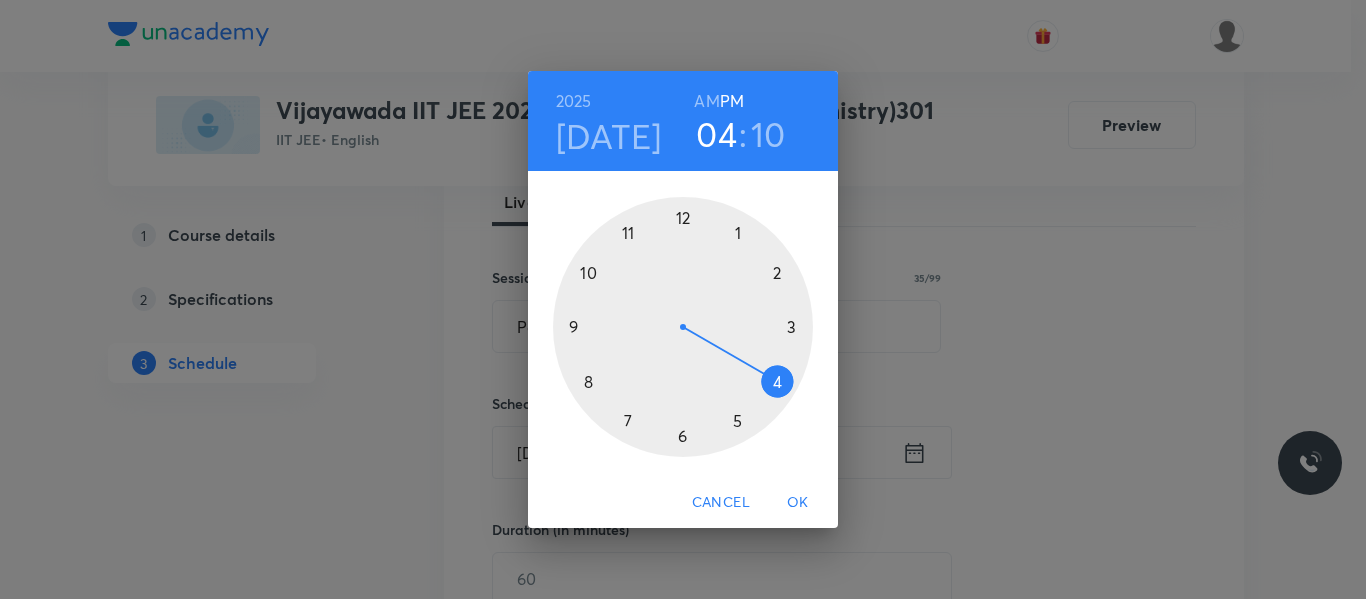 click at bounding box center (683, 327) 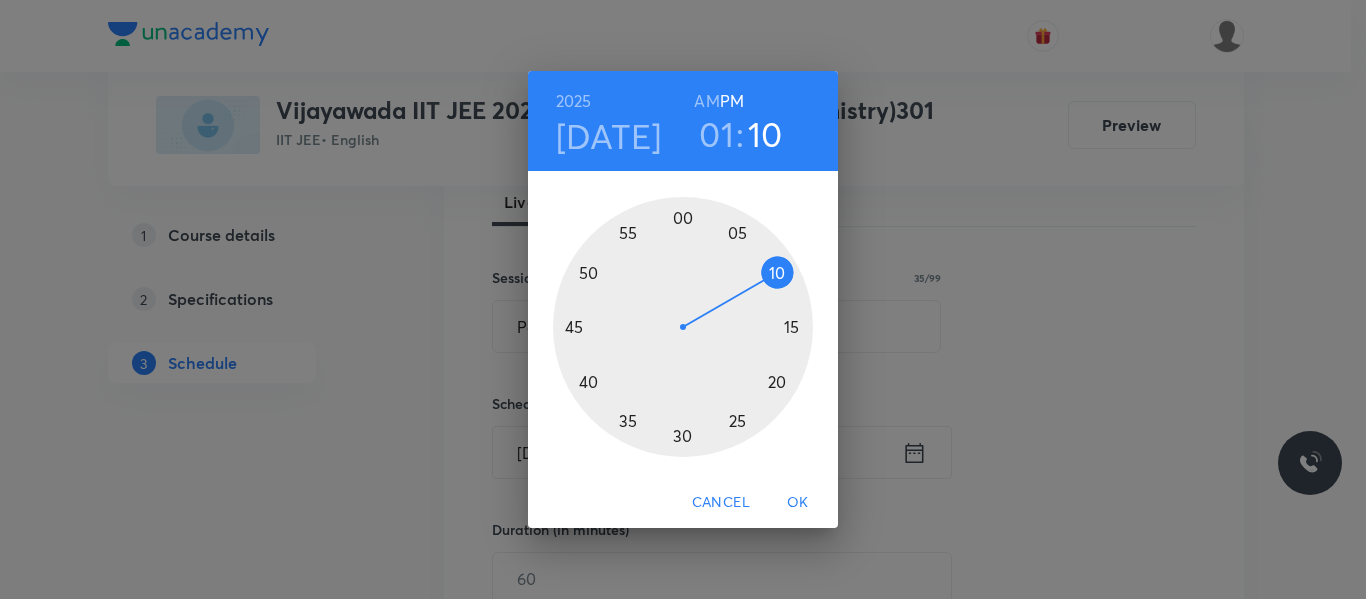 click at bounding box center [683, 327] 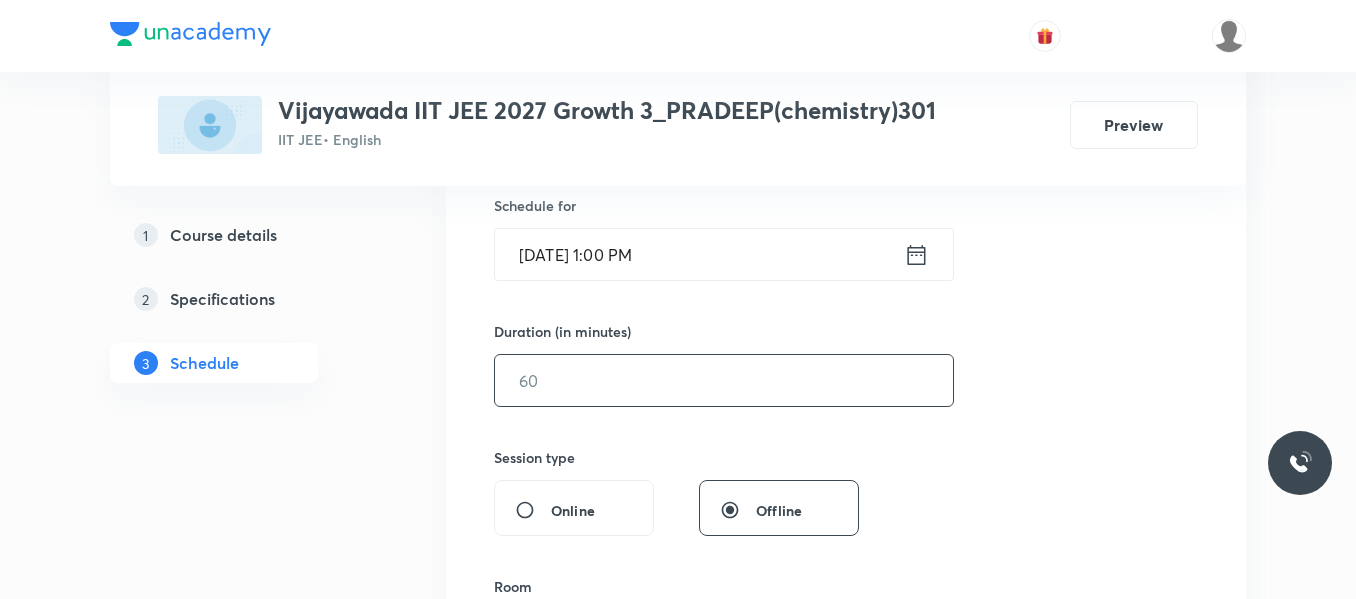 scroll, scrollTop: 500, scrollLeft: 0, axis: vertical 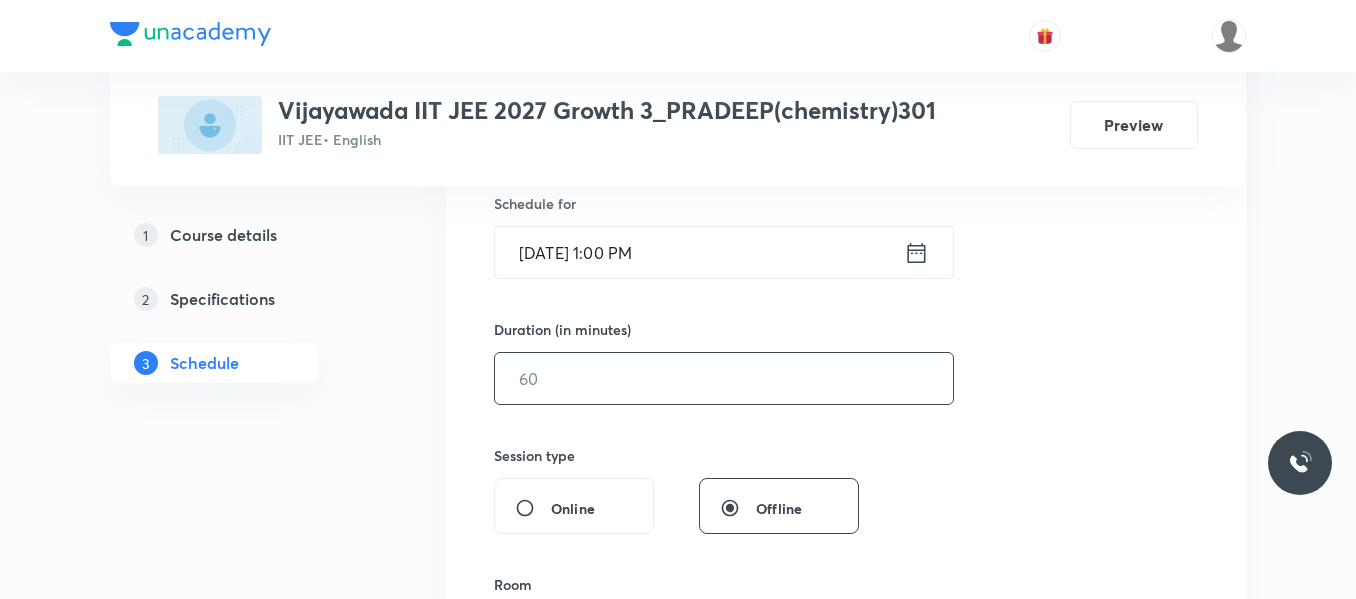 click at bounding box center [724, 378] 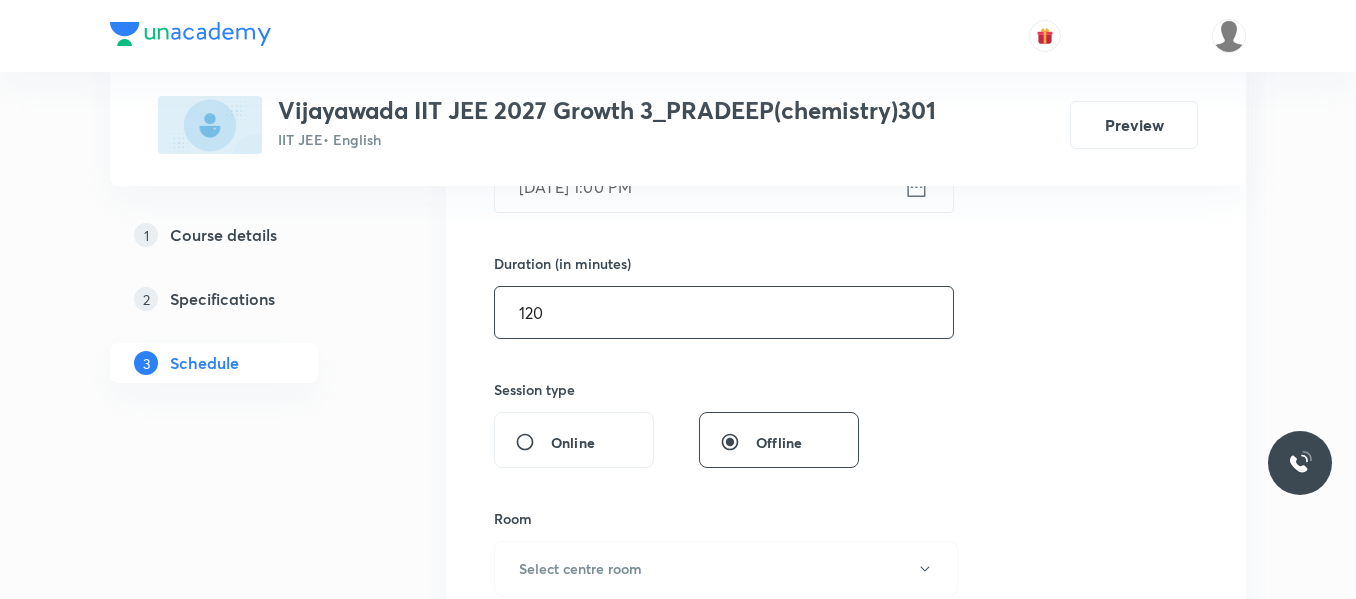 scroll, scrollTop: 600, scrollLeft: 0, axis: vertical 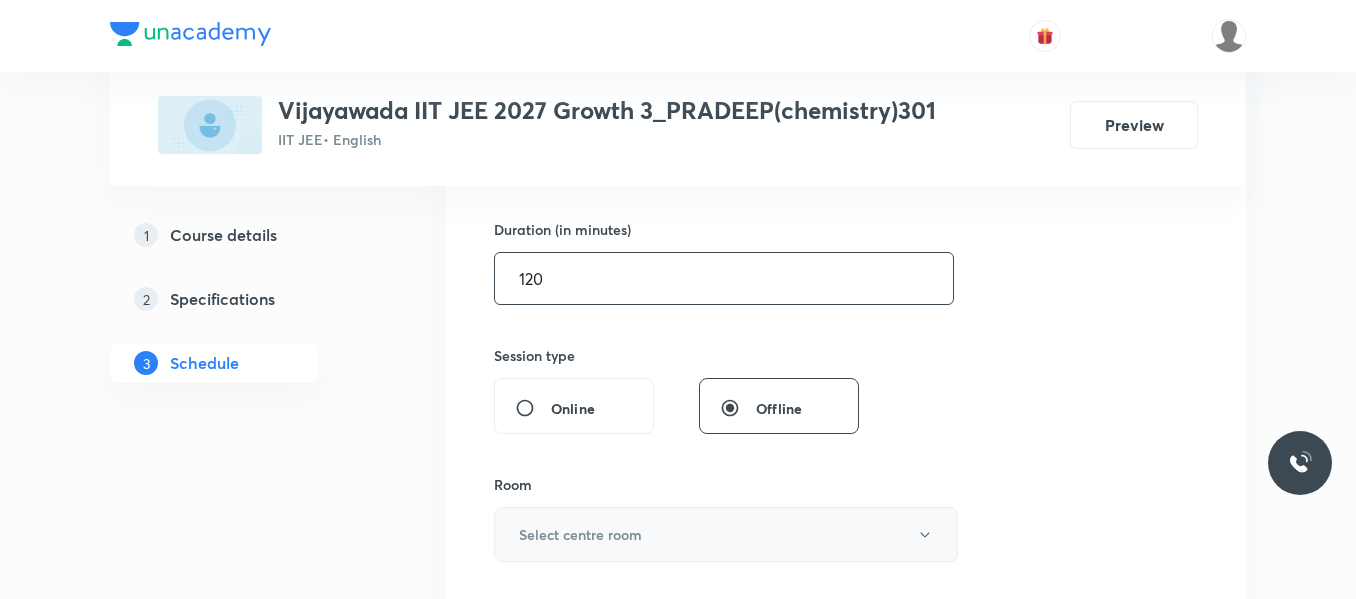 type on "120" 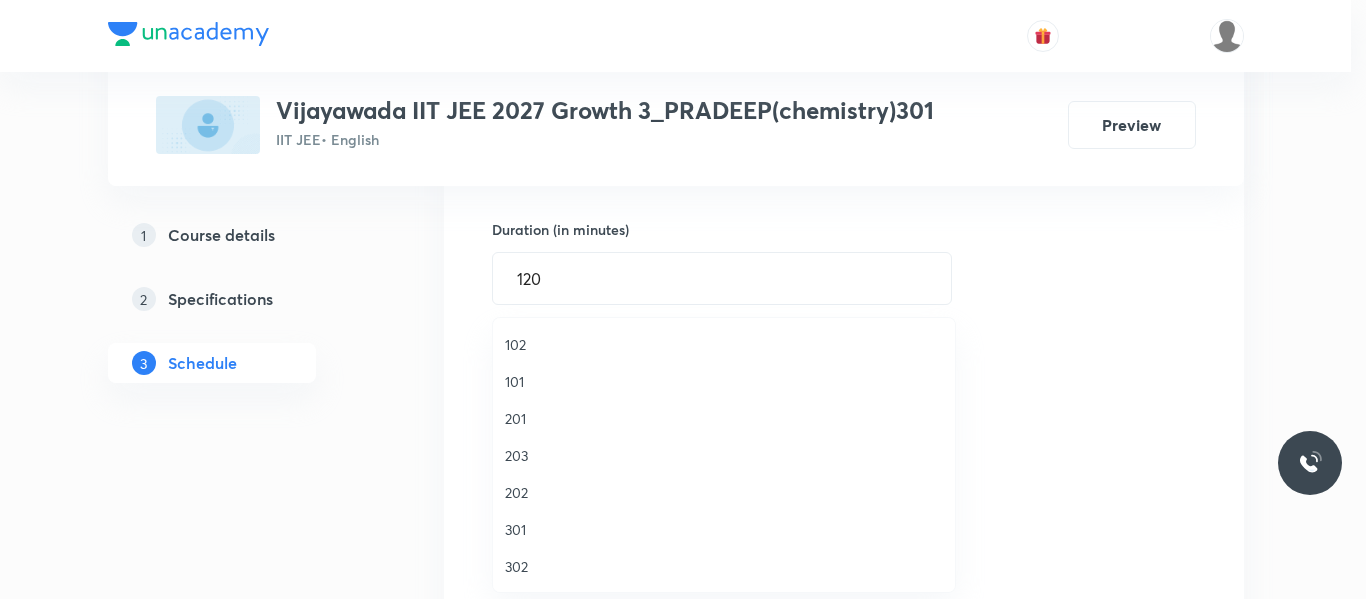 click on "202" at bounding box center [724, 492] 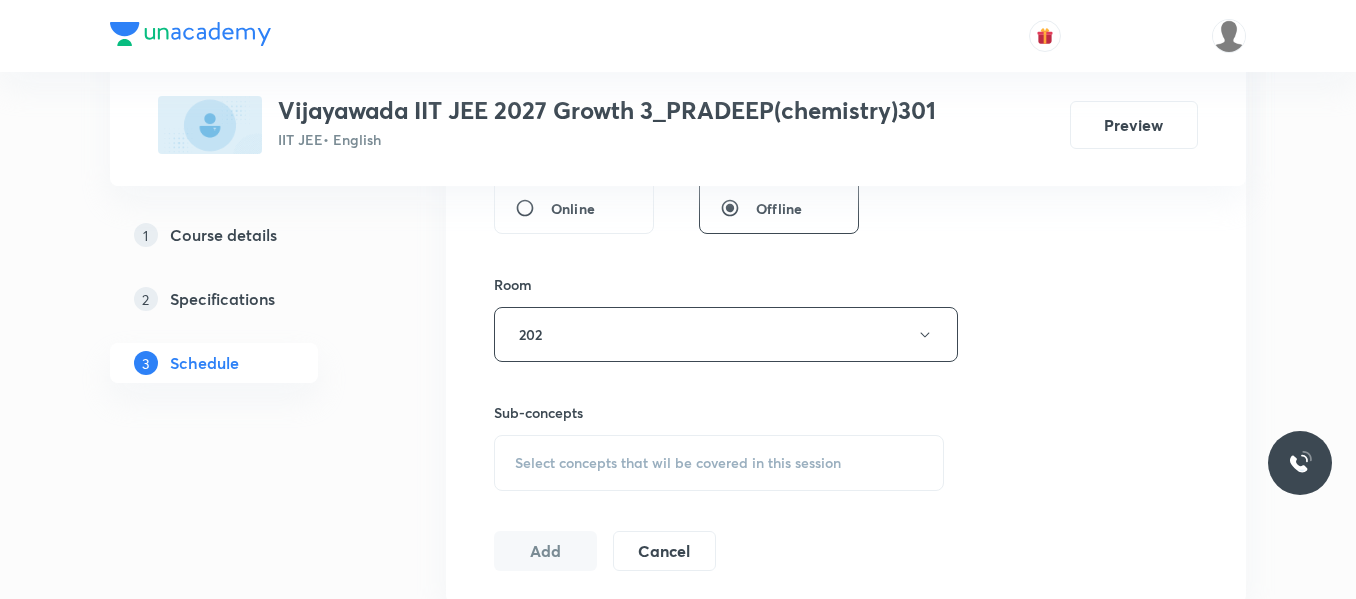 click on "Select concepts that wil be covered in this session" at bounding box center (678, 463) 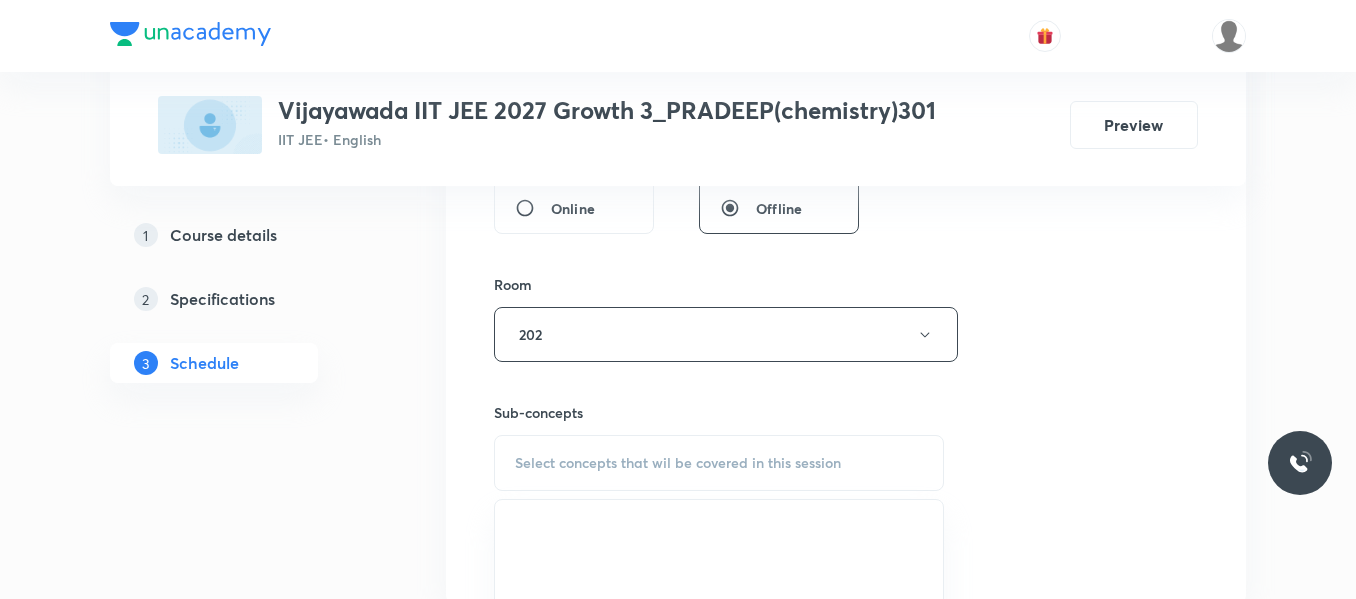 scroll, scrollTop: 900, scrollLeft: 0, axis: vertical 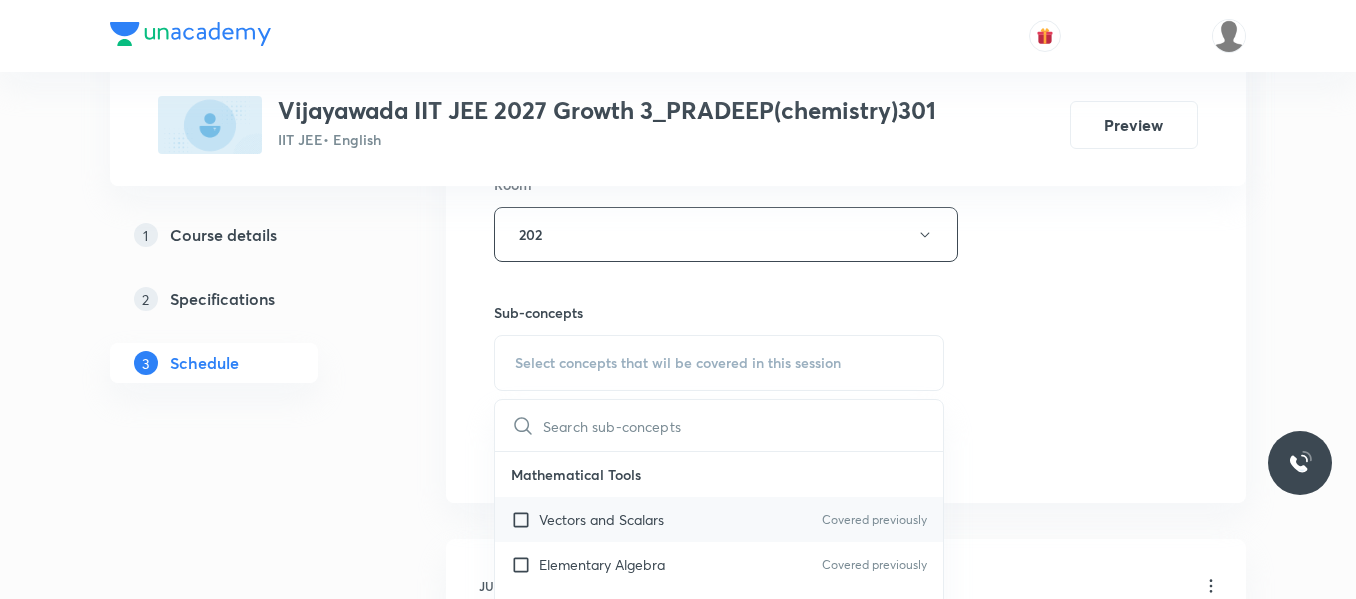 click on "Vectors and Scalars" at bounding box center (601, 519) 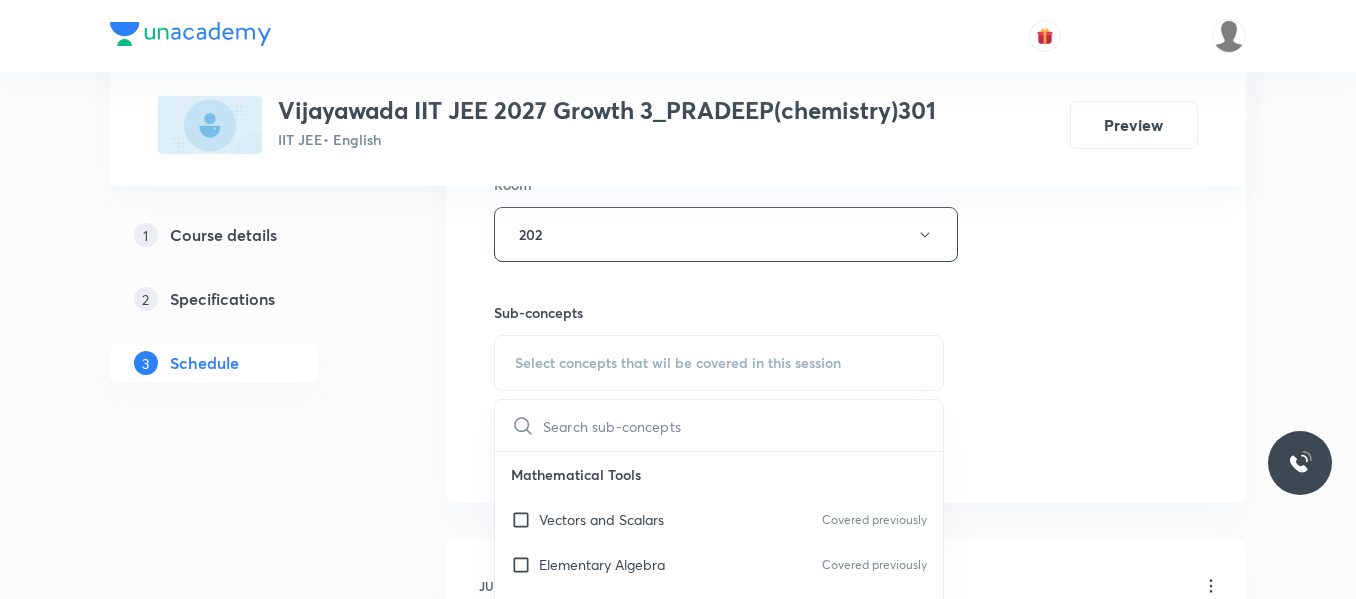 checkbox on "true" 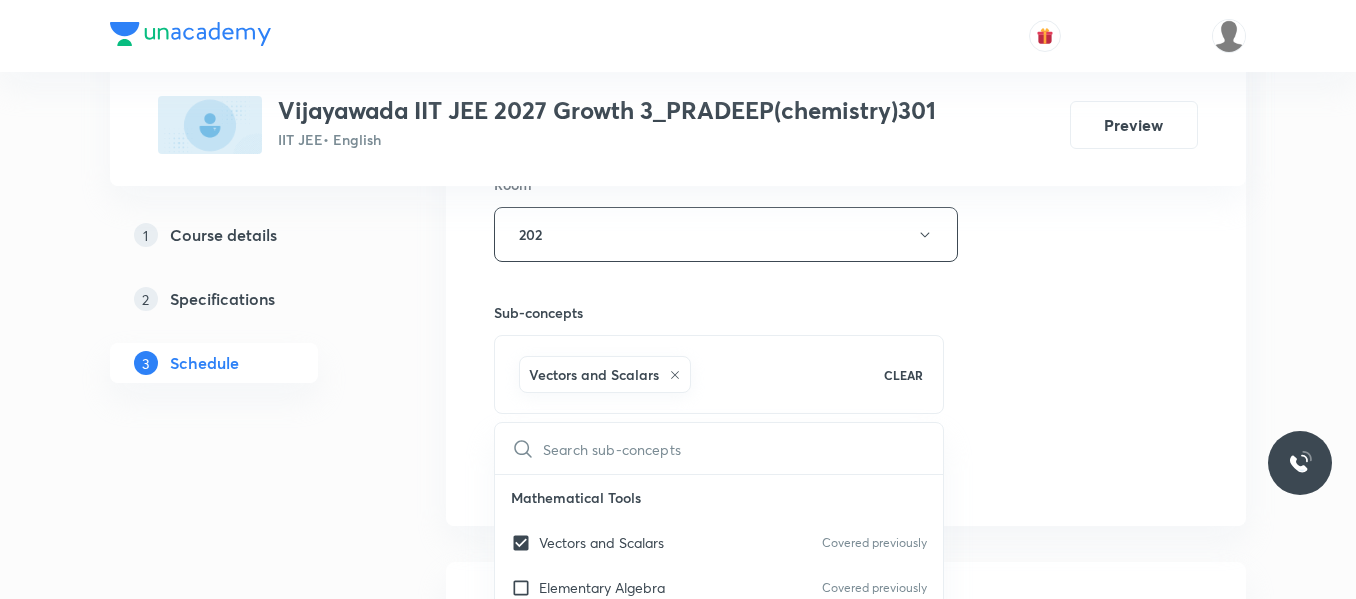 click on "Session  21 Live class Session title 35/99 Periodic Classification of elements ​ Schedule for Jul 14, 2025, 1:00 PM ​ Duration (in minutes) 120 ​   Session type Online Offline Room 202 Sub-concepts Vectors and Scalars  CLEAR ​ Mathematical Tools Vectors and Scalars  Covered previously Elementary Algebra Covered previously Basic Trigonometry Covered previously Addition of Vectors Covered previously 2D and 3D Geometry Covered previously Representation of Vector  Covered previously Components of a Vector Functions Unit Vectors Differentiation Integration Rectangular Components of a Vector in Three Dimensions Position Vector Use of Differentiation & Integration in One Dimensional Motion Displacement Vector Derivatives of Equations of Motion by Calculus Vectors Product of Two Vectors Differentiation: Basic Formula and Rule Definite Integration and Area Under The Curve Maxima and Minima Chain Rule Cross Product Dot-Product Resolution of Vectors Subtraction of Vectors Addition of More than Two Vectors Units" at bounding box center (846, 13) 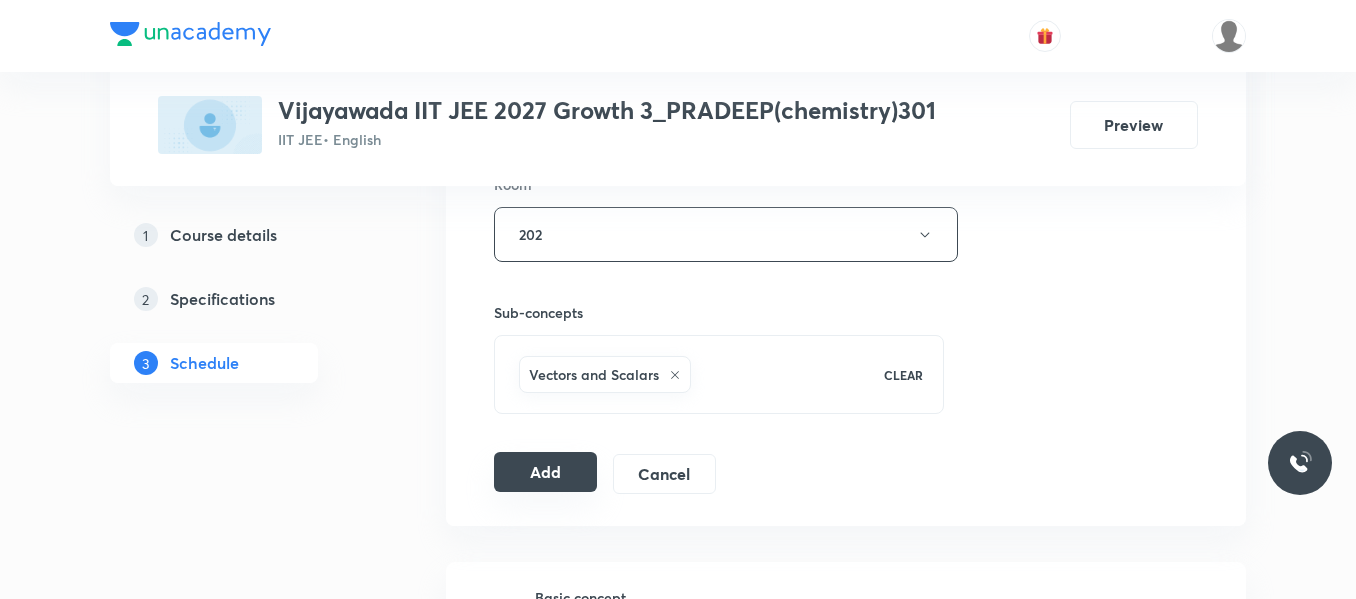 click on "Add" at bounding box center (545, 472) 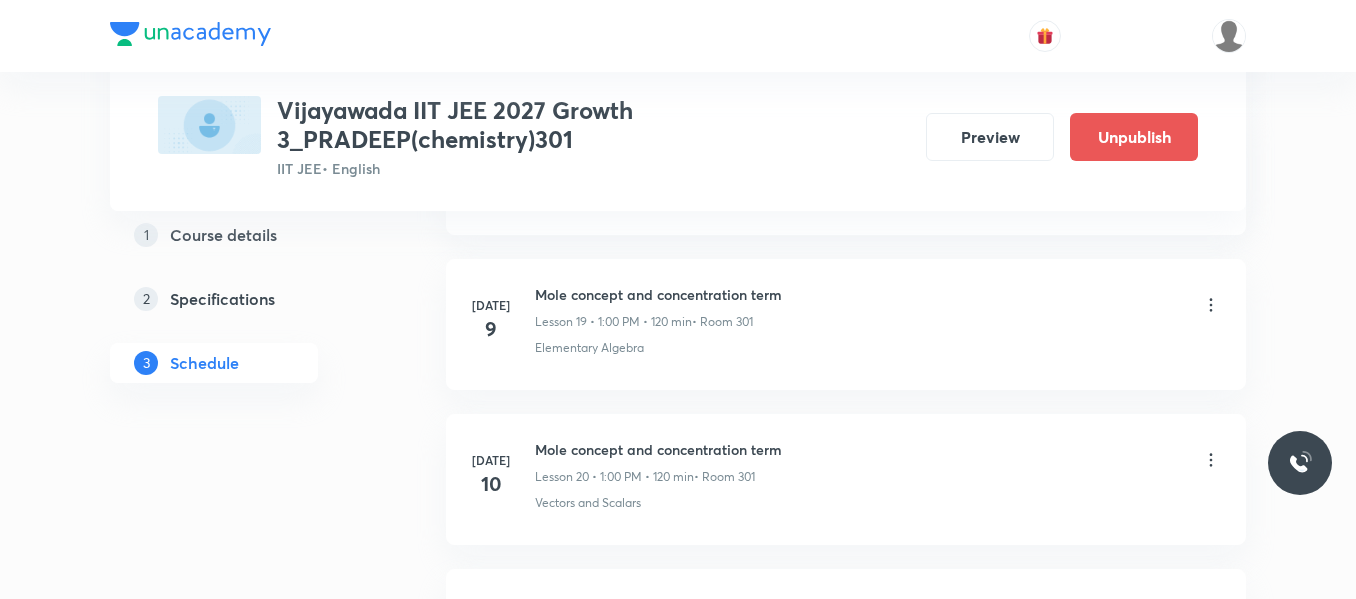 scroll, scrollTop: 3365, scrollLeft: 0, axis: vertical 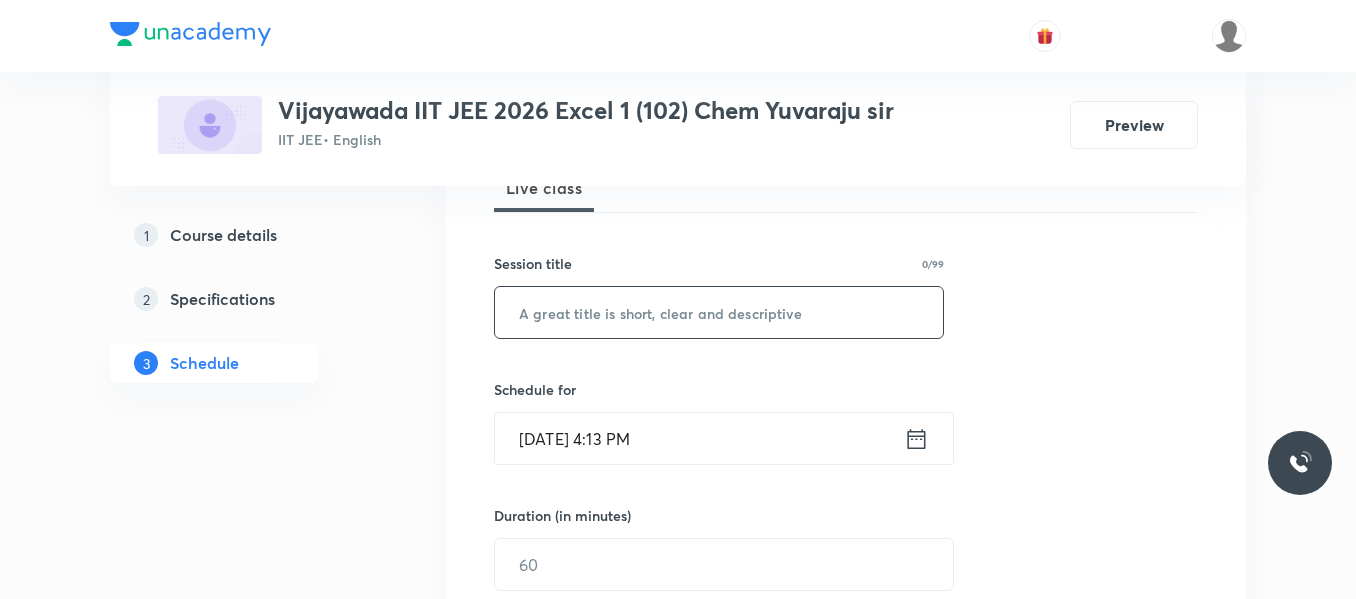 click at bounding box center (719, 312) 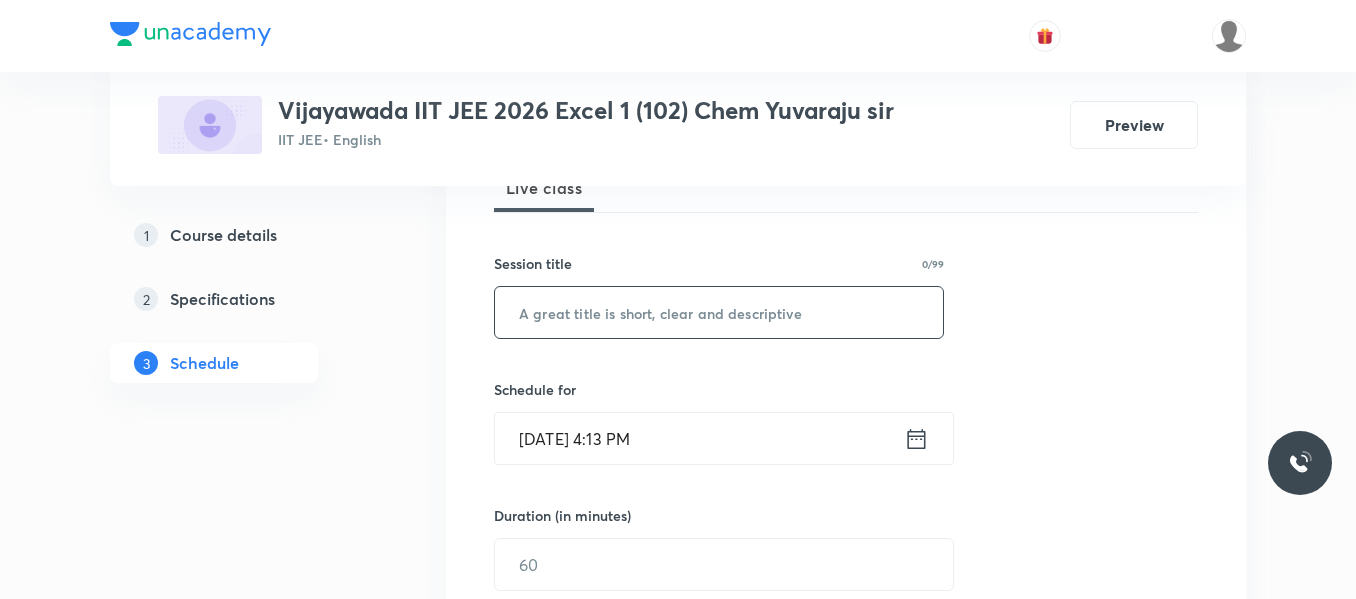 paste on "haloalkanes and haloarenes" 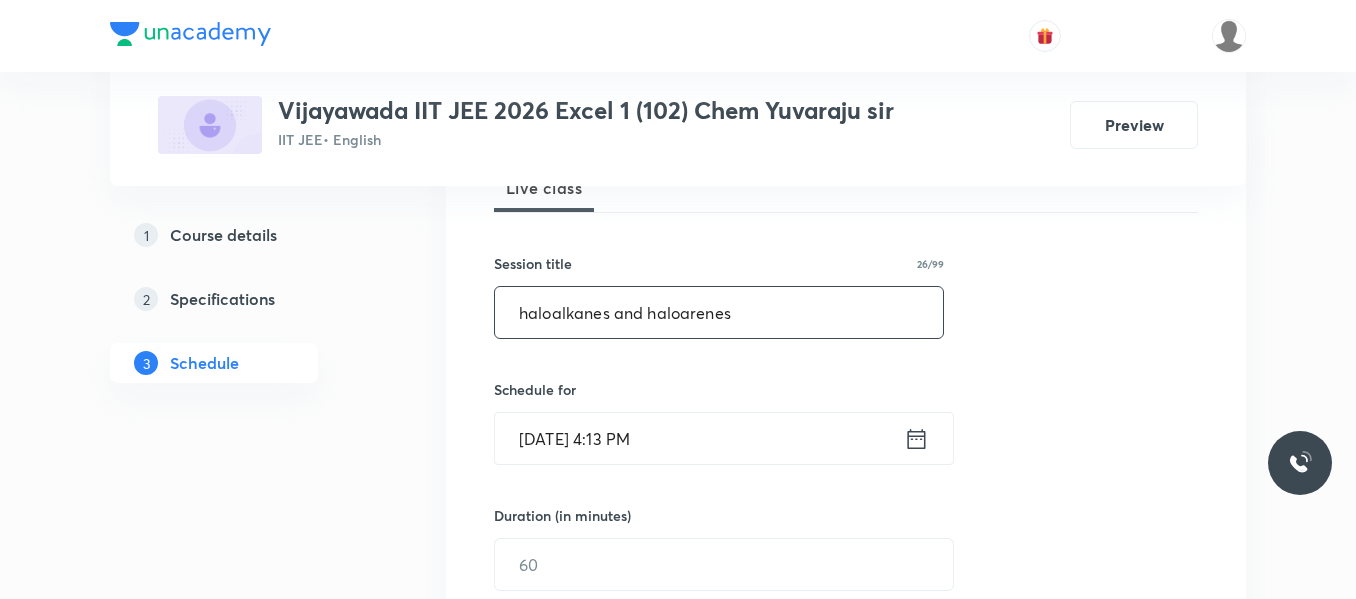 type on "haloalkanes and haloarenes" 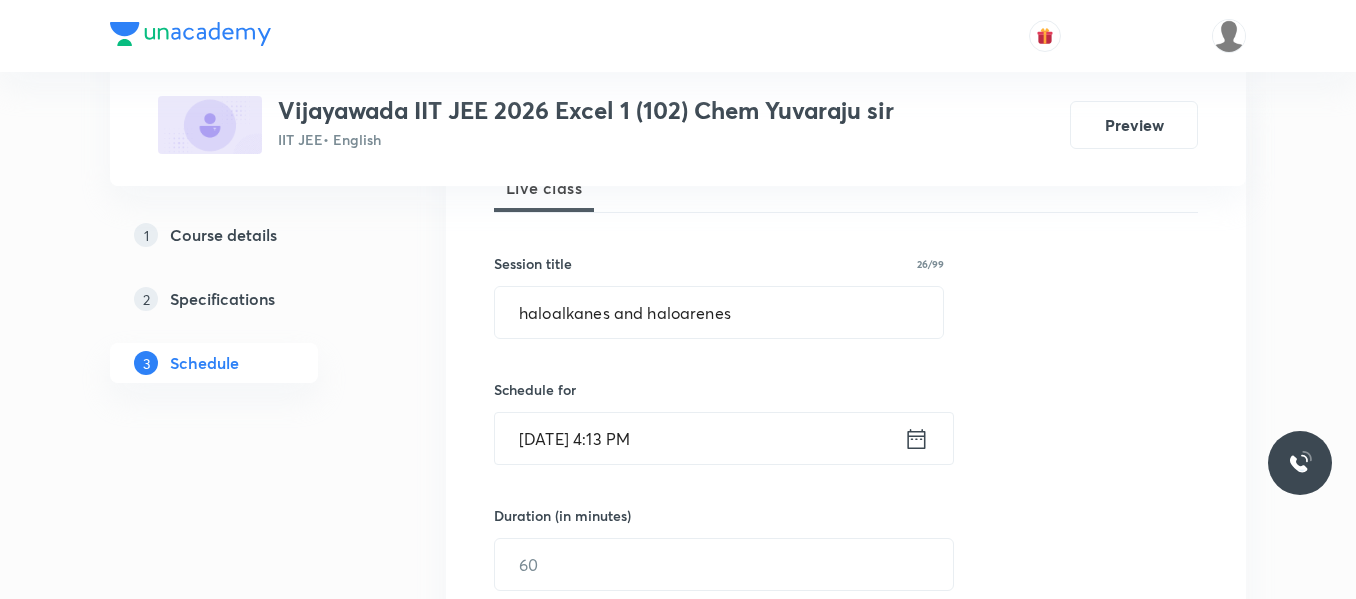 click 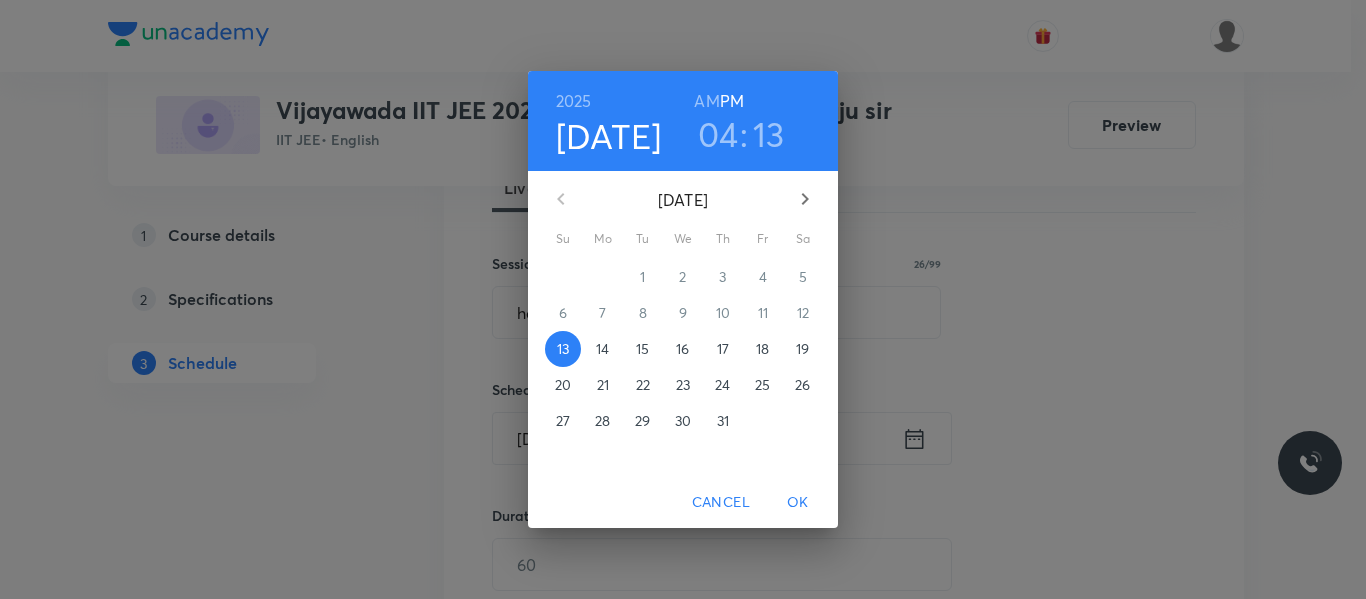 click on "14" at bounding box center [602, 349] 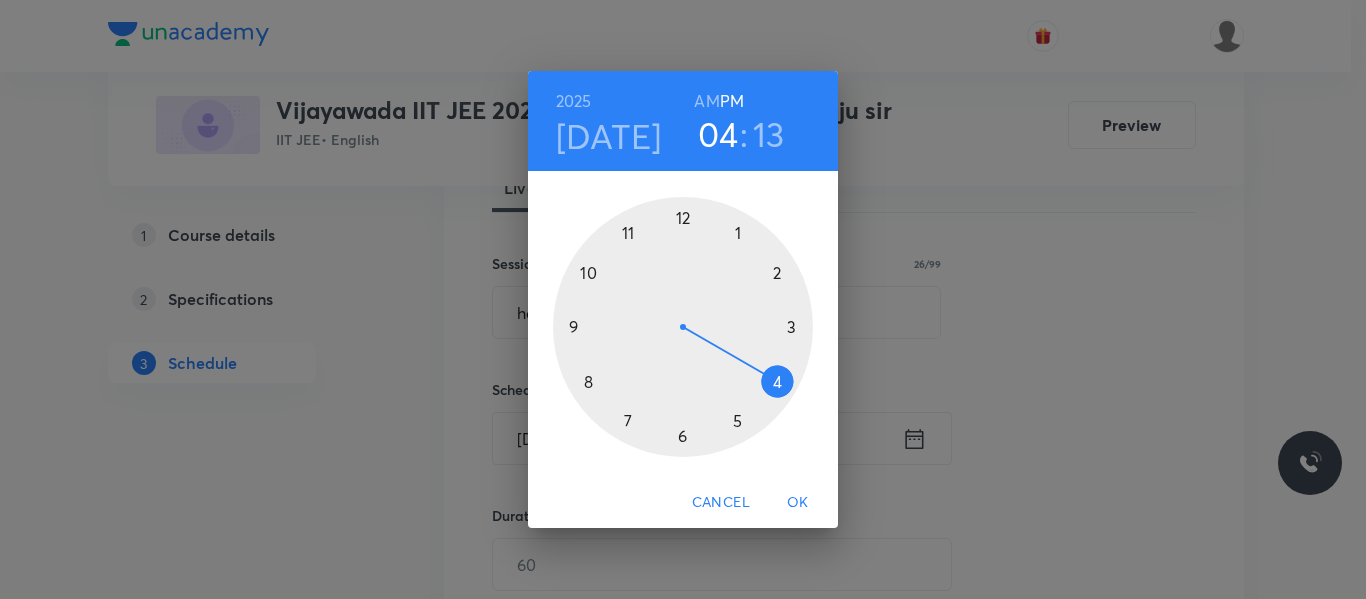 click at bounding box center [683, 327] 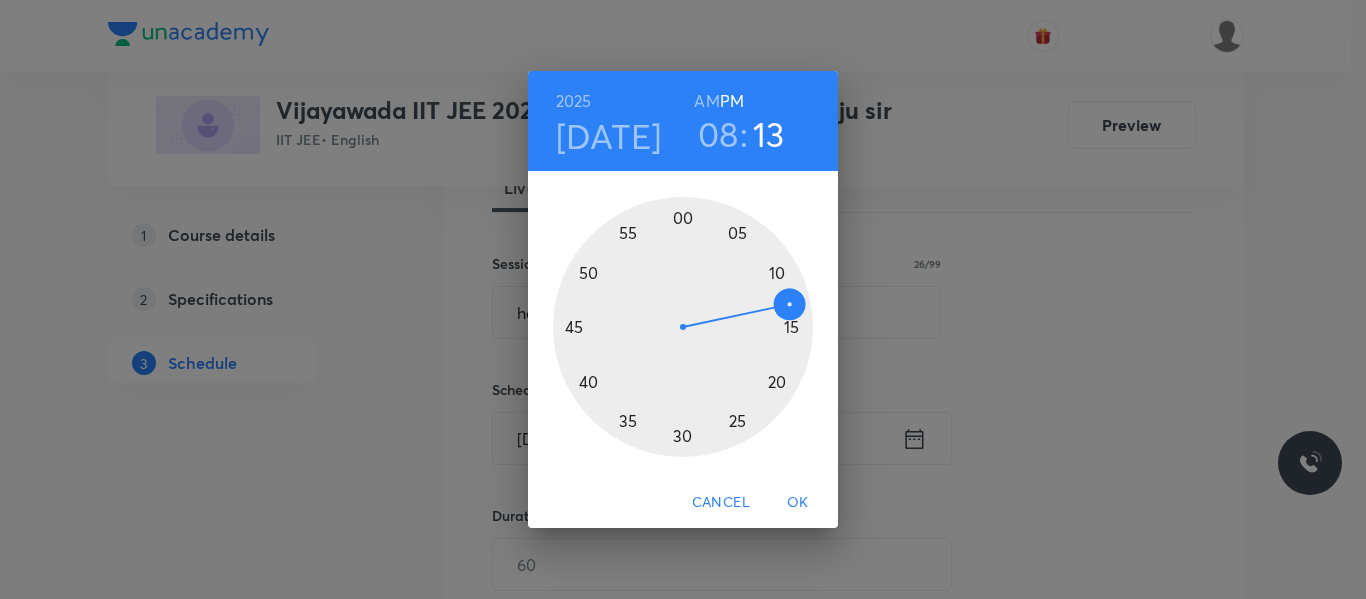 click on "AM" at bounding box center [706, 101] 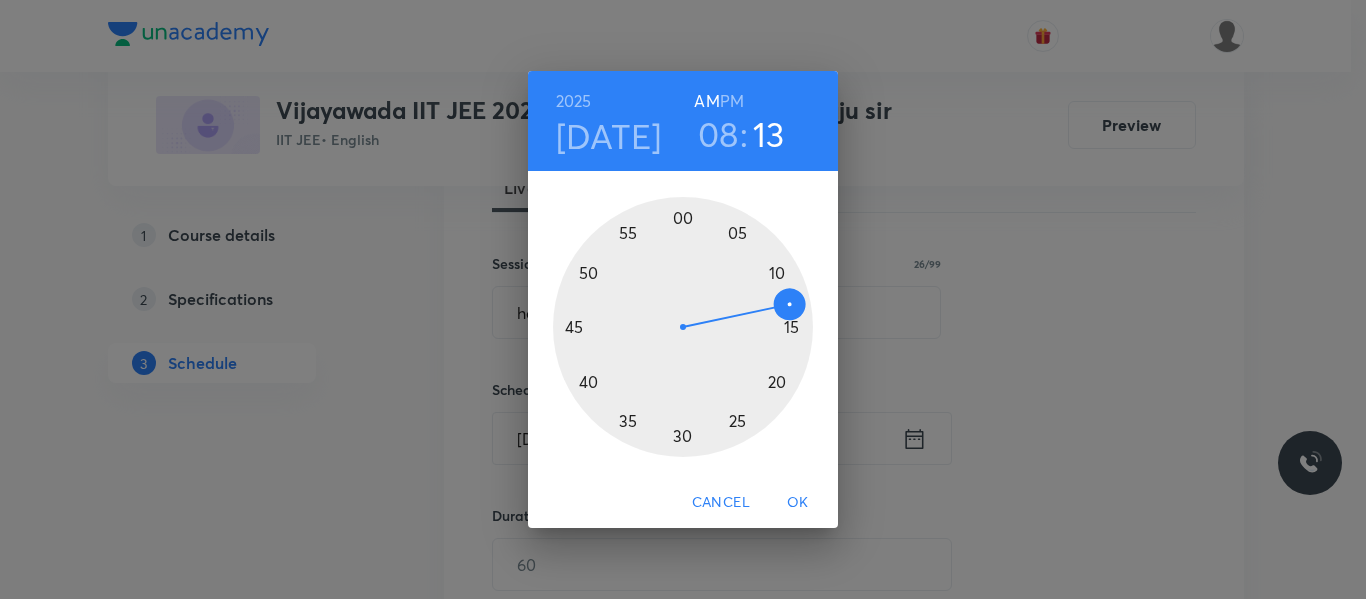 click at bounding box center (683, 327) 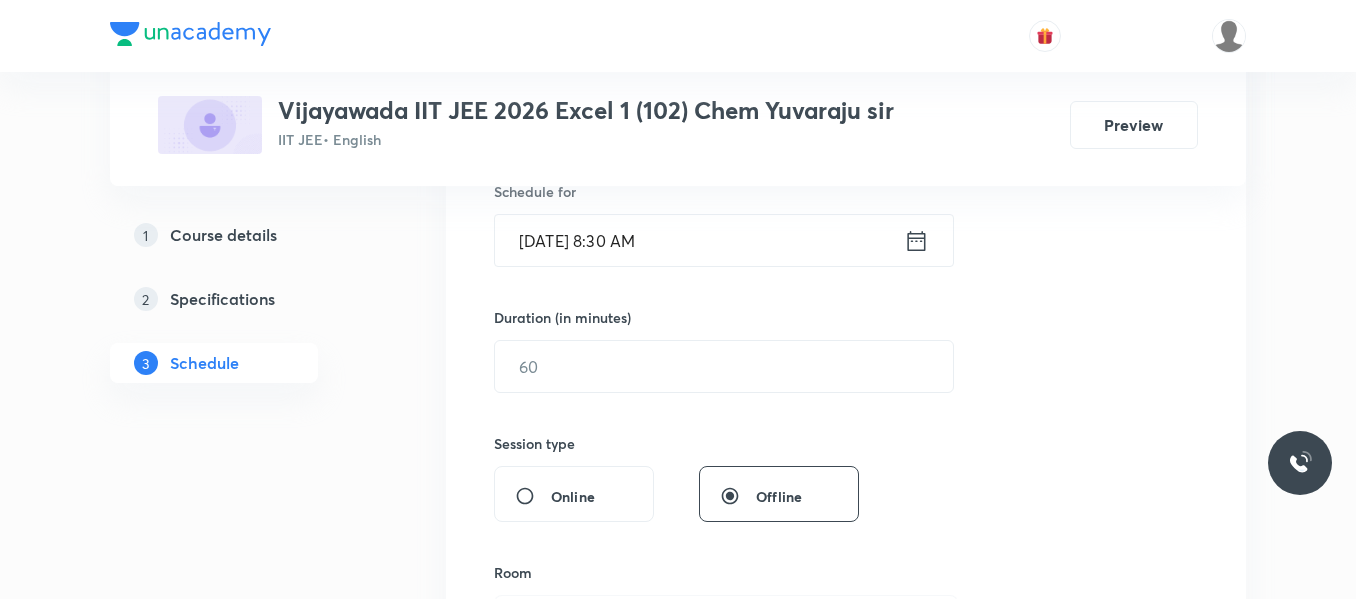 scroll, scrollTop: 514, scrollLeft: 0, axis: vertical 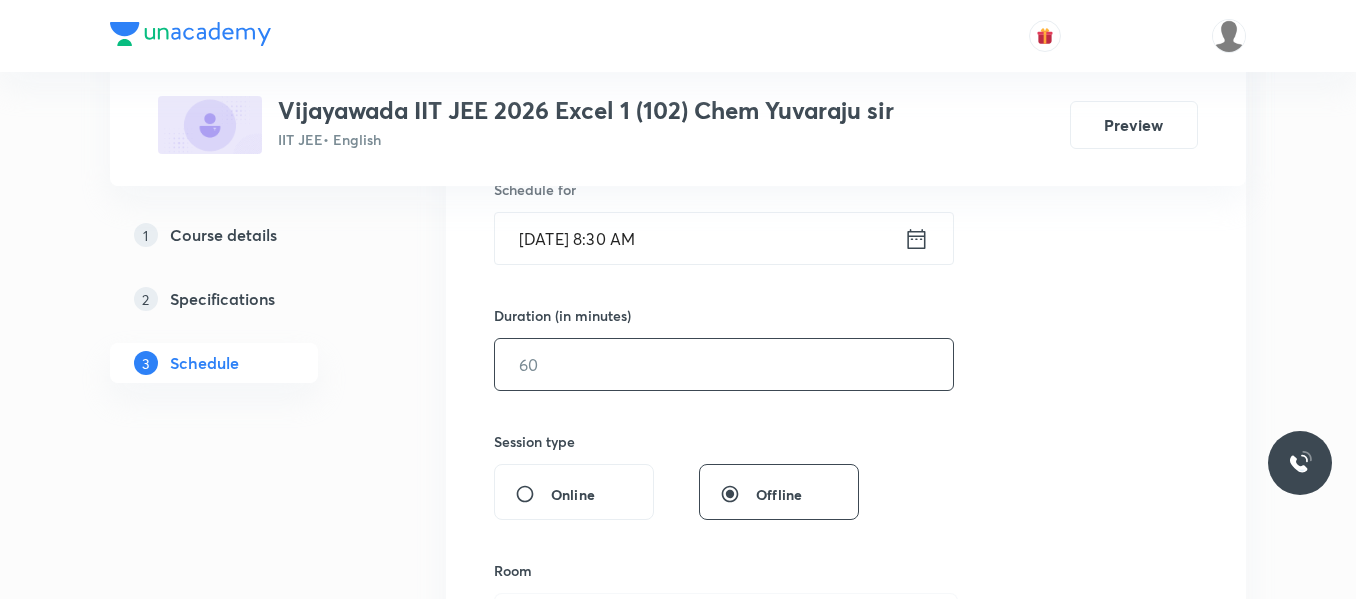click at bounding box center (724, 364) 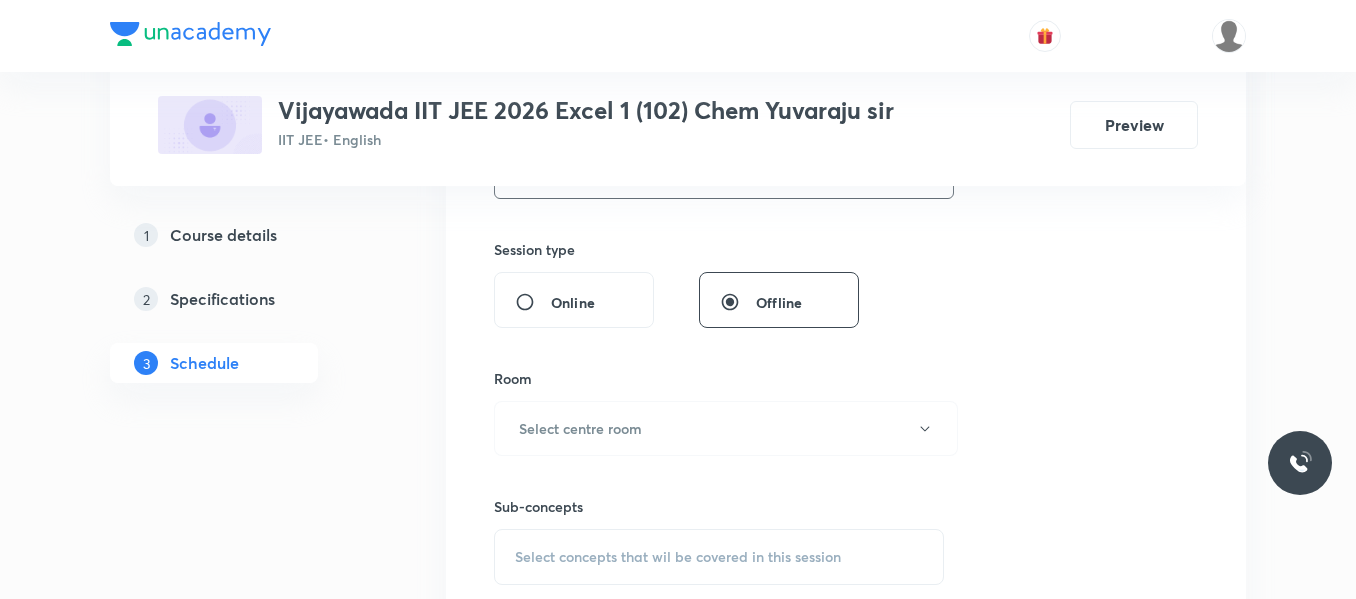 scroll, scrollTop: 714, scrollLeft: 0, axis: vertical 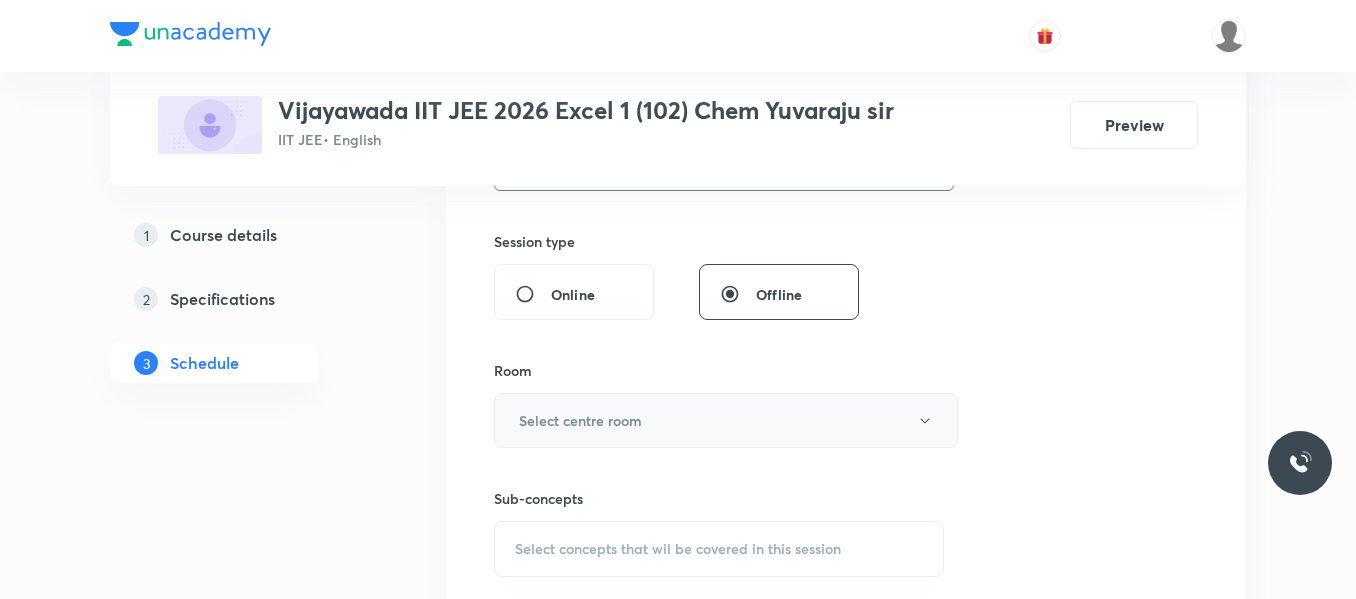 type on "90" 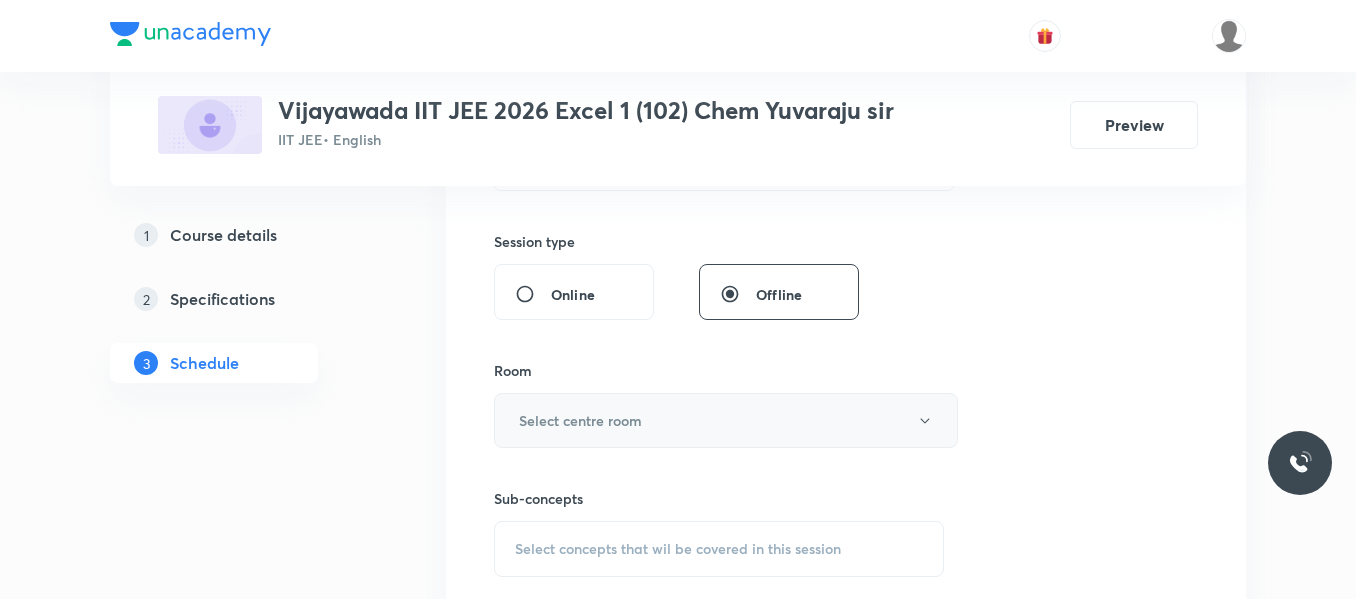 click on "Select centre room" at bounding box center (580, 420) 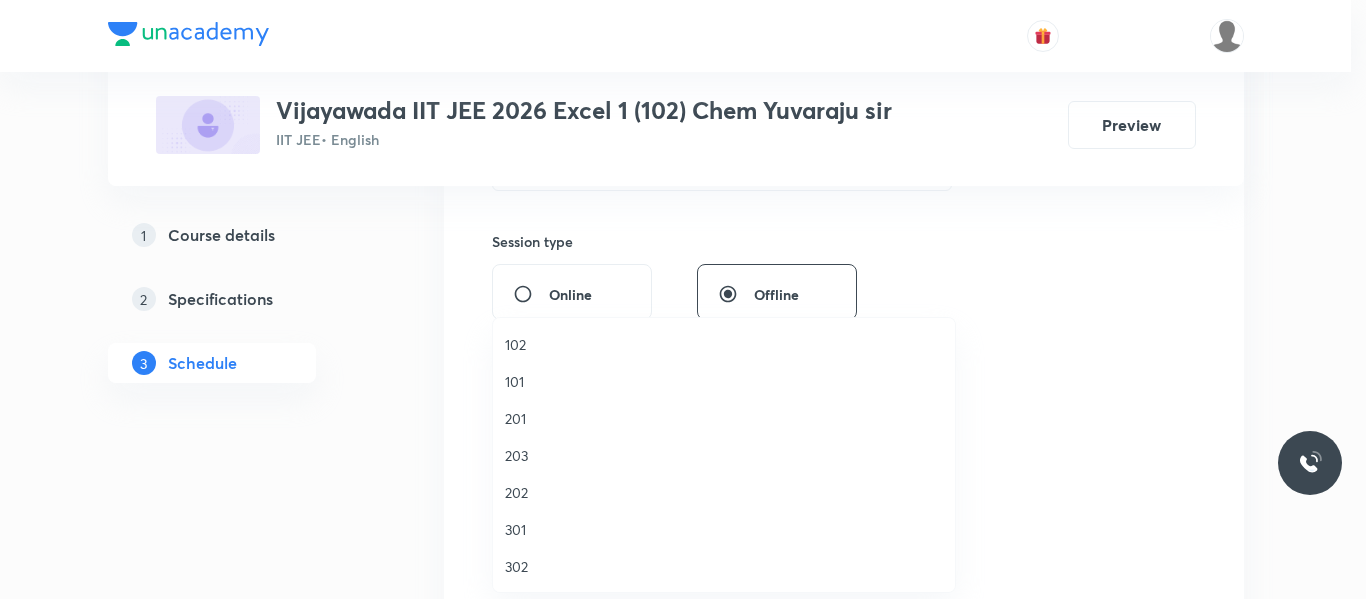 click on "201" at bounding box center (724, 418) 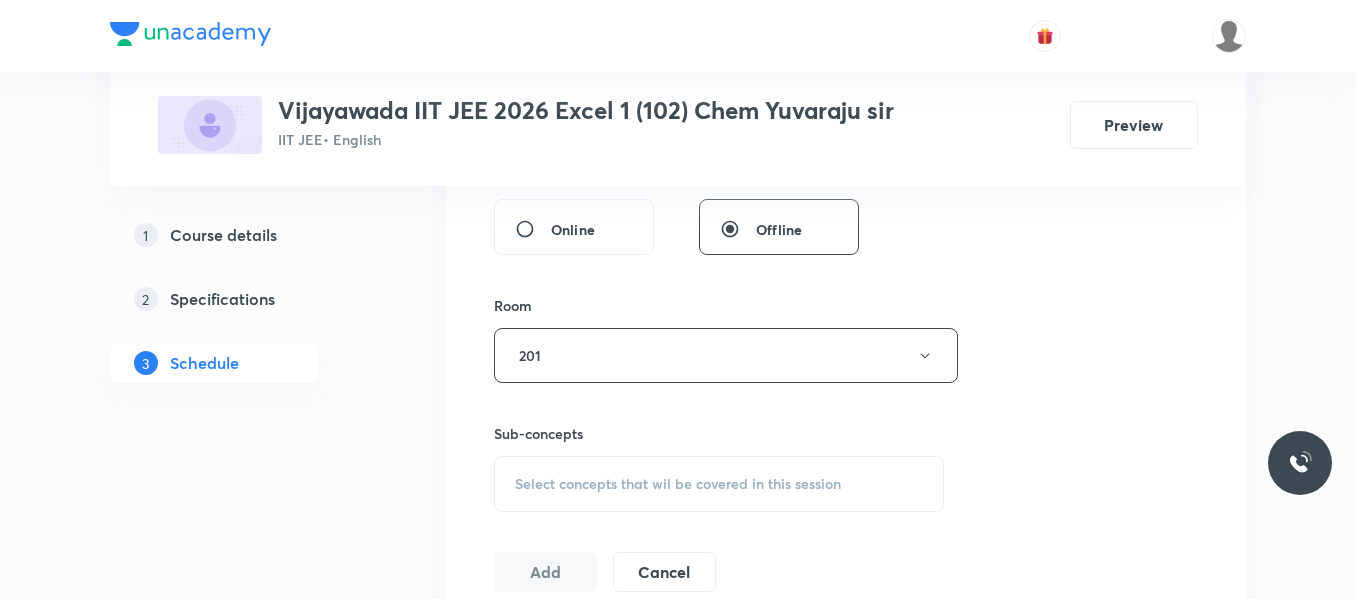 scroll, scrollTop: 814, scrollLeft: 0, axis: vertical 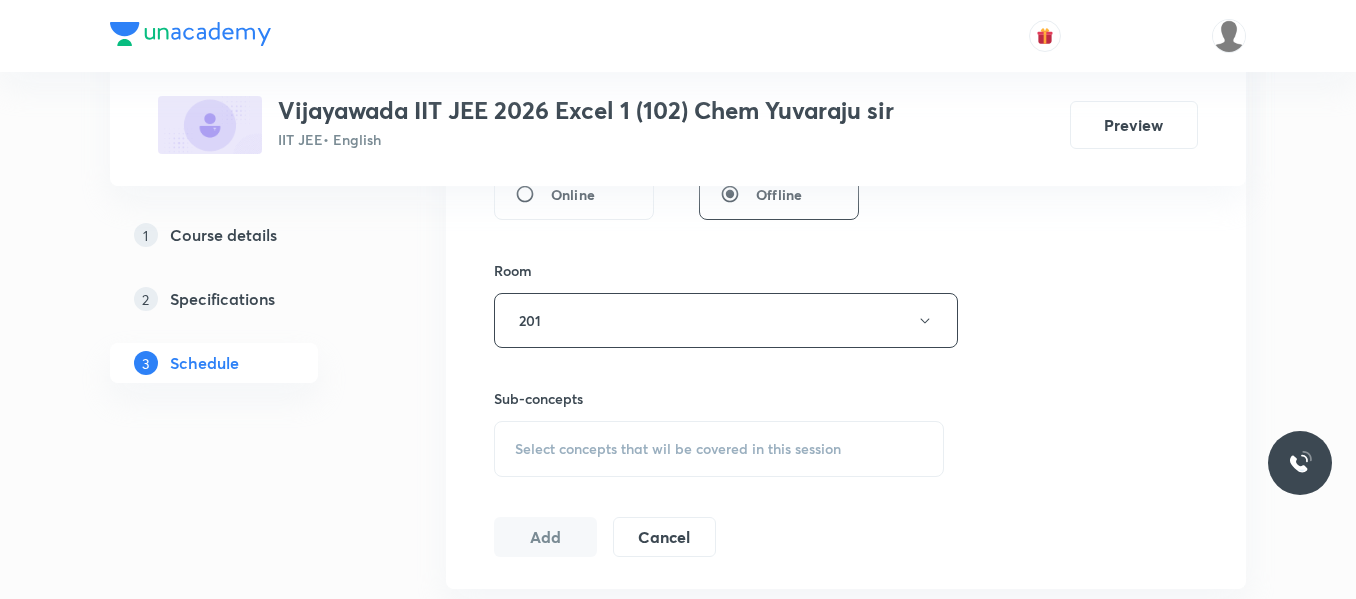 click on "Select concepts that wil be covered in this session" at bounding box center [678, 449] 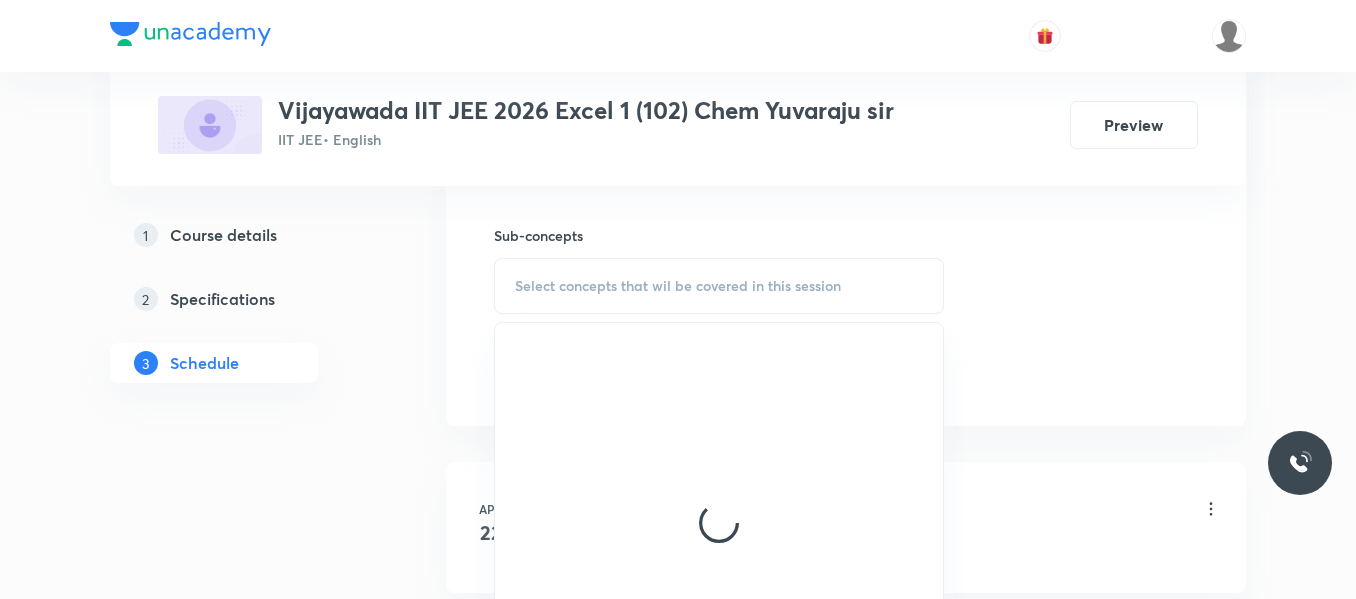 scroll, scrollTop: 1014, scrollLeft: 0, axis: vertical 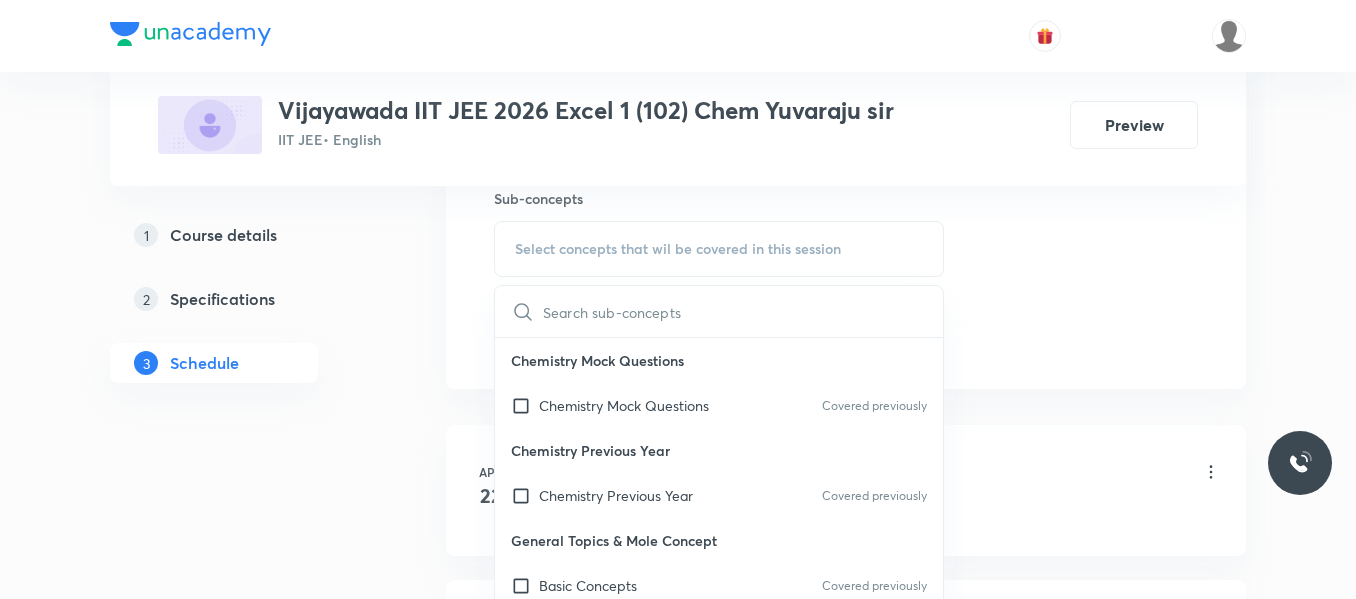 drag, startPoint x: 609, startPoint y: 409, endPoint x: 823, endPoint y: 359, distance: 219.7635 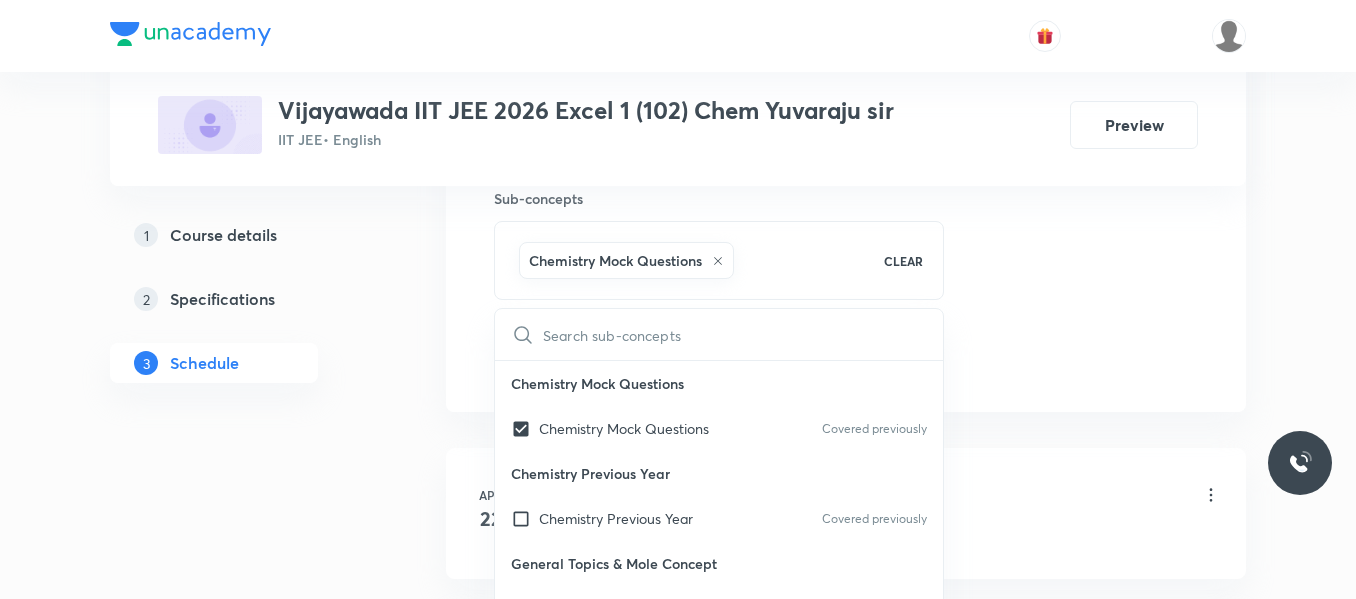 click on "Session  23 Live class Session title 26/99 haloalkanes and haloarenes ​ Schedule for Jul 14, 2025, 8:30 AM ​ Duration (in minutes) 90 ​   Session type Online Offline Room 201 Sub-concepts Chemistry Mock Questions CLEAR ​ Chemistry Mock Questions Chemistry Mock Questions Covered previously Chemistry Previous Year Chemistry Previous Year Covered previously General Topics & Mole Concept Basic Concepts Covered previously Basic Introduction Covered previously Percentage Composition Stoichiometry Principle of Atom Conservation (POAC) Relation between Stoichiometric Quantities Application of Mole Concept: Gravimetric Analysis Different Laws Formula and Composition Concentration Terms Some basic concepts of Chemistry Atomic Structure Discovery Of Electron Some Prerequisites of Physics Covered previously Discovery Of Protons And Neutrons Atomic Models and Theories  Representation Of Atom With Electrons And Neutrons Covered previously Nature of Waves Nature Of Electromagnetic Radiation Planck’S Quantum Theory" at bounding box center [846, -101] 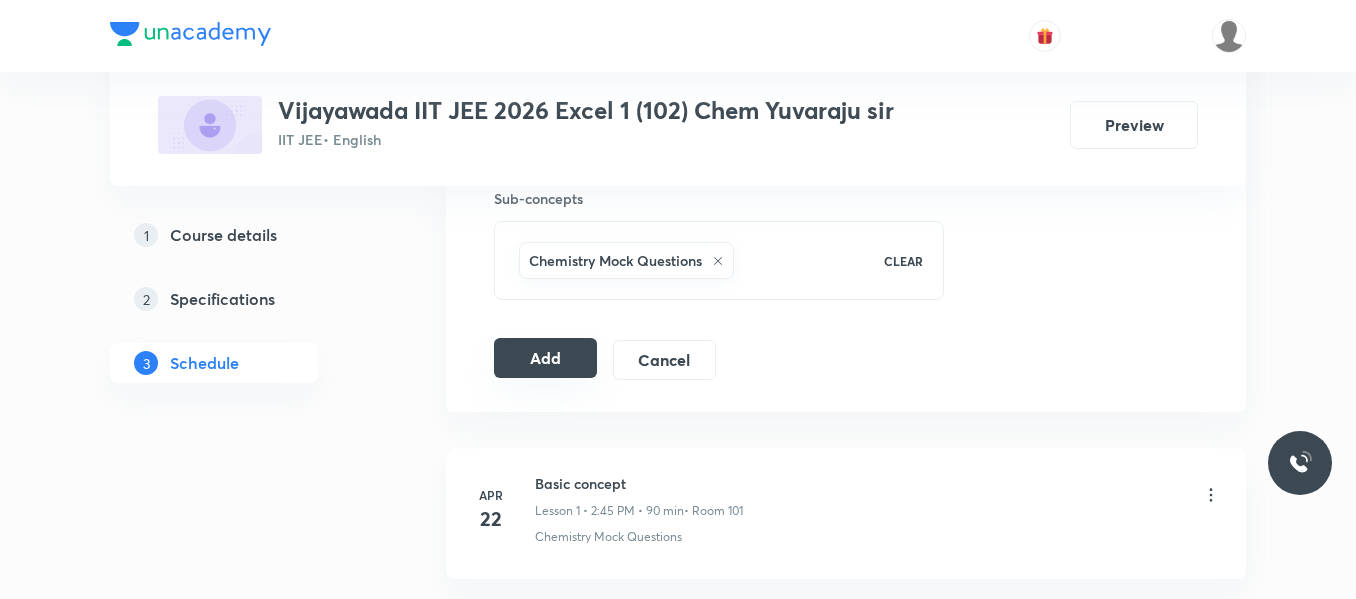 drag, startPoint x: 491, startPoint y: 378, endPoint x: 540, endPoint y: 370, distance: 49.648766 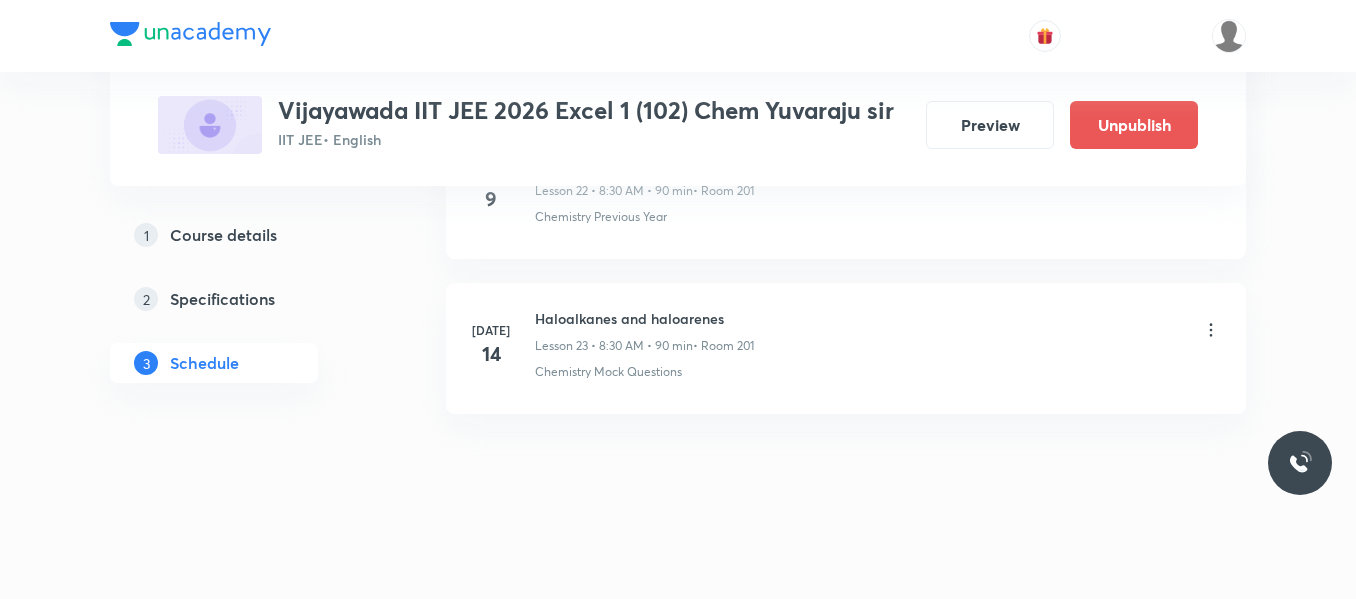 scroll, scrollTop: 3650, scrollLeft: 0, axis: vertical 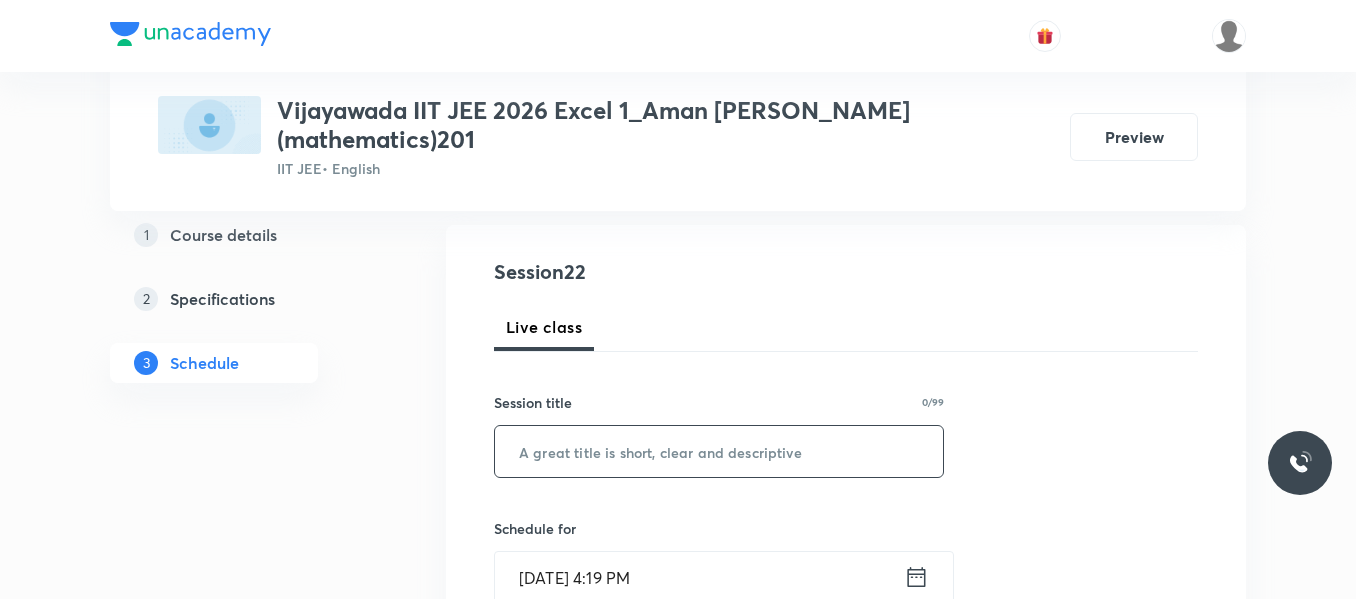 click at bounding box center [719, 451] 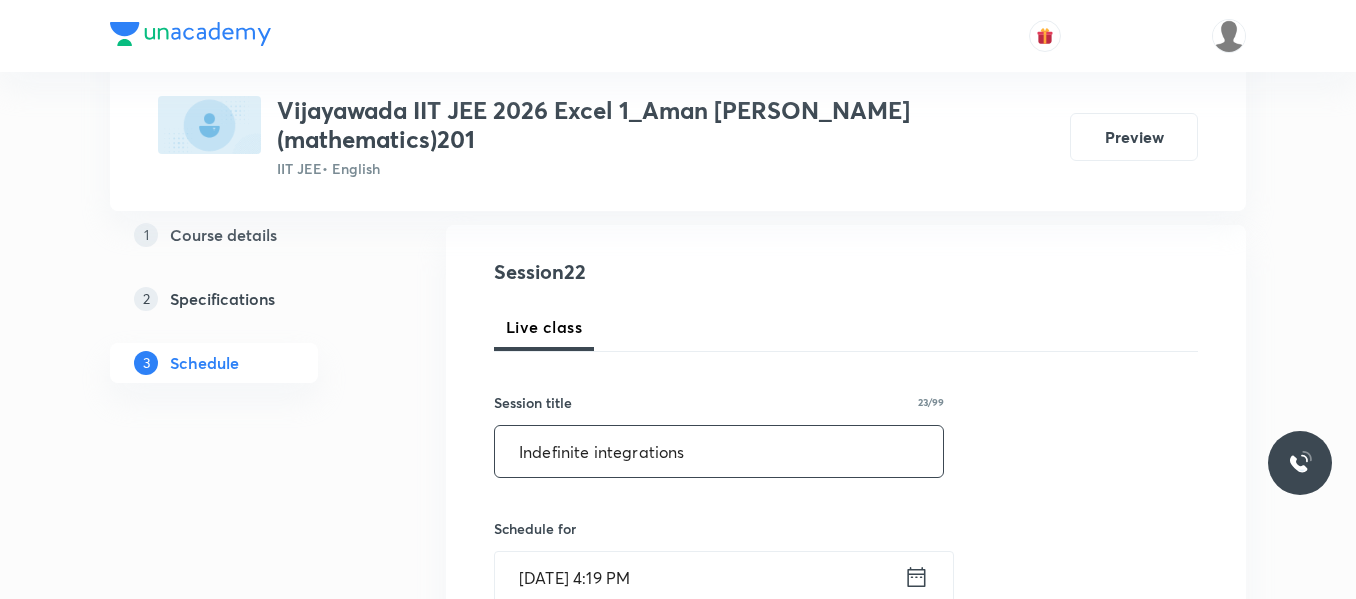 type on "Indefinite integrations" 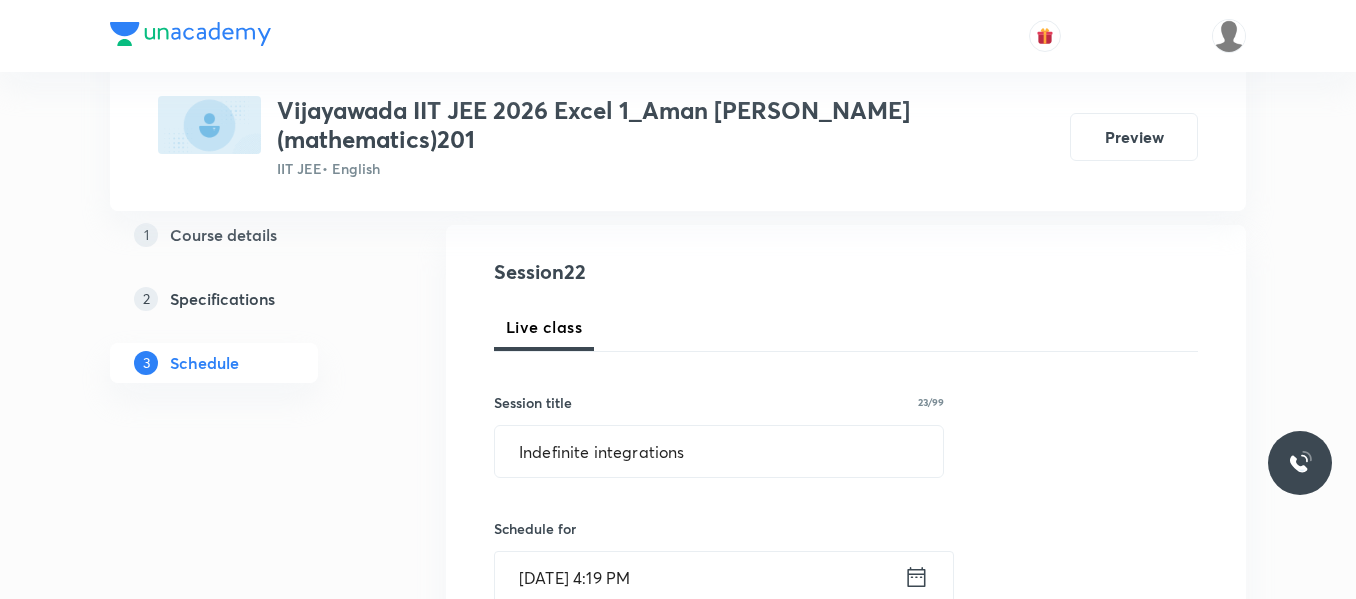 click 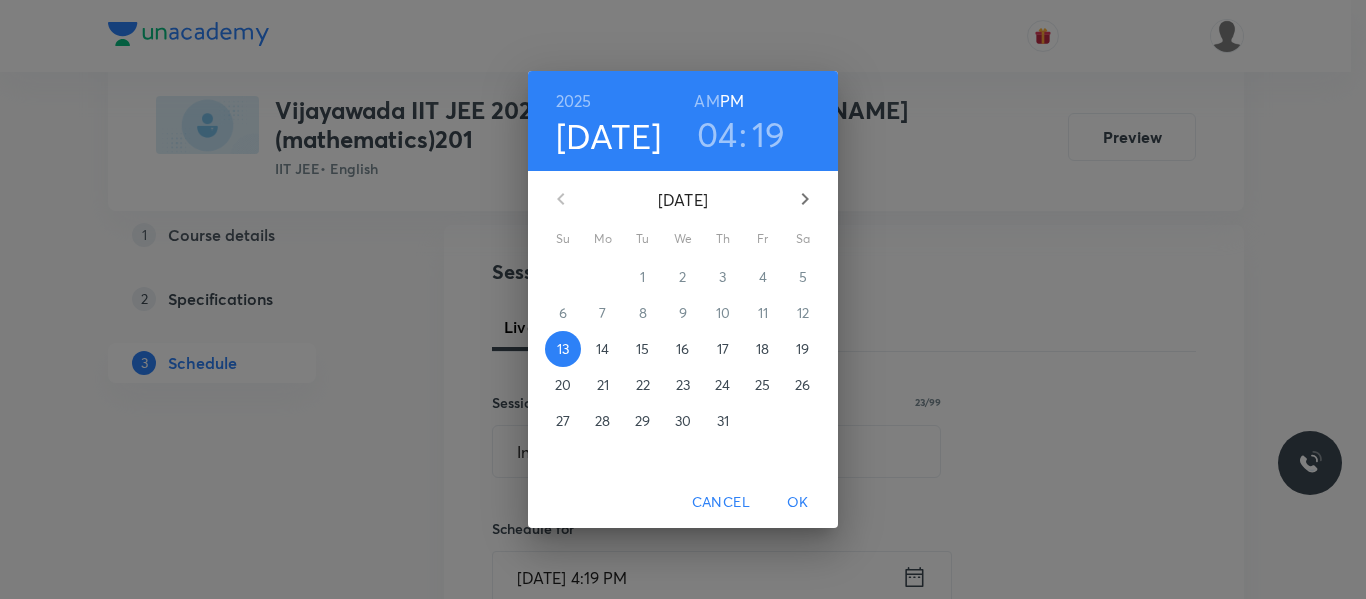 click on "14" at bounding box center [602, 349] 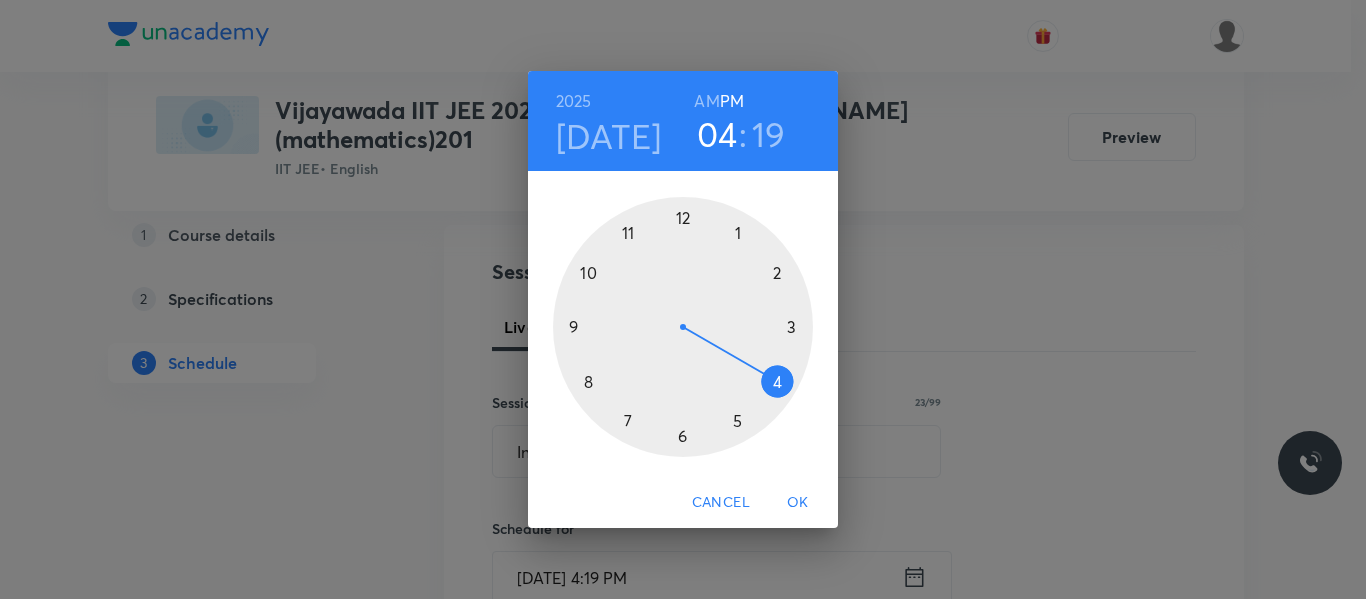 click at bounding box center [683, 327] 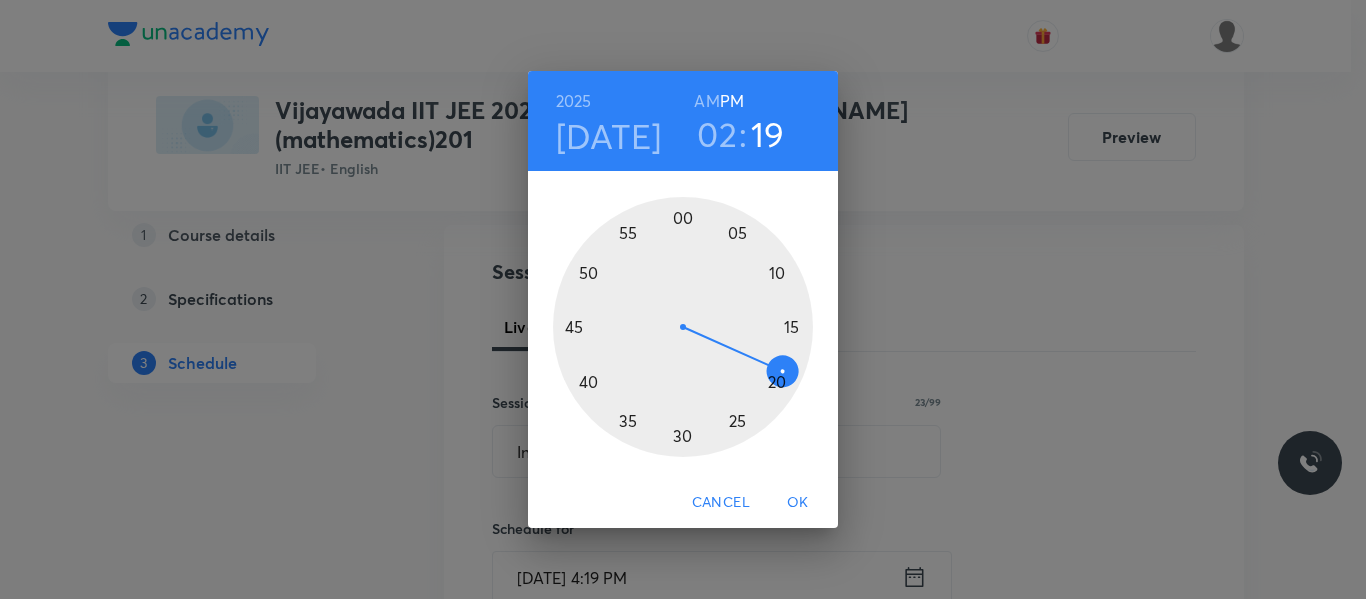 click at bounding box center (683, 327) 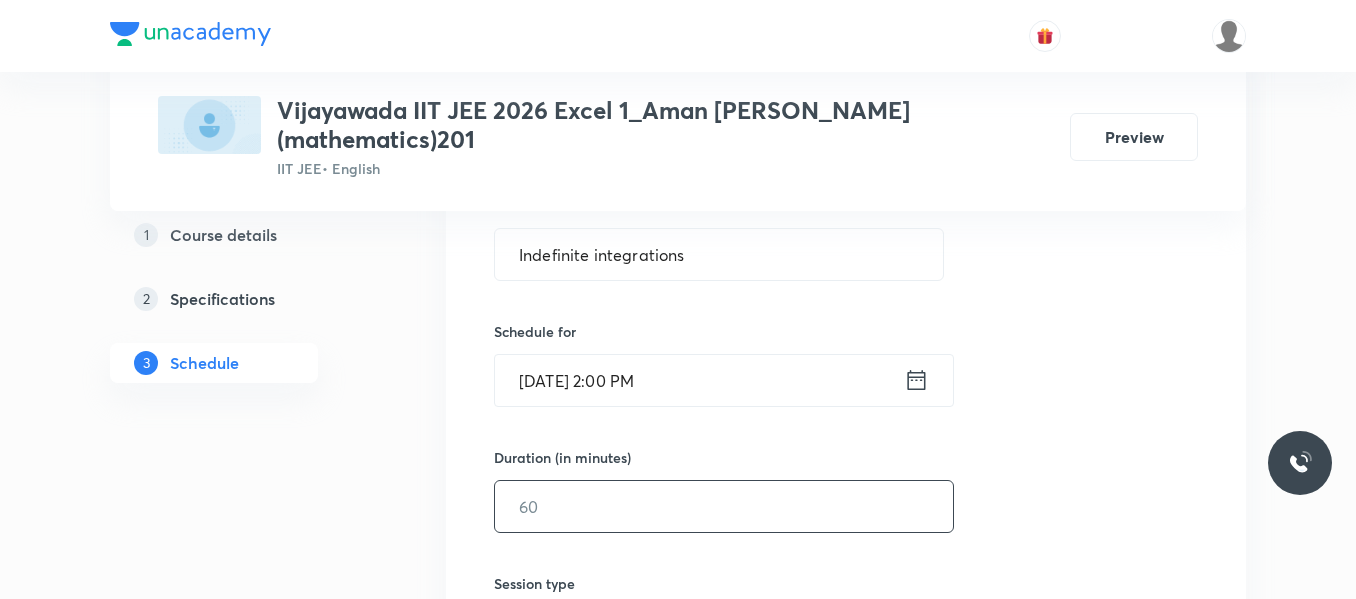 scroll, scrollTop: 400, scrollLeft: 0, axis: vertical 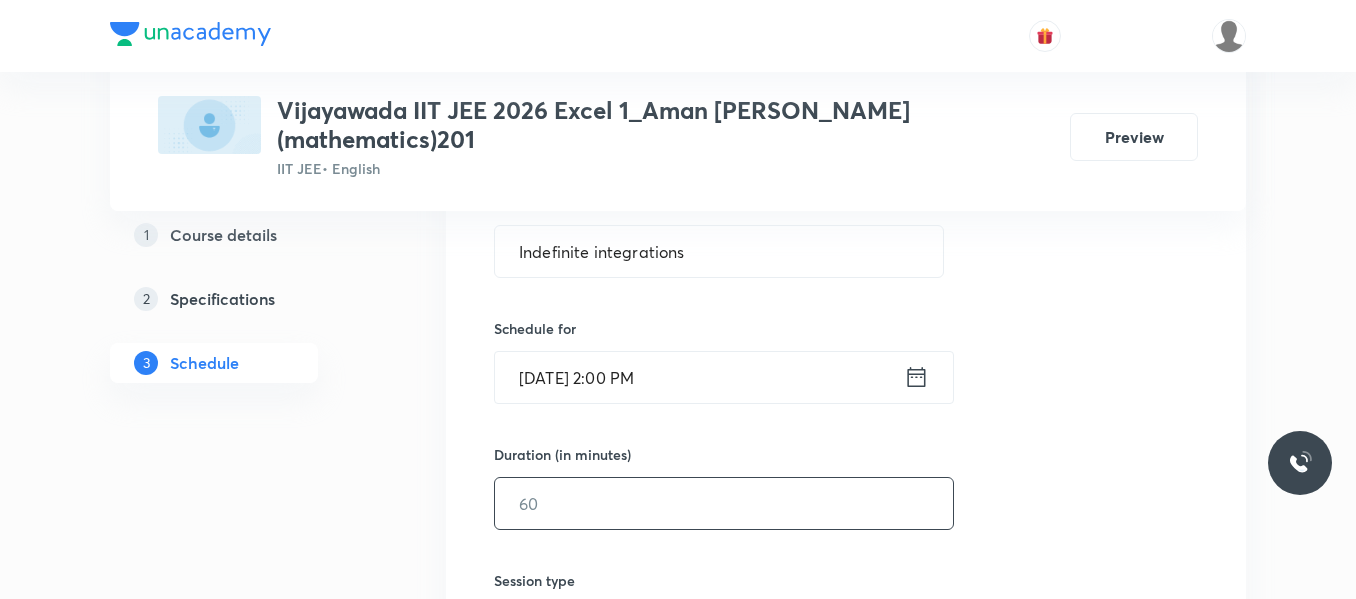 click at bounding box center [724, 503] 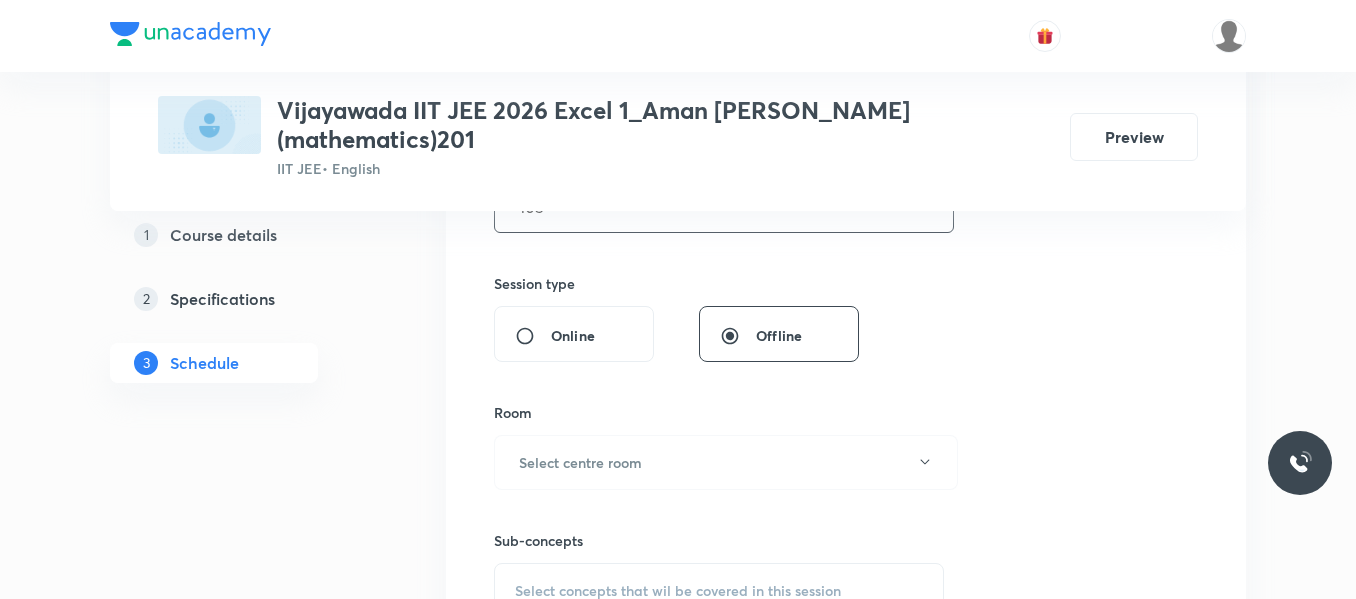 scroll, scrollTop: 700, scrollLeft: 0, axis: vertical 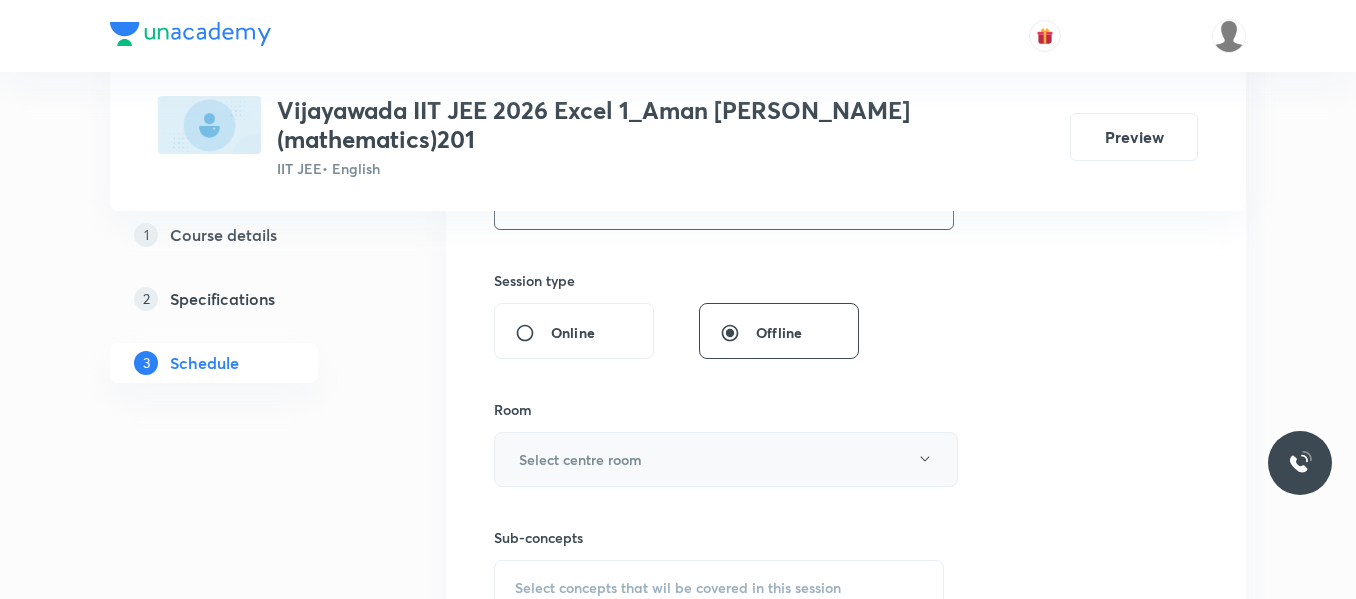 type on "105" 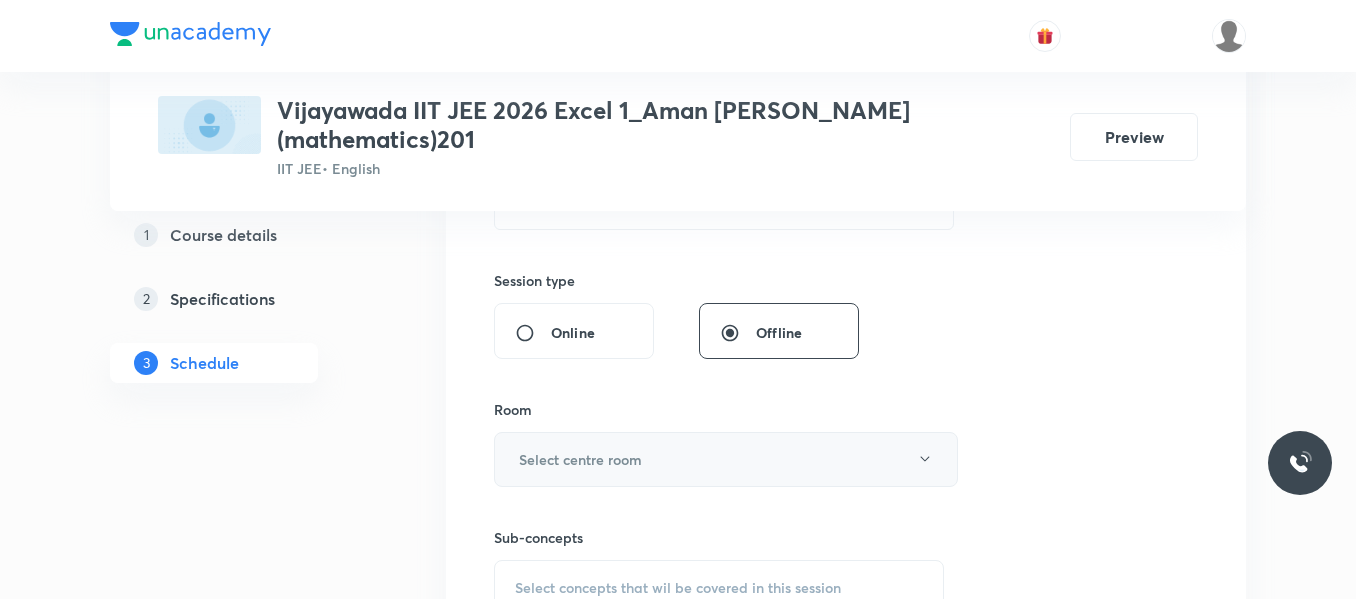 click on "Select centre room" at bounding box center (580, 459) 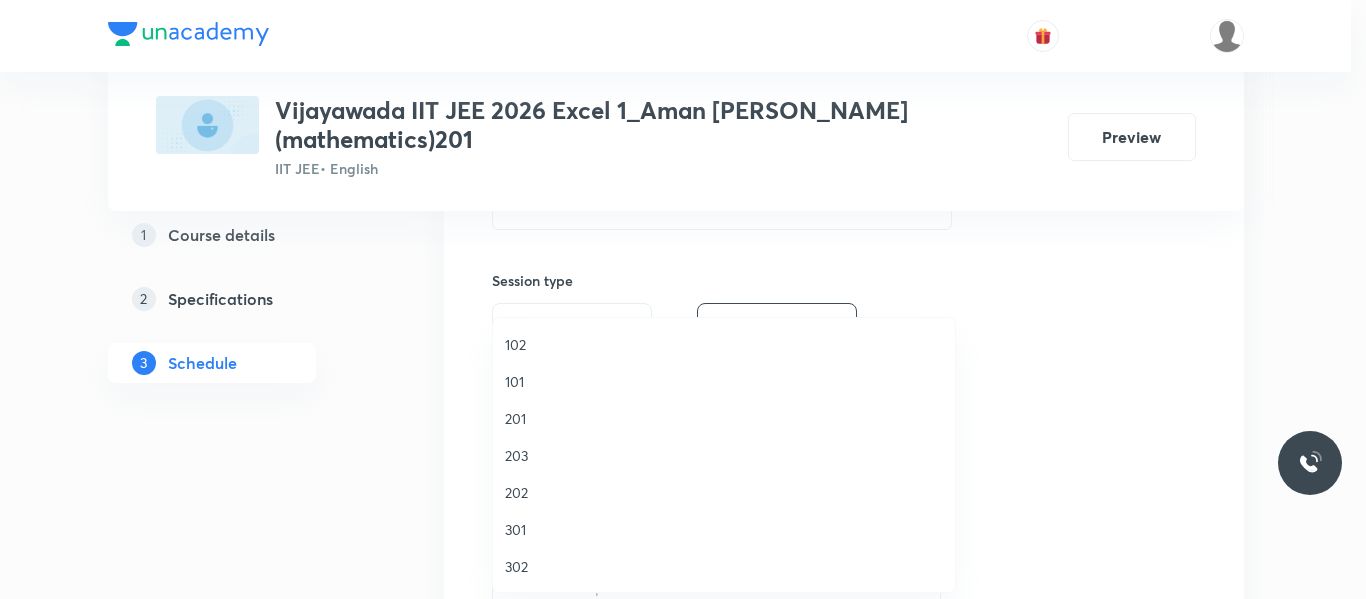 click on "201" at bounding box center [724, 418] 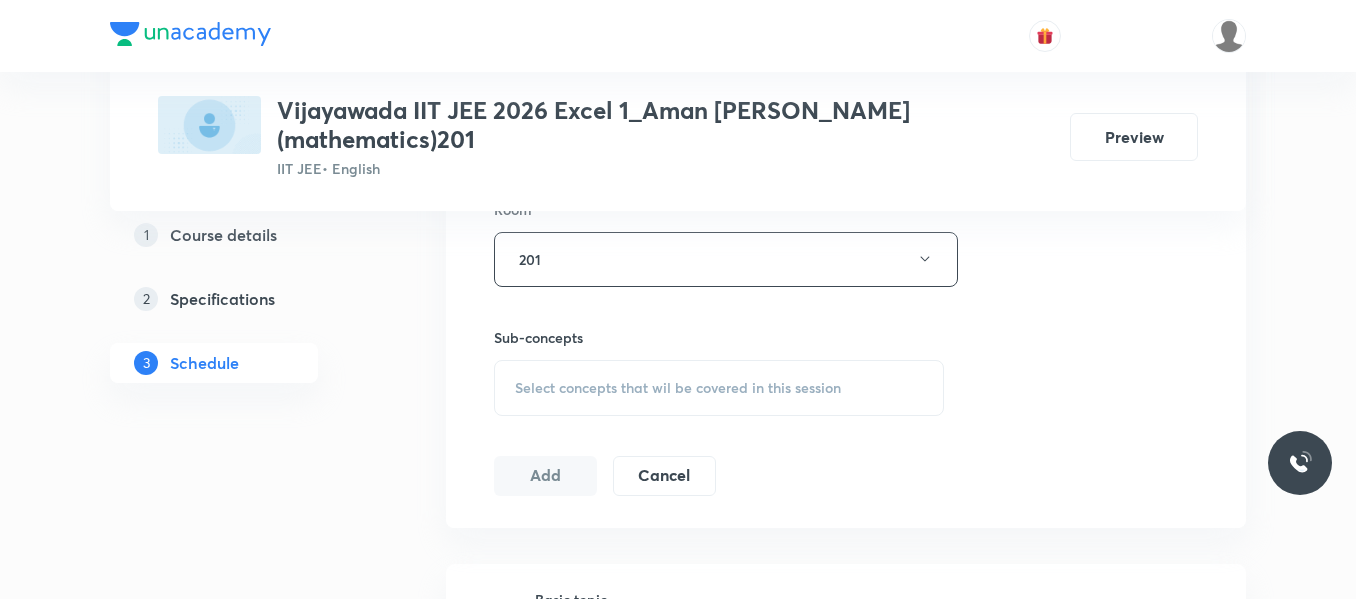 click on "Select concepts that wil be covered in this session" at bounding box center (719, 388) 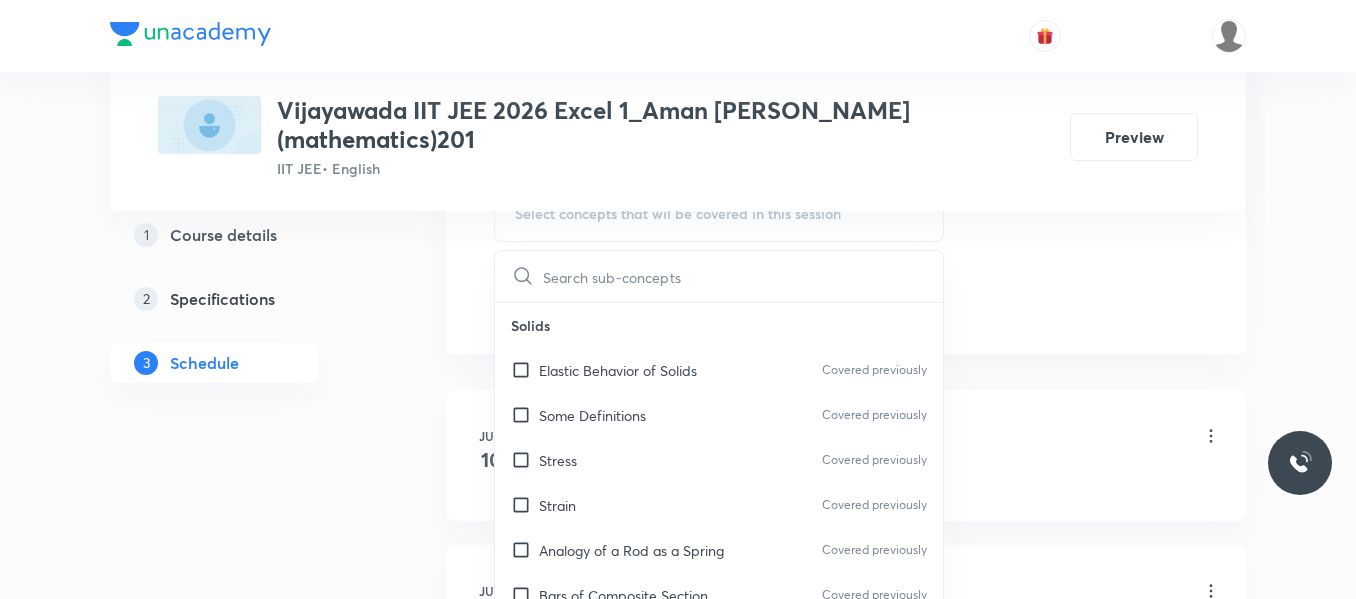 scroll, scrollTop: 1100, scrollLeft: 0, axis: vertical 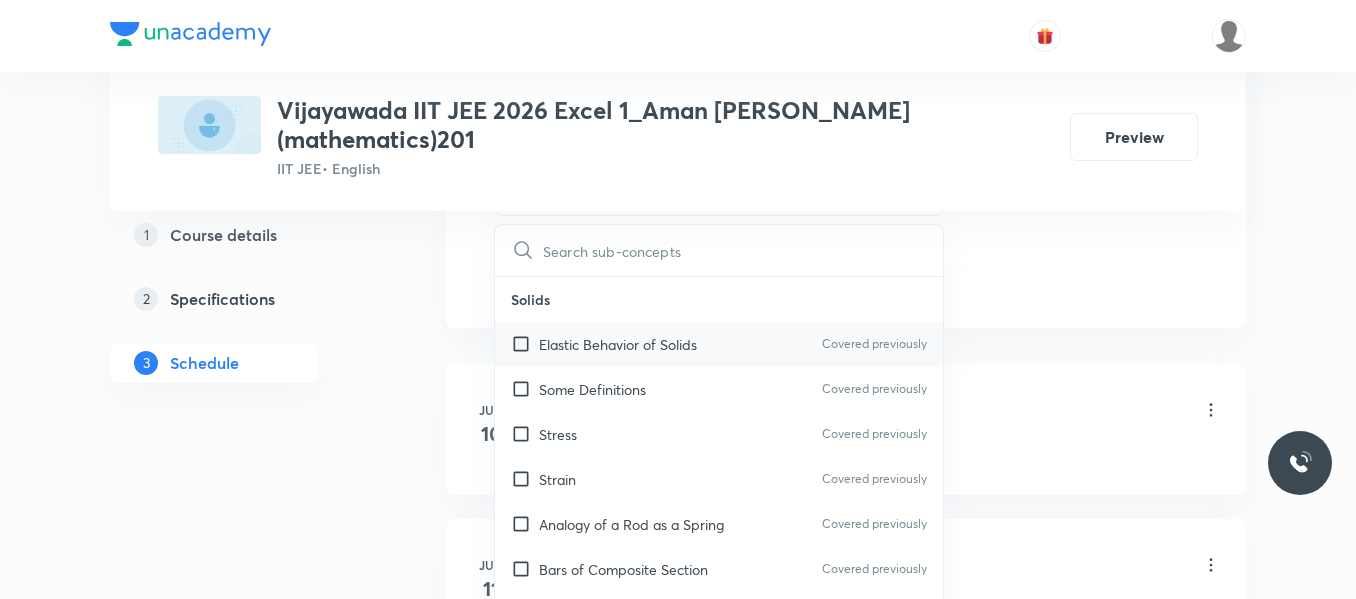 drag, startPoint x: 590, startPoint y: 364, endPoint x: 784, endPoint y: 358, distance: 194.09276 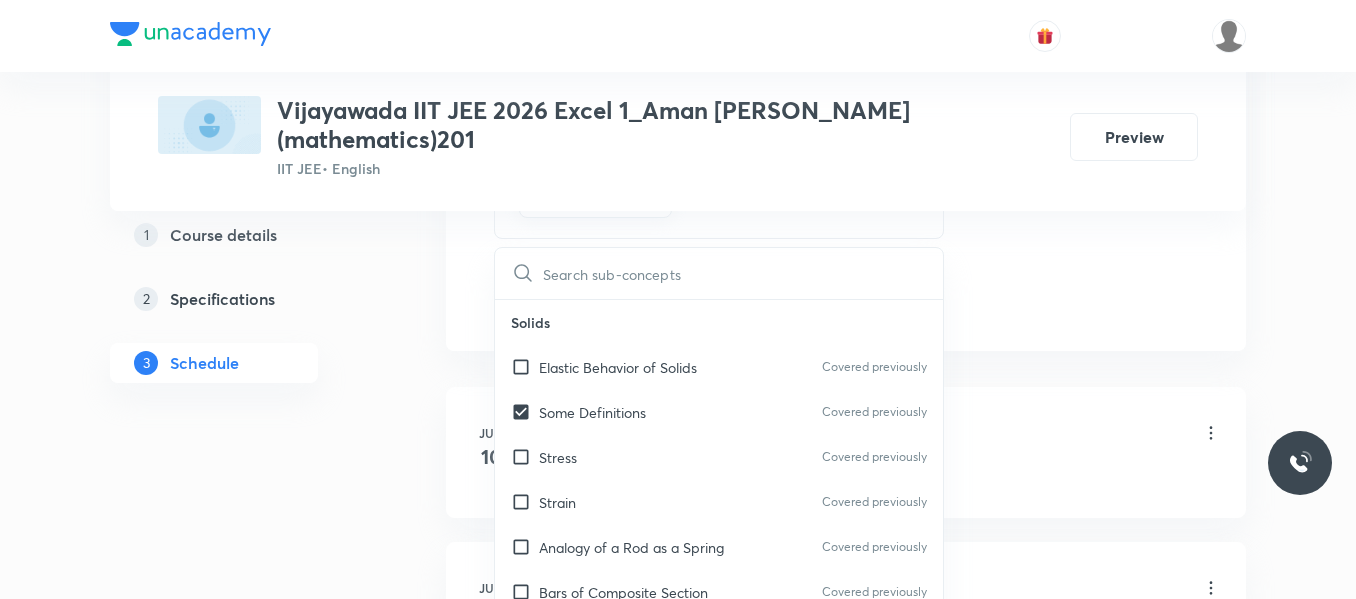 click on "Session  22 Live class Session title 23/99 Indefinite integrations ​ Schedule for [DATE] 2:00 PM ​ Duration (in minutes) 105 ​   Session type Online Offline Room 201 Sub-concepts Some Definitions  CLEAR ​ Solids Elastic Behavior of Solids Covered previously Some Definitions  Covered previously Stress Covered previously Strain Covered previously Analogy of a Rod as a Spring  Covered previously Bars of Composite Section Covered previously Strain and Stress Covered previously Elasticity and Plasticity  Energy Stored in a Deformed Body  Interatomic Force Constant  Elastic Potential Energy Hydrostatics (Liquids at Rest) Hydrostatics Pascal's Law Hydrodynamics Hydrodynamics Principle of Continuity: The Continuity Equation Applications of Principle of Continuity  Energy Associated with a Moving Liquid Bernoulli's Equation  Proof of Bernoulli's Equation Venturi Meter Static Pressure and Dynamic Pressure Pitot Tube Velocity of Efflux: [PERSON_NAME] Theorem Horizontal Range of the Escaping Liquid  Add" at bounding box center (846, -162) 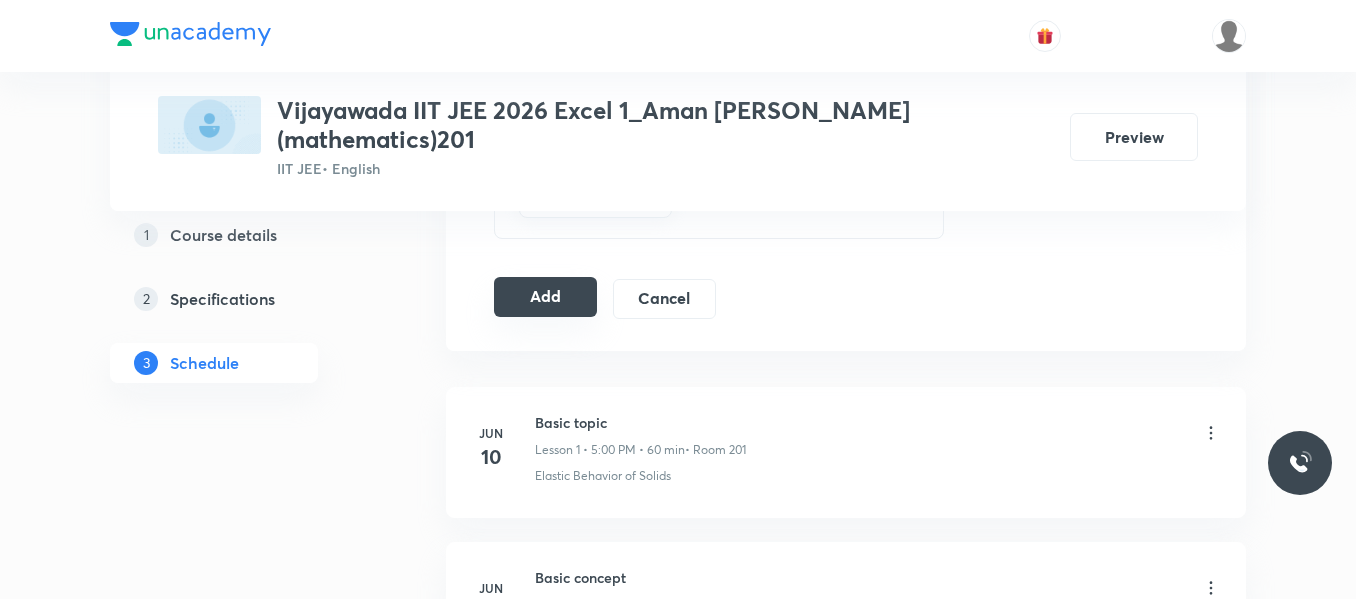 click on "Add" at bounding box center [545, 297] 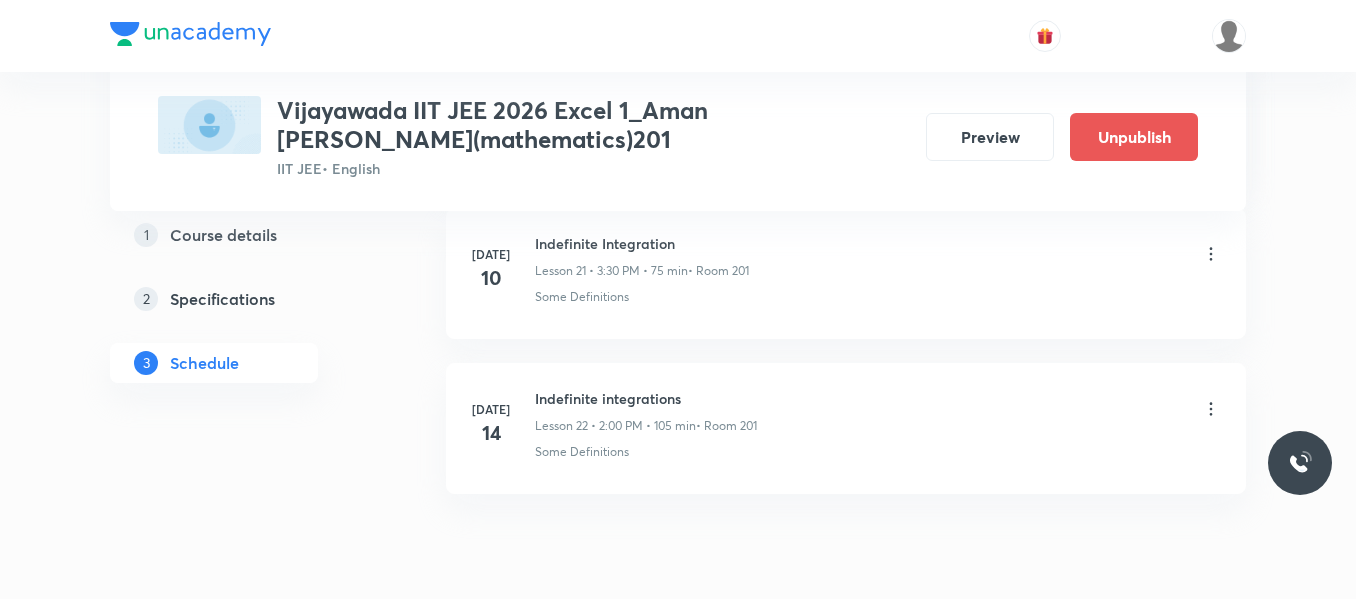 scroll, scrollTop: 3520, scrollLeft: 0, axis: vertical 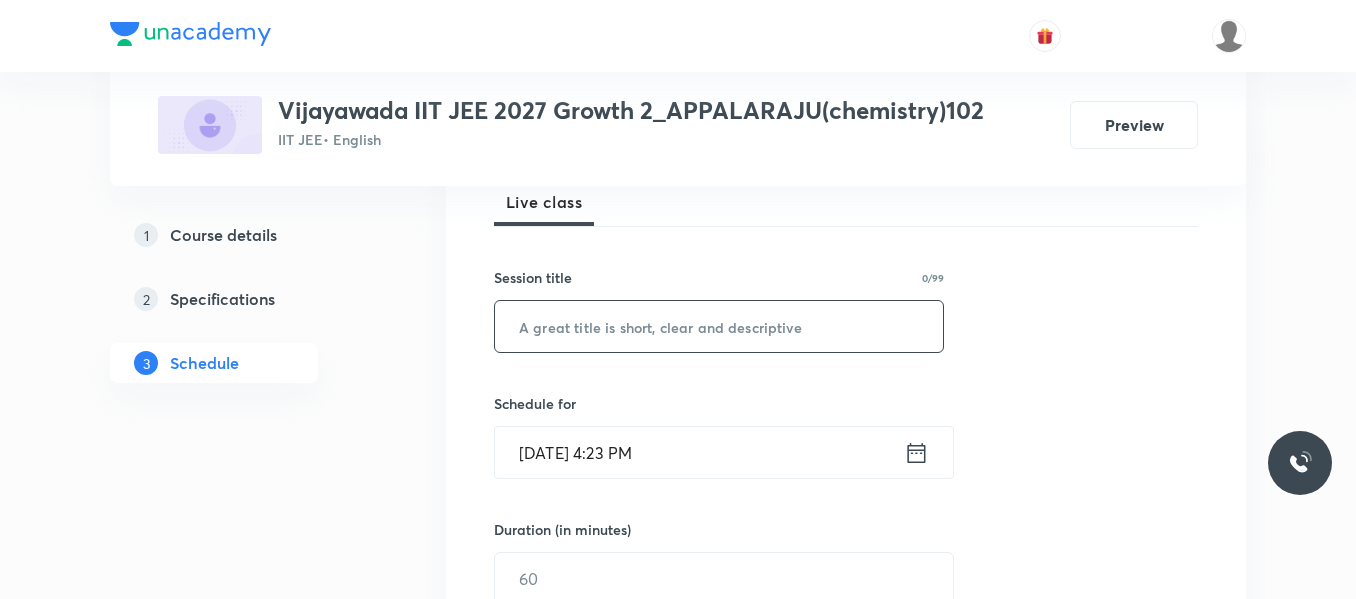 click at bounding box center (719, 326) 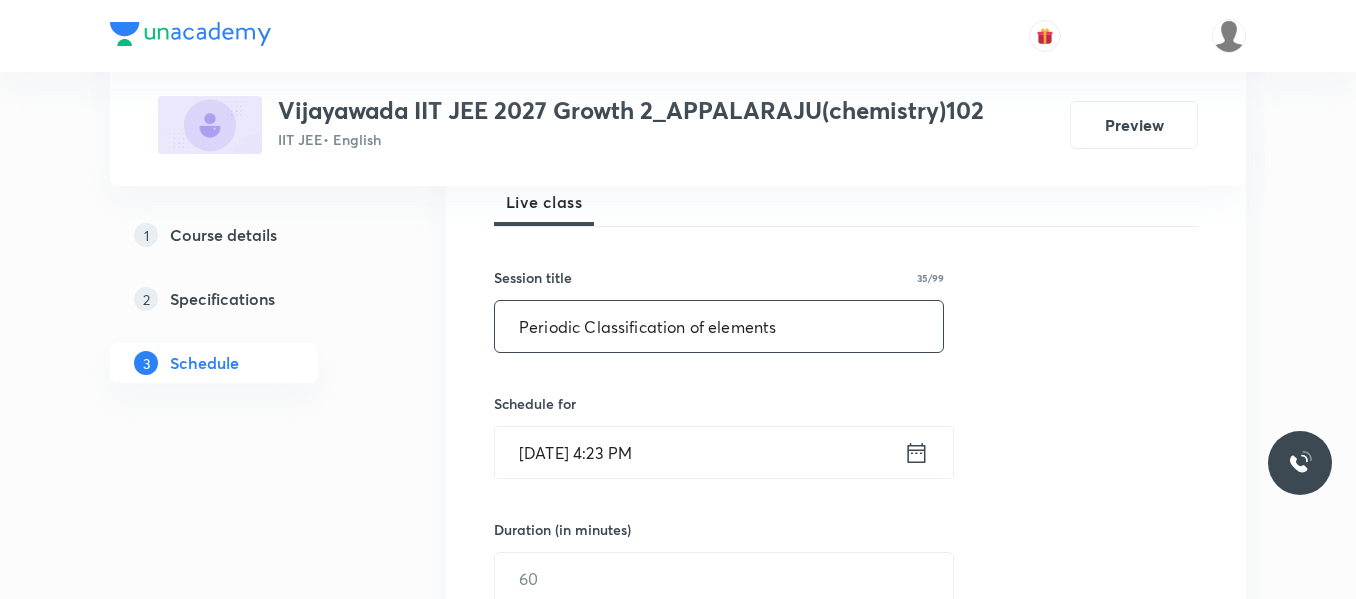 type on "Periodic Classification of elements" 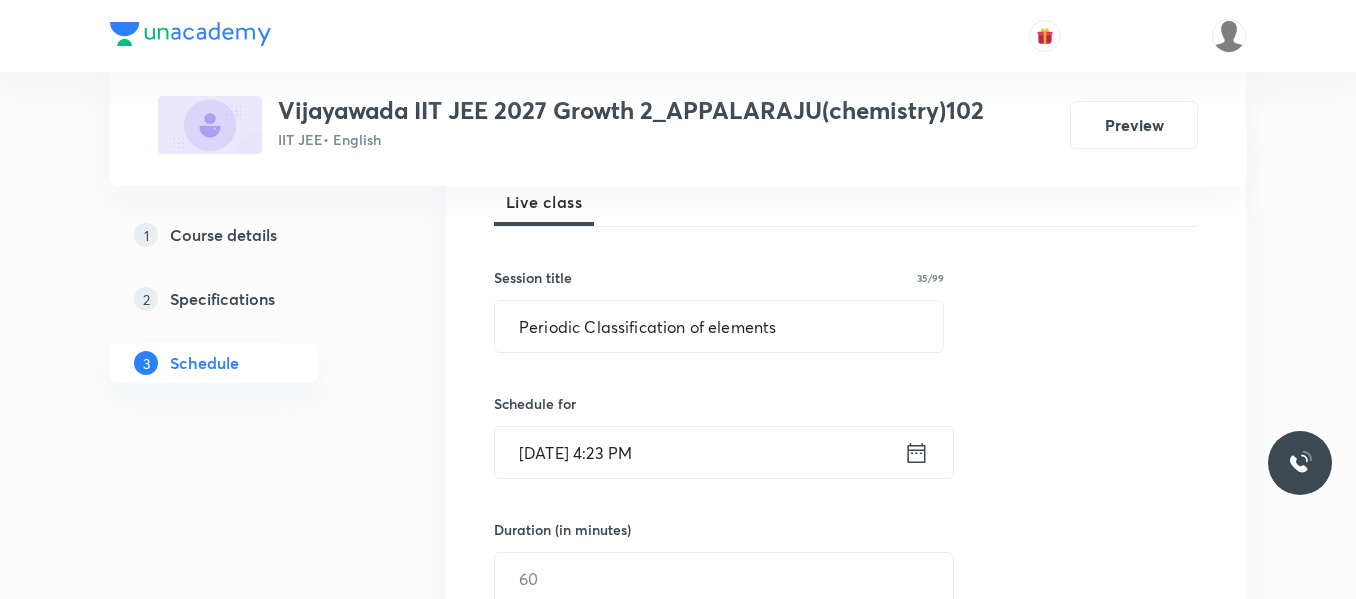 click 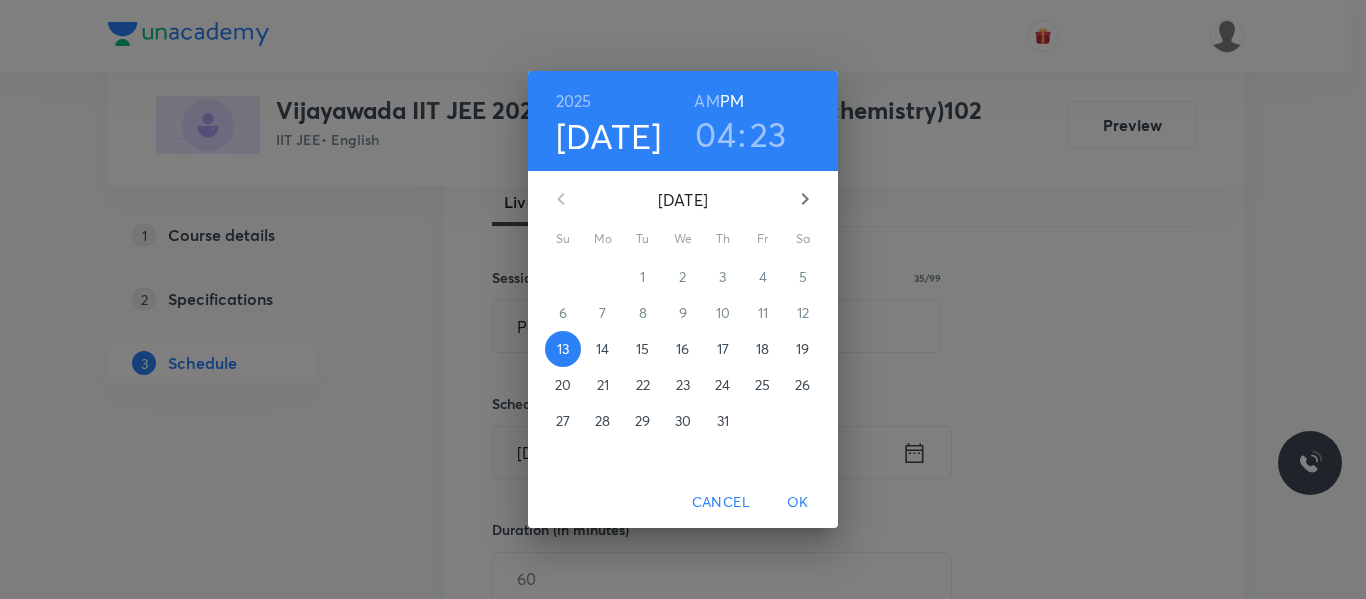 click on "14" at bounding box center (602, 349) 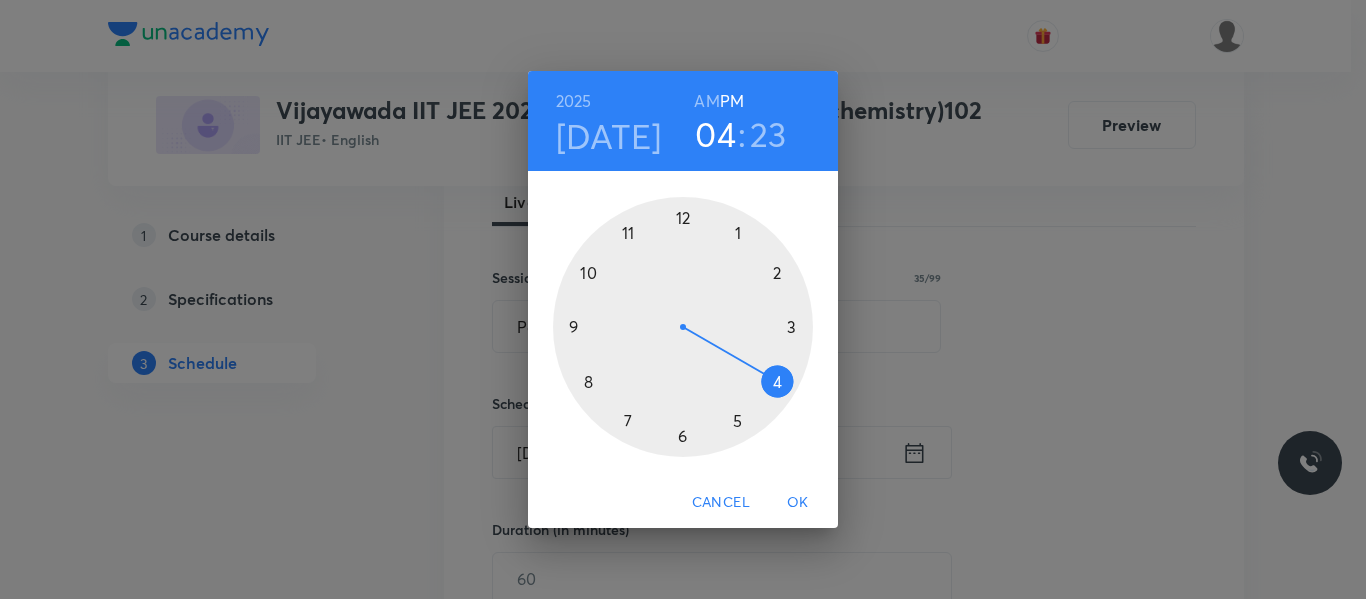 click at bounding box center [683, 327] 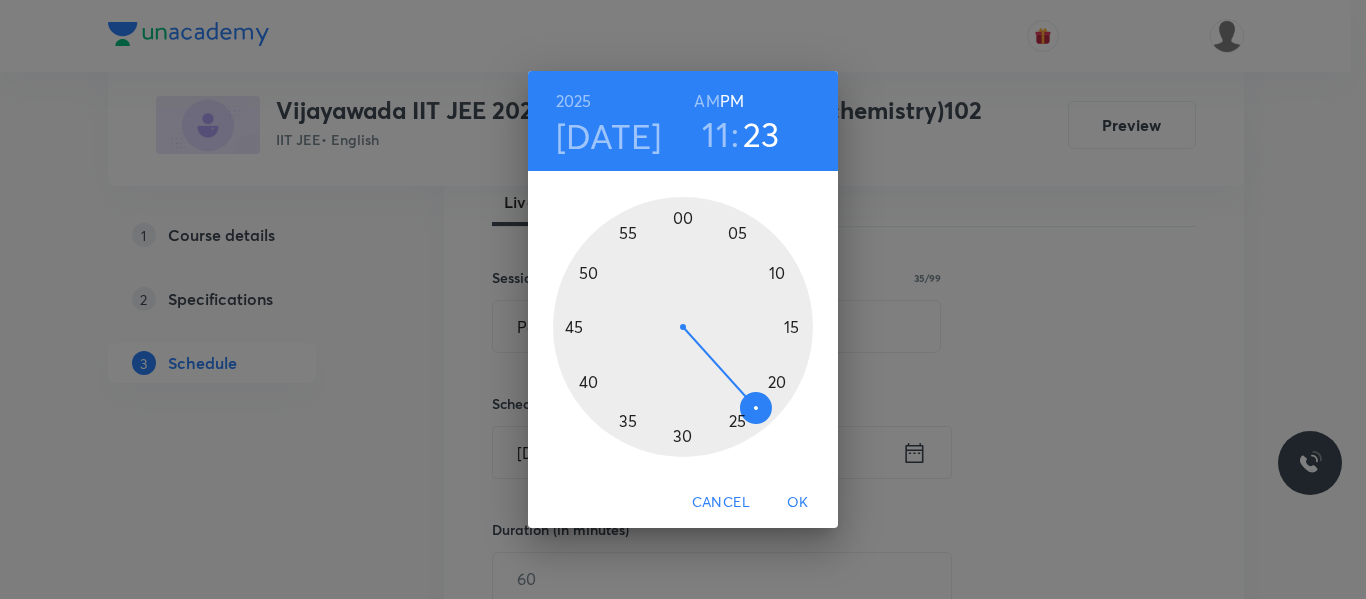 click on "AM" at bounding box center [706, 101] 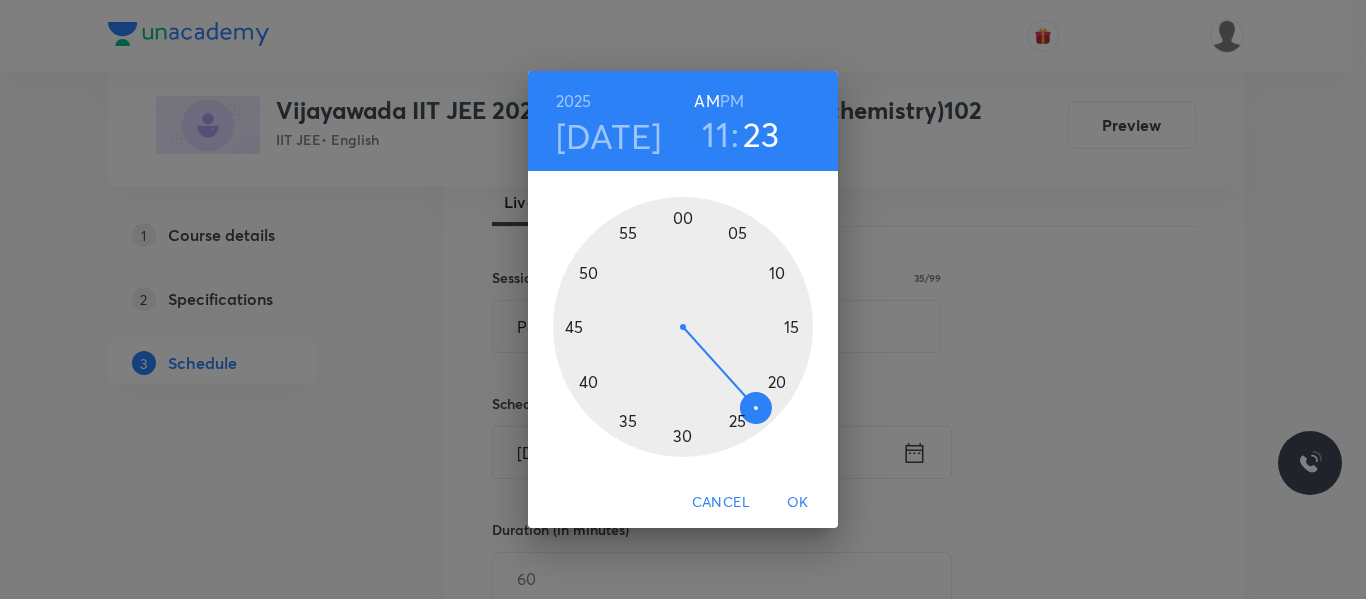 click at bounding box center [683, 327] 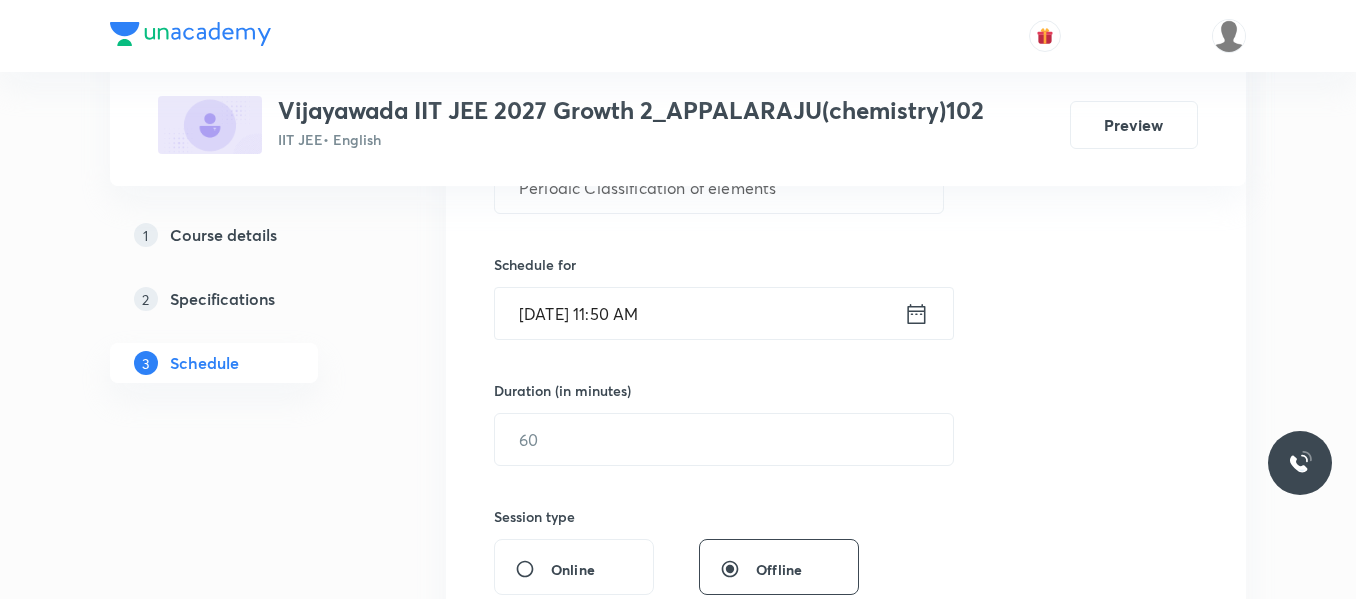 scroll, scrollTop: 500, scrollLeft: 0, axis: vertical 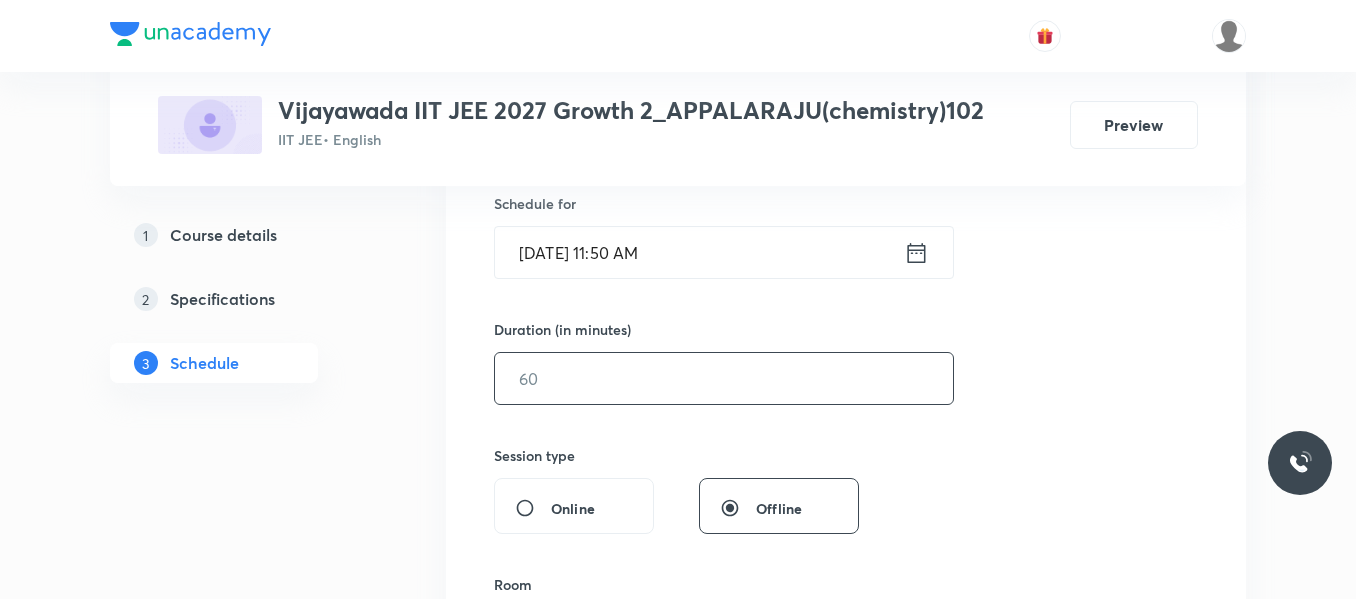click at bounding box center (724, 378) 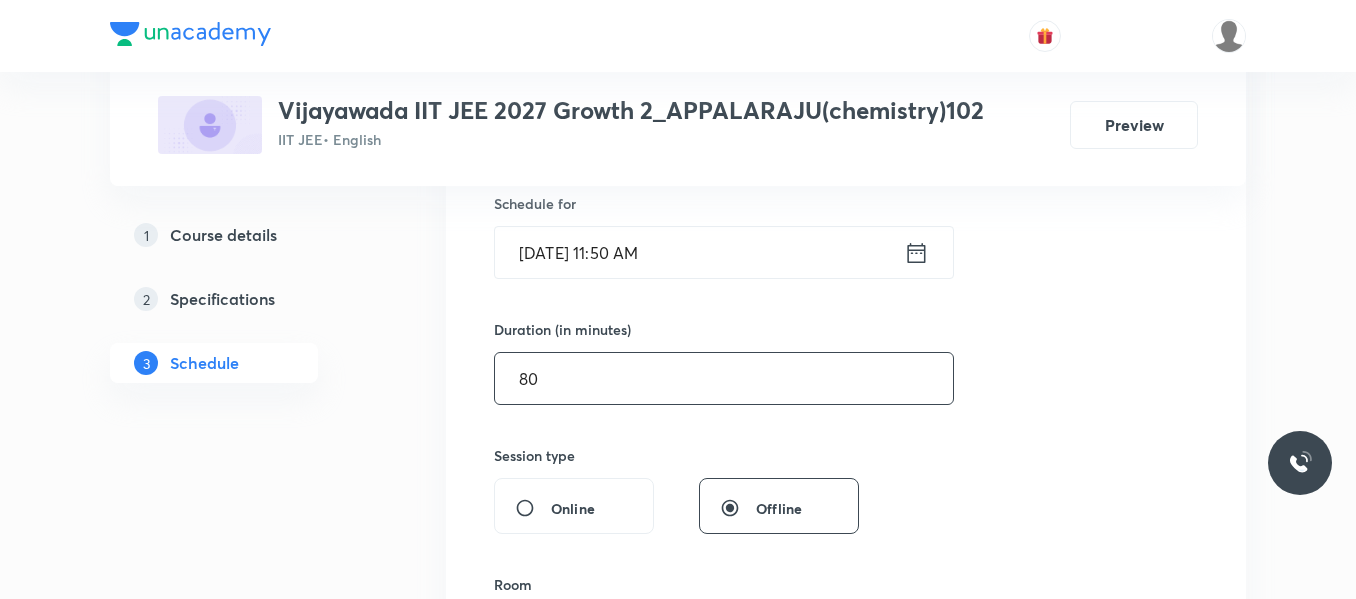 type on "80" 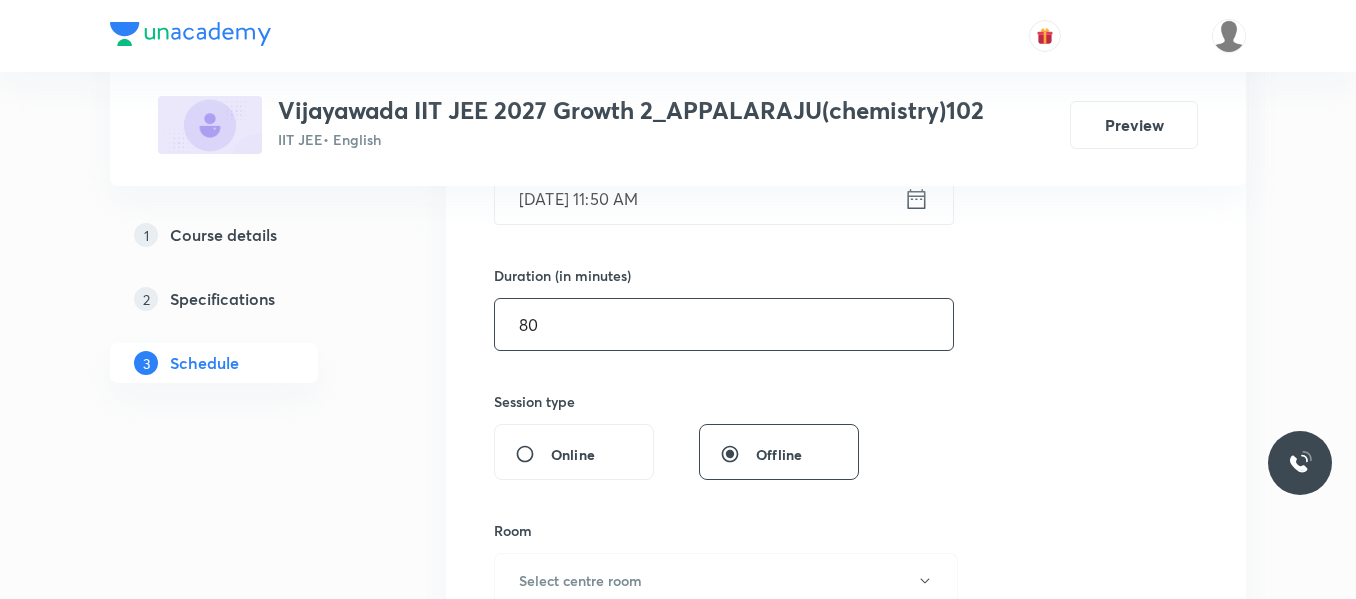 scroll, scrollTop: 600, scrollLeft: 0, axis: vertical 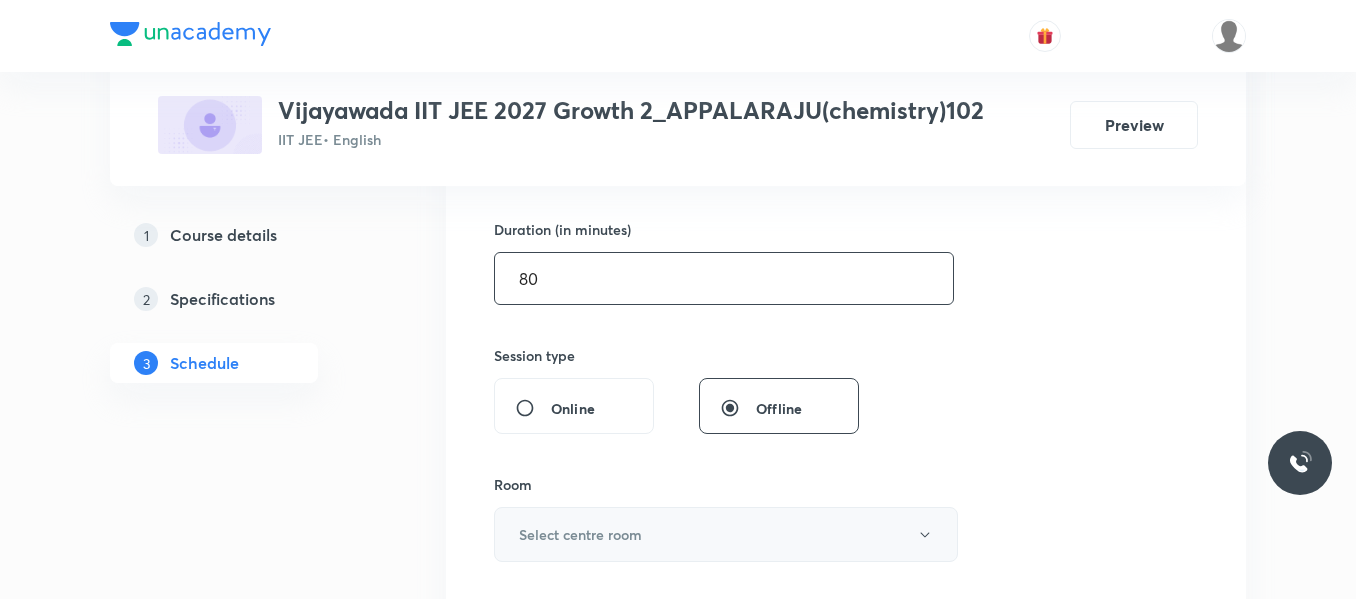 click on "Select centre room" at bounding box center [580, 534] 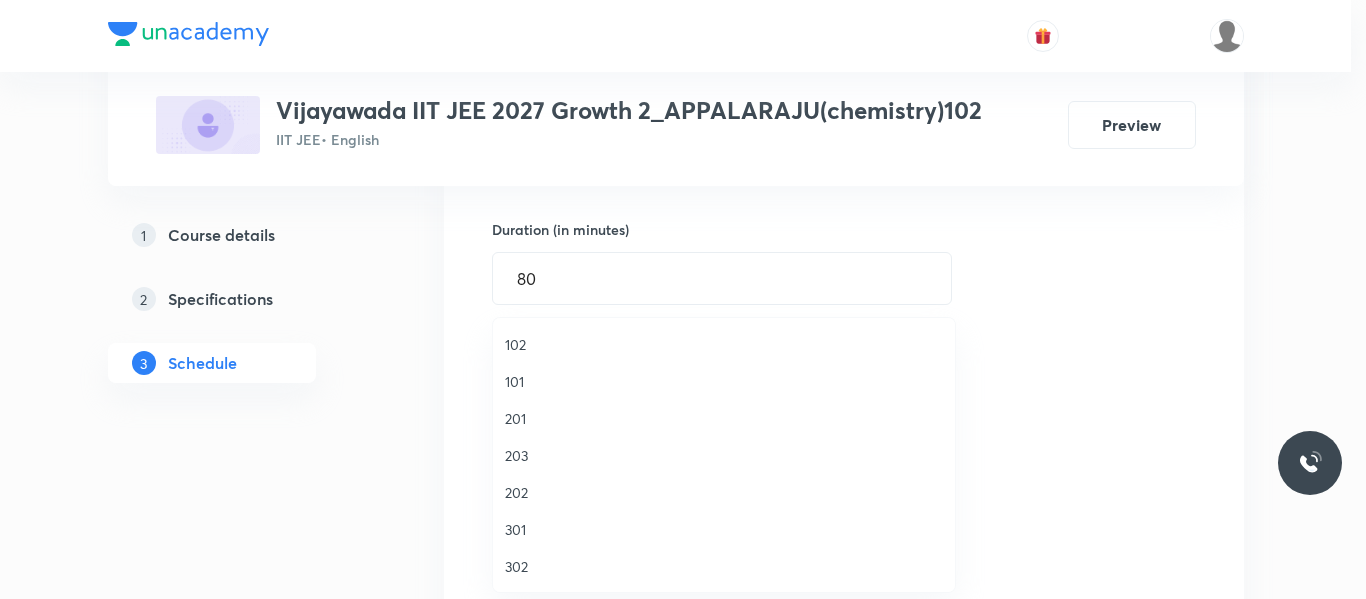 click on "102" at bounding box center [724, 344] 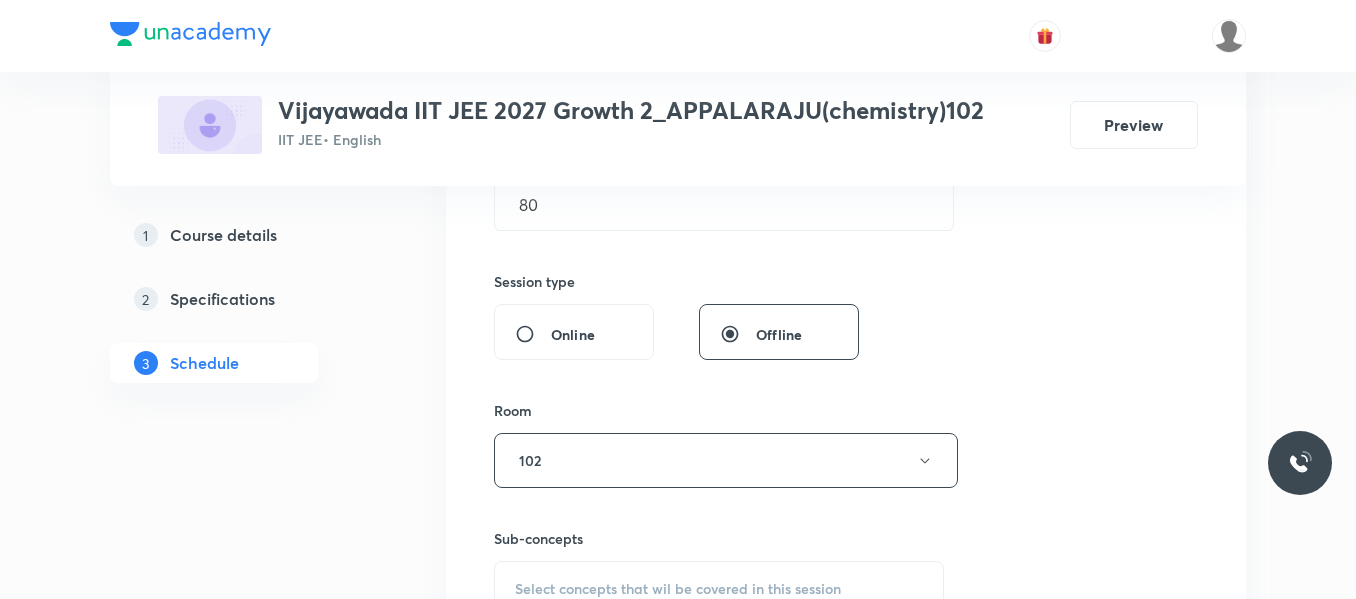 scroll, scrollTop: 800, scrollLeft: 0, axis: vertical 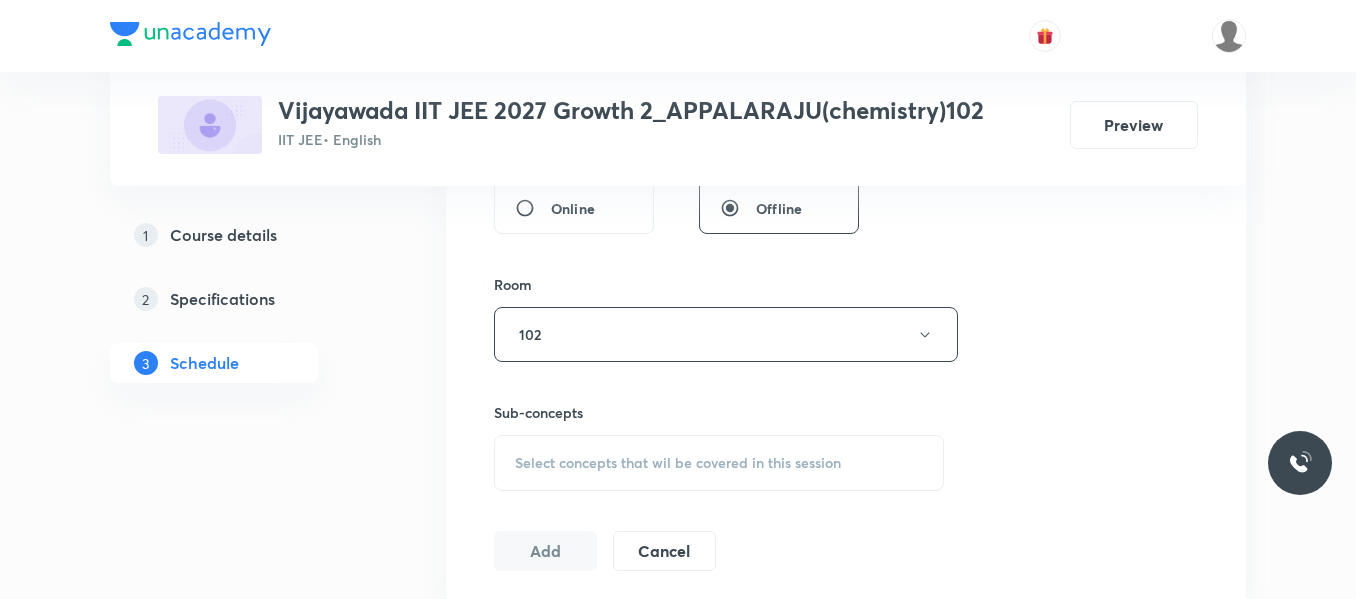 click on "Select concepts that wil be covered in this session" at bounding box center [678, 463] 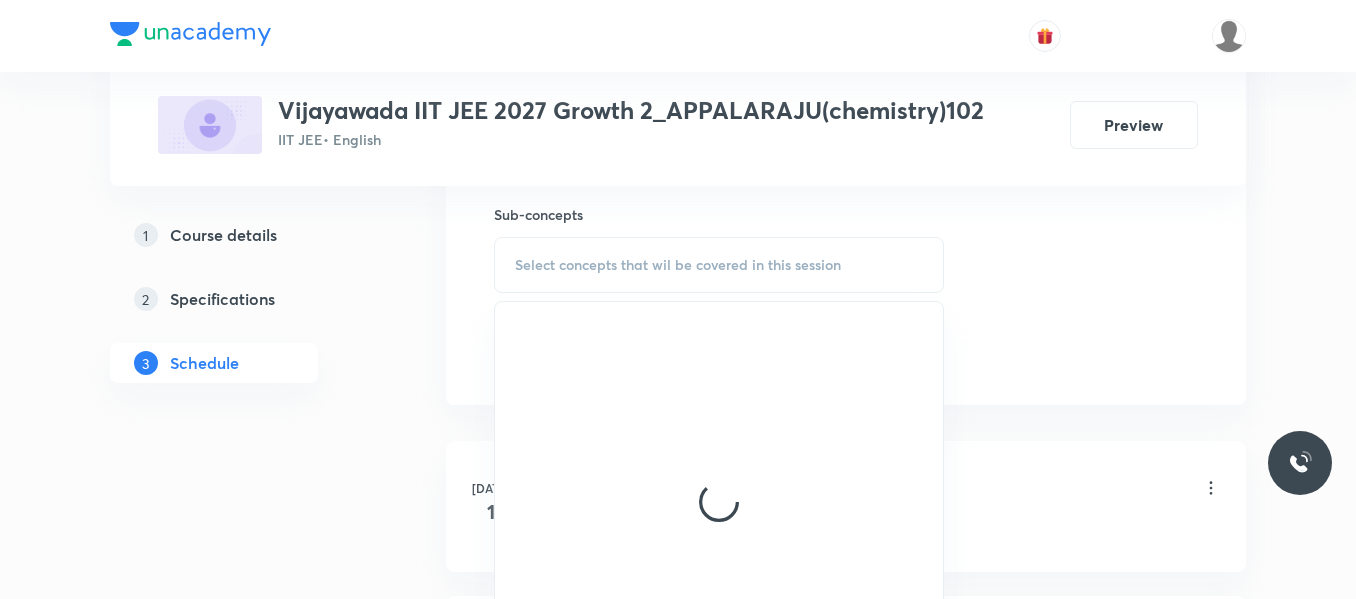 scroll, scrollTop: 1000, scrollLeft: 0, axis: vertical 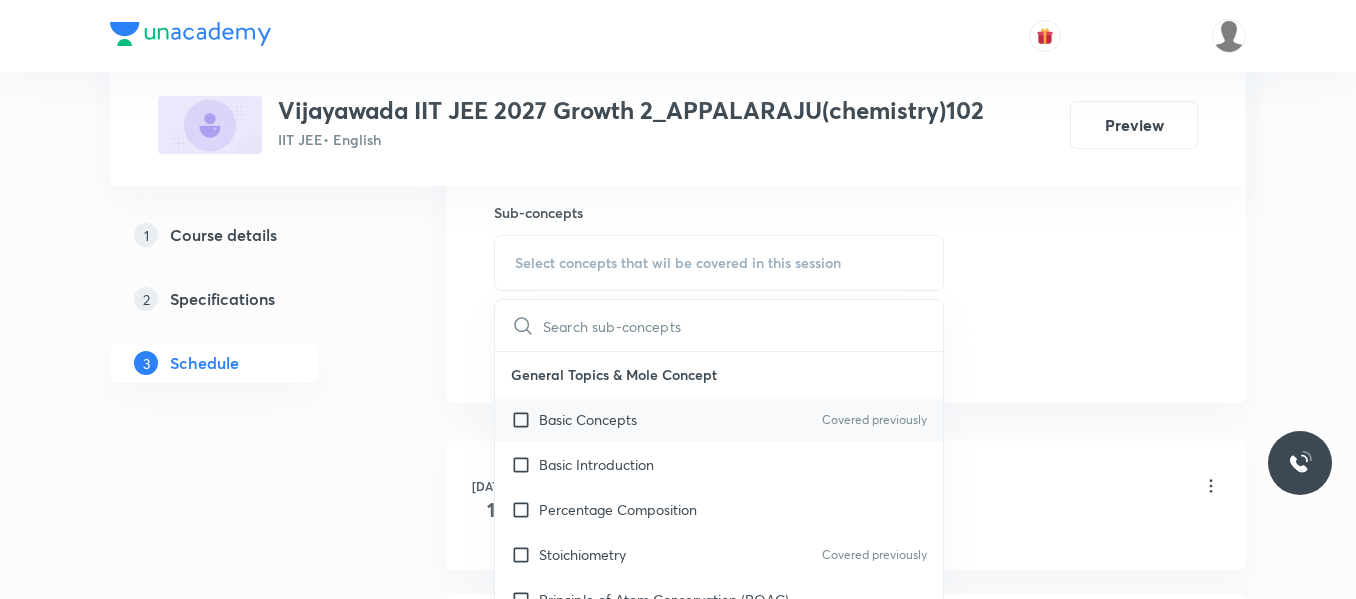 click on "Basic Concepts" at bounding box center [588, 419] 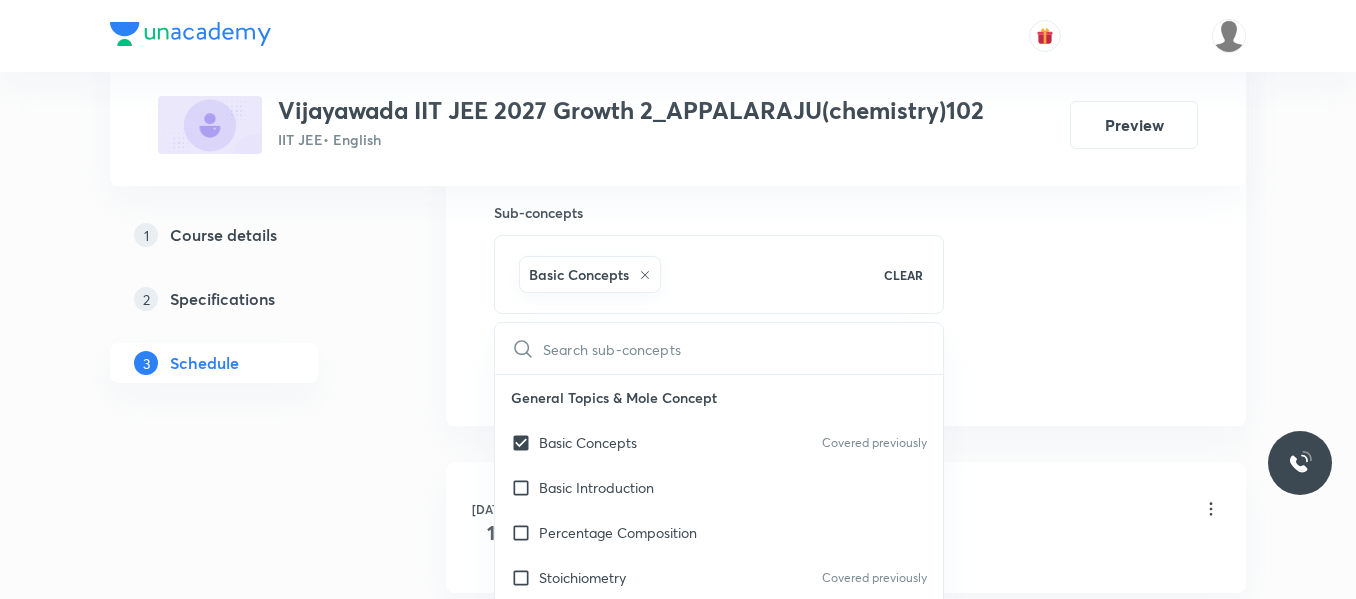 click on "Session  3 Live class Session title 35/99 Periodic Classification of elements ​ Schedule for Jul 14, 2025, 11:50 AM ​ Duration (in minutes) 80 ​   Session type Online Offline Room 102 Sub-concepts Basic Concepts CLEAR ​ General Topics & Mole Concept Basic Concepts Covered previously Basic Introduction Percentage Composition Stoichiometry Covered previously Principle of Atom Conservation (POAC) Relation between Stoichiometric Quantities Application of Mole Concept: Gravimetric Analysis Different Laws Formula and Composition Concentration Terms Some basic concepts of Chemistry Atomic Structure Discovery Of Electron Some Prerequisites of Physics Discovery Of Protons And Neutrons Atomic Models and Theories  Representation Of Atom With Electrons And Neutrons Nature of Waves Nature Of Electromagnetic Radiation Planck’S Quantum Theory Spectra-Continuous and Discontinuous Spectrum Bohr’s Model For Hydrogen Atom Photoelectric Effect Dual Nature Of Matter Heisenberg’s Uncertainty Principle Bohr's Model" at bounding box center [846, -87] 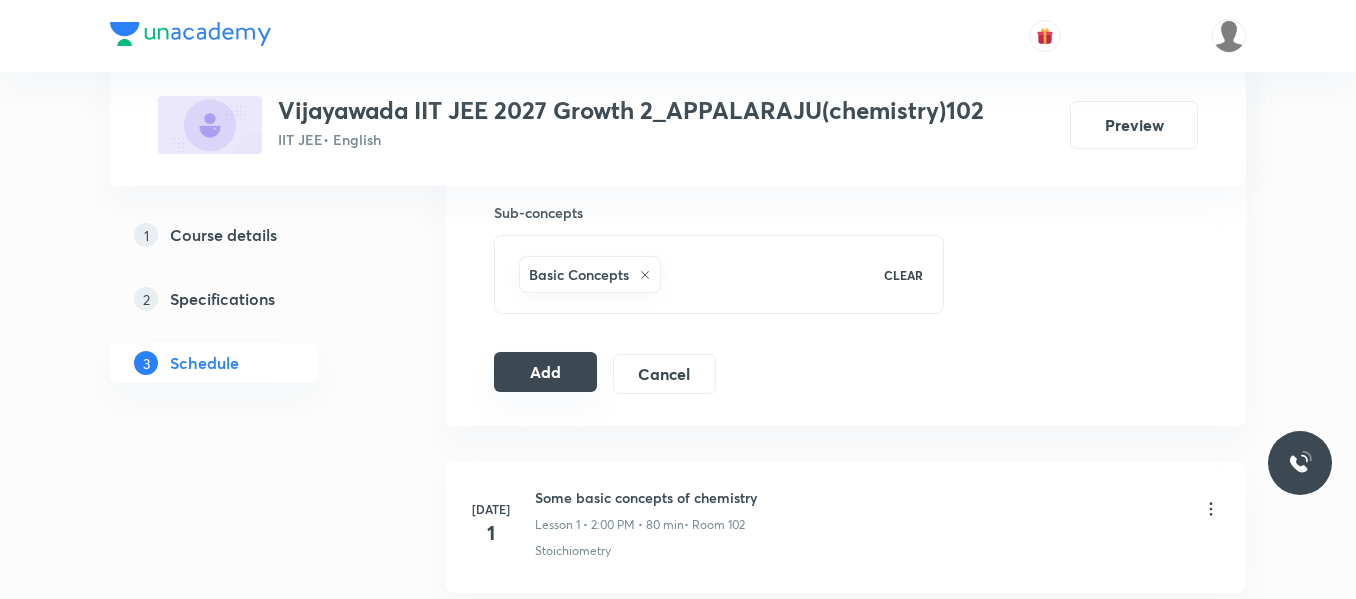 click on "Add" at bounding box center (545, 372) 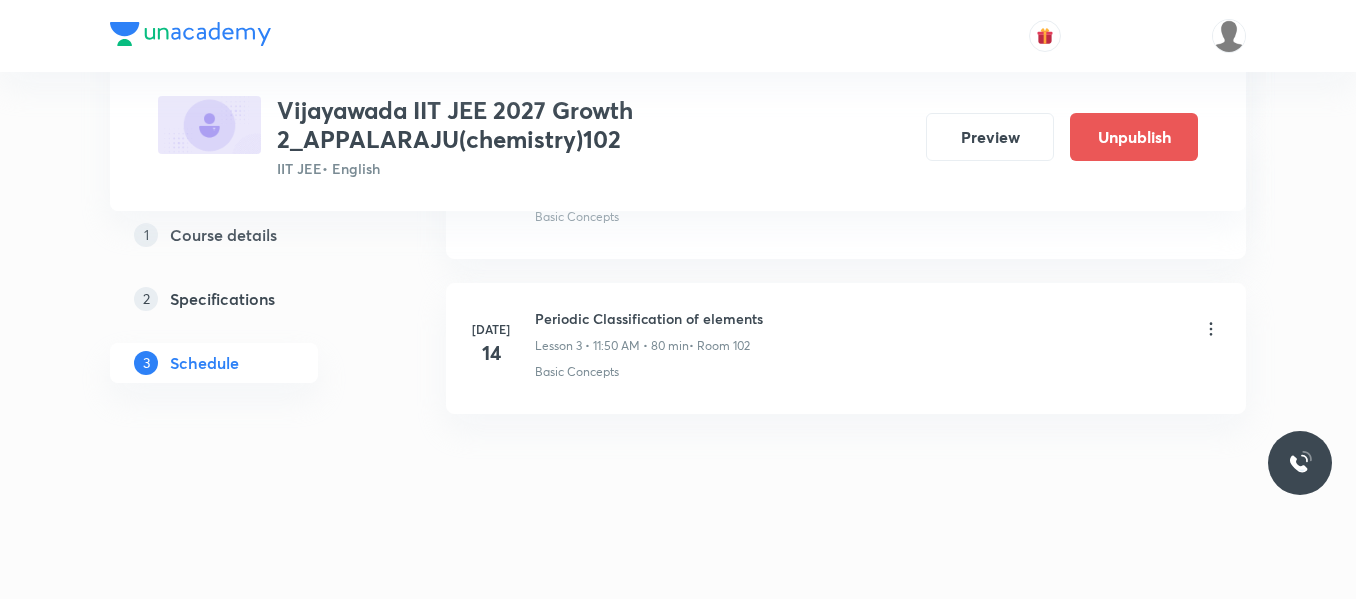 scroll, scrollTop: 575, scrollLeft: 0, axis: vertical 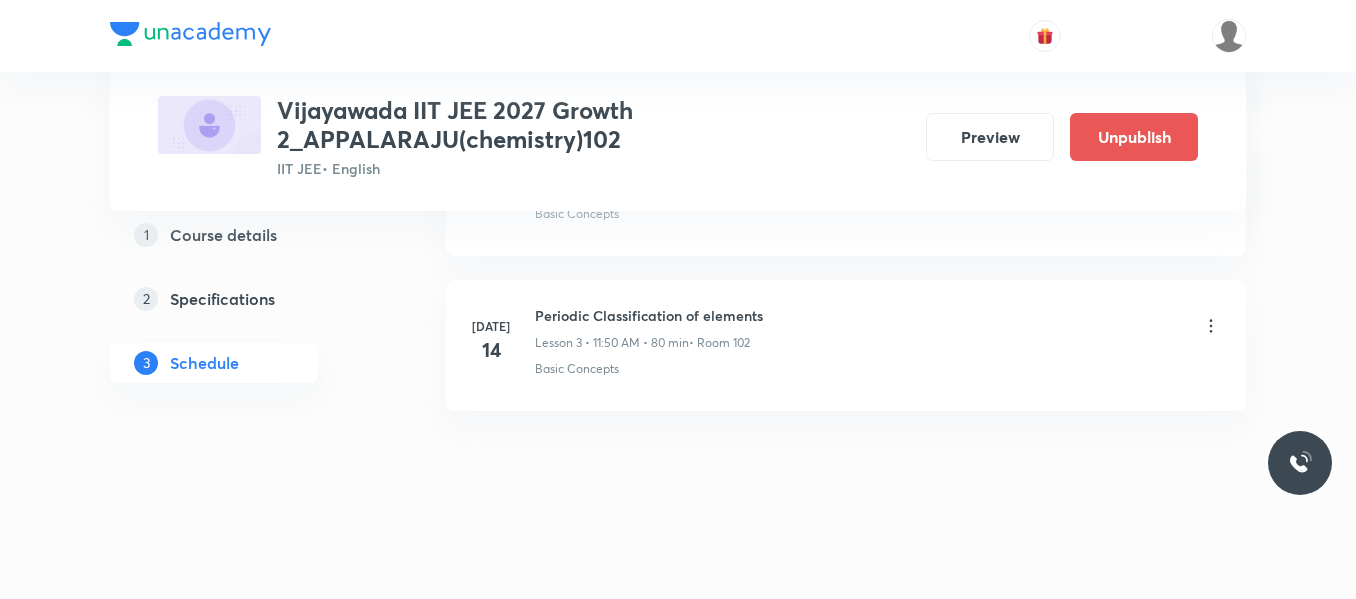 click 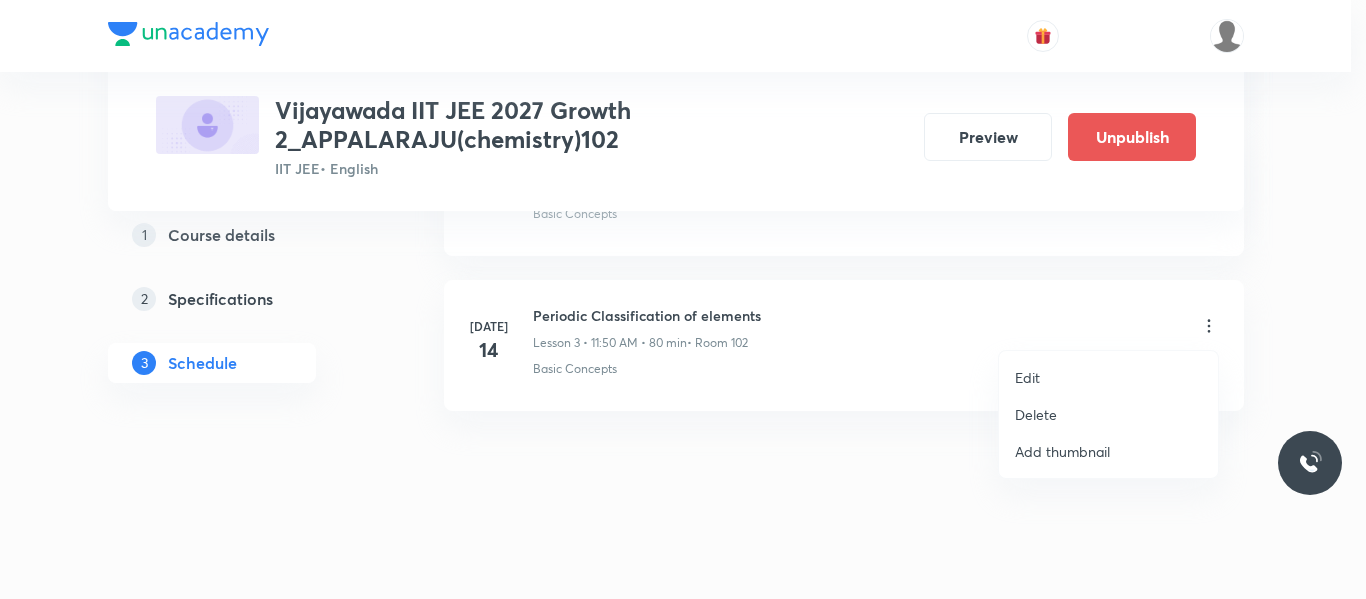 click on "Delete" at bounding box center (1036, 414) 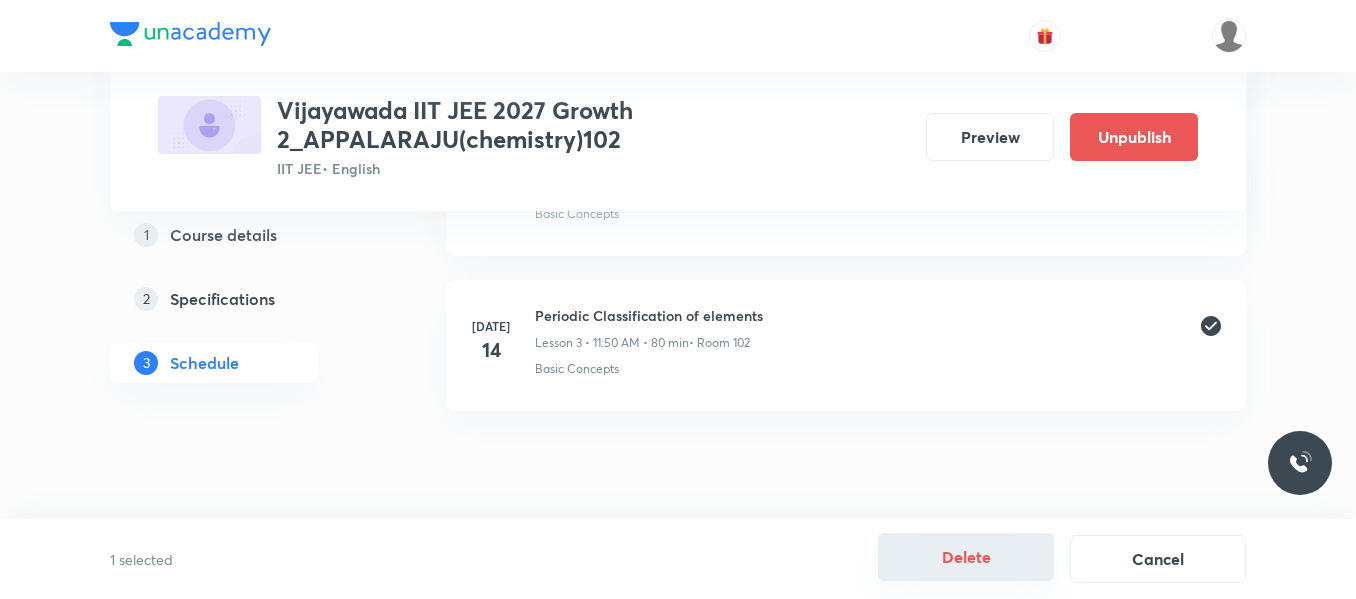 click on "Delete" at bounding box center [966, 557] 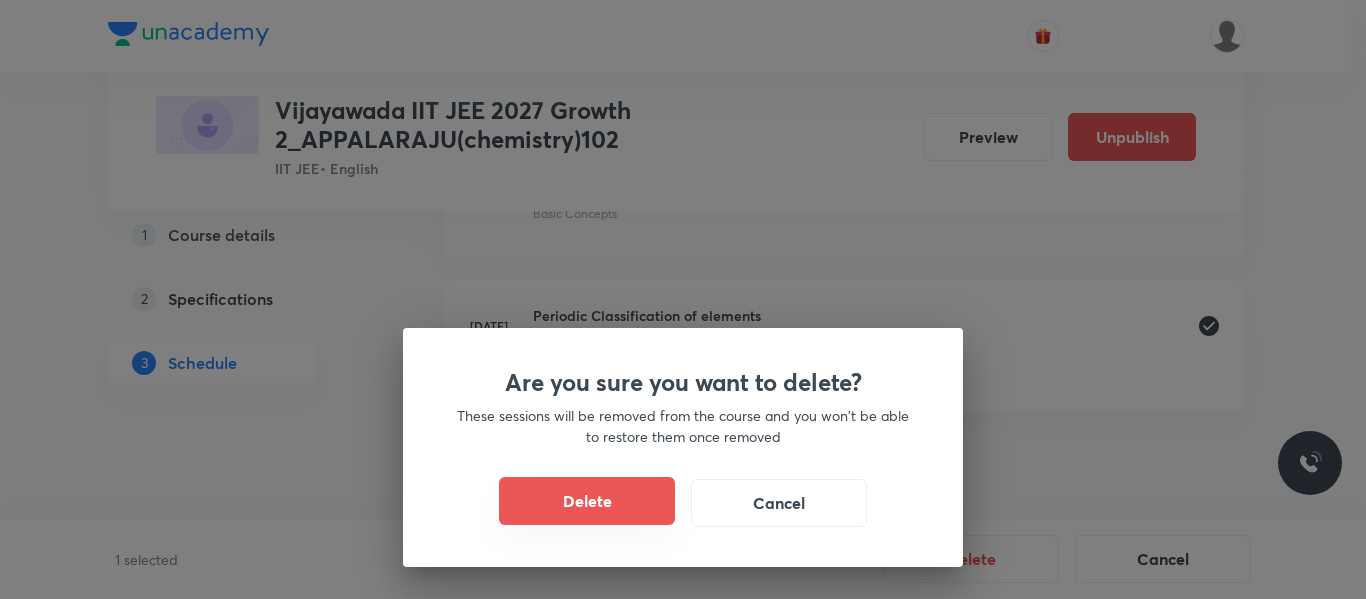 click on "Delete" at bounding box center [587, 501] 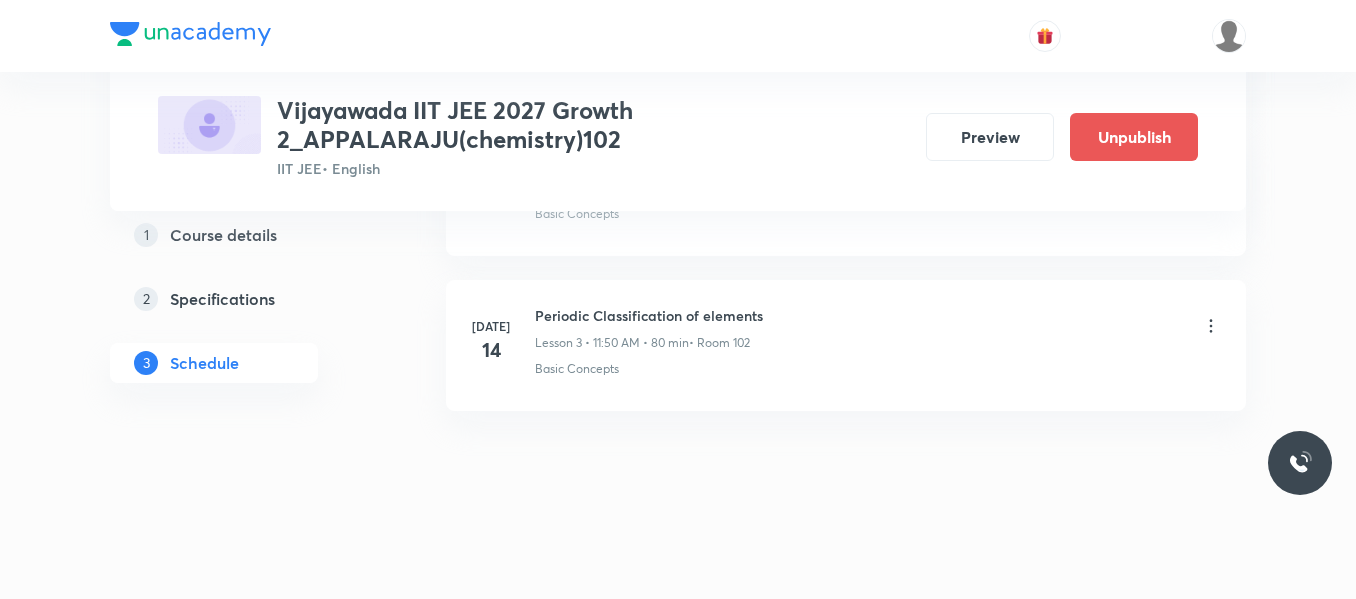 scroll, scrollTop: 1339, scrollLeft: 0, axis: vertical 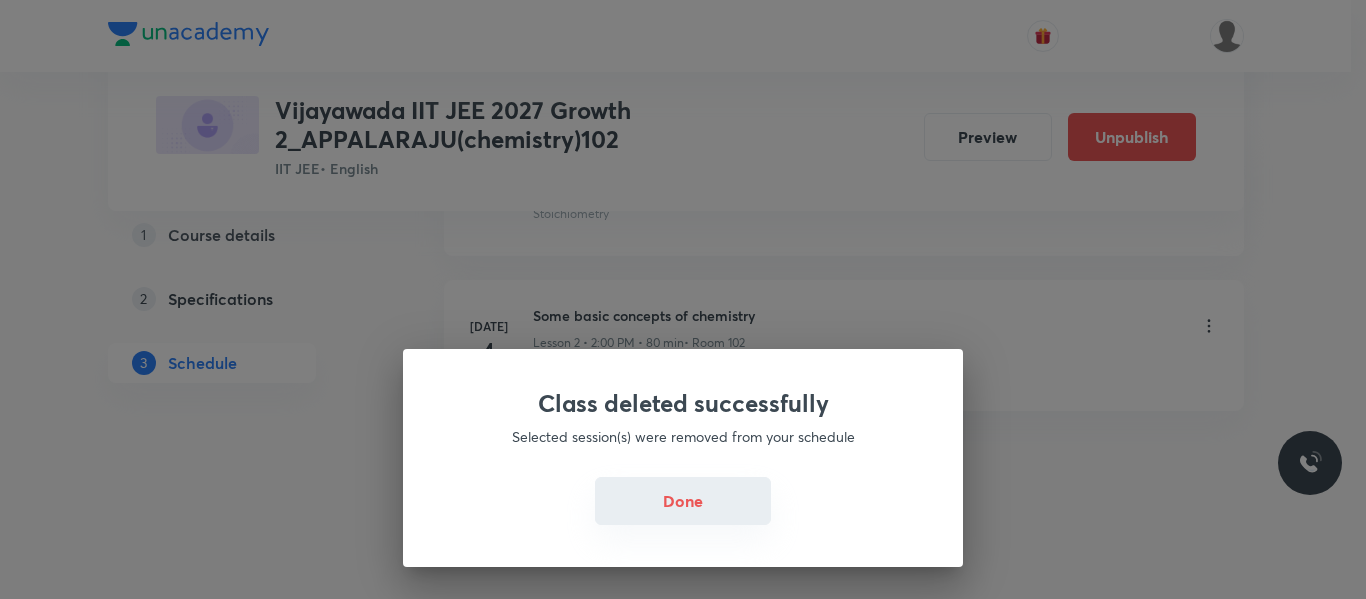 click on "Done" at bounding box center (683, 501) 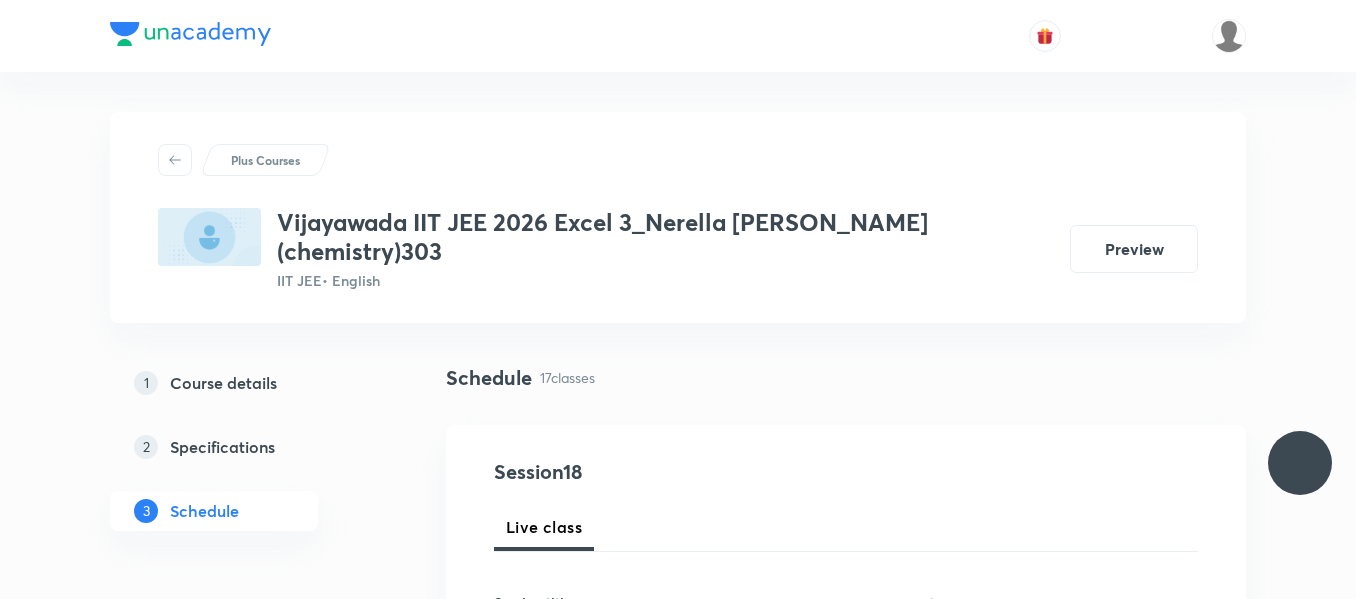 scroll, scrollTop: 0, scrollLeft: 0, axis: both 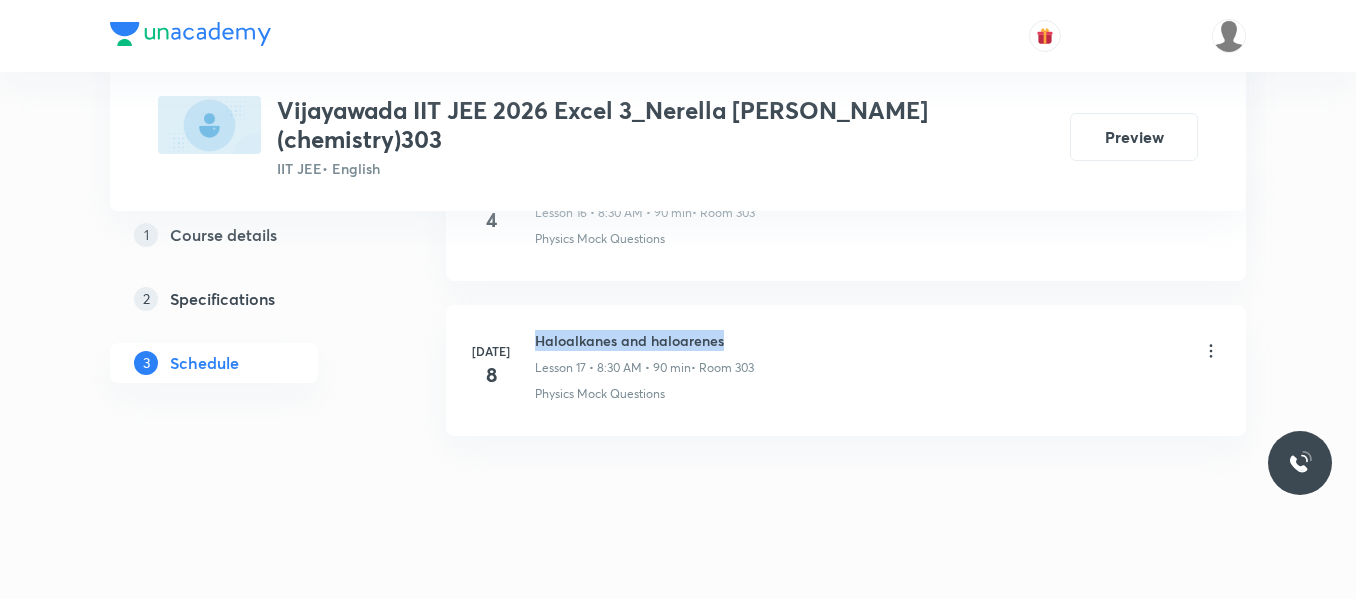 drag, startPoint x: 537, startPoint y: 315, endPoint x: 726, endPoint y: 307, distance: 189.16924 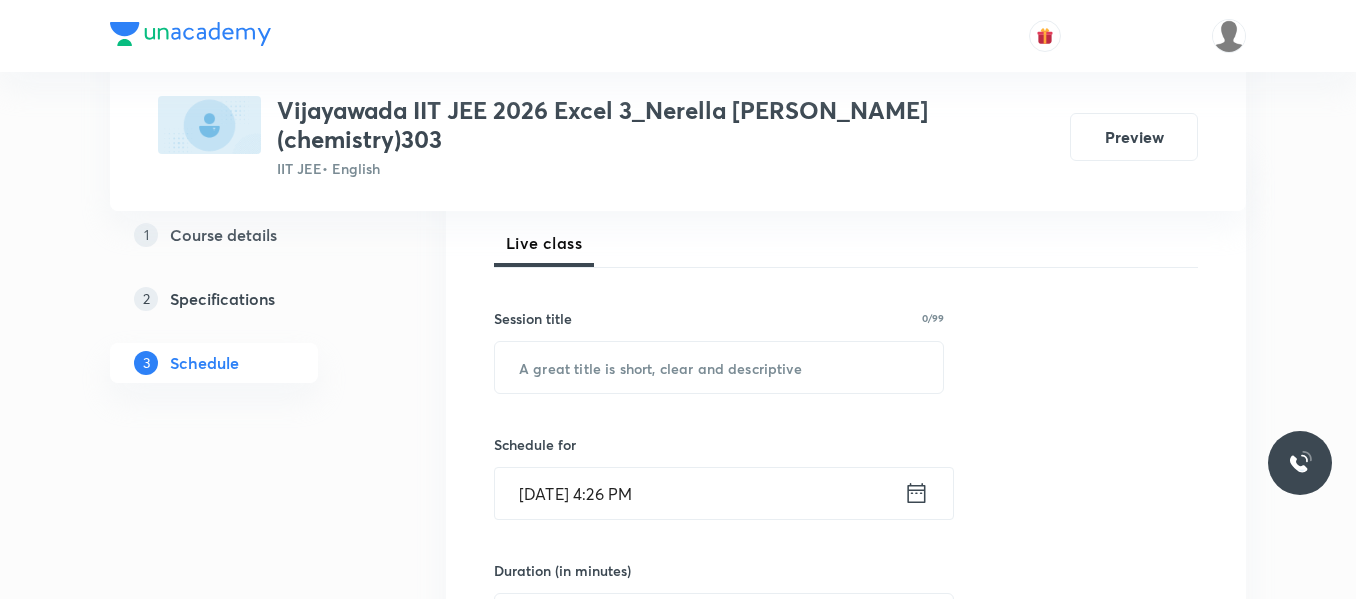 scroll, scrollTop: 239, scrollLeft: 0, axis: vertical 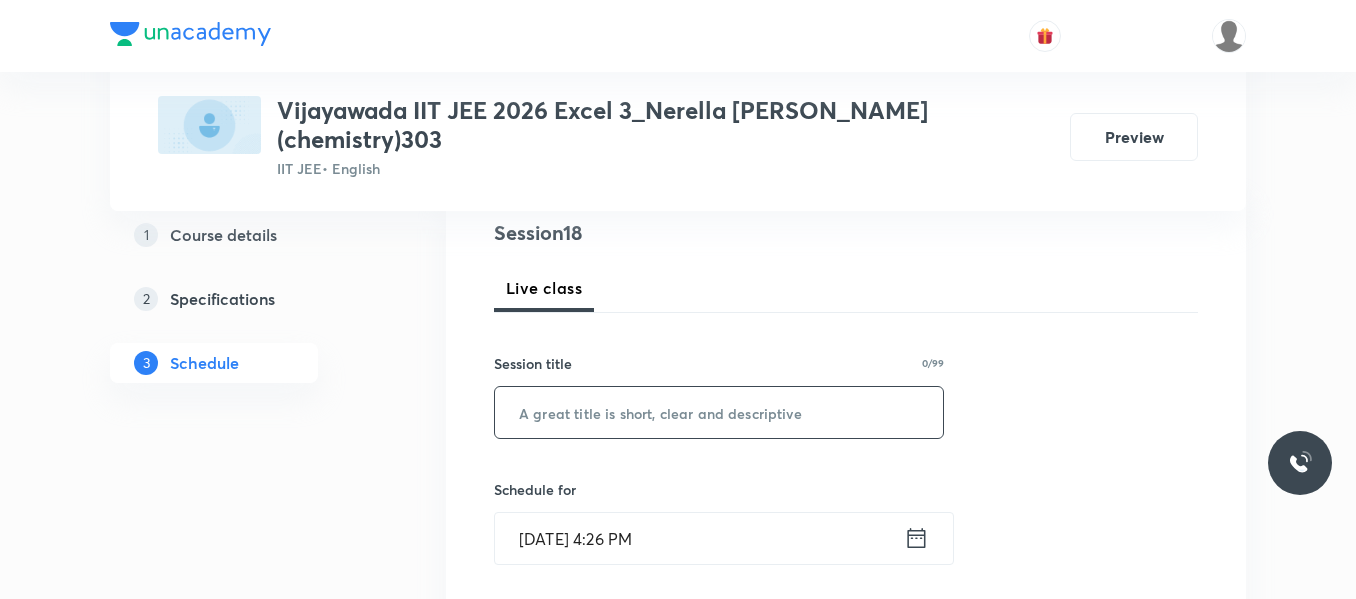 click at bounding box center [719, 412] 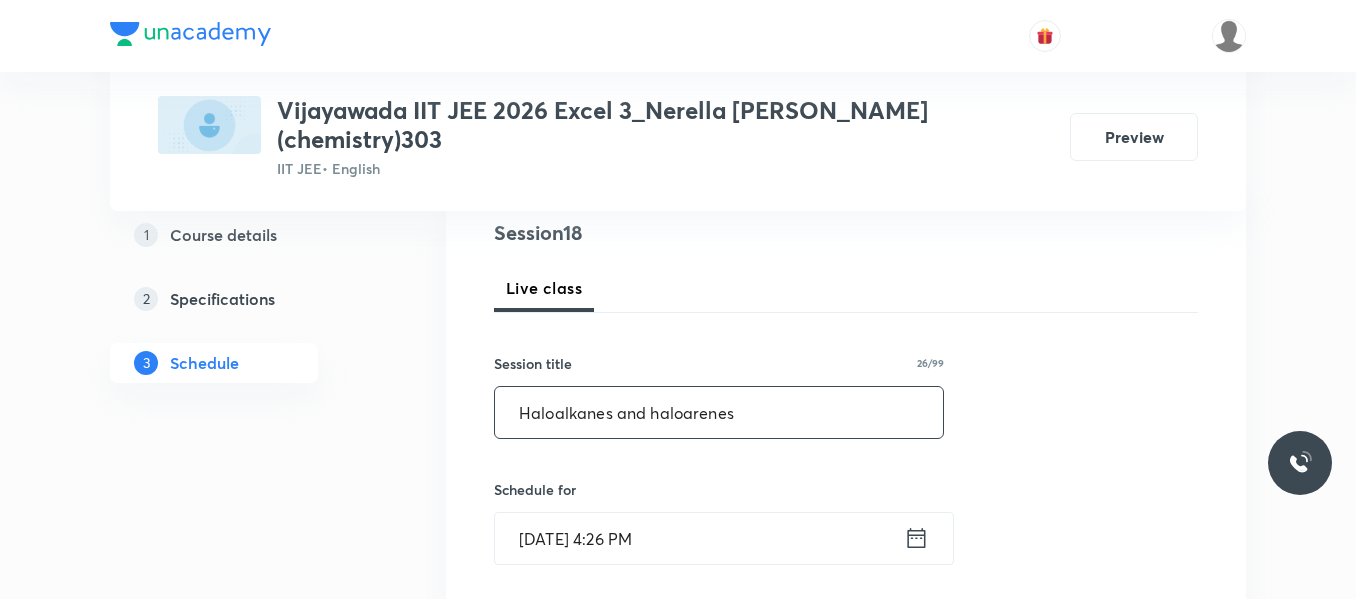 type on "Haloalkanes and haloarenes" 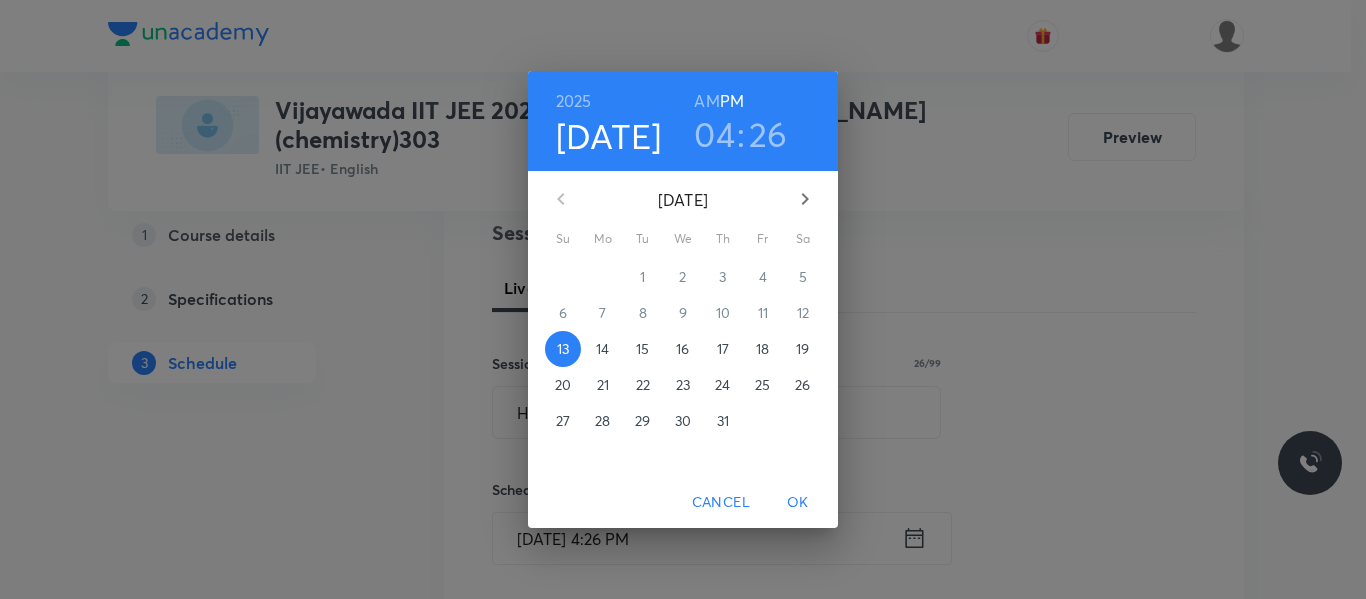 click on "14" at bounding box center [602, 349] 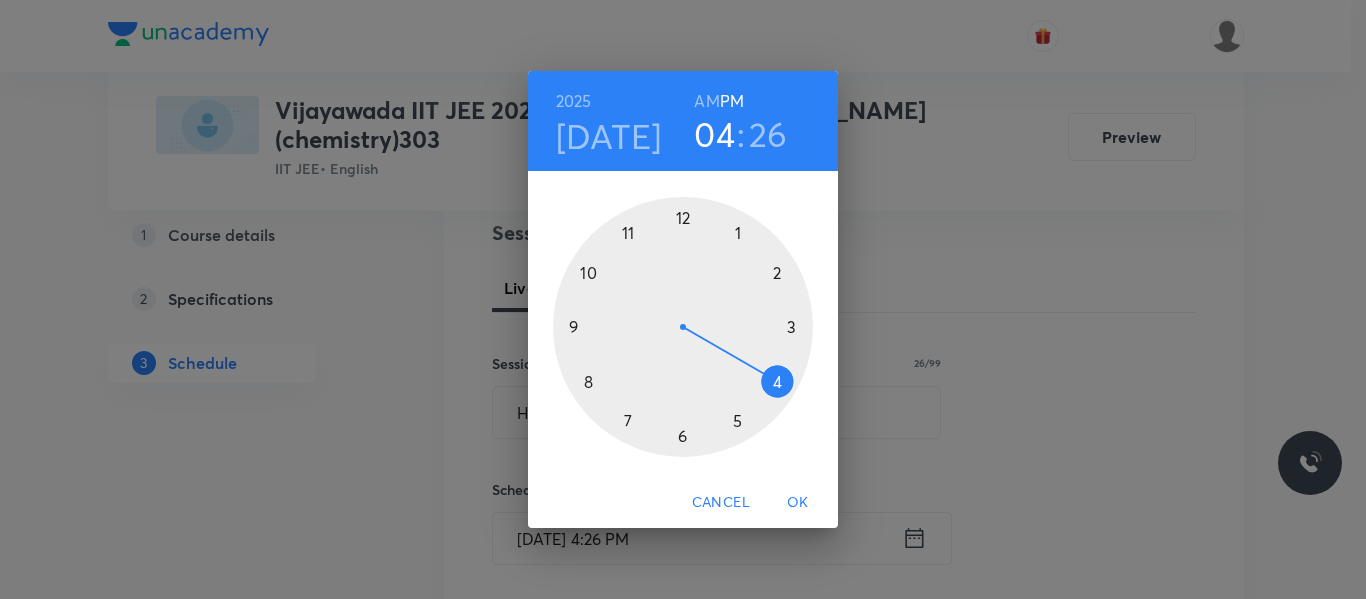 click at bounding box center (683, 327) 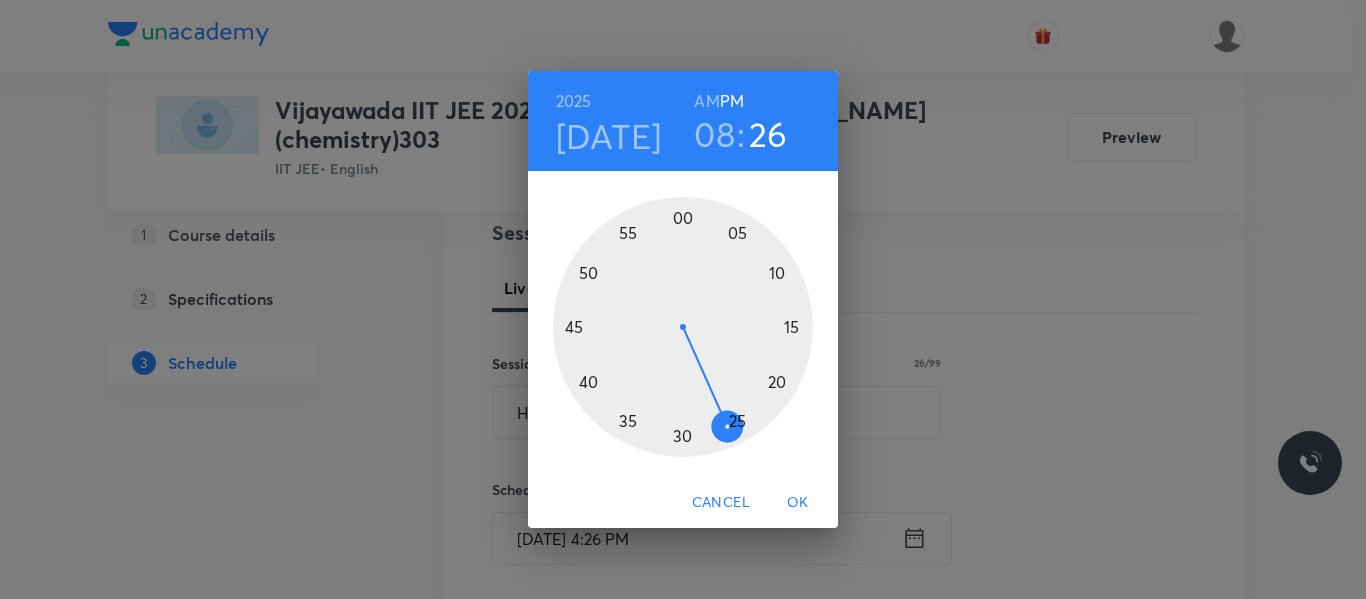 click on "AM" at bounding box center [706, 101] 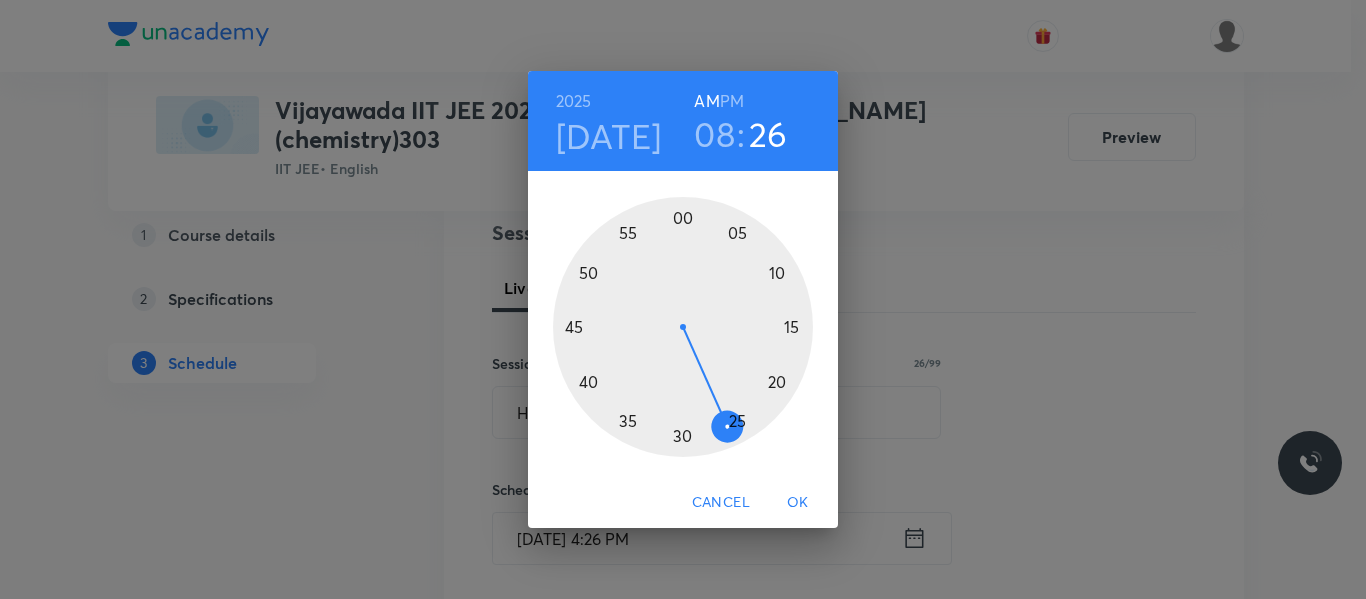 click at bounding box center [683, 327] 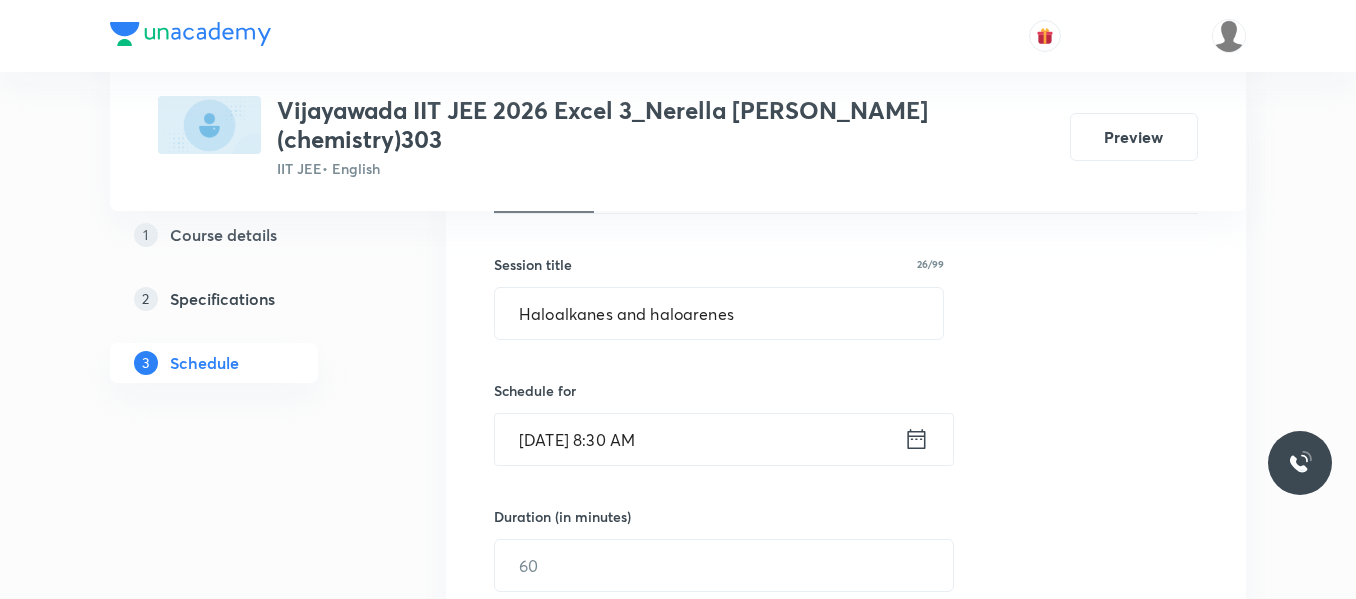 scroll, scrollTop: 339, scrollLeft: 0, axis: vertical 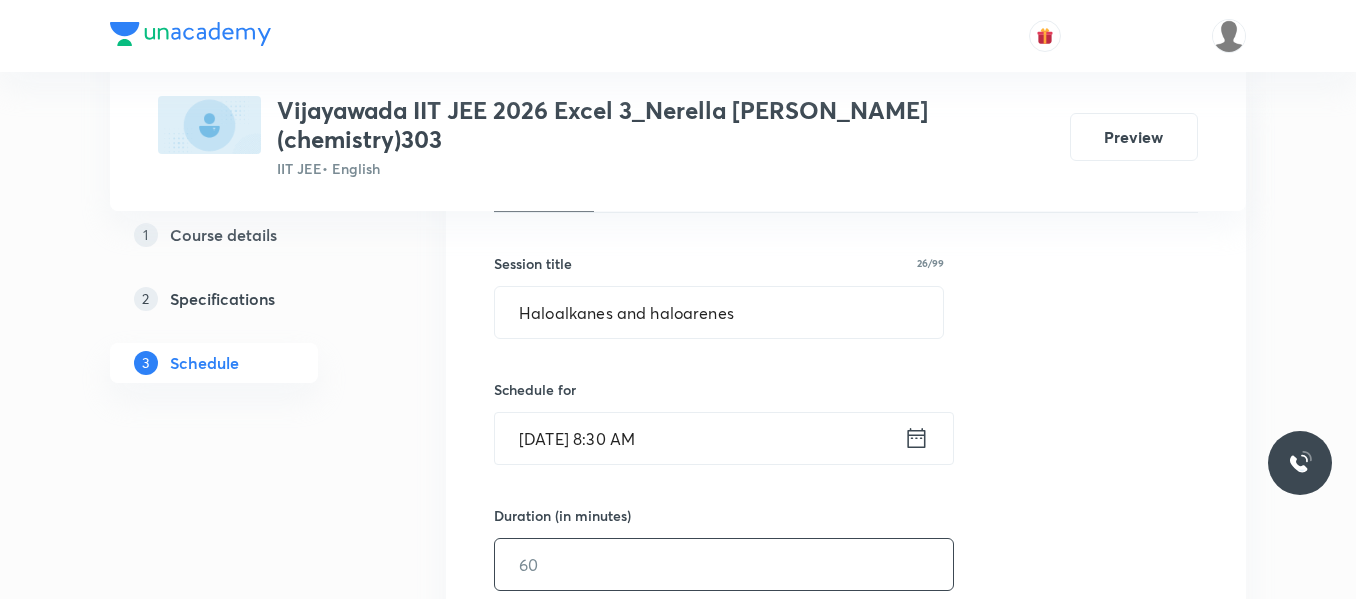 click at bounding box center [724, 564] 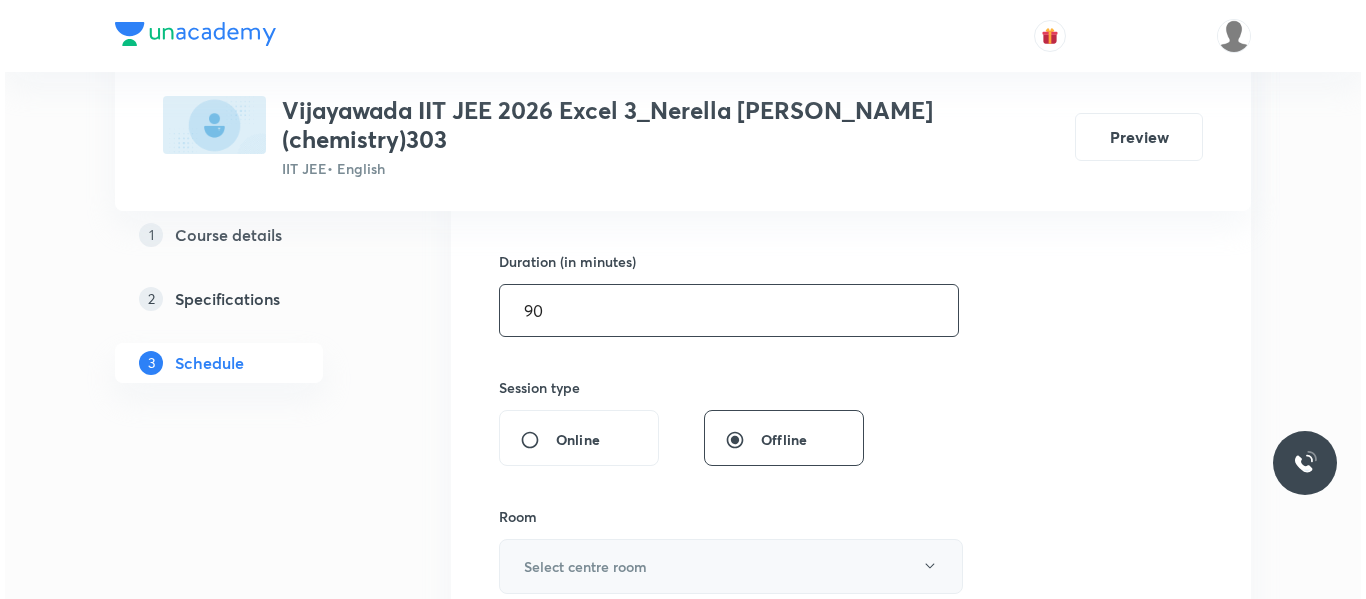 scroll, scrollTop: 639, scrollLeft: 0, axis: vertical 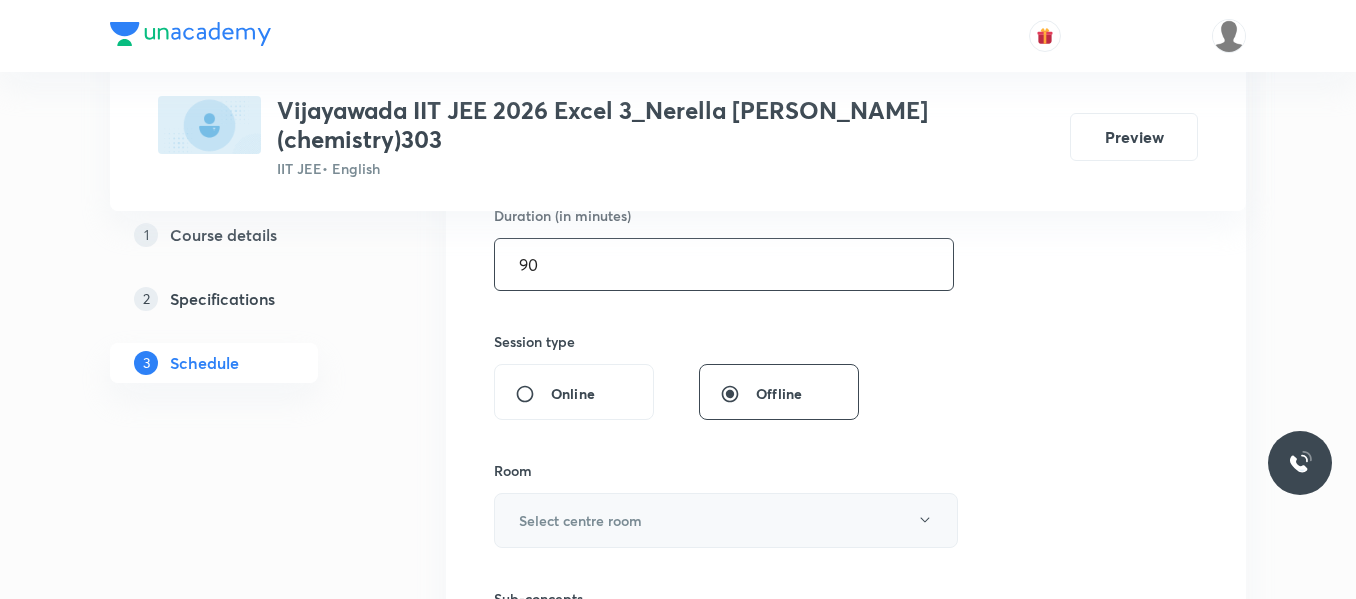 type on "90" 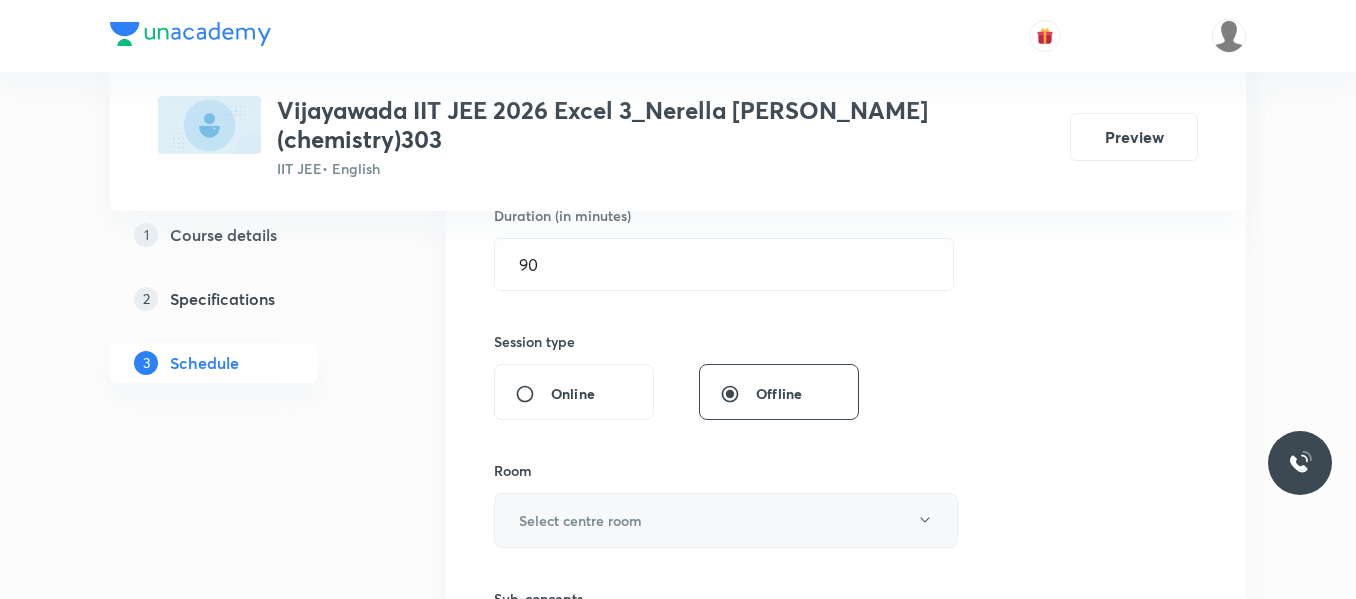 click on "Select centre room" at bounding box center [580, 520] 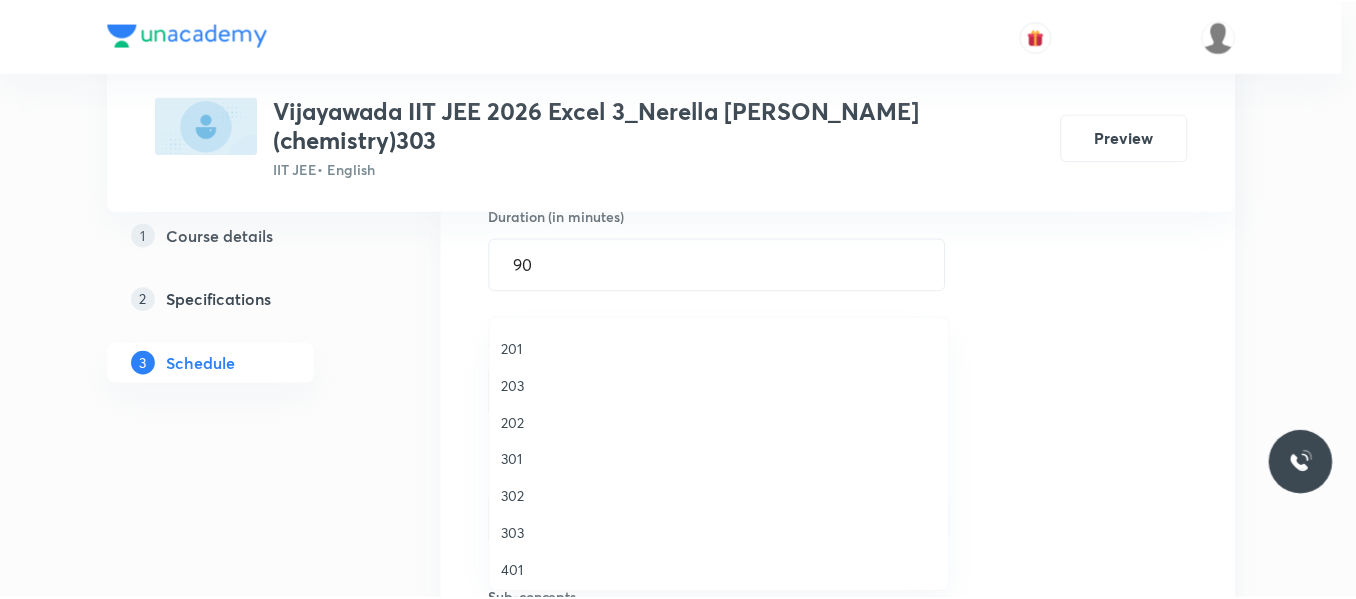 scroll, scrollTop: 100, scrollLeft: 0, axis: vertical 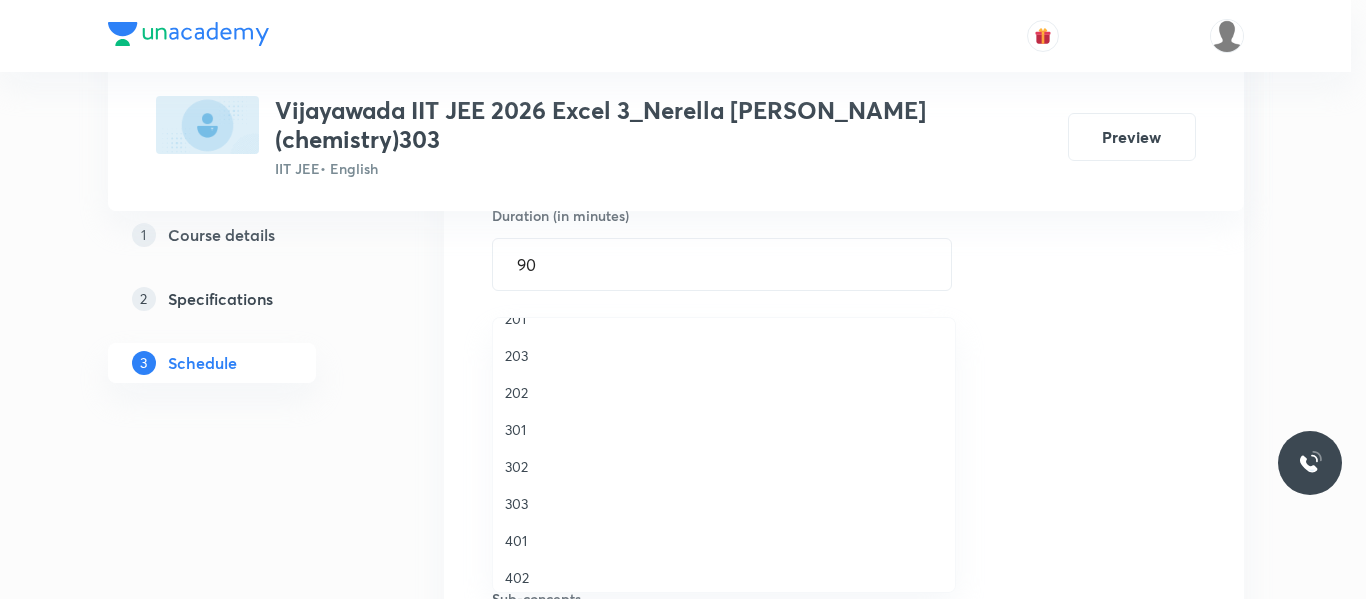 click on "303" at bounding box center [724, 503] 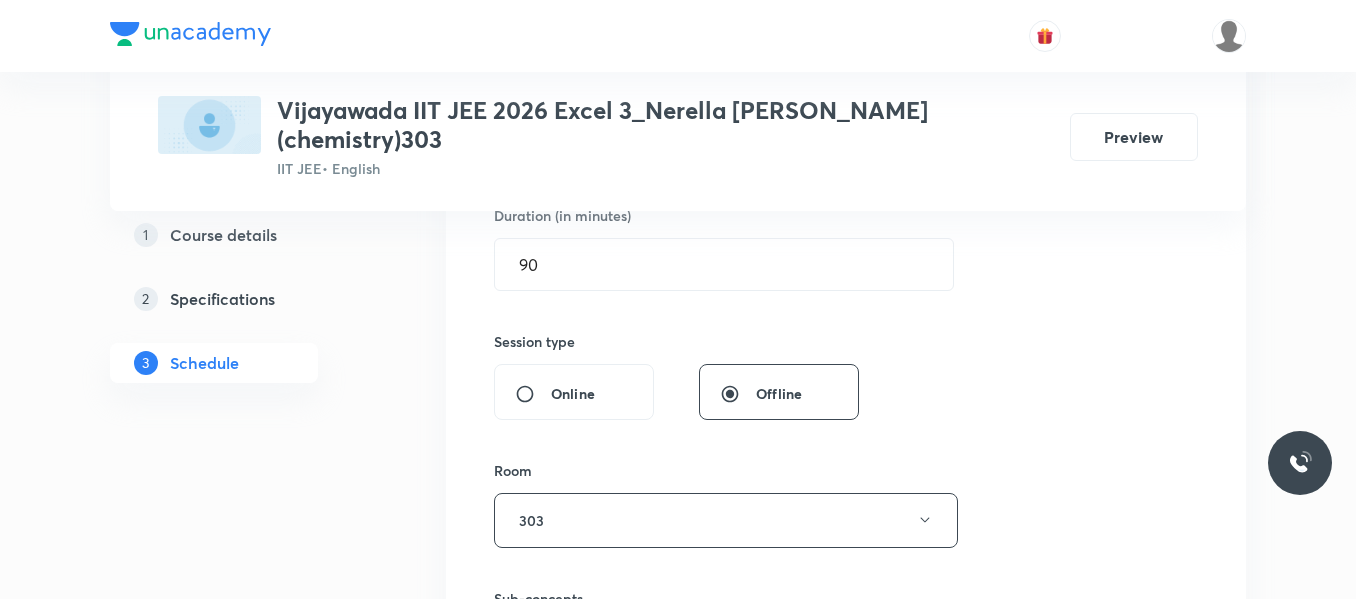 scroll, scrollTop: 739, scrollLeft: 0, axis: vertical 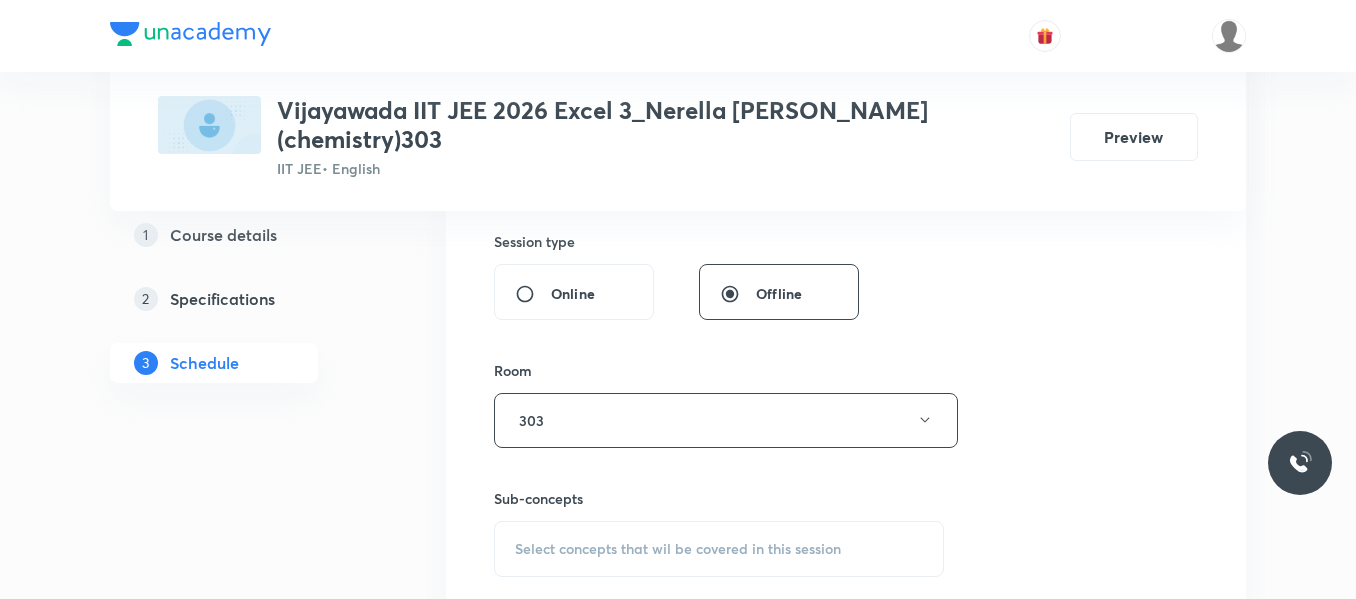 click on "Select concepts that wil be covered in this session" at bounding box center [678, 549] 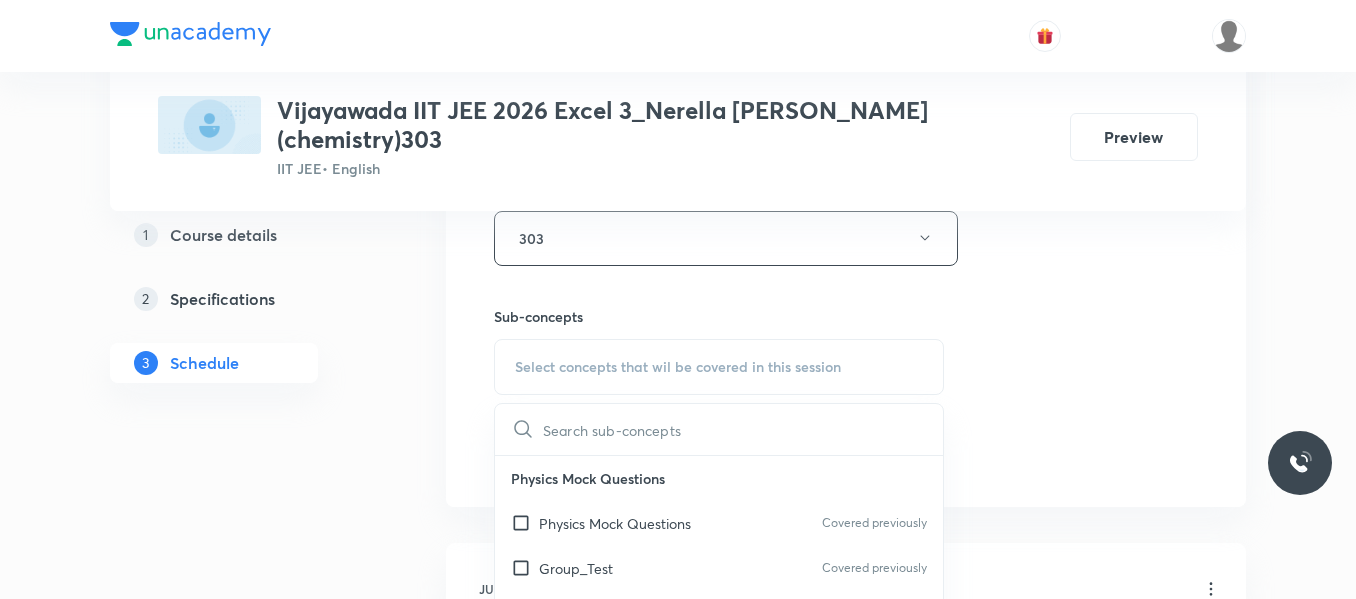 scroll, scrollTop: 952, scrollLeft: 0, axis: vertical 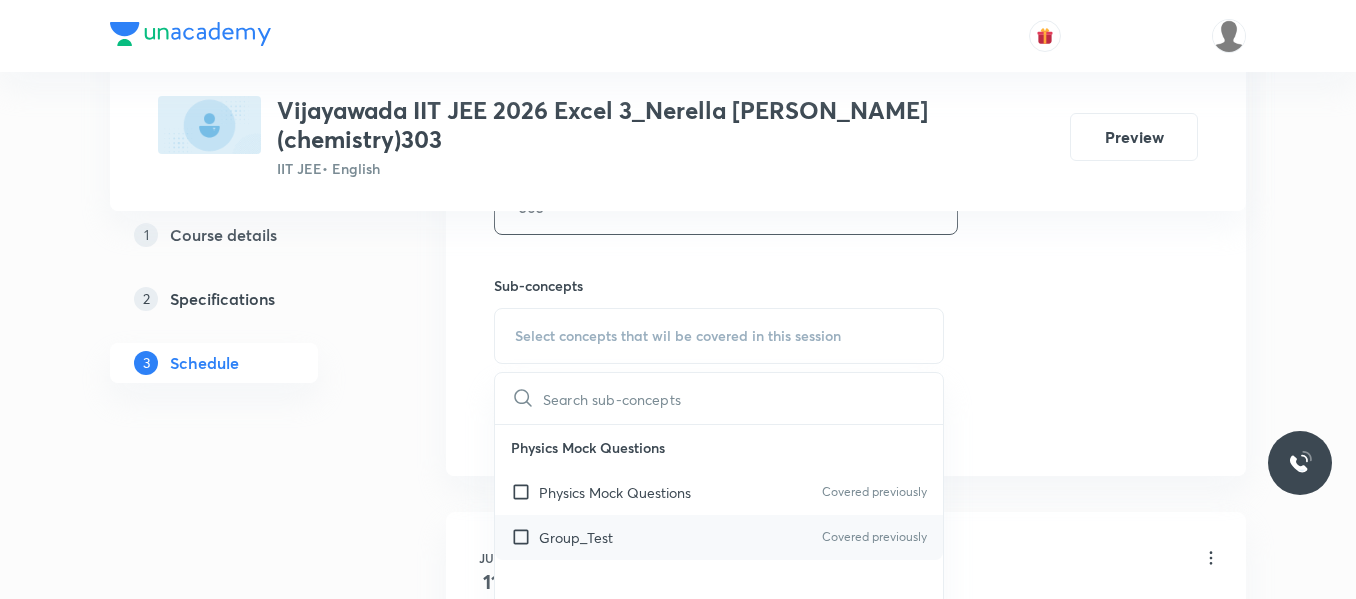 click on "Group_Test" at bounding box center (576, 537) 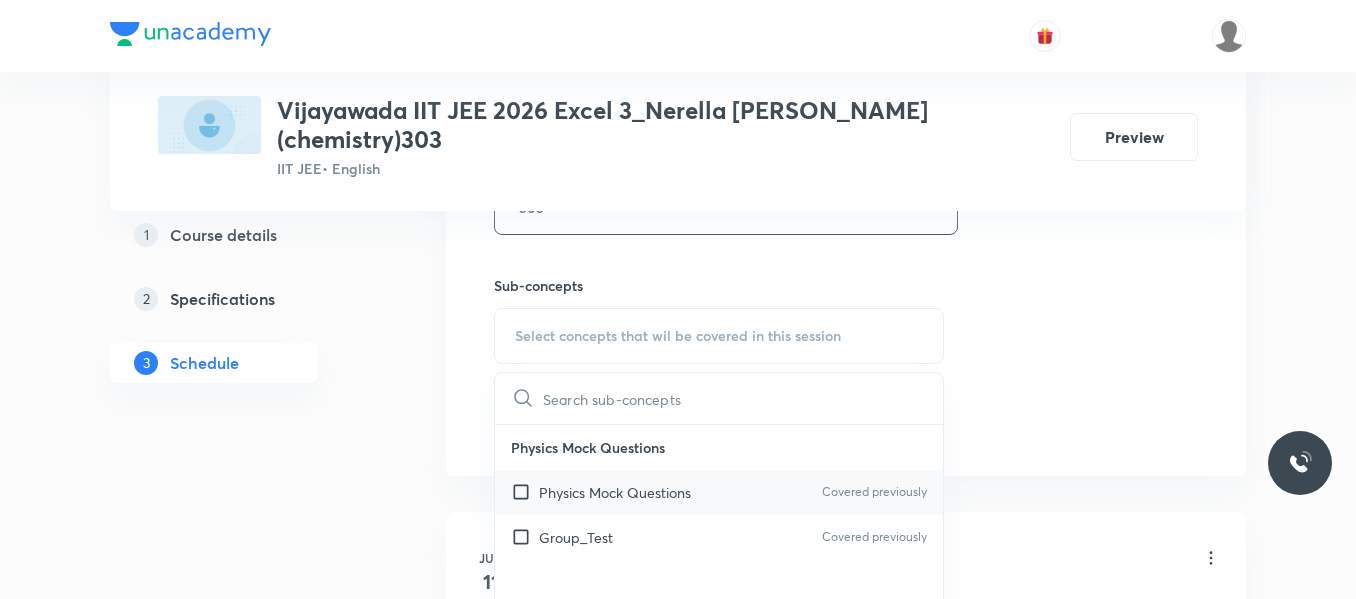 checkbox on "true" 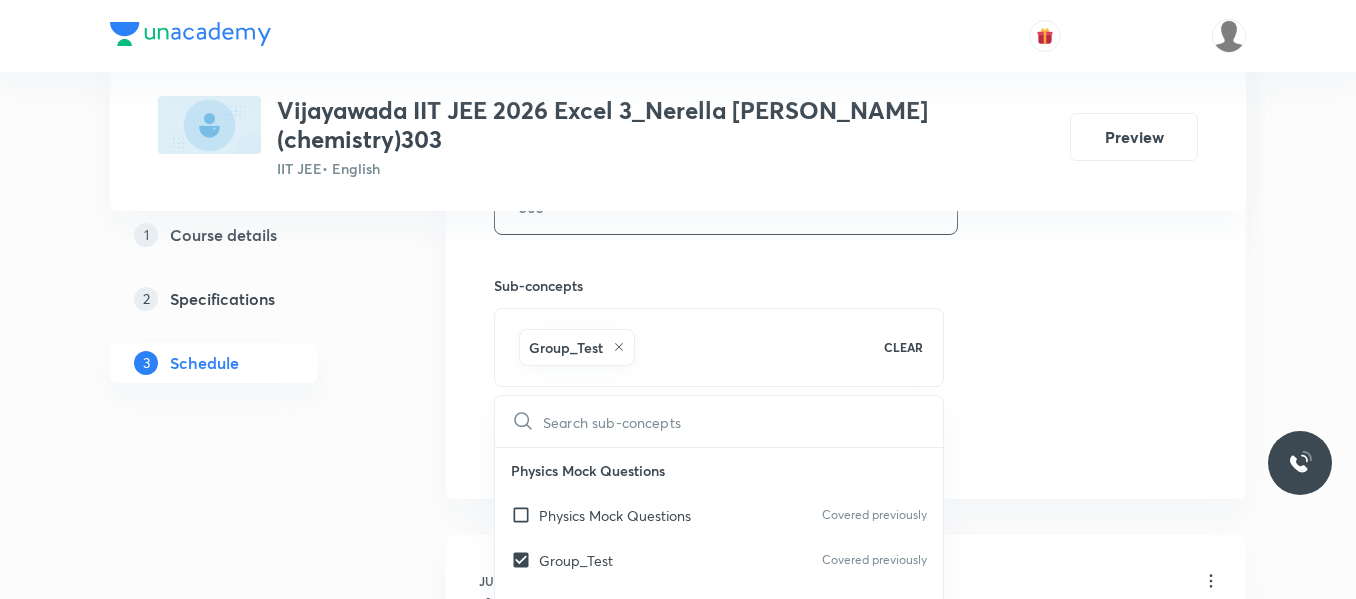 click on "Session  18 Live class Session title 26/99 Haloalkanes and haloarenes ​ Schedule for Jul 14, 2025, 8:30 AM ​ Duration (in minutes) 90 ​   Session type Online Offline Room 303 Sub-concepts Group_Test CLEAR ​ Physics Mock Questions Physics Mock Questions Covered previously Group_Test Covered previously Add Cancel" at bounding box center [846, -14] 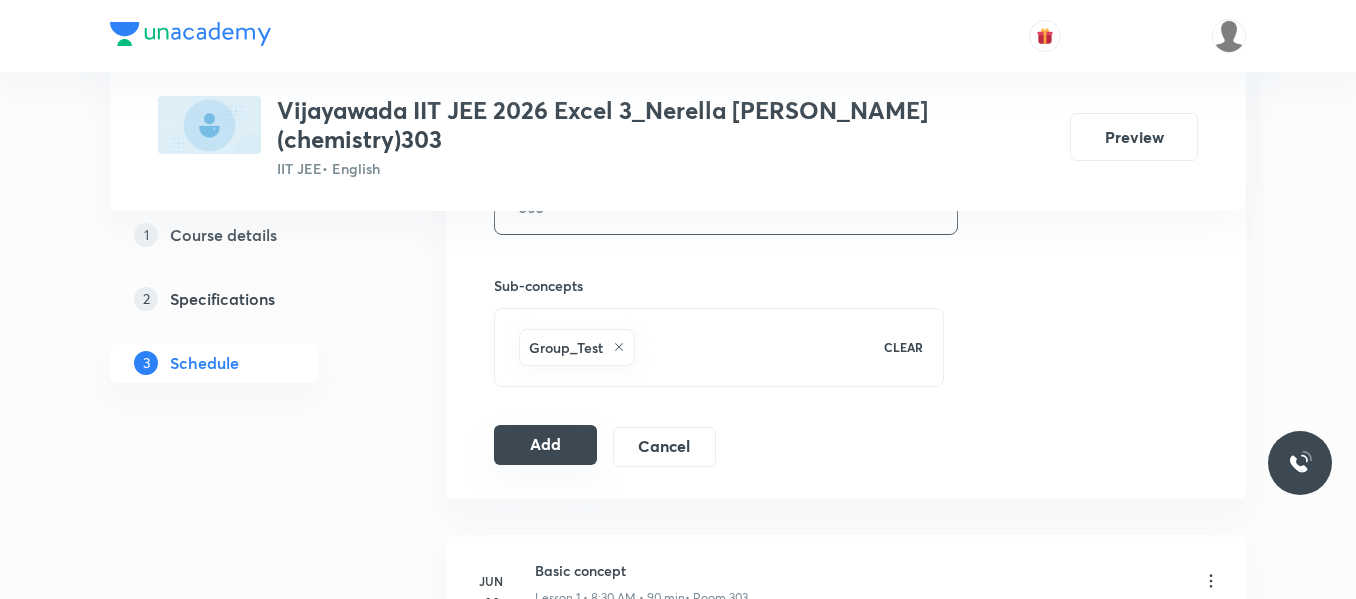 click on "Add" at bounding box center (545, 445) 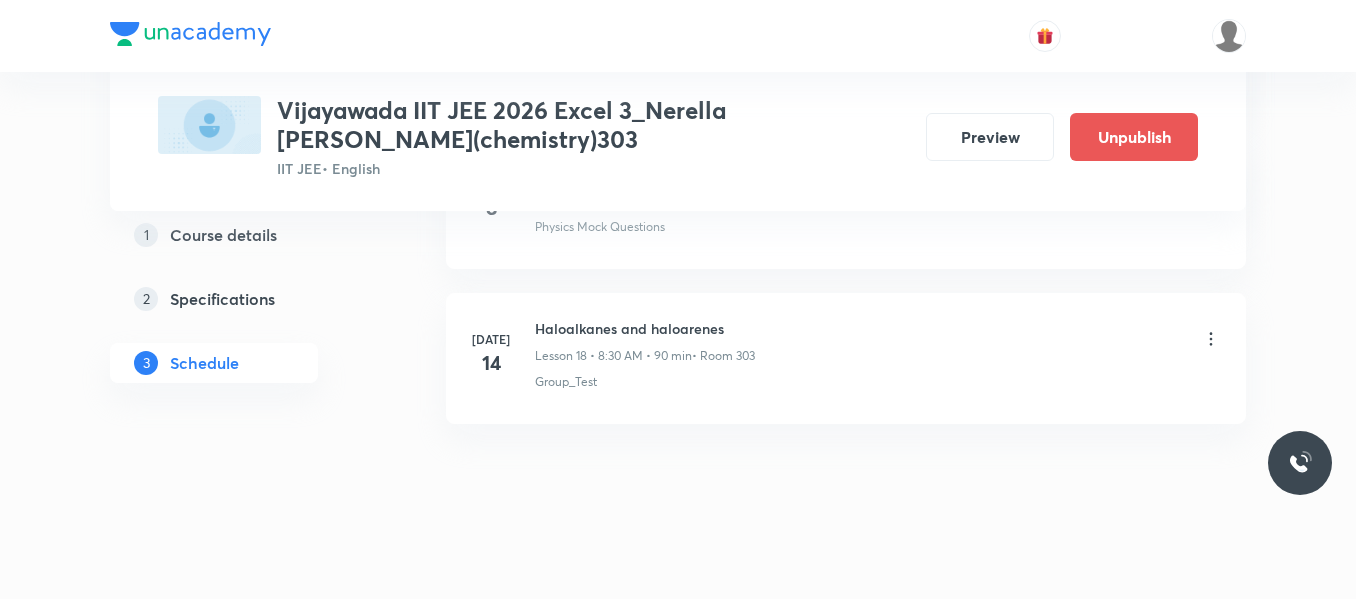scroll, scrollTop: 2900, scrollLeft: 0, axis: vertical 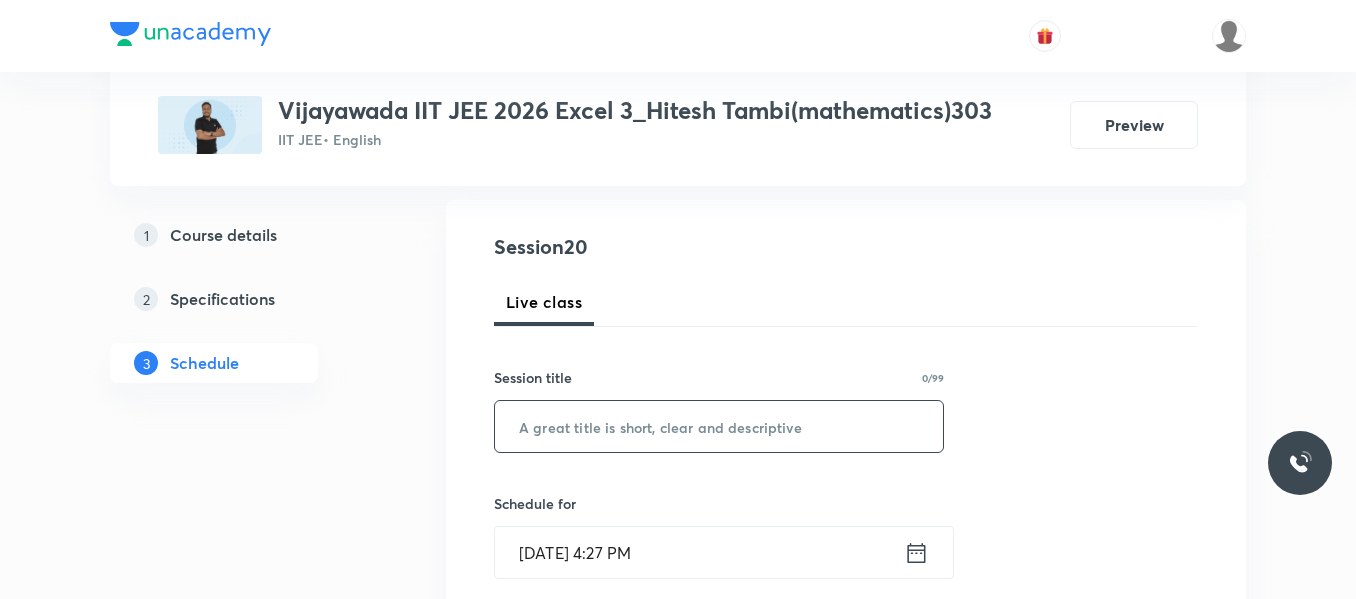 click at bounding box center (719, 426) 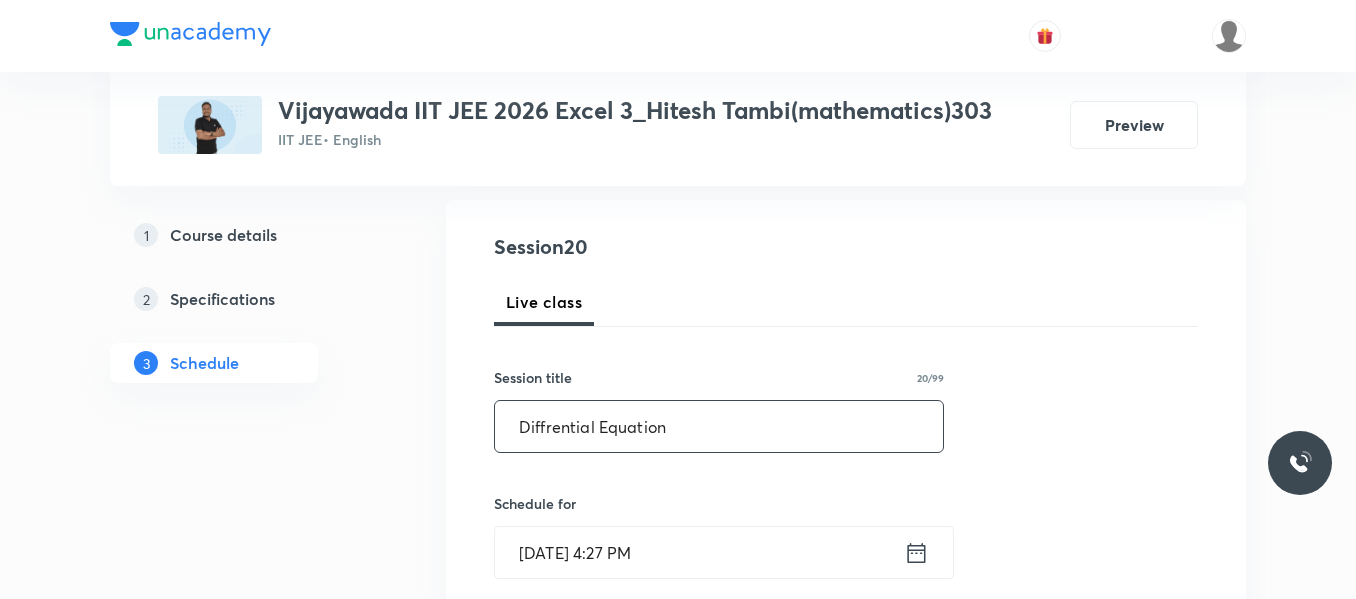 type on "Diffrential Equation" 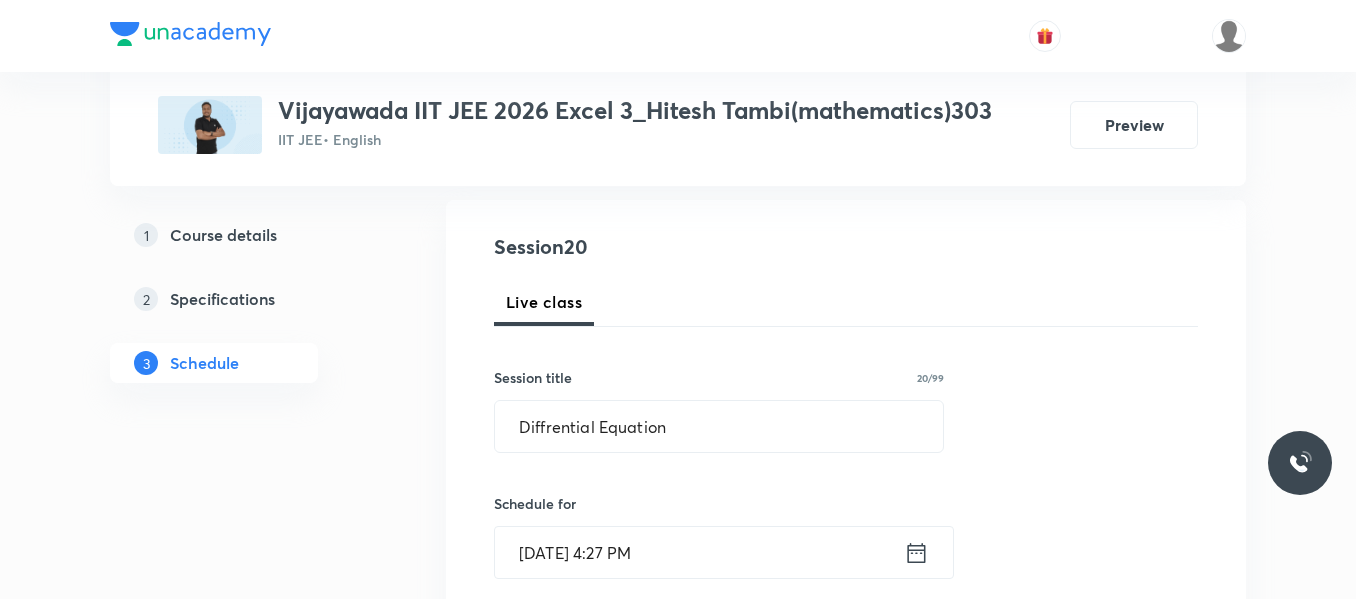 click 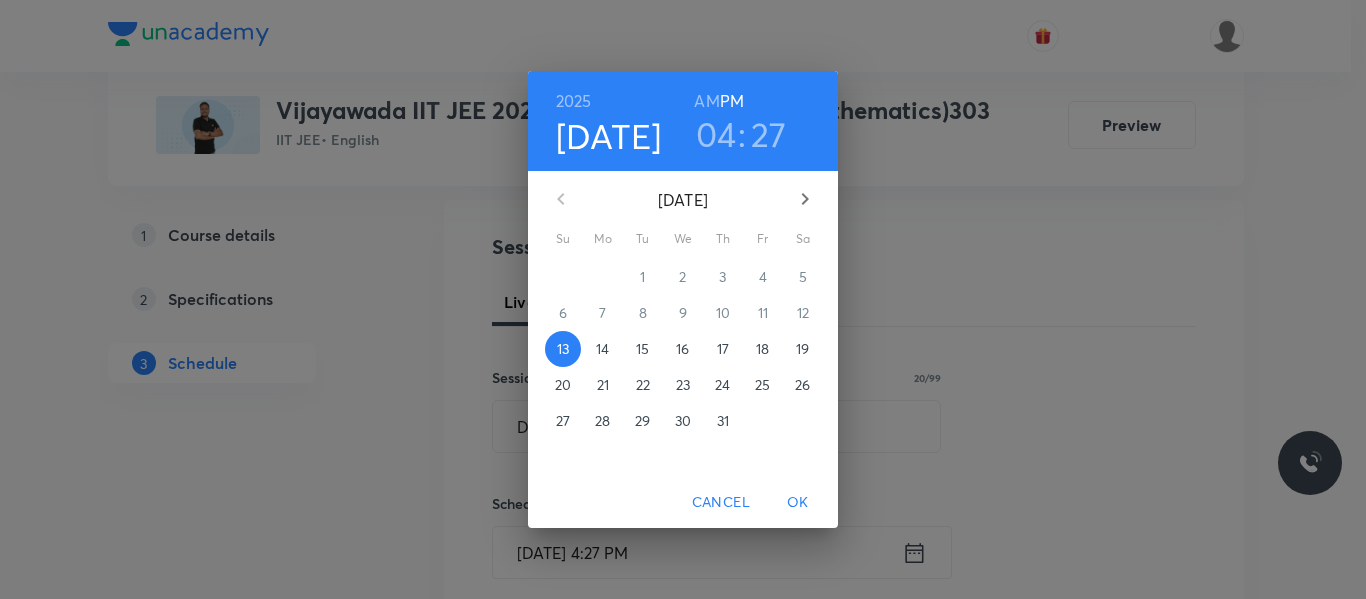 click on "14" at bounding box center (602, 349) 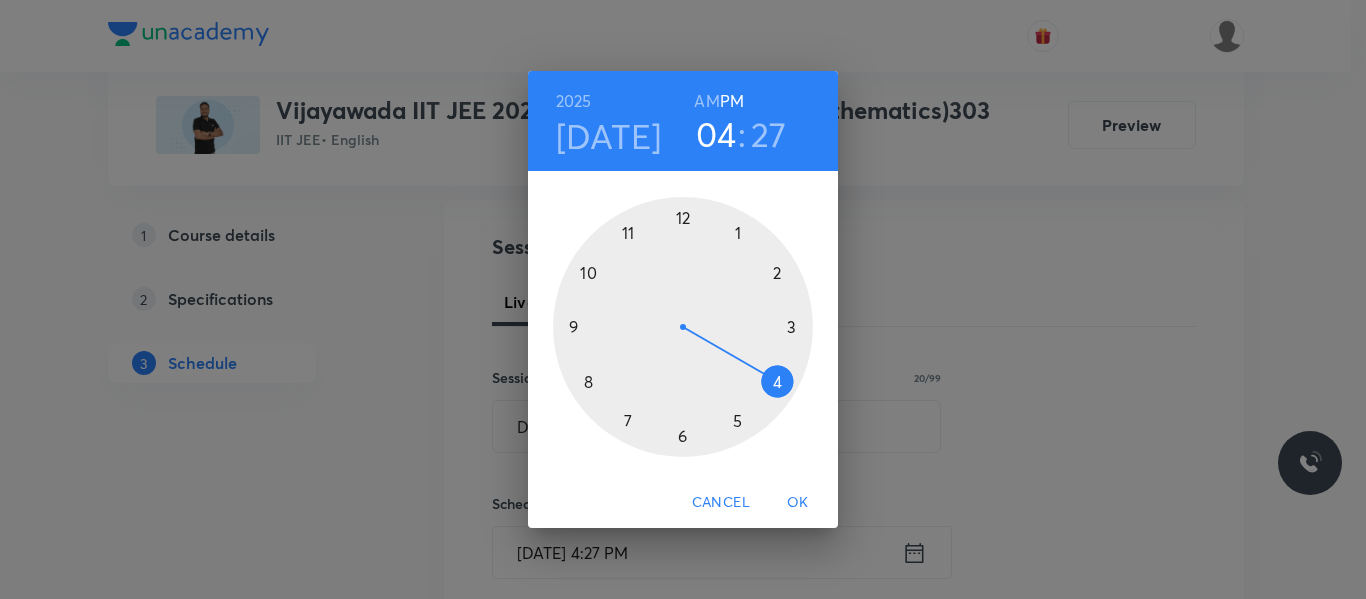 click at bounding box center [683, 327] 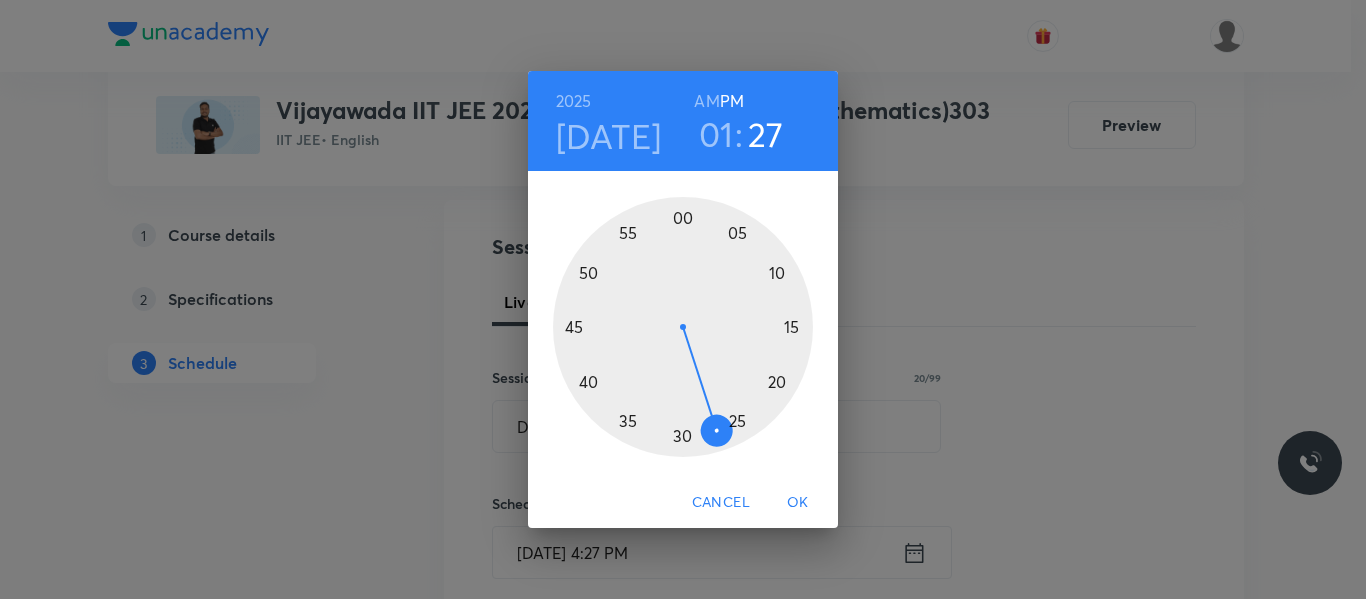 click at bounding box center (683, 327) 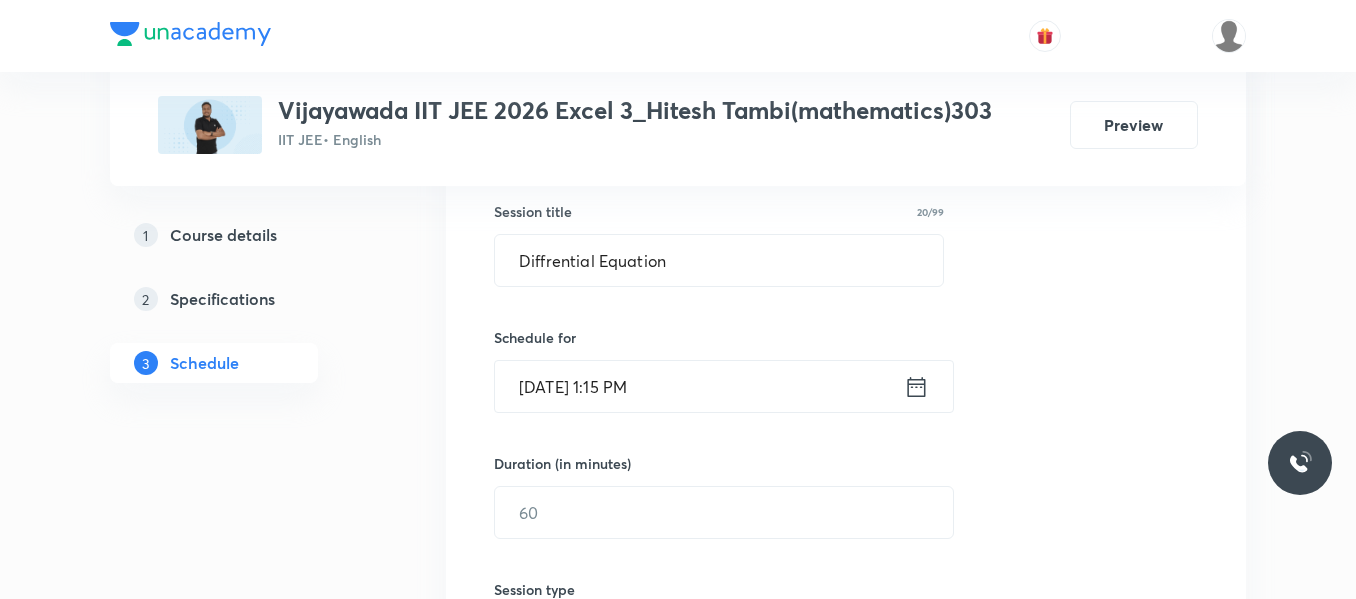 scroll, scrollTop: 400, scrollLeft: 0, axis: vertical 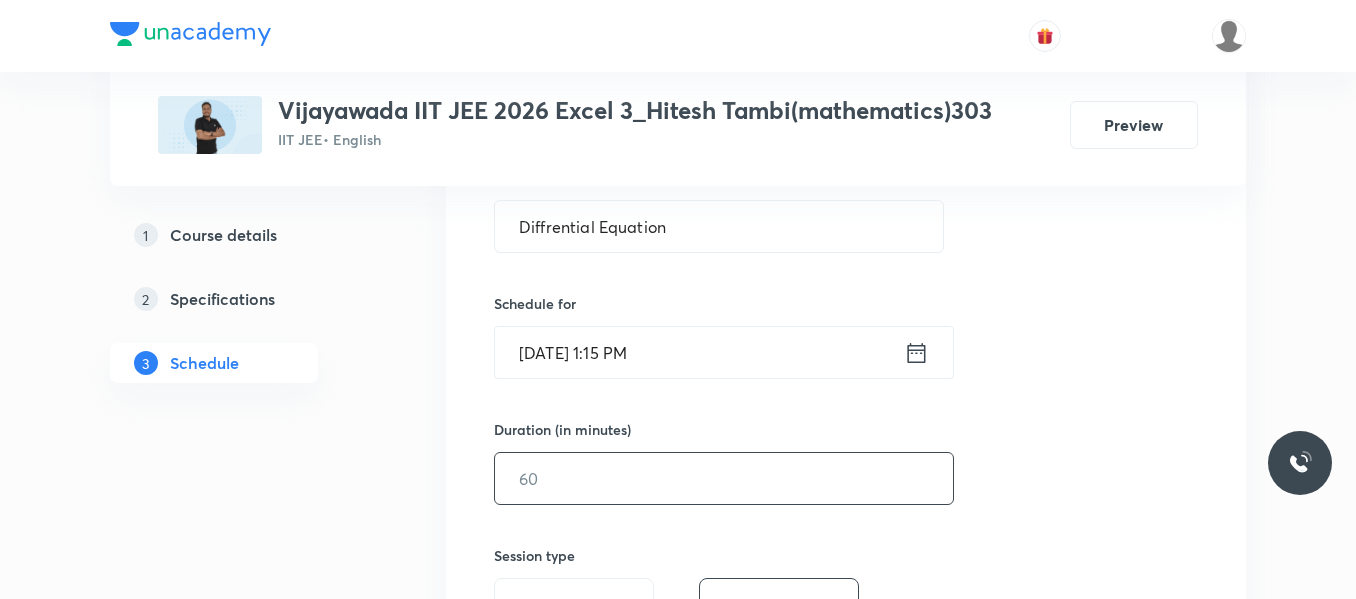 click at bounding box center [724, 478] 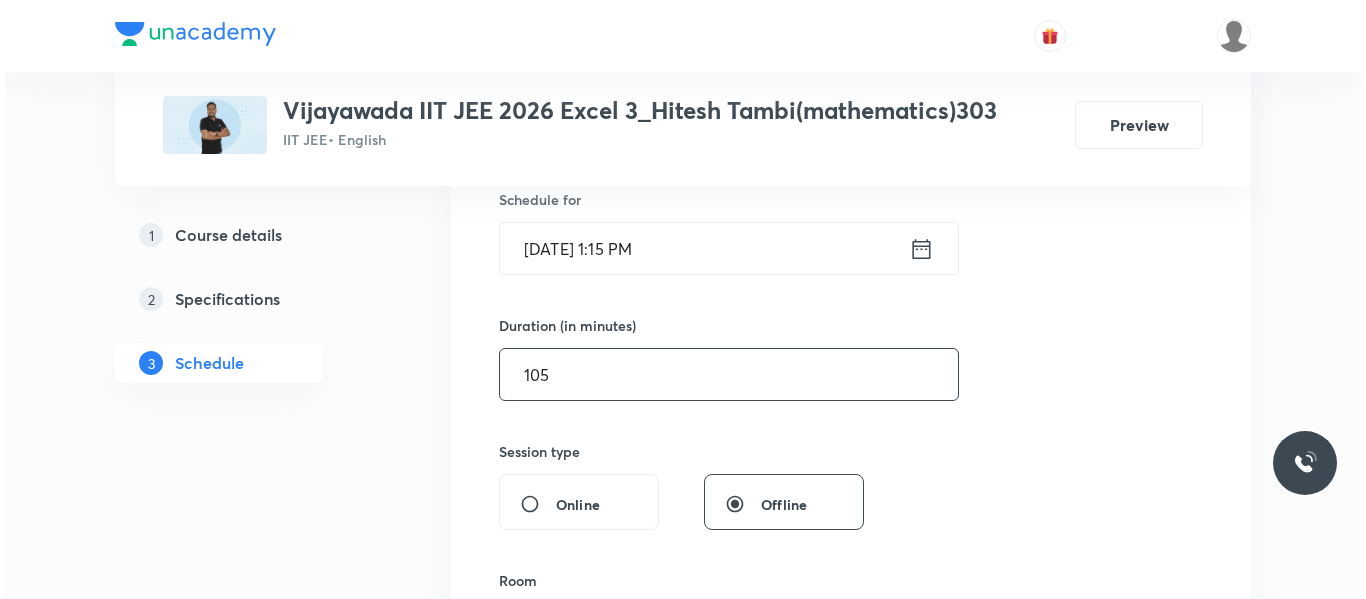 scroll, scrollTop: 600, scrollLeft: 0, axis: vertical 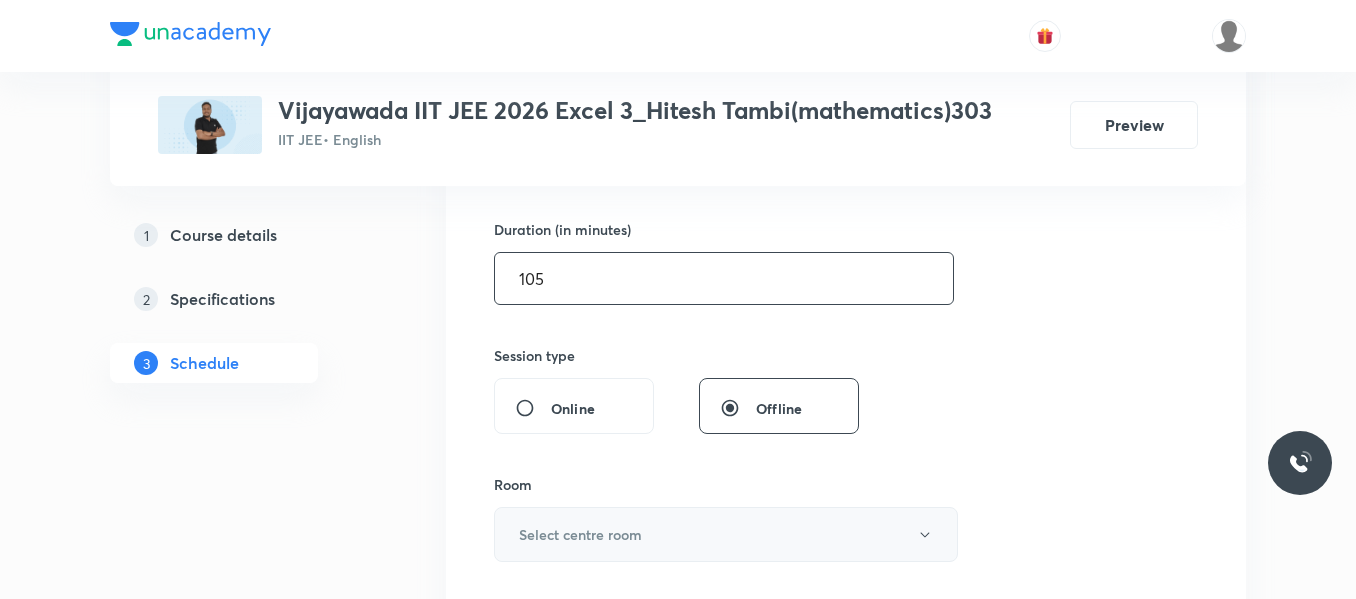 type on "105" 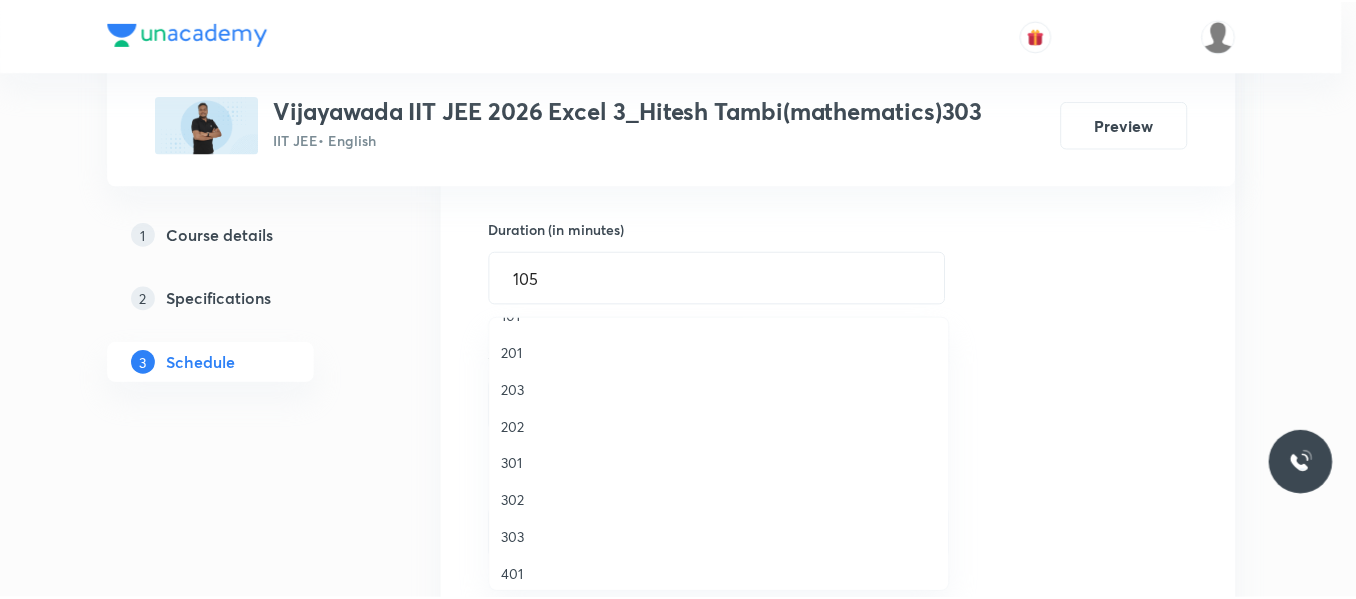 scroll, scrollTop: 100, scrollLeft: 0, axis: vertical 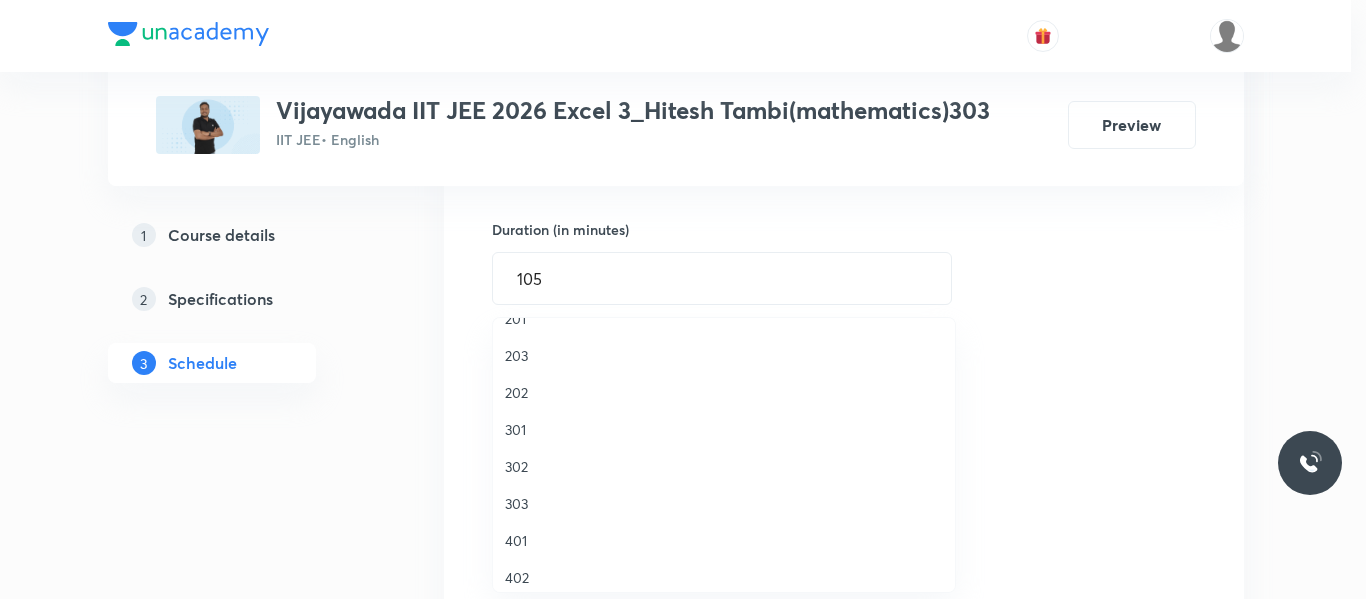 click on "303" at bounding box center [724, 503] 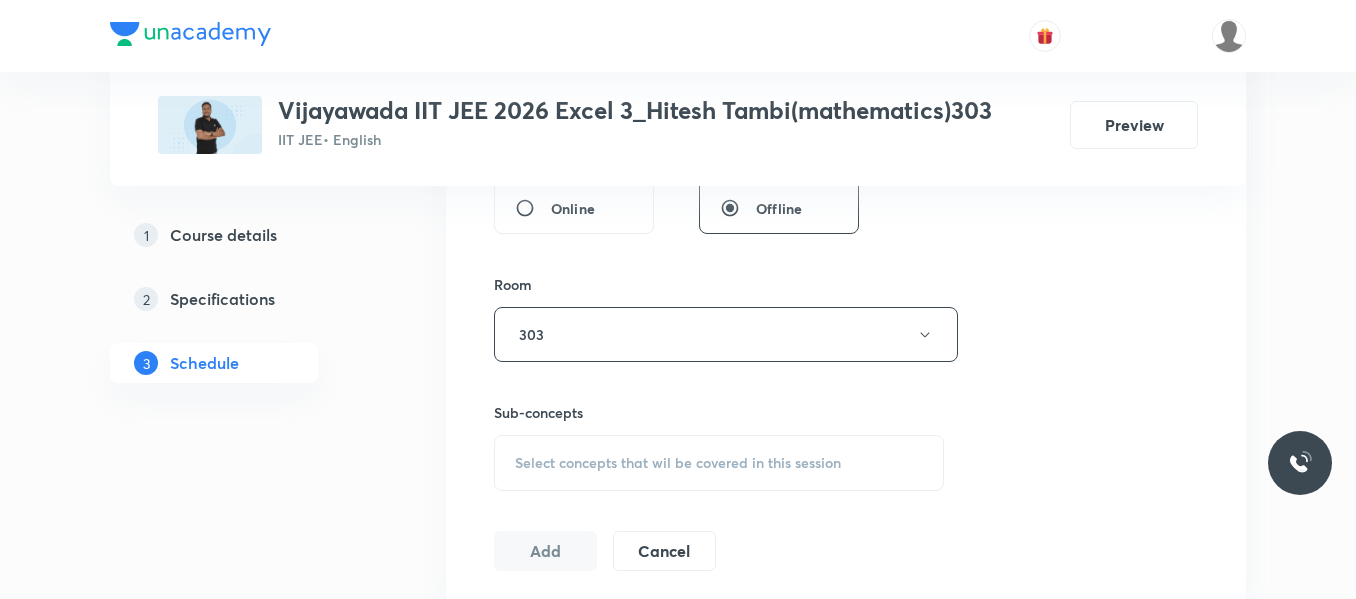 click on "Select concepts that wil be covered in this session" at bounding box center [719, 463] 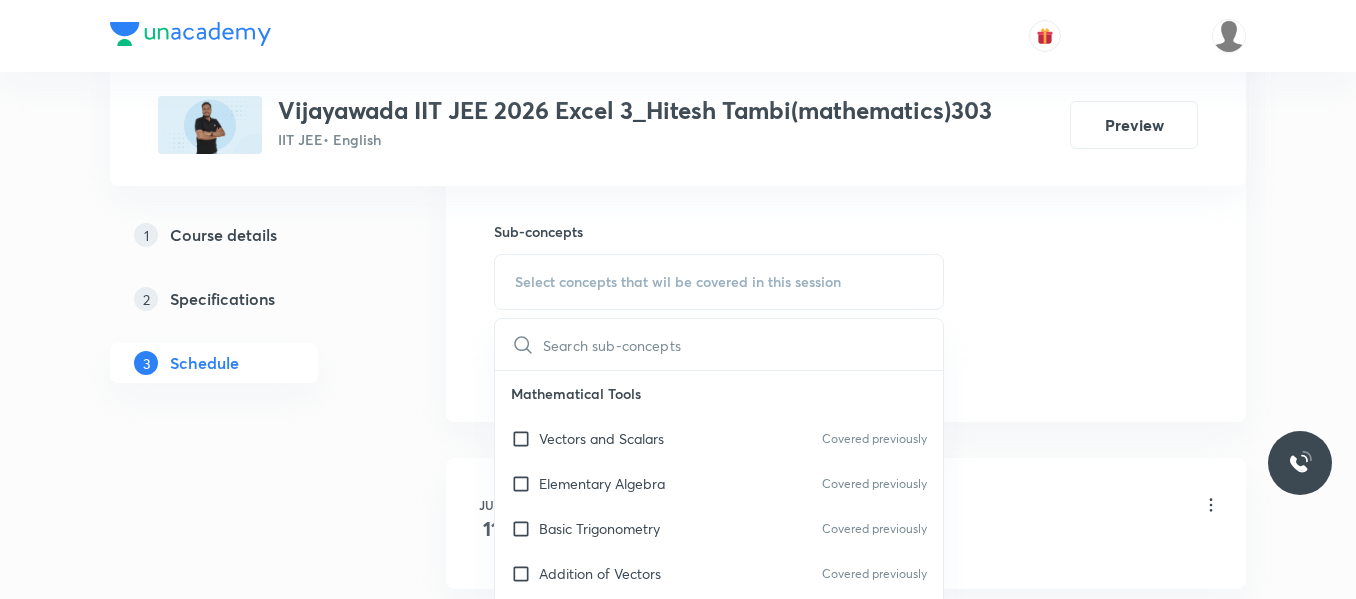 scroll, scrollTop: 1000, scrollLeft: 0, axis: vertical 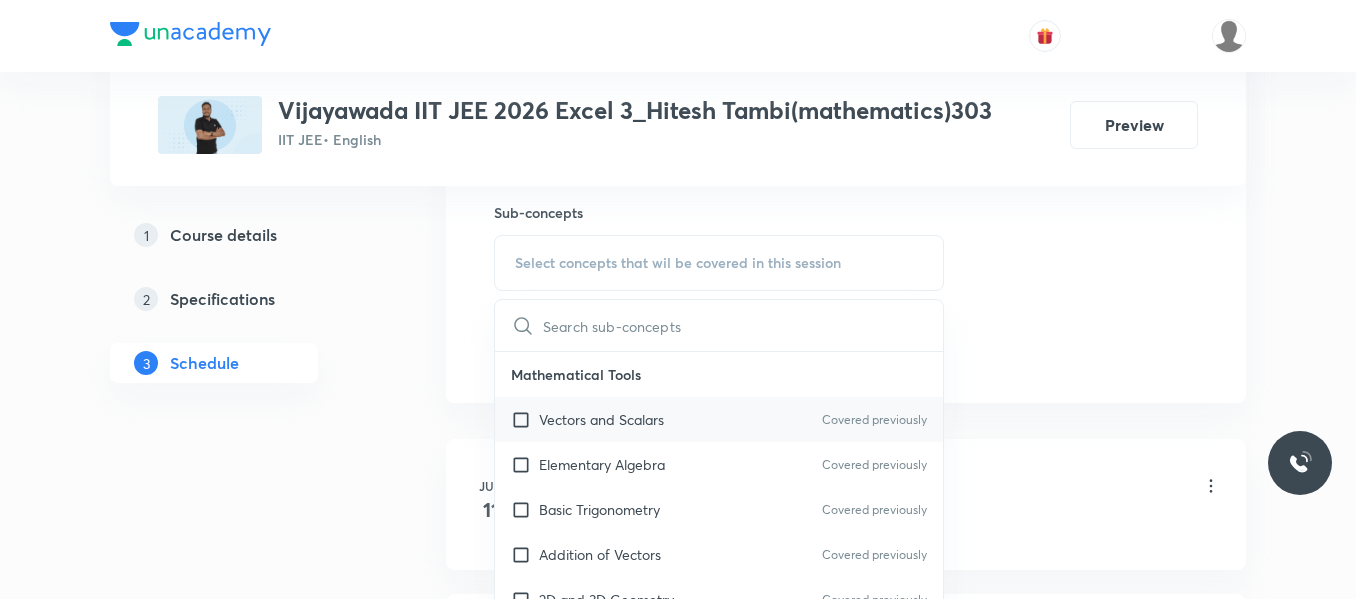 click on "Vectors and Scalars" at bounding box center [601, 419] 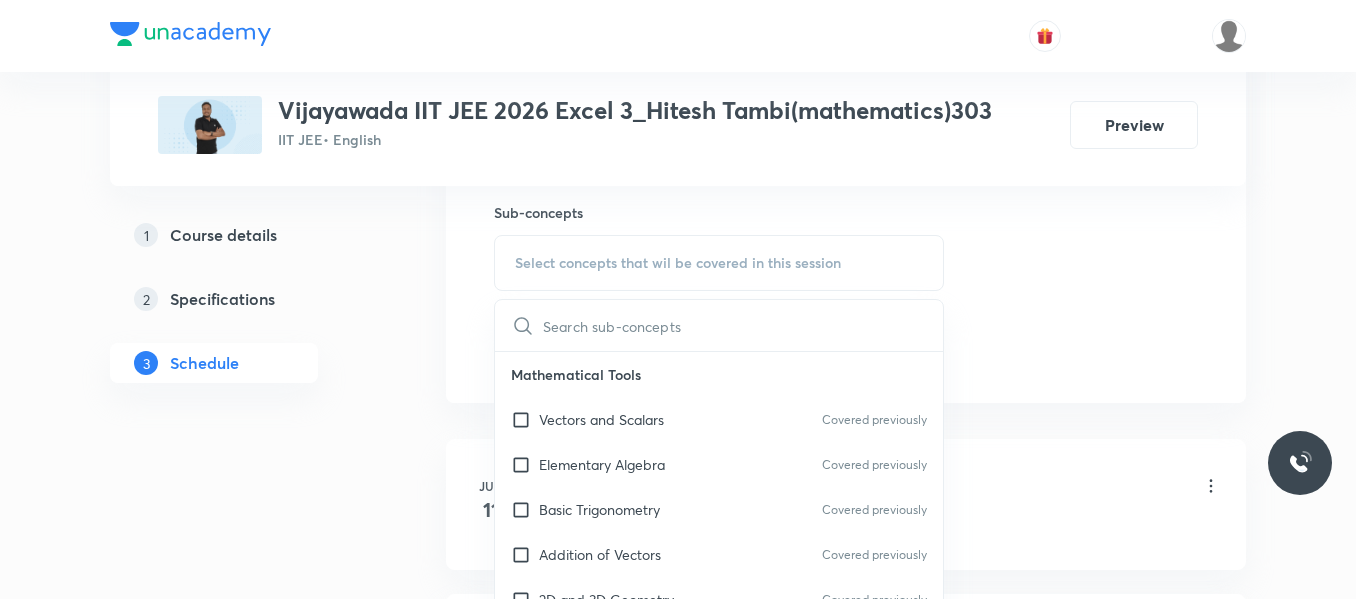 checkbox on "true" 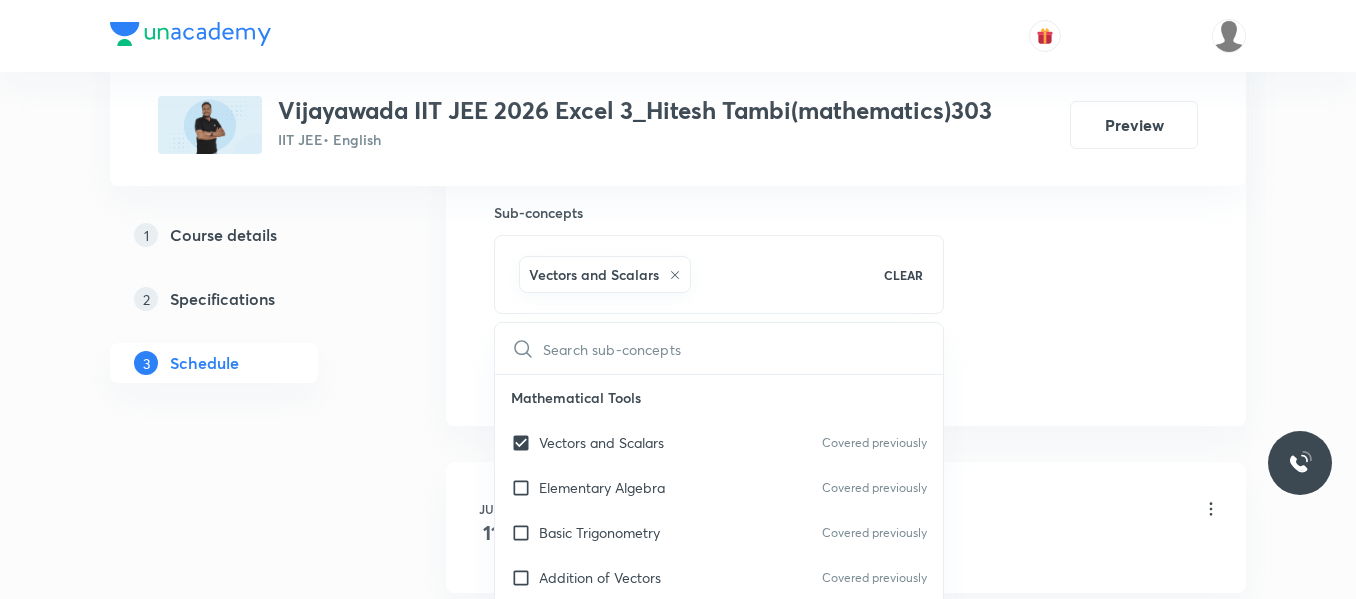 click on "Session  20 Live class Session title 20/99 Diffrential Equation ​ Schedule for Jul 14, 2025, 1:15 PM ​ Duration (in minutes) 105 ​   Session type Online Offline Room 303 Sub-concepts Vectors and Scalars  CLEAR ​ Mathematical Tools Vectors and Scalars  Covered previously Elementary Algebra Covered previously Basic Trigonometry Covered previously Addition of Vectors Covered previously 2D and 3D Geometry Covered previously Representation of Vector  Covered previously Components of a Vector Functions Unit Vectors Differentiation Integration Rectangular Components of a Vector in Three Dimensions Position Vector Use of Differentiation & Integration in One Dimensional Motion Displacement Vector Derivatives of Equations of Motion by Calculus Vectors Product of Two Vectors Differentiation: Basic Formula and Rule Definite Integration and Area Under The Curve Maxima and Minima Chain Rule Cross Product Dot-Product Resolution of Vectors Subtraction of Vectors Addition of More than Two Vectors Units & Dimensions" at bounding box center (846, -87) 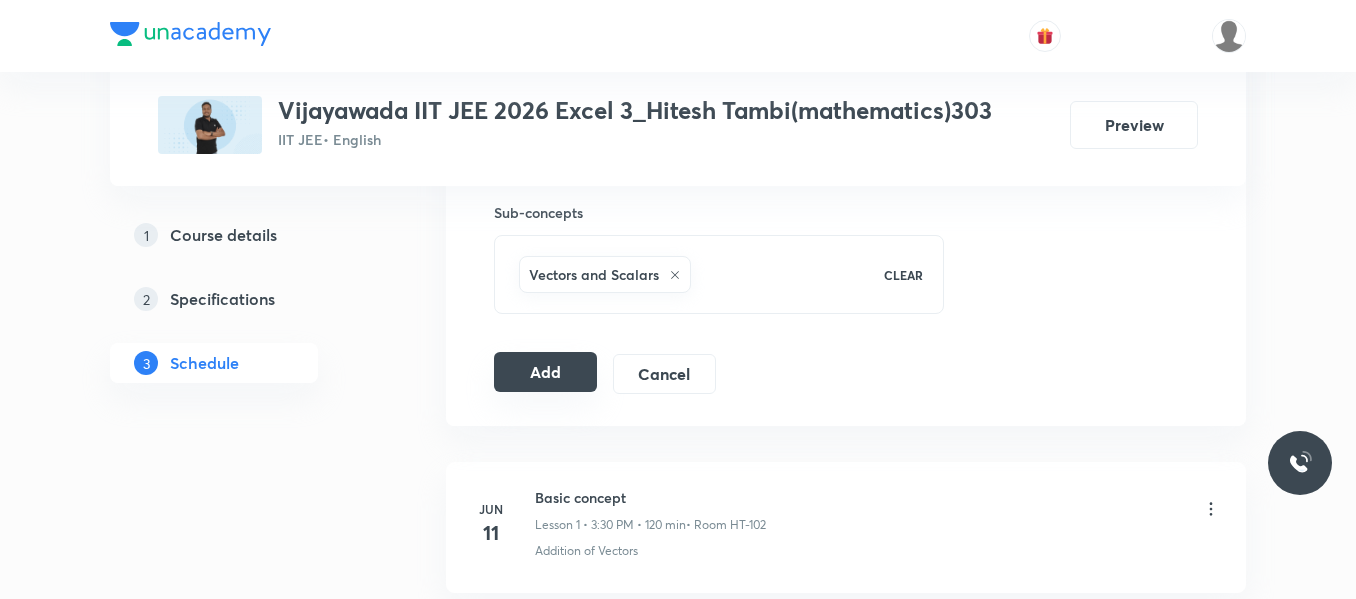 click on "Add" at bounding box center [545, 372] 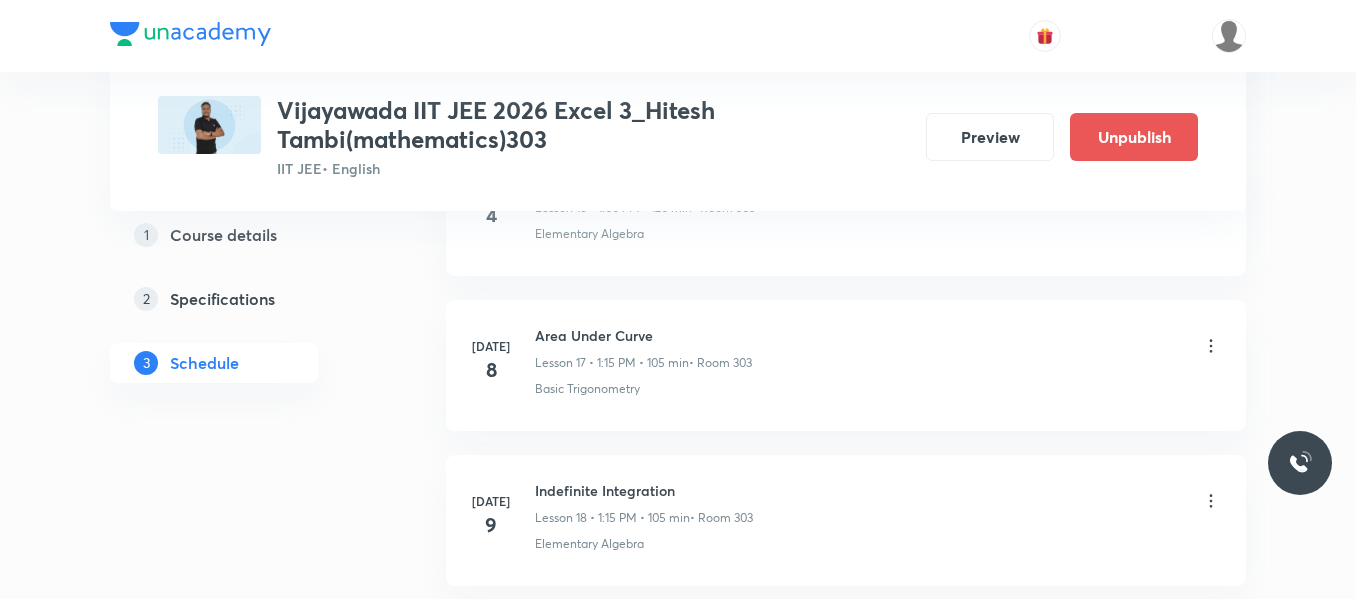 scroll, scrollTop: 3210, scrollLeft: 0, axis: vertical 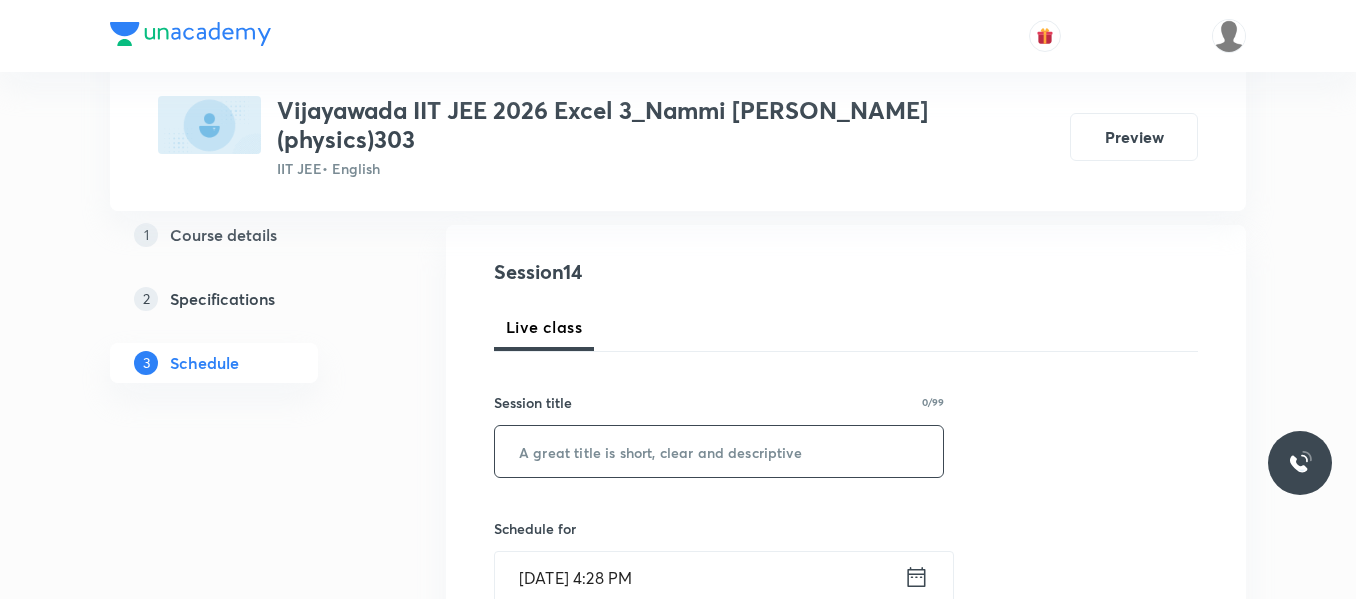 click at bounding box center [719, 451] 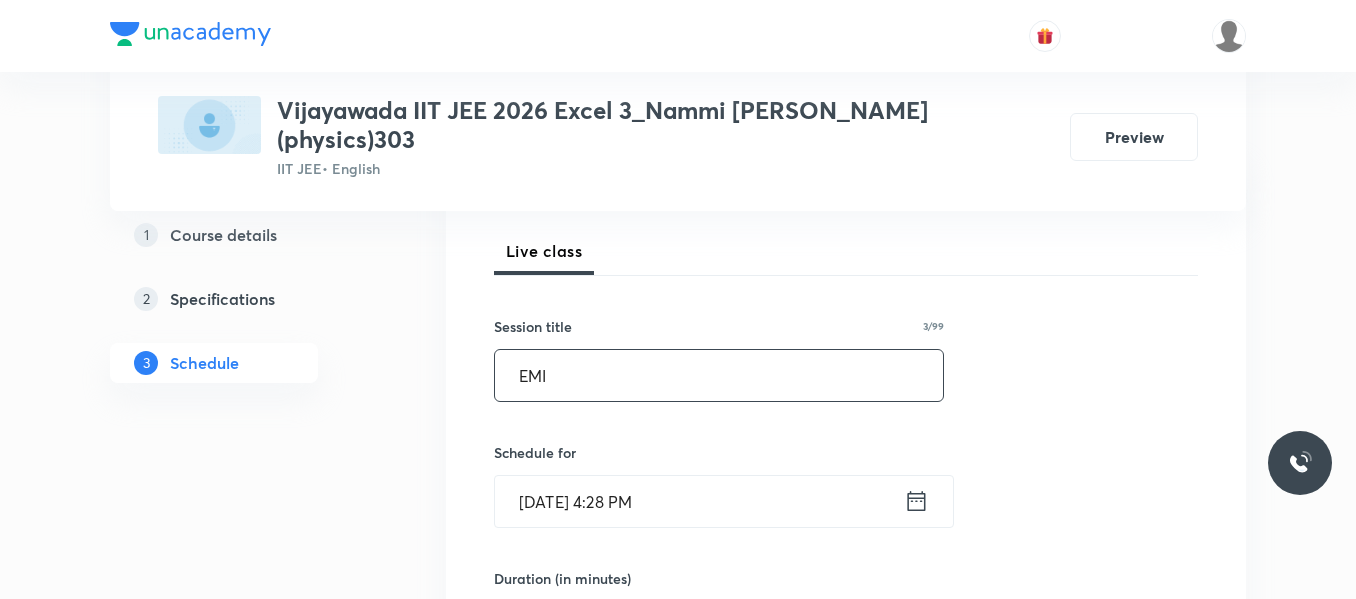 scroll, scrollTop: 400, scrollLeft: 0, axis: vertical 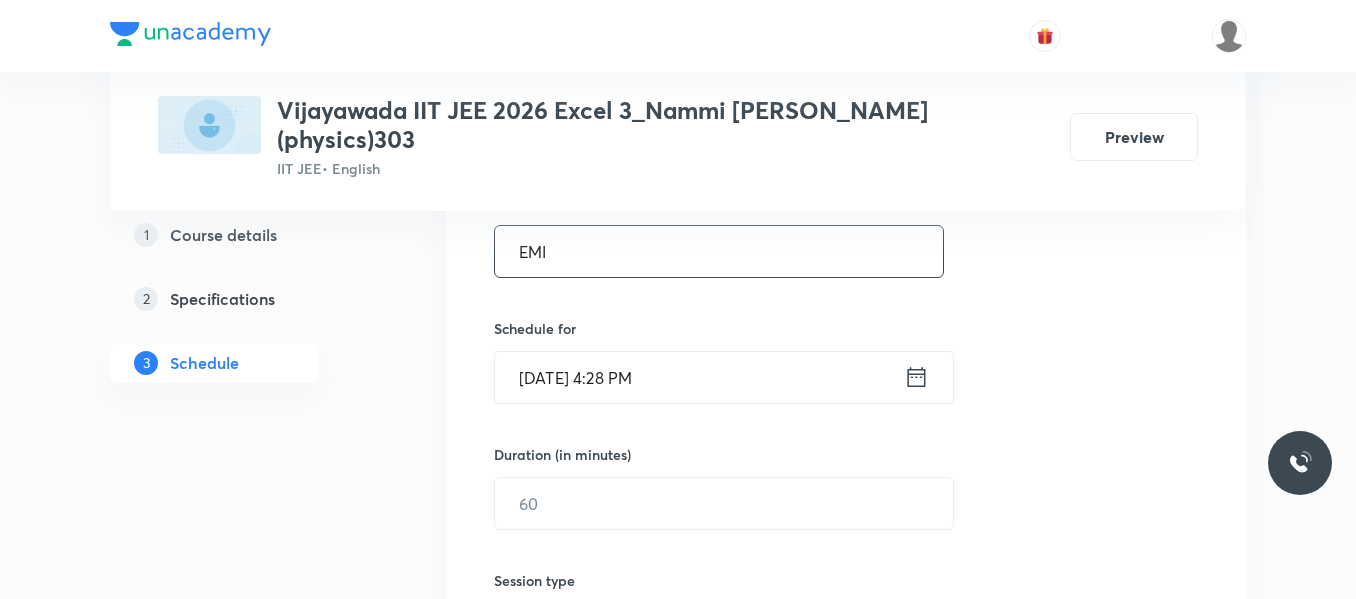 type on "EMI" 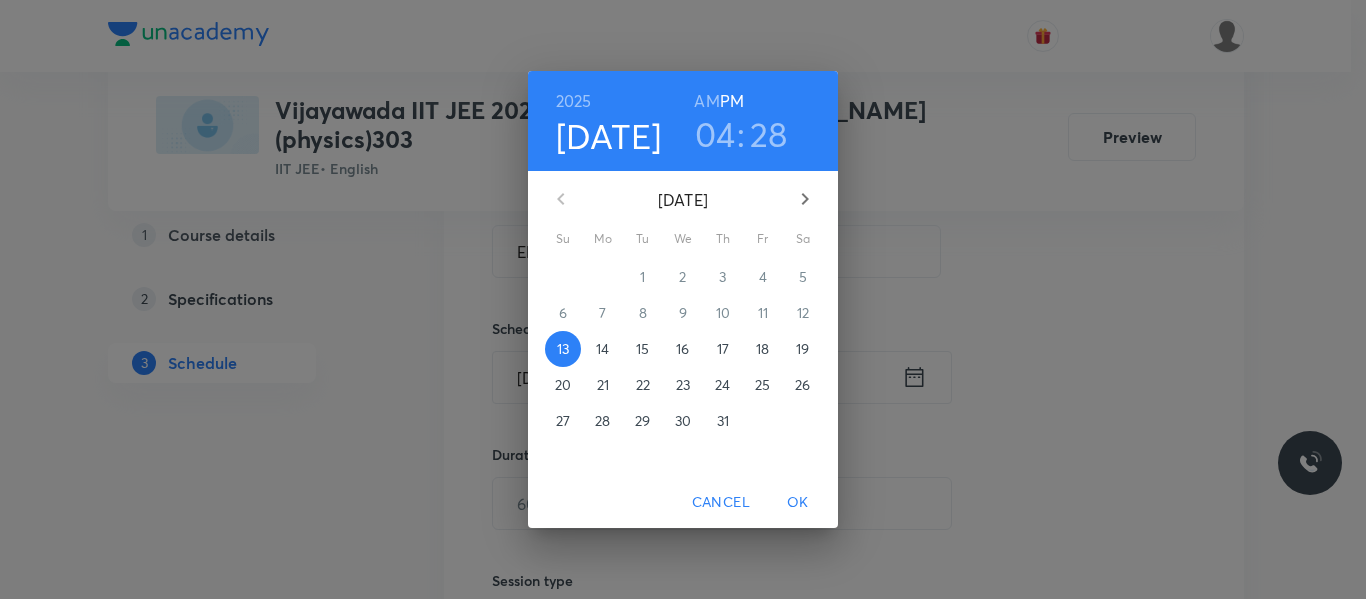 drag, startPoint x: 601, startPoint y: 351, endPoint x: 756, endPoint y: 181, distance: 230.05434 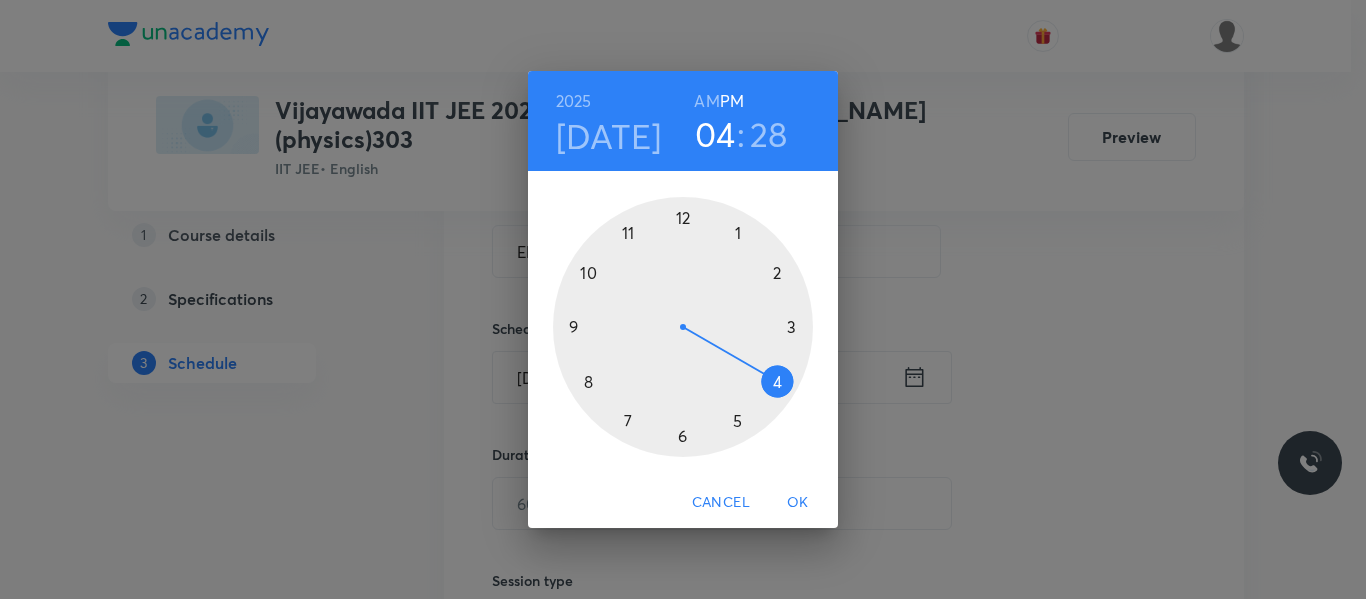click on "28" at bounding box center [769, 134] 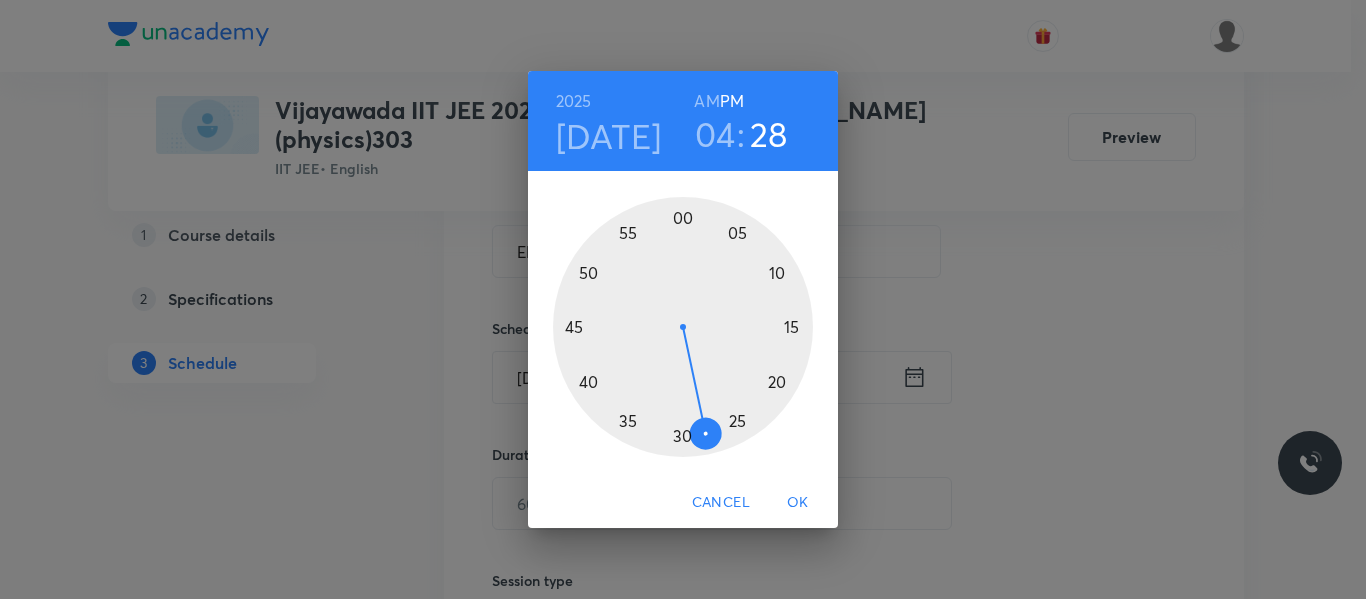 click at bounding box center [683, 327] 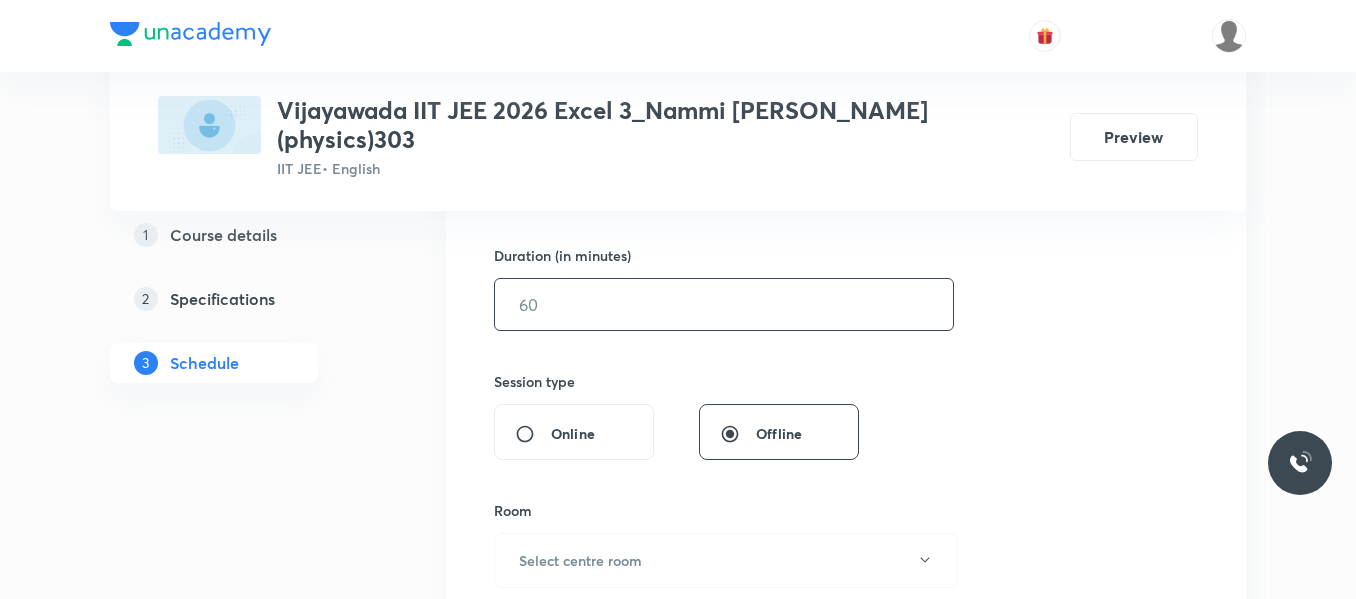 scroll, scrollTop: 600, scrollLeft: 0, axis: vertical 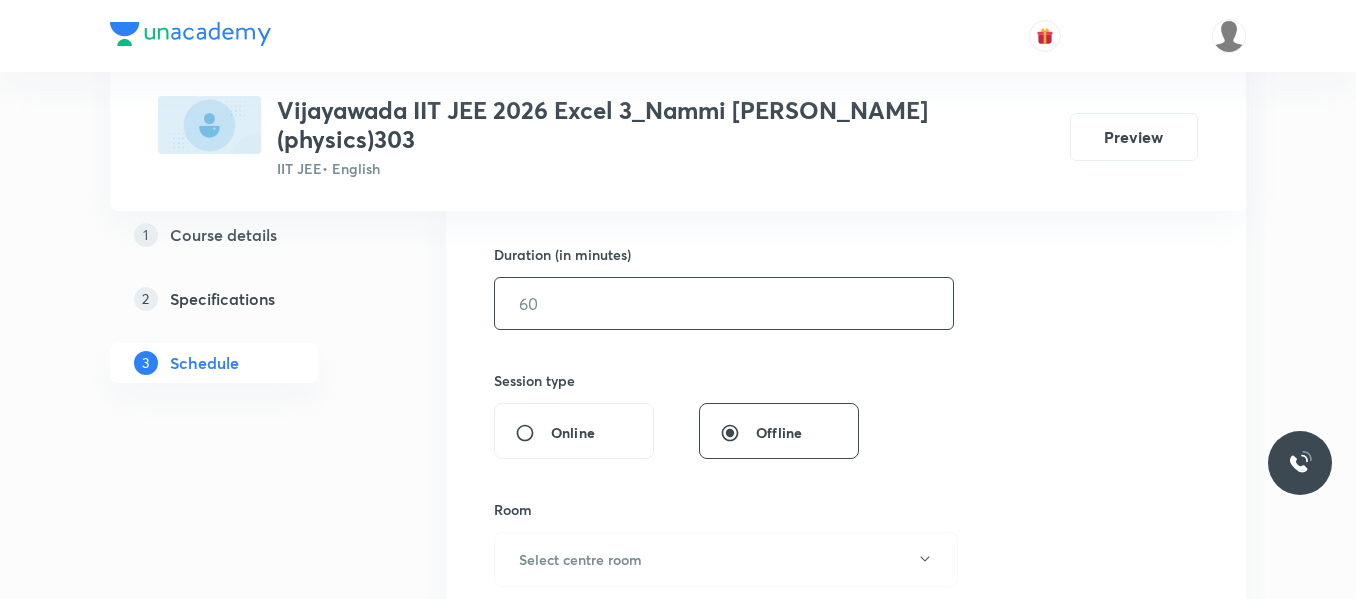 click at bounding box center [724, 303] 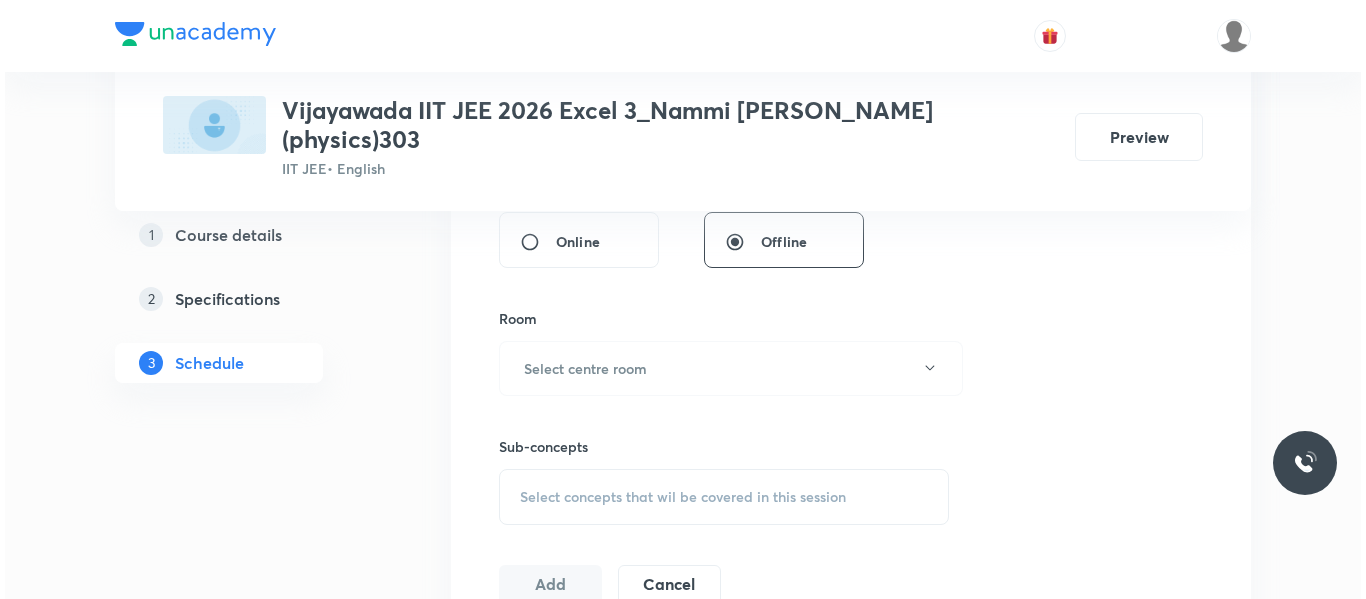 scroll, scrollTop: 800, scrollLeft: 0, axis: vertical 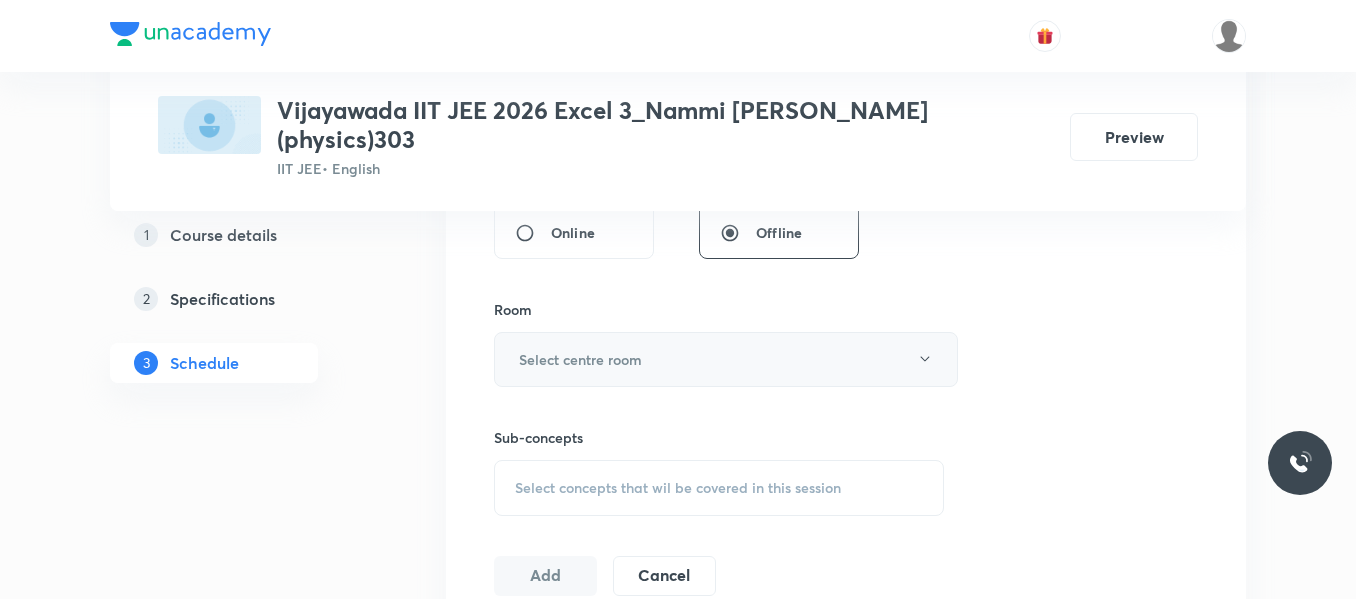 type on "105" 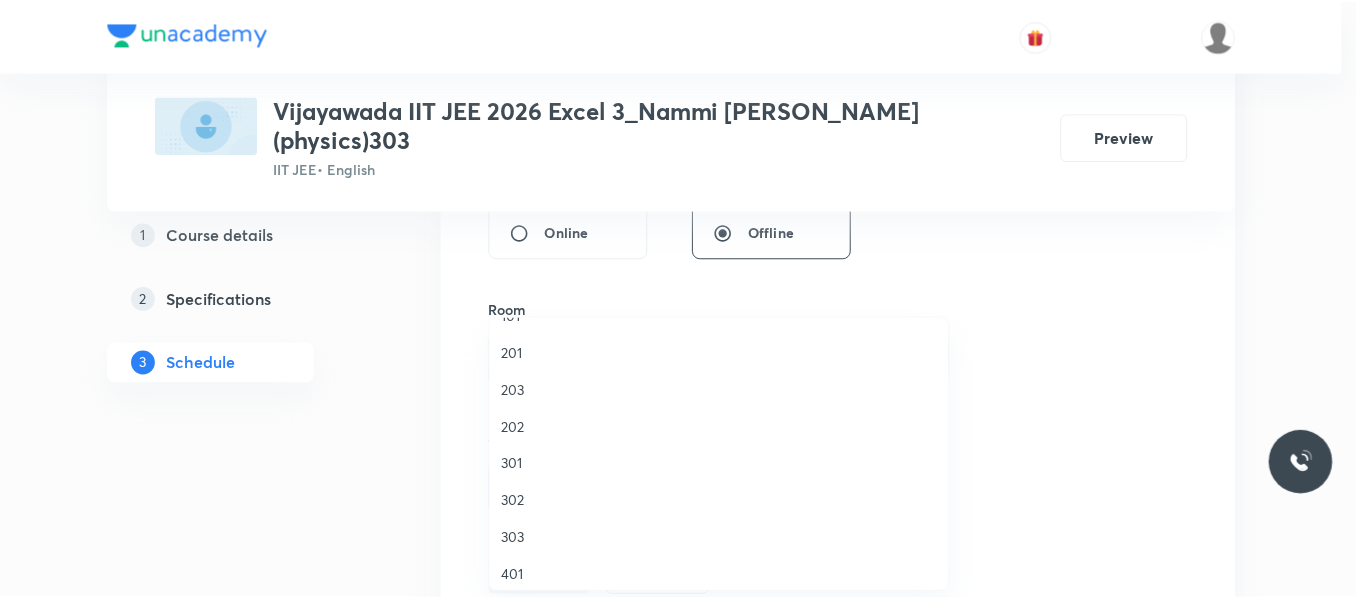 scroll, scrollTop: 100, scrollLeft: 0, axis: vertical 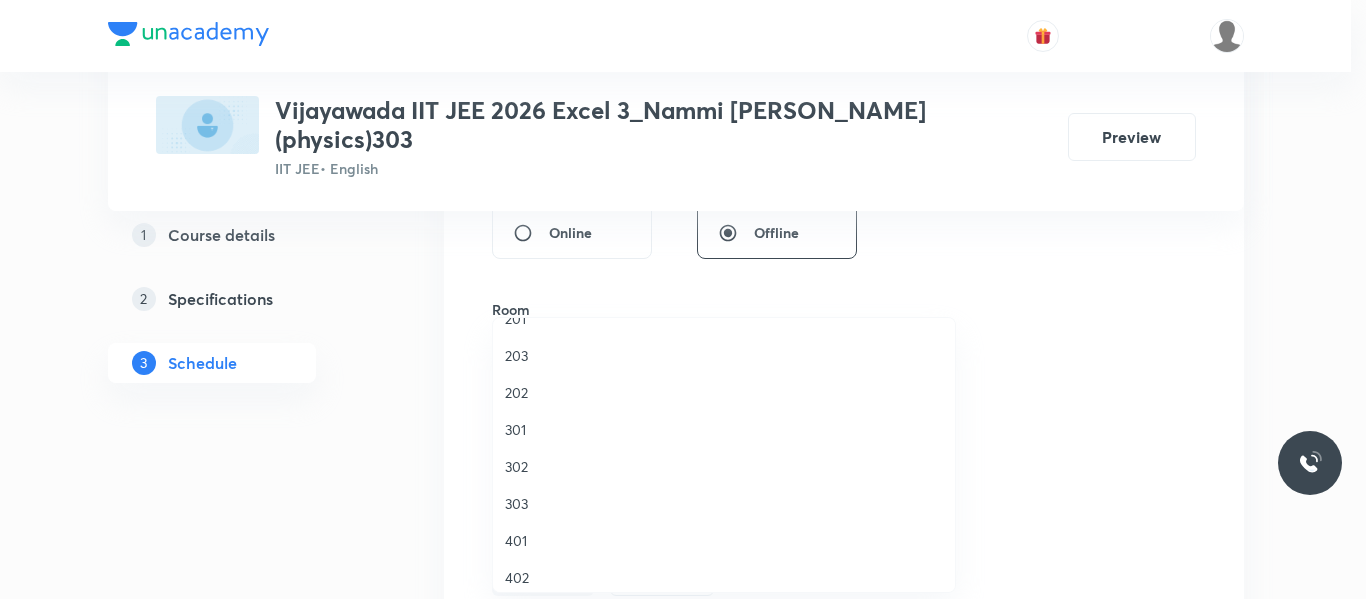 click on "303" at bounding box center [724, 503] 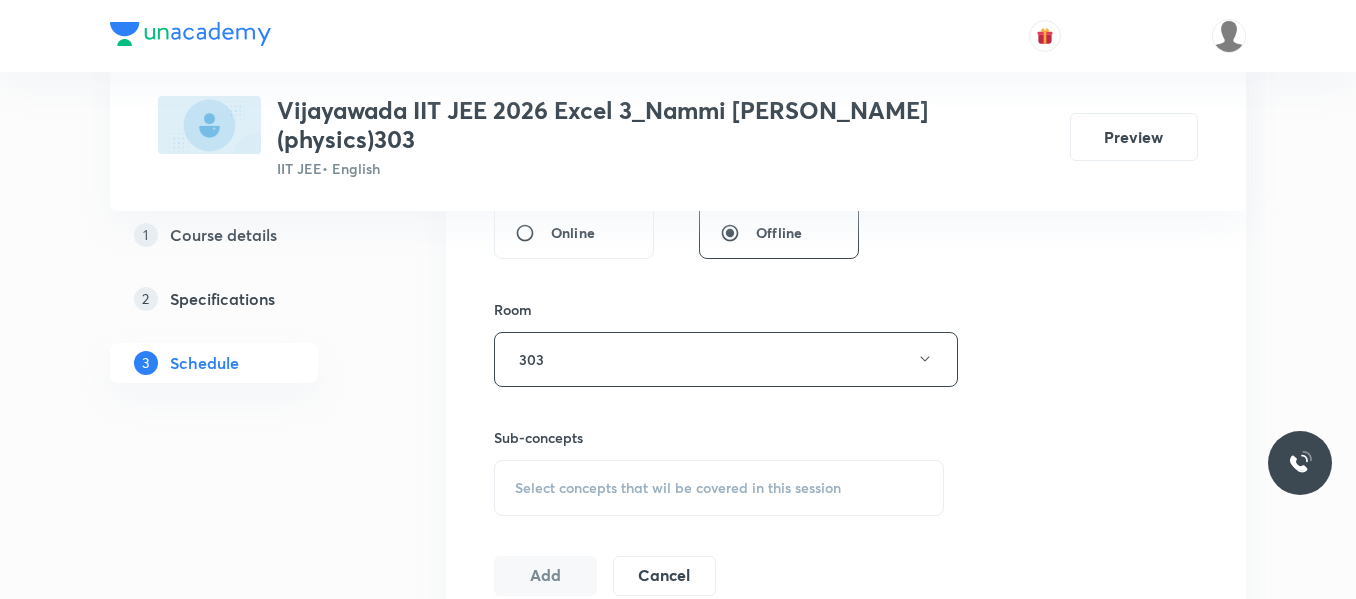 scroll, scrollTop: 900, scrollLeft: 0, axis: vertical 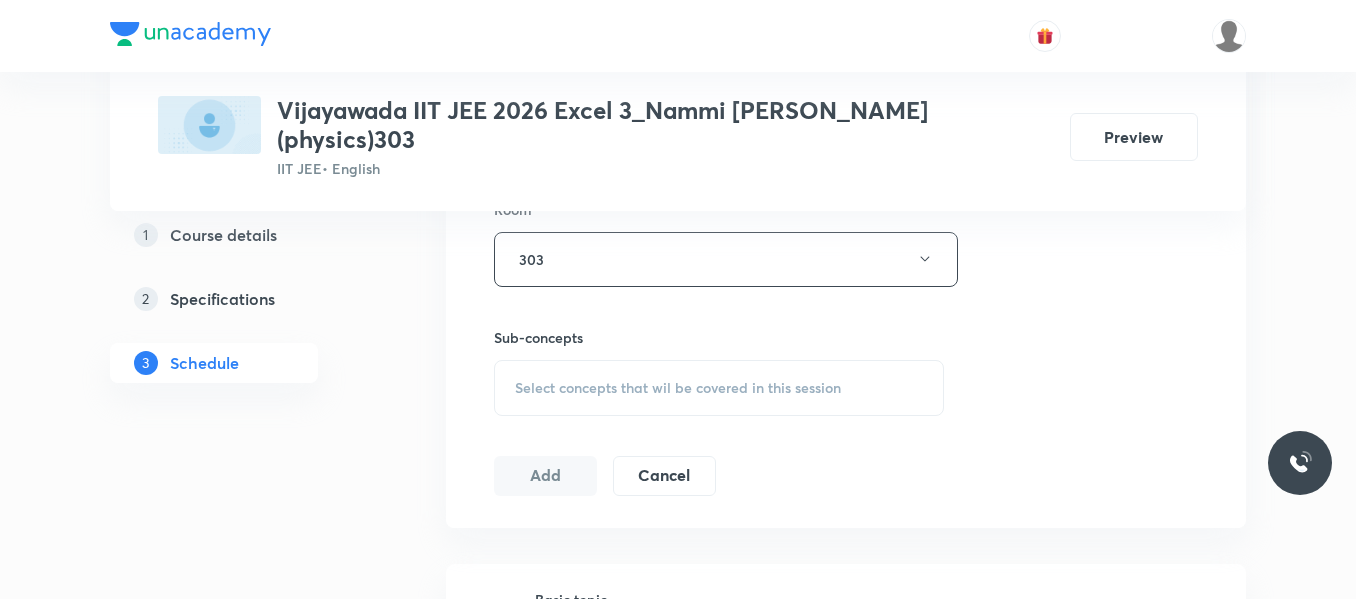 click on "Select concepts that wil be covered in this session" at bounding box center (719, 388) 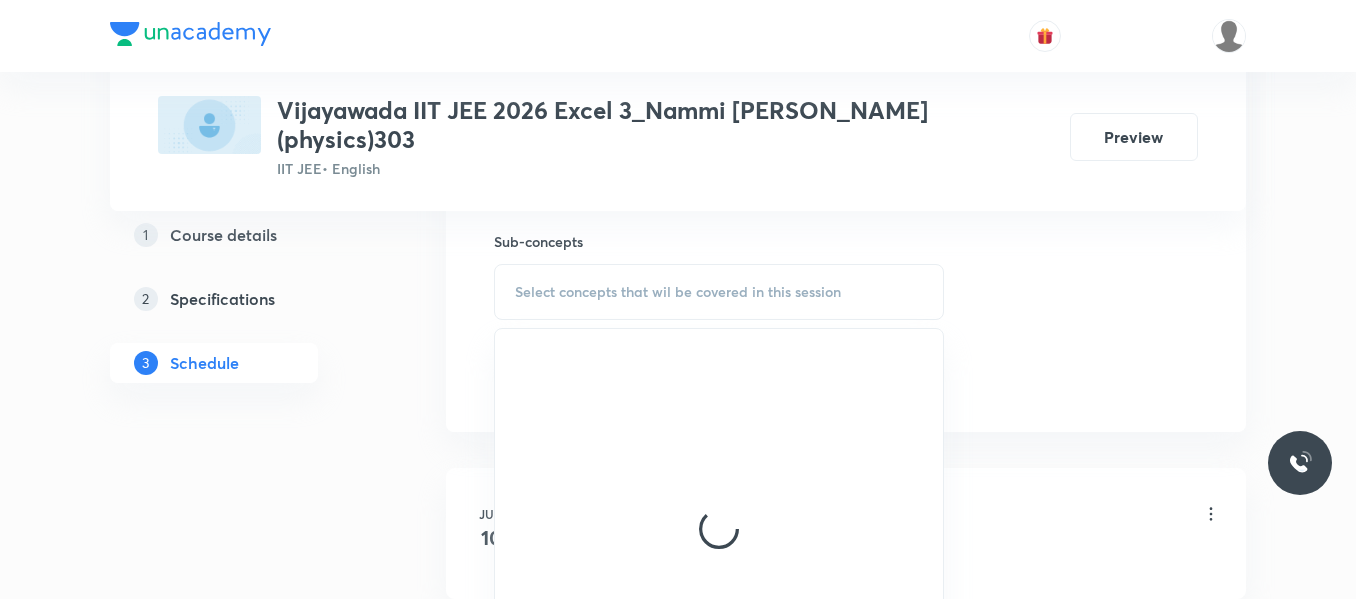 scroll, scrollTop: 1100, scrollLeft: 0, axis: vertical 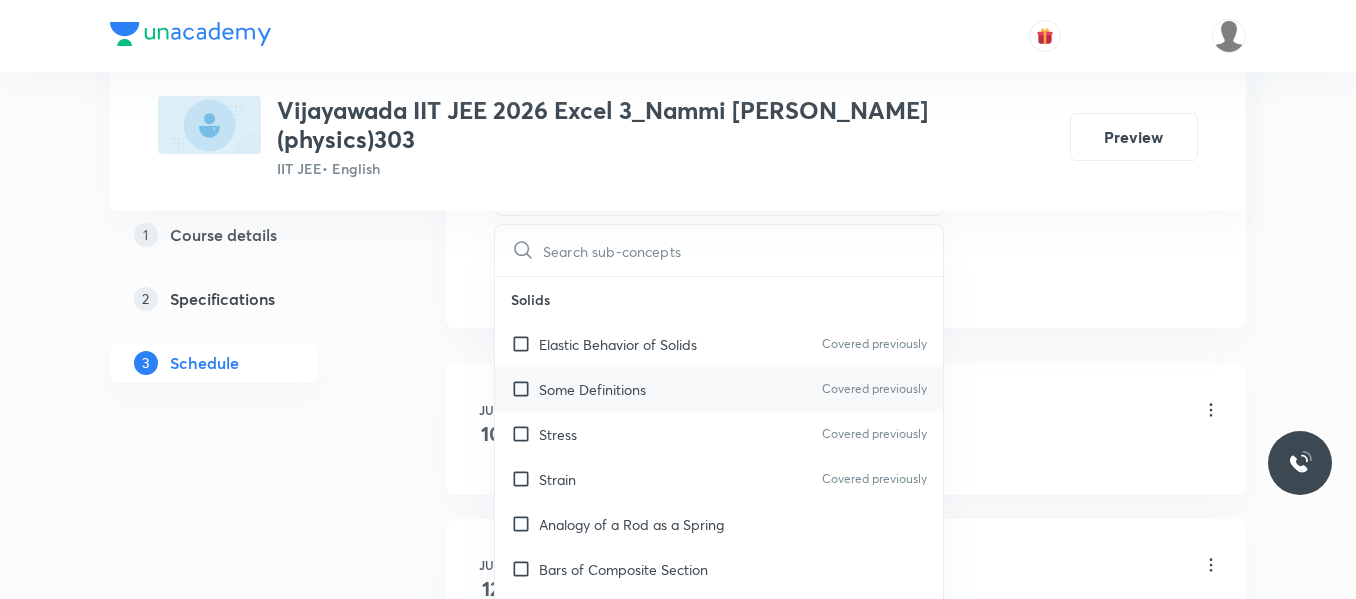 click on "Some Definitions" at bounding box center (592, 389) 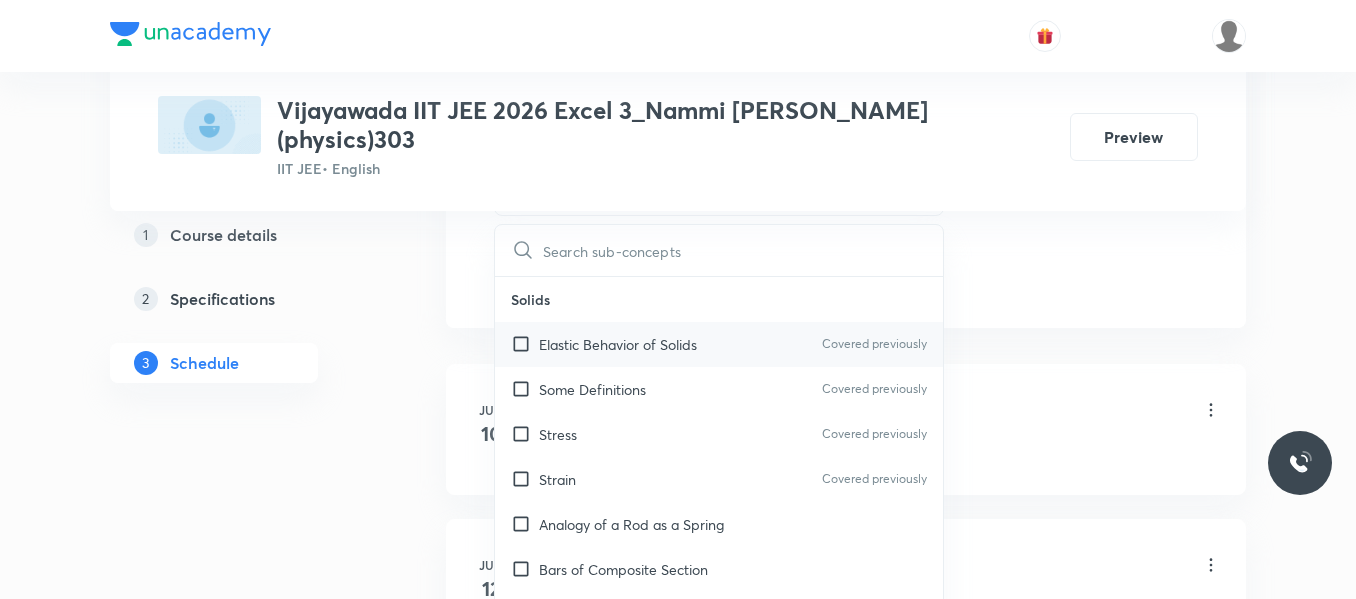 checkbox on "true" 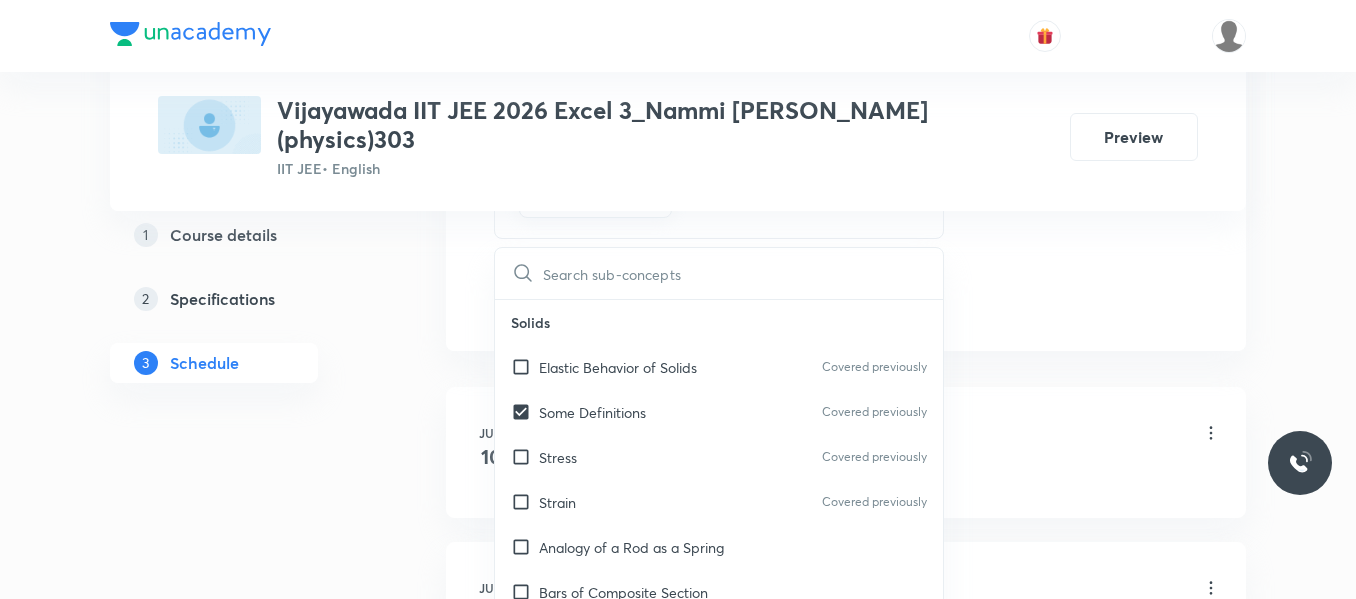 click on "Session  14 Live class Session title 3/99 EMI ​ Schedule for [DATE] 4:15 PM ​ Duration (in minutes) 105 ​   Session type Online Offline Room 303 Sub-concepts Some Definitions  CLEAR ​ Solids Elastic Behavior of Solids Covered previously Some Definitions  Covered previously Stress Covered previously Strain Covered previously Analogy of a Rod as a Spring  Bars of Composite Section Strain and Stress Elasticity and Plasticity  Energy Stored in a Deformed Body  Interatomic Force Constant  Elastic Potential Energy Hydrostatics (Liquids at Rest) Hydrostatics Pascal's Law Hydrodynamics Hydrodynamics Principle of Continuity: The Continuity Equation Applications of Principle of Continuity  Energy Associated with a Moving Liquid Bernoulli's Equation  Proof of Bernoulli's Equation Venturi Meter Static Pressure and Dynamic Pressure Pitot Tube Velocity of Efflux: [PERSON_NAME] Theorem Horizontal Range of the Escaping Liquid  Force of Reaction Due to Ejection of Liquid  Surface Tension & Energy Surface Tension" at bounding box center (846, -162) 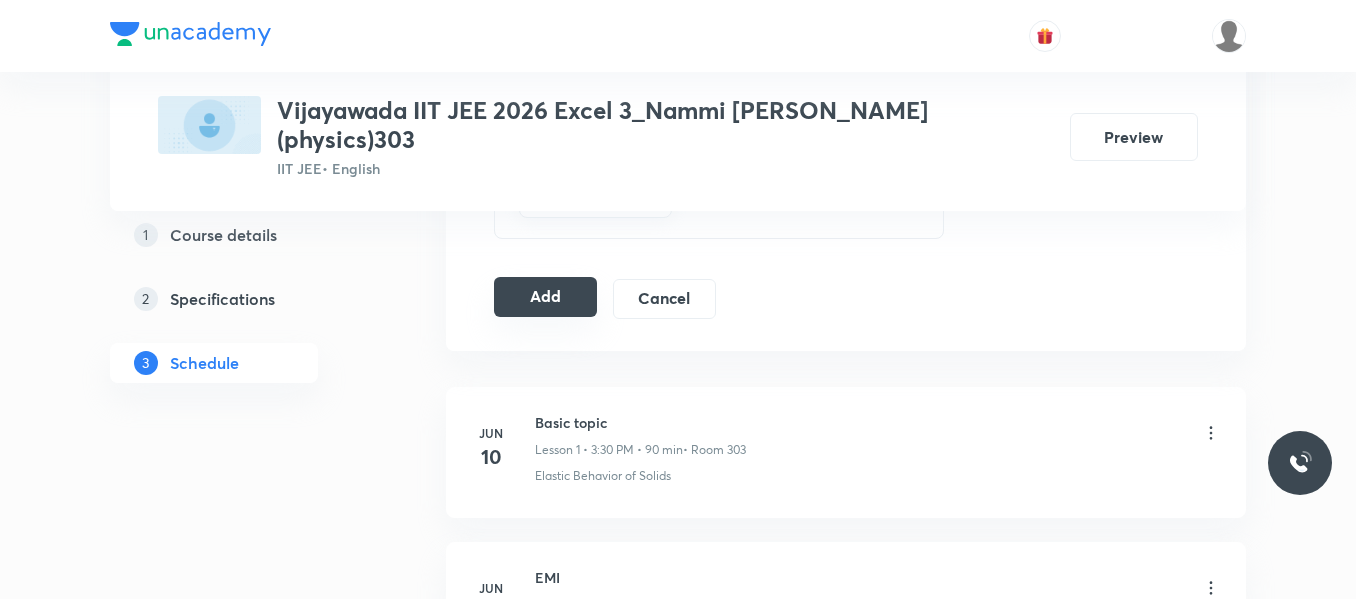 click on "Add" at bounding box center (545, 297) 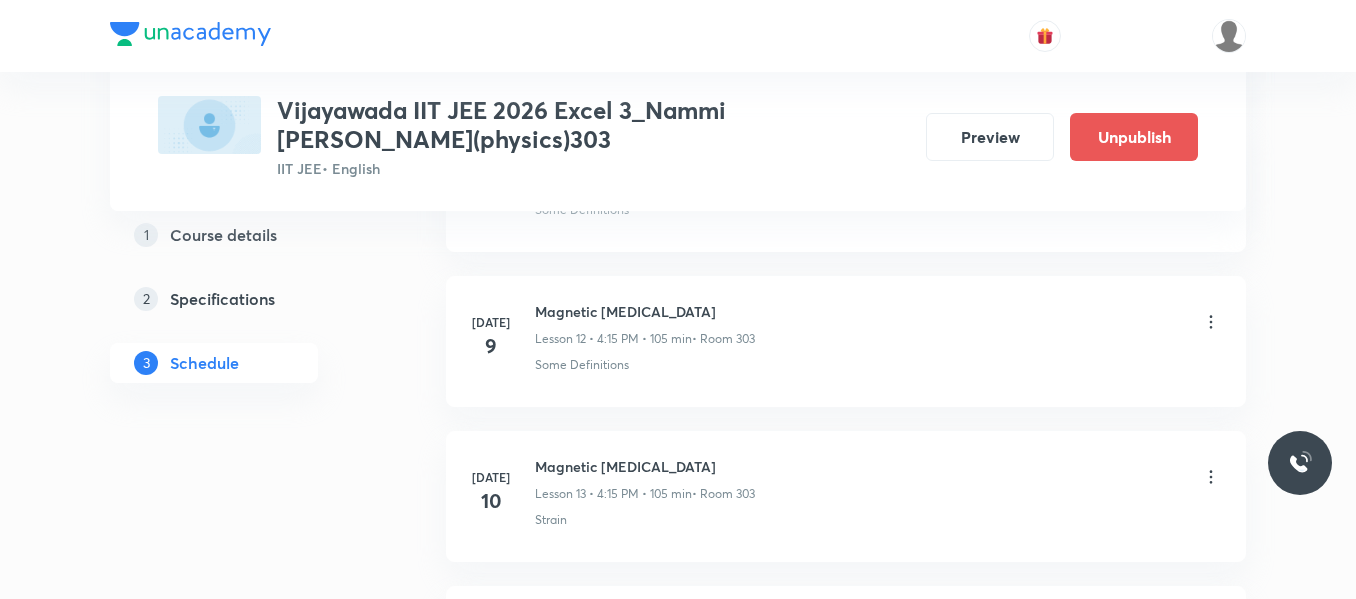 scroll, scrollTop: 2280, scrollLeft: 0, axis: vertical 